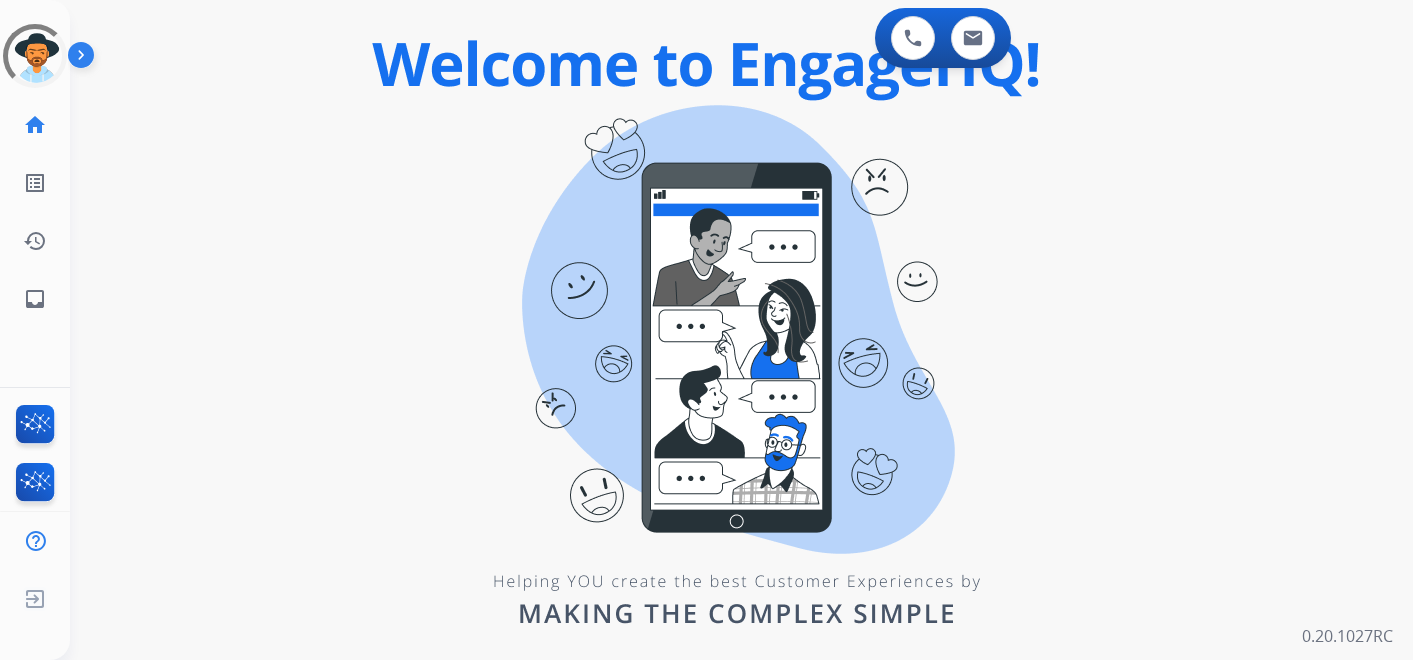 scroll, scrollTop: 0, scrollLeft: 0, axis: both 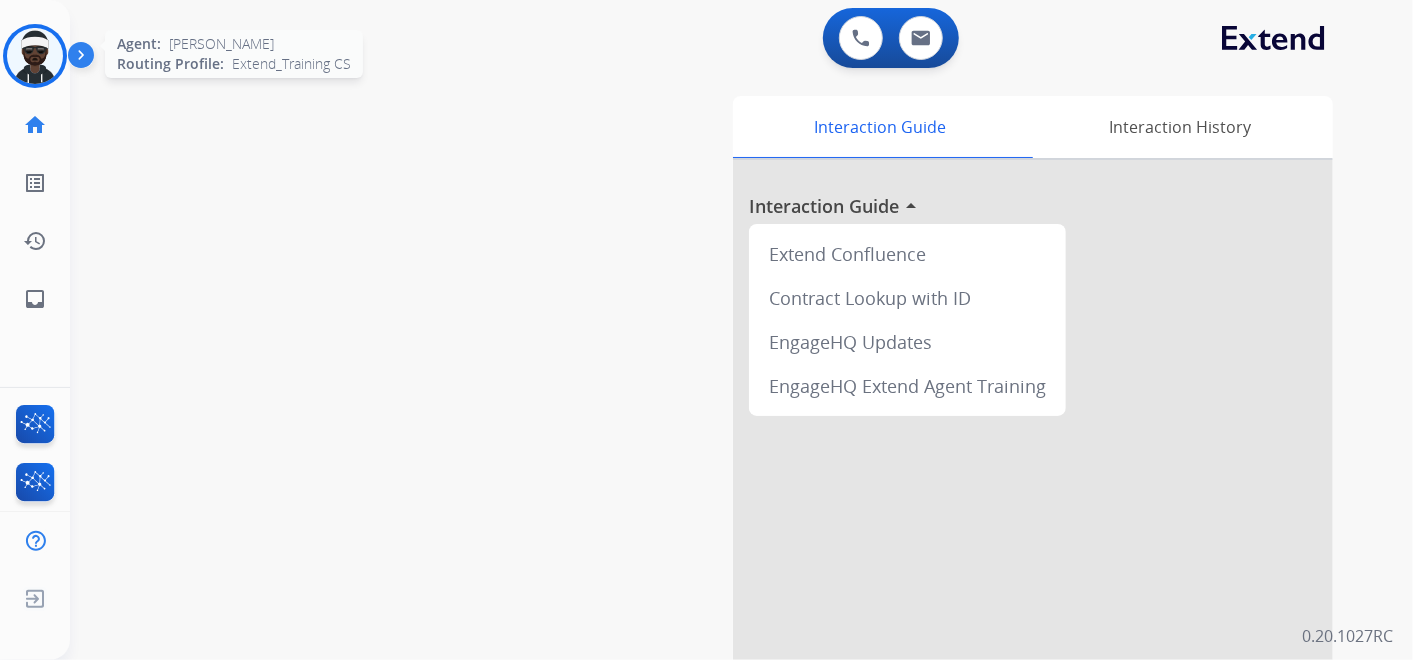 click at bounding box center (35, 56) 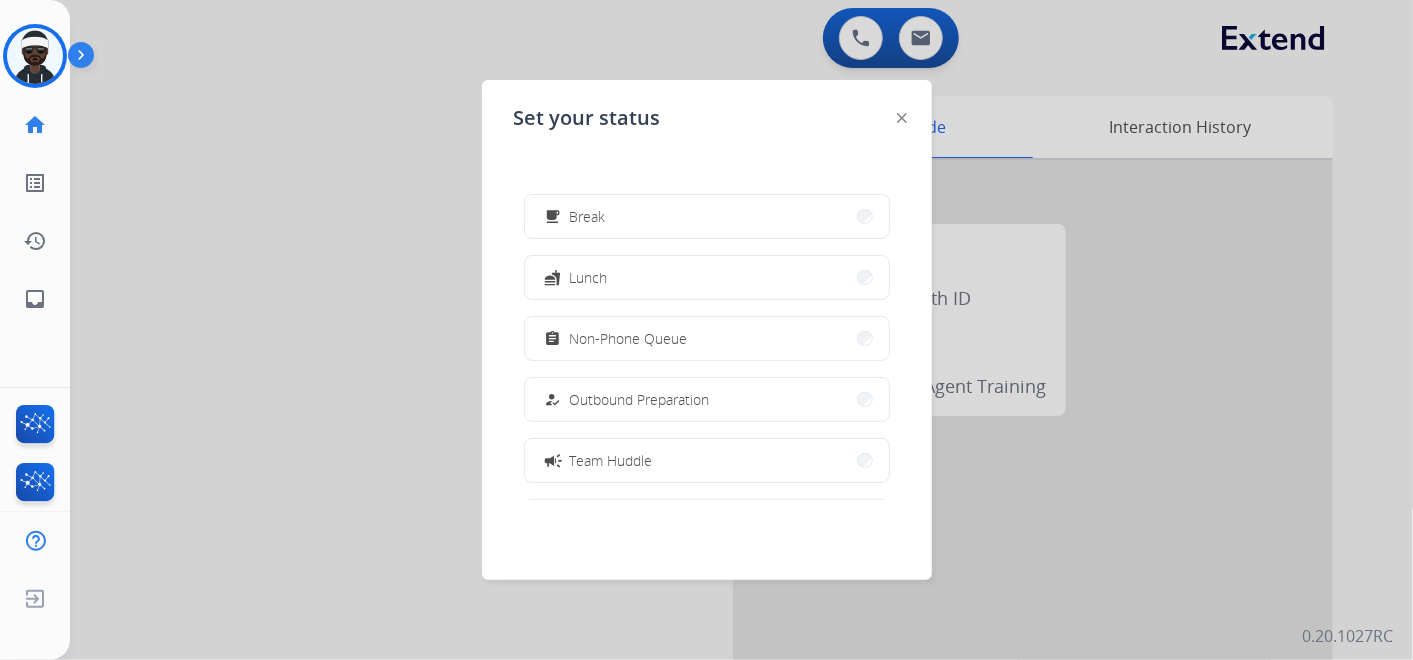 scroll, scrollTop: 222, scrollLeft: 0, axis: vertical 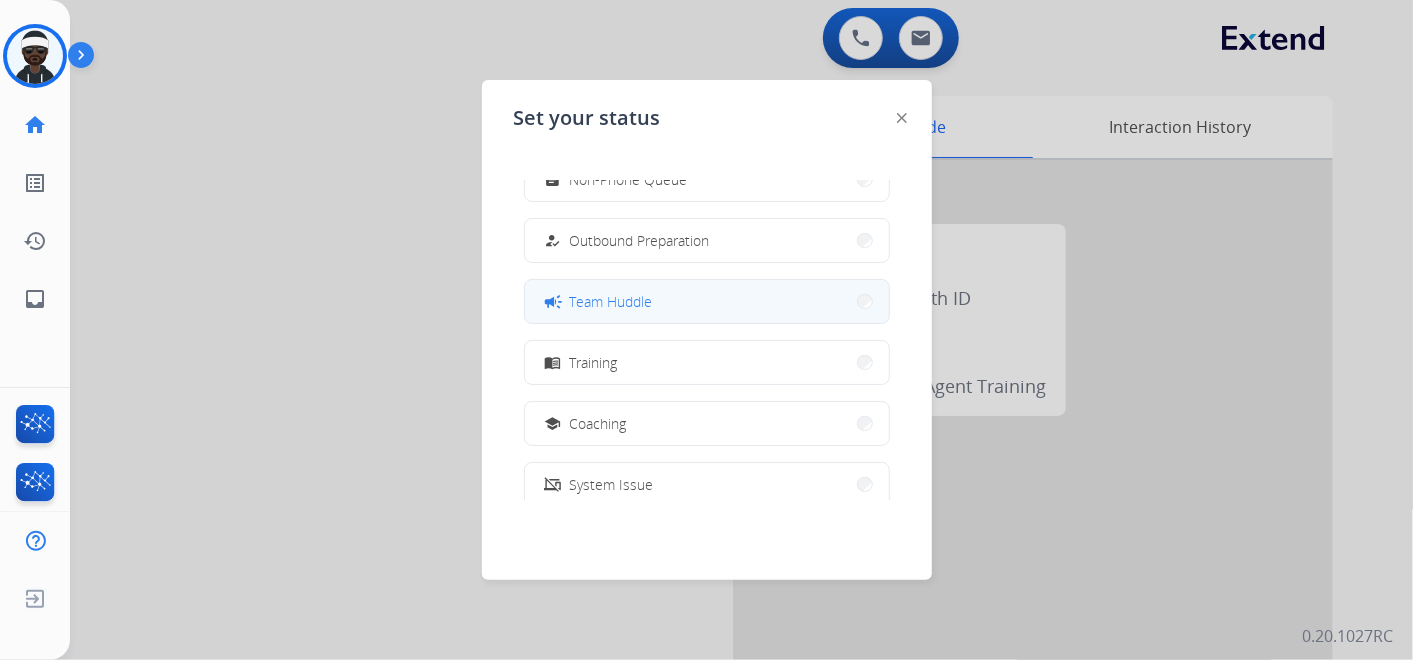 click on "Team Huddle" at bounding box center (611, 301) 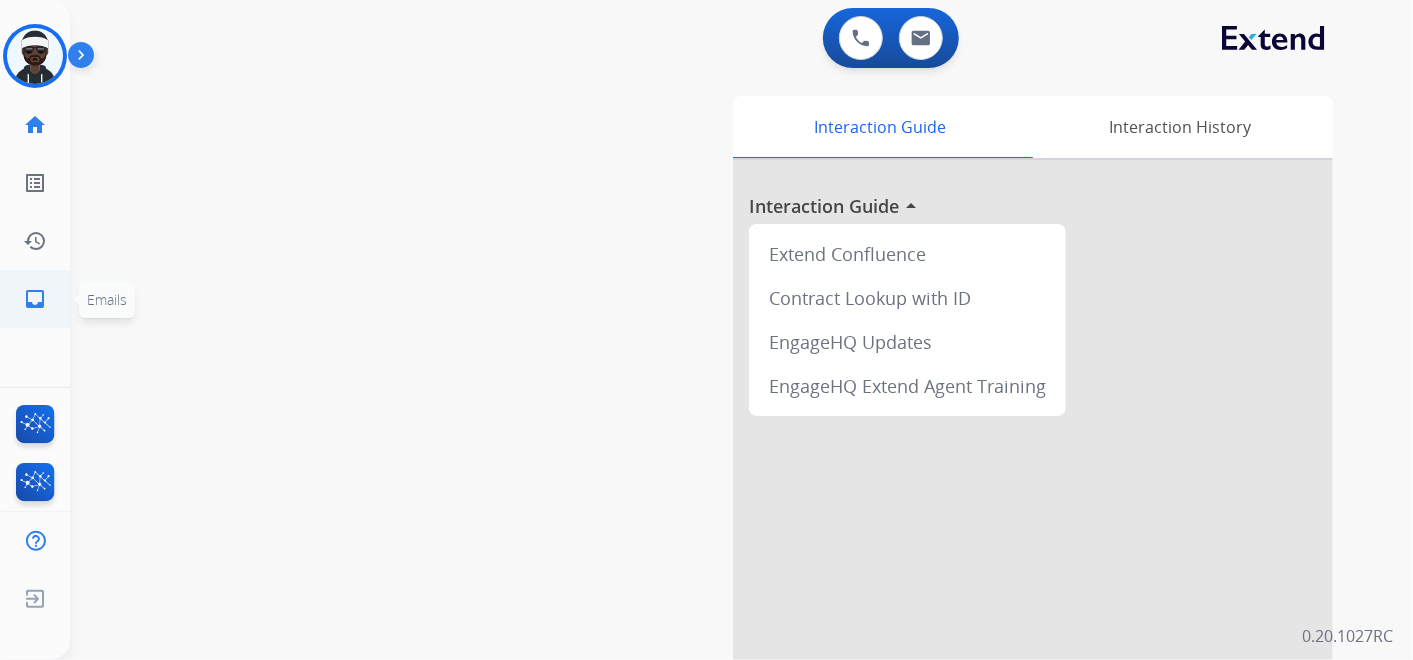 click on "inbox" 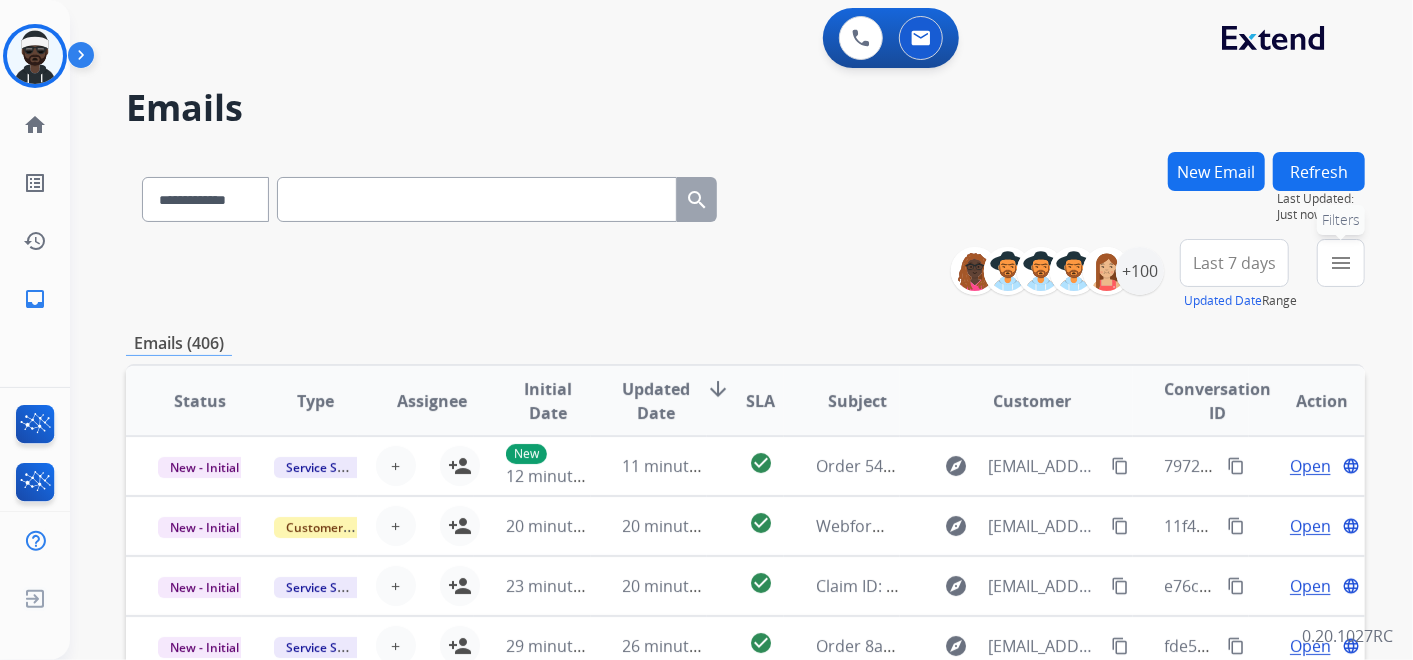 click on "menu" at bounding box center [1341, 263] 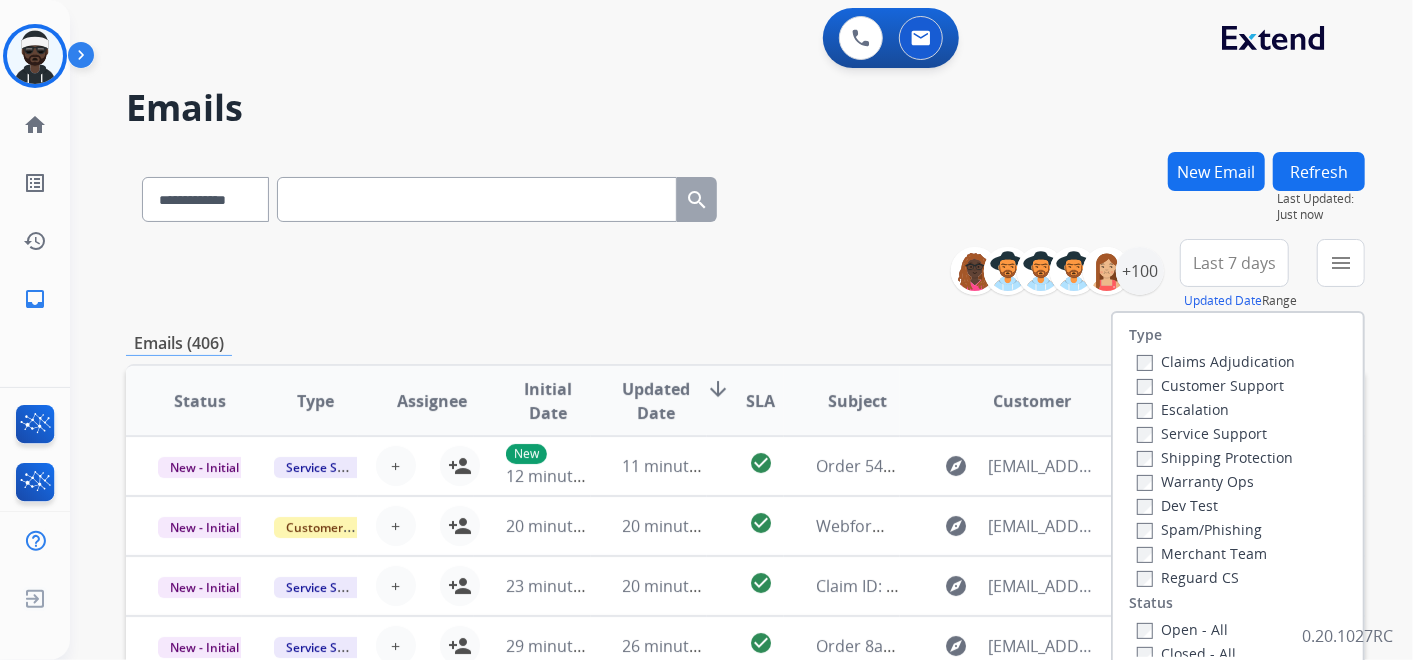 click on "Customer Support" at bounding box center [1210, 385] 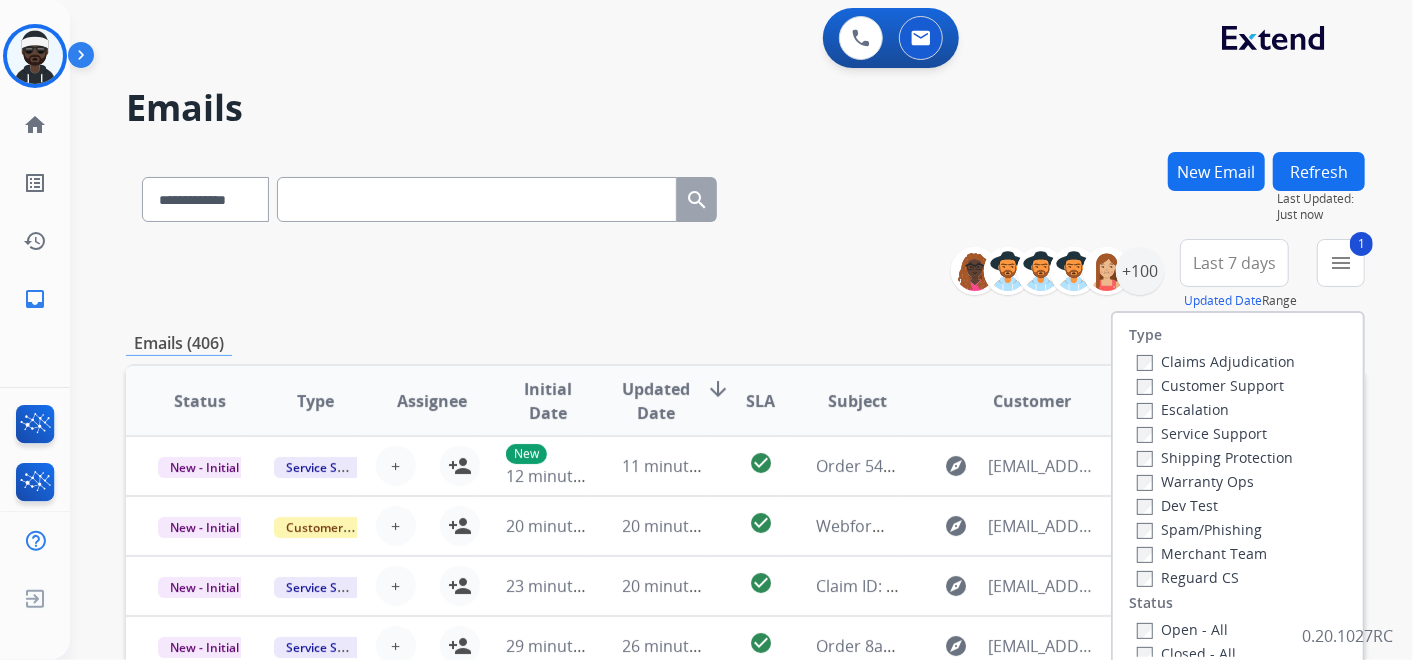 click on "Shipping Protection" at bounding box center (1215, 457) 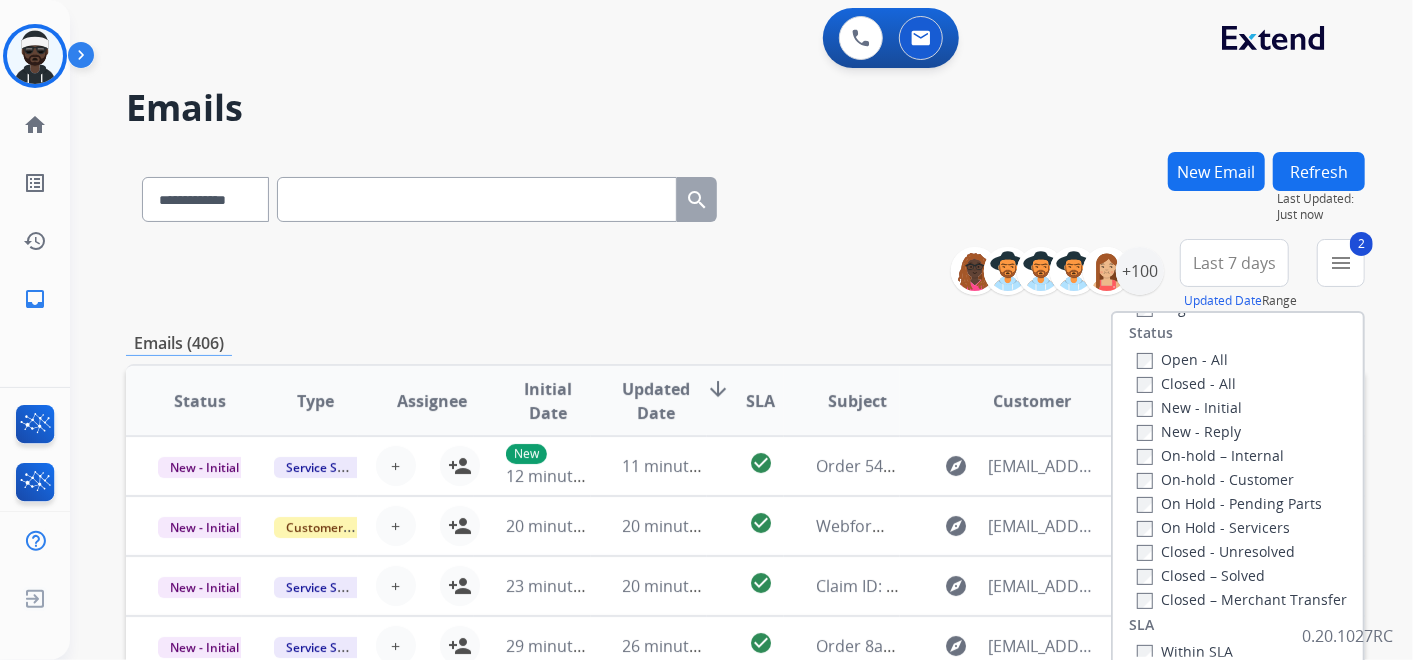 scroll, scrollTop: 222, scrollLeft: 0, axis: vertical 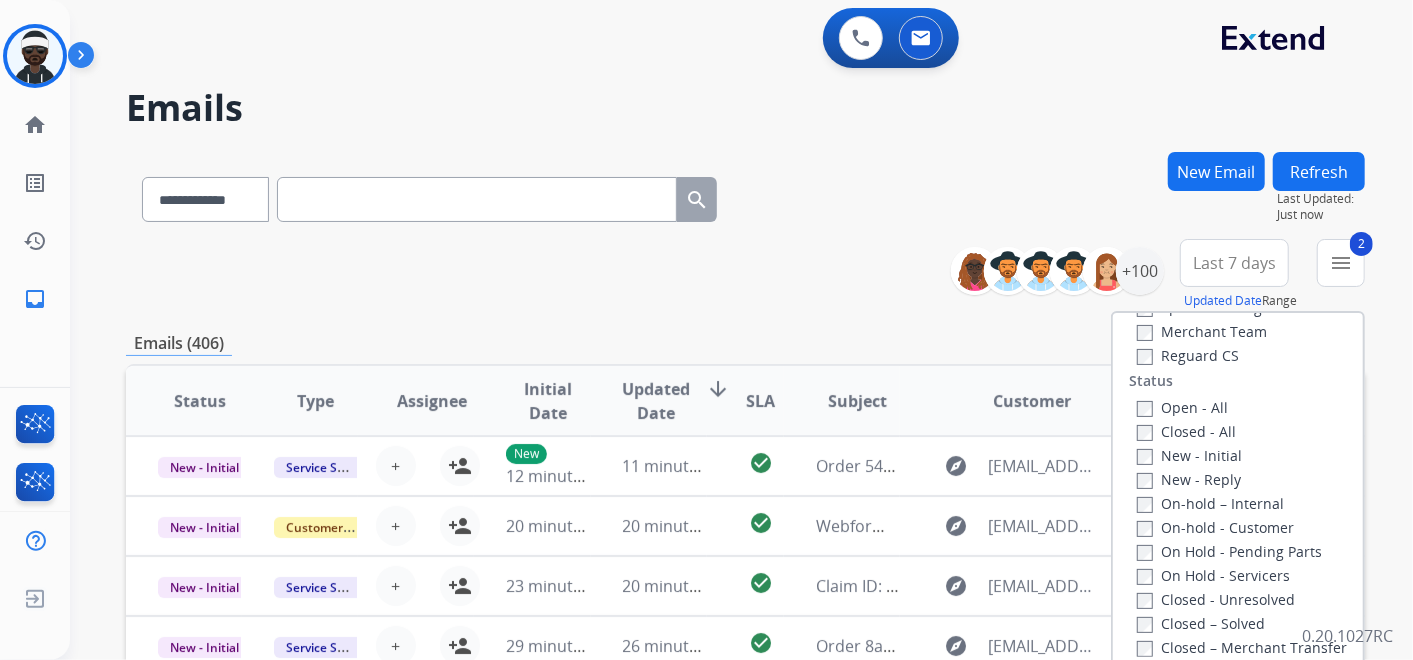 click on "Reguard CS" at bounding box center (1188, 355) 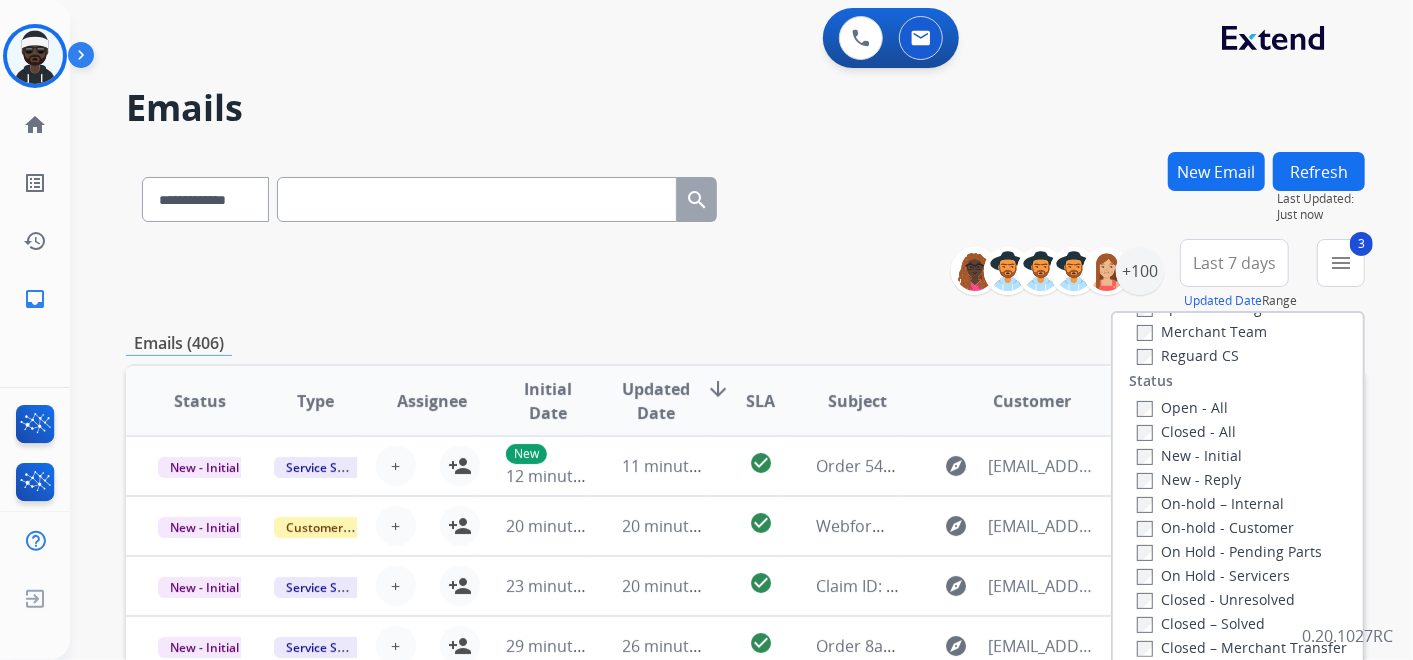 click on "Open - All" at bounding box center (1182, 407) 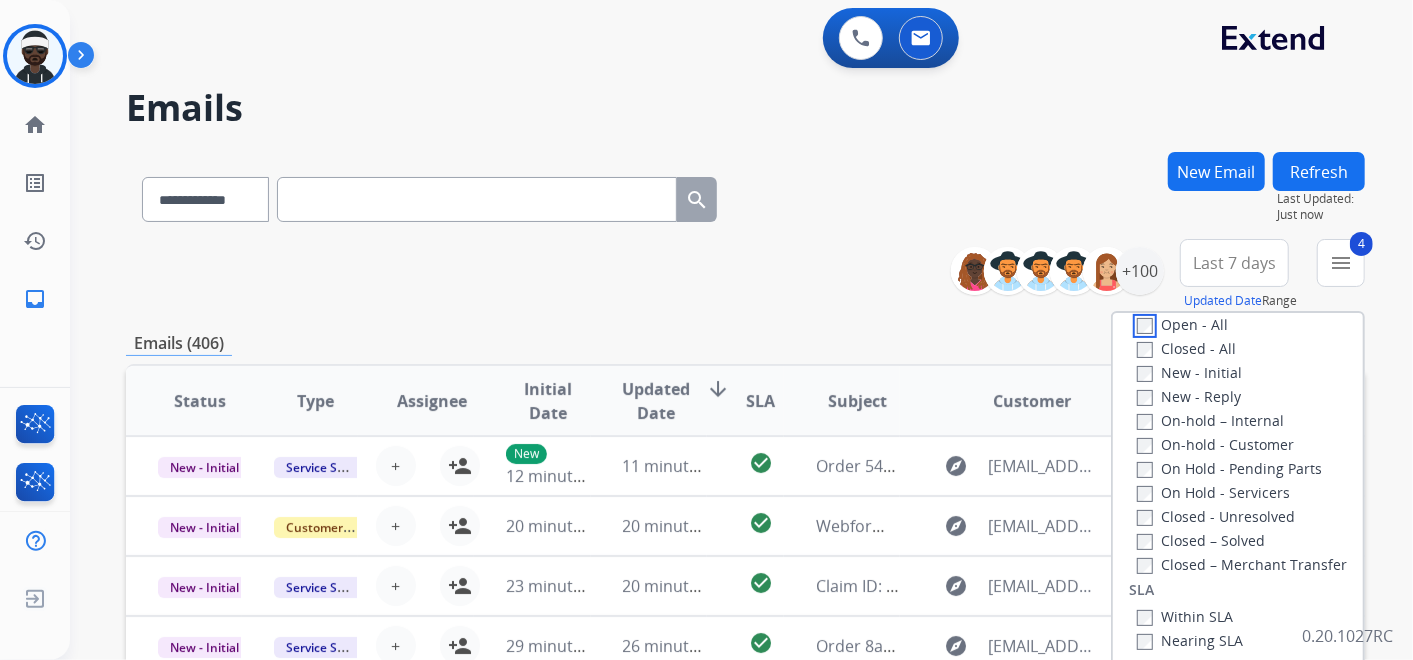 scroll, scrollTop: 526, scrollLeft: 0, axis: vertical 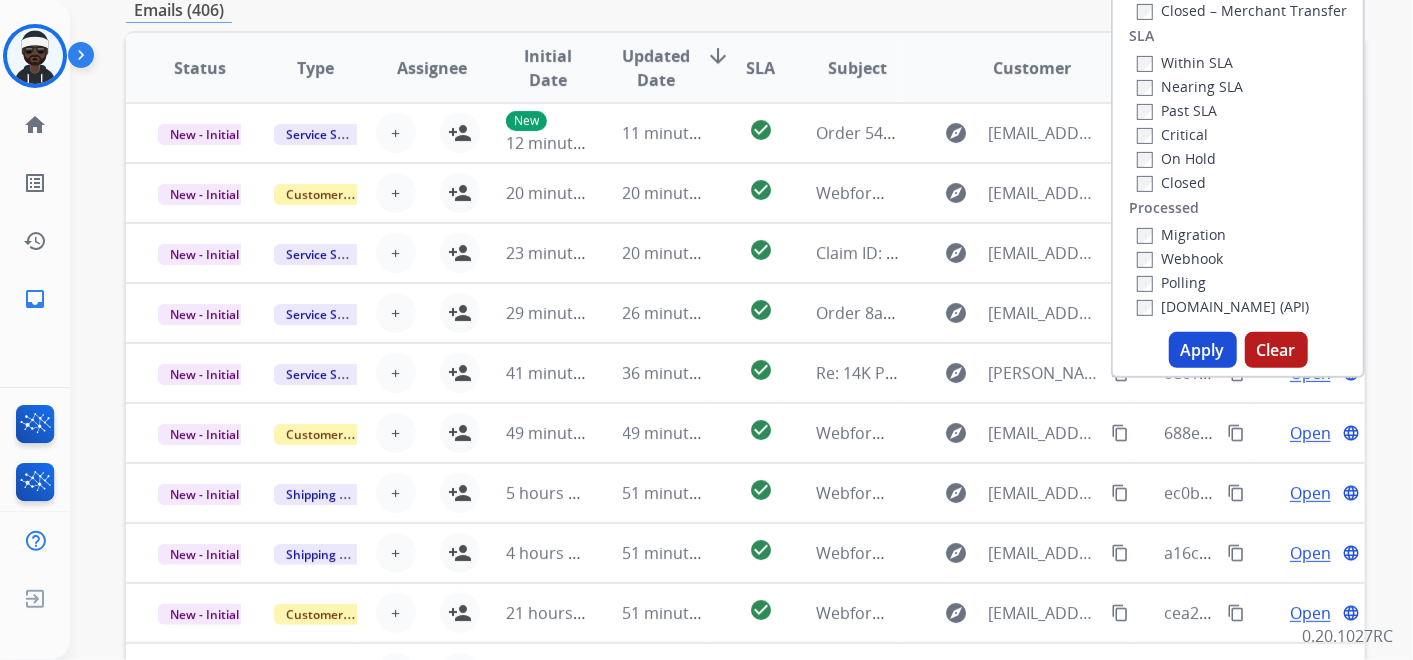click on "Apply" at bounding box center [1203, 350] 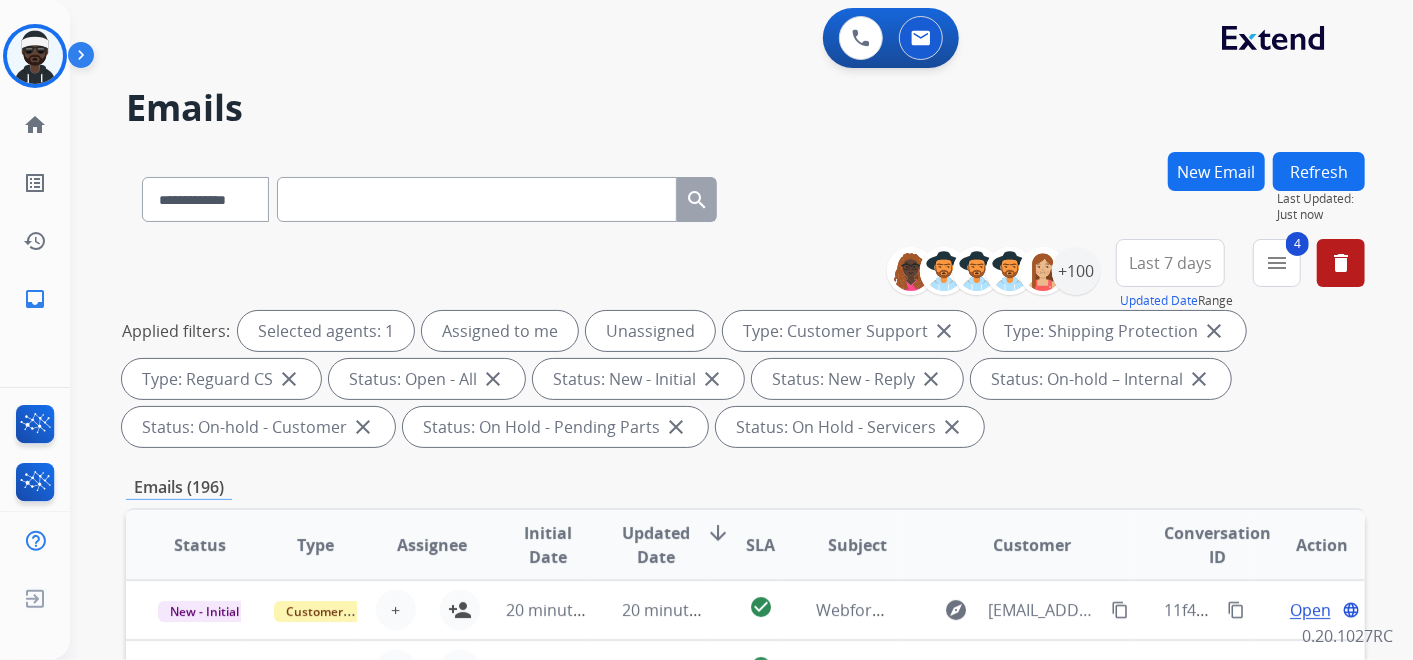 click on "Last 7 days" at bounding box center [1170, 263] 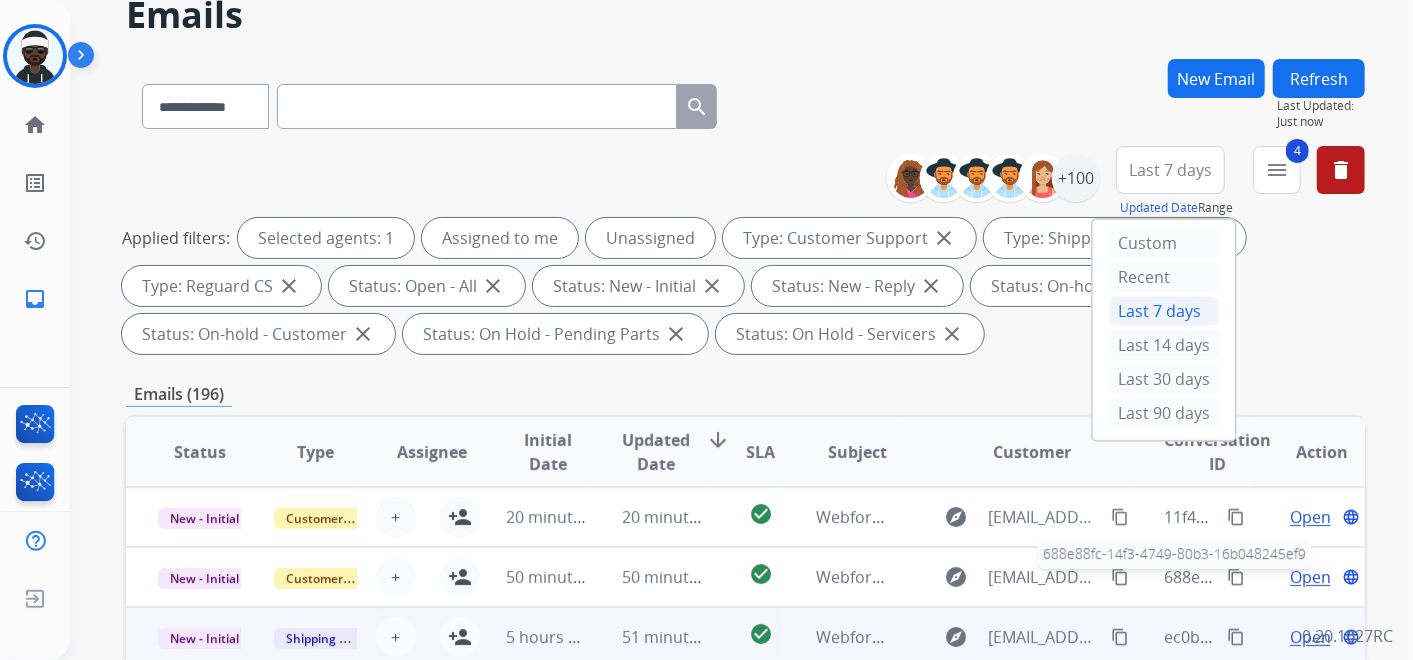 scroll, scrollTop: 222, scrollLeft: 0, axis: vertical 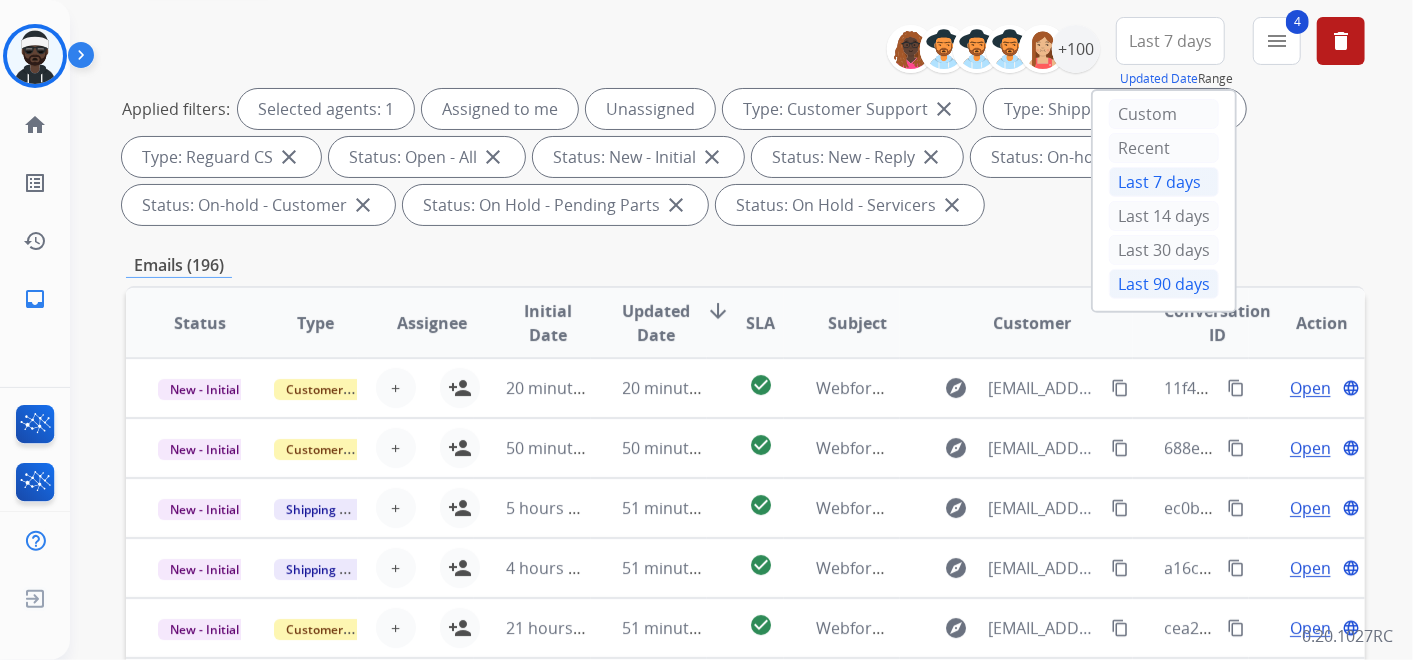 click on "Last 90 days" at bounding box center [1164, 284] 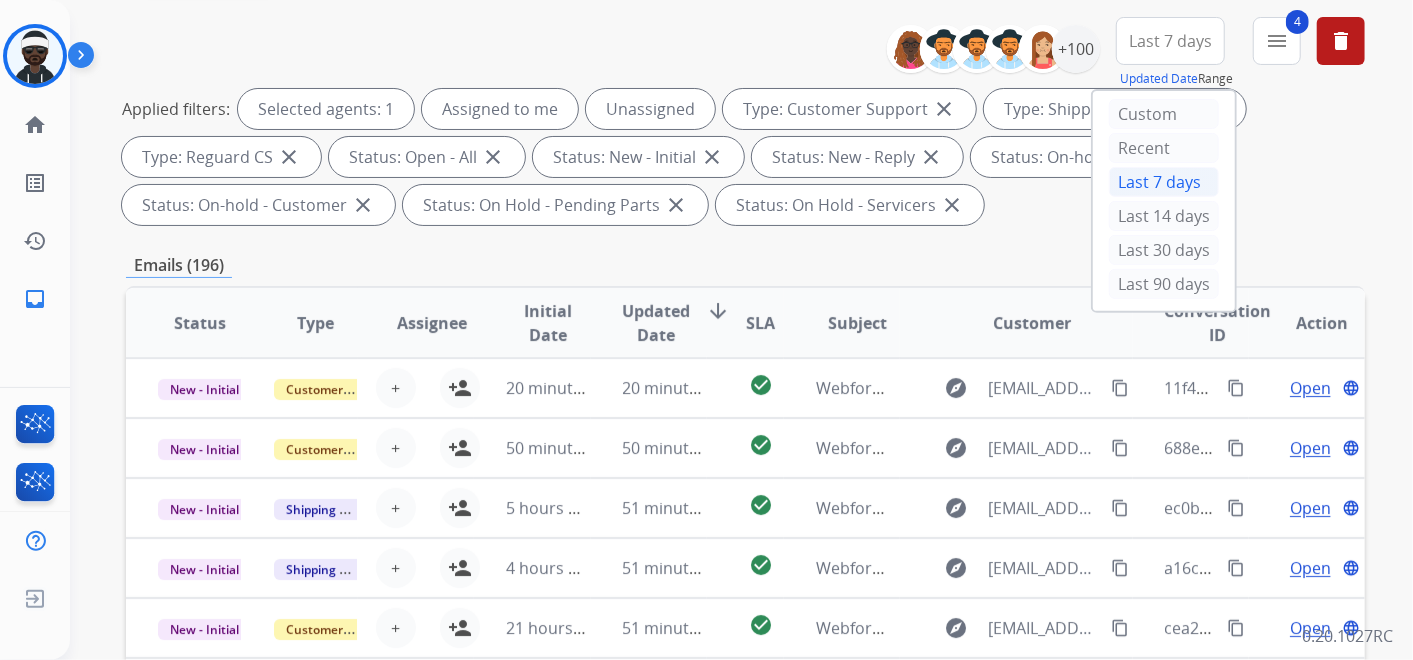 scroll, scrollTop: 0, scrollLeft: 0, axis: both 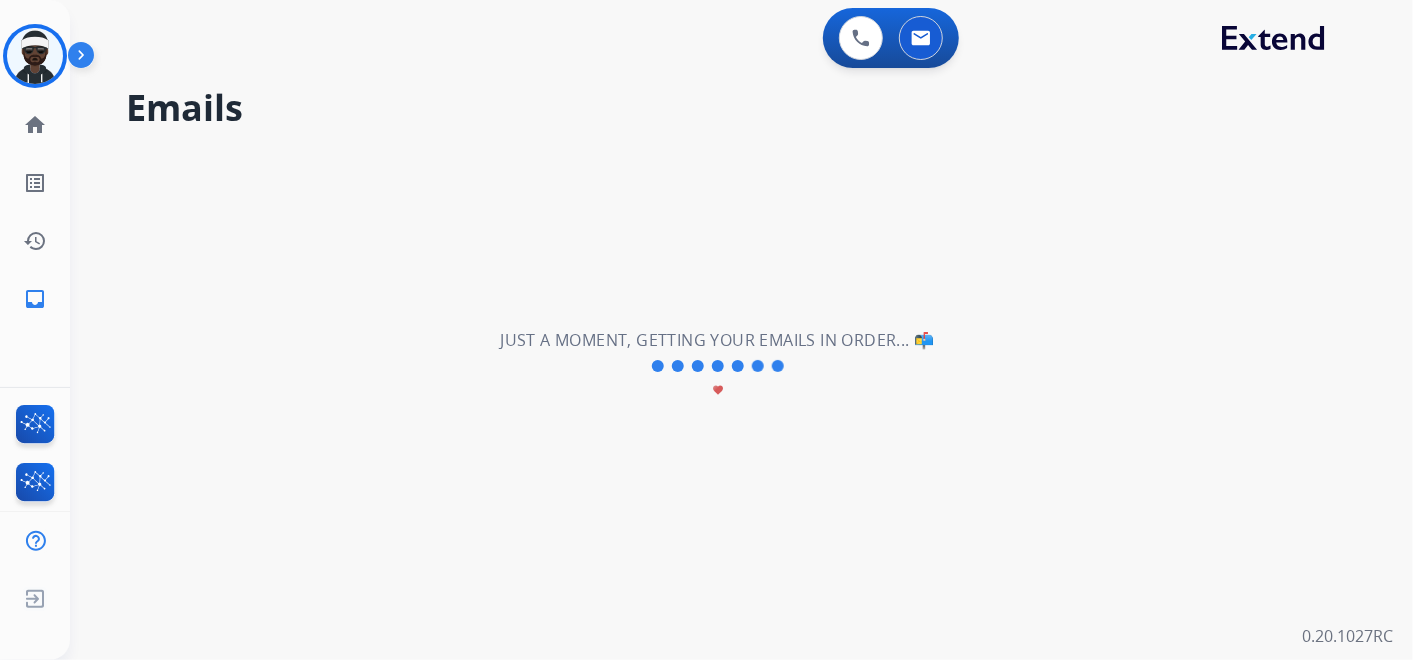 drag, startPoint x: 1188, startPoint y: 220, endPoint x: 1368, endPoint y: 323, distance: 207.38611 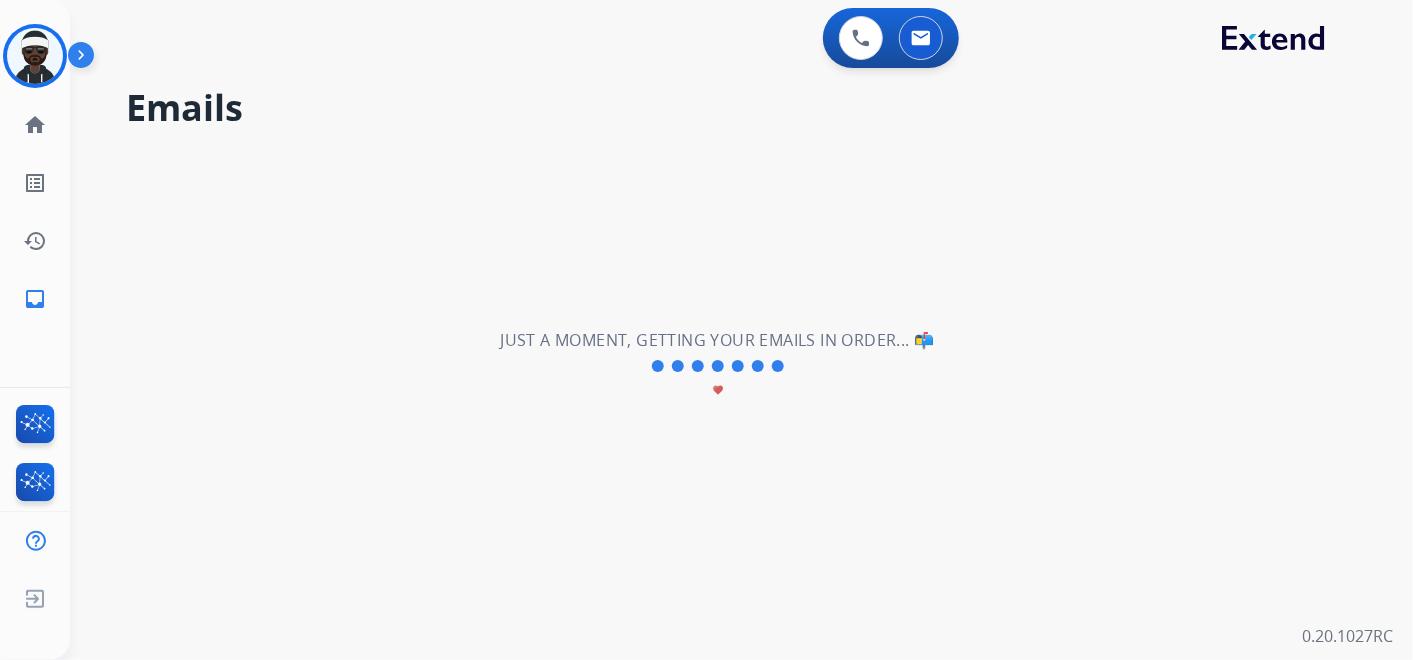 click on "**********" at bounding box center (741, 330) 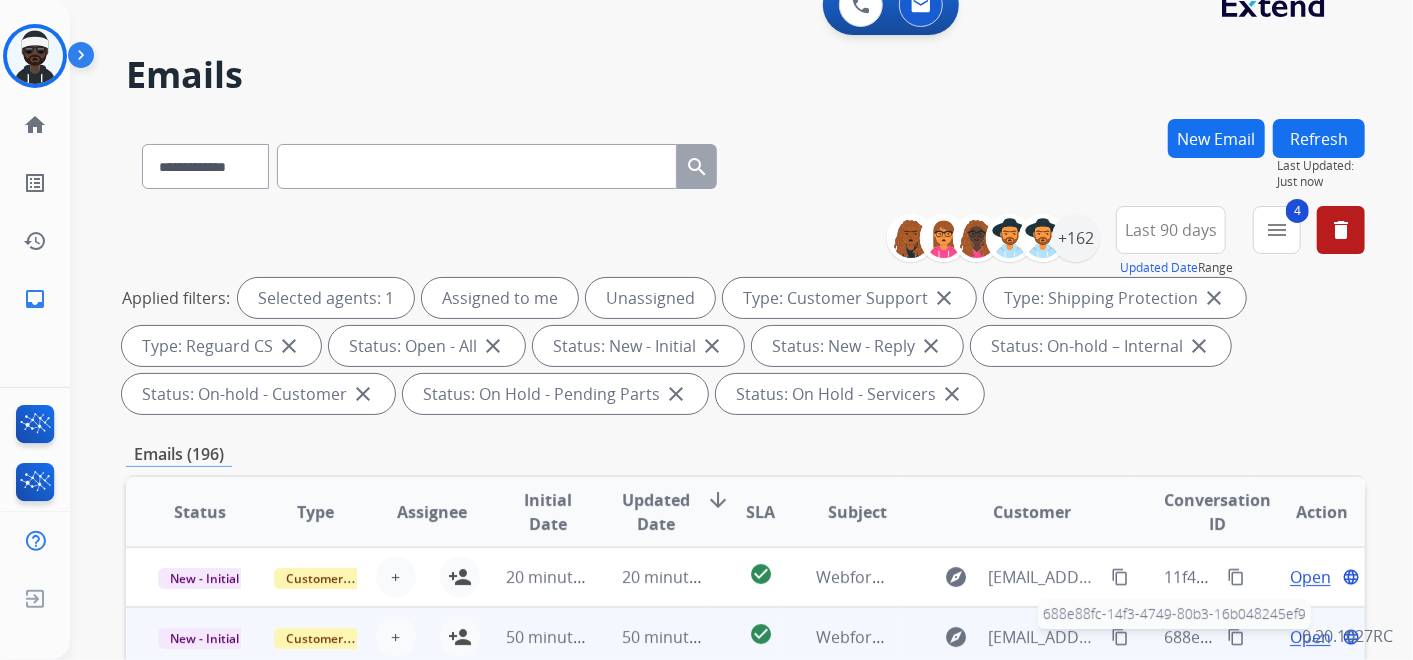 scroll, scrollTop: 0, scrollLeft: 0, axis: both 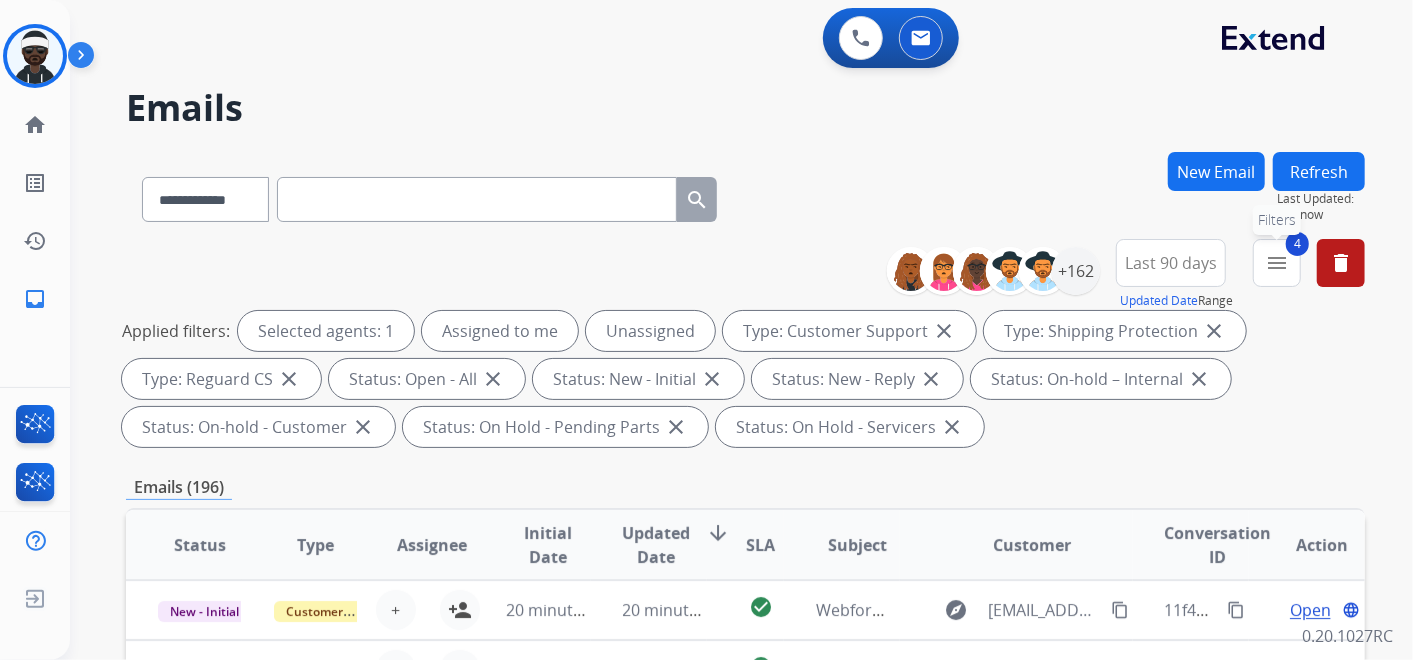 click on "menu" at bounding box center (1277, 263) 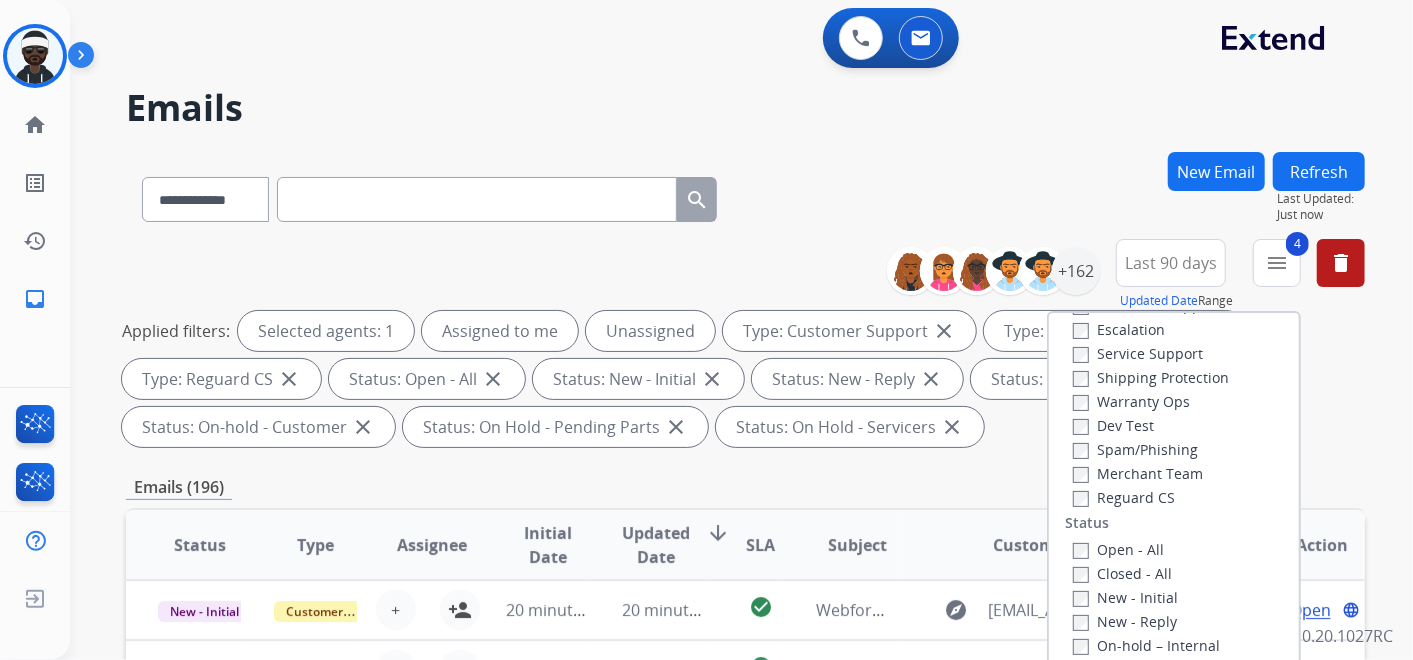 scroll, scrollTop: 0, scrollLeft: 0, axis: both 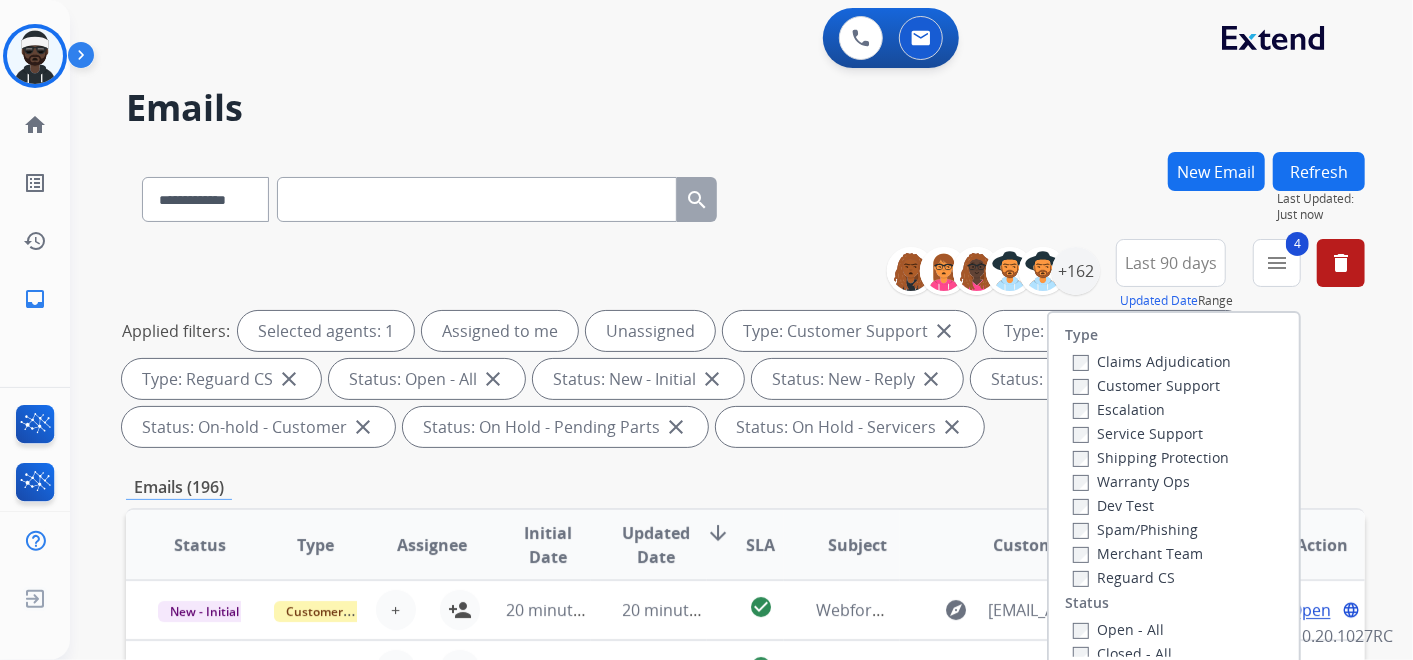 click on "Applied filters:  Selected agents: 1  Assigned to me Unassigned  Type: Customer Support  close  Type: Shipping Protection  close  Type: Reguard CS  close  Status: Open - All  close  Status: New - Initial  close  Status: New - Reply  close  Status: On-hold – Internal  close  Status: On-hold - Customer  close  Status: On Hold - Pending Parts  close  Status: On Hold - Servicers  close" at bounding box center [741, 379] 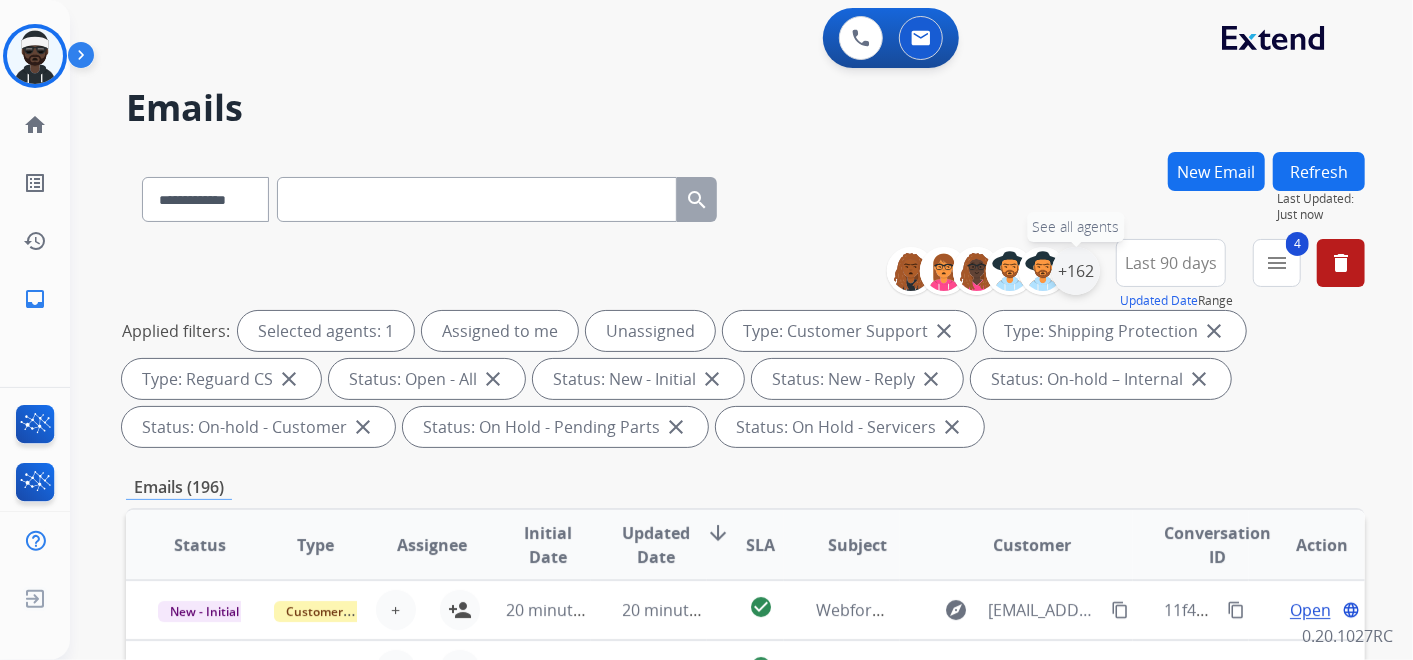 click on "+162" at bounding box center [1076, 271] 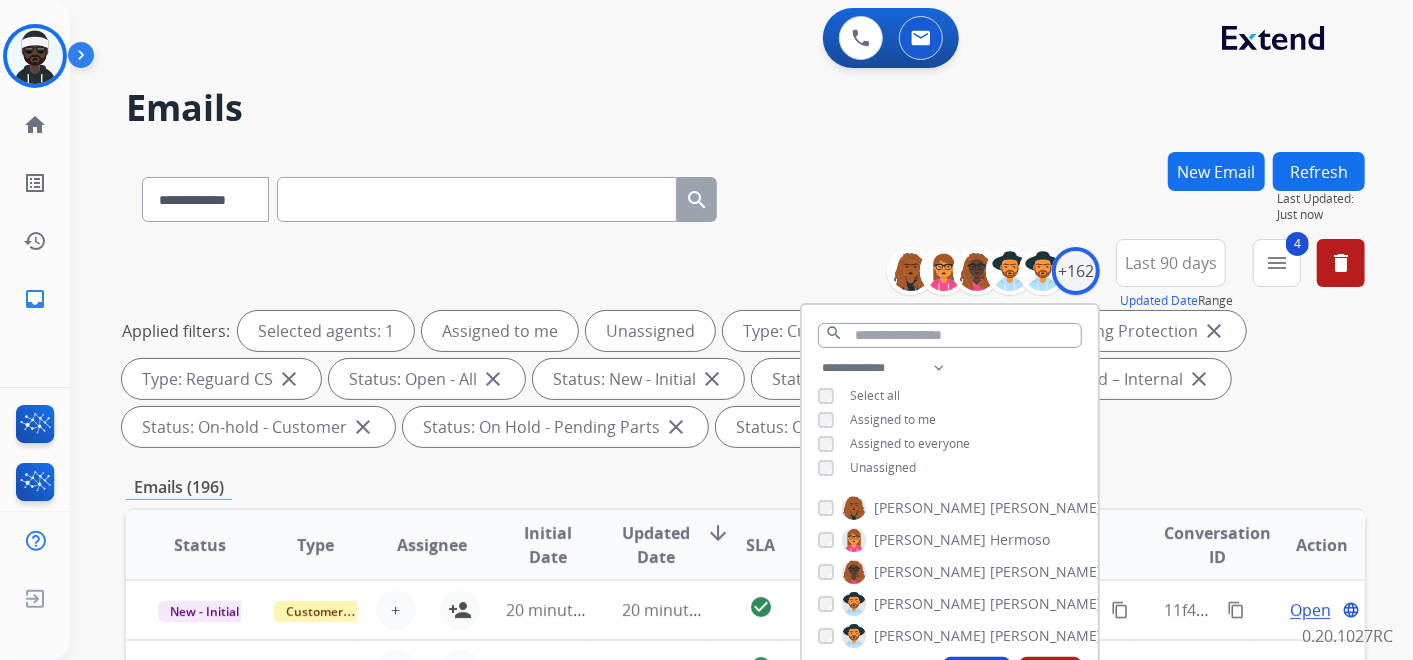 click on "Unassigned" at bounding box center [883, 467] 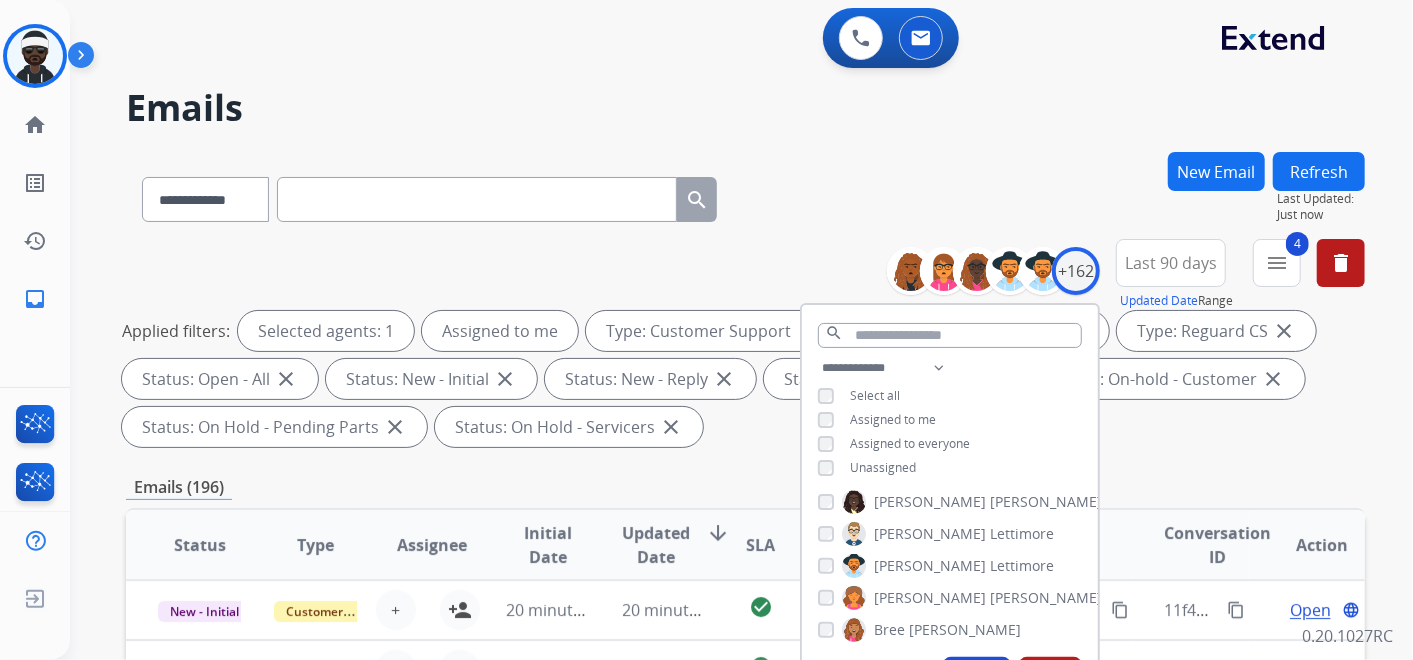 scroll, scrollTop: 555, scrollLeft: 0, axis: vertical 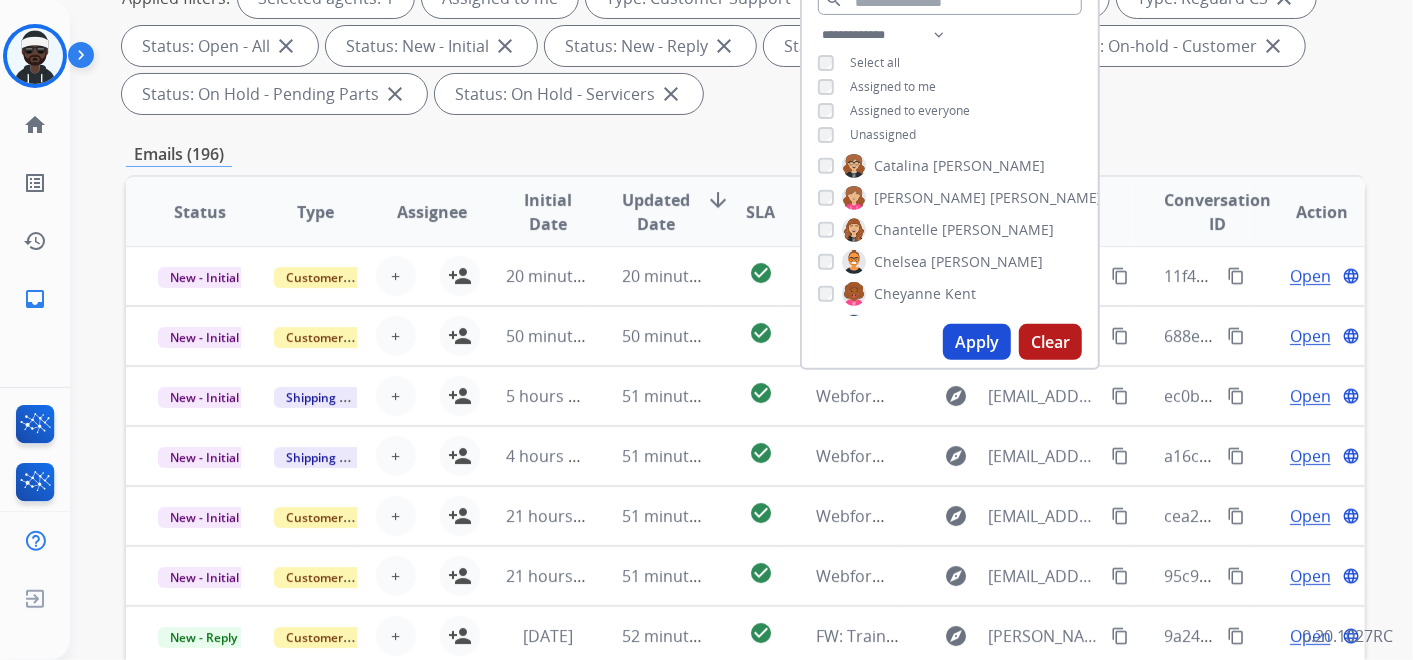 click on "Apply" at bounding box center (977, 342) 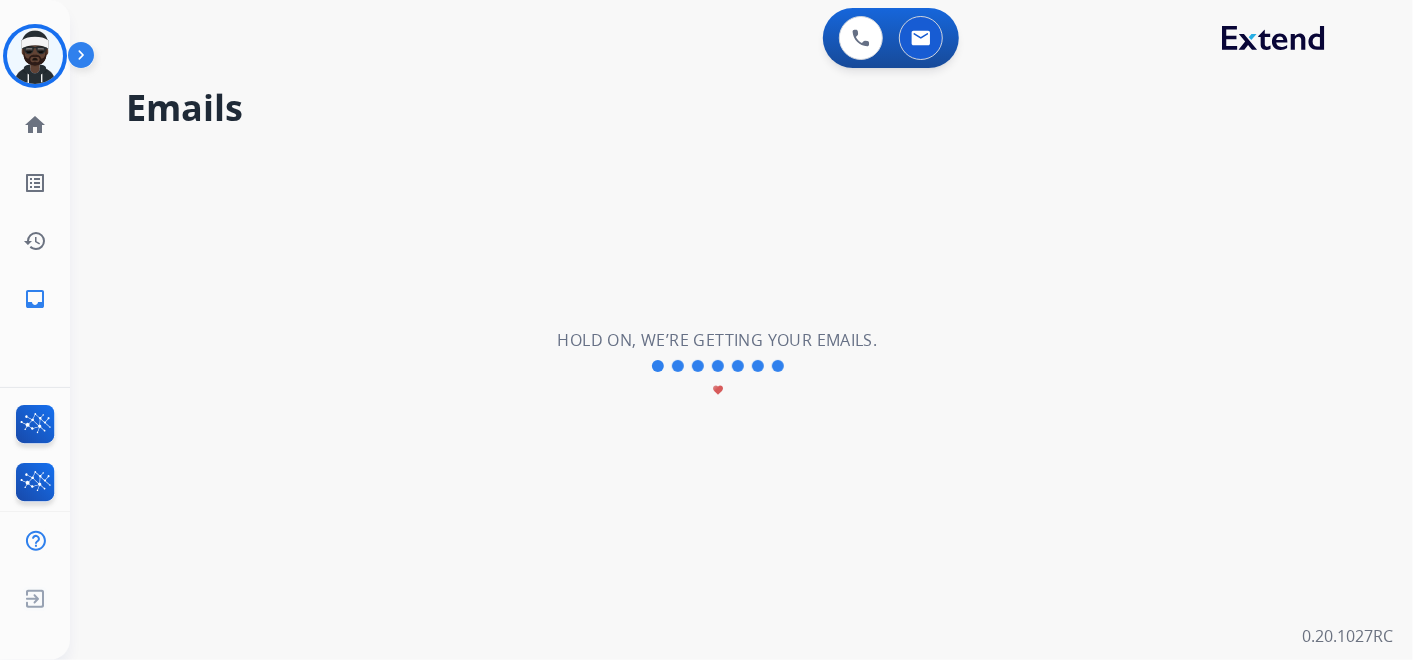 scroll, scrollTop: 0, scrollLeft: 0, axis: both 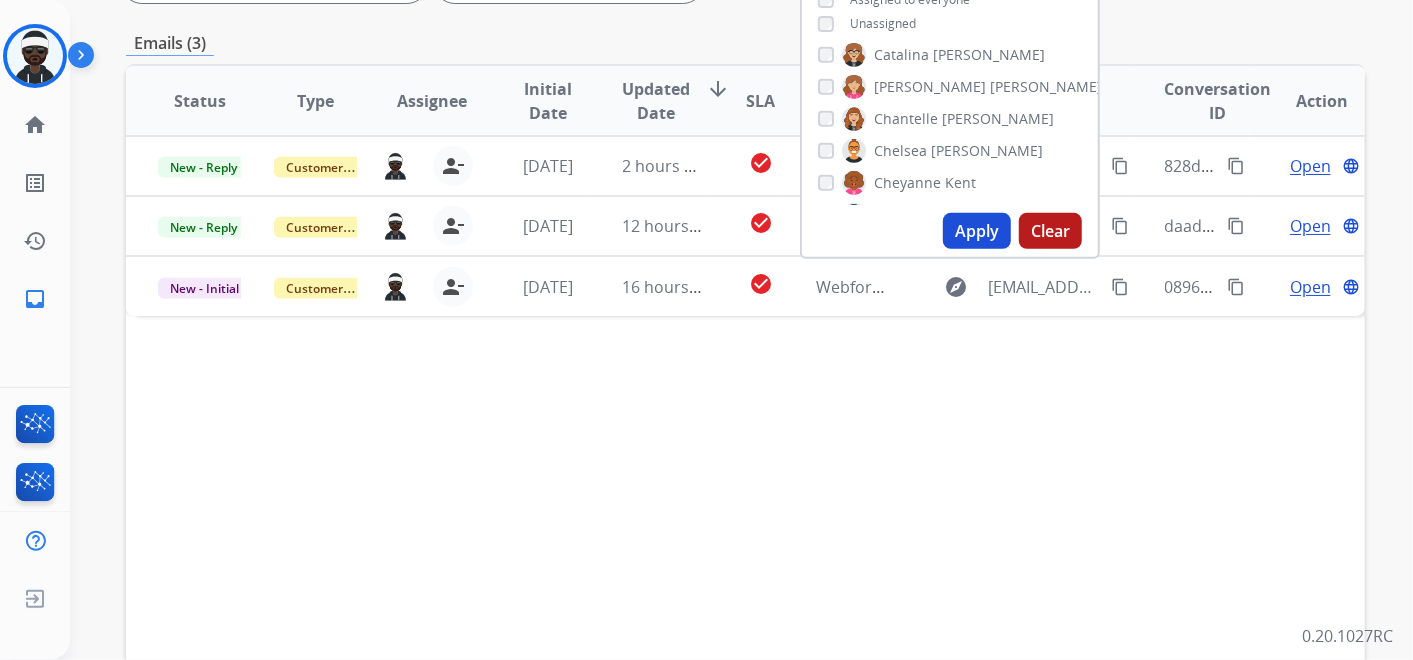 click on "Emails (3)" at bounding box center [745, 43] 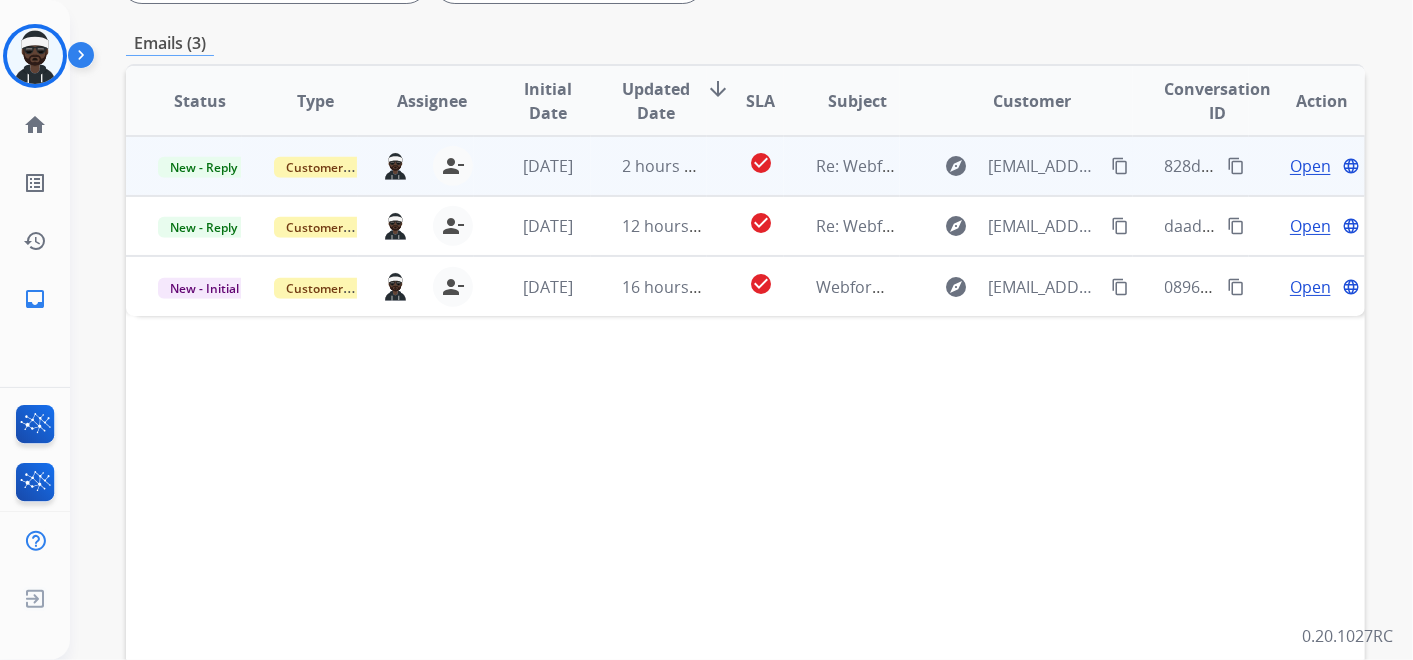 click on "Open" at bounding box center (1310, 166) 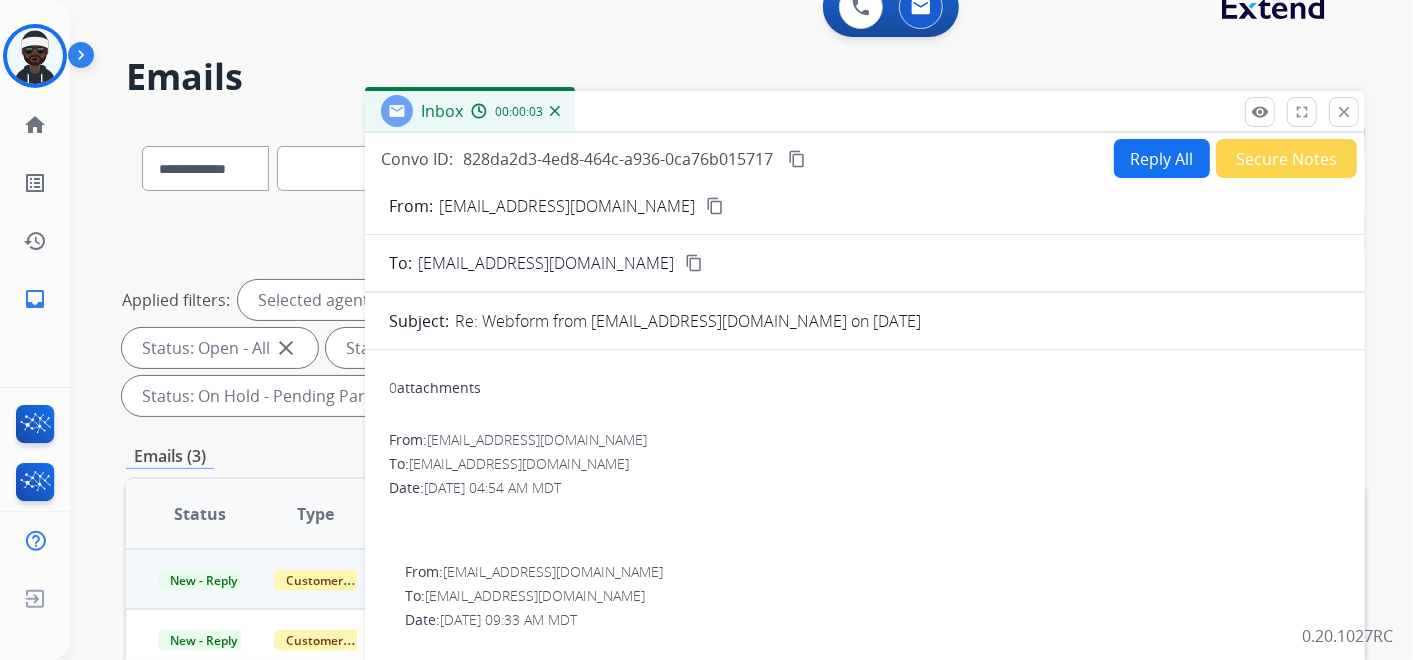 scroll, scrollTop: 0, scrollLeft: 0, axis: both 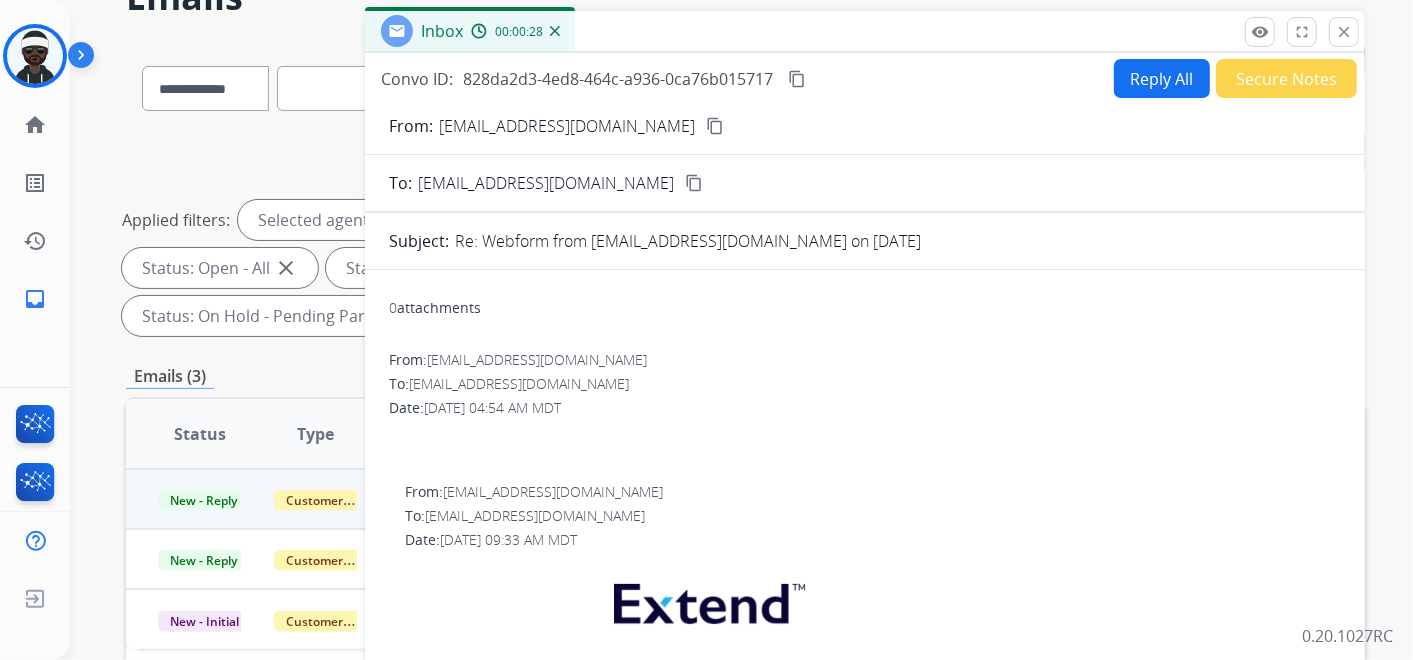 click on "Reply All" at bounding box center (1162, 78) 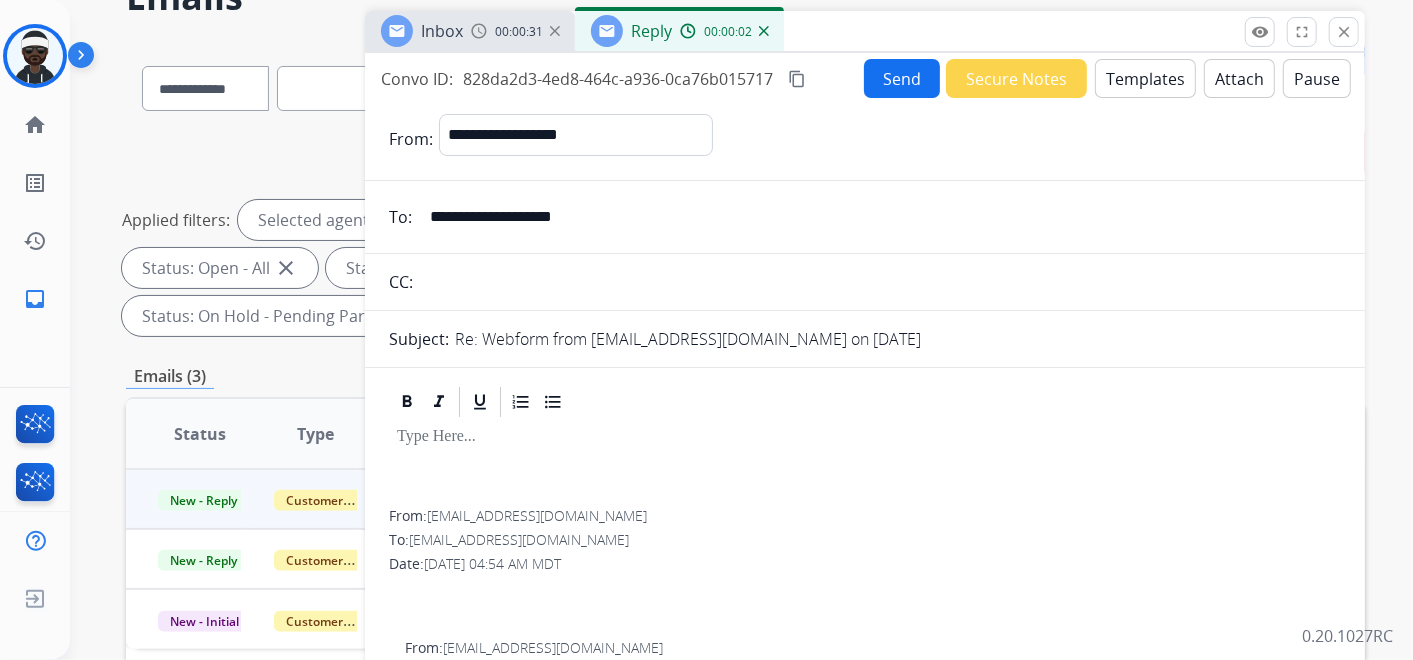 click at bounding box center [865, 465] 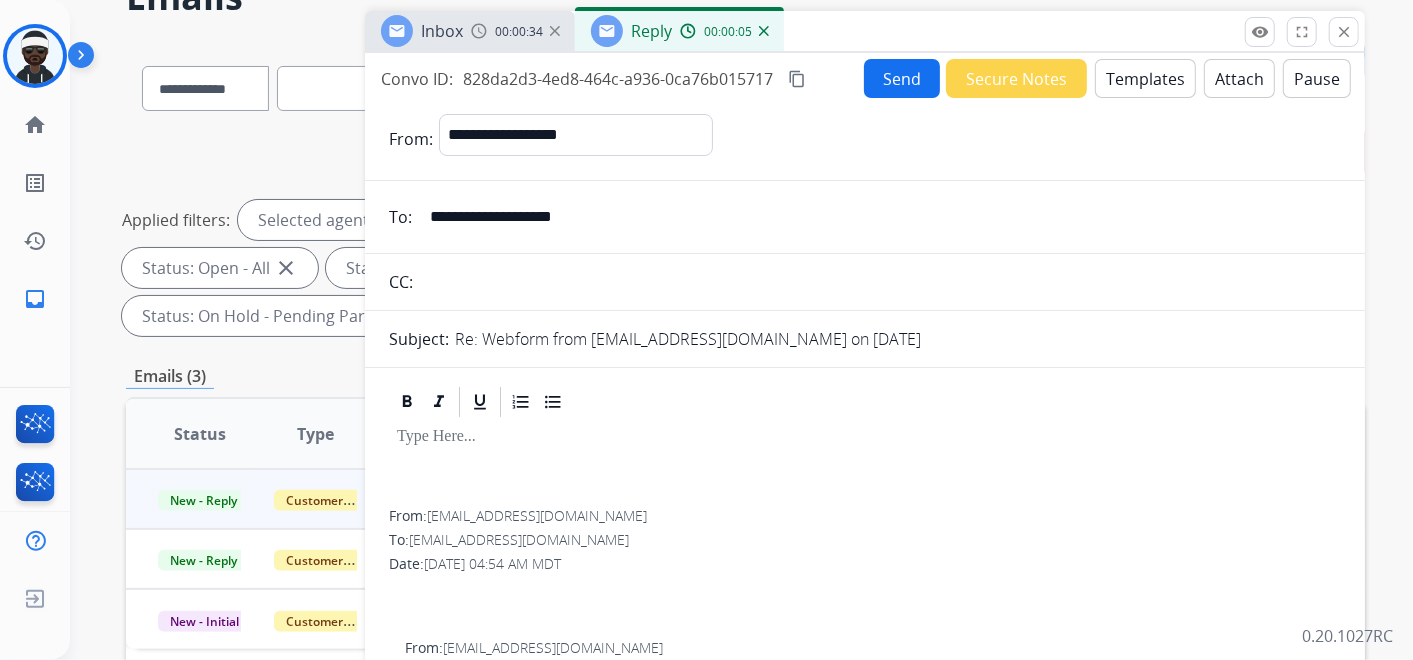 type 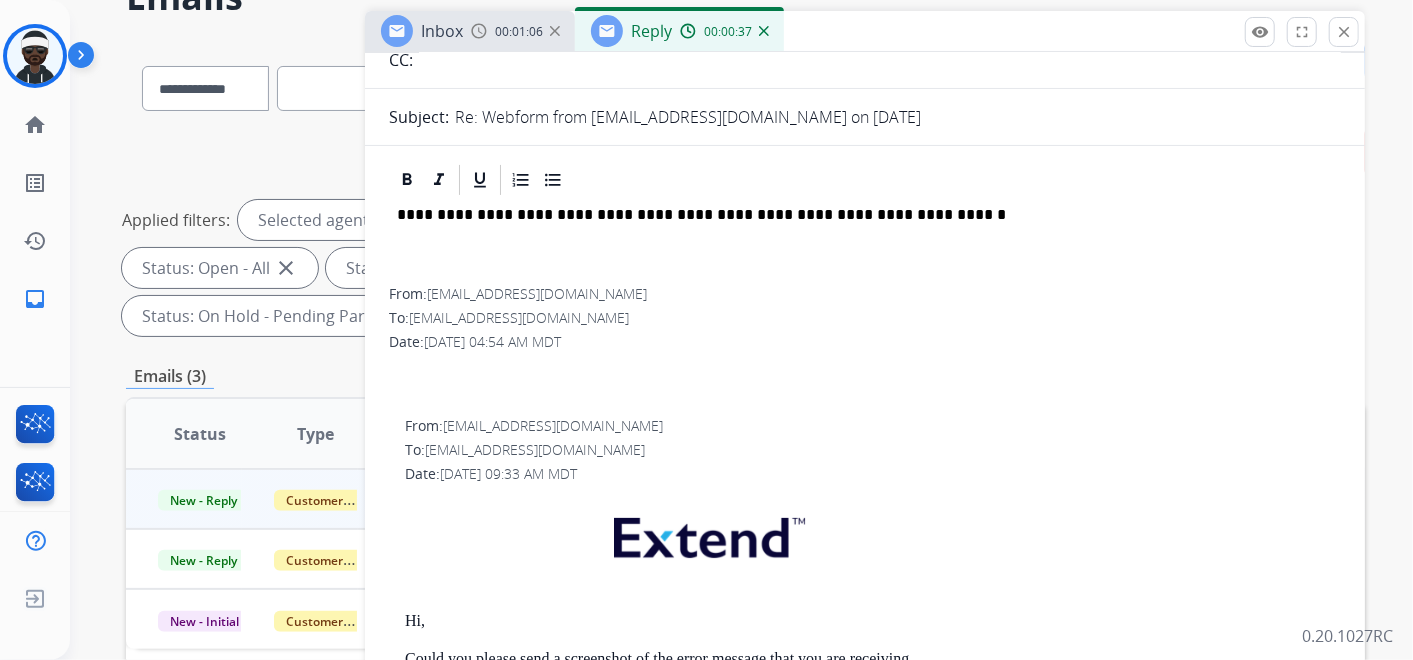 scroll, scrollTop: 0, scrollLeft: 0, axis: both 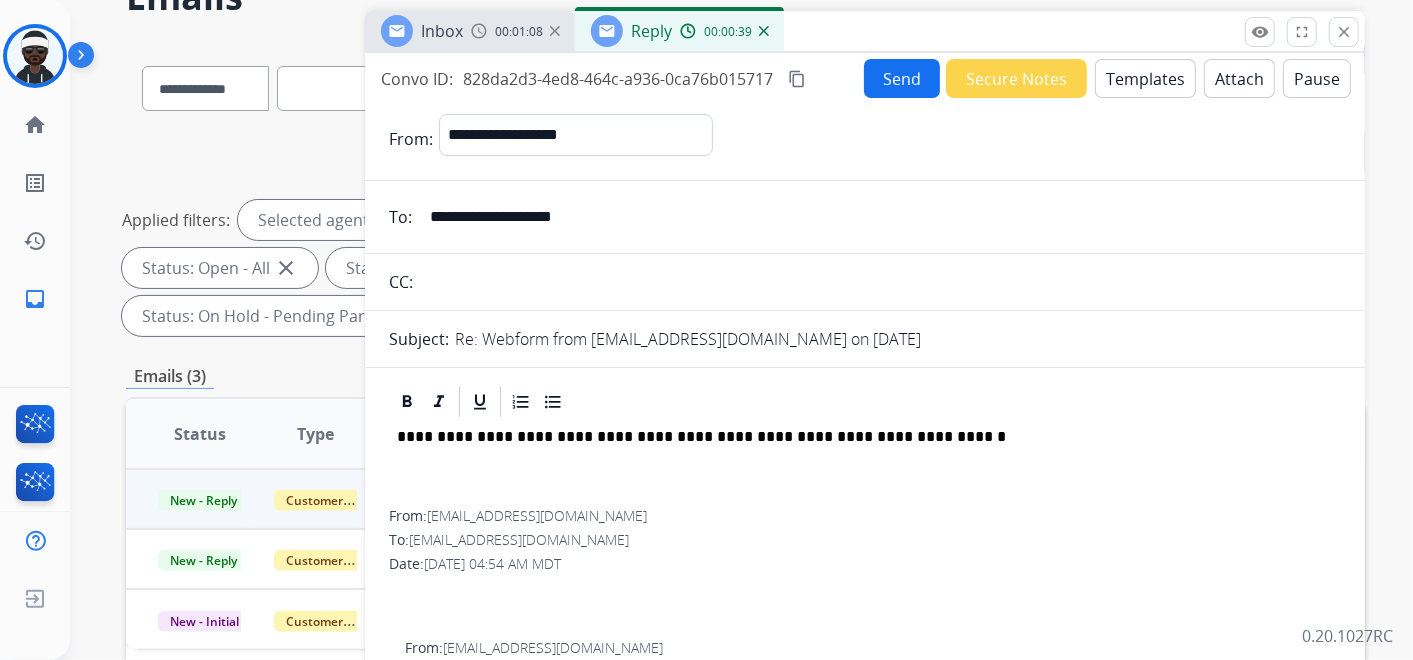 click on "Send" at bounding box center [902, 78] 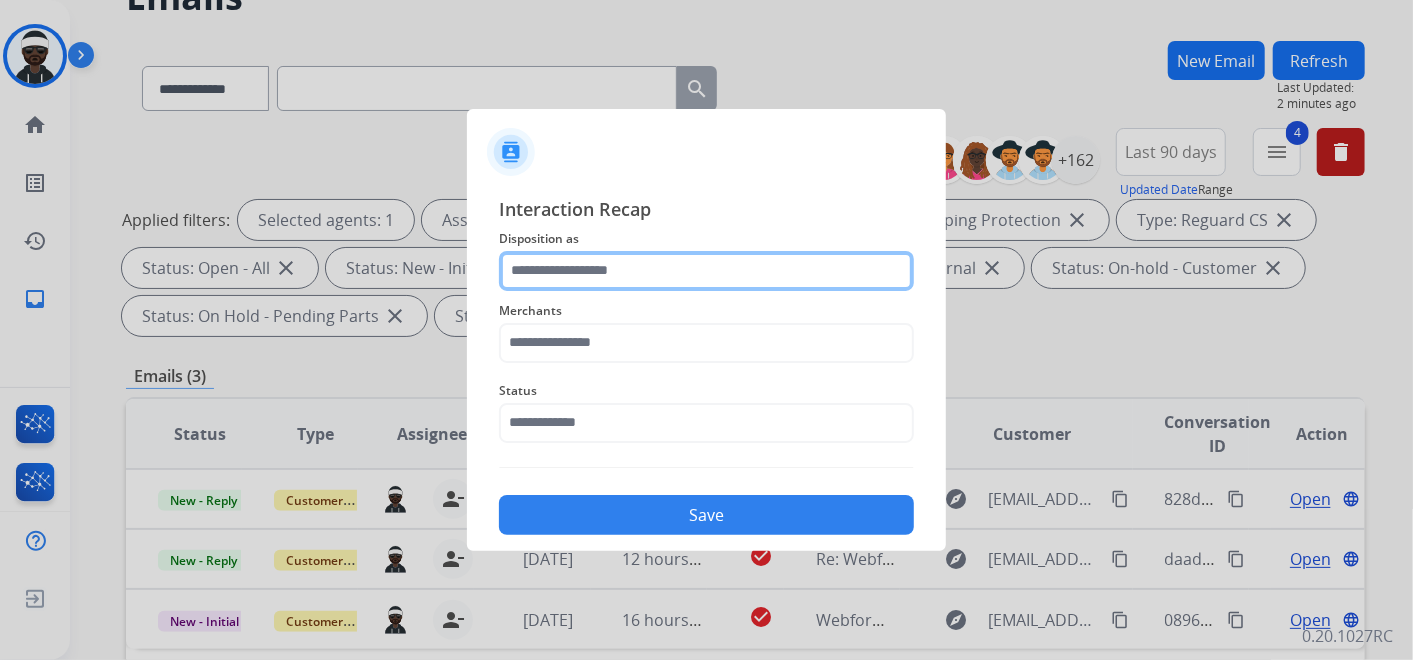 click 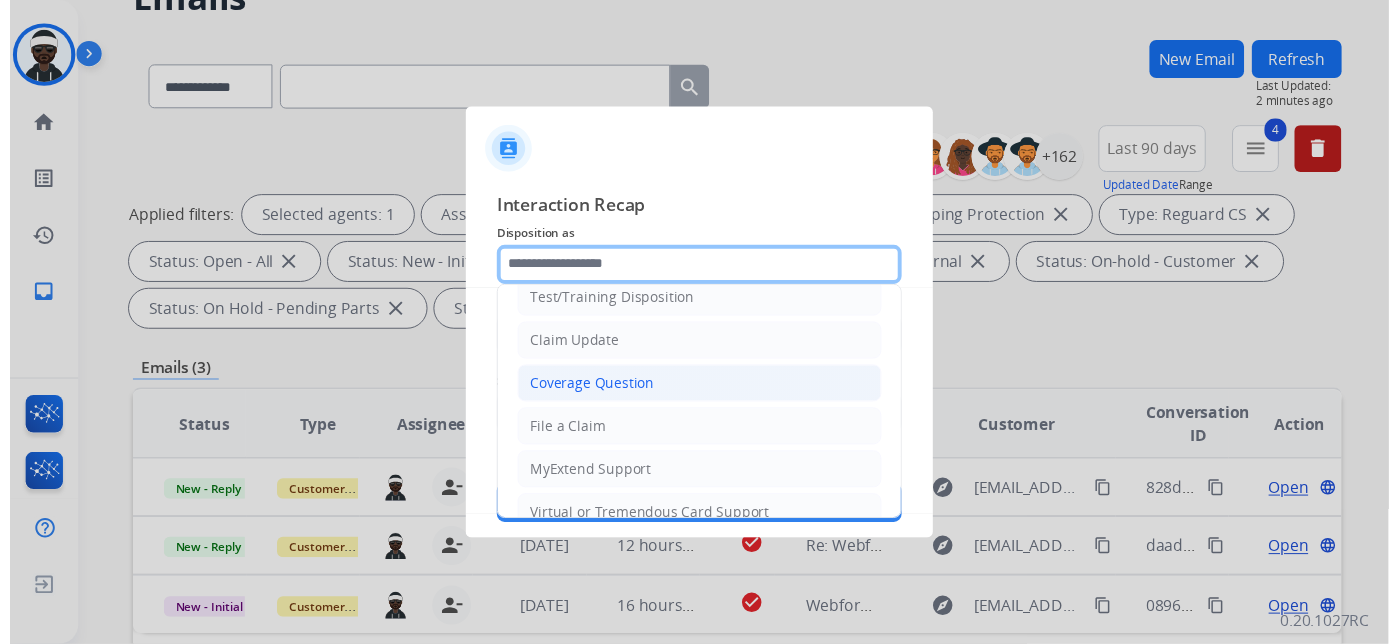 scroll, scrollTop: 111, scrollLeft: 0, axis: vertical 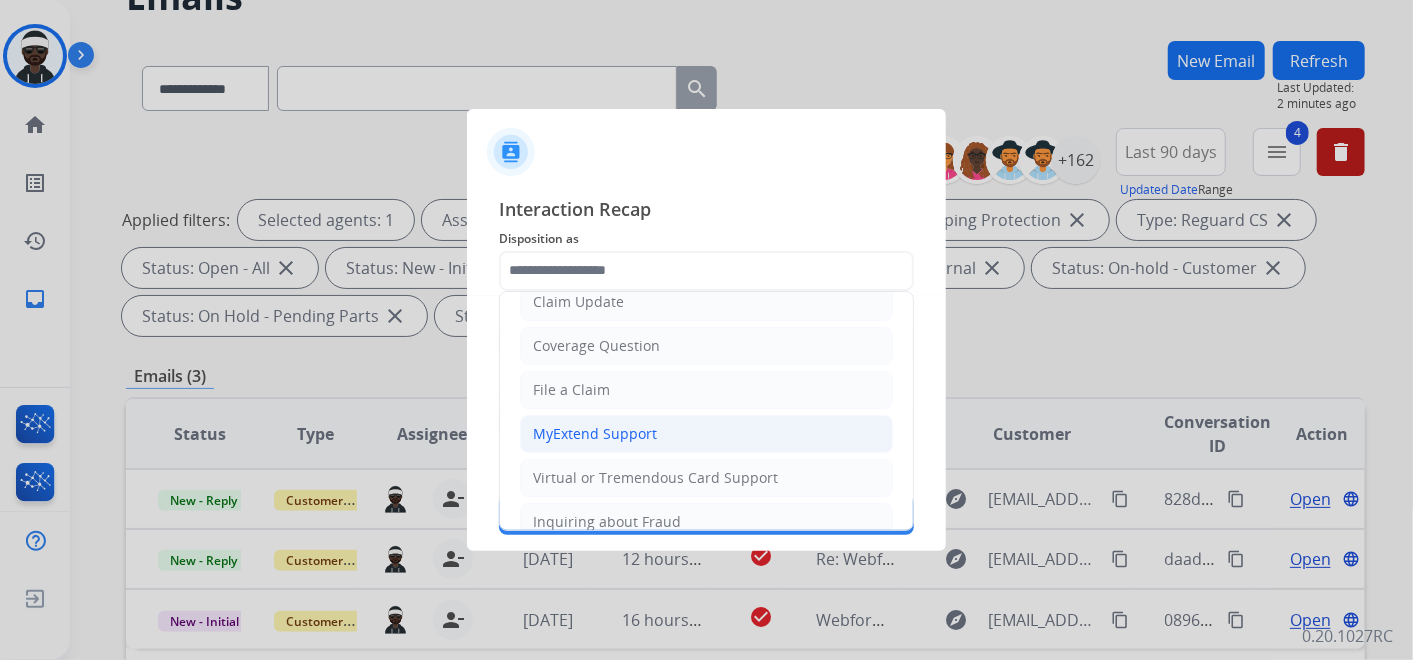 click on "MyExtend Support" 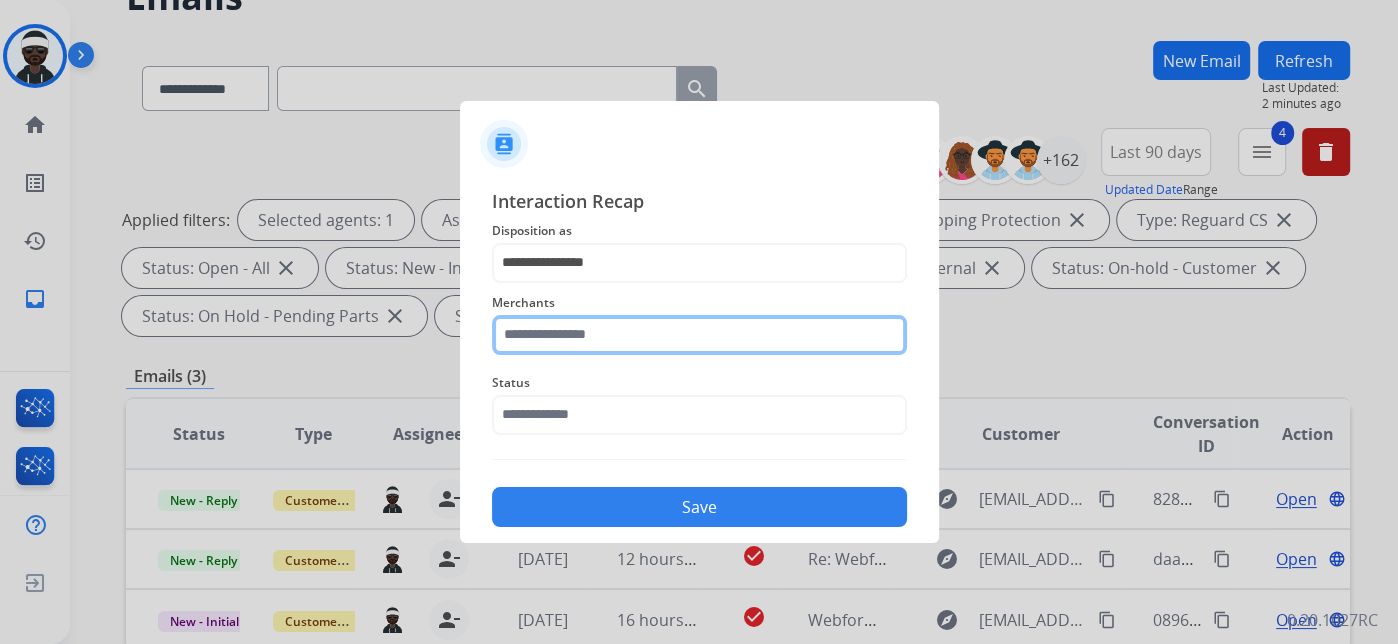 click 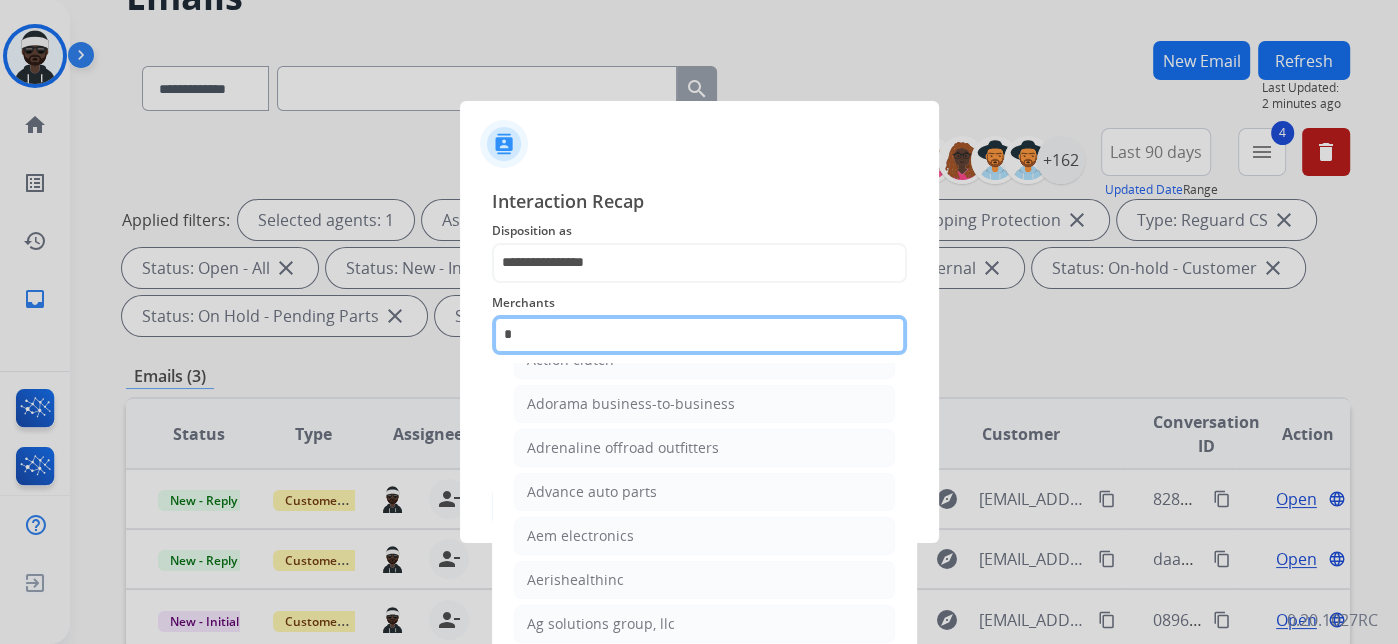 scroll, scrollTop: 0, scrollLeft: 0, axis: both 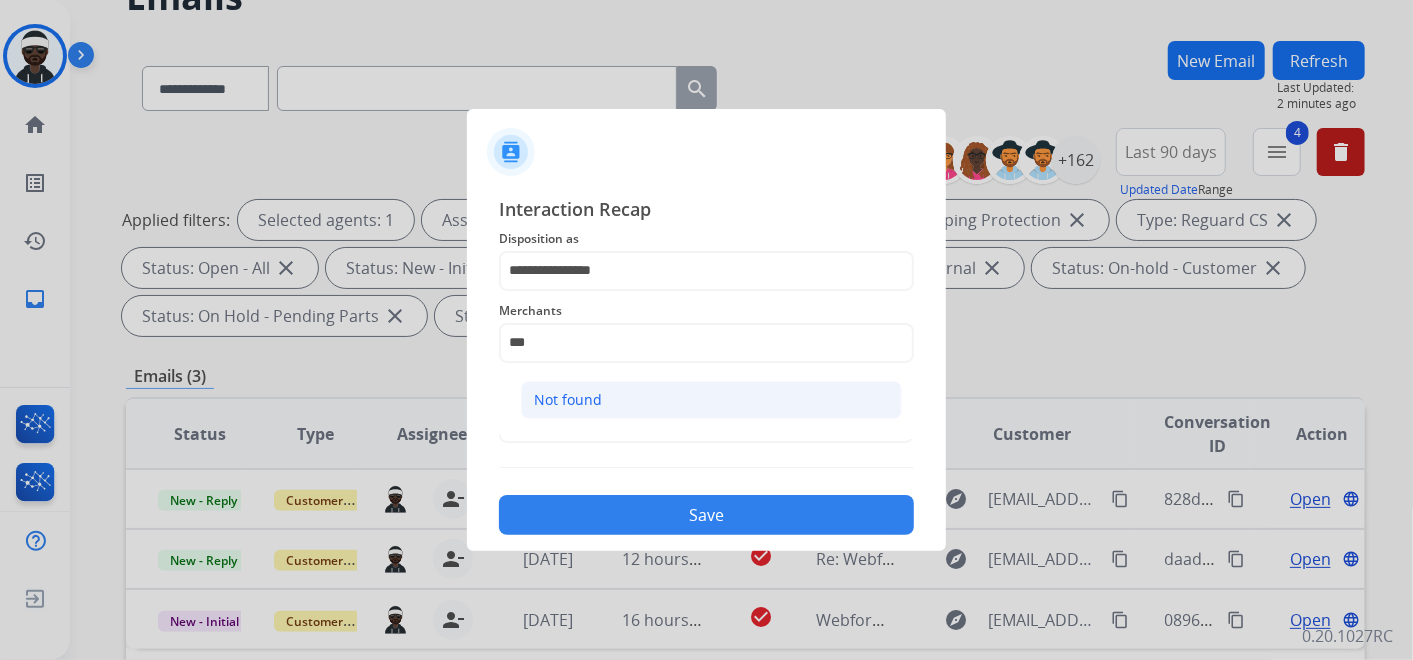 click on "Not found" 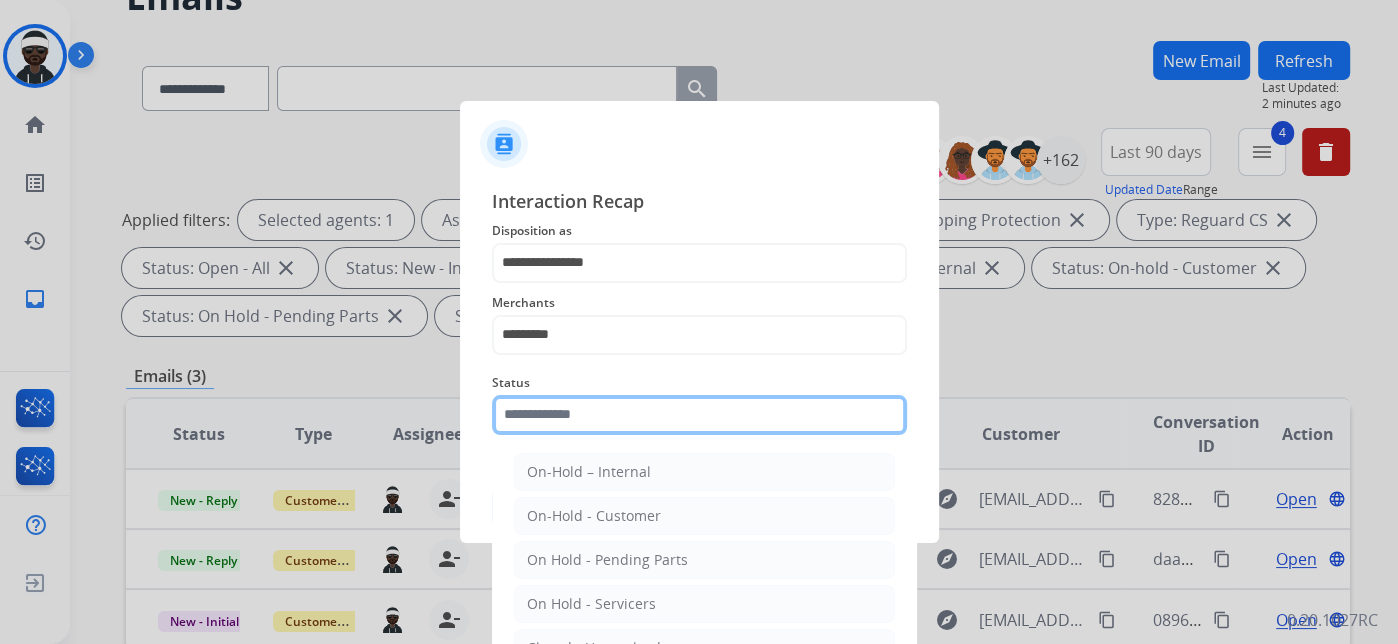 click 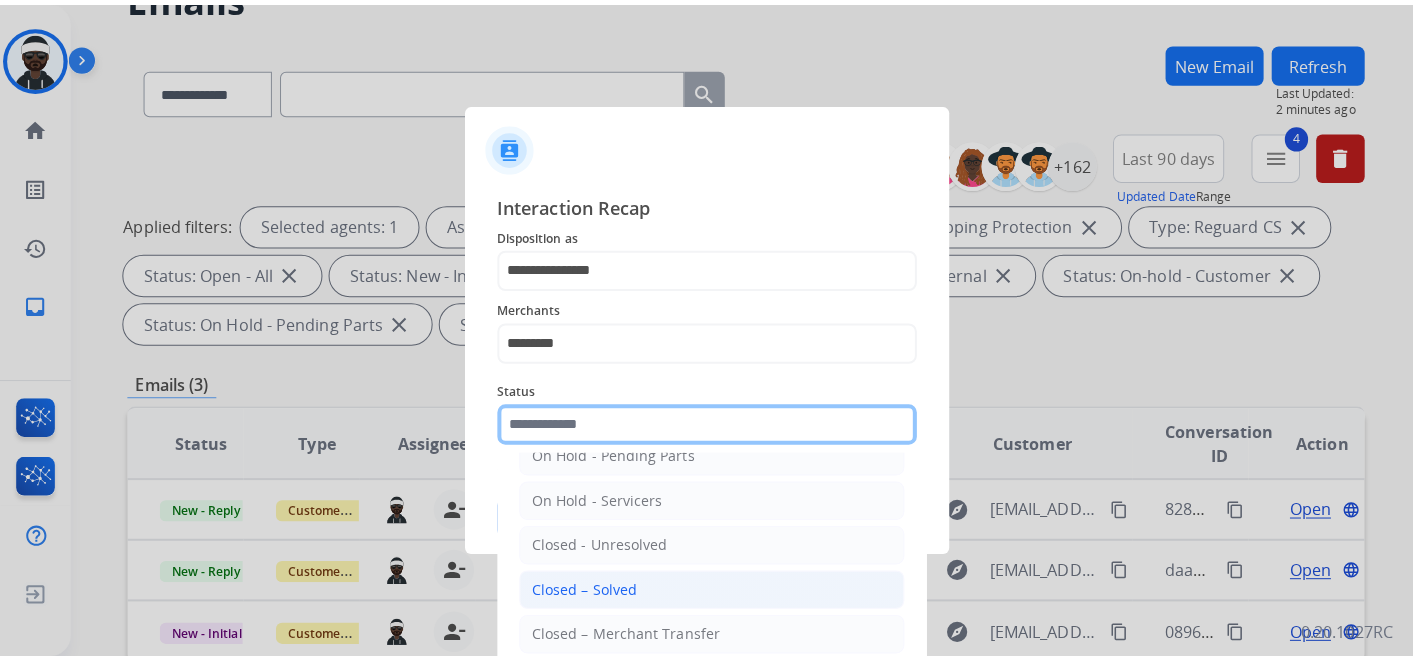 scroll, scrollTop: 114, scrollLeft: 0, axis: vertical 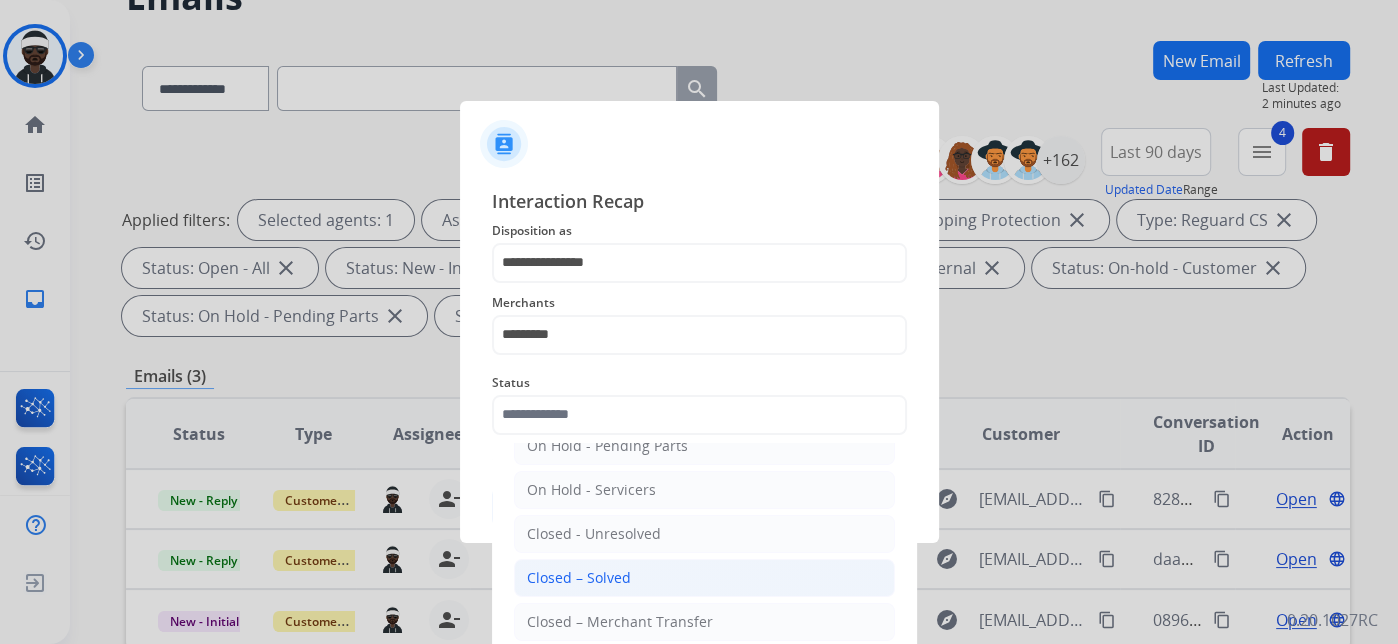 click on "Closed – Solved" 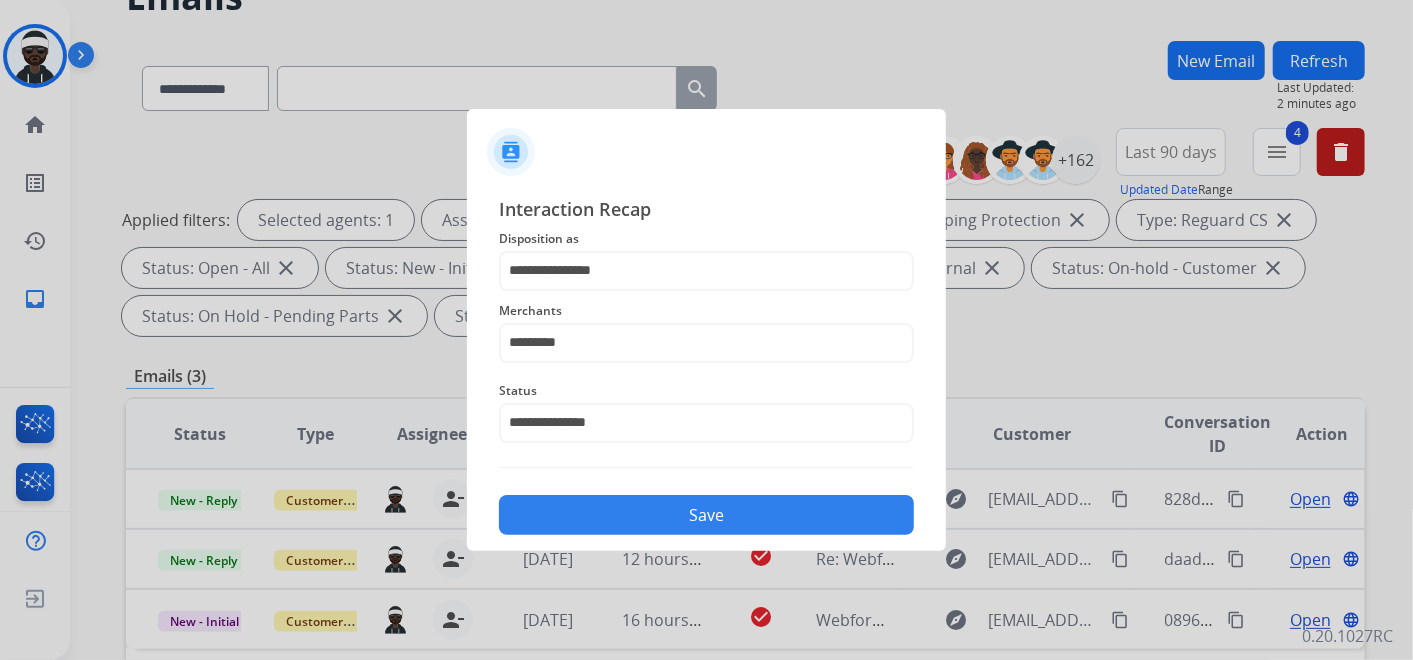 click on "Save" 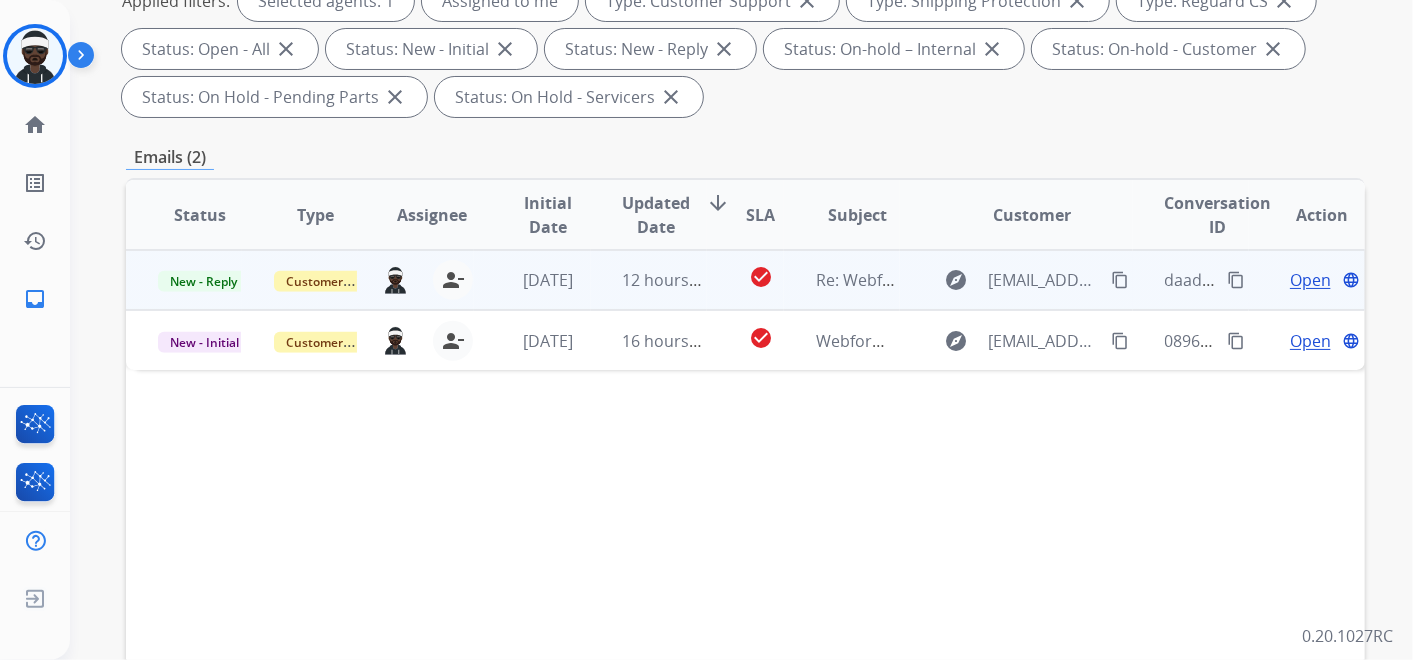 scroll, scrollTop: 222, scrollLeft: 0, axis: vertical 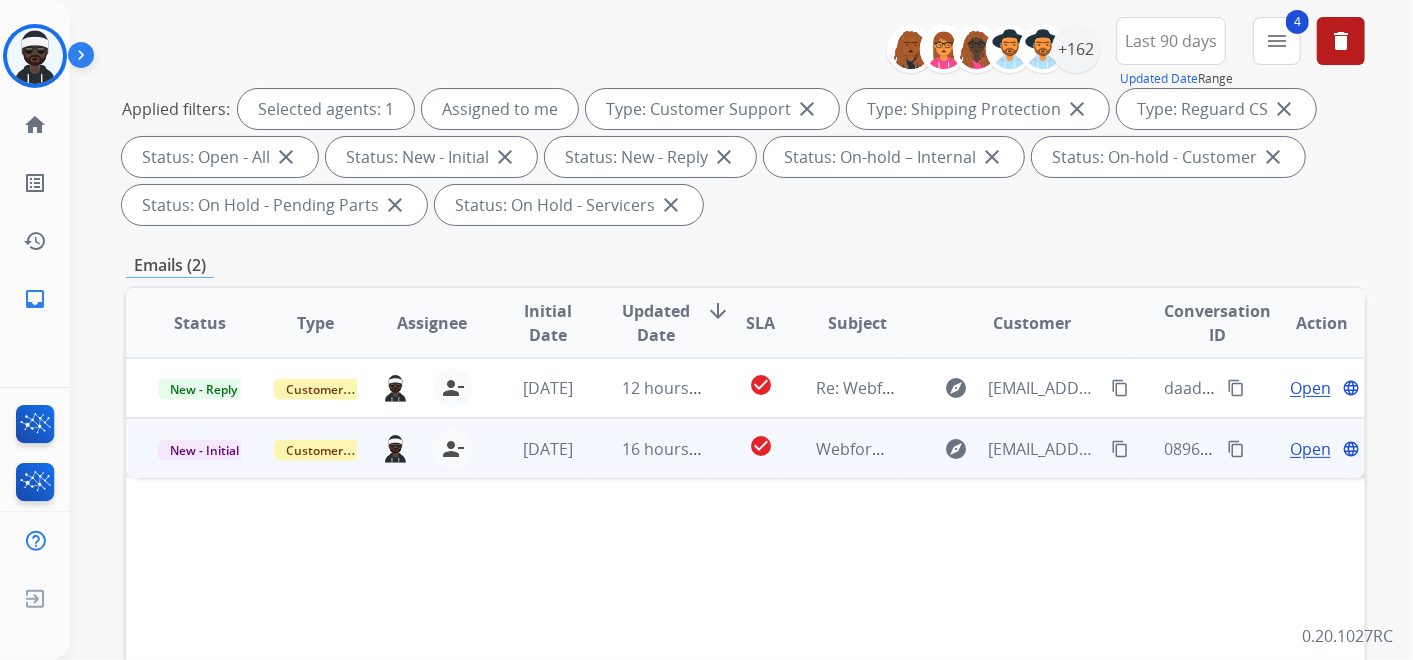 click on "Open" at bounding box center (1310, 449) 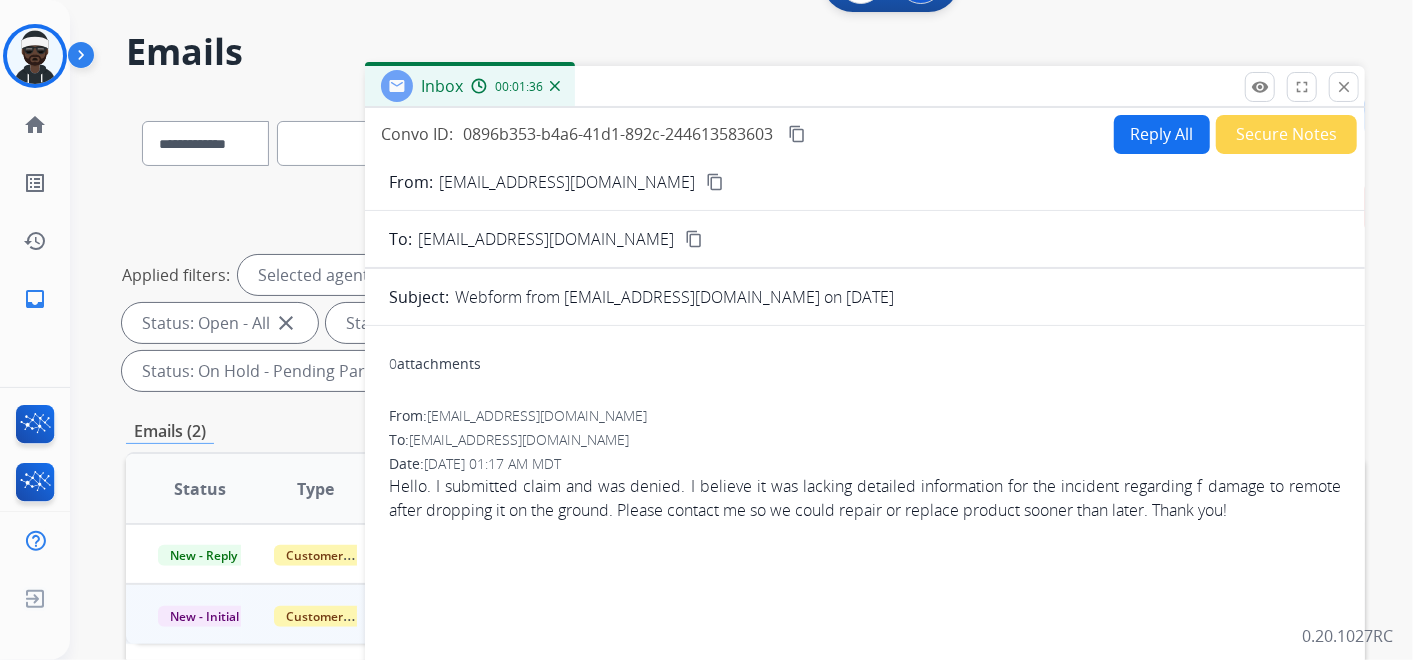 scroll, scrollTop: 0, scrollLeft: 0, axis: both 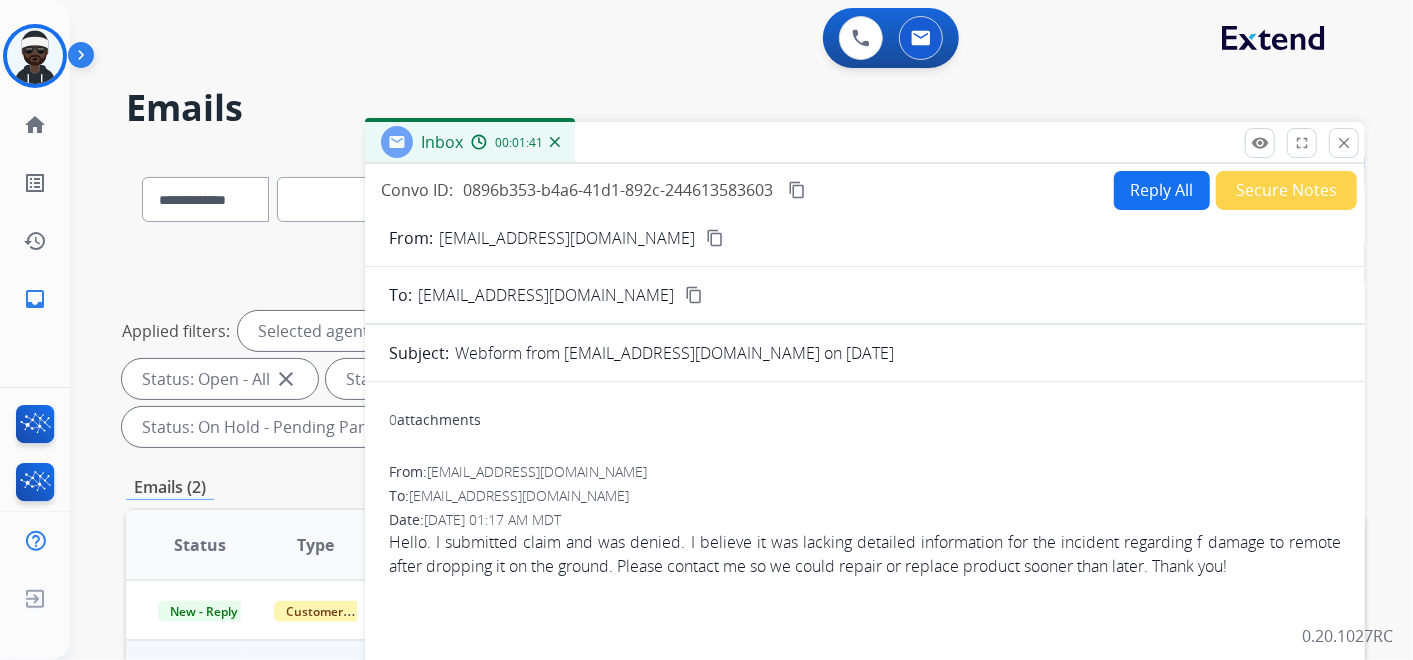 click on "content_copy" at bounding box center [715, 238] 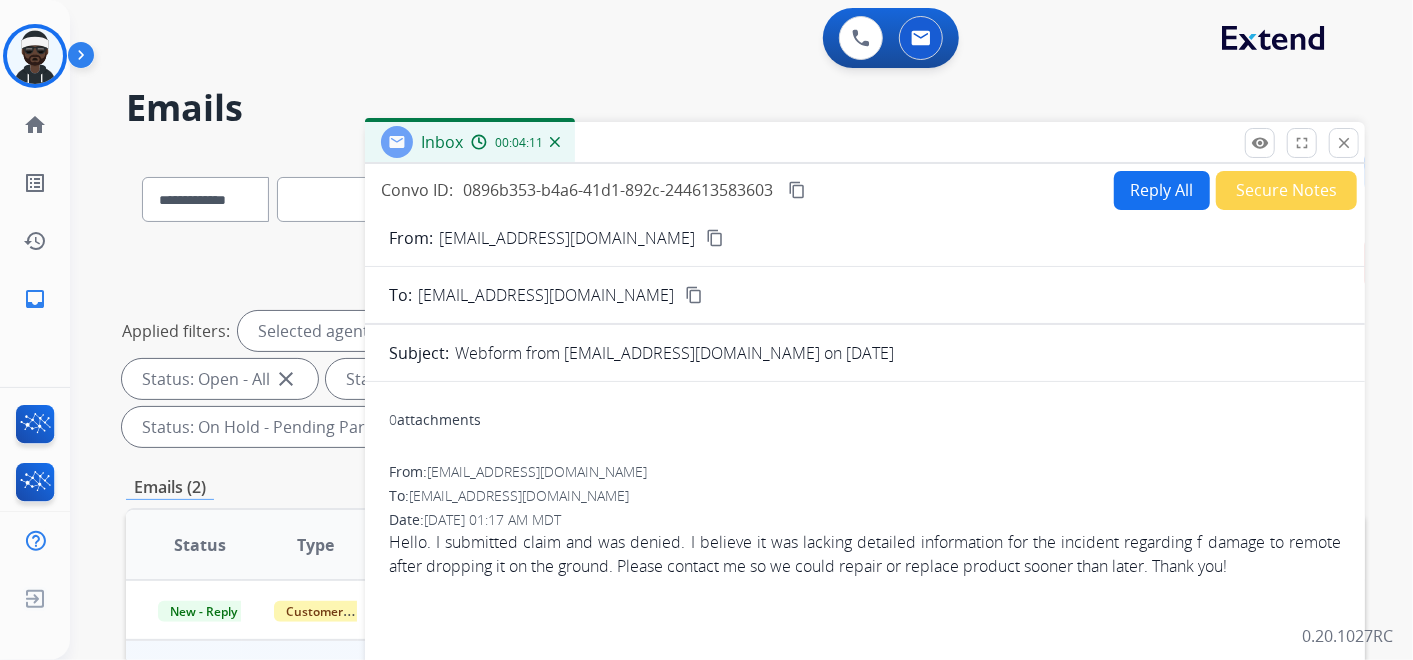 click on "Reply All" at bounding box center [1162, 190] 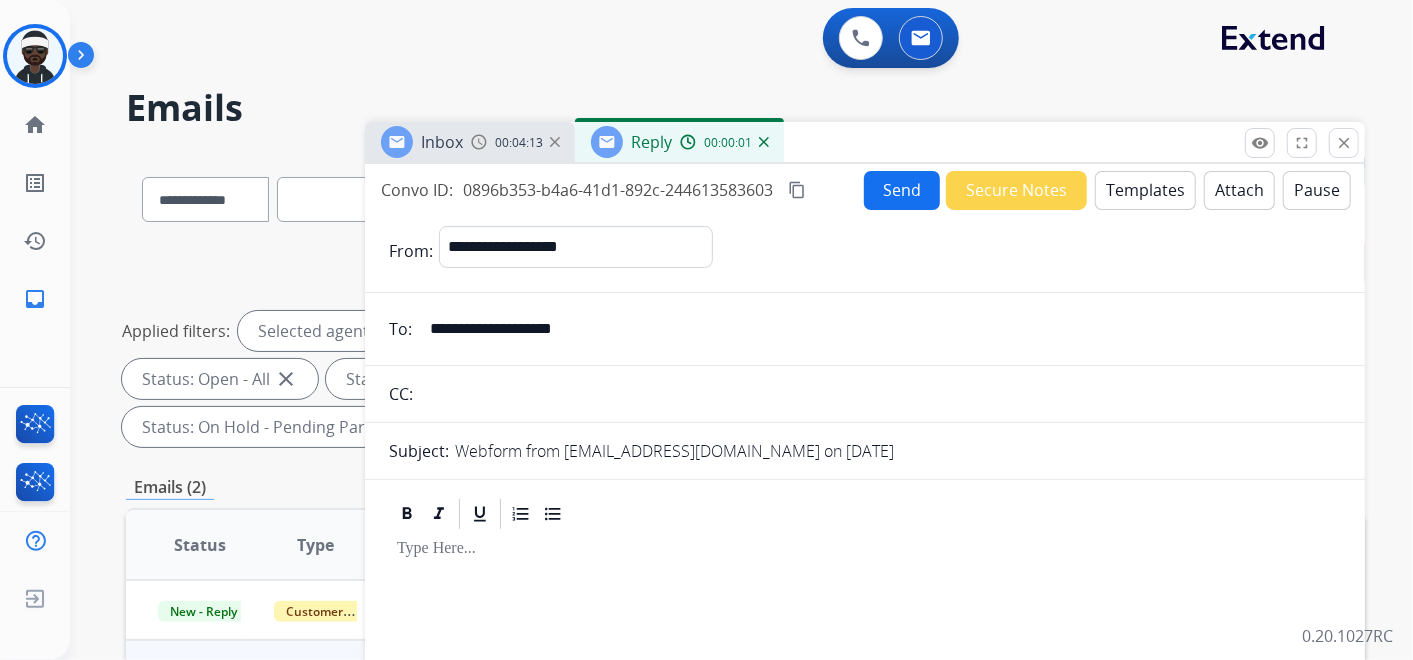 click at bounding box center [865, 703] 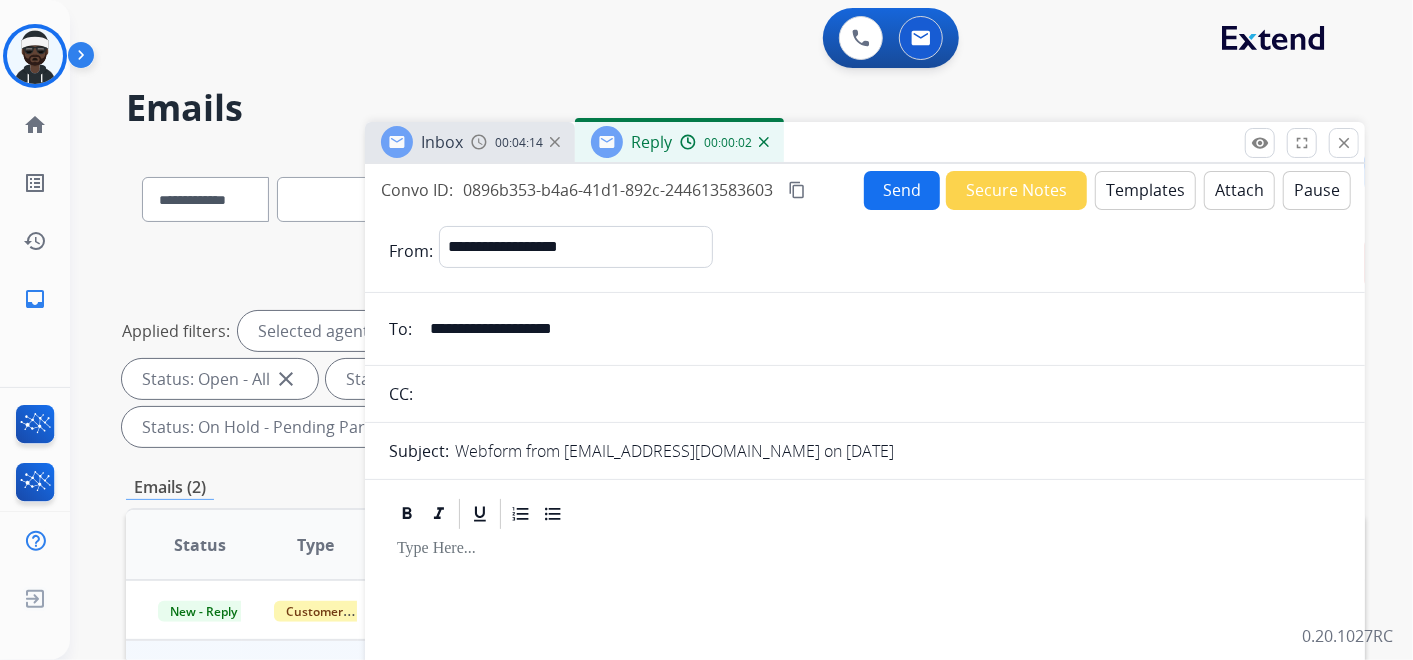 type 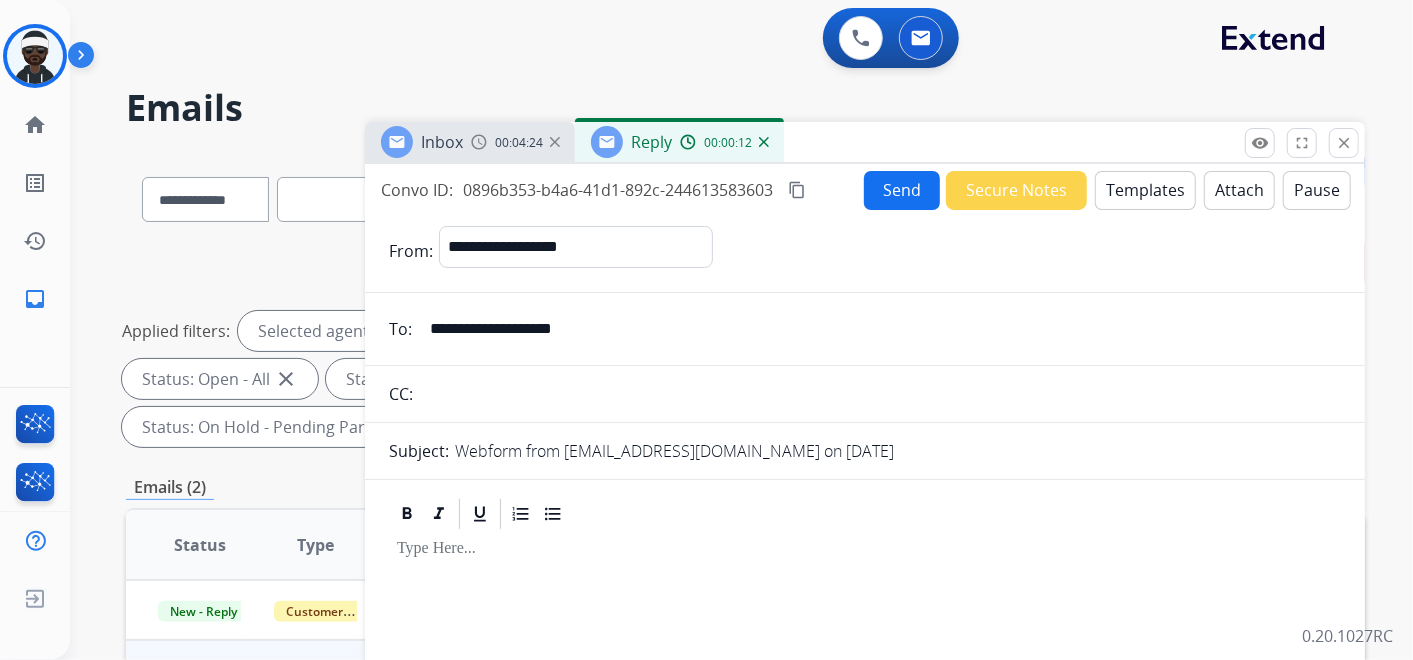 click on "Templates" at bounding box center [1145, 190] 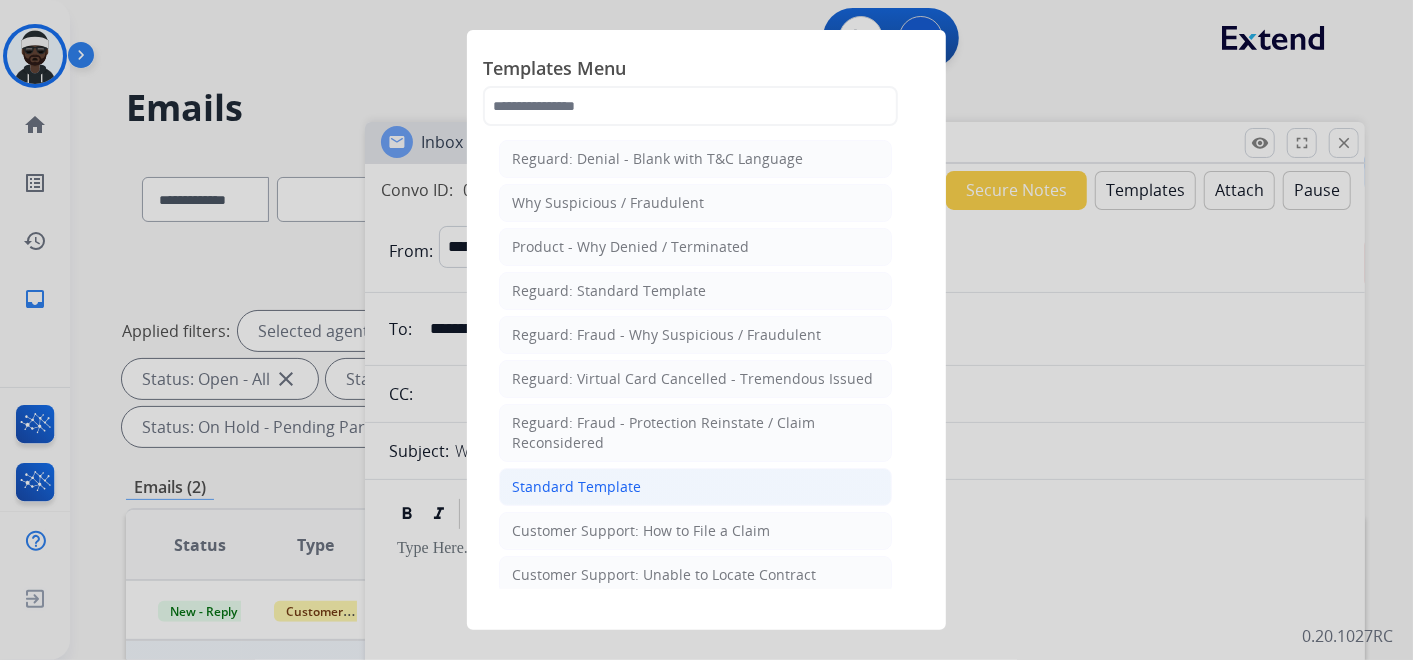 click on "Standard Template" 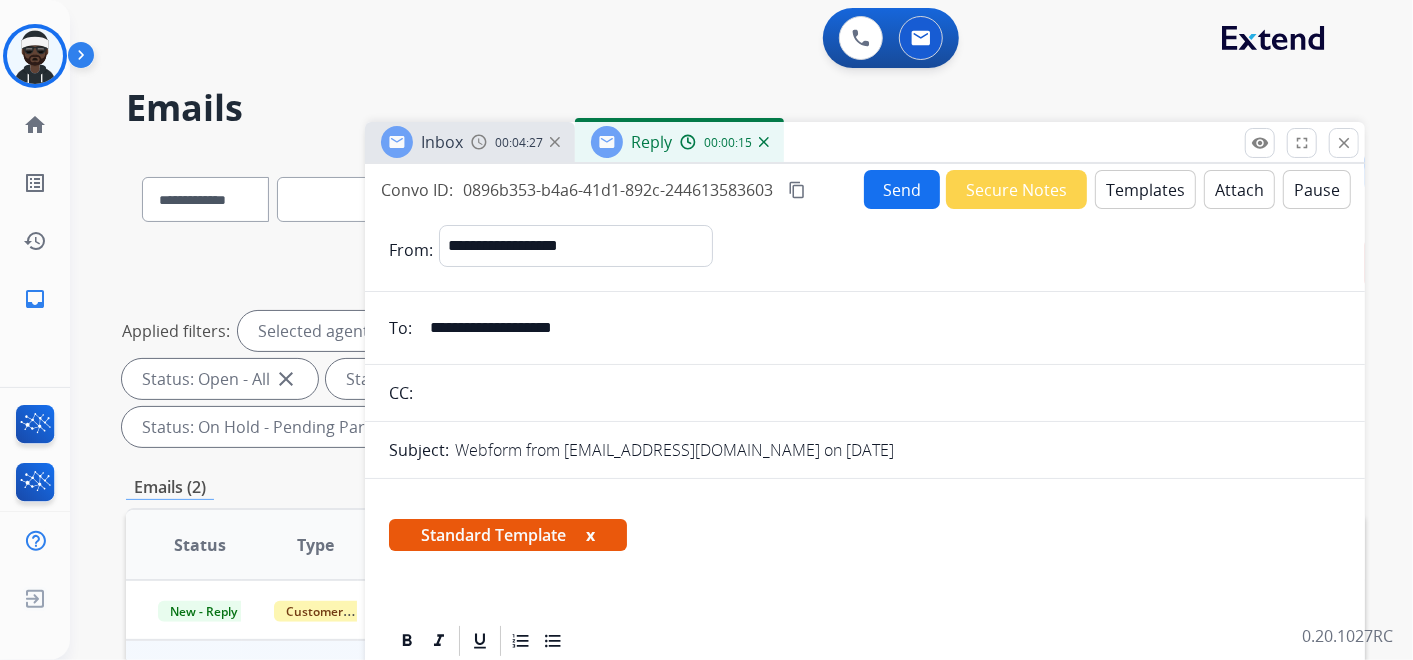 click on "Standard Template   x" at bounding box center (865, 543) 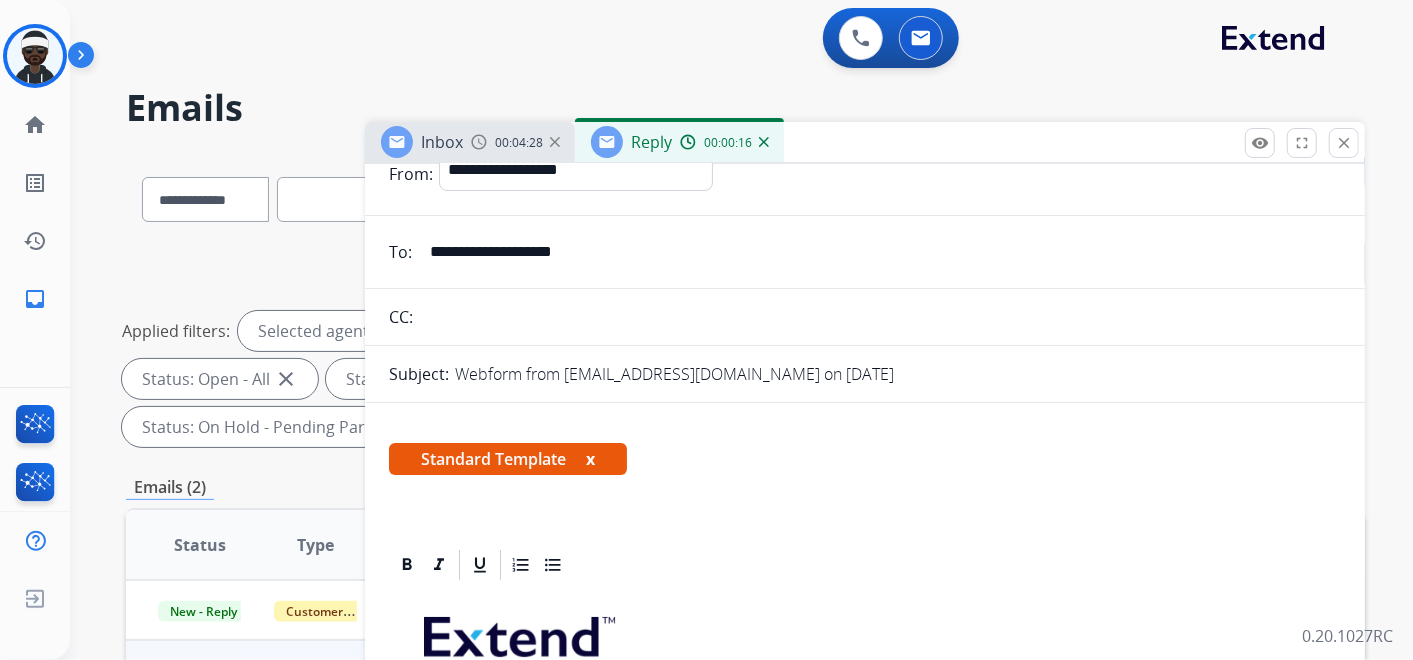 scroll, scrollTop: 111, scrollLeft: 0, axis: vertical 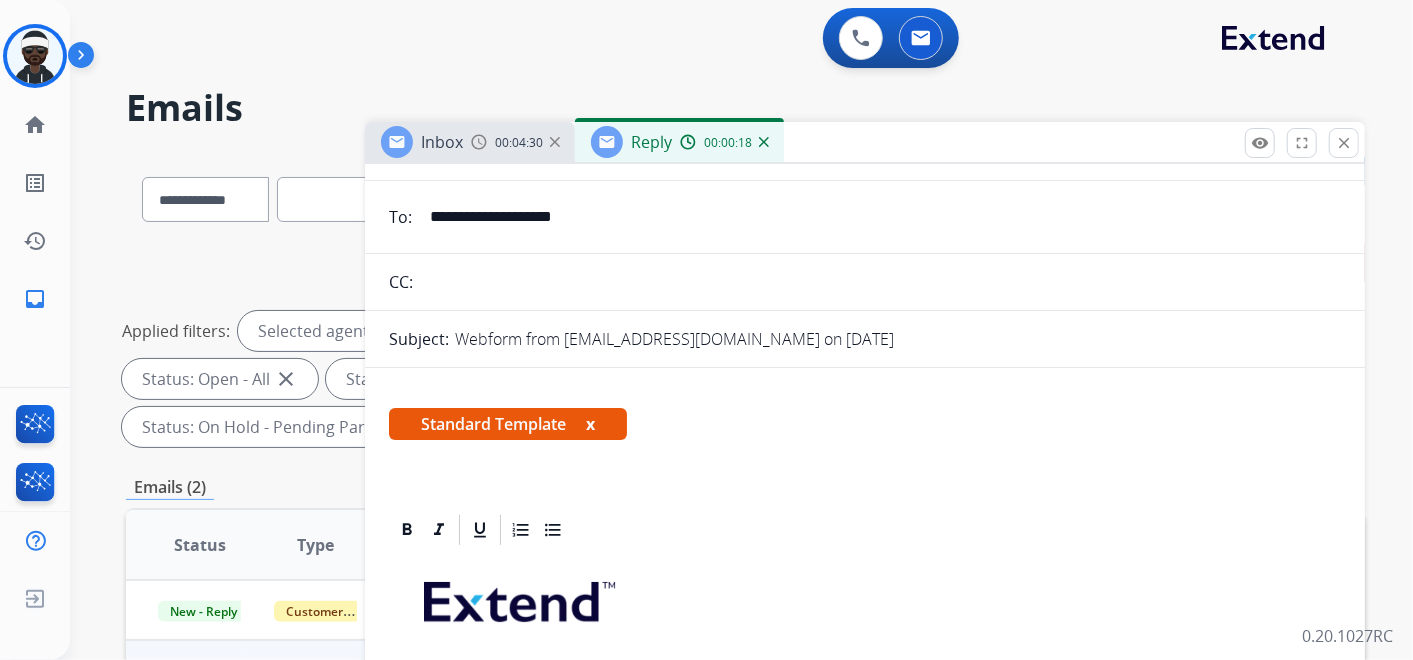 click on "x" at bounding box center [590, 424] 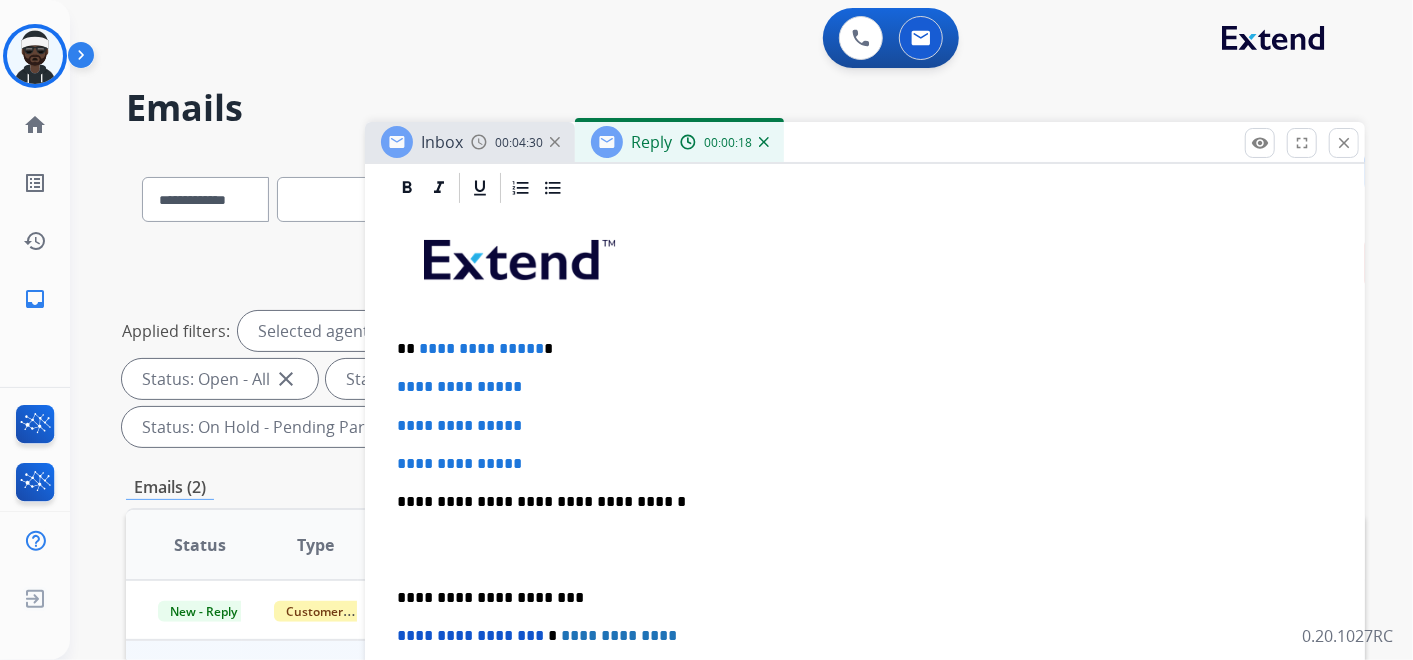 scroll, scrollTop: 332, scrollLeft: 0, axis: vertical 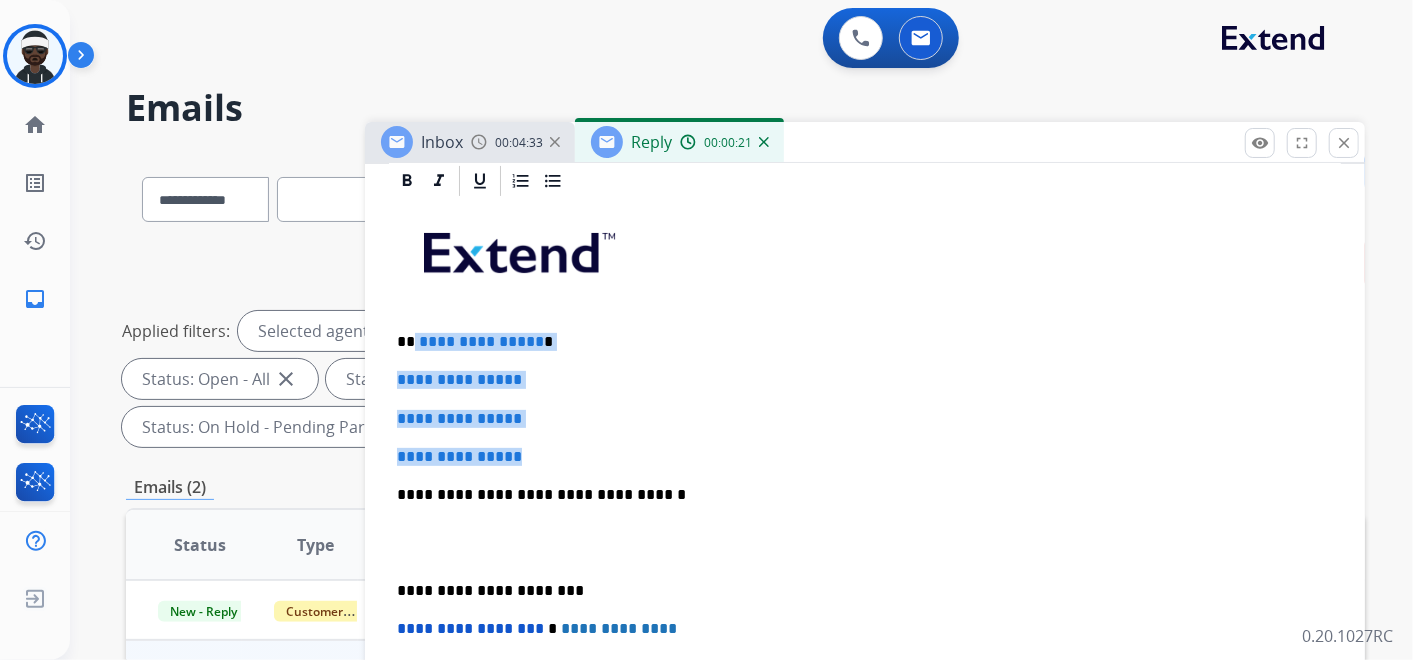 drag, startPoint x: 553, startPoint y: 457, endPoint x: 410, endPoint y: 339, distance: 185.39957 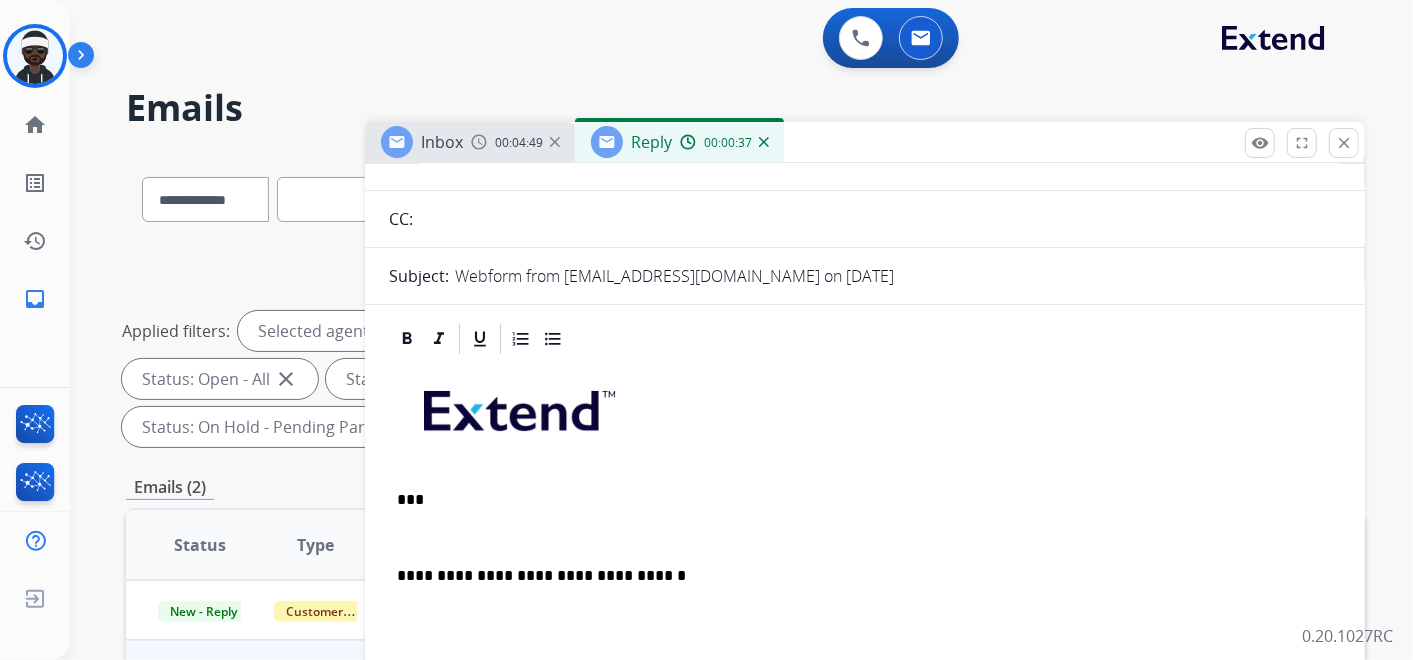 scroll, scrollTop: 34, scrollLeft: 0, axis: vertical 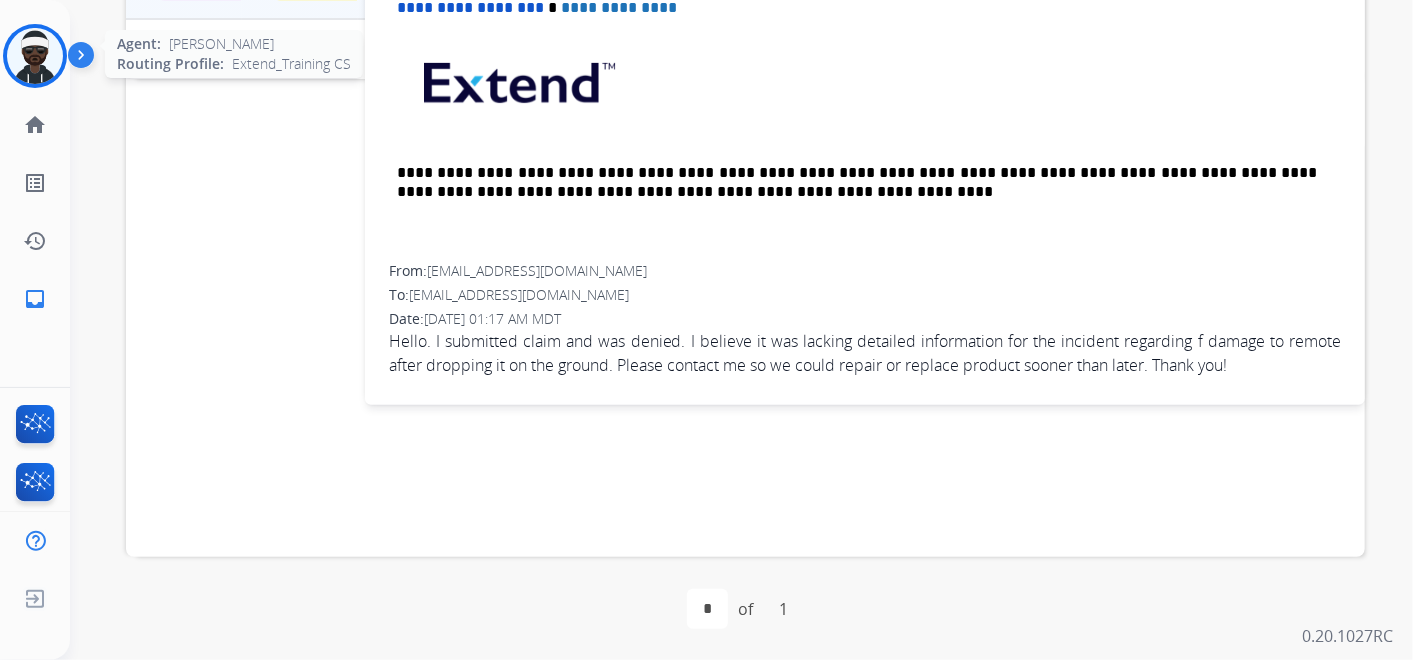 click at bounding box center [35, 56] 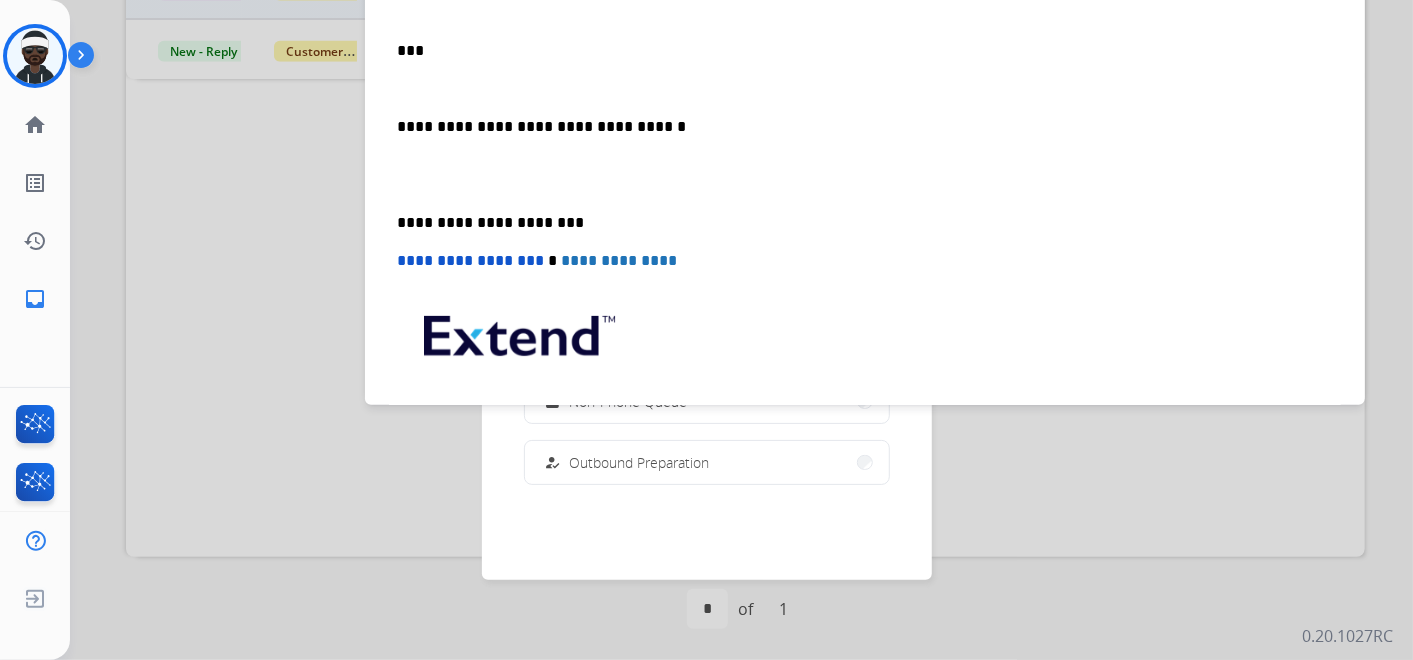 scroll, scrollTop: 0, scrollLeft: 0, axis: both 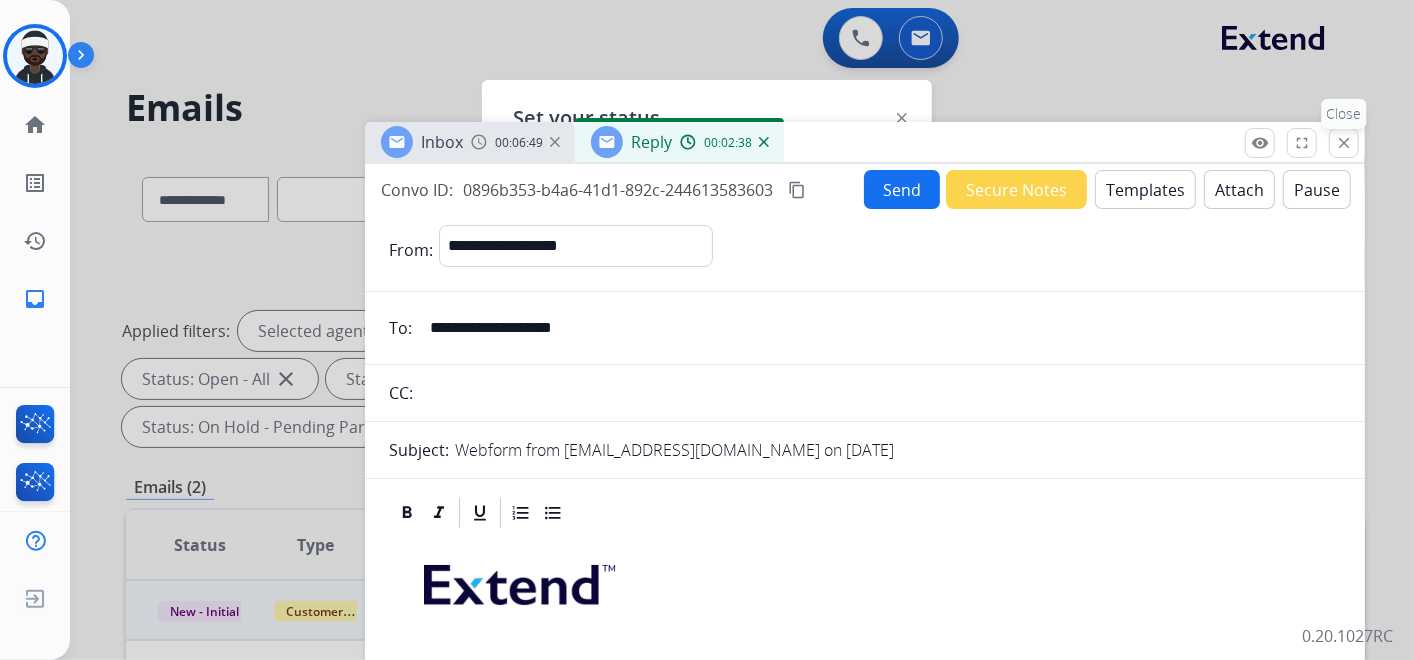 click on "close" at bounding box center [1344, 143] 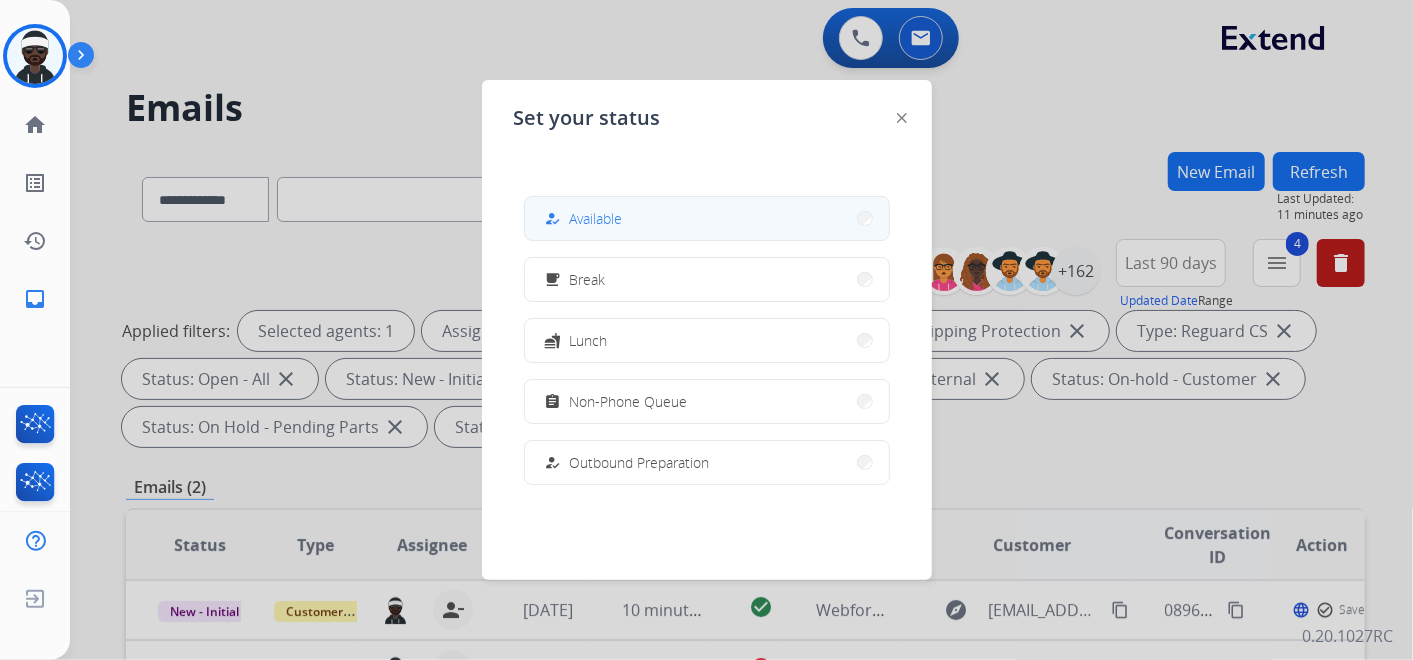click on "how_to_reg Available" at bounding box center [707, 218] 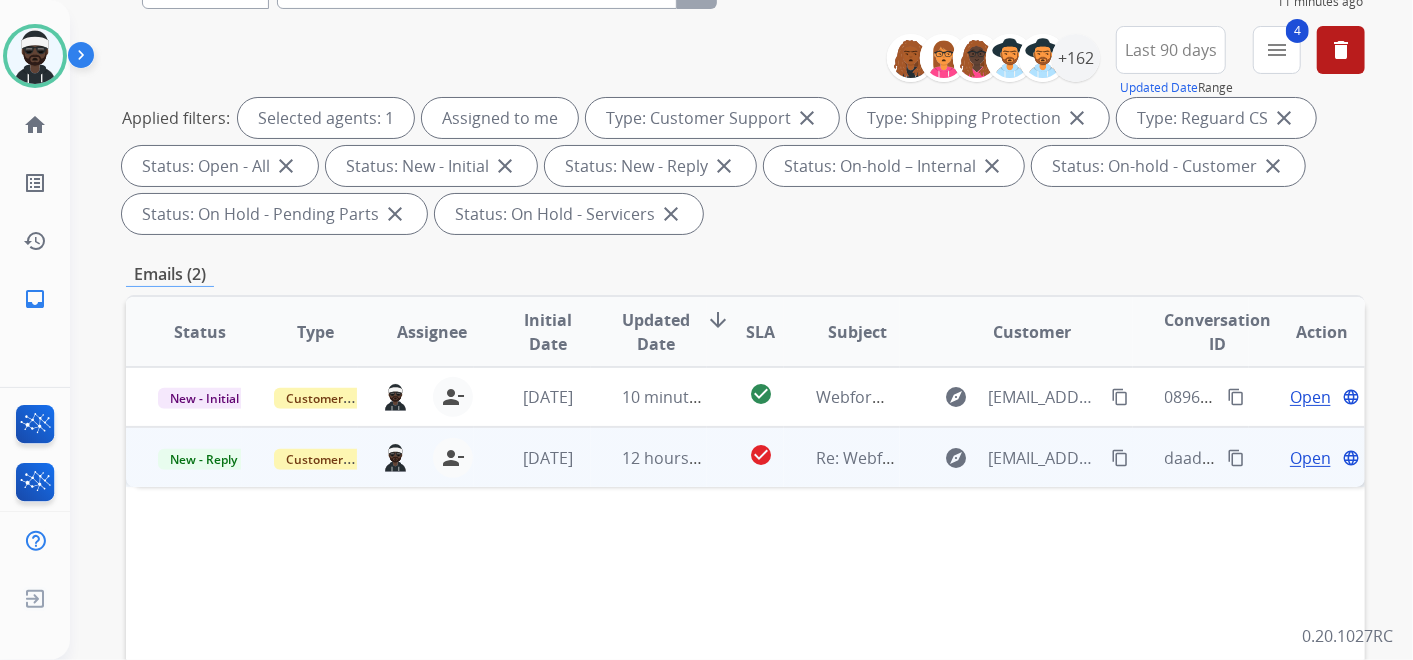 scroll, scrollTop: 222, scrollLeft: 0, axis: vertical 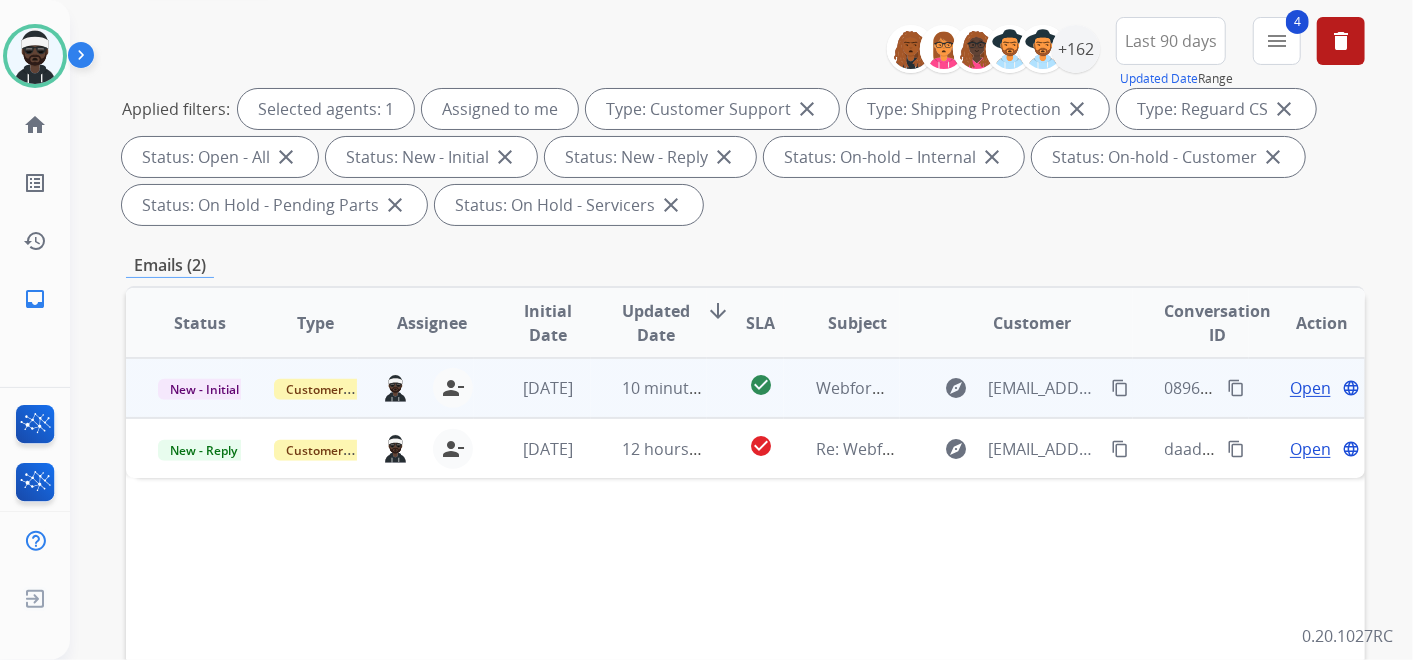 click on "Open" at bounding box center (1310, 388) 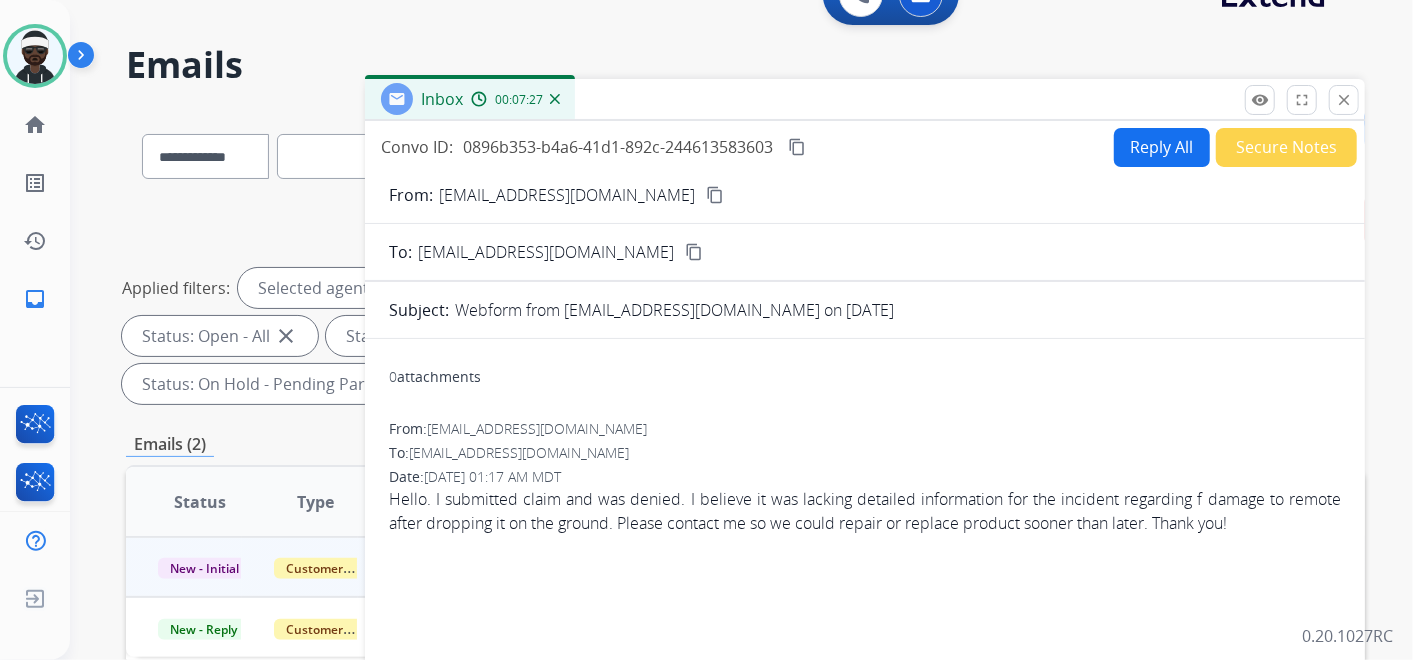 scroll, scrollTop: 0, scrollLeft: 0, axis: both 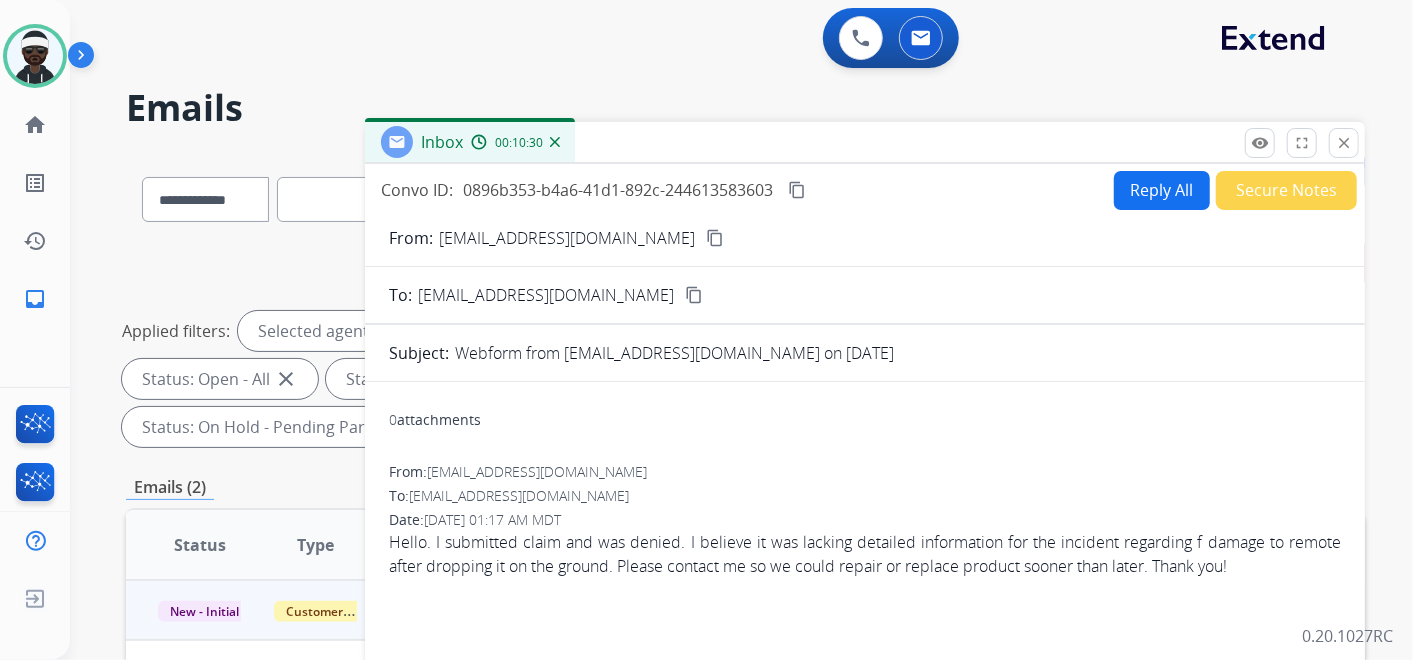 click on "Reply All" at bounding box center [1162, 190] 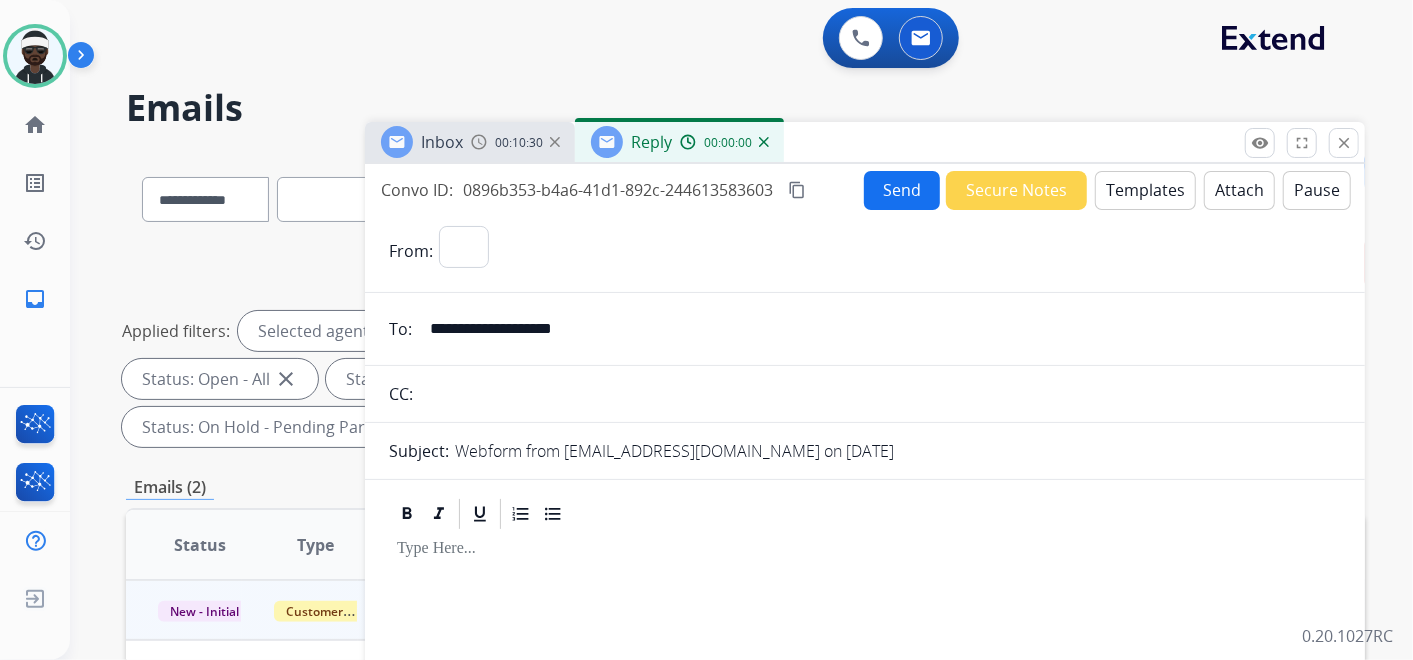 select on "**********" 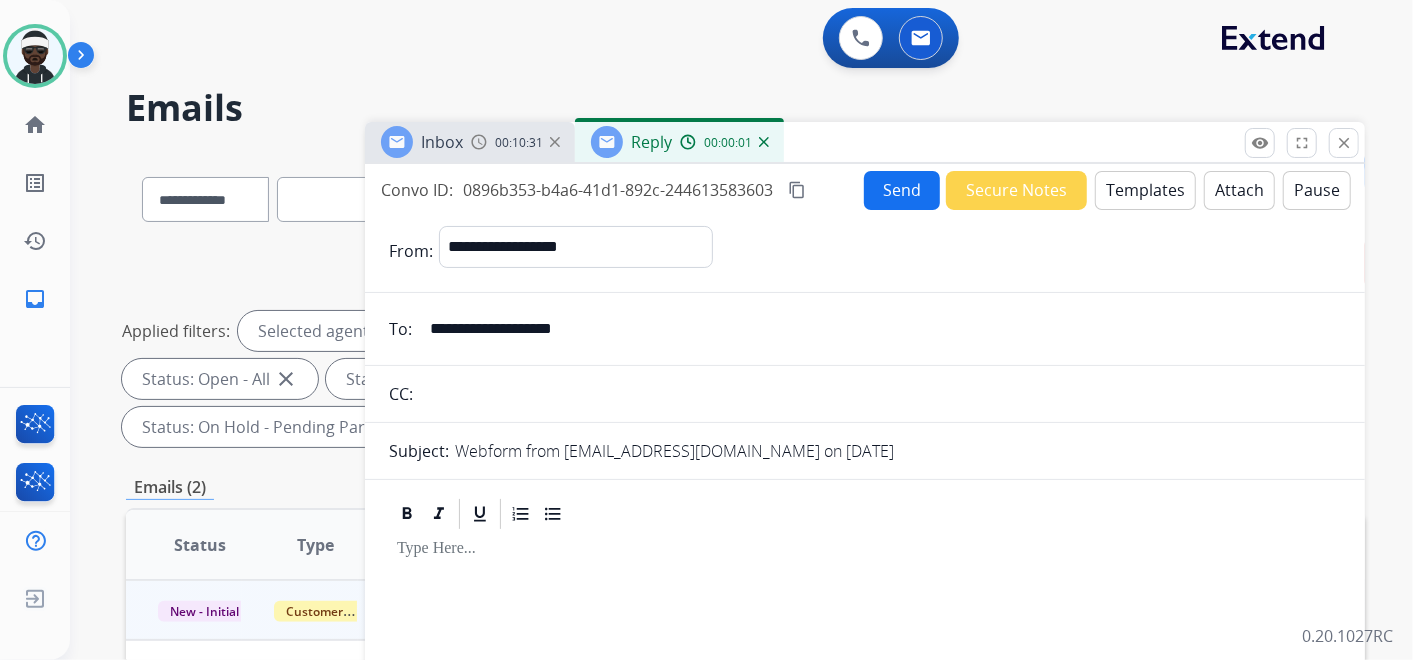 click on "Templates" at bounding box center (1145, 190) 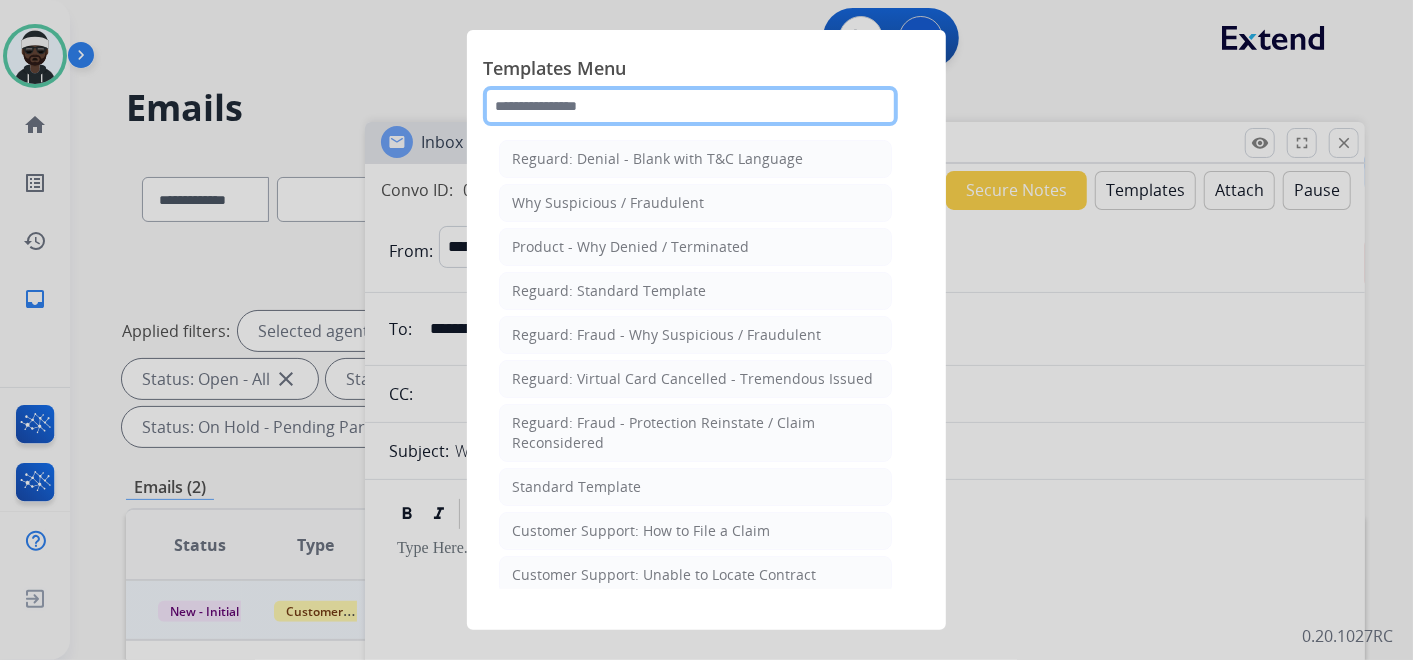 click 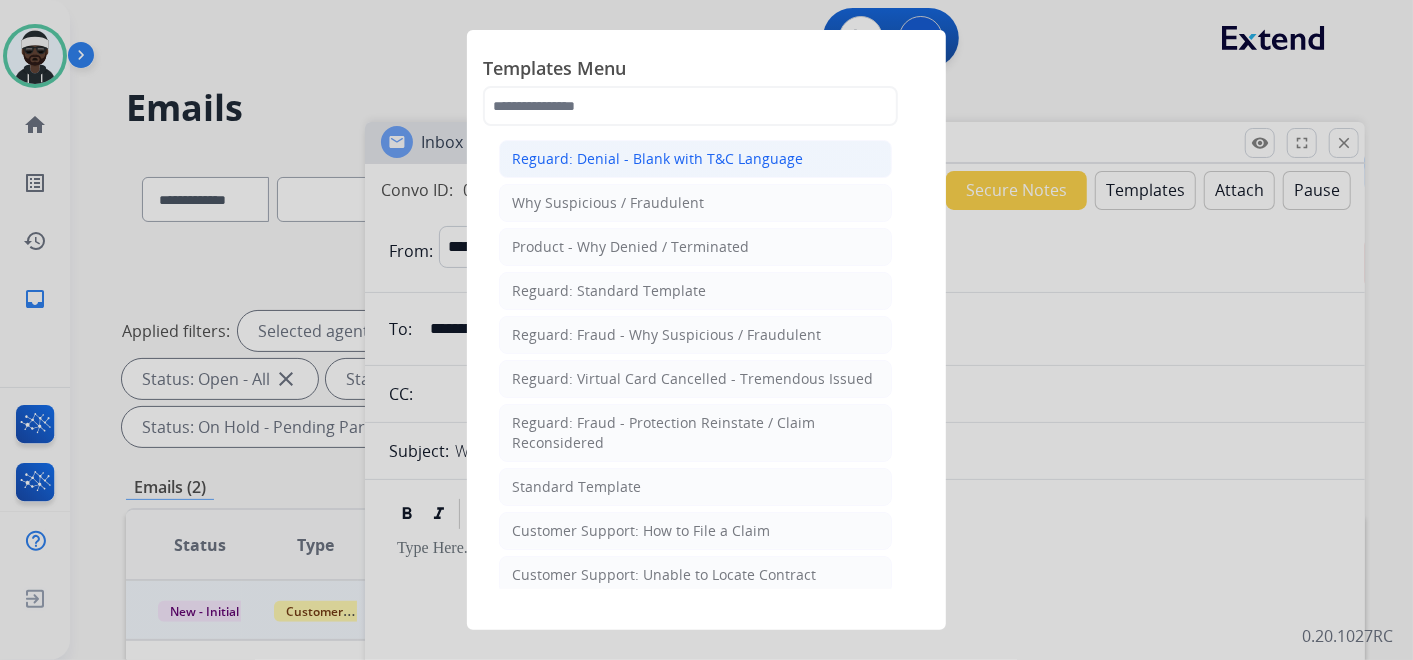 click on "Reguard: Denial - Blank with T&C Language" 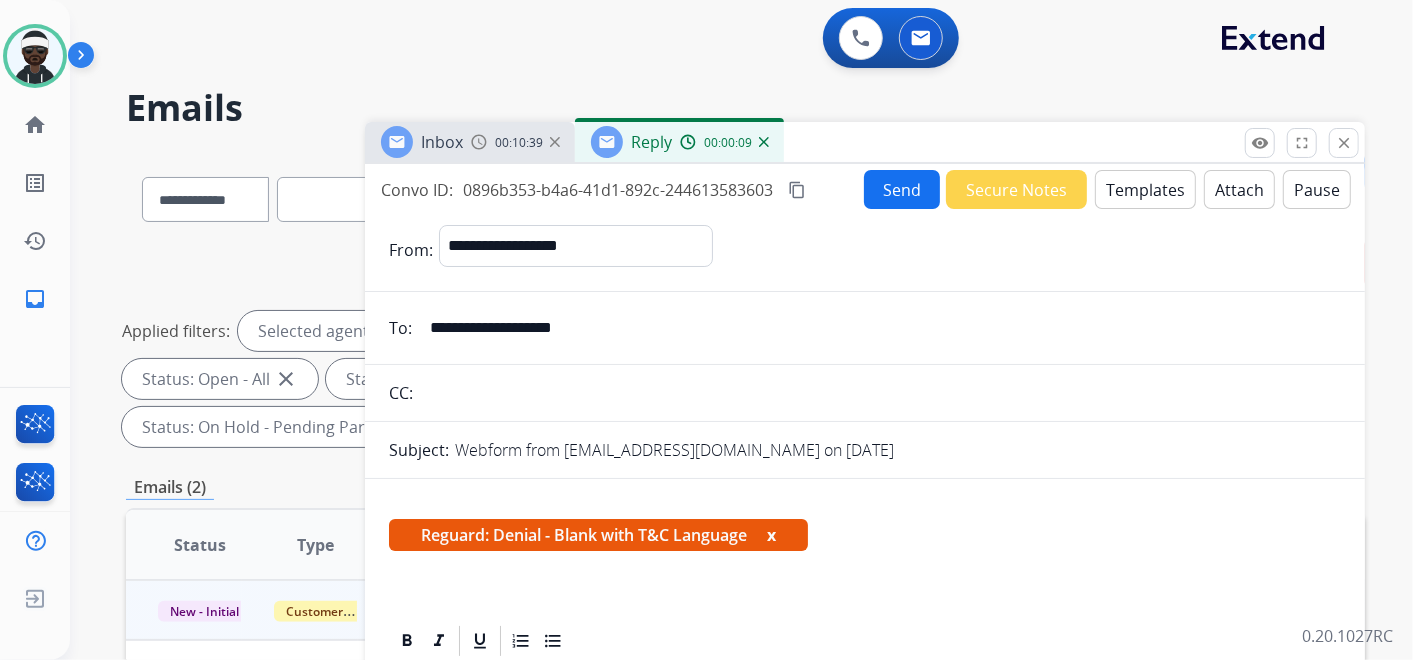 click on "x" at bounding box center [771, 535] 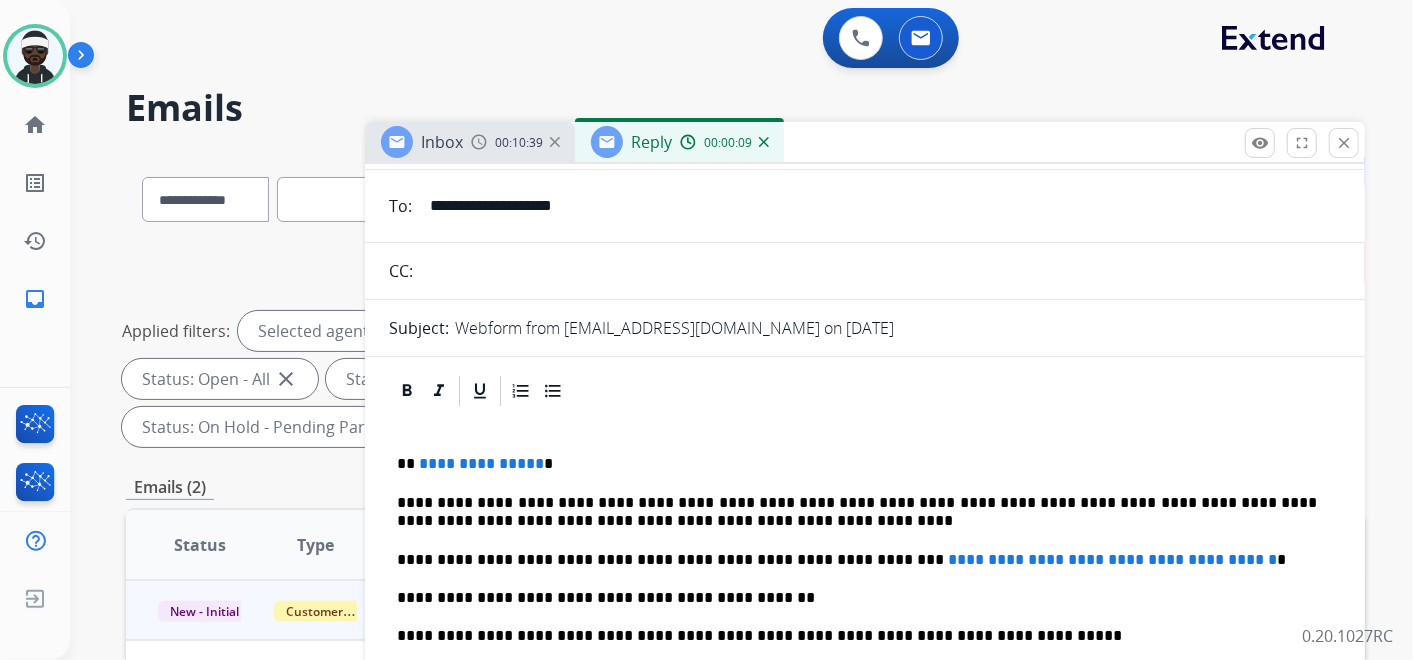scroll, scrollTop: 135, scrollLeft: 0, axis: vertical 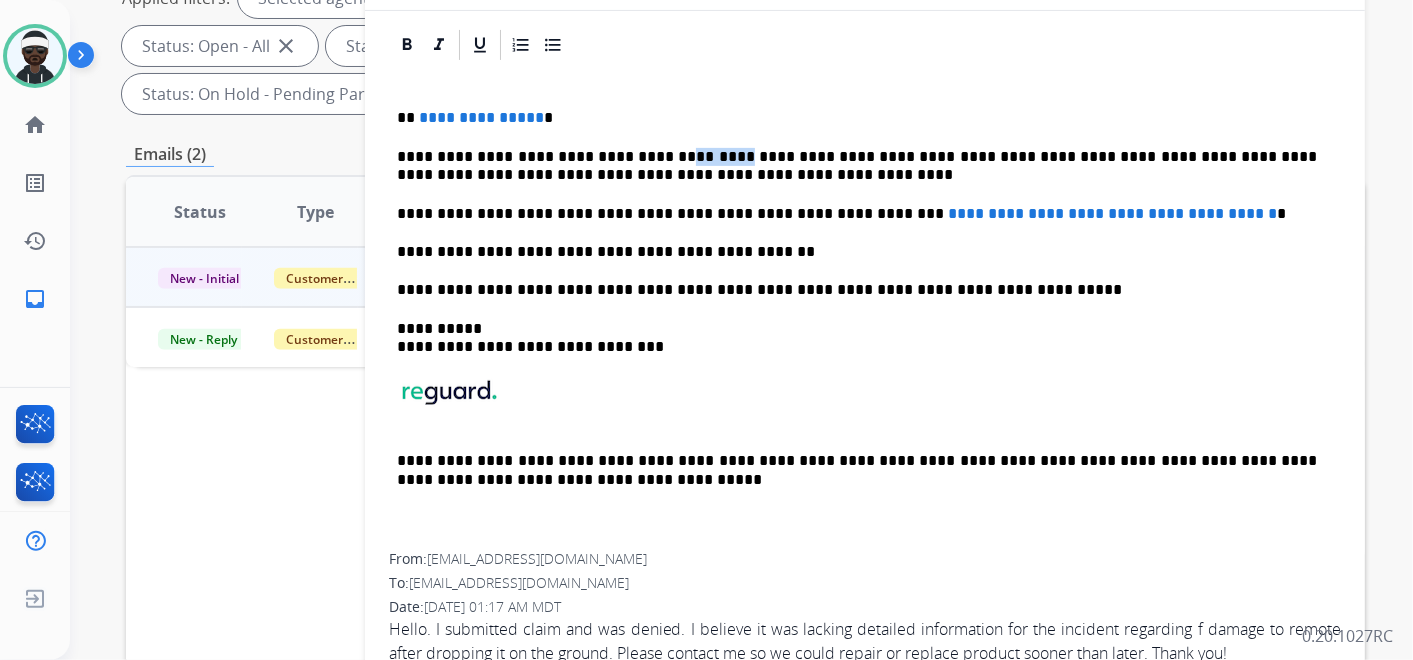 drag, startPoint x: 707, startPoint y: 148, endPoint x: 655, endPoint y: 154, distance: 52.34501 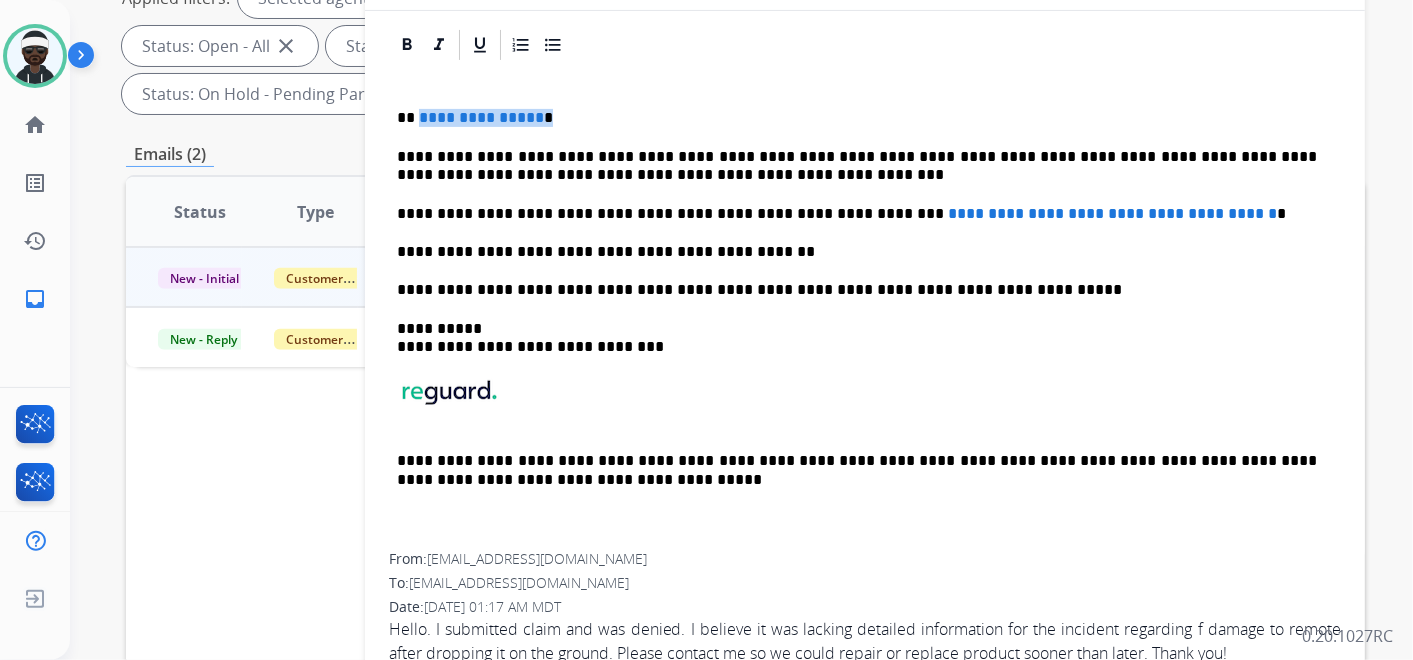 drag, startPoint x: 568, startPoint y: 119, endPoint x: 416, endPoint y: 110, distance: 152.26622 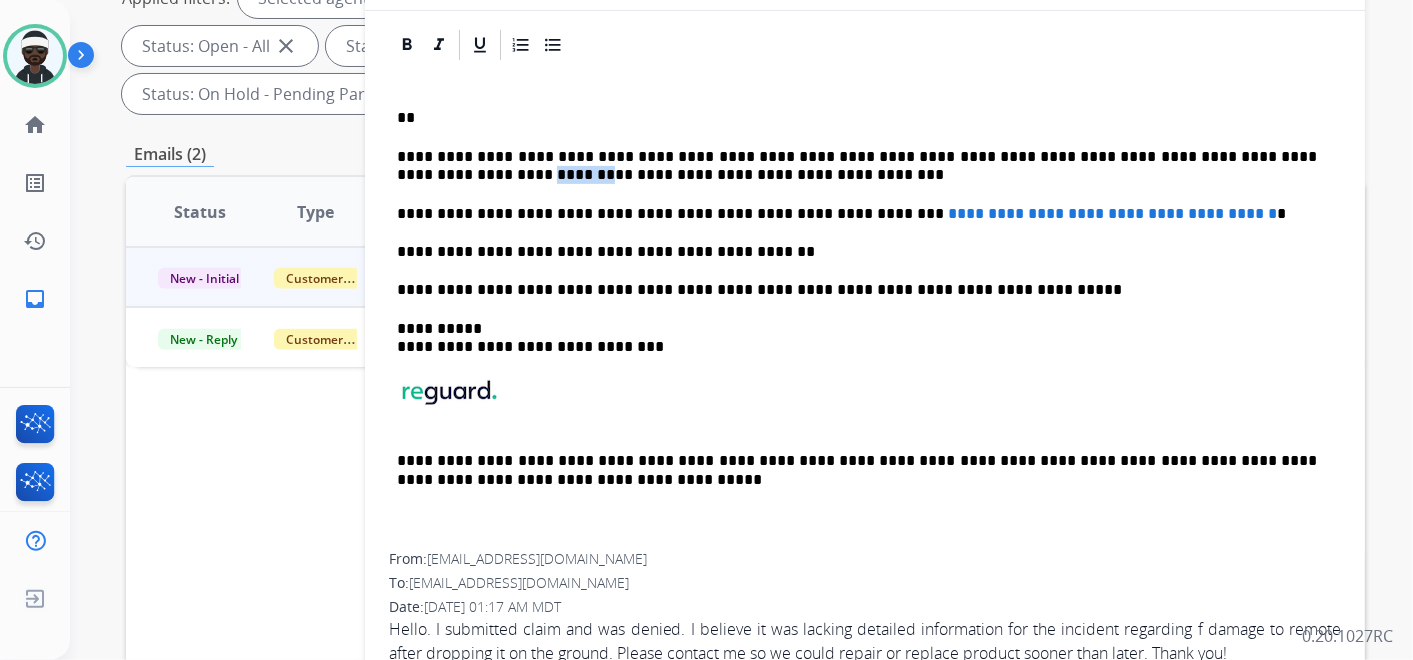 drag, startPoint x: 452, startPoint y: 172, endPoint x: 387, endPoint y: 172, distance: 65 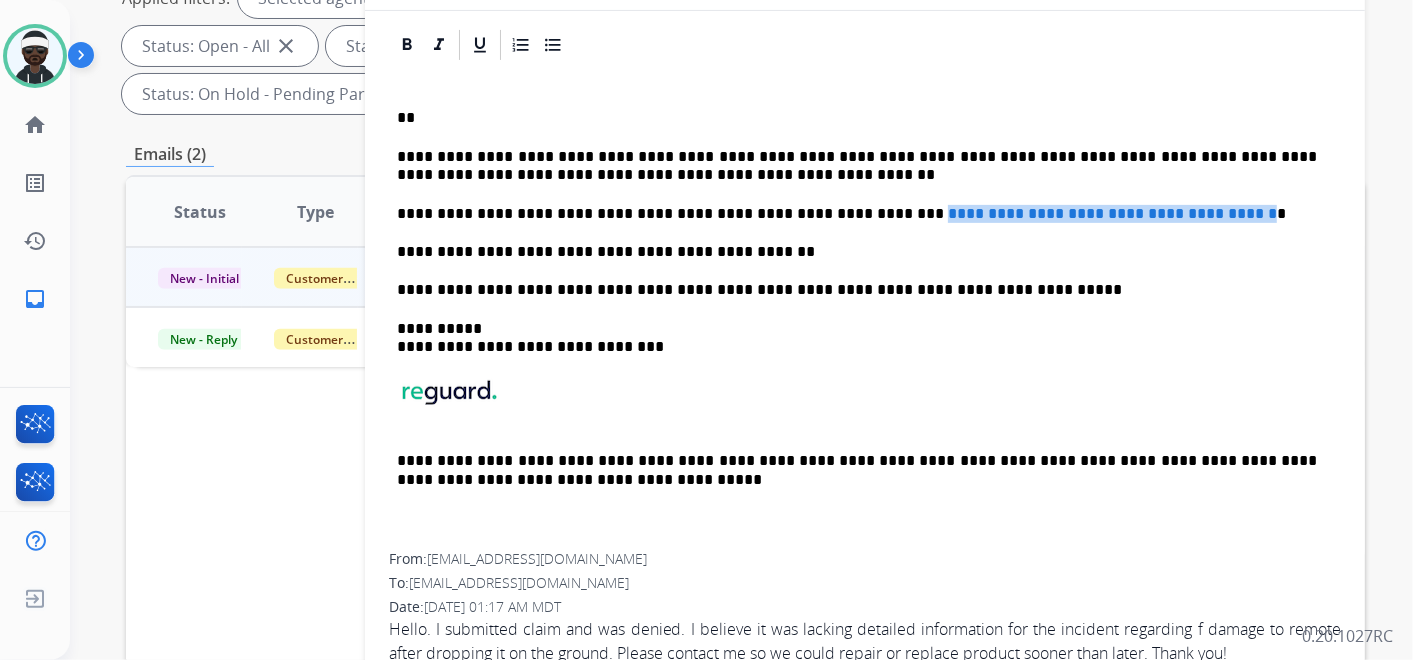 drag, startPoint x: 834, startPoint y: 209, endPoint x: 1228, endPoint y: 203, distance: 394.0457 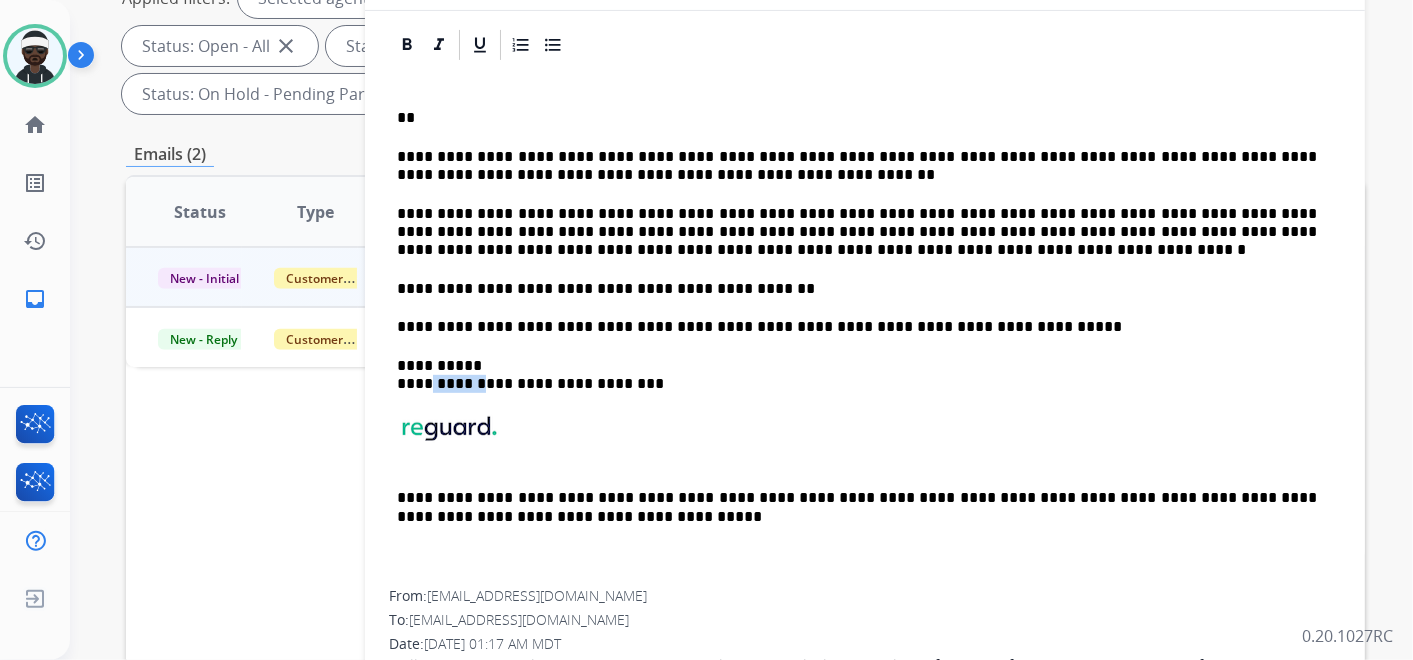 drag, startPoint x: 479, startPoint y: 380, endPoint x: 430, endPoint y: 385, distance: 49.25444 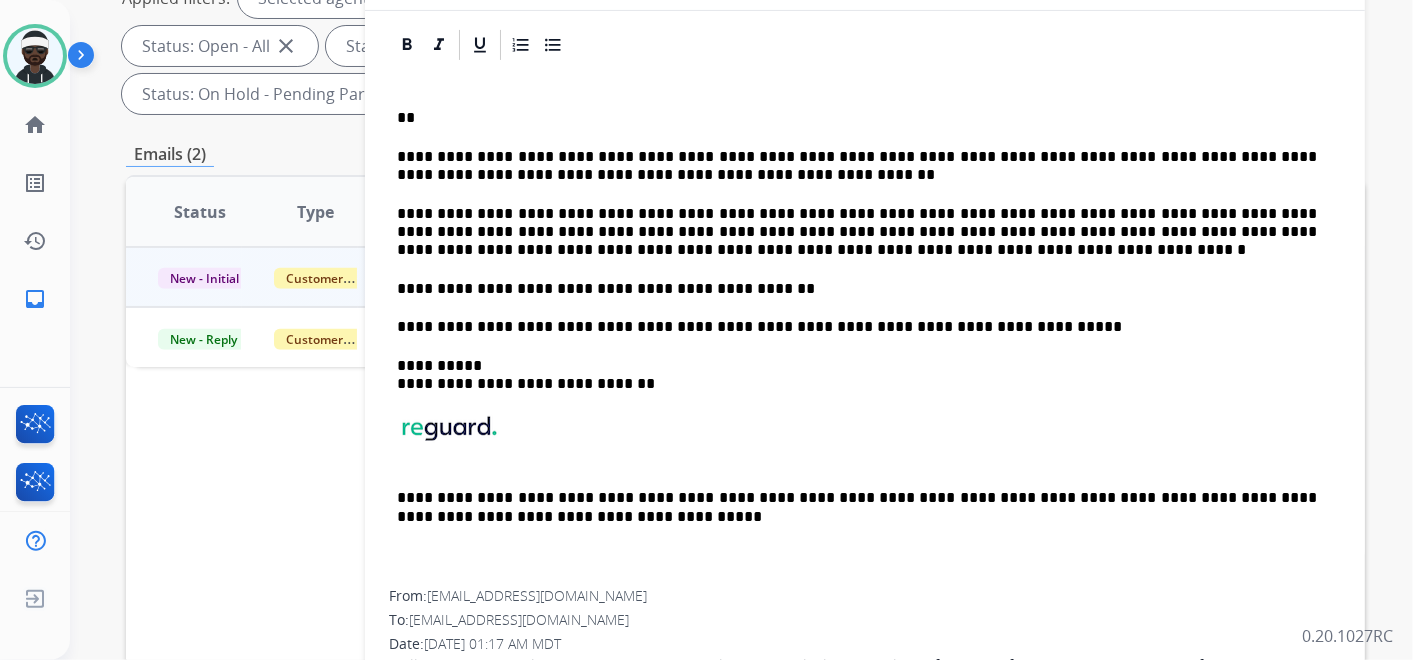 drag, startPoint x: 517, startPoint y: 429, endPoint x: 393, endPoint y: 426, distance: 124.036285 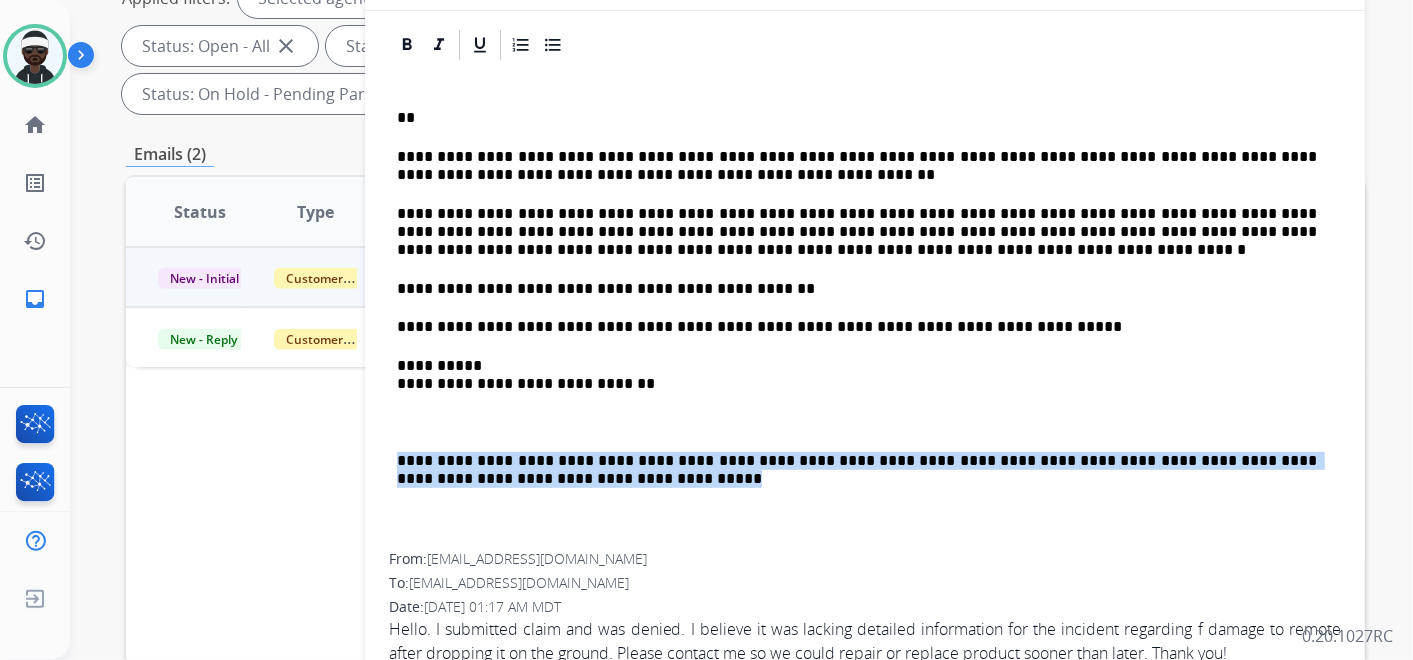 drag, startPoint x: 597, startPoint y: 488, endPoint x: 330, endPoint y: 459, distance: 268.57028 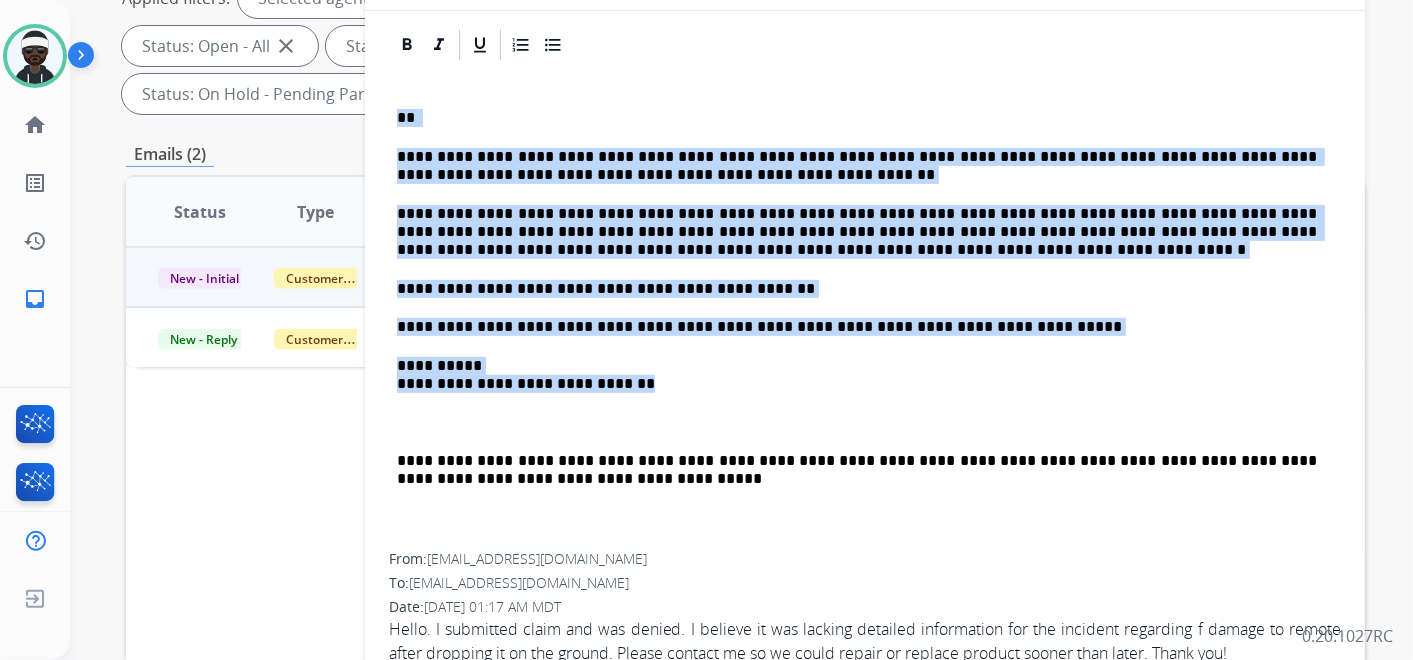 drag, startPoint x: 702, startPoint y: 385, endPoint x: 383, endPoint y: 114, distance: 418.57138 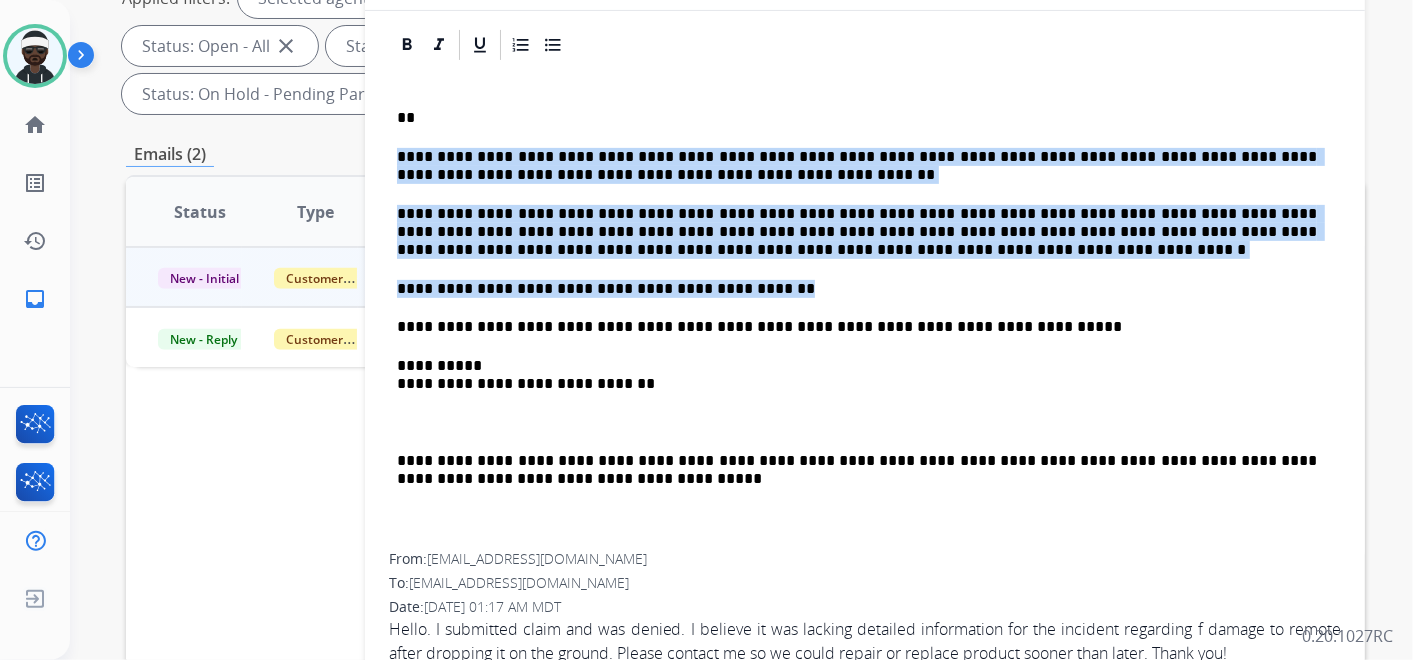 drag, startPoint x: 389, startPoint y: 145, endPoint x: 744, endPoint y: 277, distance: 378.7466 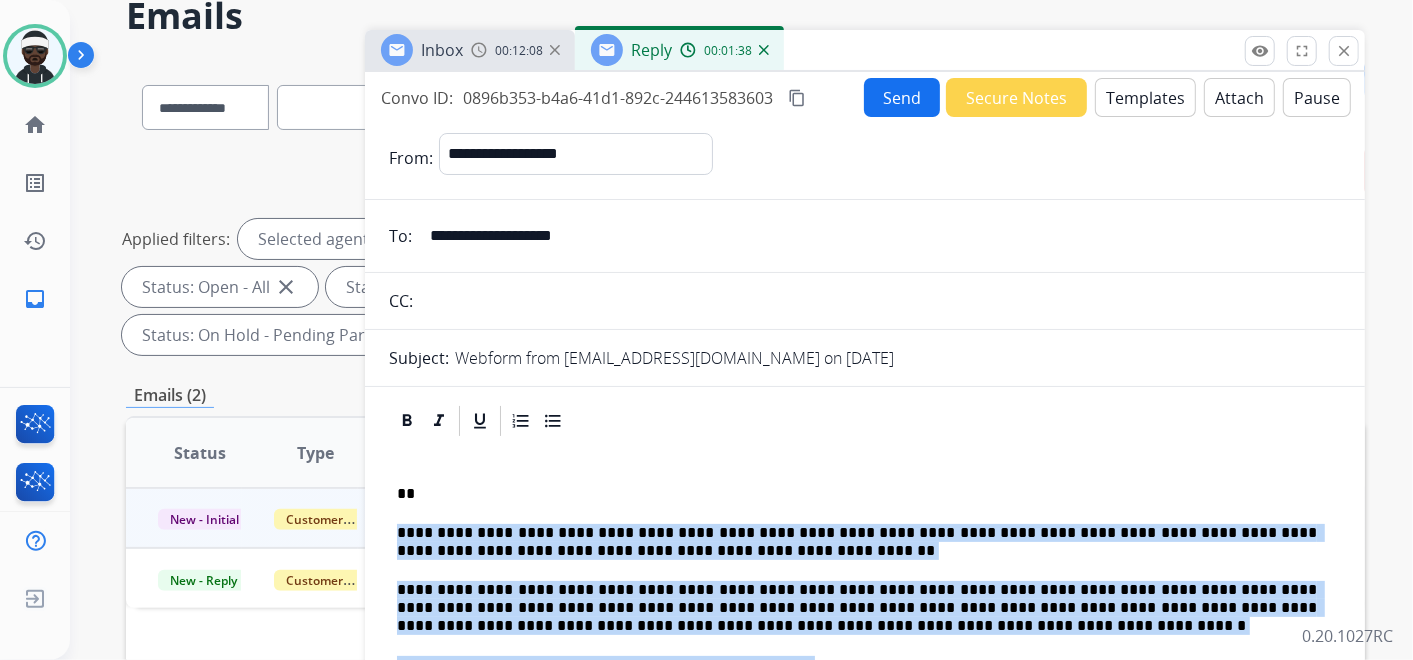 scroll, scrollTop: 0, scrollLeft: 0, axis: both 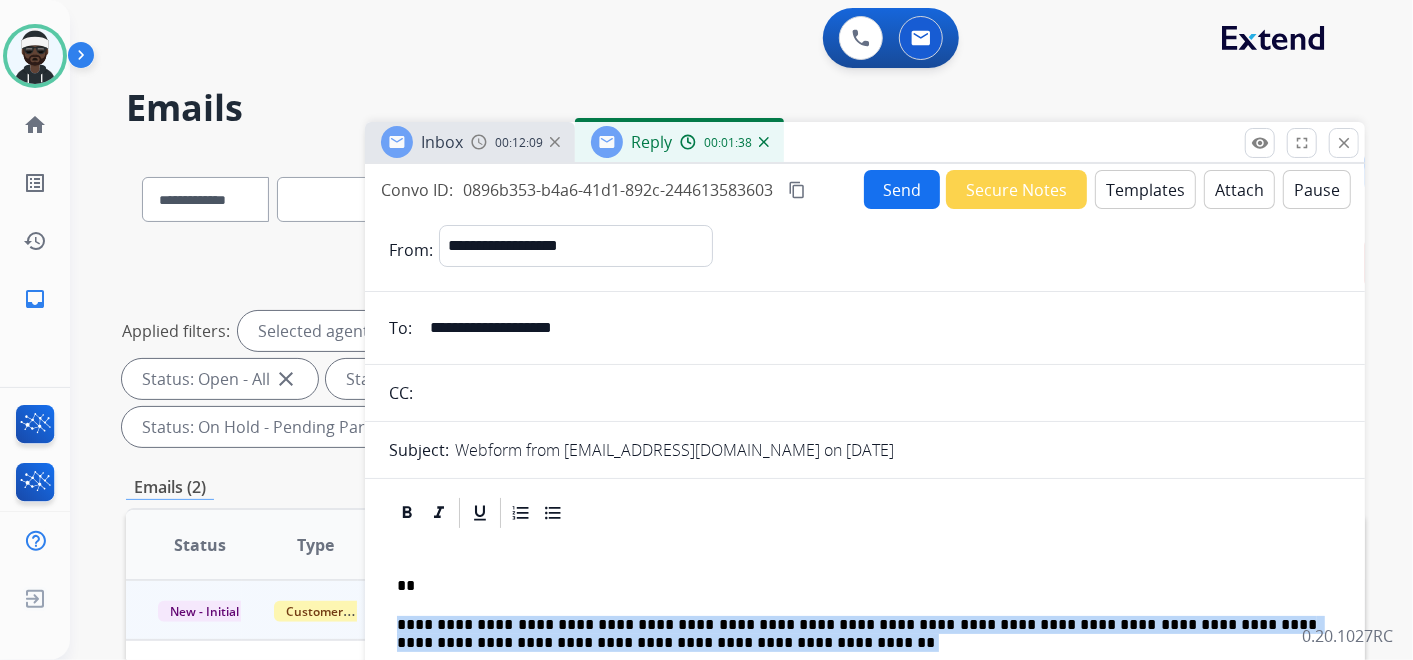click on "Templates" at bounding box center [1145, 189] 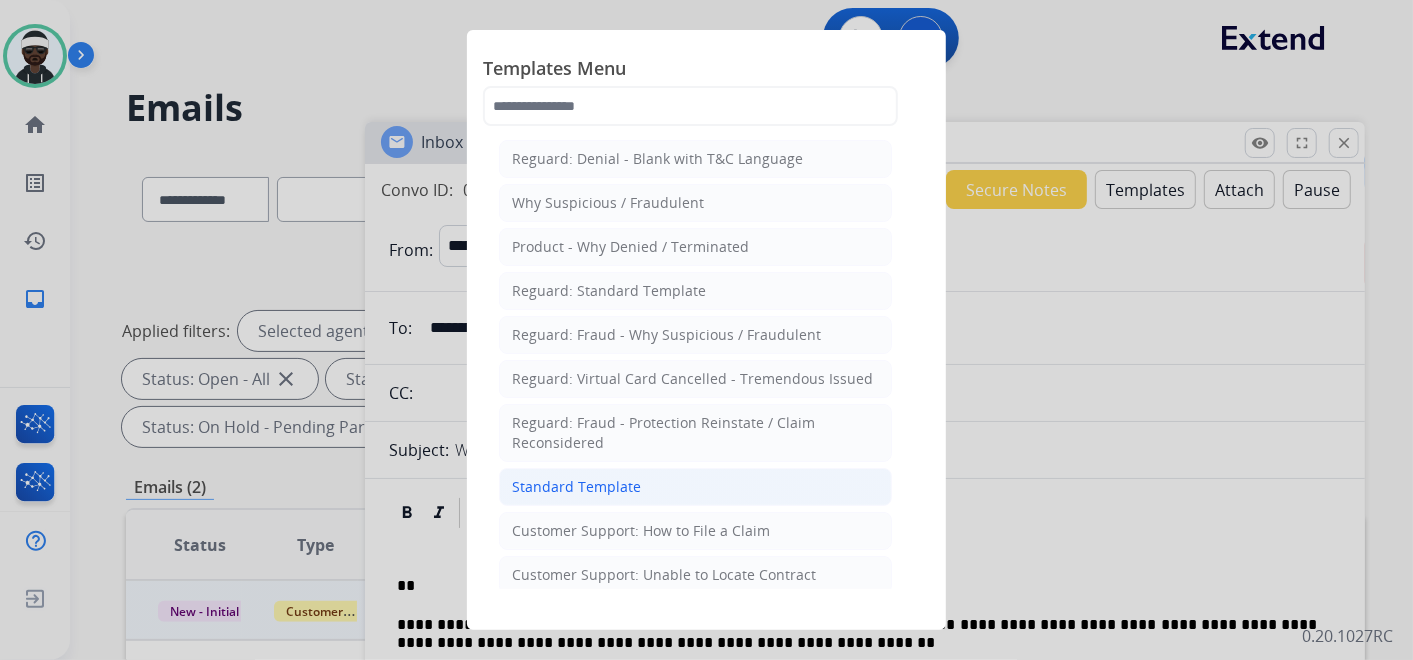 click on "Standard Template" 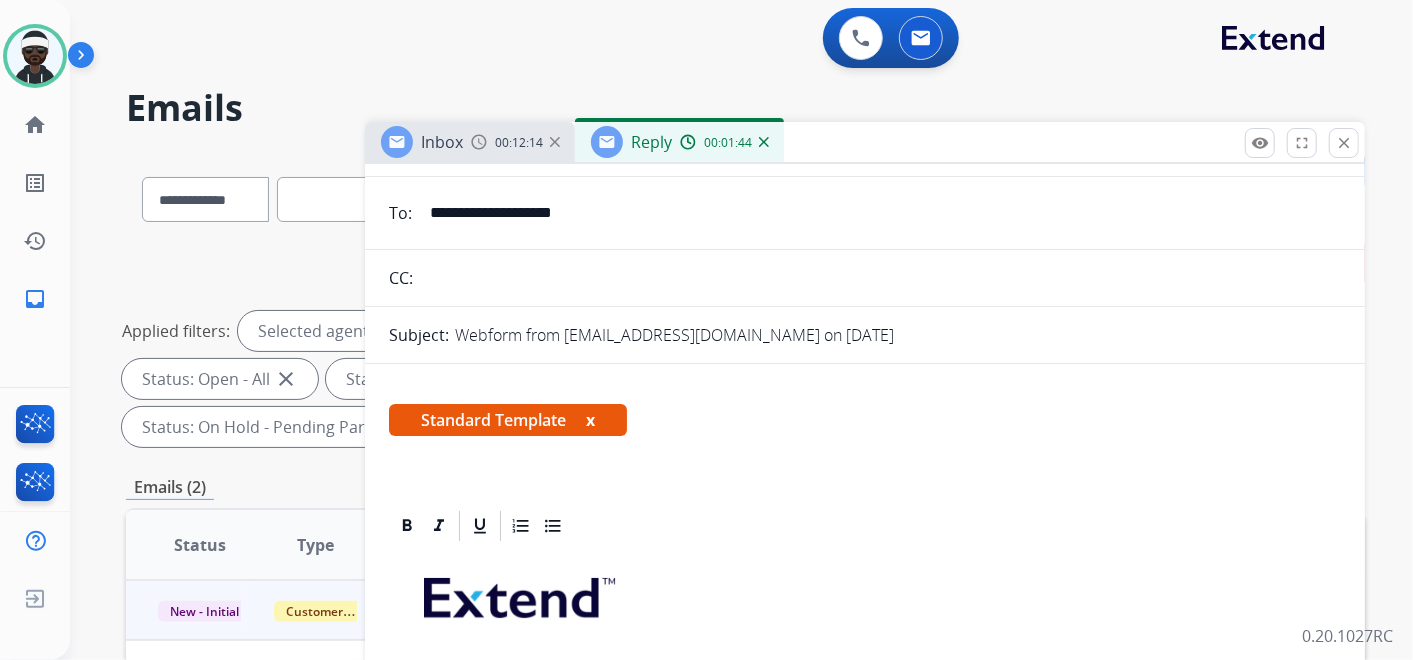 scroll, scrollTop: 222, scrollLeft: 0, axis: vertical 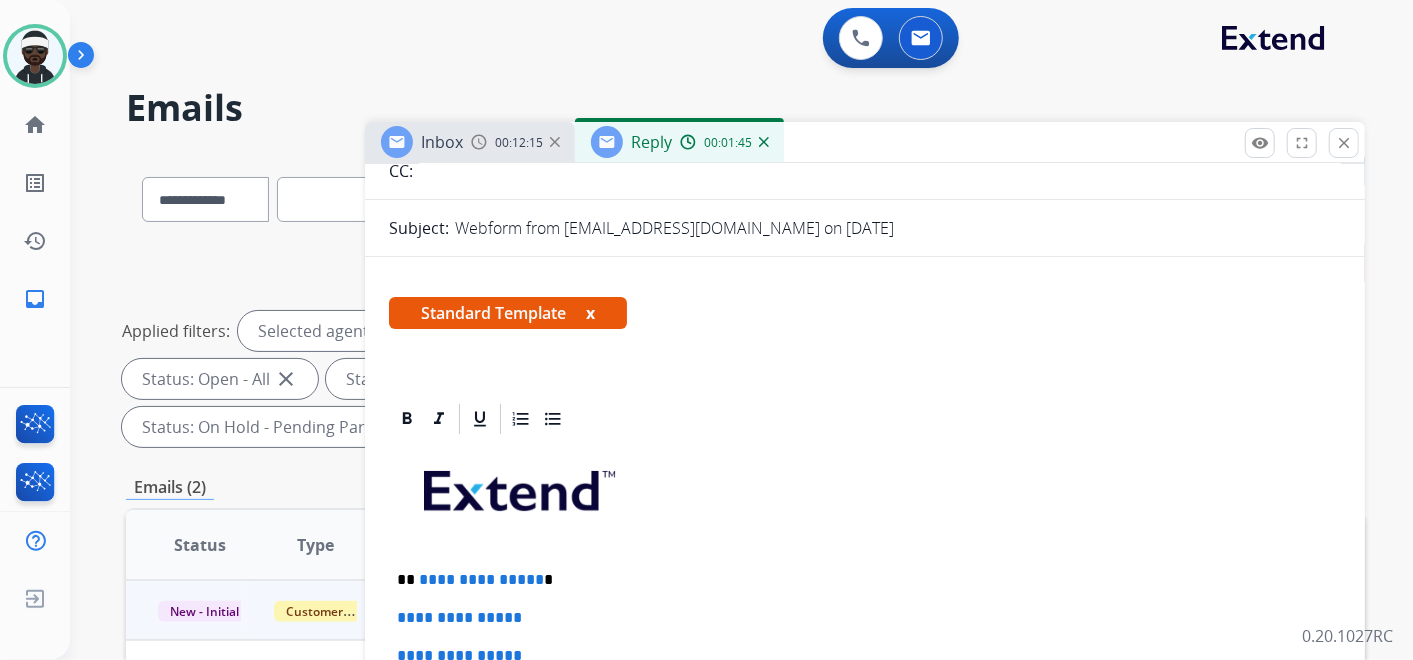 click on "x" at bounding box center (590, 313) 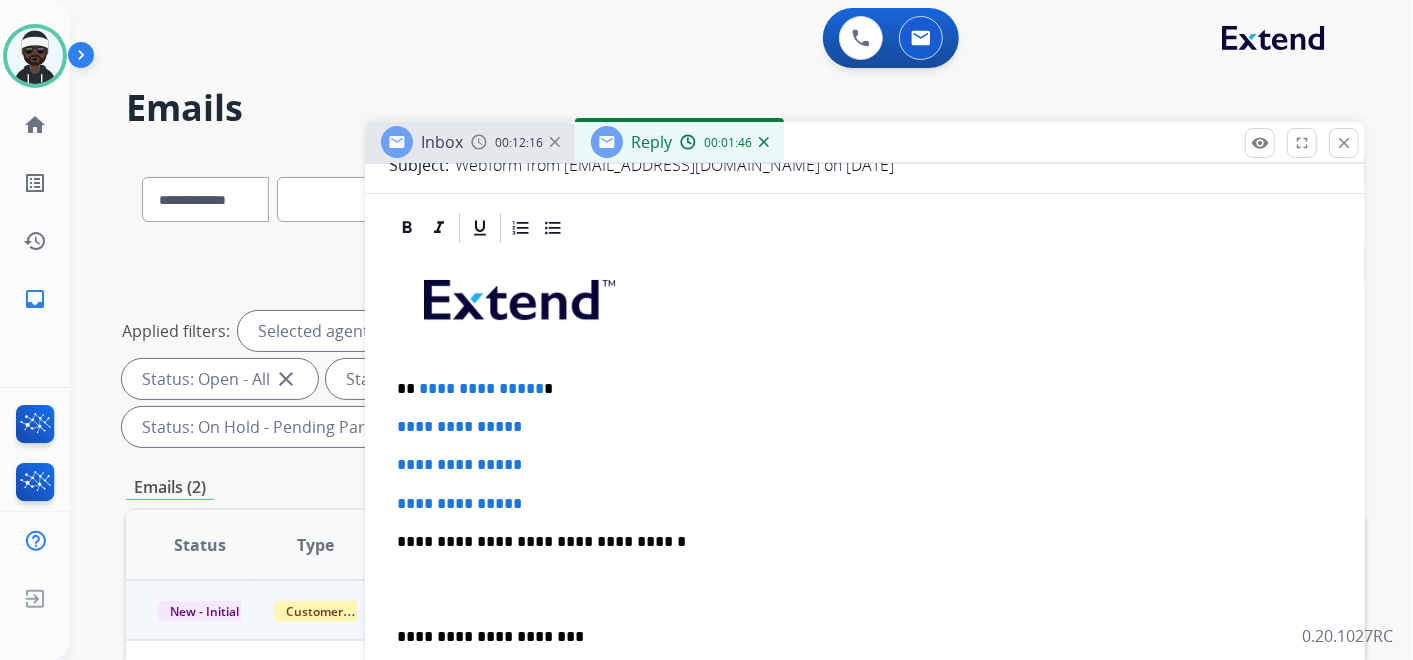 scroll, scrollTop: 332, scrollLeft: 0, axis: vertical 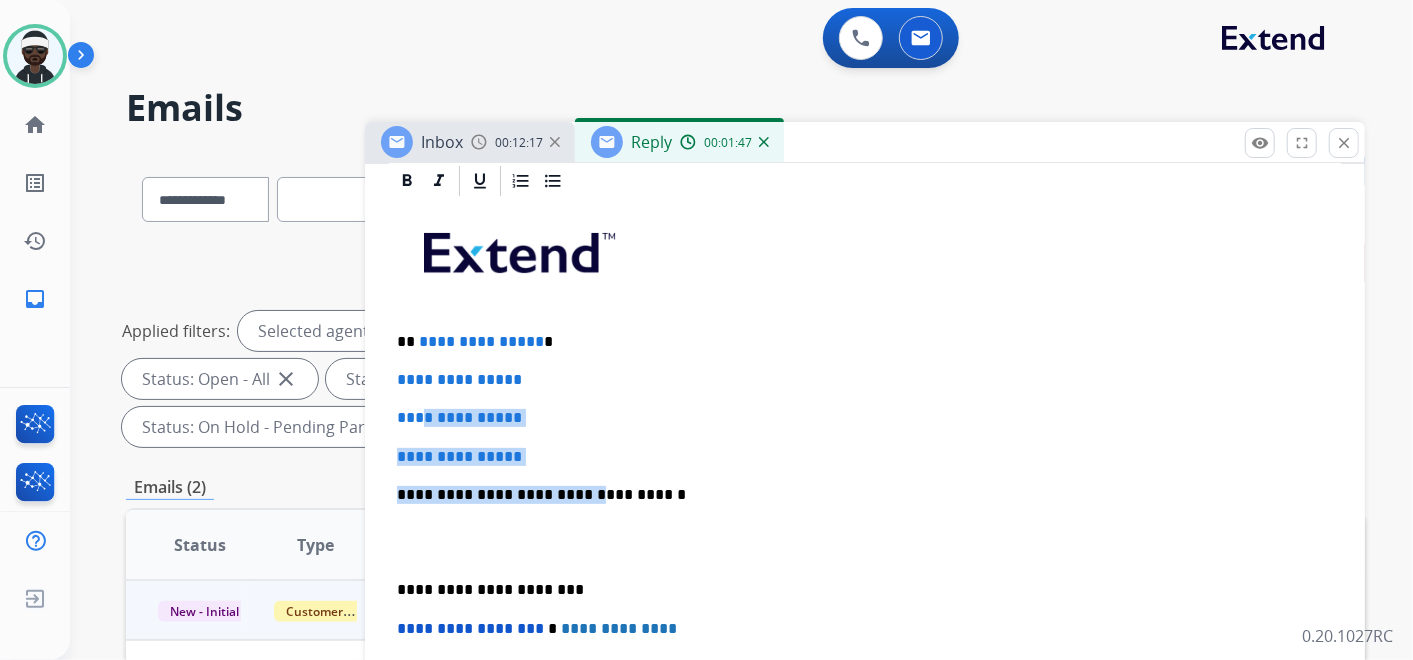 drag, startPoint x: 571, startPoint y: 464, endPoint x: 541, endPoint y: 458, distance: 30.594116 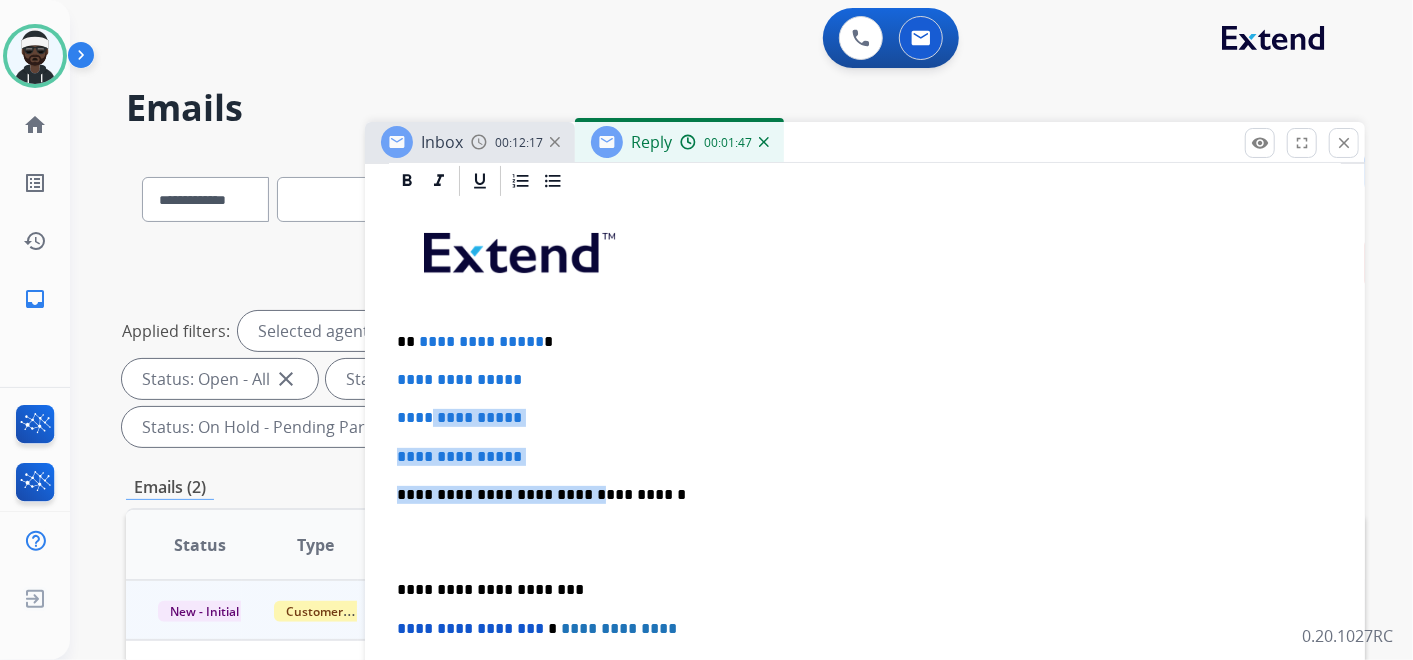 click on "**********" at bounding box center [857, 457] 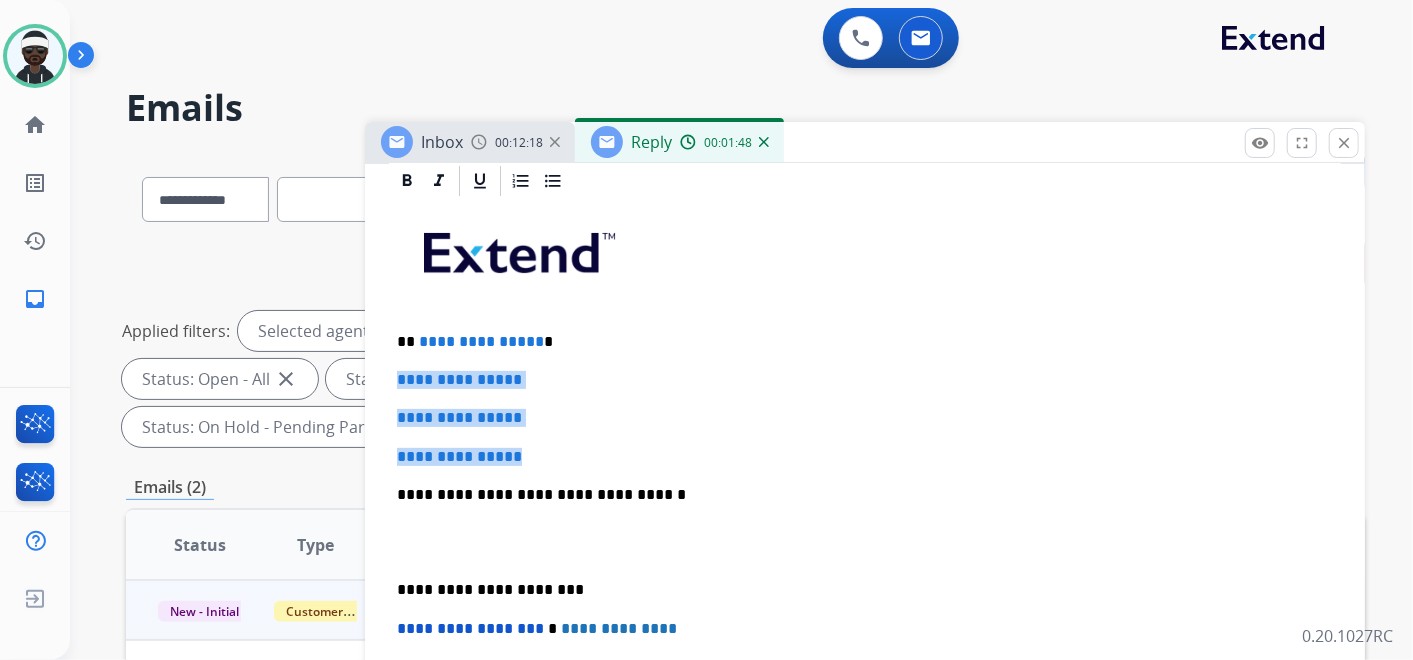 drag, startPoint x: 582, startPoint y: 456, endPoint x: 395, endPoint y: 379, distance: 202.23254 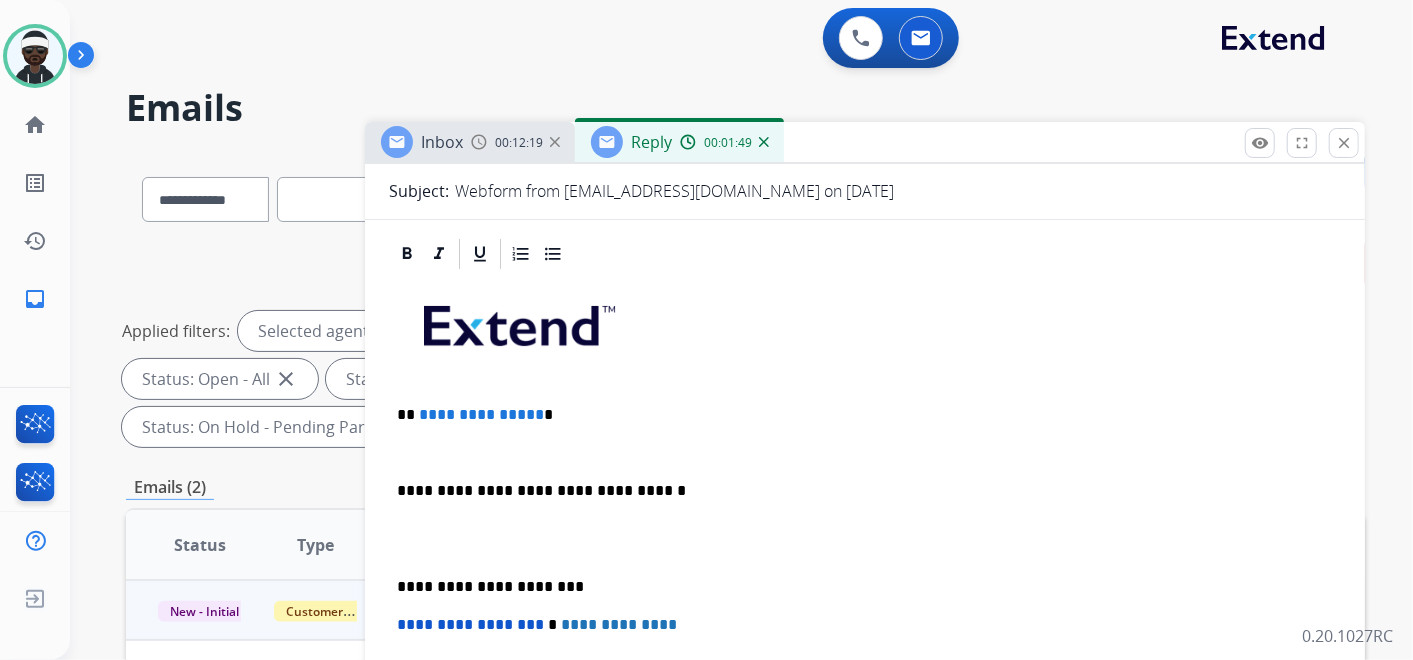scroll, scrollTop: 256, scrollLeft: 0, axis: vertical 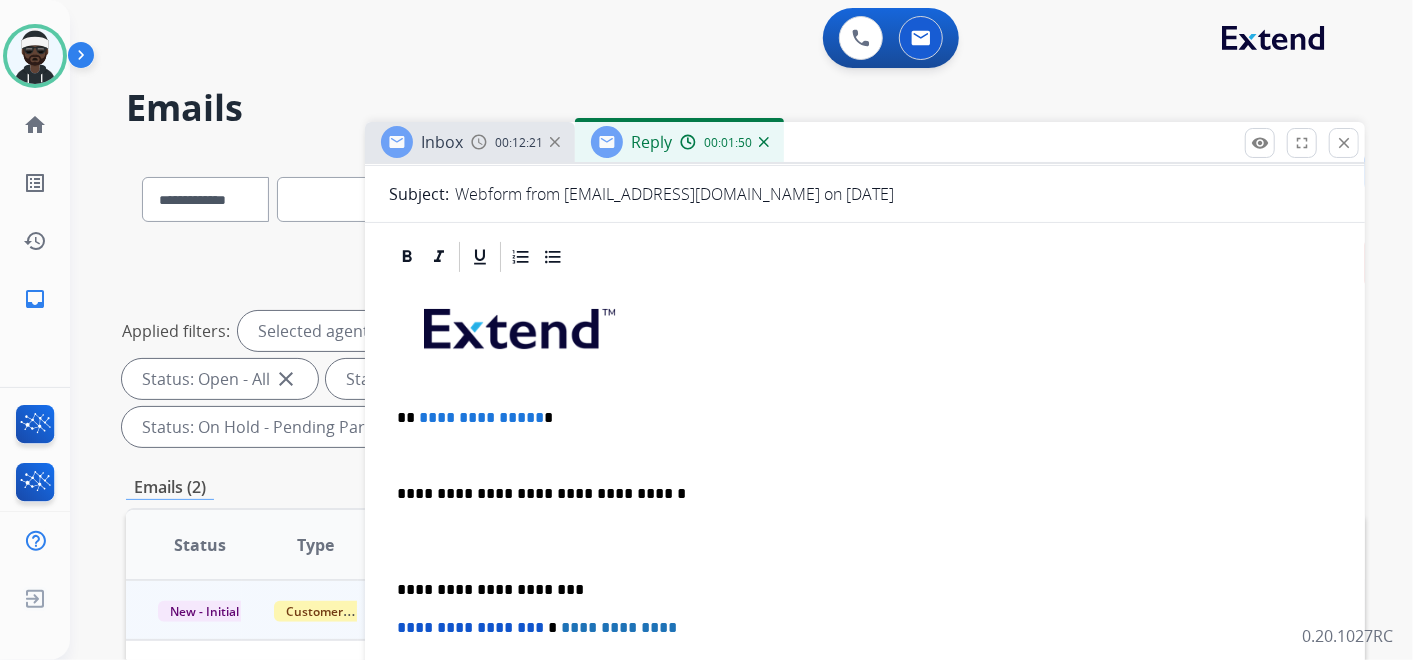 click on "**********" at bounding box center (481, 417) 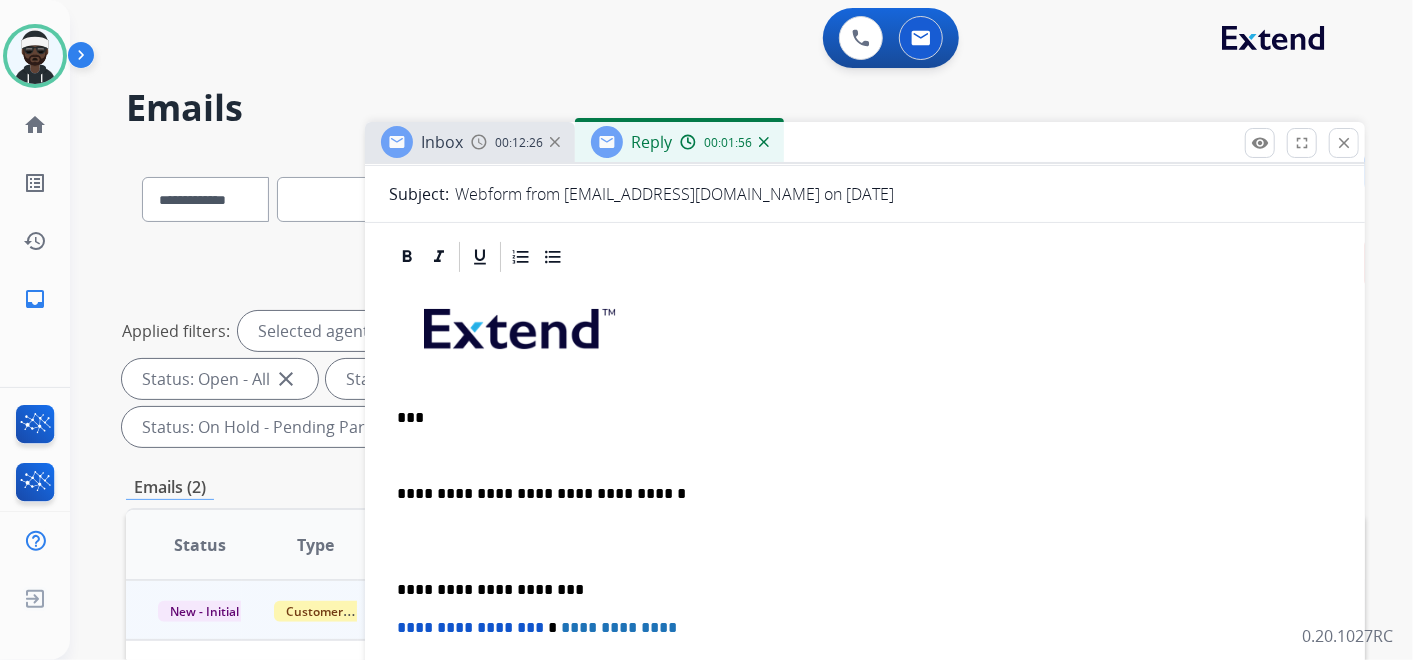 click at bounding box center (857, 456) 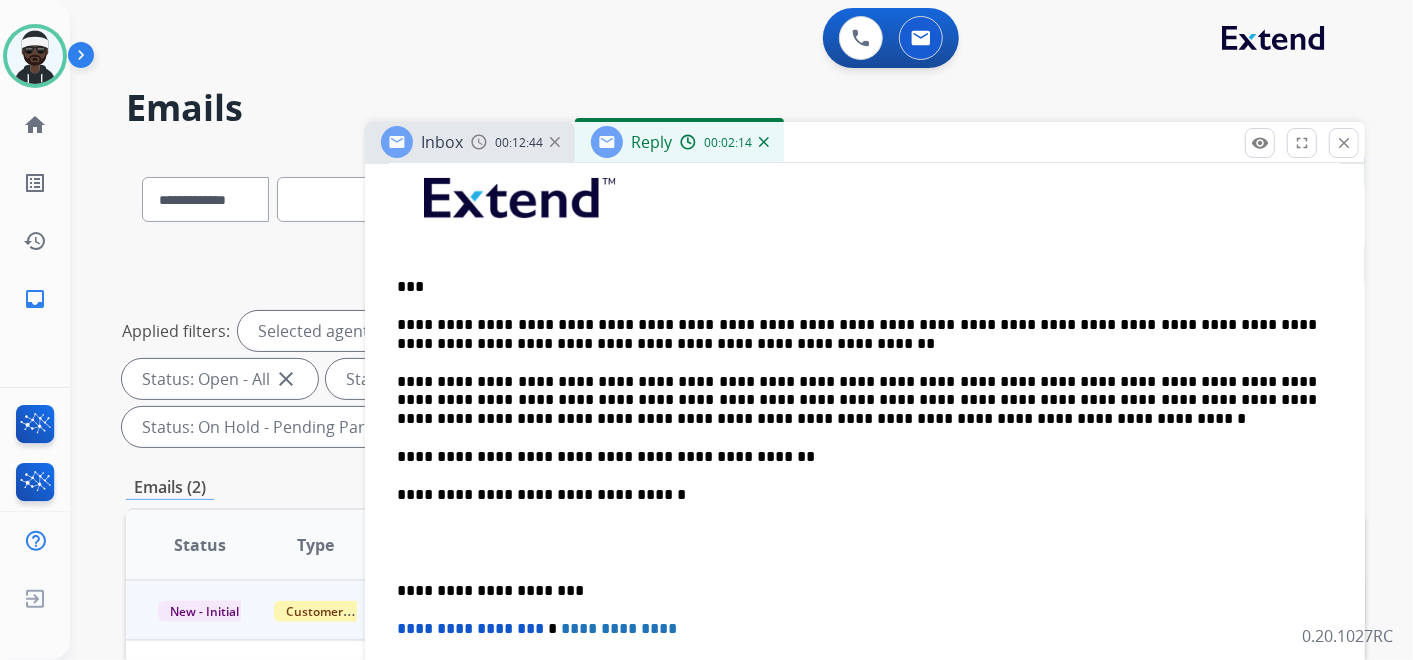 scroll, scrollTop: 0, scrollLeft: 0, axis: both 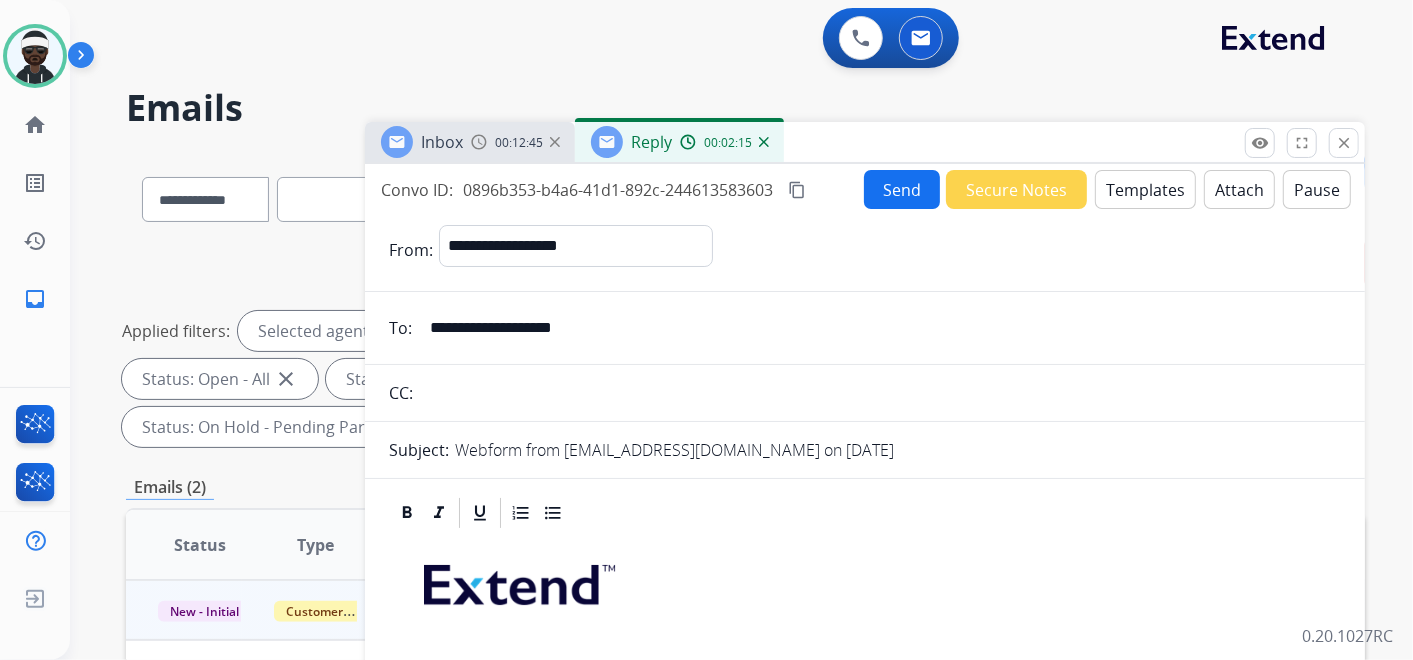 click on "Attach" at bounding box center (1239, 189) 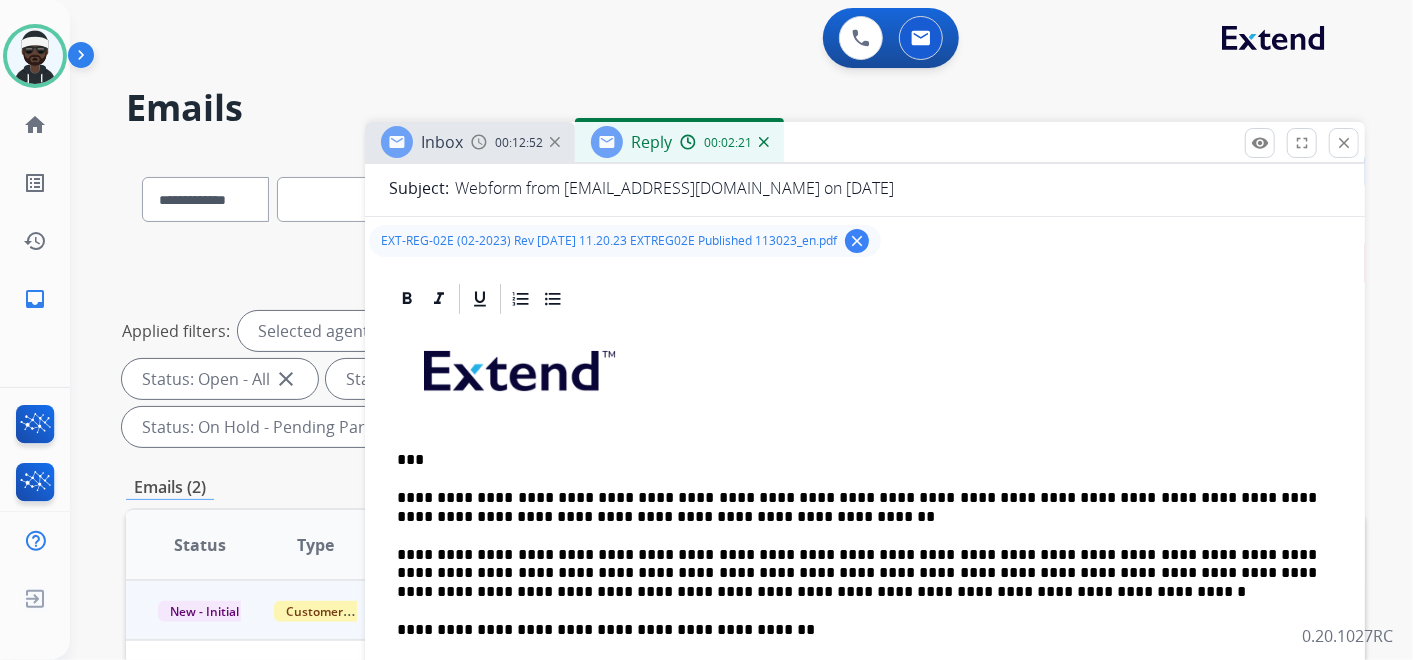 scroll, scrollTop: 0, scrollLeft: 0, axis: both 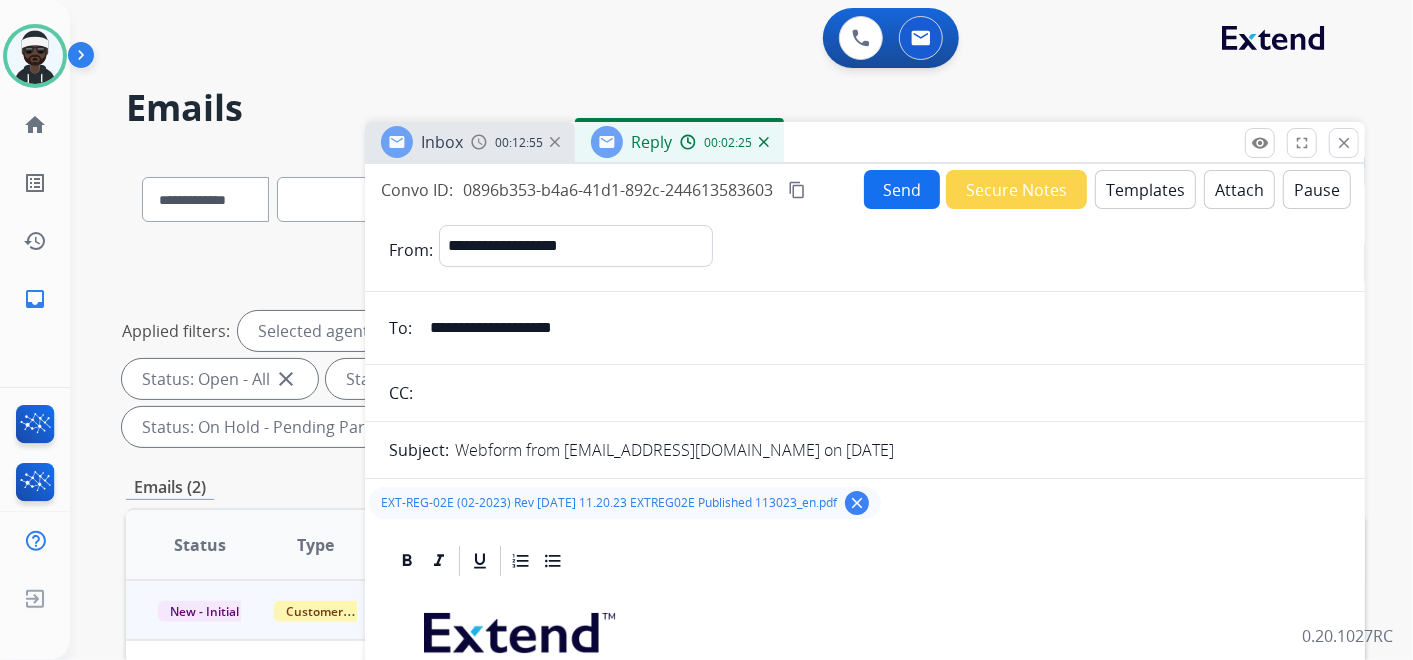 click on "Send" at bounding box center [902, 189] 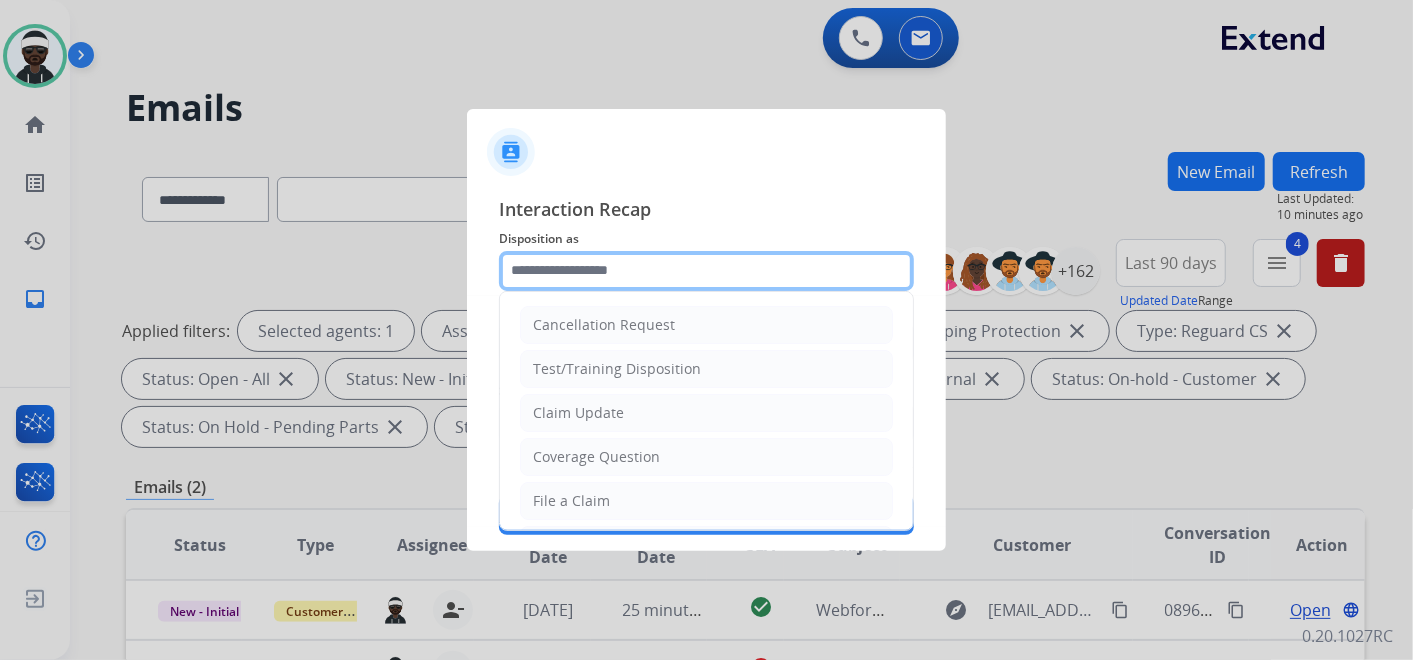 drag, startPoint x: 588, startPoint y: 277, endPoint x: 608, endPoint y: 284, distance: 21.189621 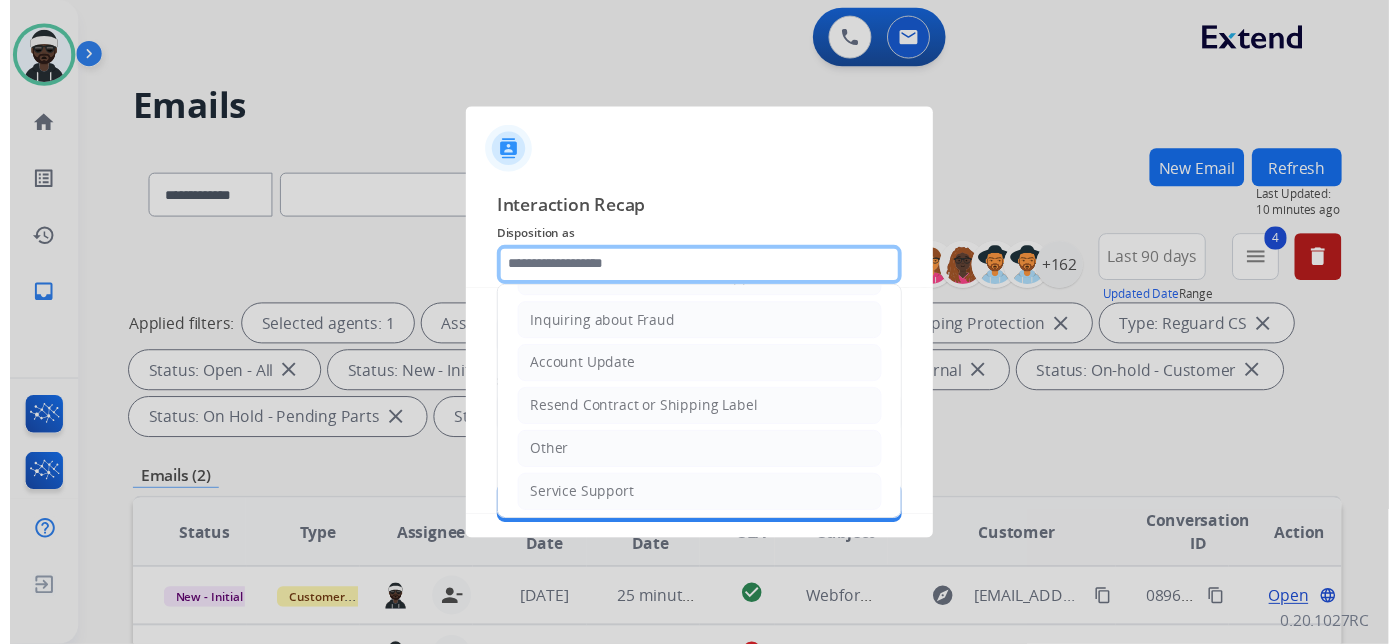 scroll, scrollTop: 0, scrollLeft: 0, axis: both 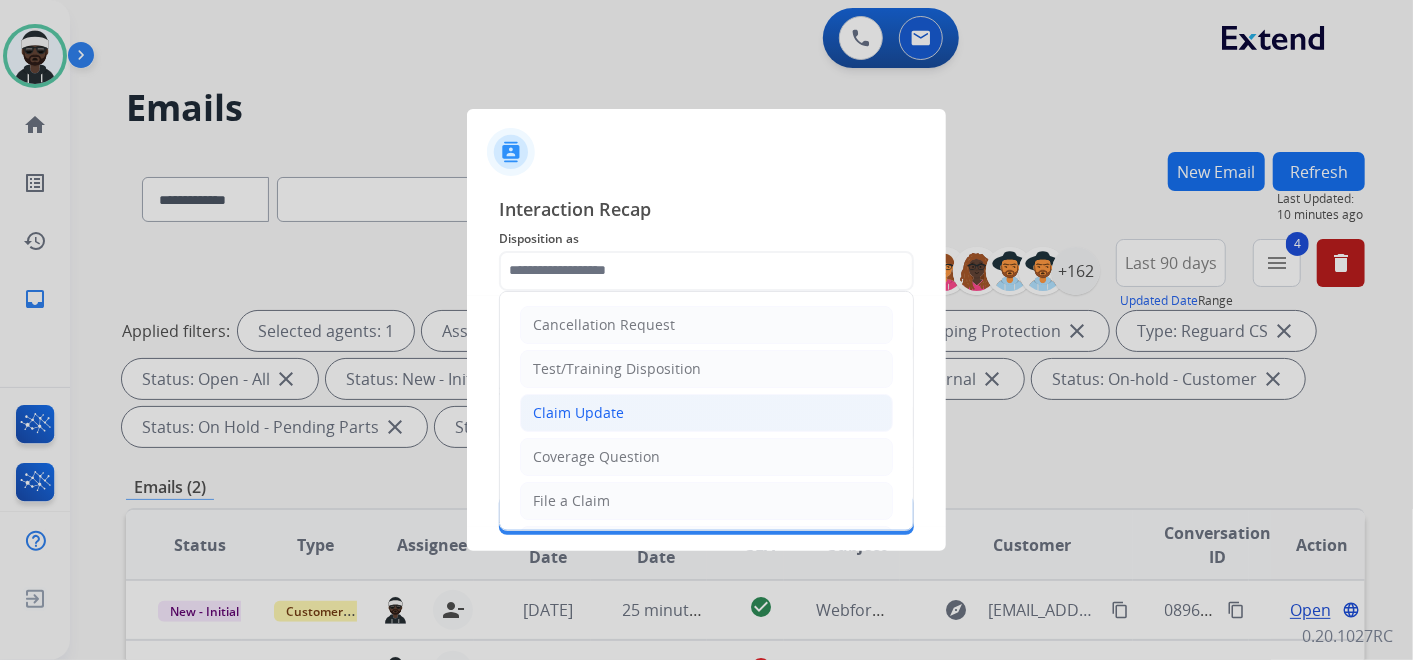 click on "Claim Update" 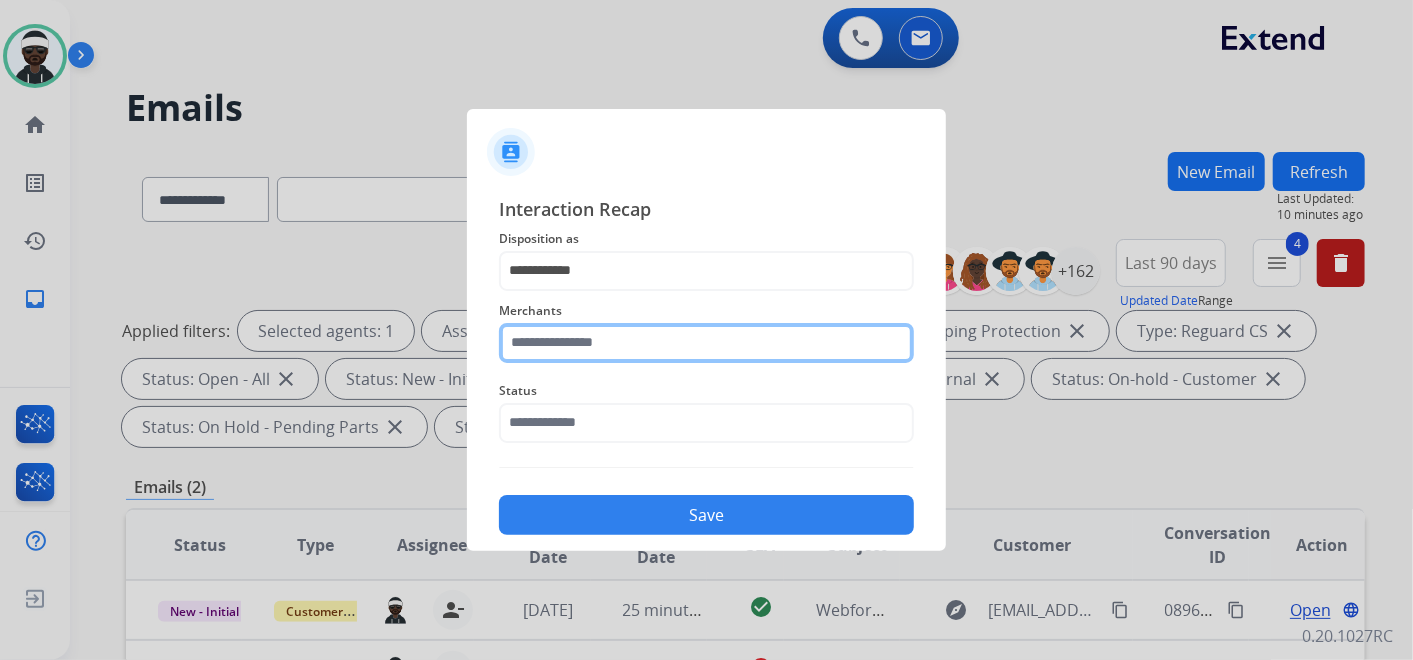click 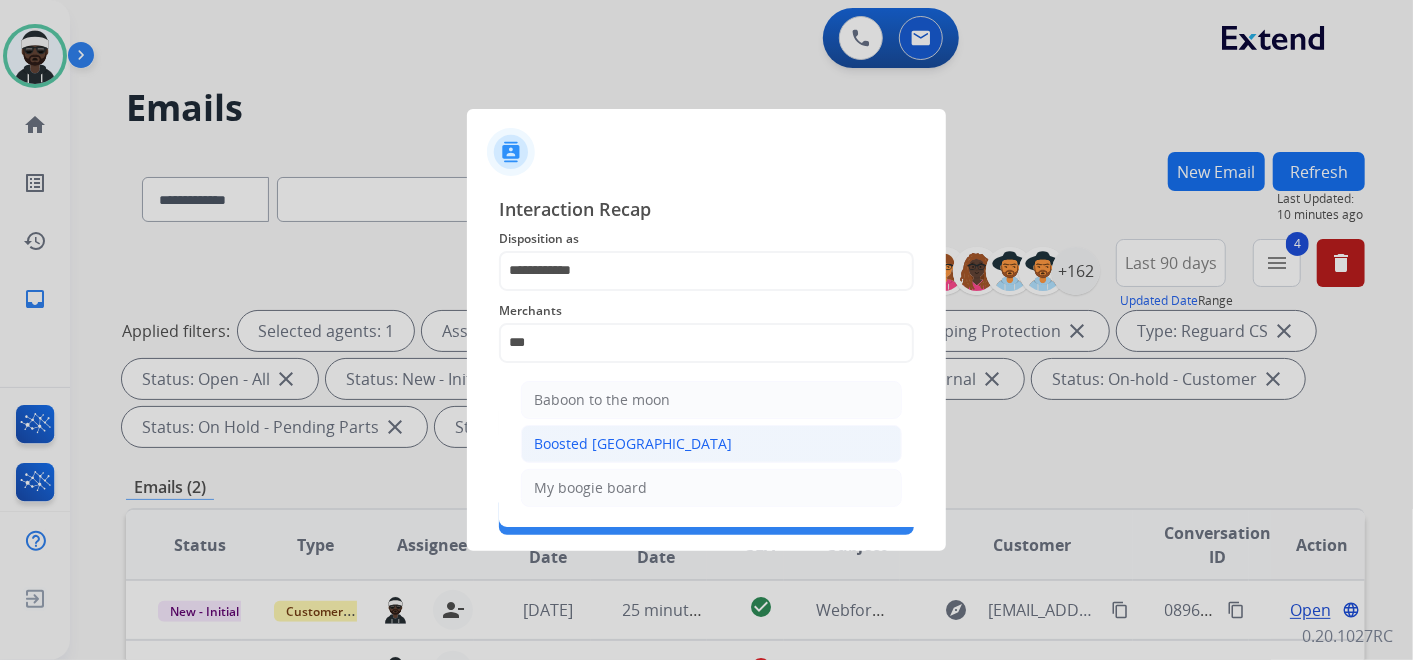 click on "Boosted [GEOGRAPHIC_DATA]" 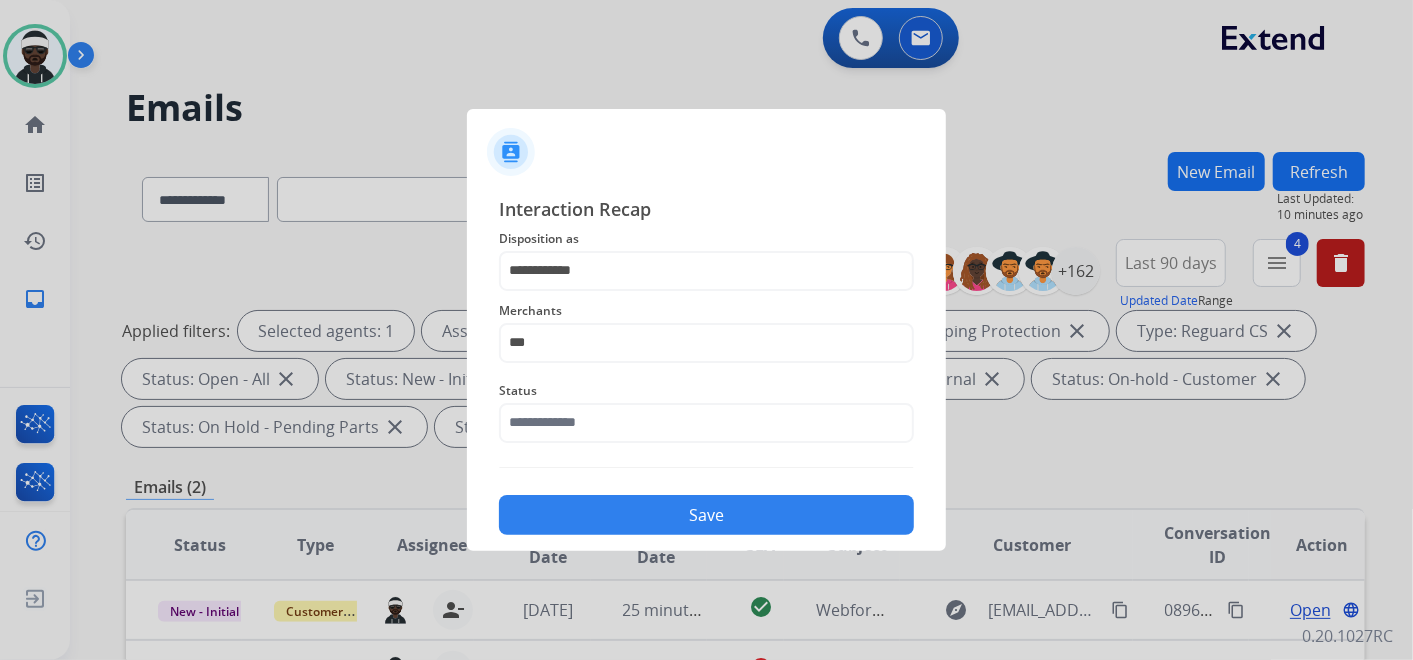type on "**********" 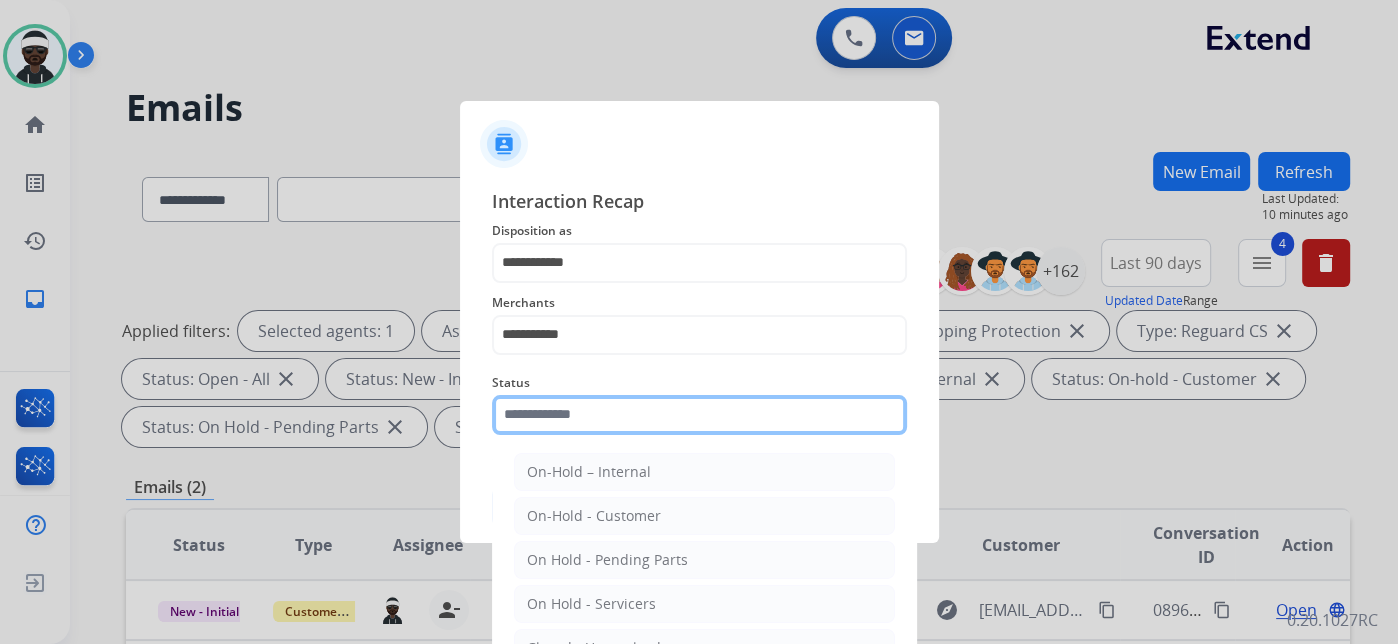 click 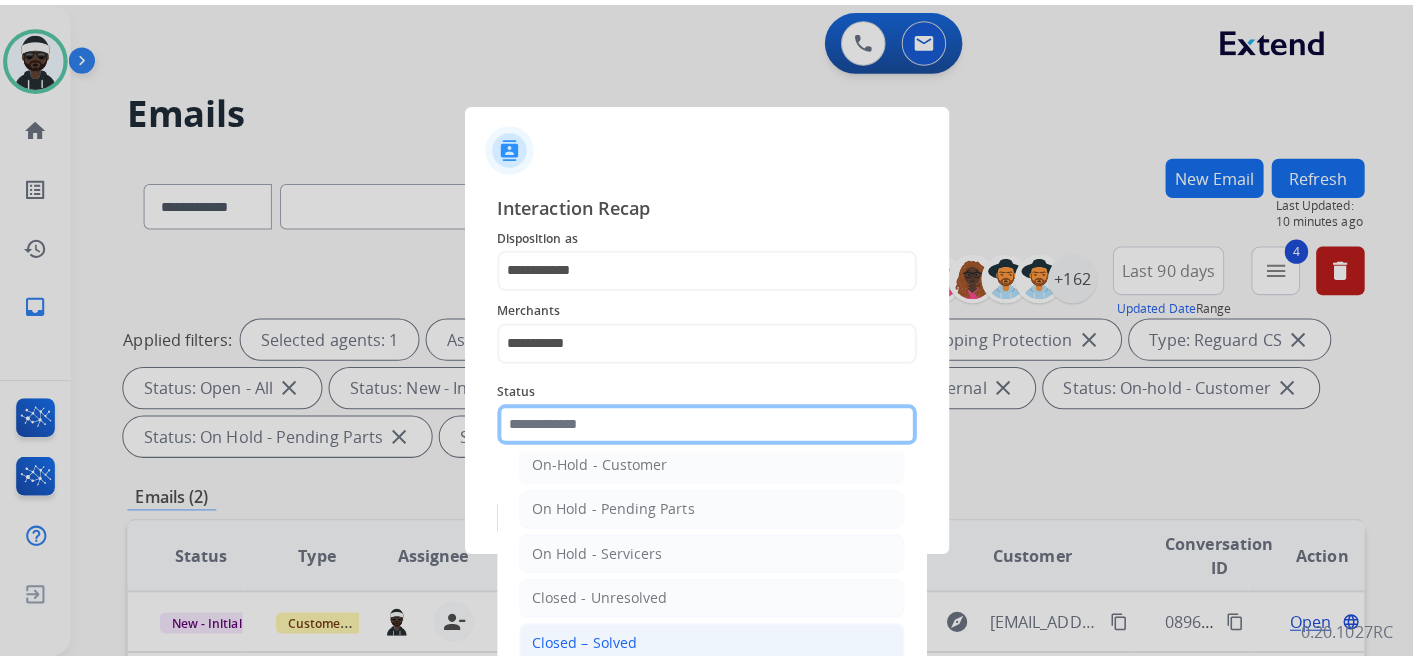 scroll, scrollTop: 111, scrollLeft: 0, axis: vertical 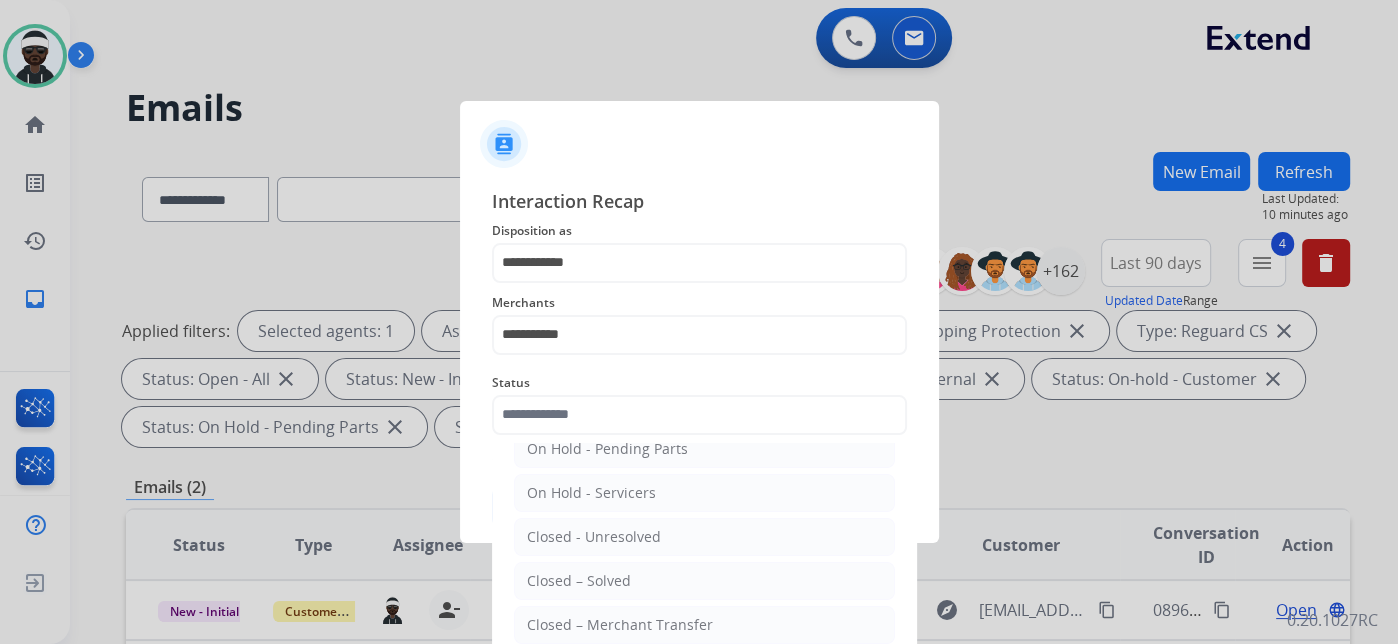 click on "Closed – Solved" 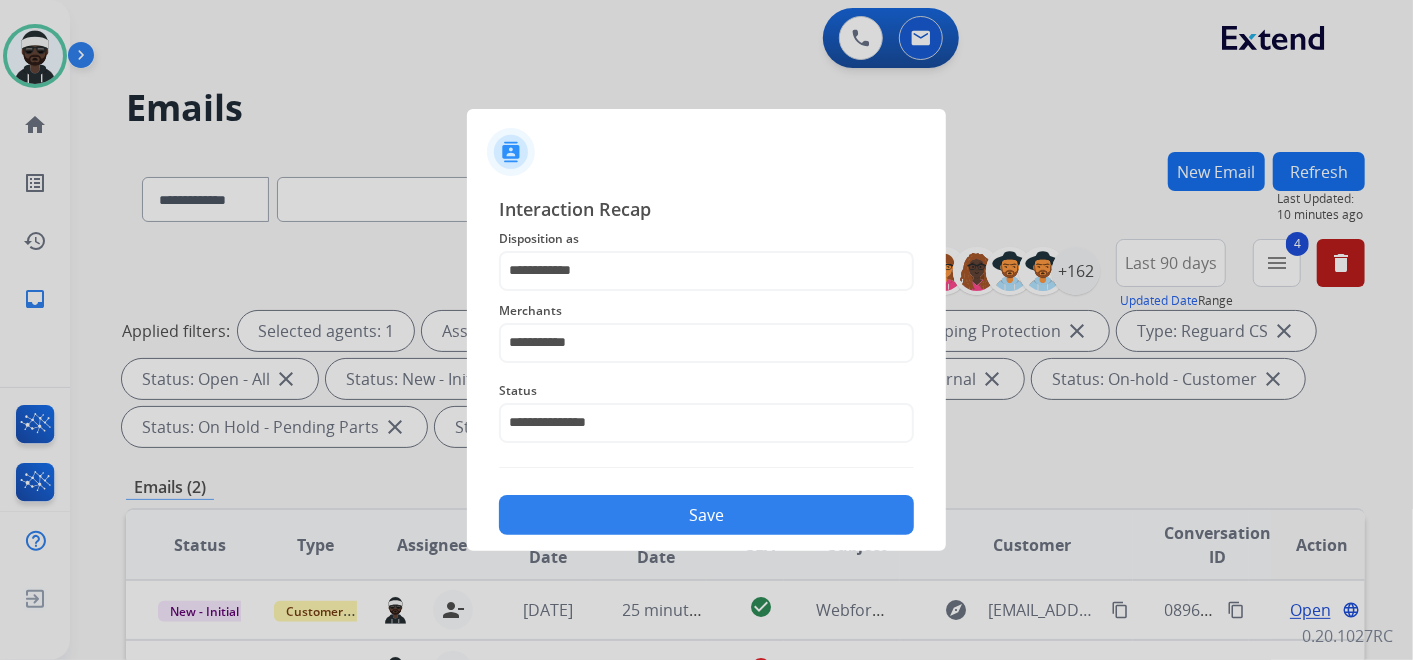 click on "Save" 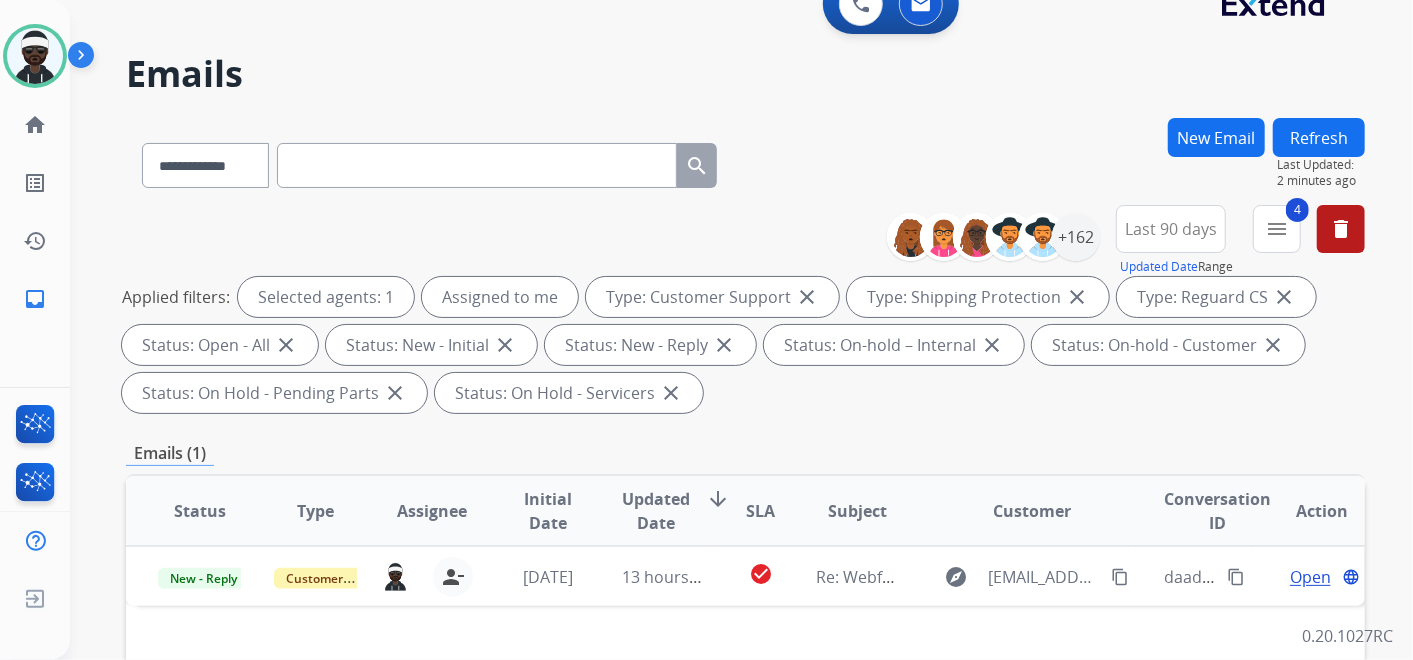 scroll, scrollTop: 0, scrollLeft: 0, axis: both 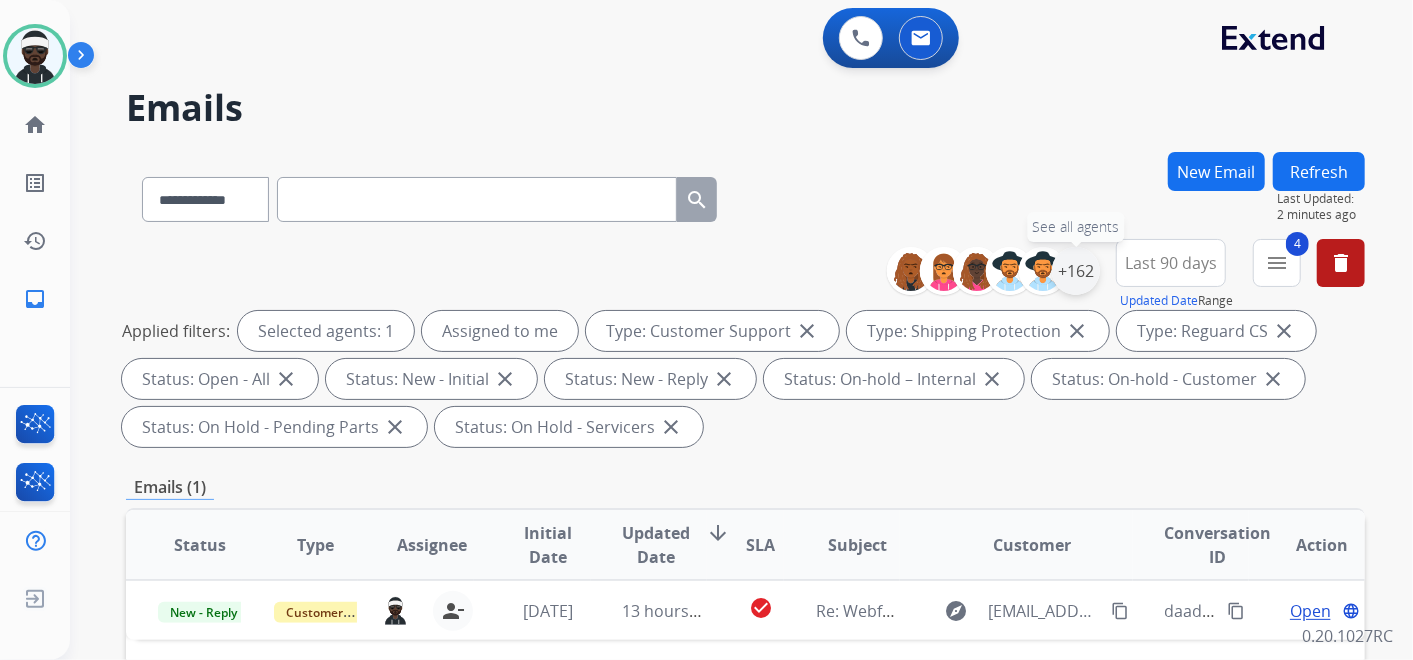 click on "+162" at bounding box center (1076, 271) 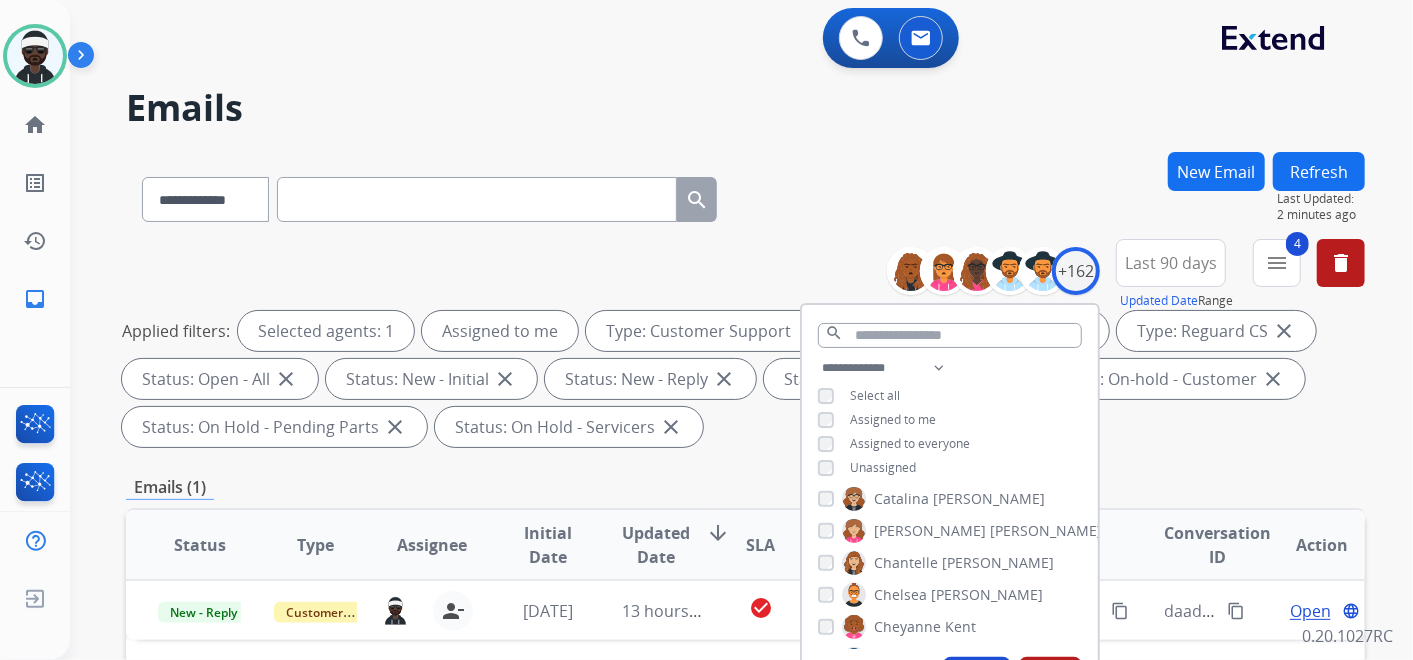 scroll, scrollTop: 888, scrollLeft: 0, axis: vertical 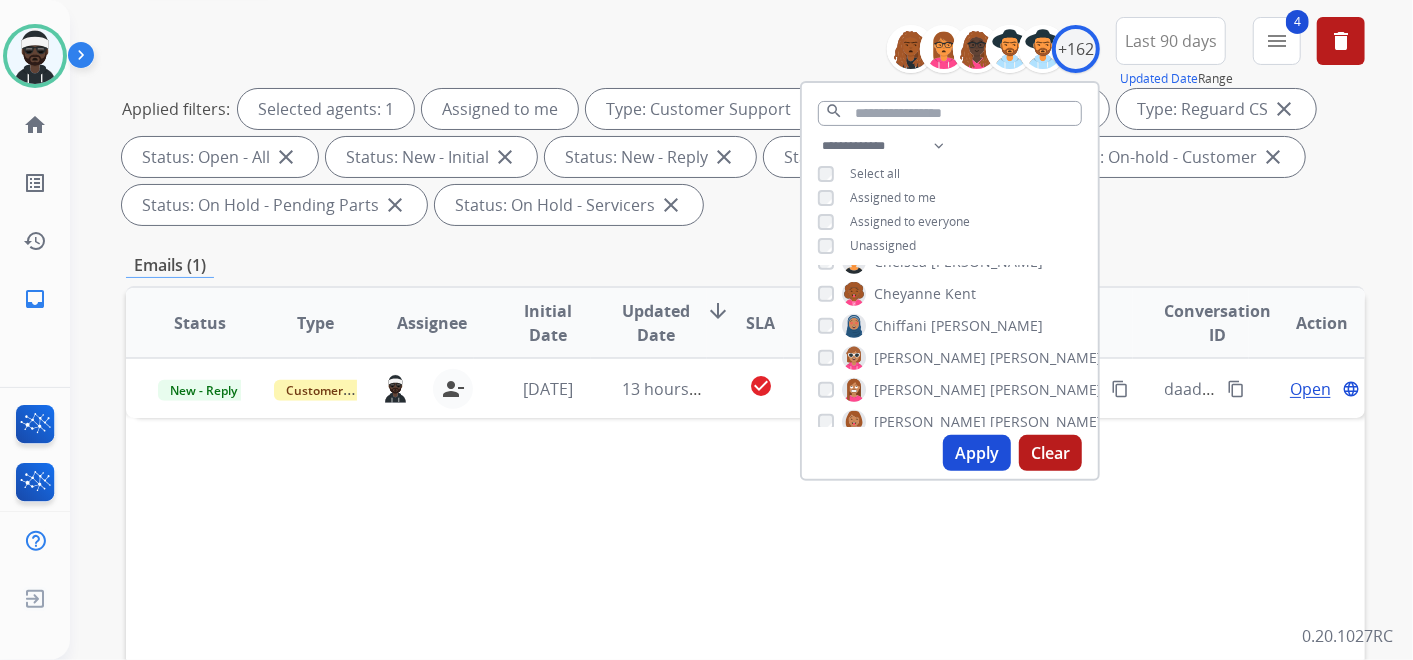 click on "Emails (1)" at bounding box center [745, 265] 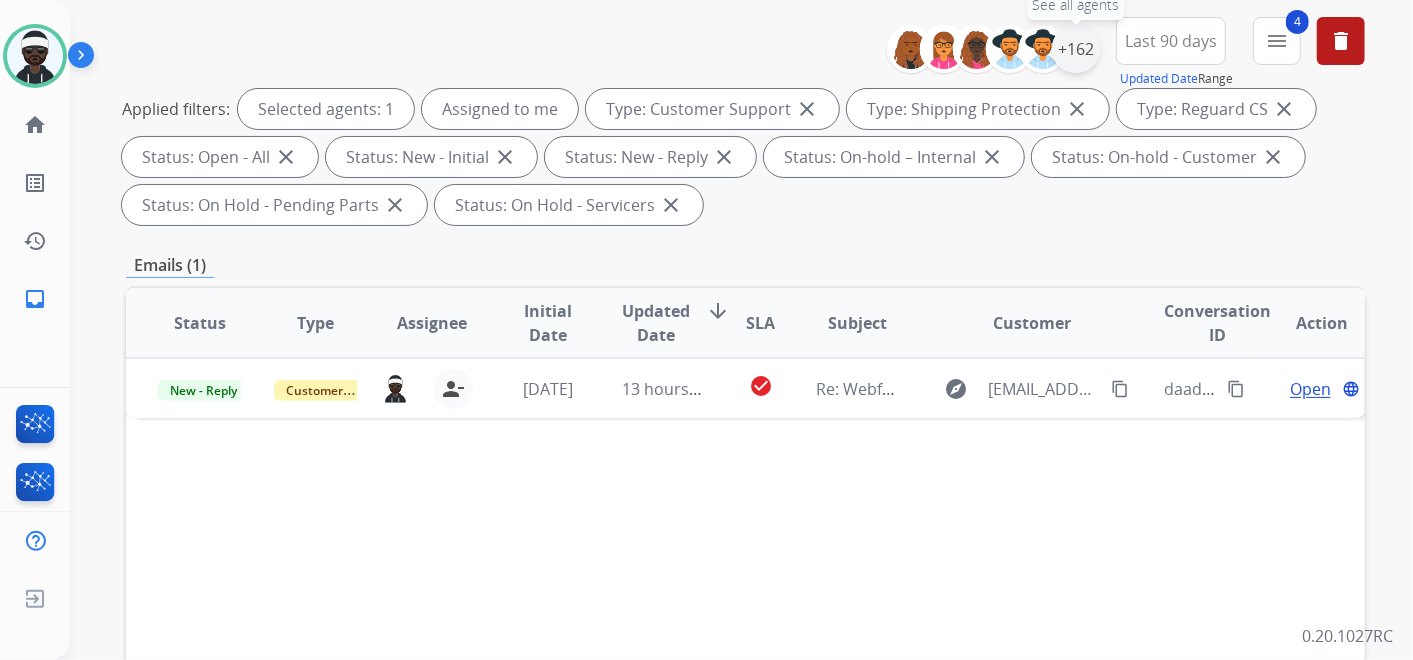 click on "+162" at bounding box center (1076, 49) 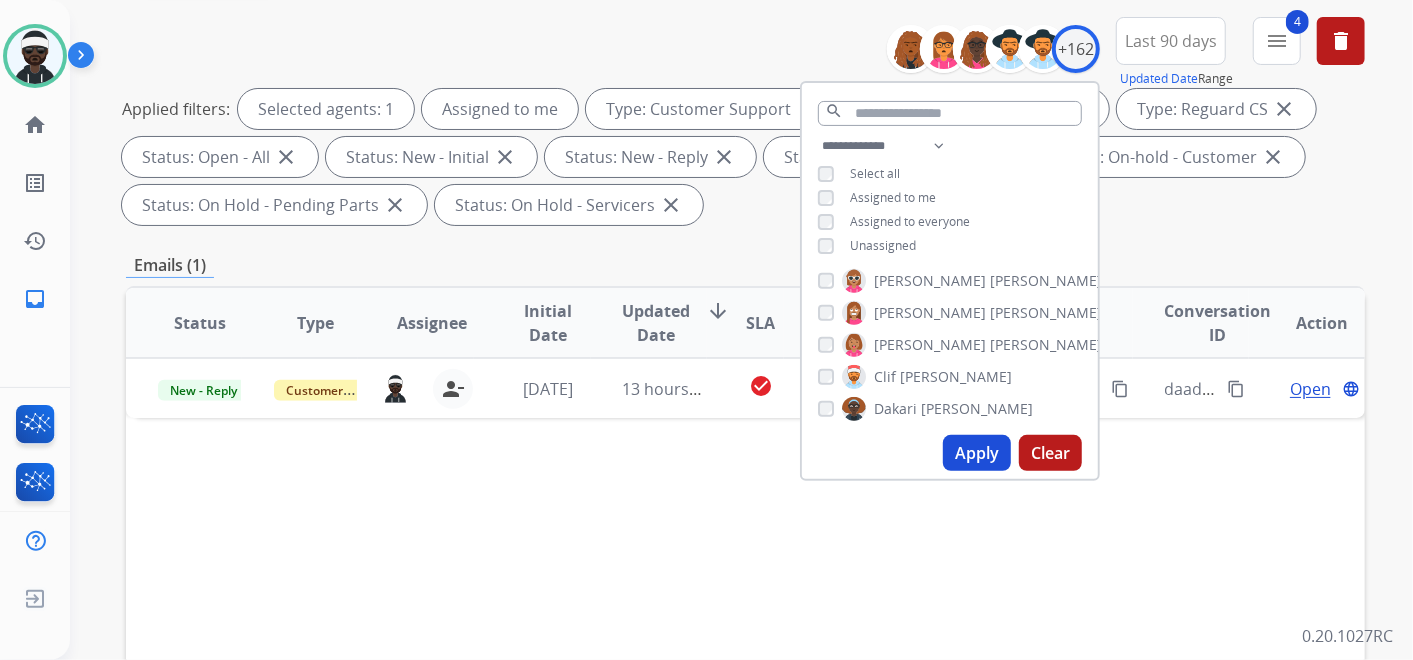 scroll, scrollTop: 1000, scrollLeft: 0, axis: vertical 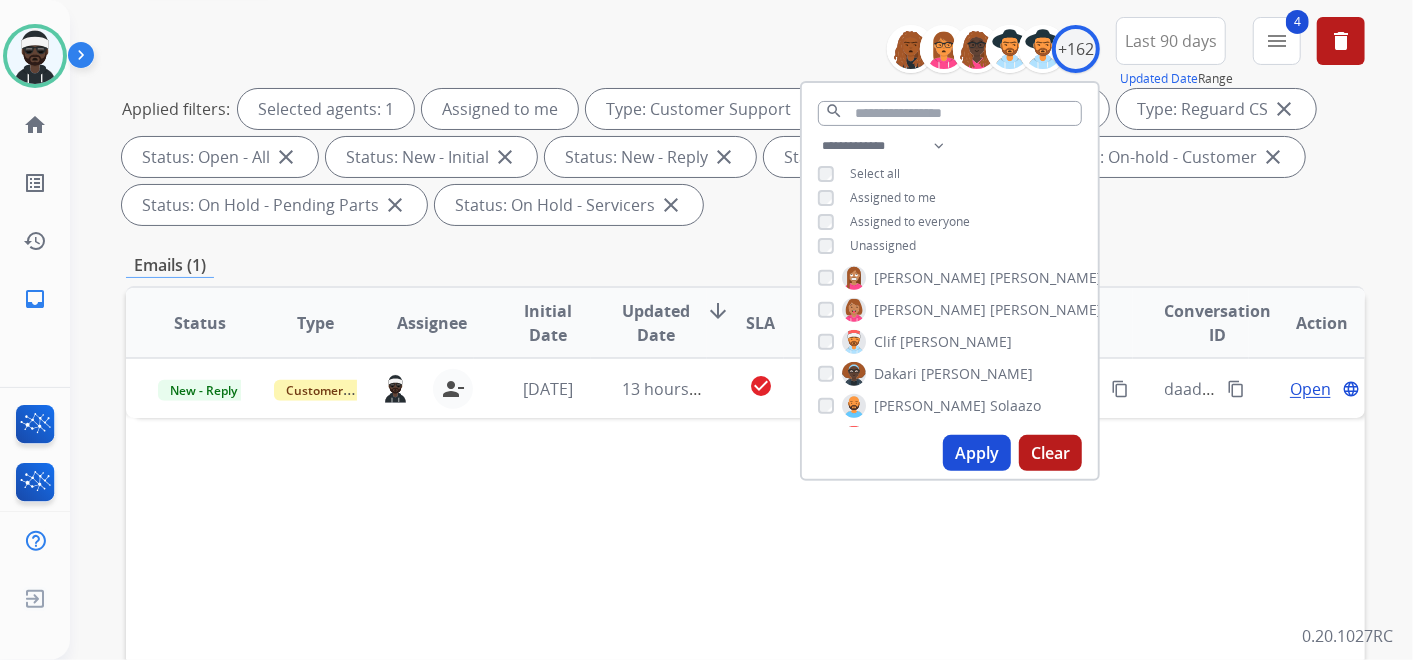 drag, startPoint x: 1337, startPoint y: 216, endPoint x: 1320, endPoint y: 69, distance: 147.97972 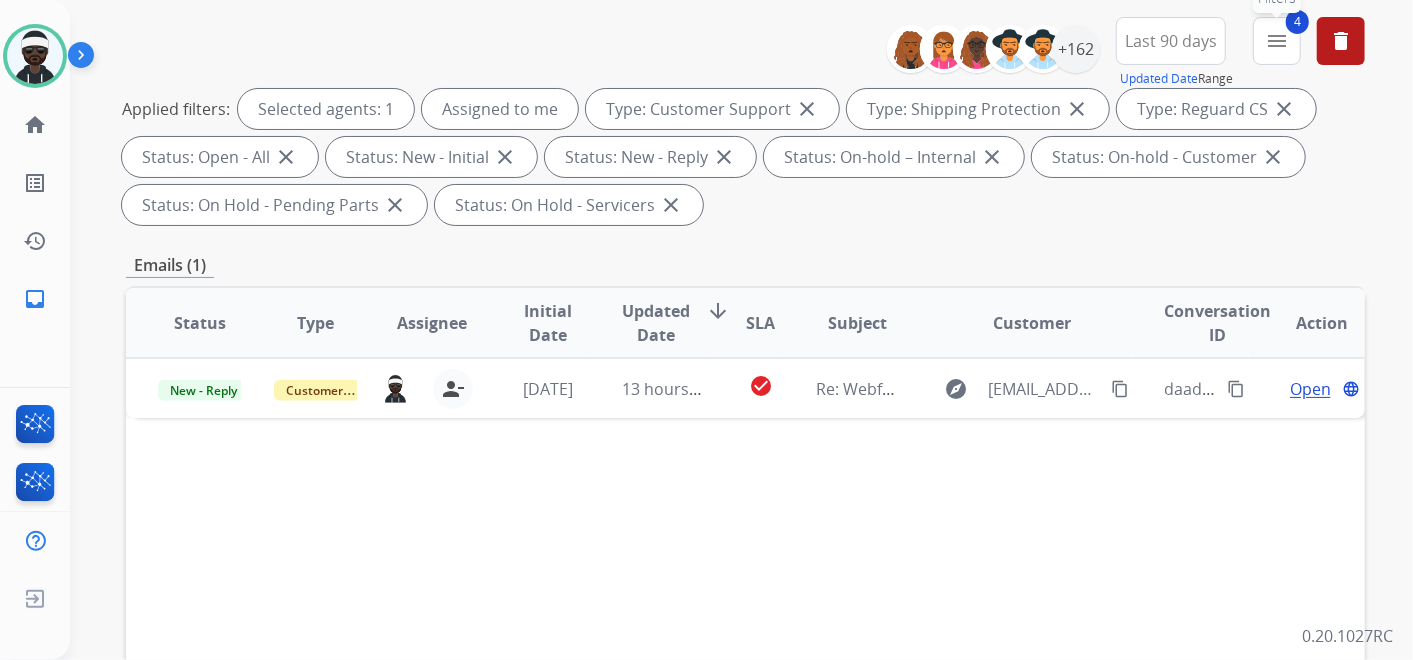 click on "menu" at bounding box center (1277, 41) 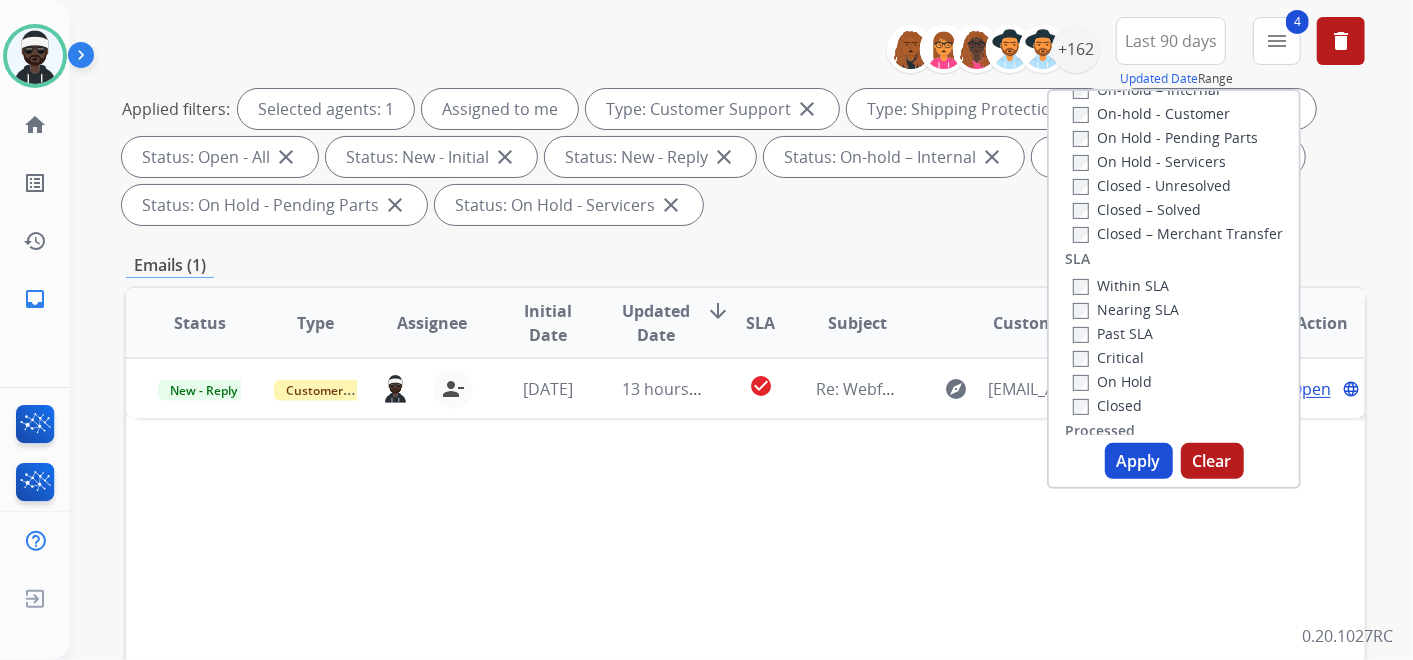 scroll, scrollTop: 304, scrollLeft: 0, axis: vertical 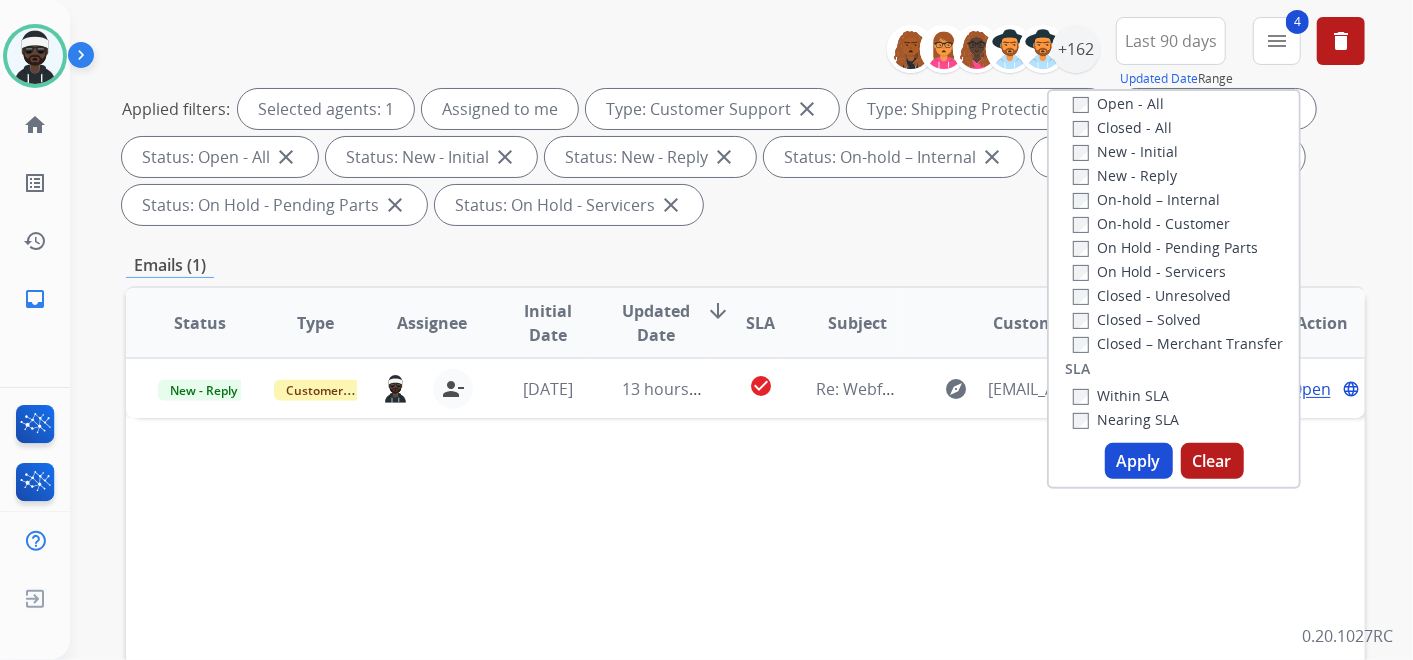 click on "Closed – Solved" at bounding box center (1137, 319) 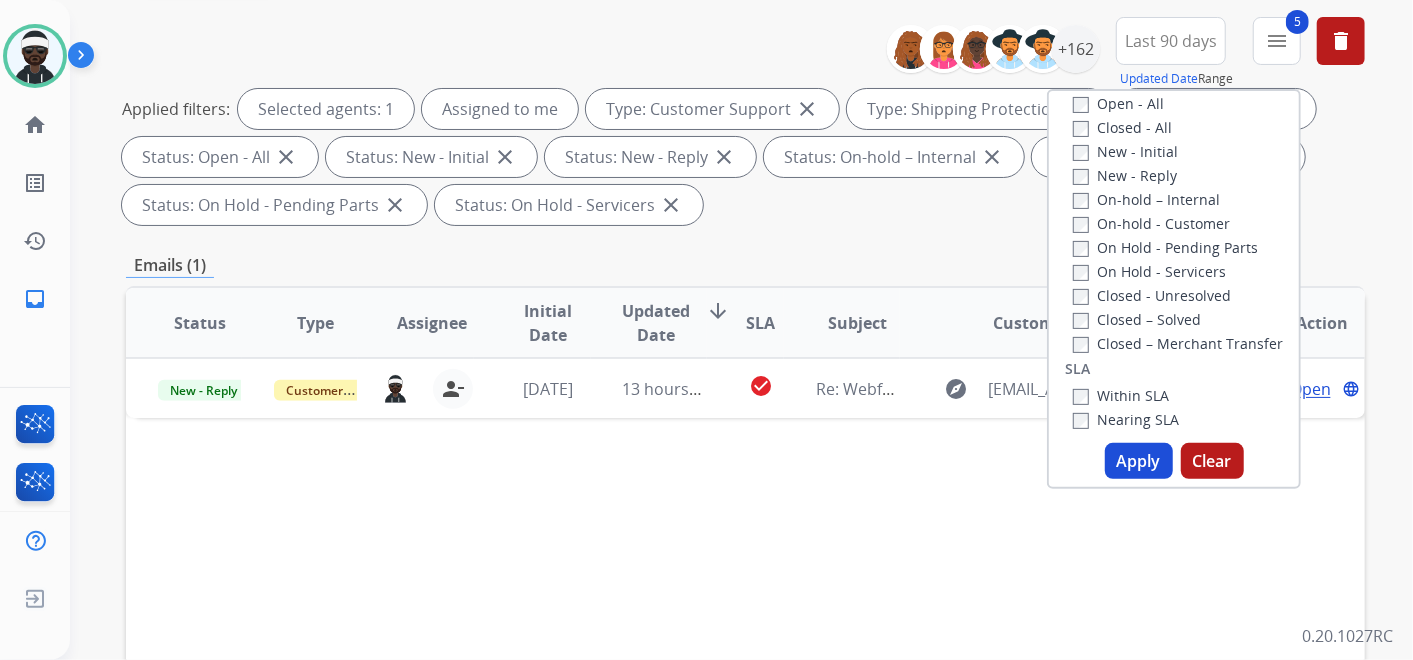 click on "Apply" at bounding box center [1139, 461] 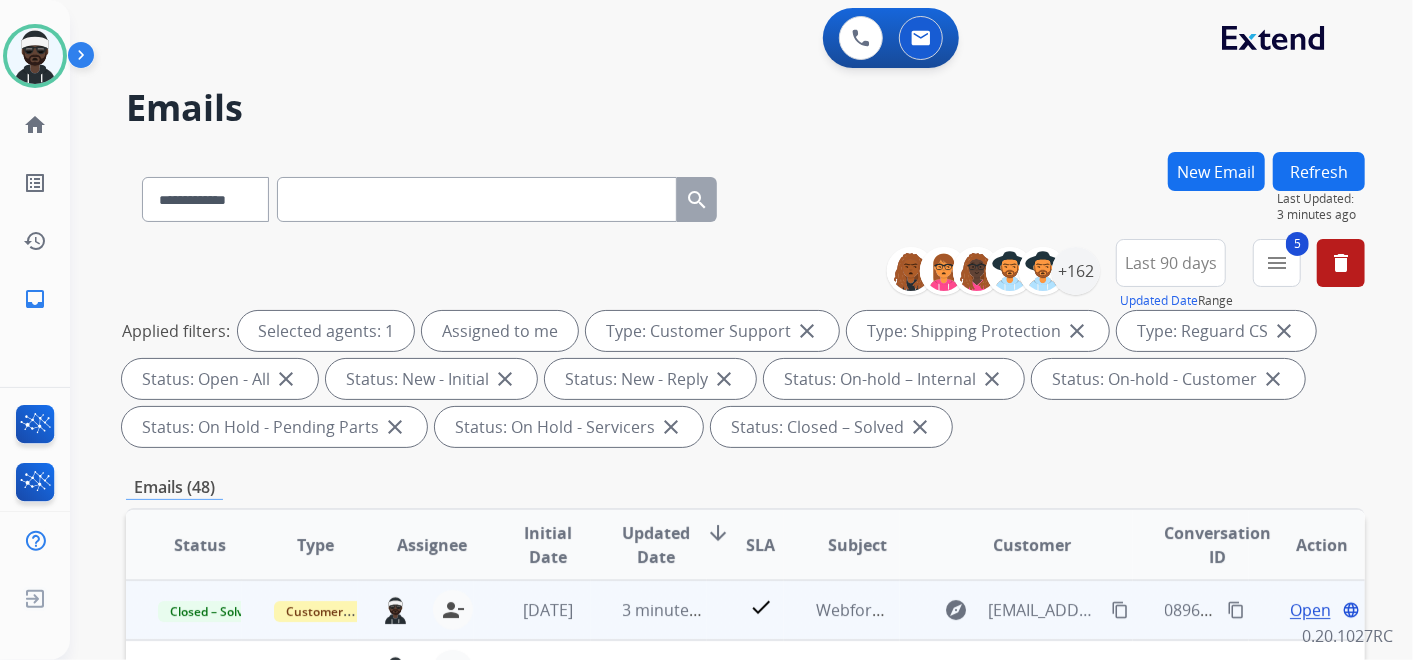 scroll, scrollTop: 1, scrollLeft: 0, axis: vertical 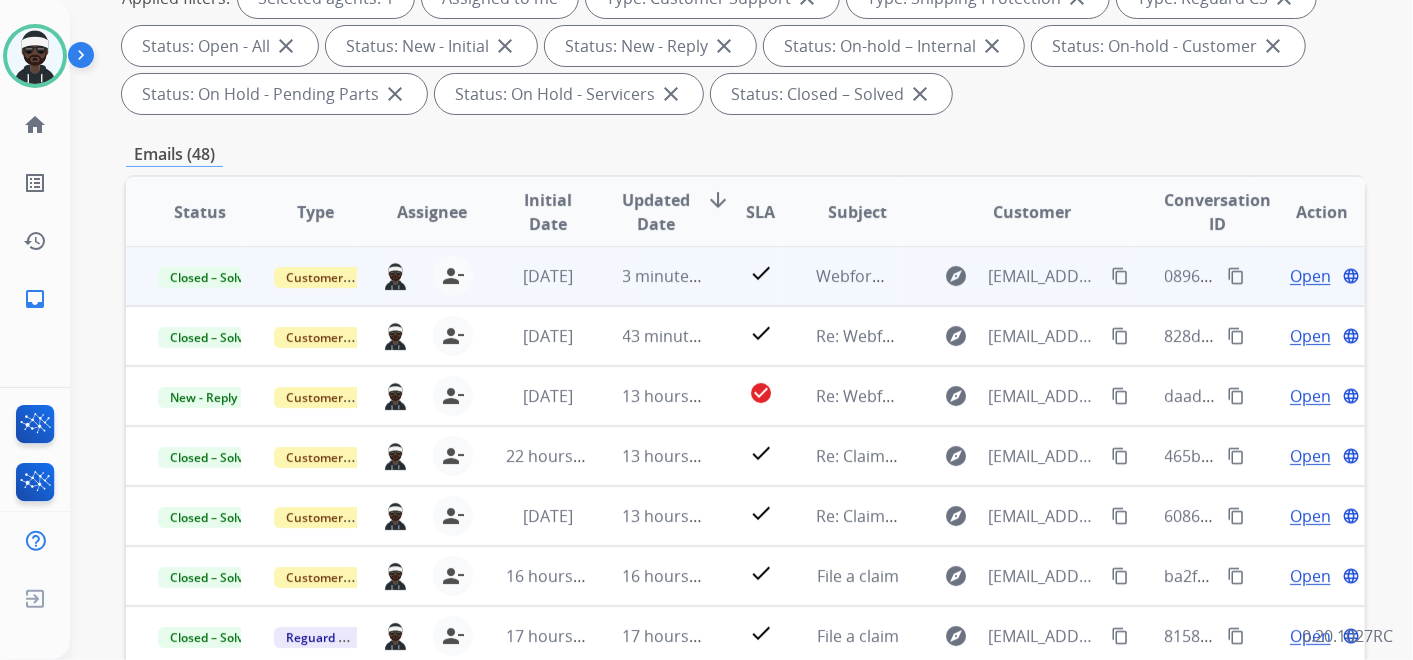 click on "content_copy" at bounding box center [1236, 276] 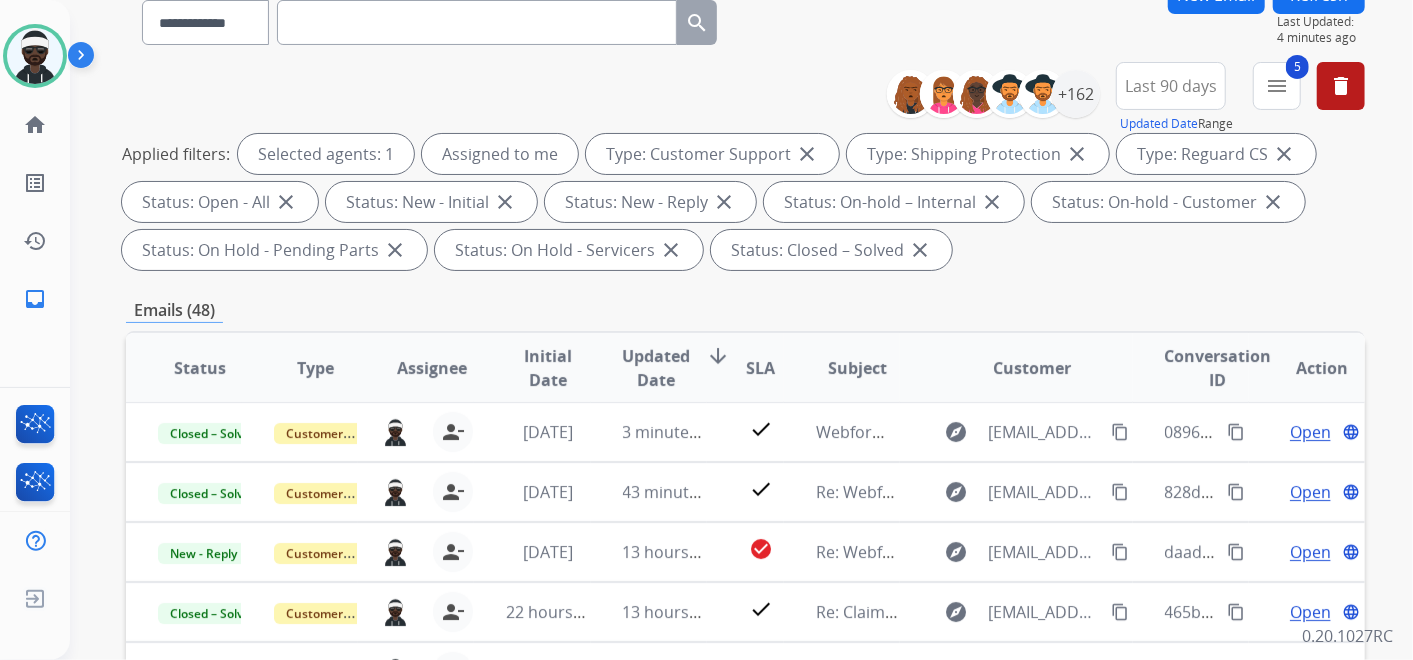 scroll, scrollTop: 222, scrollLeft: 0, axis: vertical 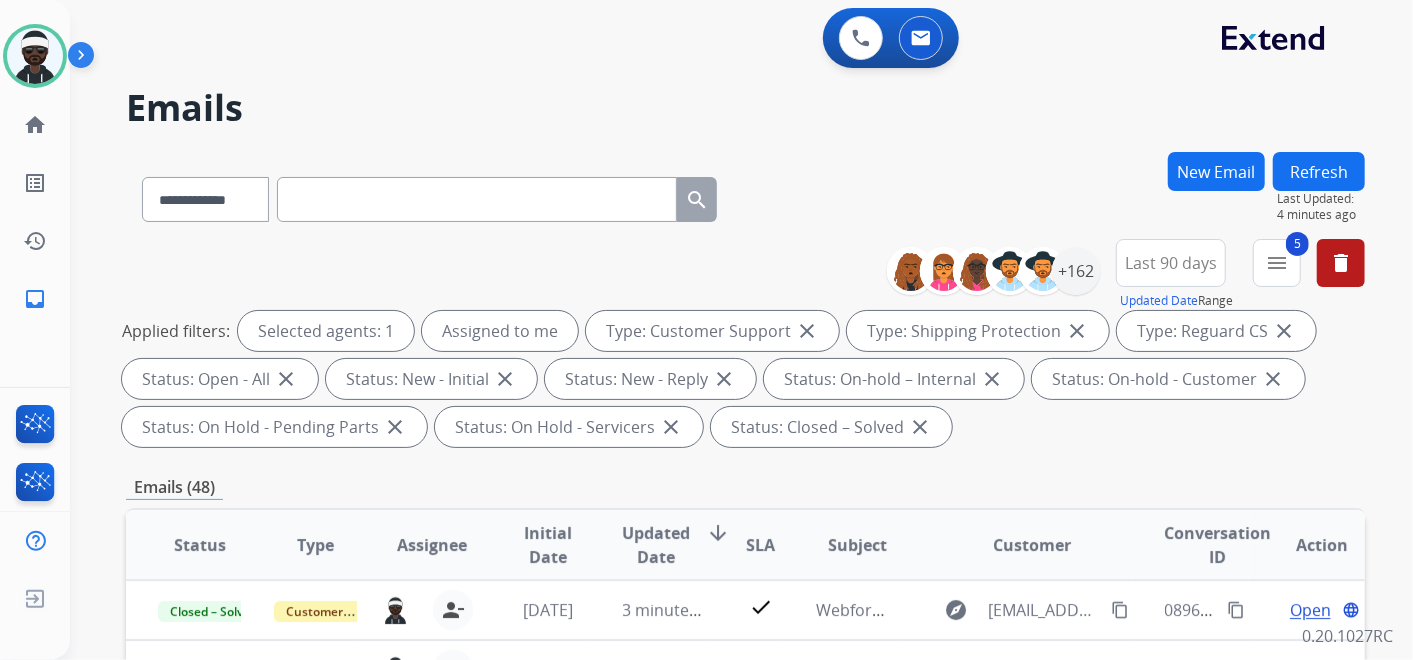 click at bounding box center (477, 199) 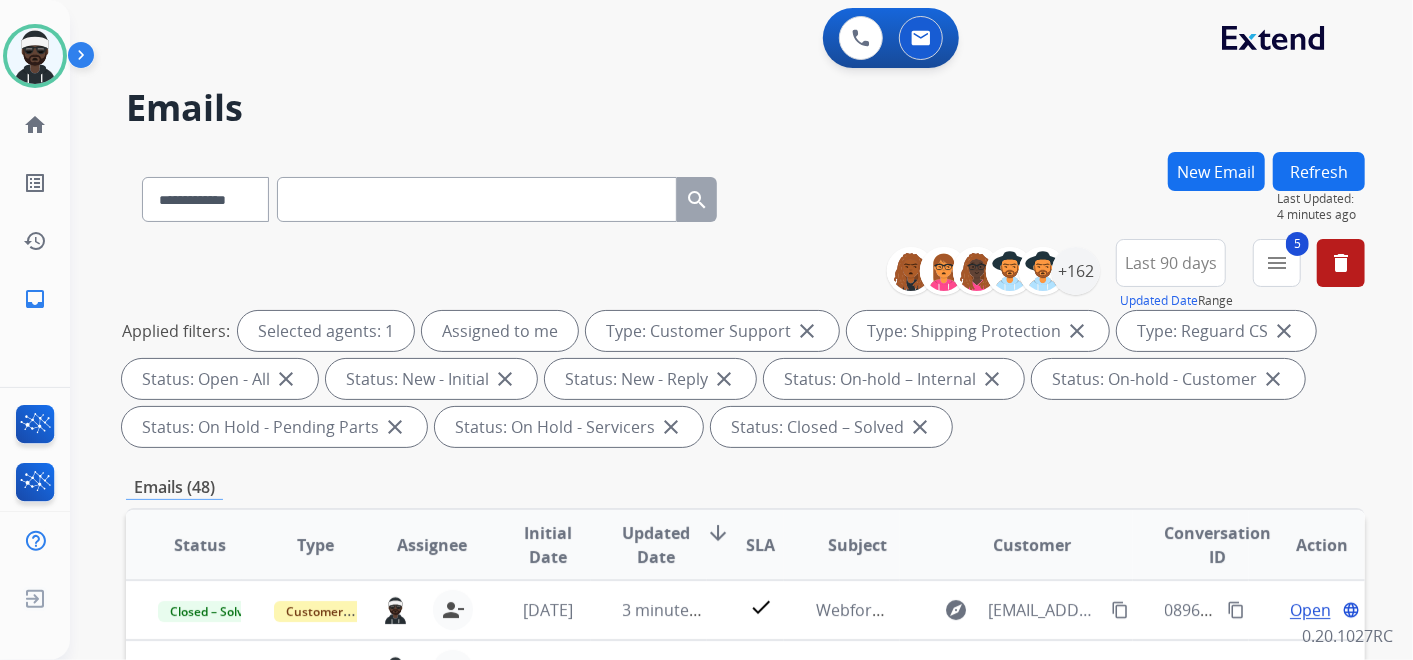 paste on "**********" 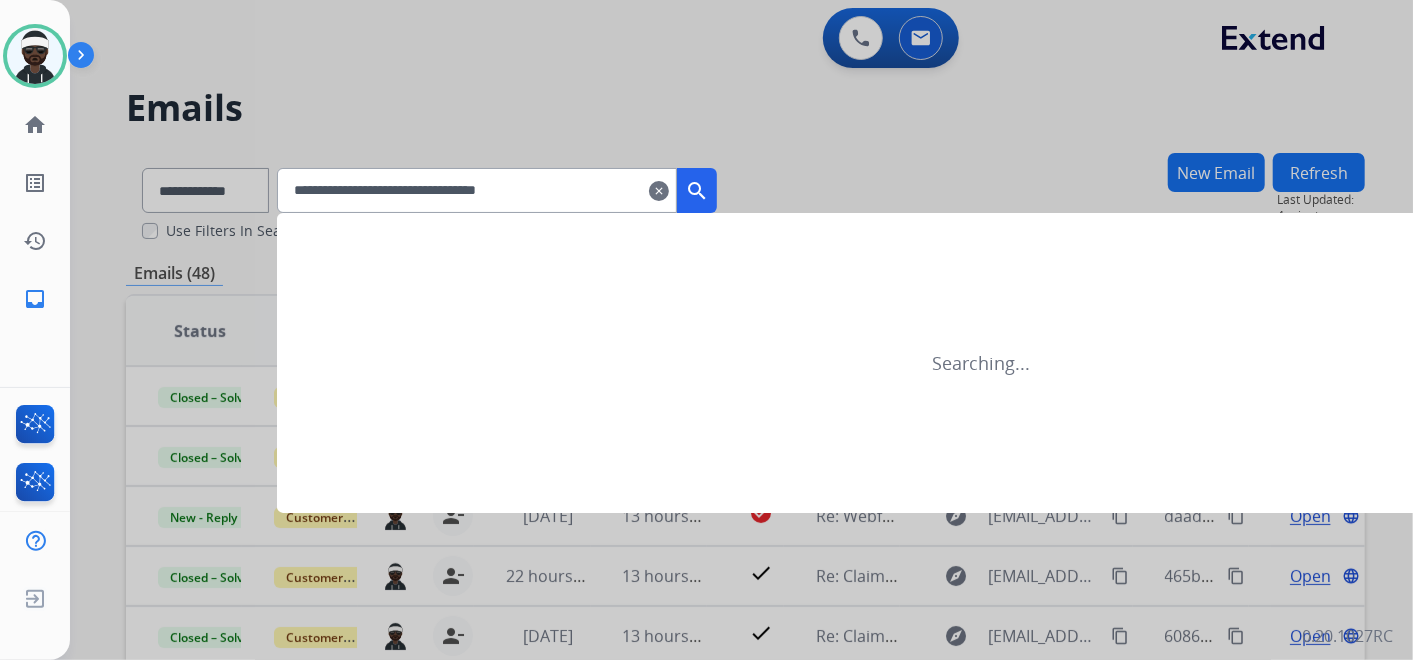 type on "**********" 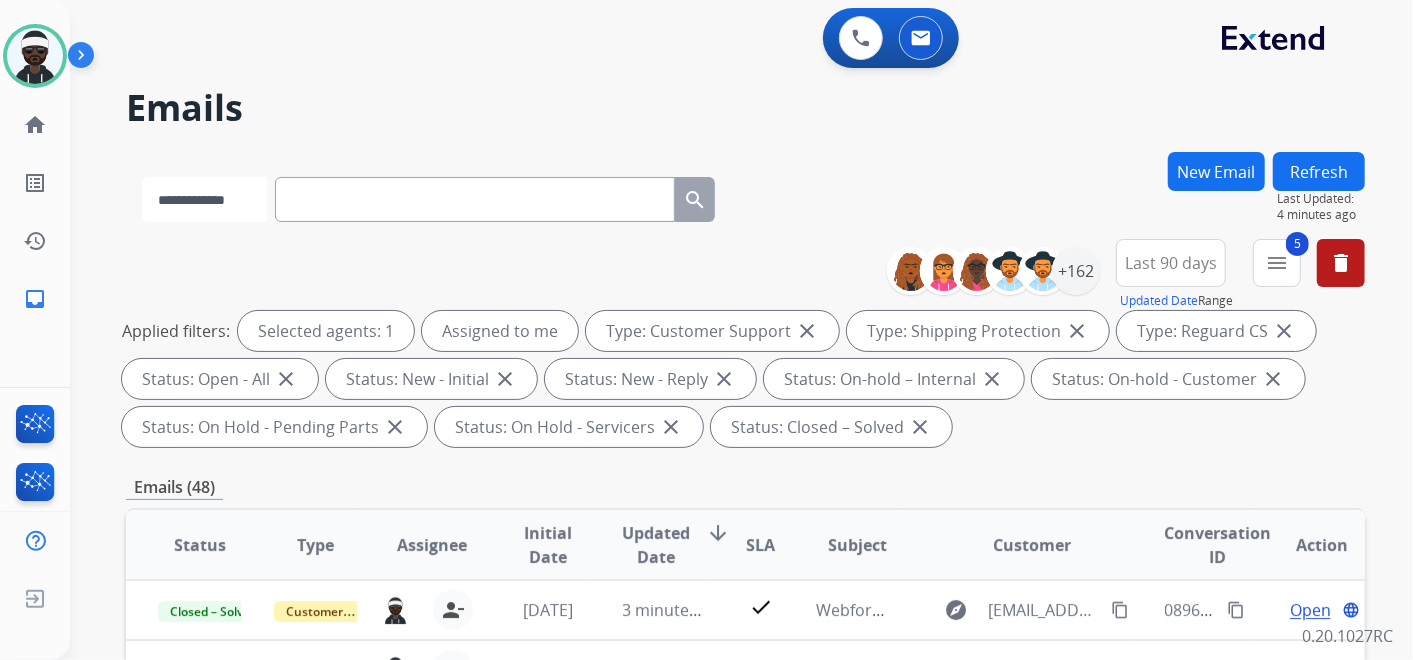 click on "**********" at bounding box center (204, 199) 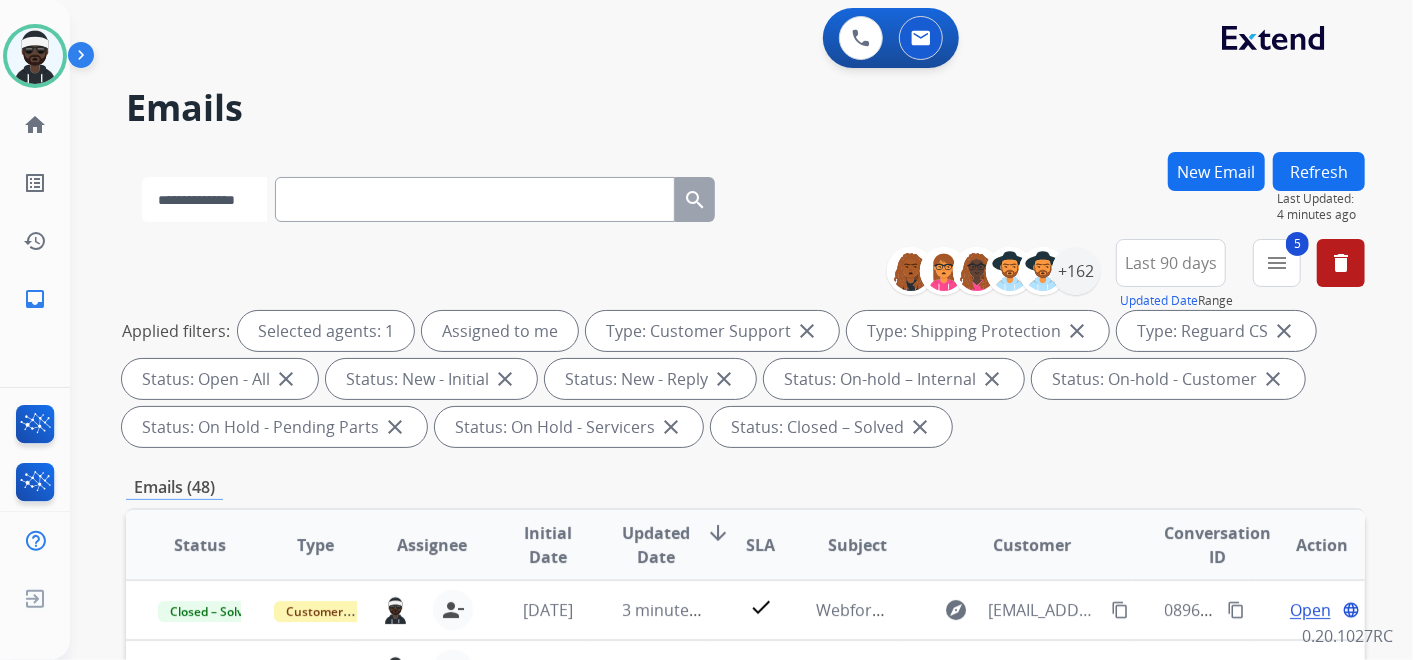 click on "**********" at bounding box center [204, 199] 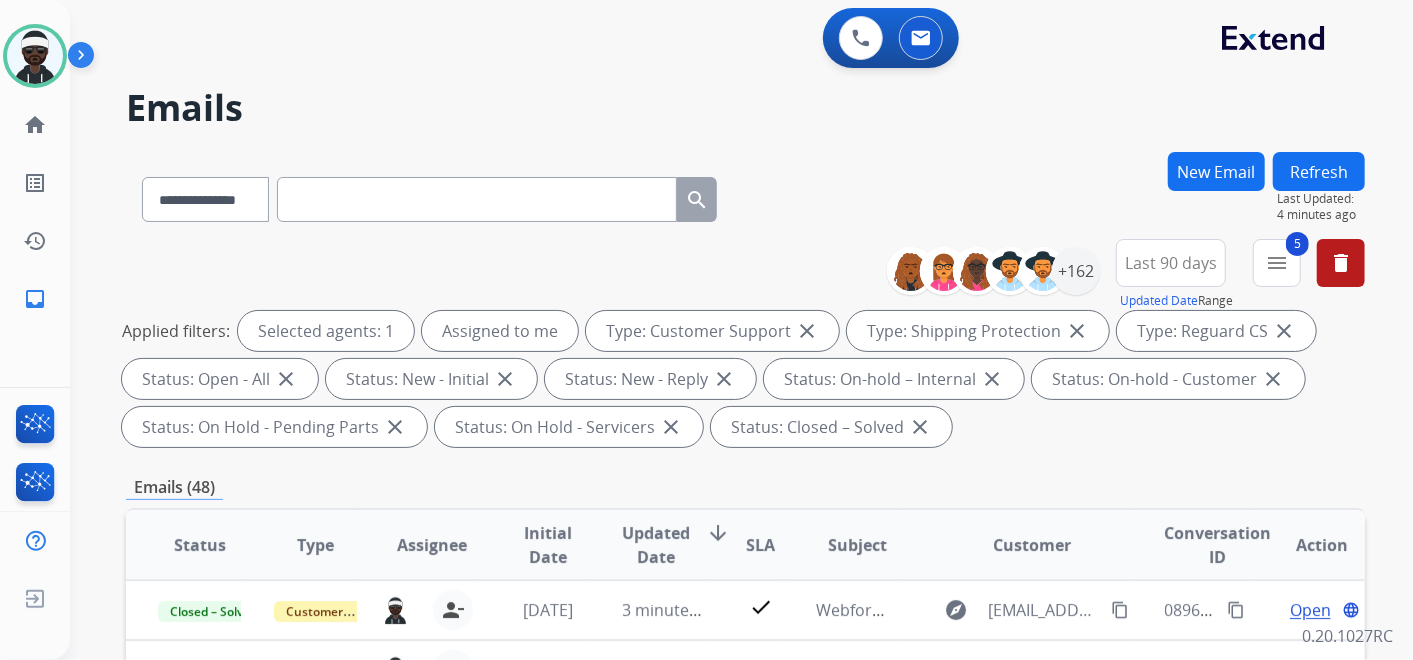 click at bounding box center [477, 199] 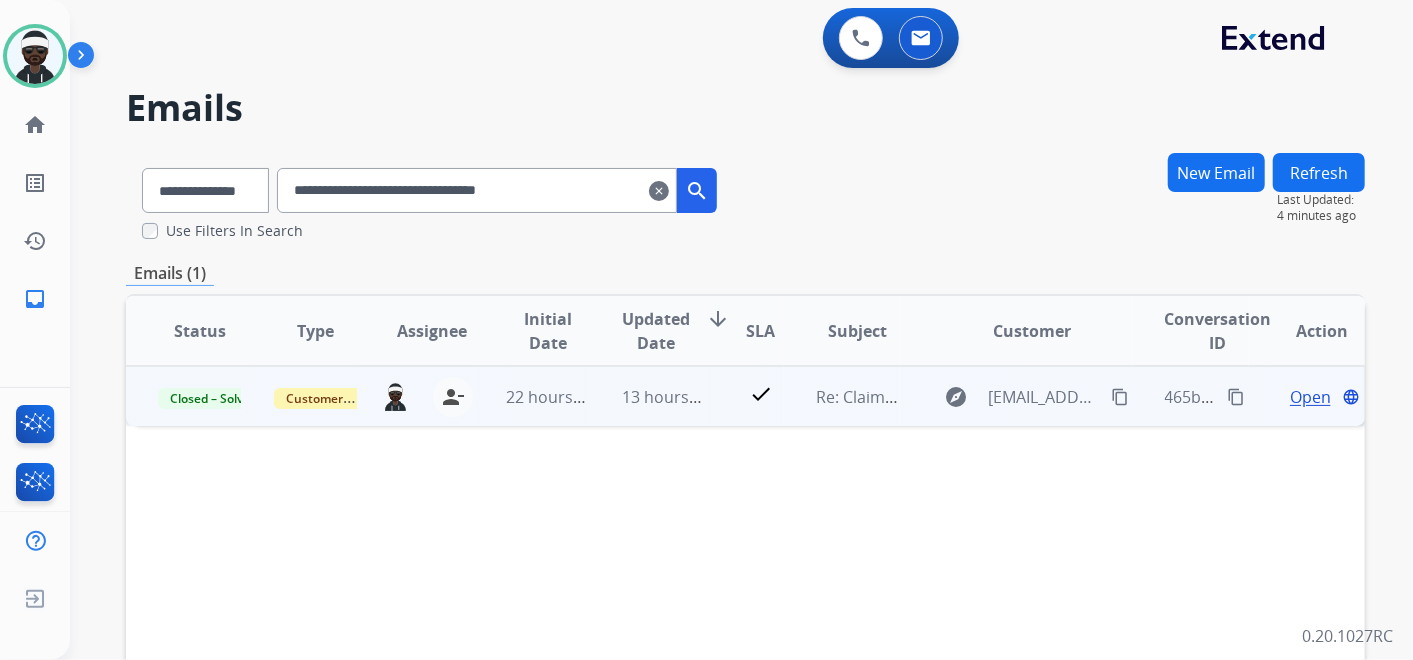 click on "Open" at bounding box center [1310, 397] 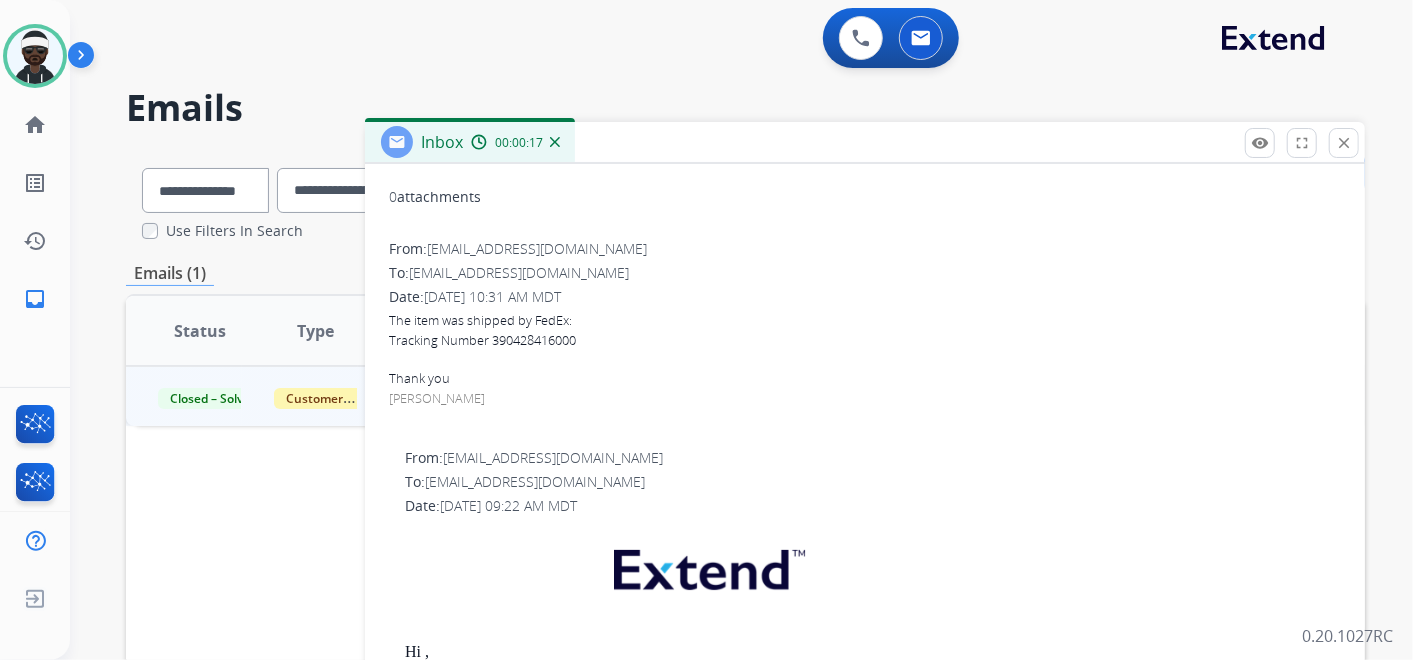 scroll, scrollTop: 111, scrollLeft: 0, axis: vertical 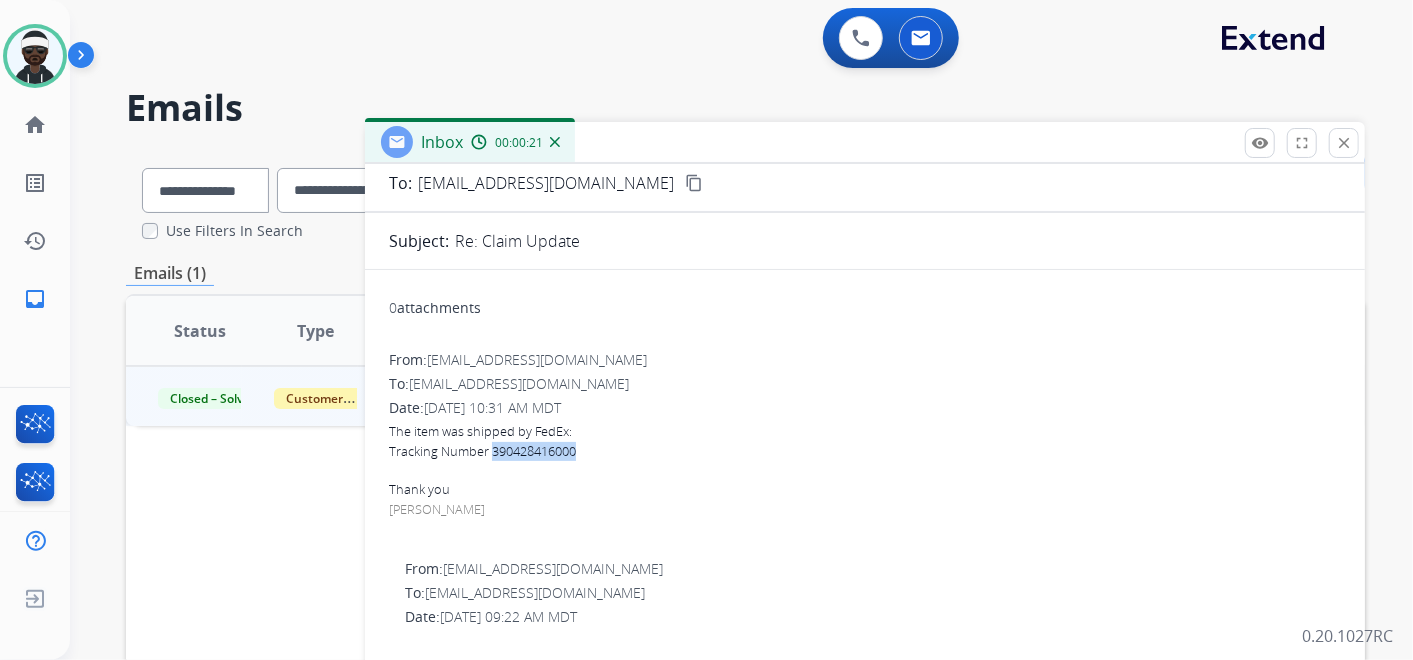 drag, startPoint x: 586, startPoint y: 443, endPoint x: 493, endPoint y: 448, distance: 93.13431 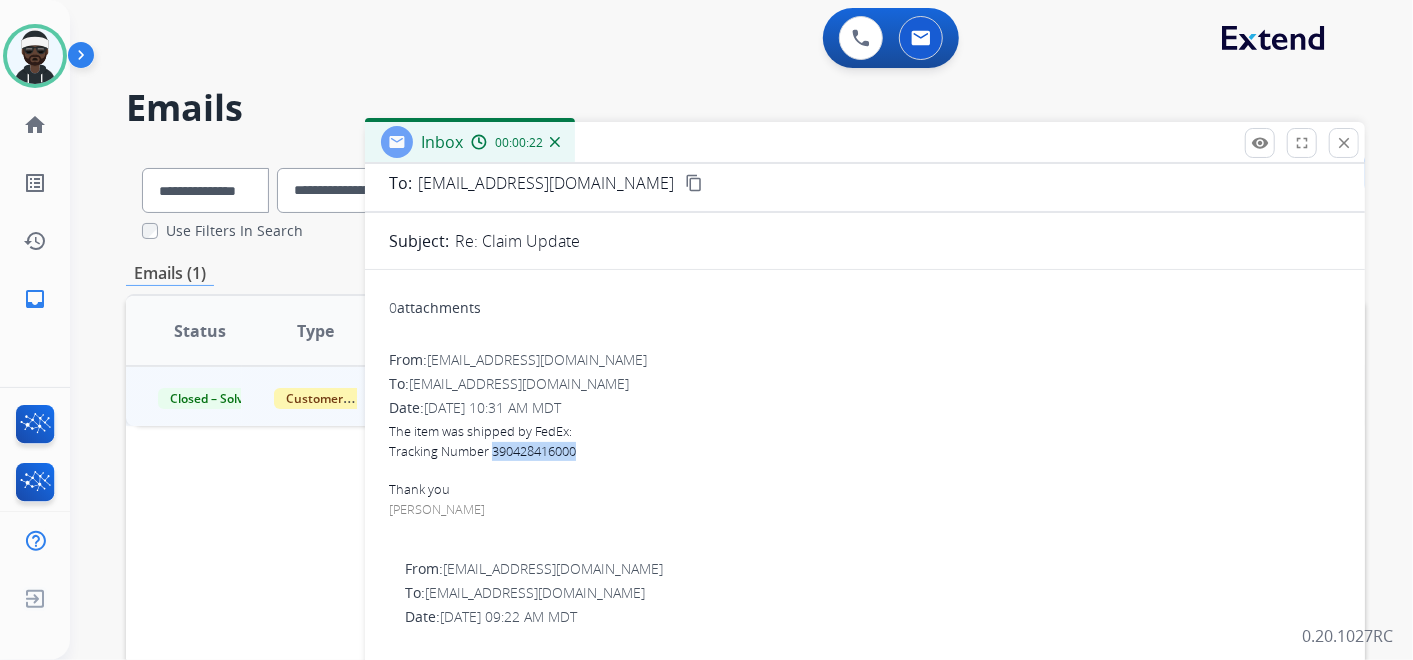 copy on "390428416000" 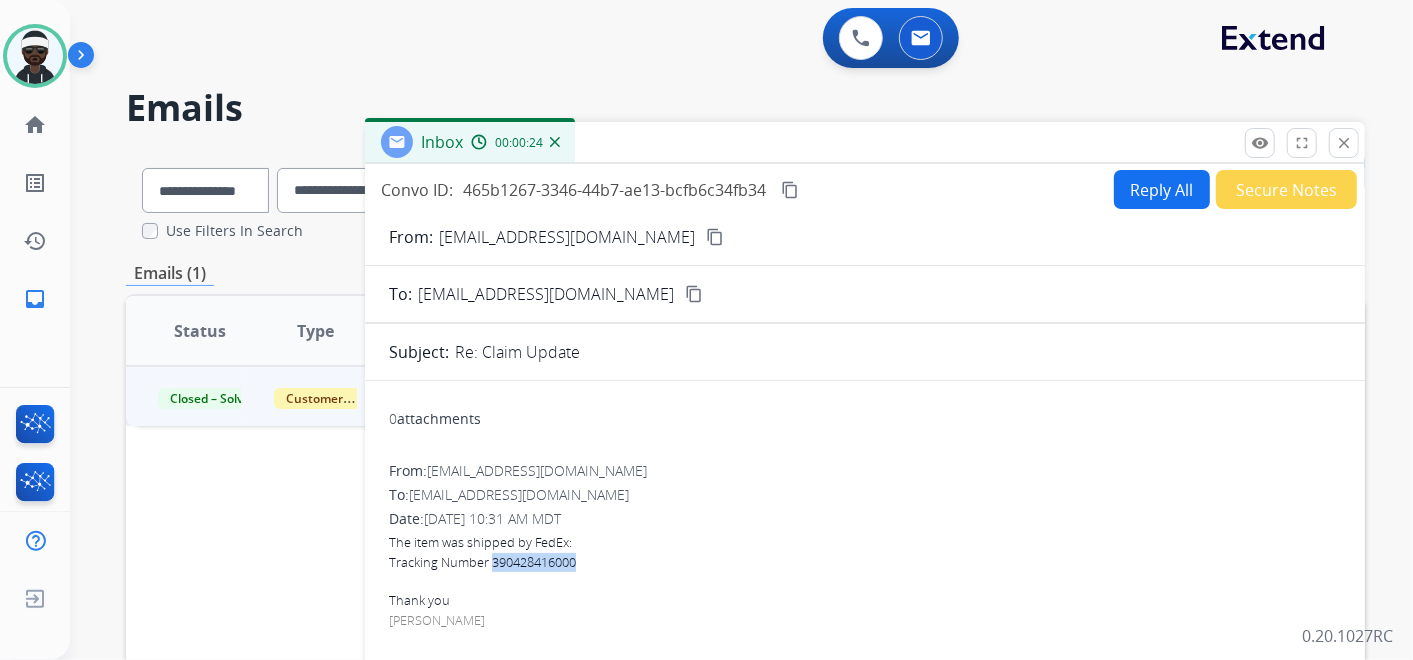 scroll, scrollTop: 0, scrollLeft: 0, axis: both 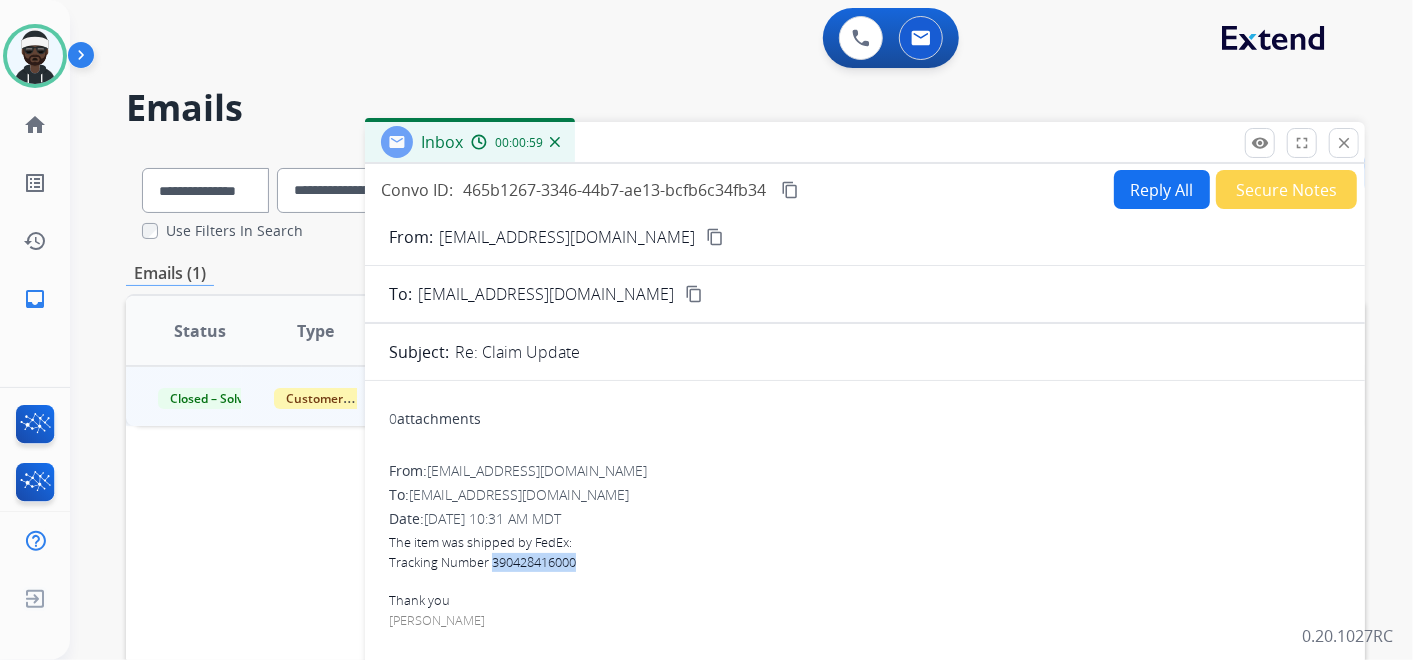 click on "content_copy" at bounding box center [715, 237] 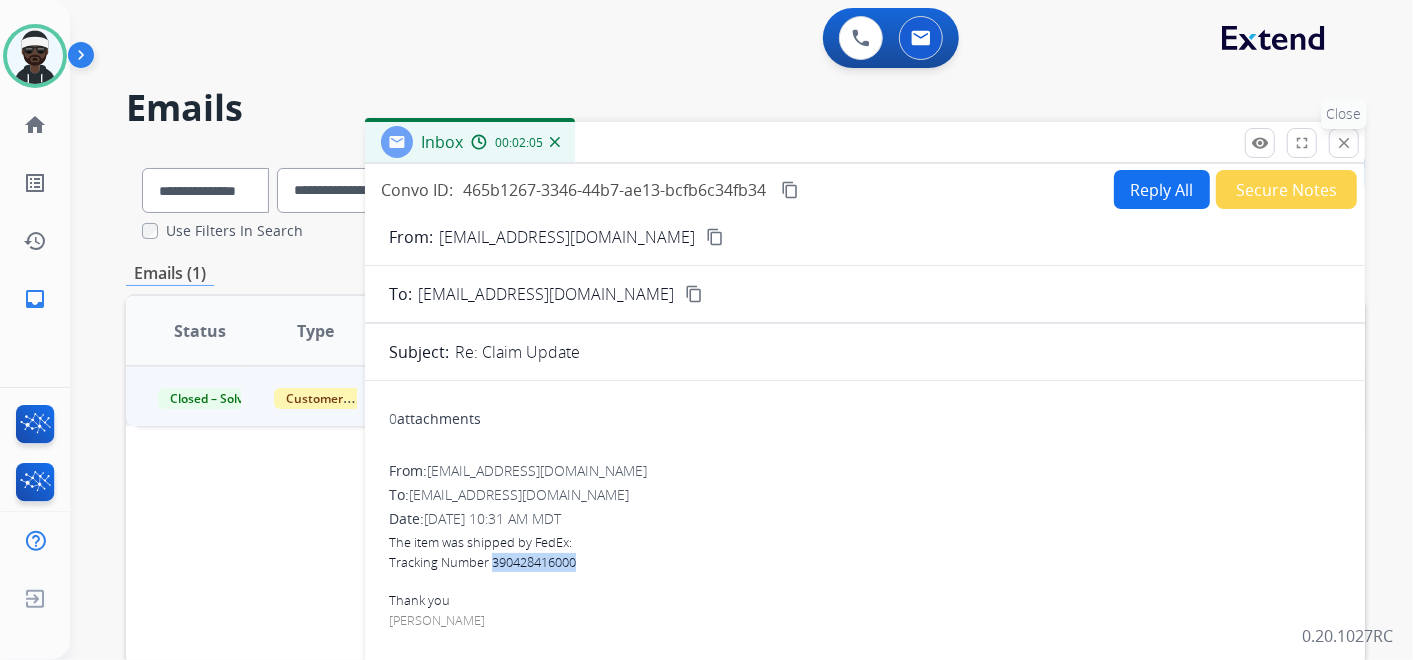 click on "close" at bounding box center (1344, 143) 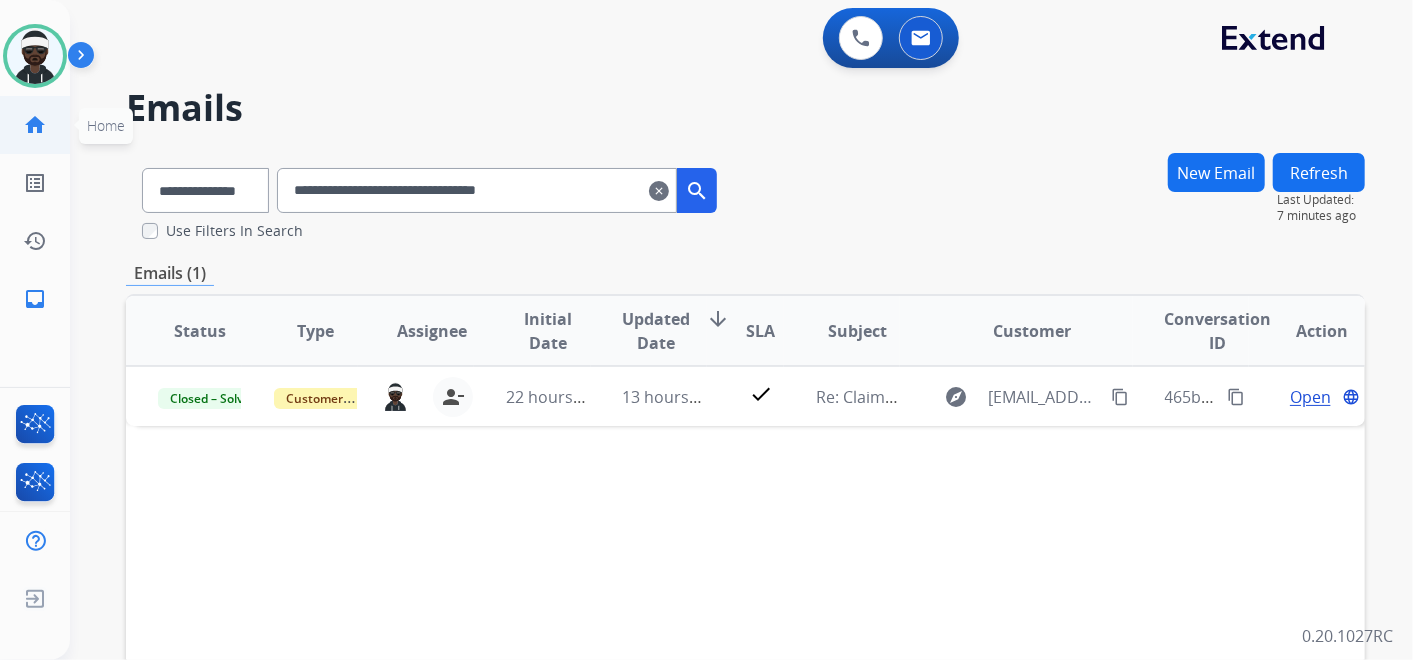drag, startPoint x: 610, startPoint y: 196, endPoint x: 22, endPoint y: 118, distance: 593.1509 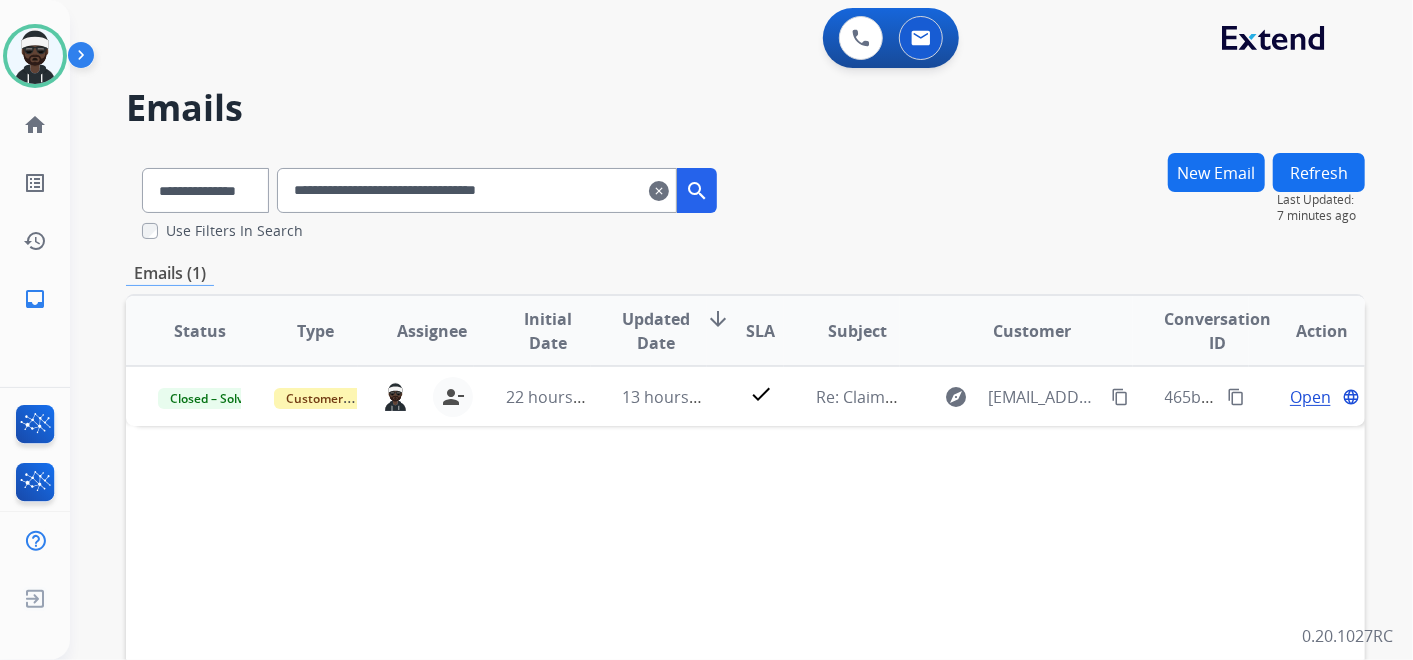 click on "**********" at bounding box center [477, 190] 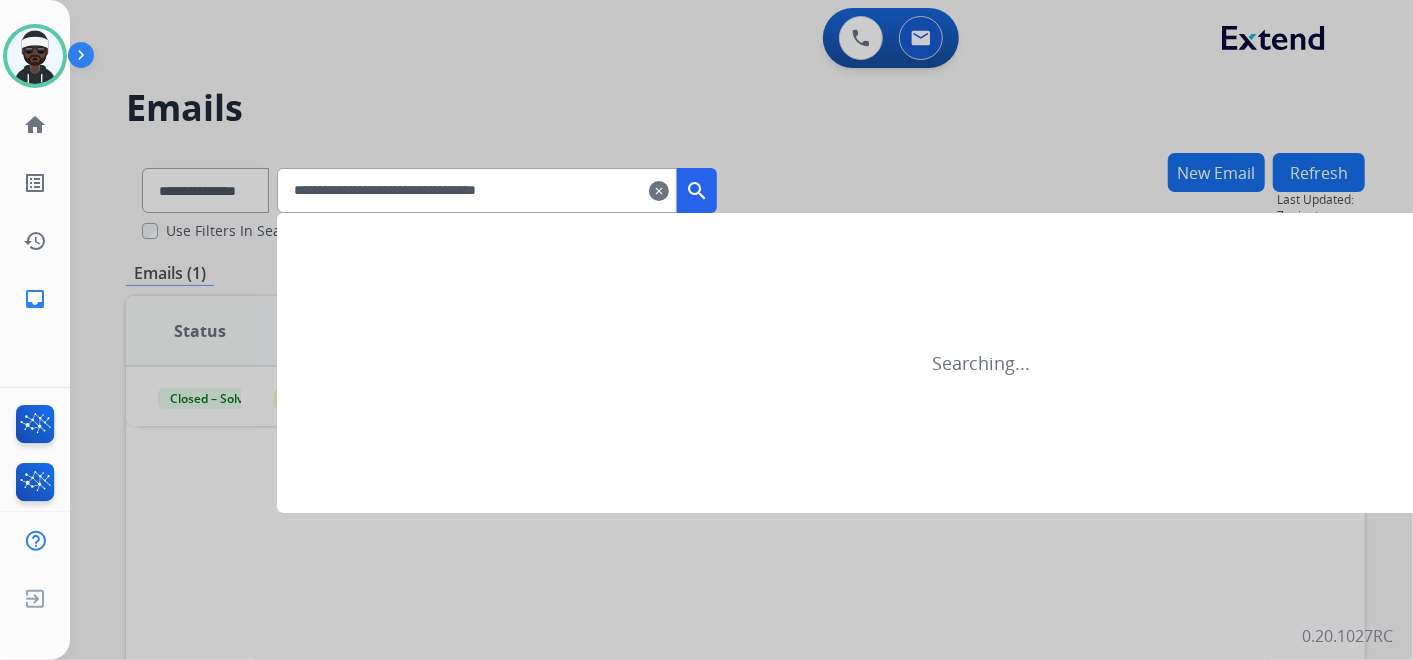type on "**********" 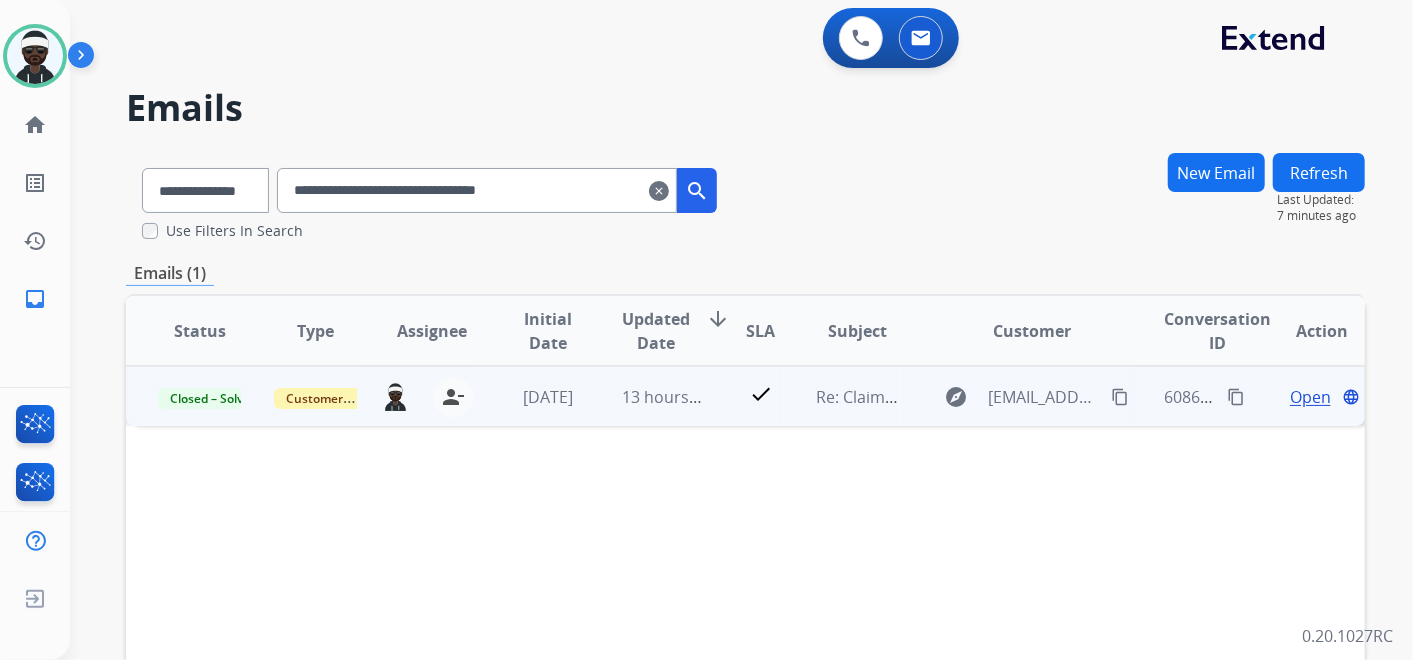 click on "Open" at bounding box center [1310, 397] 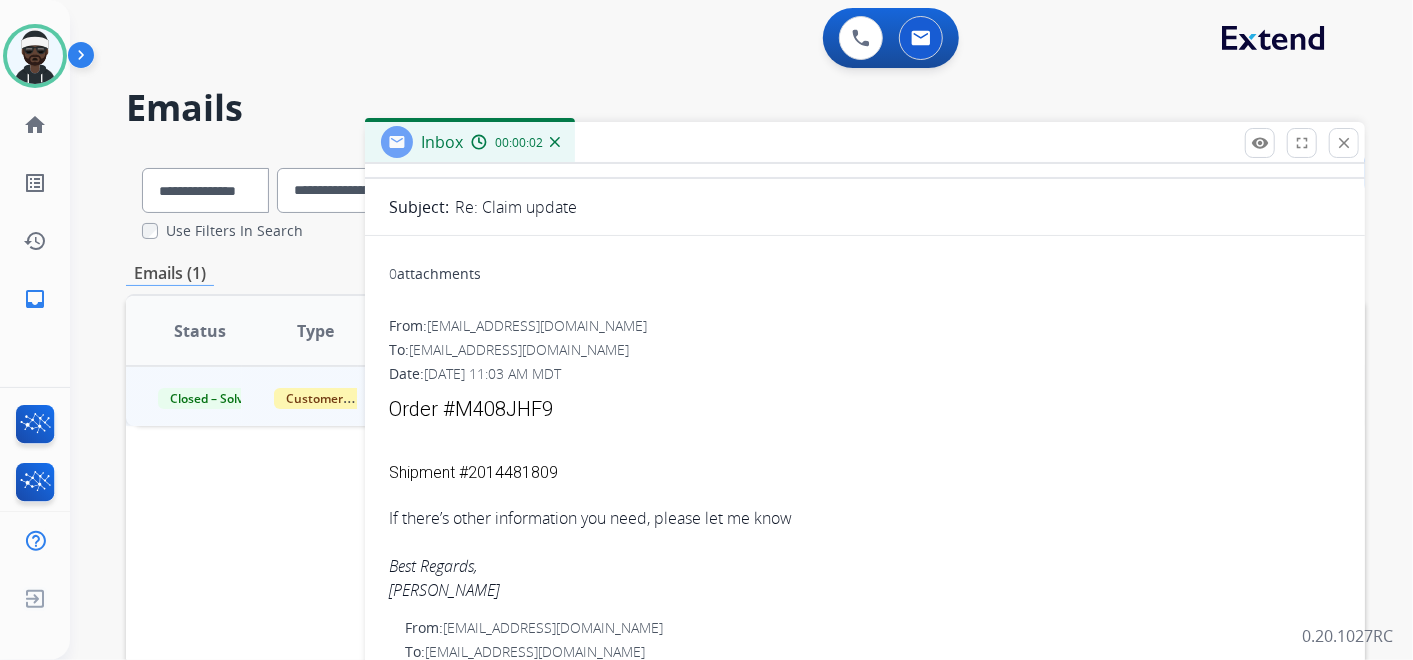scroll, scrollTop: 111, scrollLeft: 0, axis: vertical 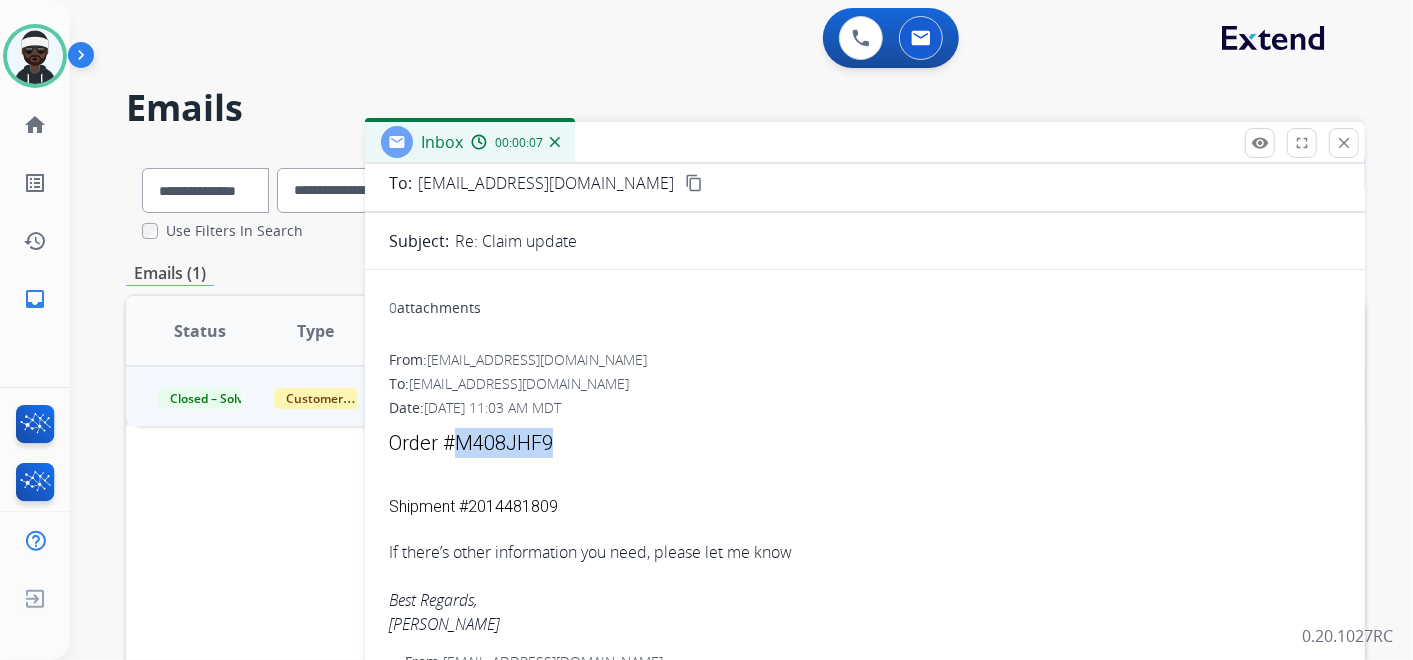 drag, startPoint x: 551, startPoint y: 442, endPoint x: 460, endPoint y: 452, distance: 91.5478 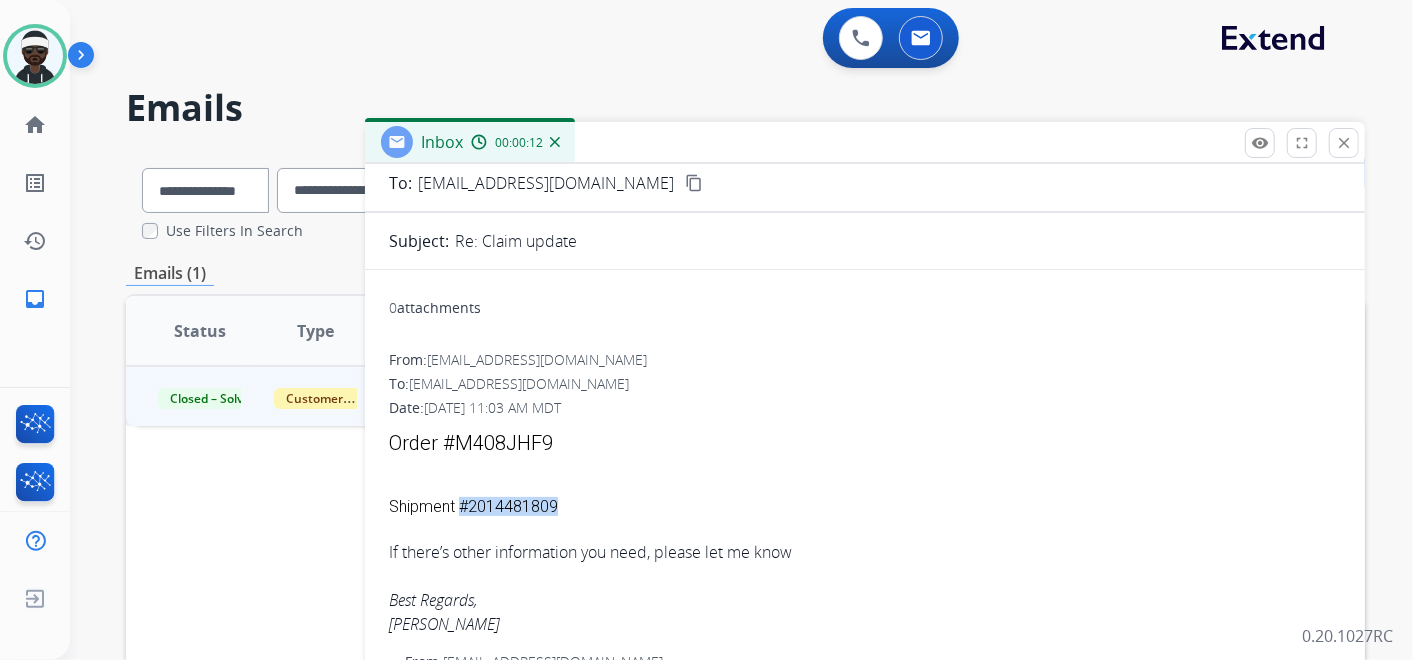 drag, startPoint x: 460, startPoint y: 452, endPoint x: 460, endPoint y: 511, distance: 59 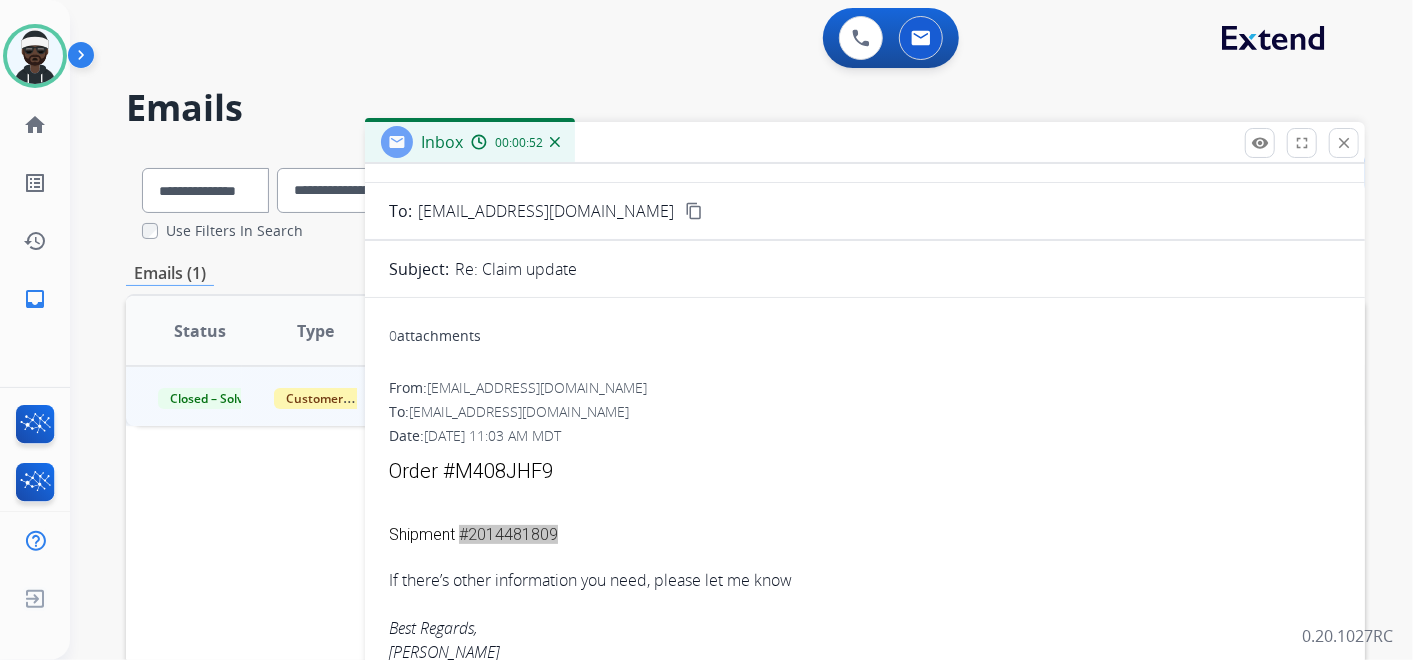 scroll, scrollTop: 0, scrollLeft: 0, axis: both 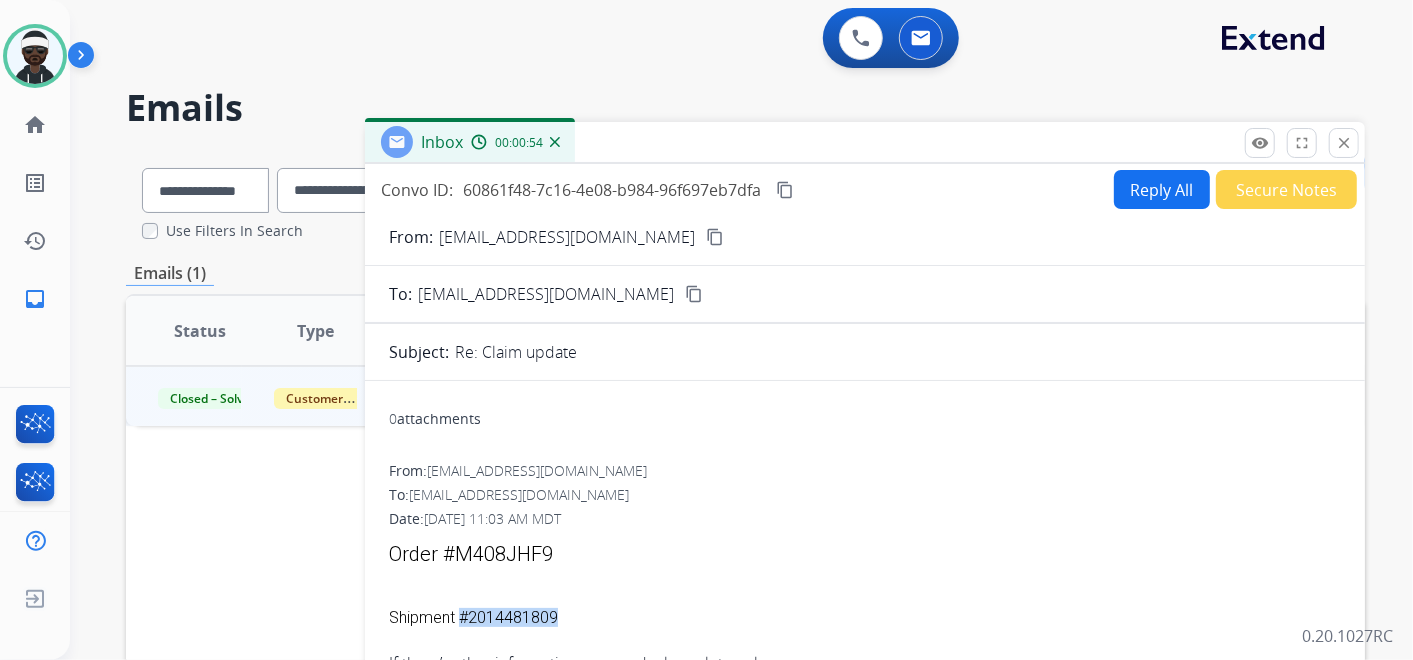 click on "content_copy" at bounding box center [715, 237] 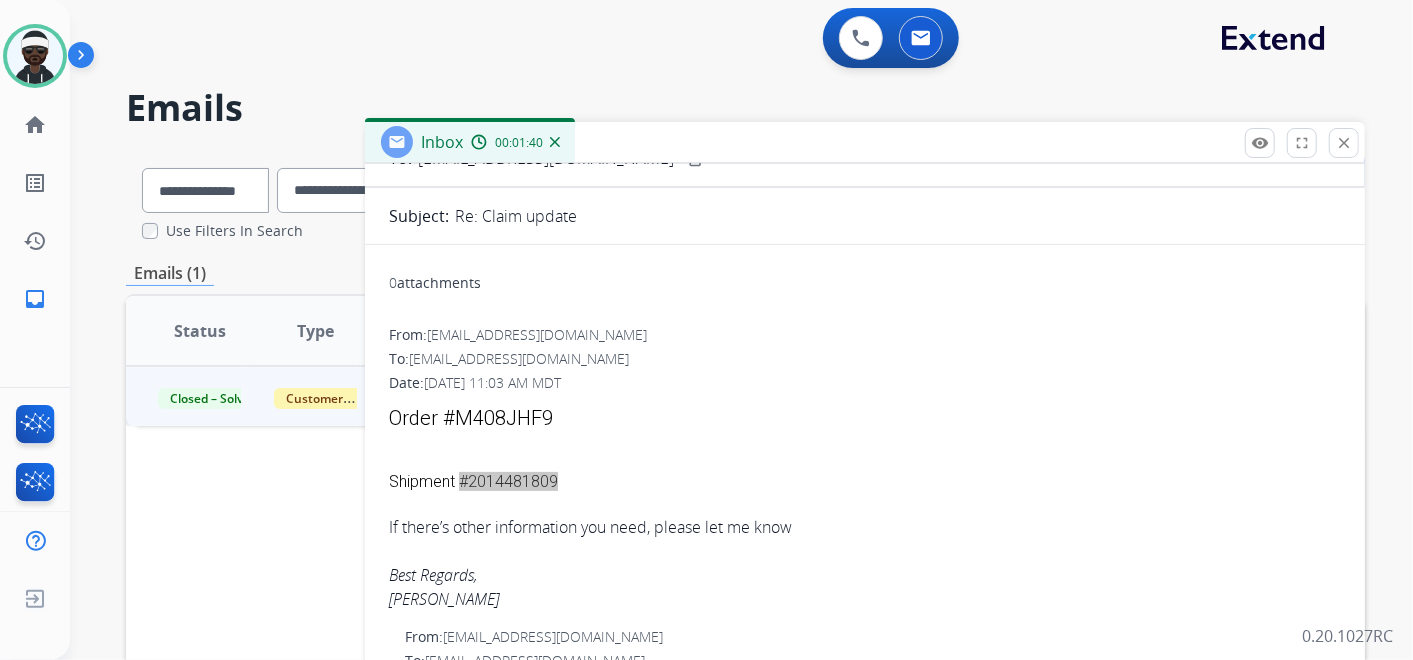 scroll, scrollTop: 0, scrollLeft: 0, axis: both 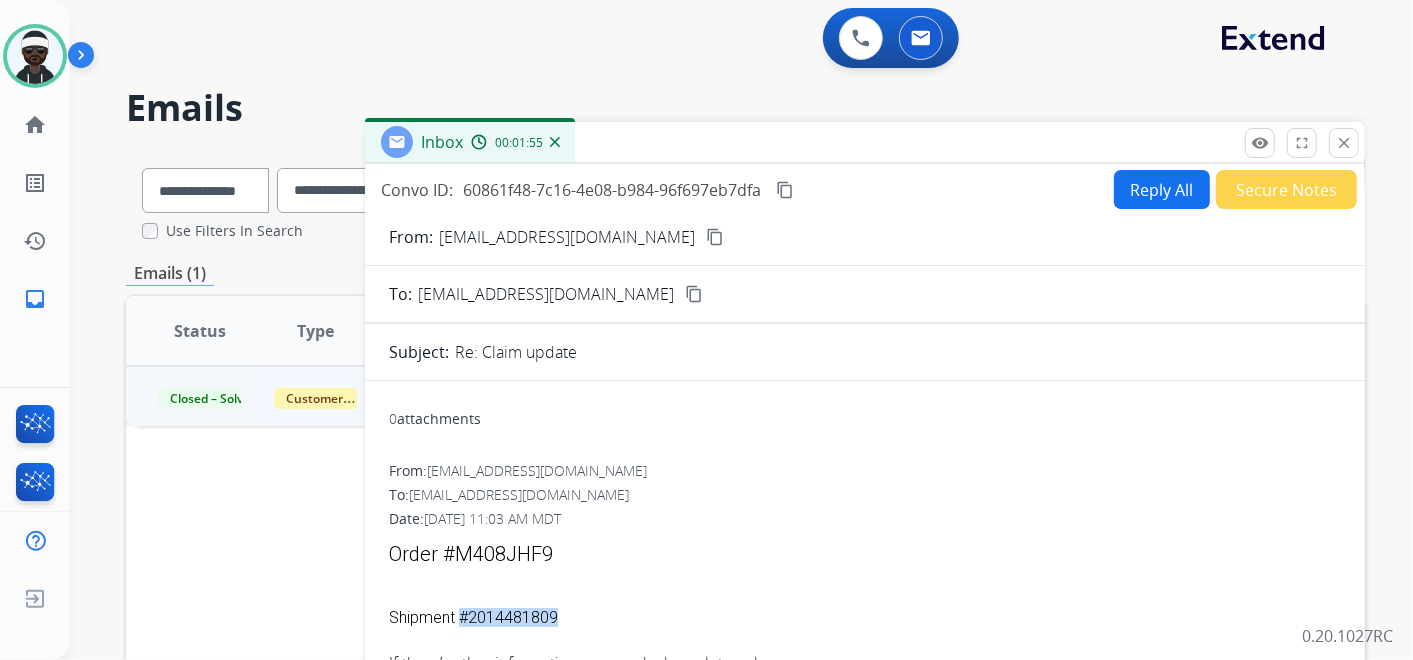 click on "Reply All" at bounding box center (1162, 189) 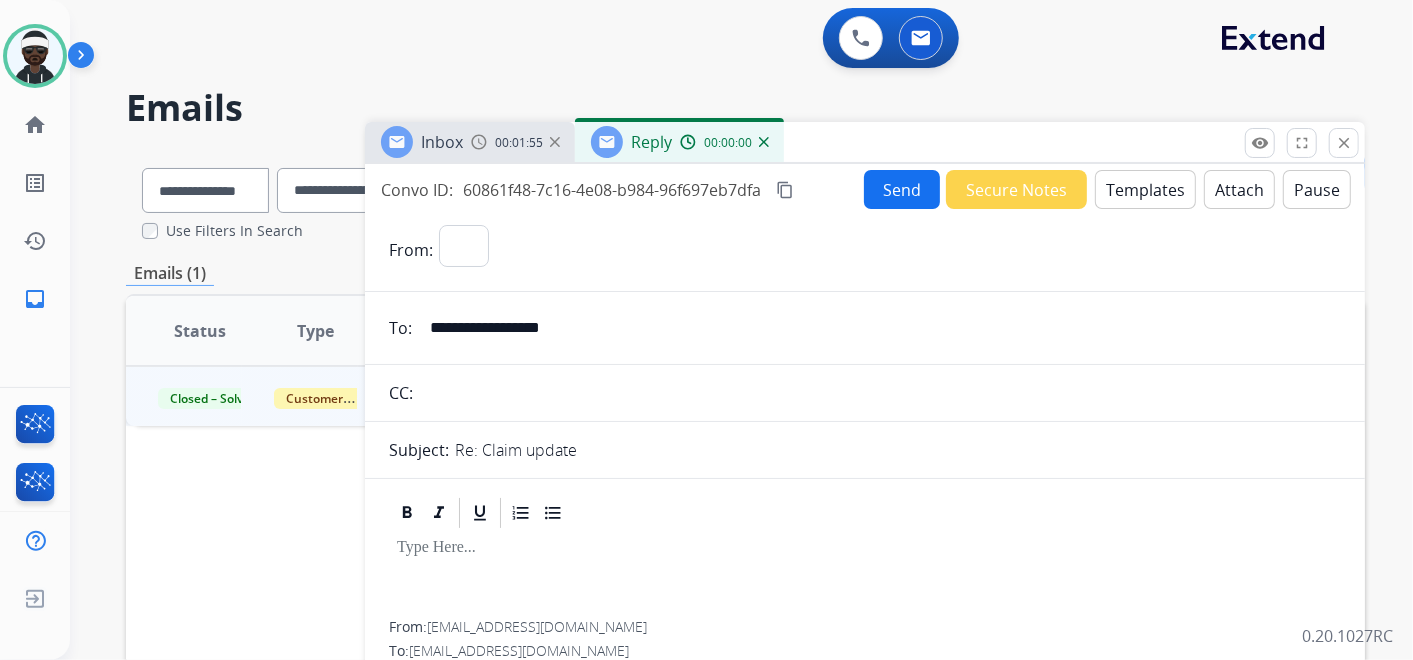 select on "**********" 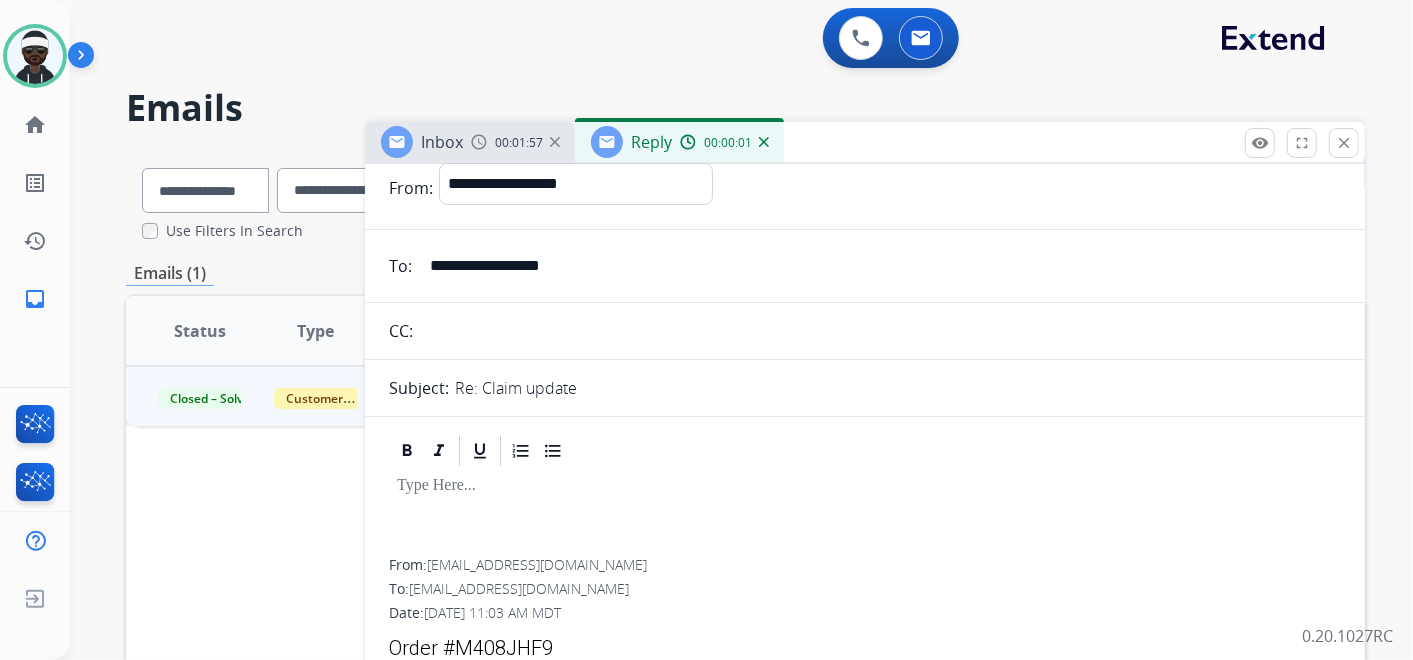 scroll, scrollTop: 222, scrollLeft: 0, axis: vertical 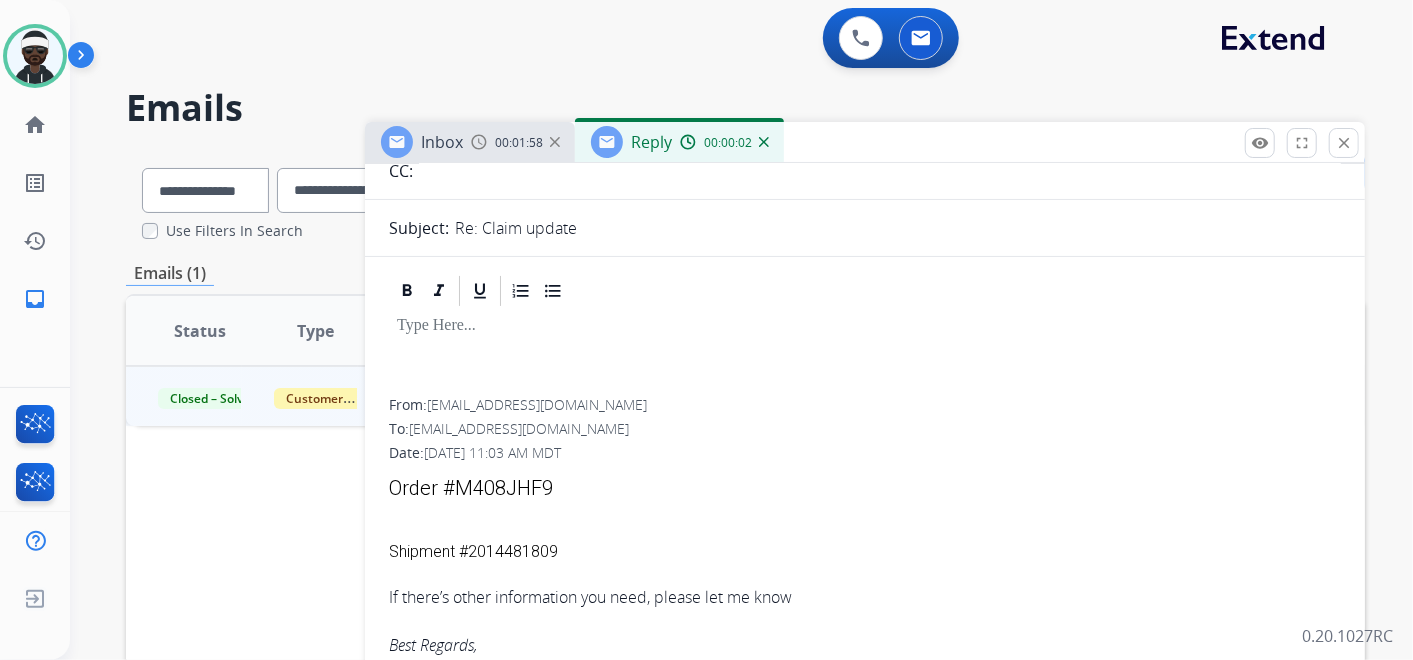 click at bounding box center (865, 326) 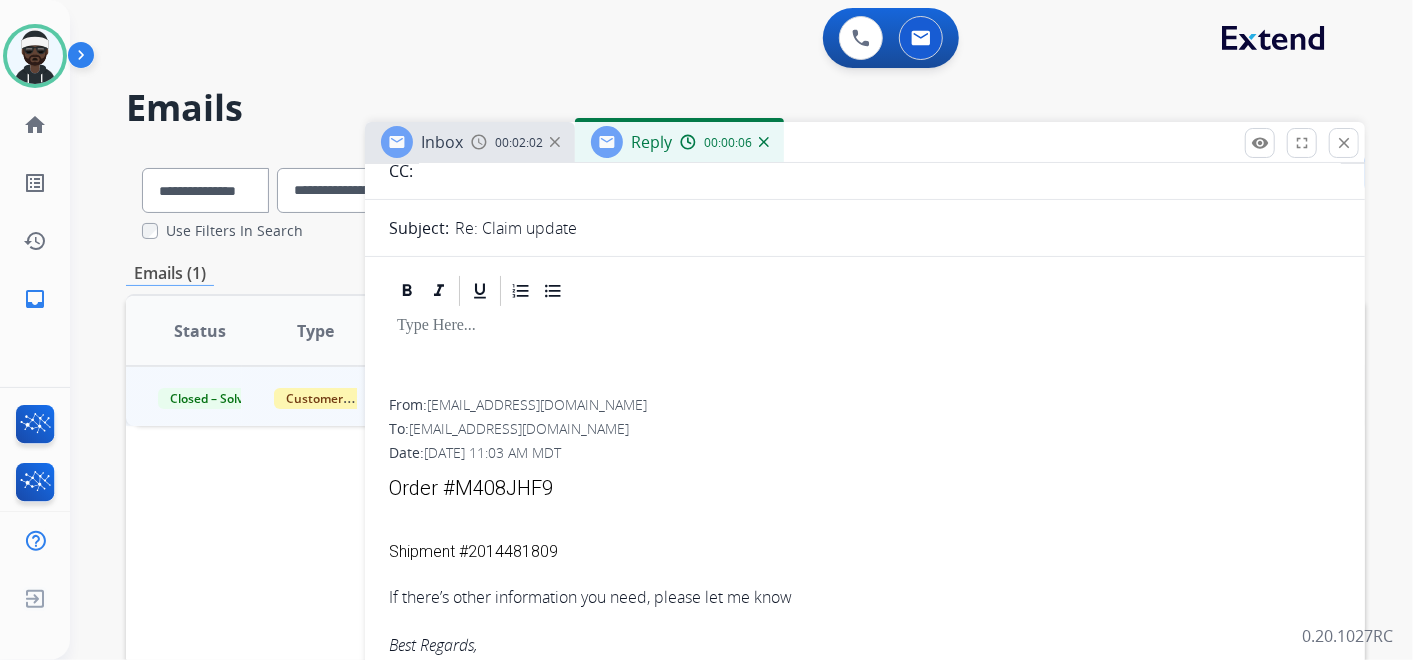 type 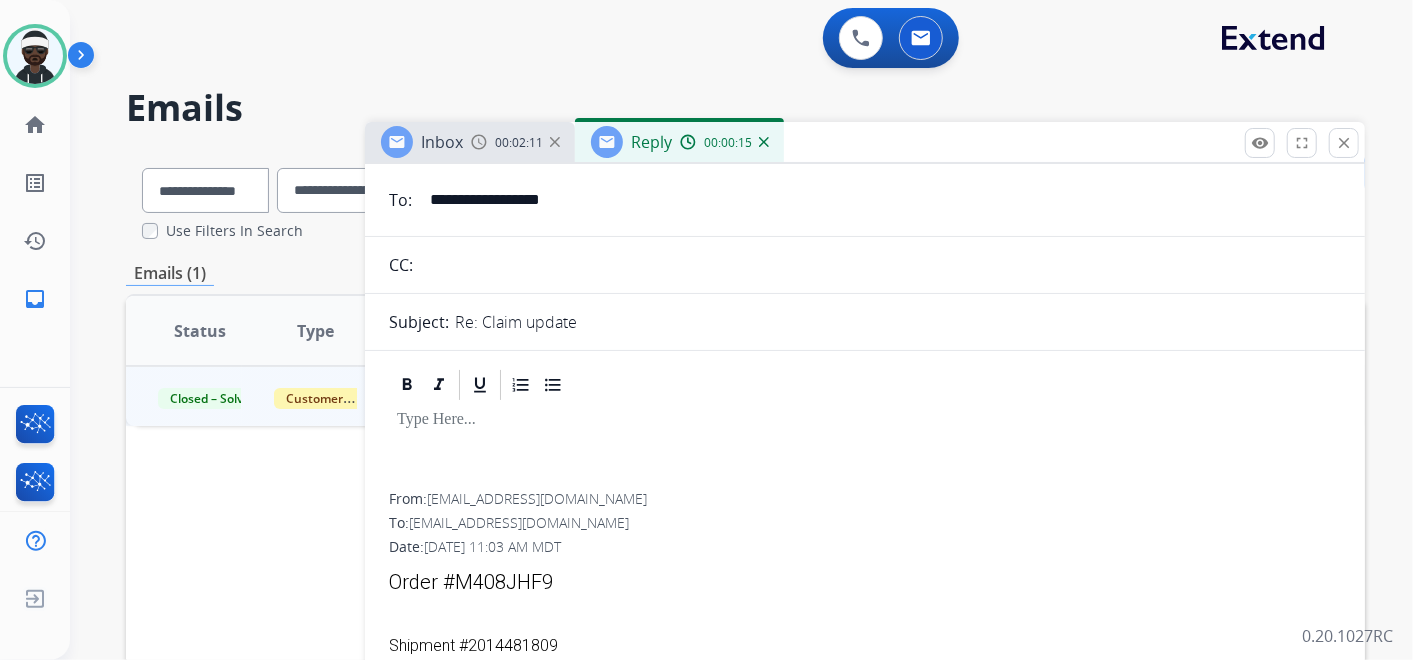 scroll, scrollTop: 0, scrollLeft: 0, axis: both 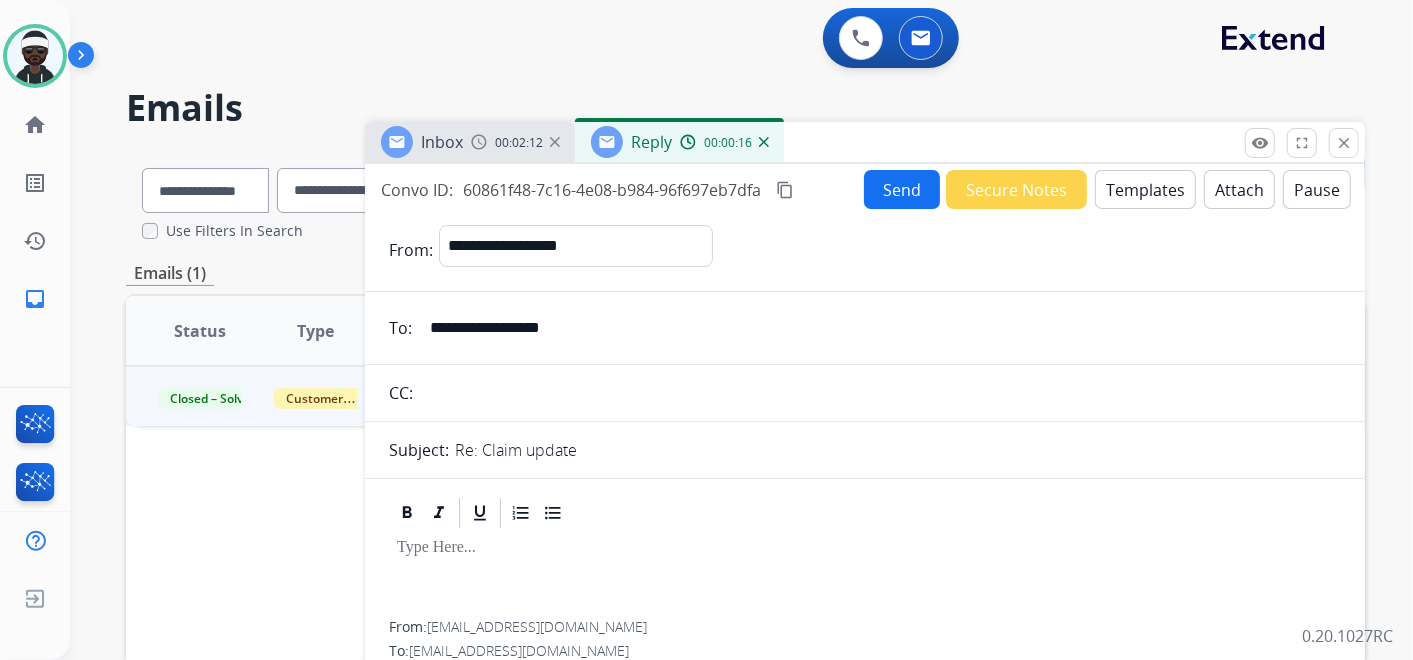 click on "Templates" at bounding box center (1145, 189) 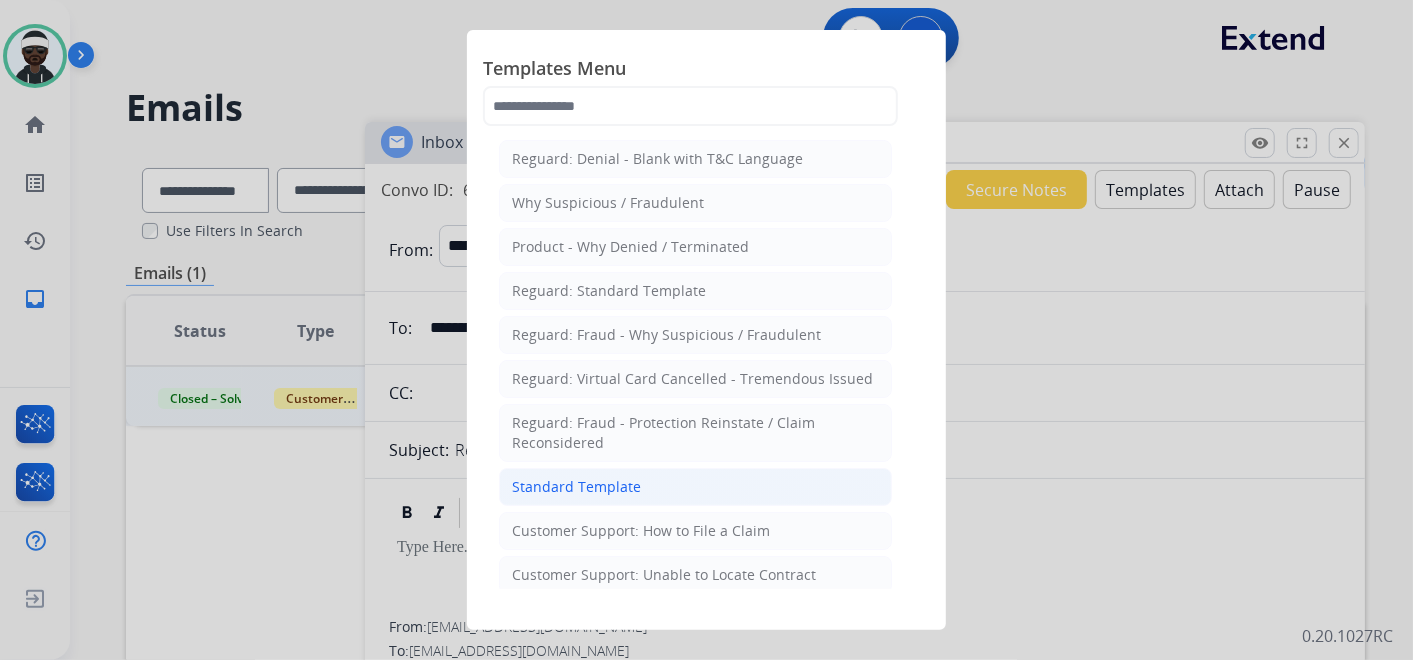 click on "Standard Template" 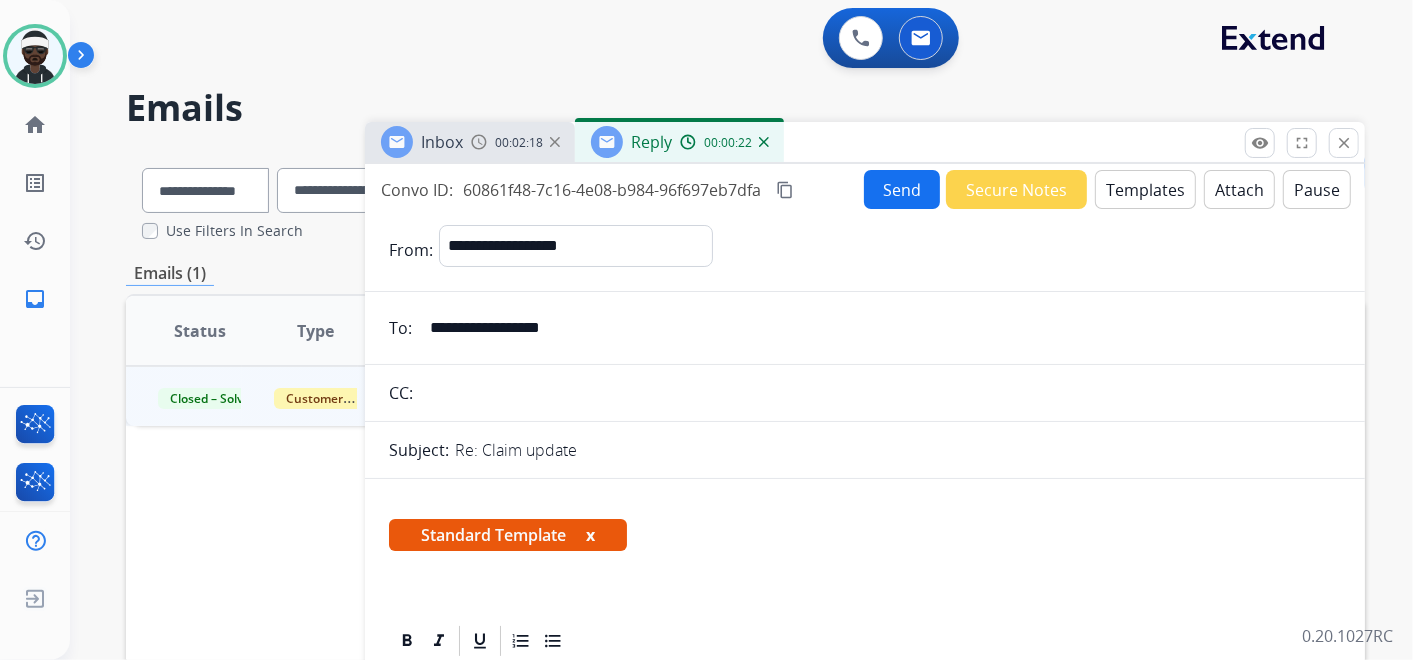 click on "x" at bounding box center [590, 535] 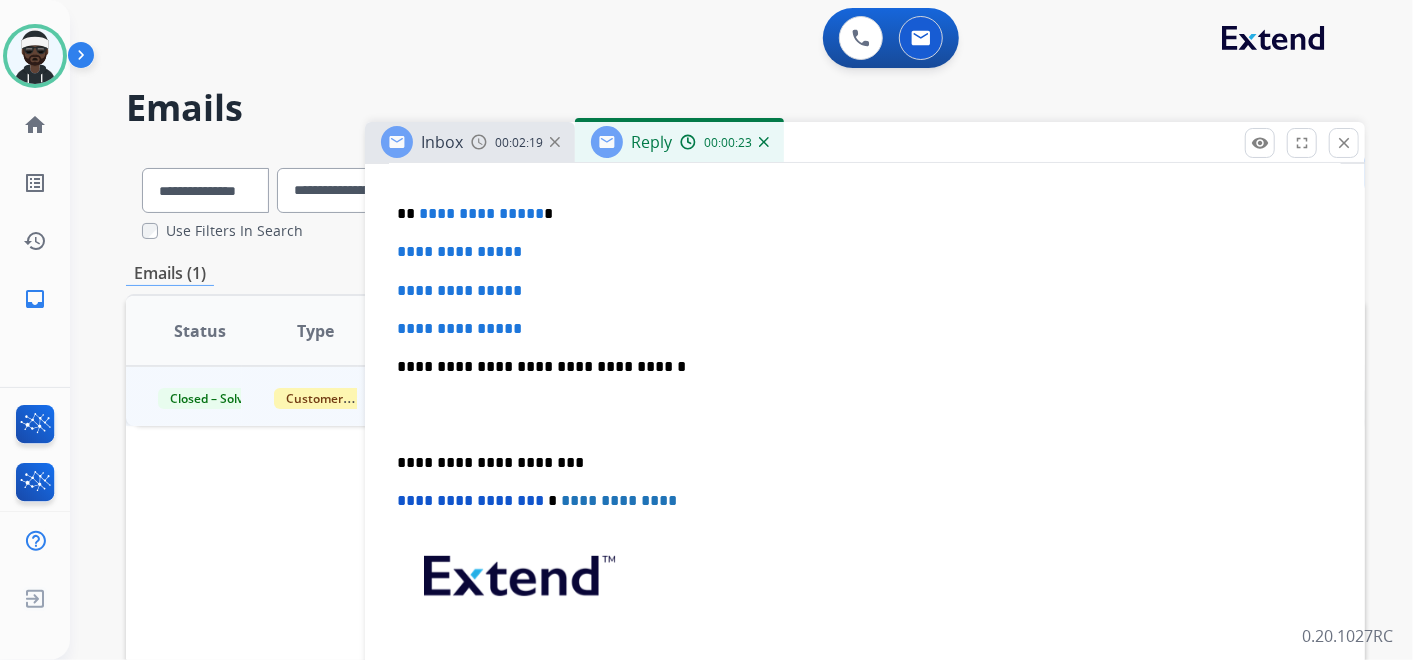 scroll, scrollTop: 333, scrollLeft: 0, axis: vertical 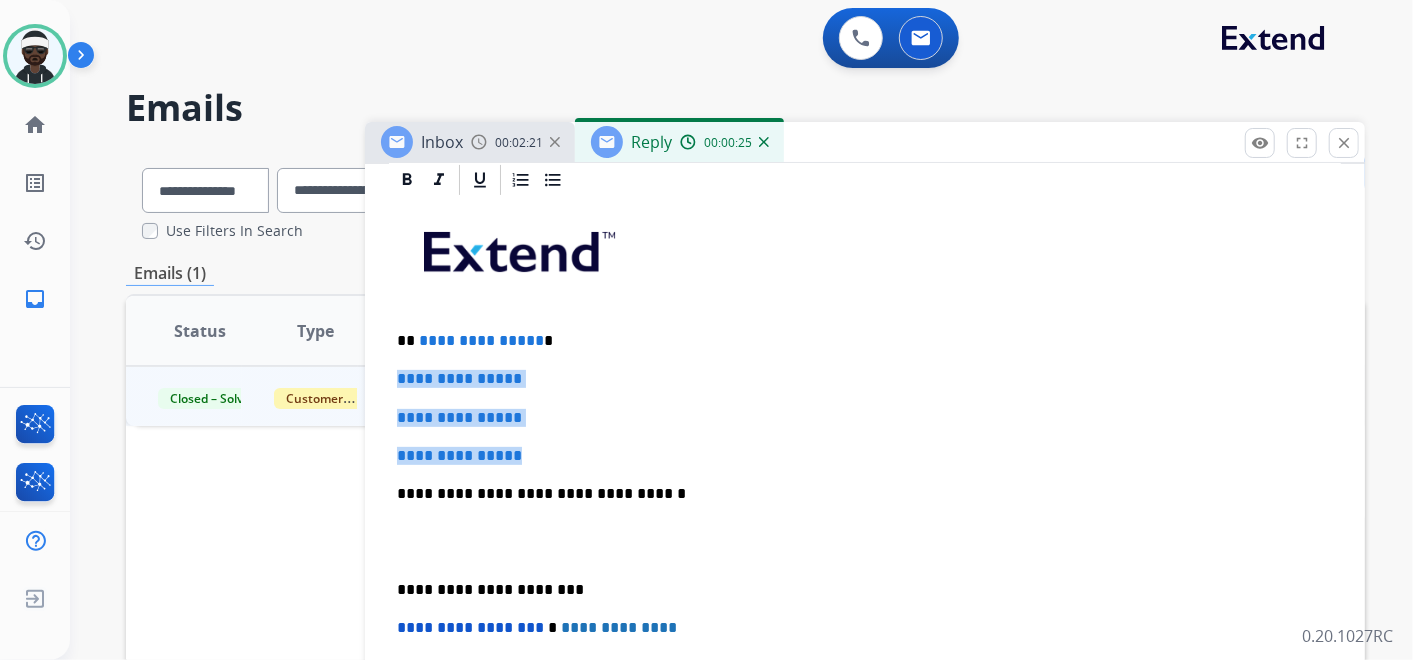 drag, startPoint x: 562, startPoint y: 450, endPoint x: 380, endPoint y: 368, distance: 199.61964 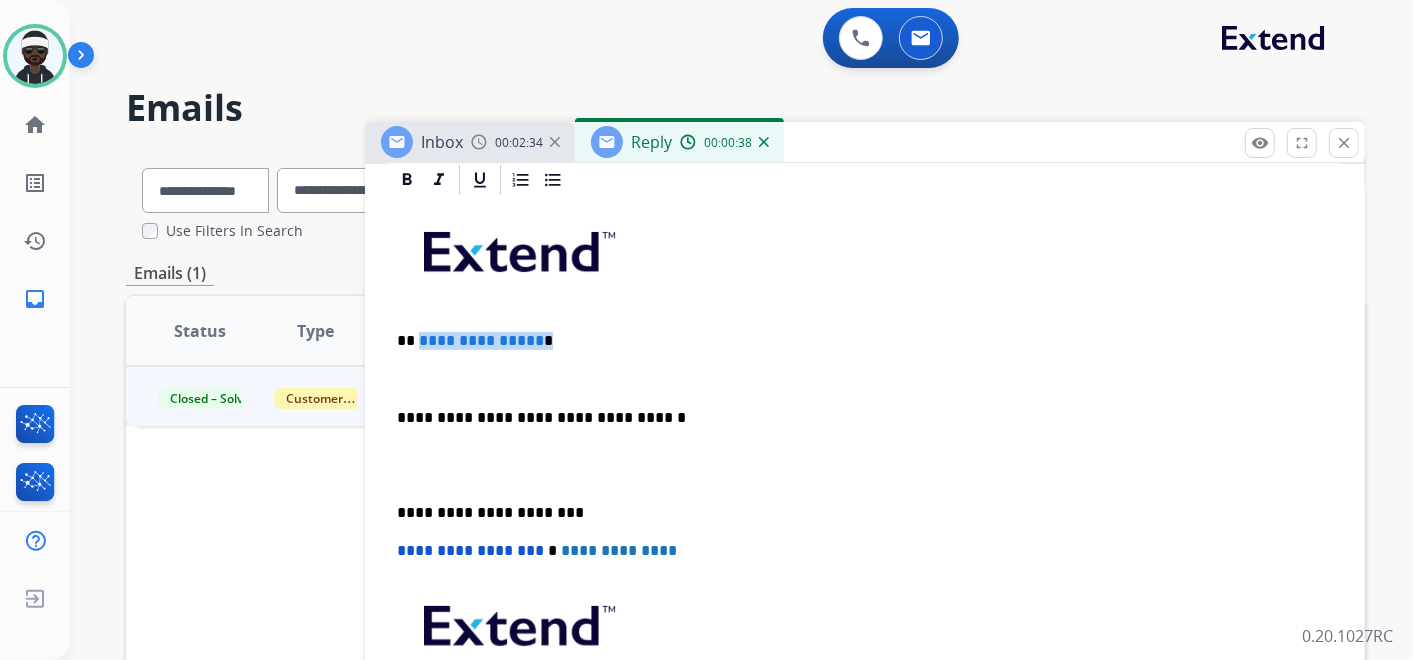 drag, startPoint x: 545, startPoint y: 342, endPoint x: 419, endPoint y: 333, distance: 126.32102 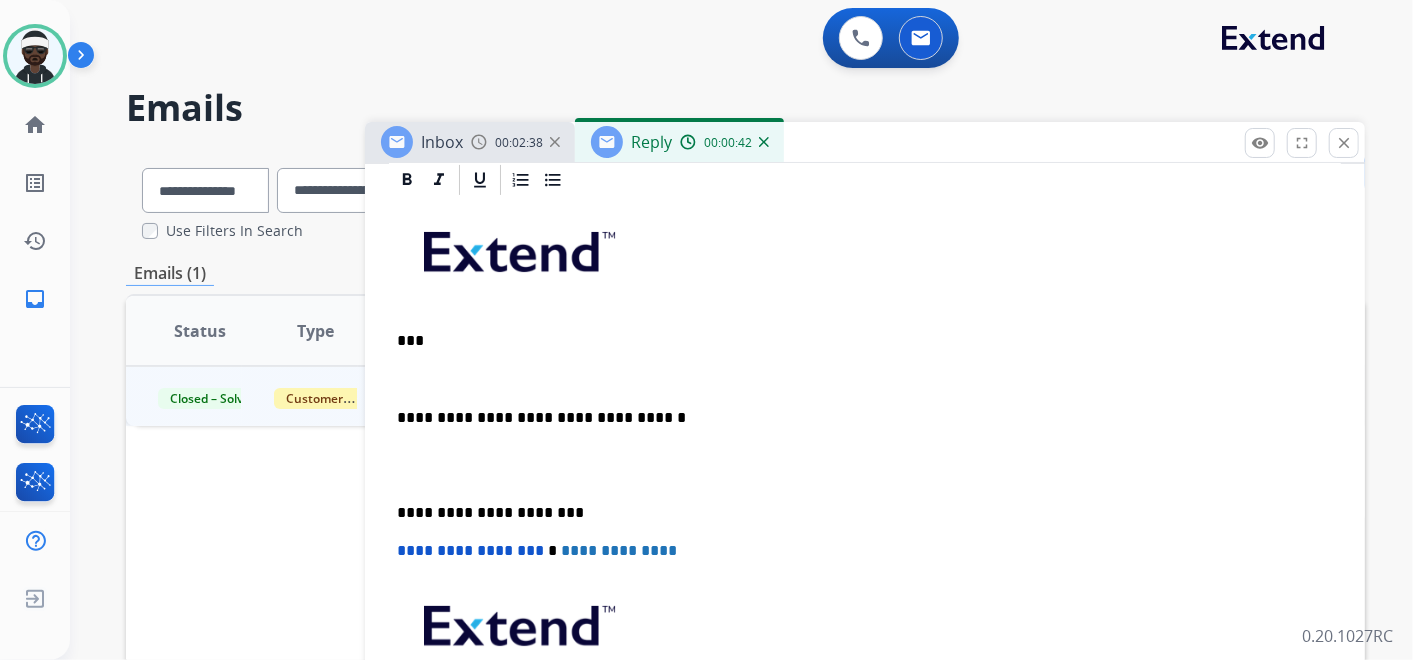 click on "**********" at bounding box center (865, 503) 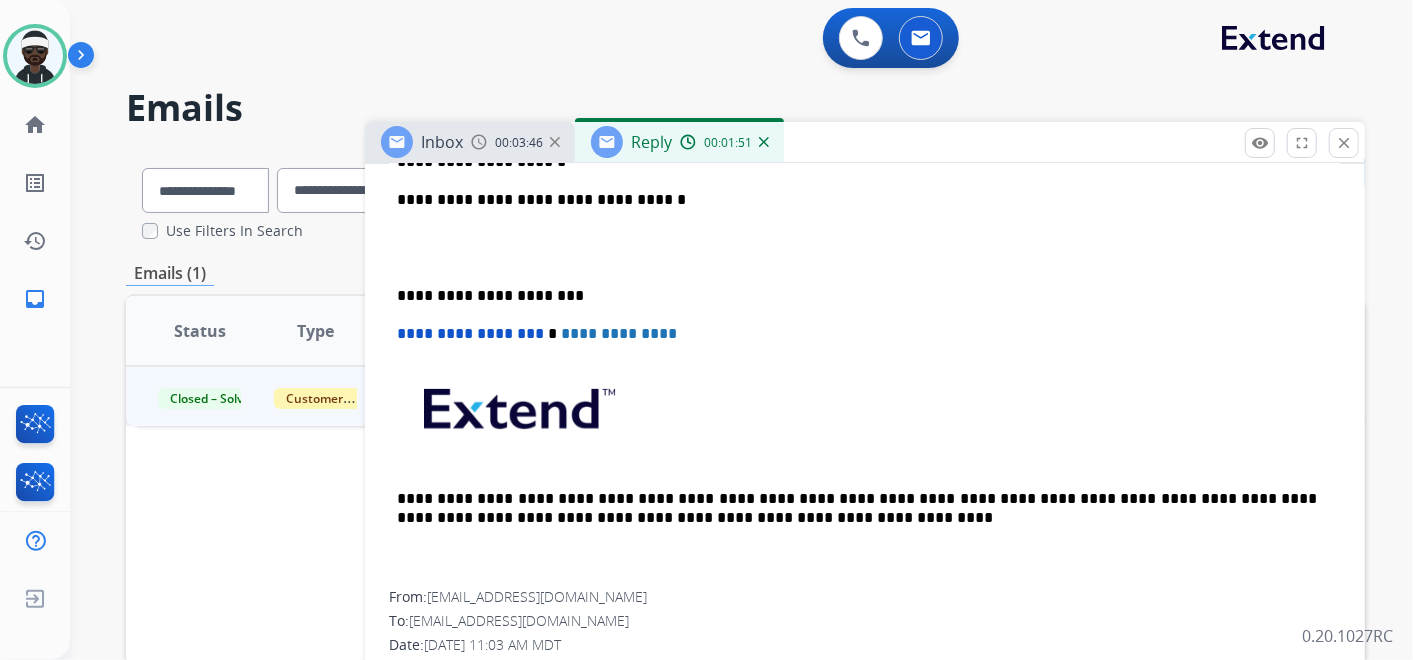 scroll, scrollTop: 777, scrollLeft: 0, axis: vertical 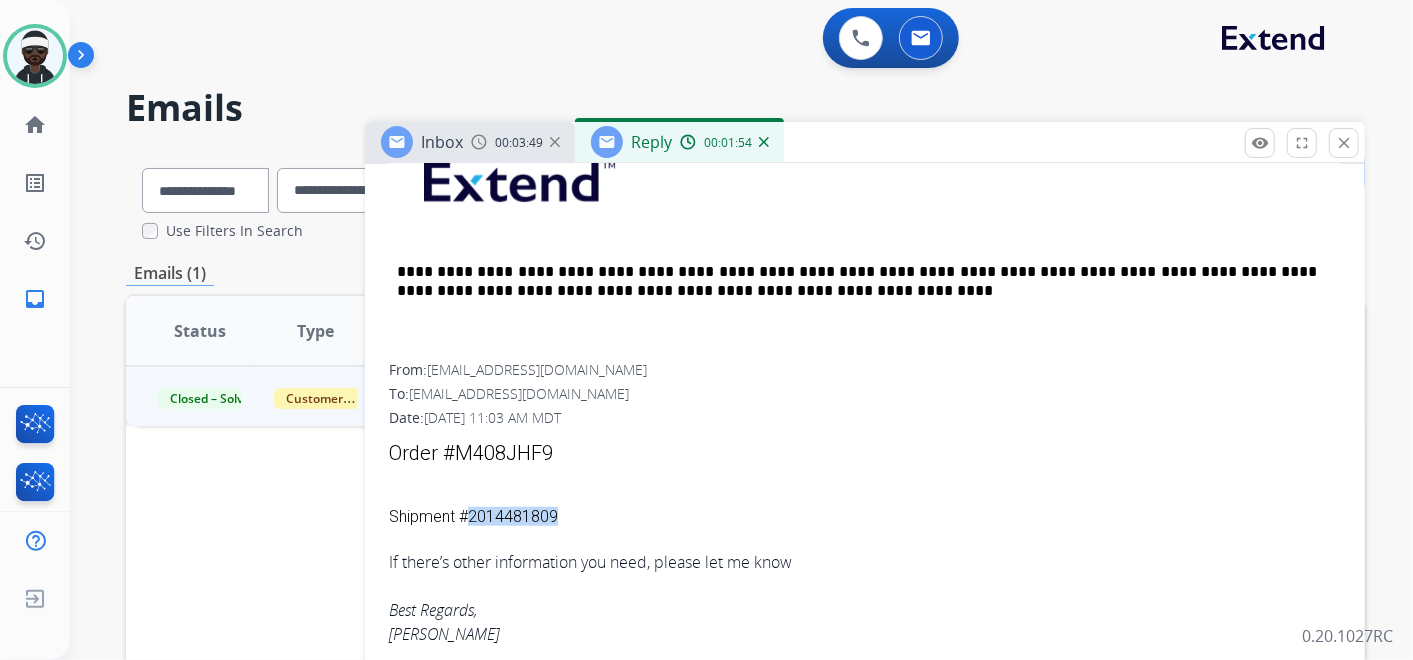 drag, startPoint x: 551, startPoint y: 514, endPoint x: 468, endPoint y: 514, distance: 83 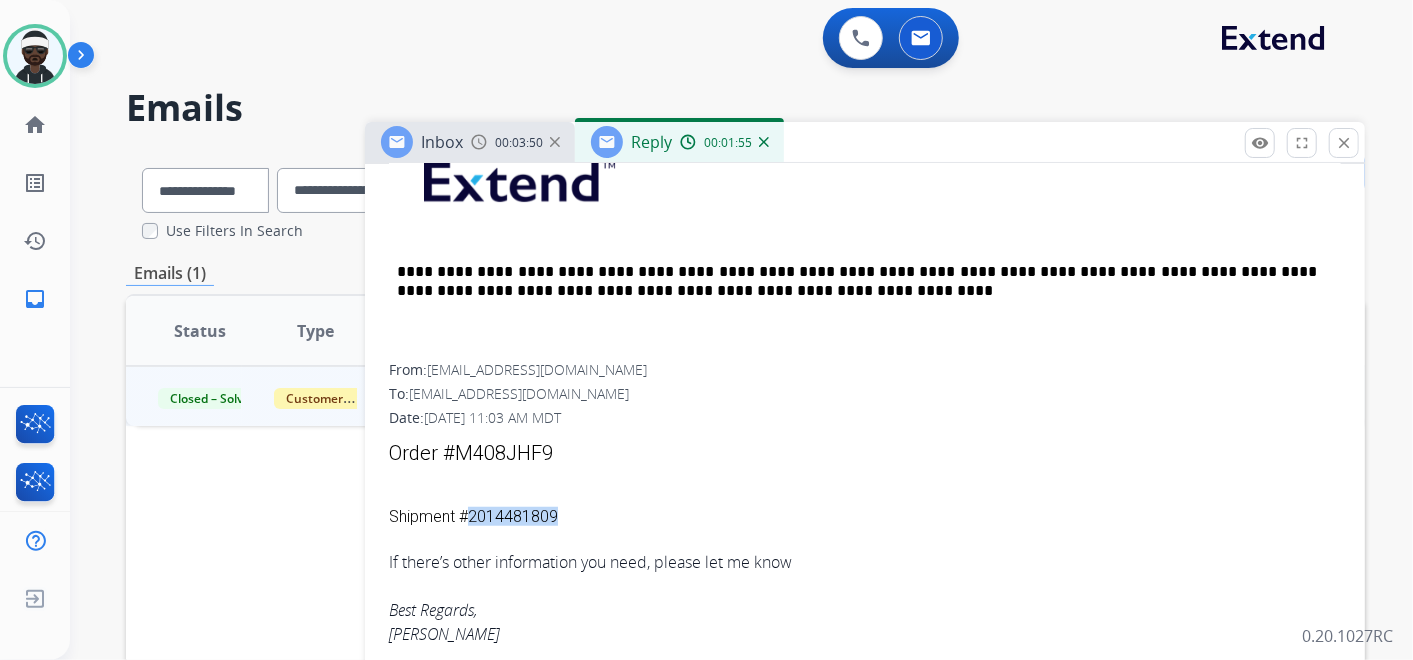 copy on "2014481809" 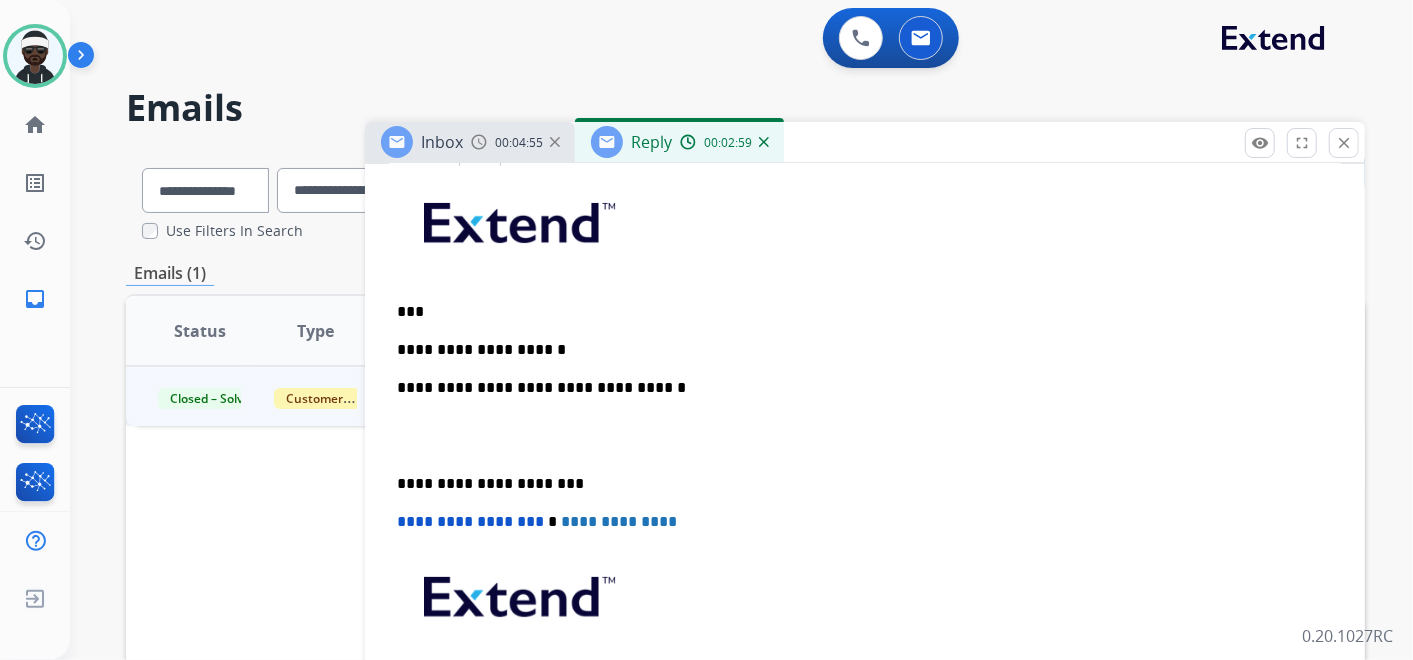 scroll, scrollTop: 222, scrollLeft: 0, axis: vertical 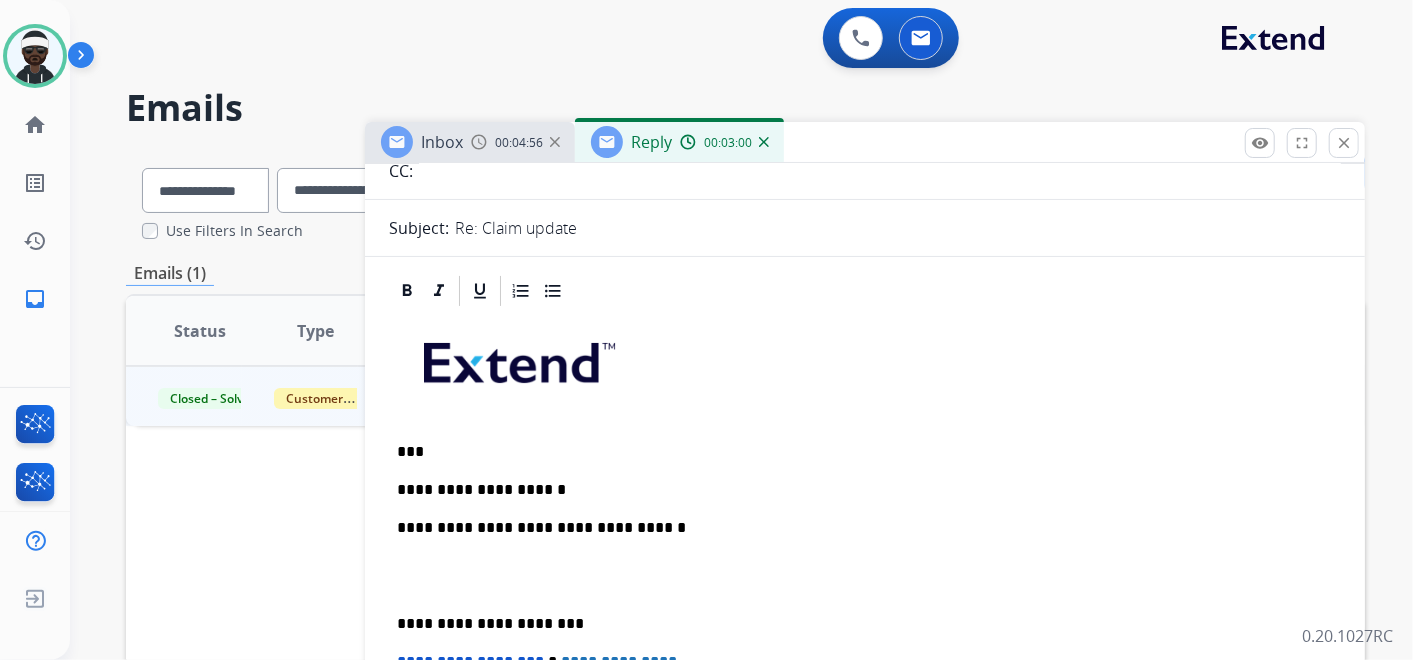 click on "**********" at bounding box center [857, 490] 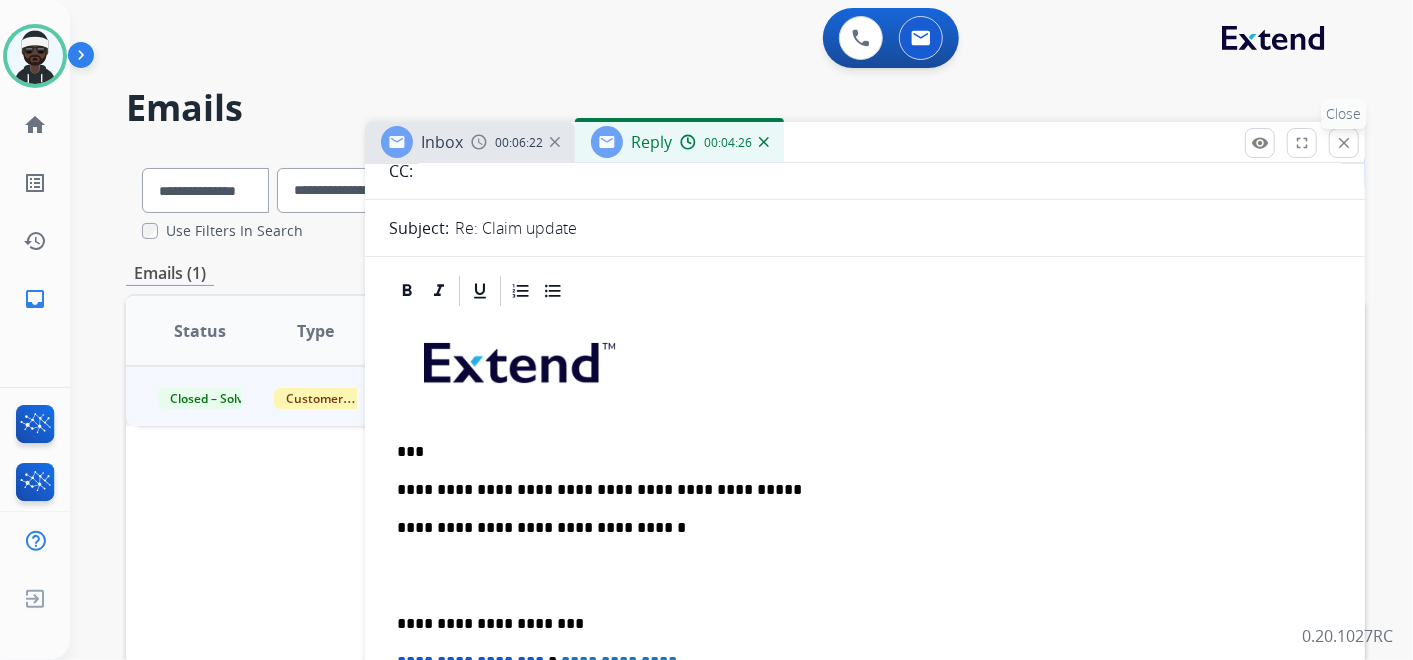 click on "close" at bounding box center (1344, 143) 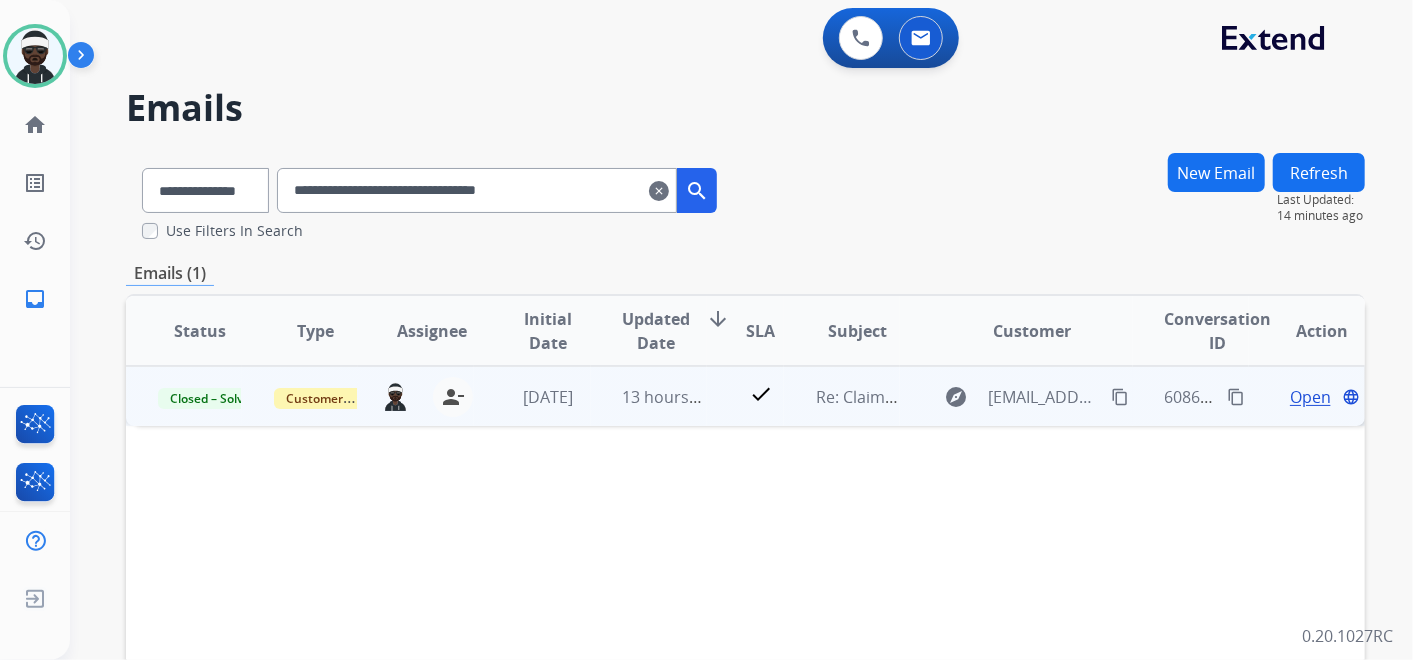 click on "Open" at bounding box center (1310, 397) 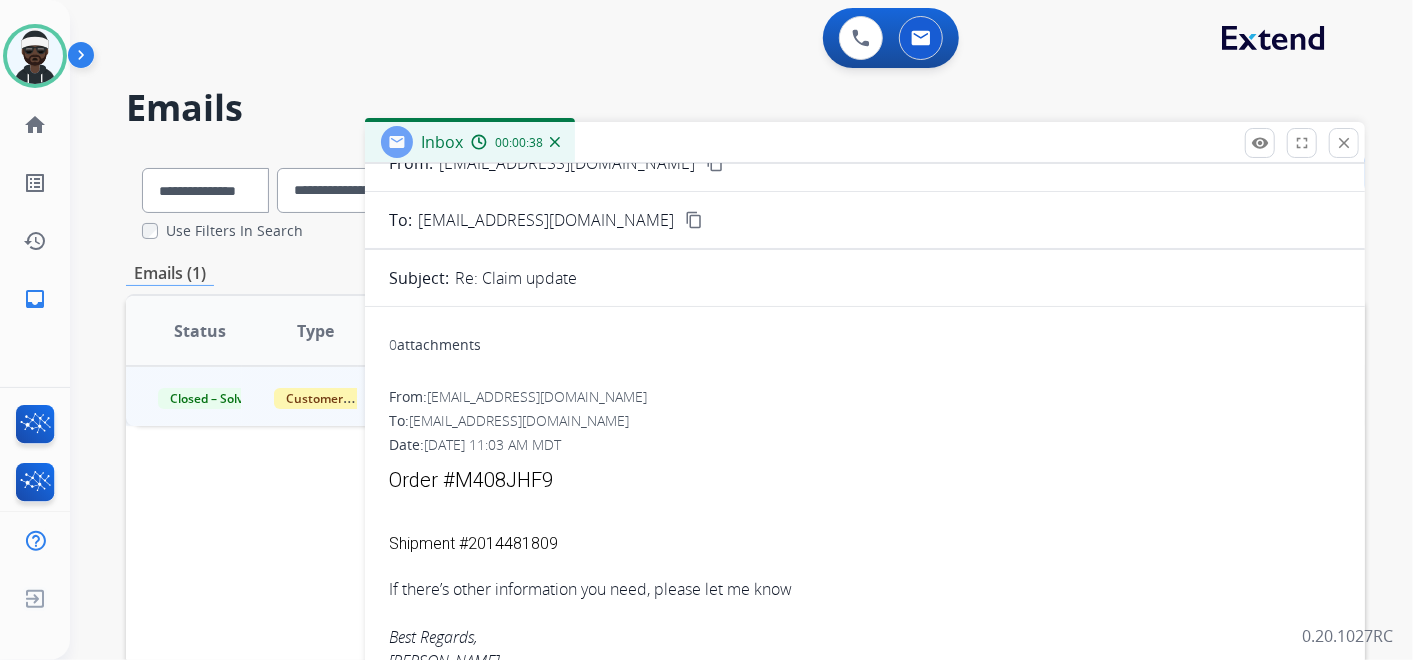 scroll, scrollTop: 0, scrollLeft: 0, axis: both 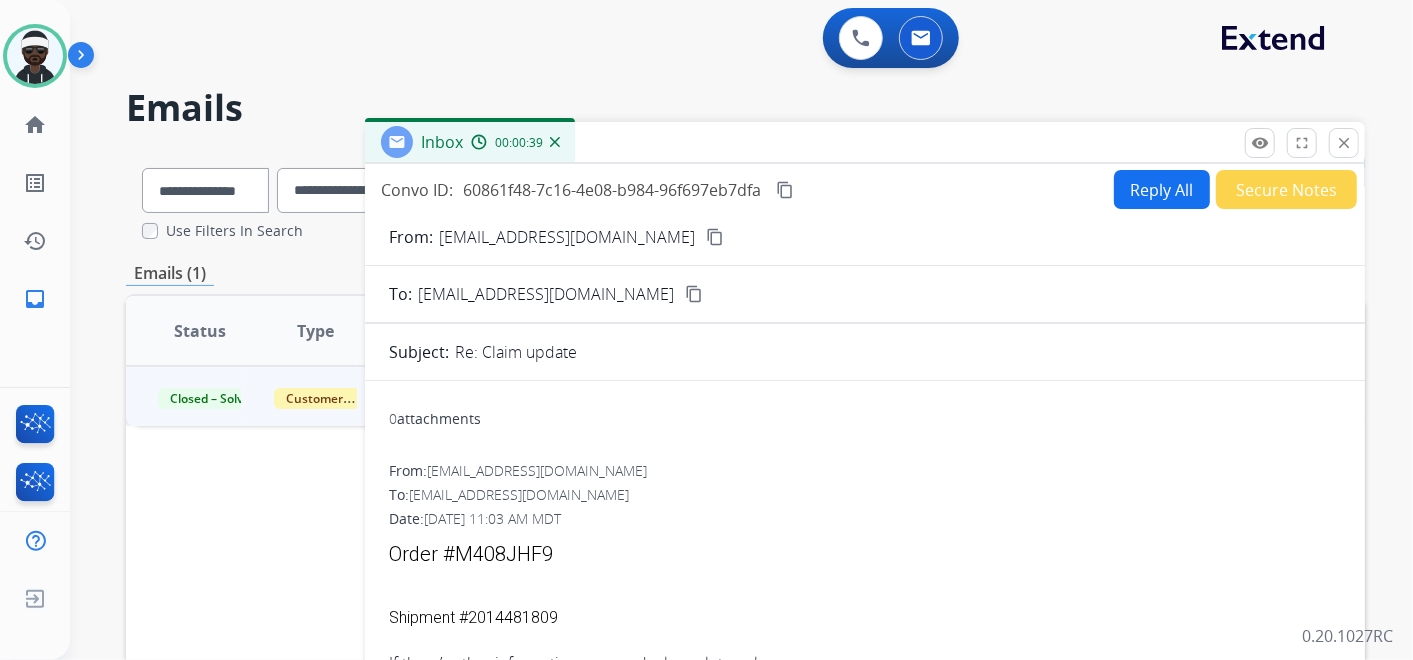 click on "Reply All" at bounding box center (1162, 189) 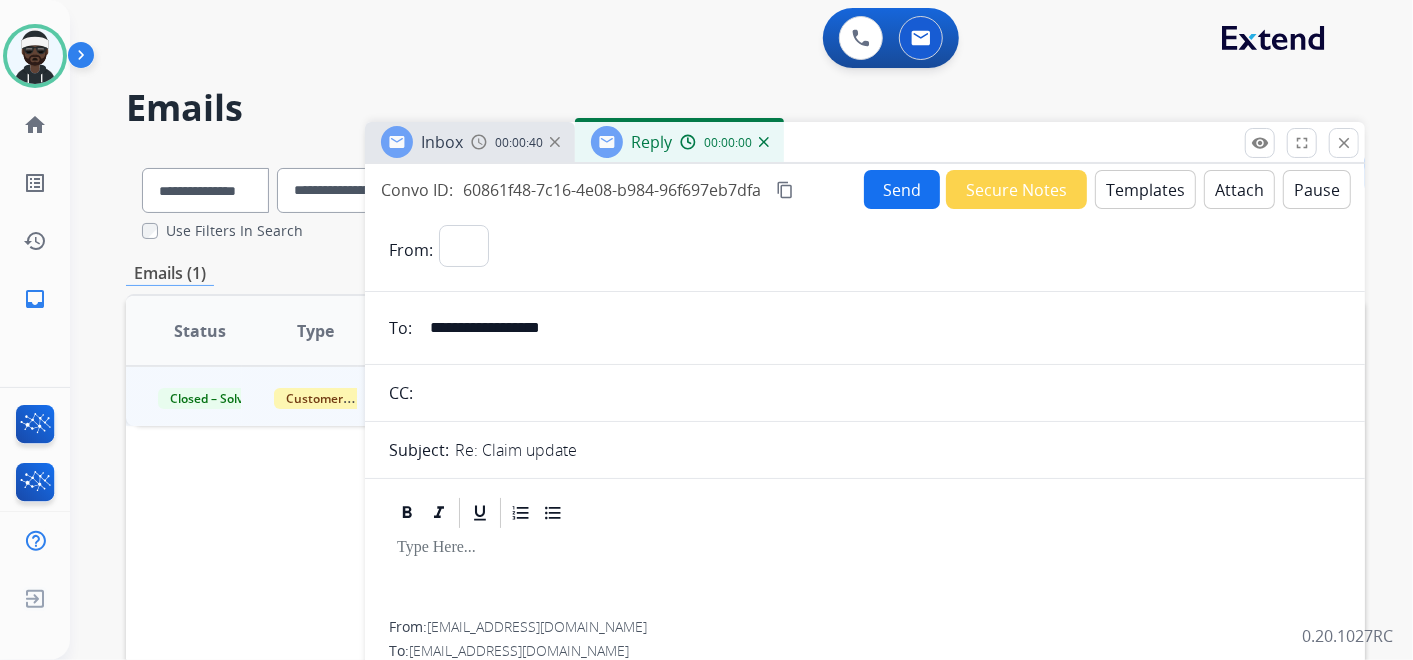 select on "**********" 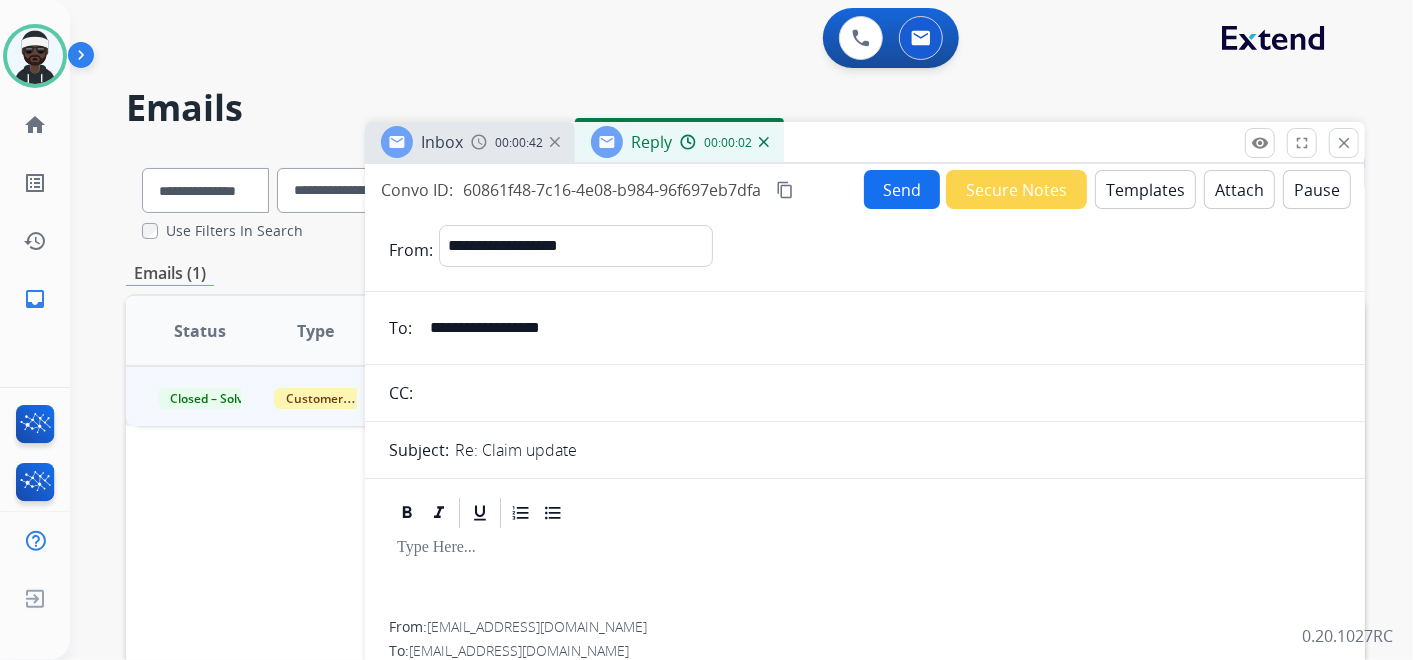 click at bounding box center (865, 576) 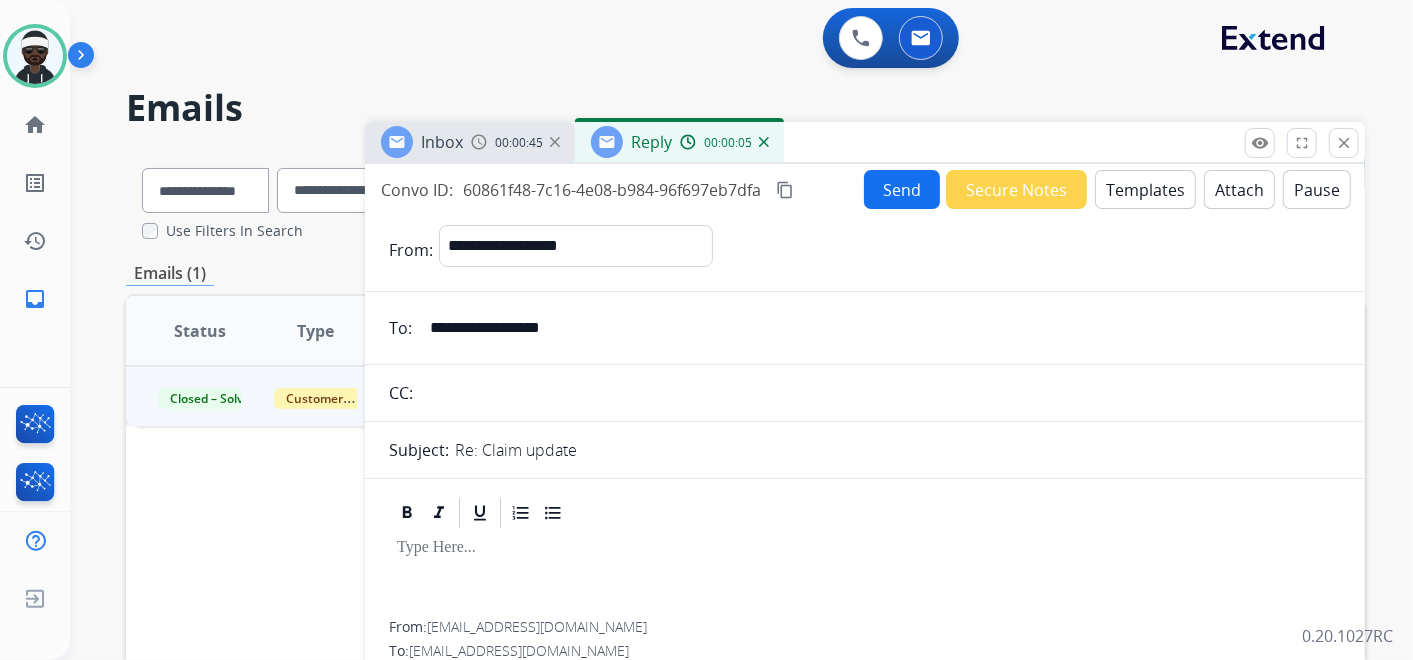 type 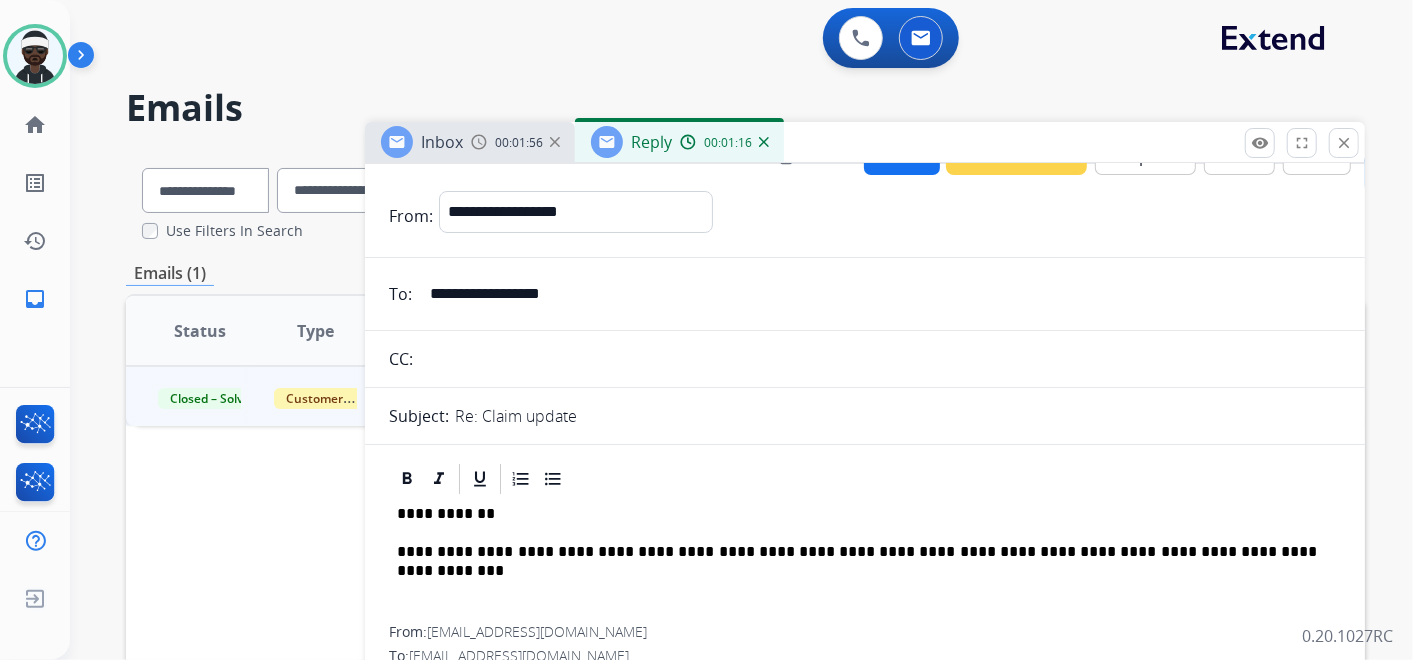 scroll, scrollTop: 0, scrollLeft: 0, axis: both 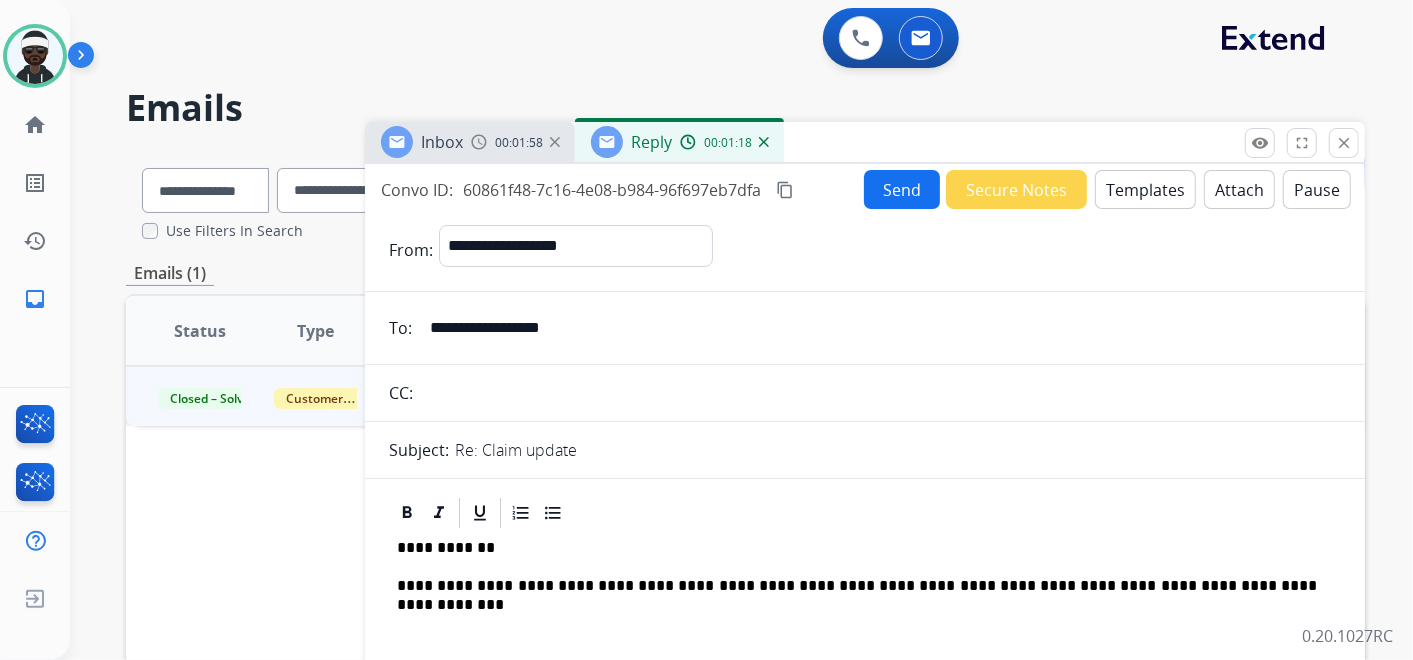 click on "Send" at bounding box center [902, 189] 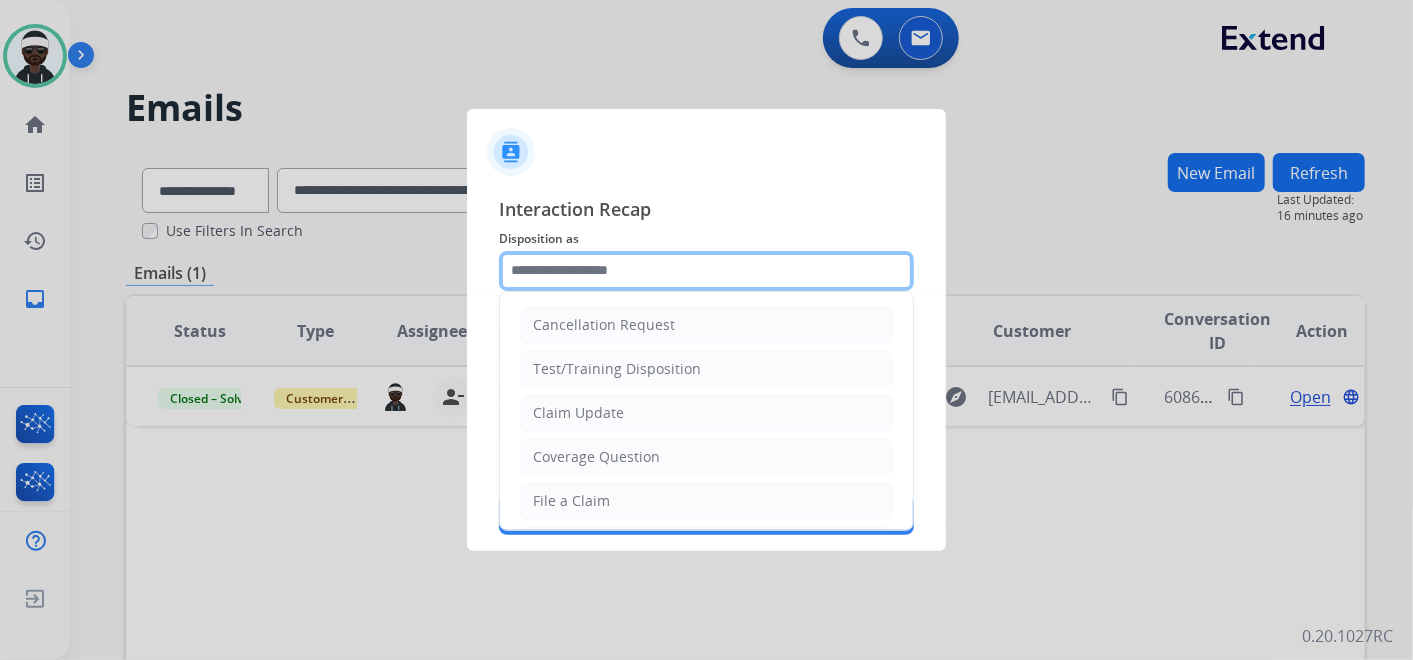 click 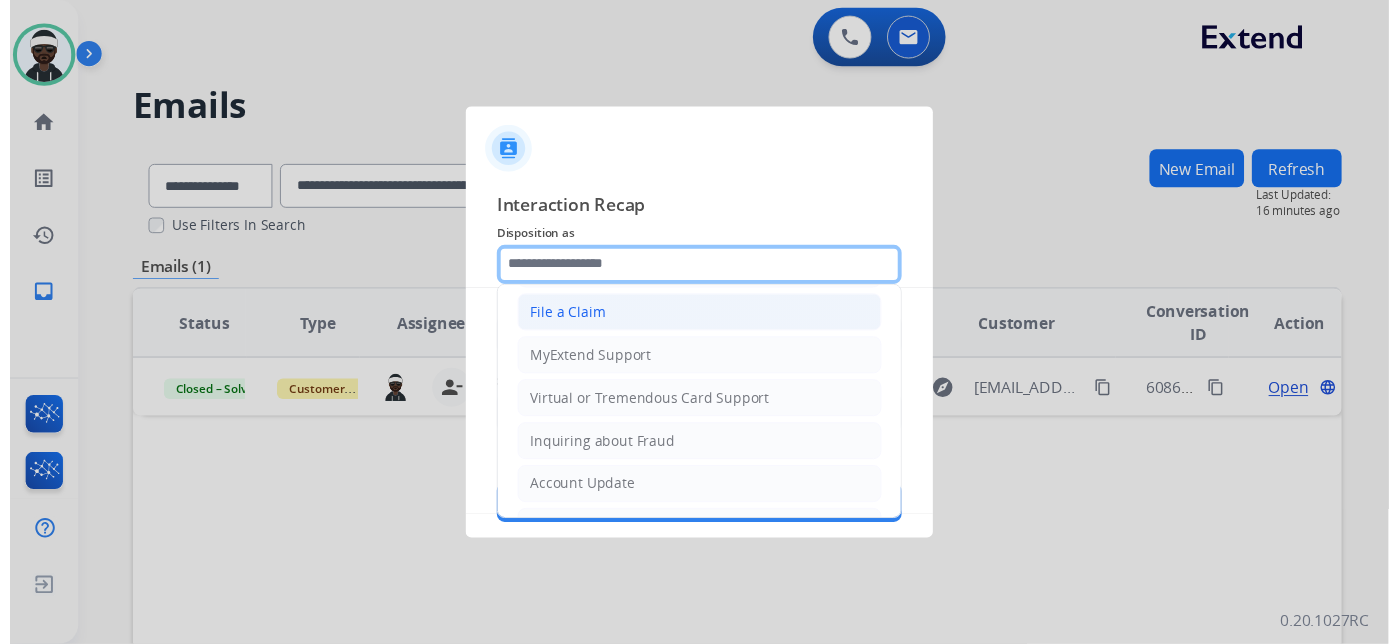 scroll, scrollTop: 0, scrollLeft: 0, axis: both 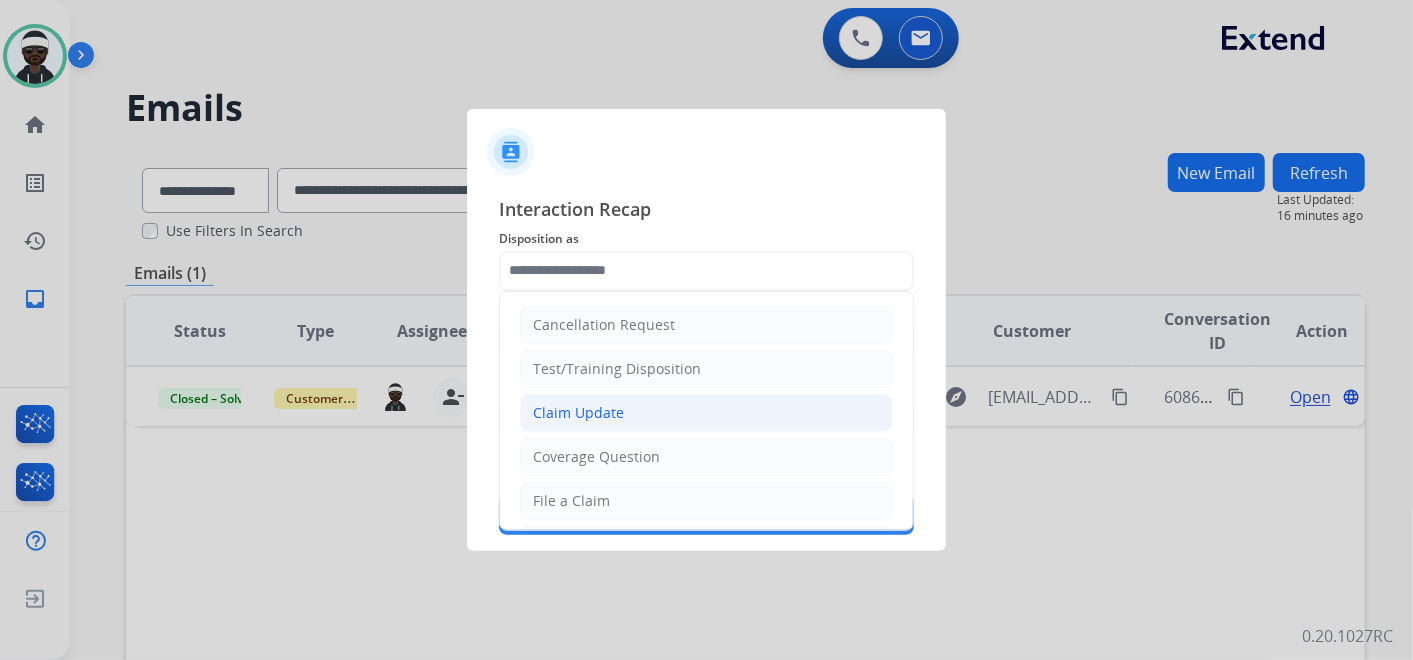 click on "Claim Update" 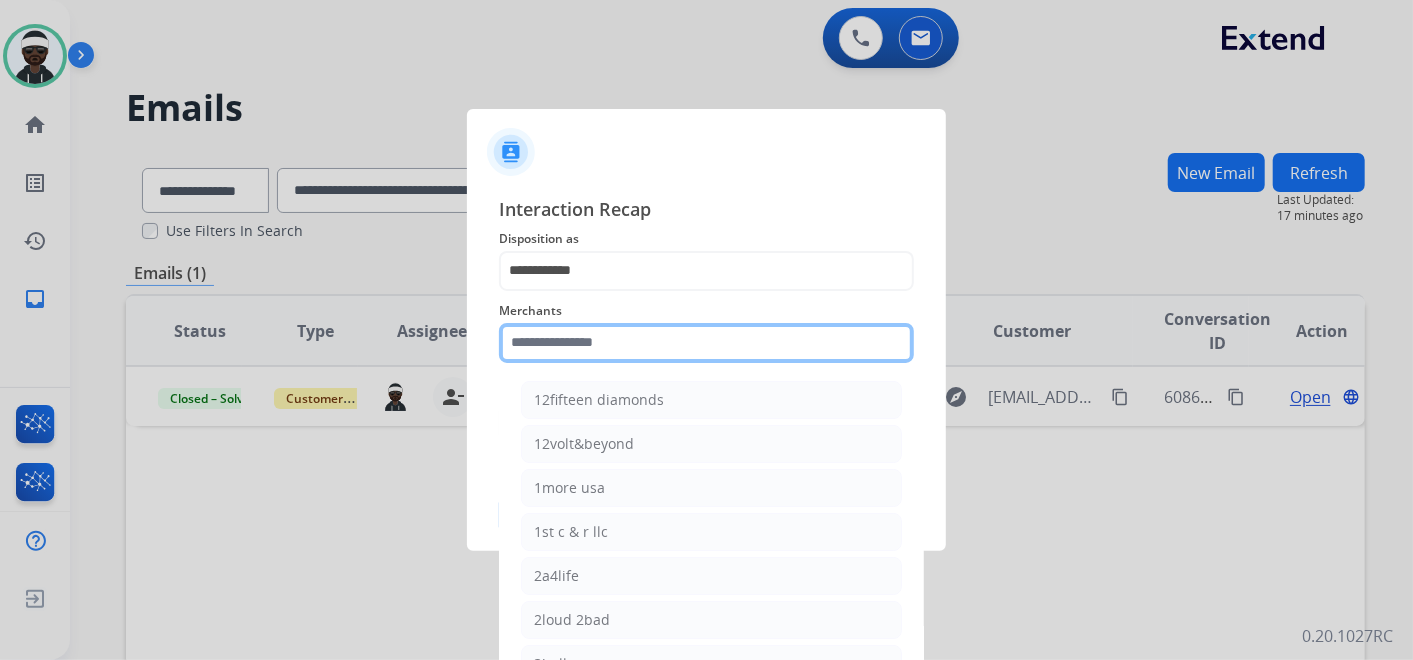click on "Merchants    12fifteen diamonds   12volt&beyond   1more usa   1st c & r llc   2a4life   2loud 2bad   3balls   4 state trucks   4moms   [MEDICAL_DATA] spirits   Accessorypartsstore   Action clutch   Active lifestyle store   Addaday   Adorama abs   Adorama business-to-business   [MEDICAL_DATA] offroad outfitters   Ads shocks   Advance auto parts   Aem electronics   Aerishealthinc   Ag solutions group, llc   Aim controllers   Air-relax   Airocide   Airslamit   Airsoft station   Airthereal   Alchemy fine home   Aleko products   [PERSON_NAME] home   All around e-bikes   All electric motion   All things barbecue   [PERSON_NAME]   Allied gaming north america, llc   Allied wheel components   Alta [PERSON_NAME] motors   Alter   Ambient fires   American bass   American cornhole association   American medical sales and rentals   American technologies network   Ameridroid   Amethyst home   Amgair   Ams fireplace   Amscope   Andaaz jewelers   [PERSON_NAME]   Anova   Anytime baseball supply   Anytime sports supply   Apec water systems   Apollo neuro" 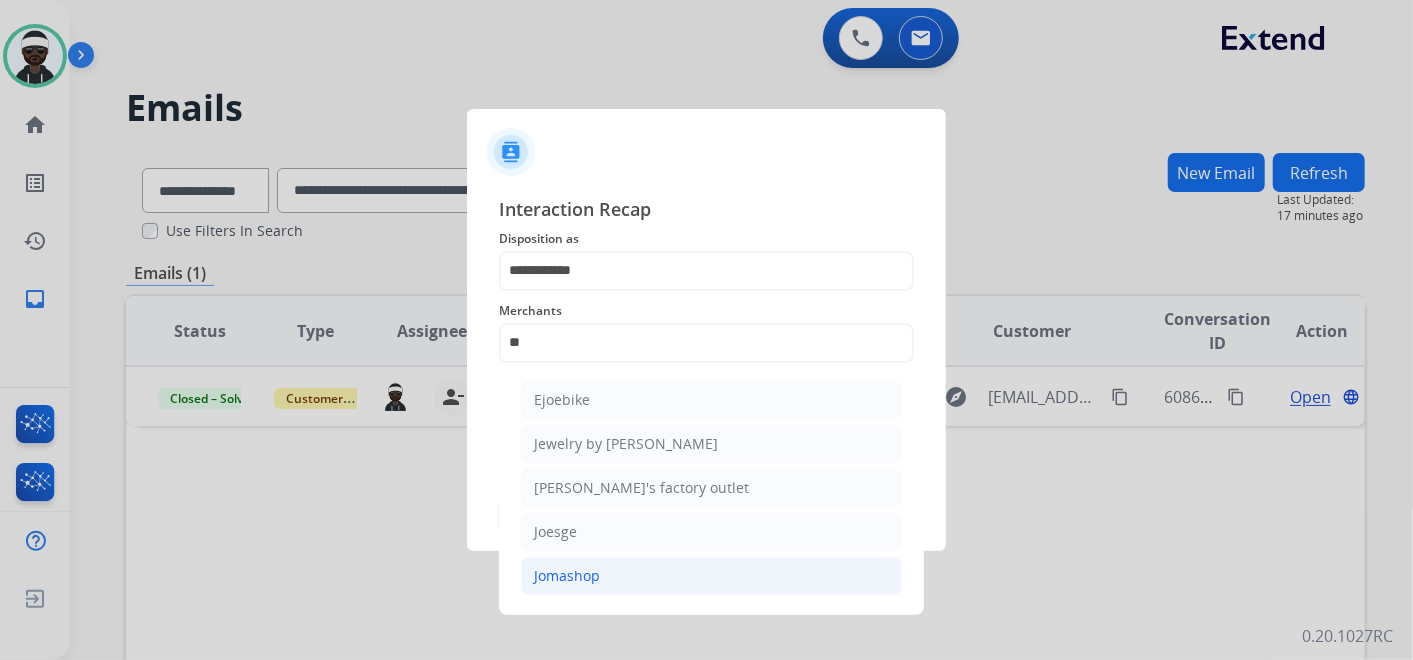 click on "Jomashop" 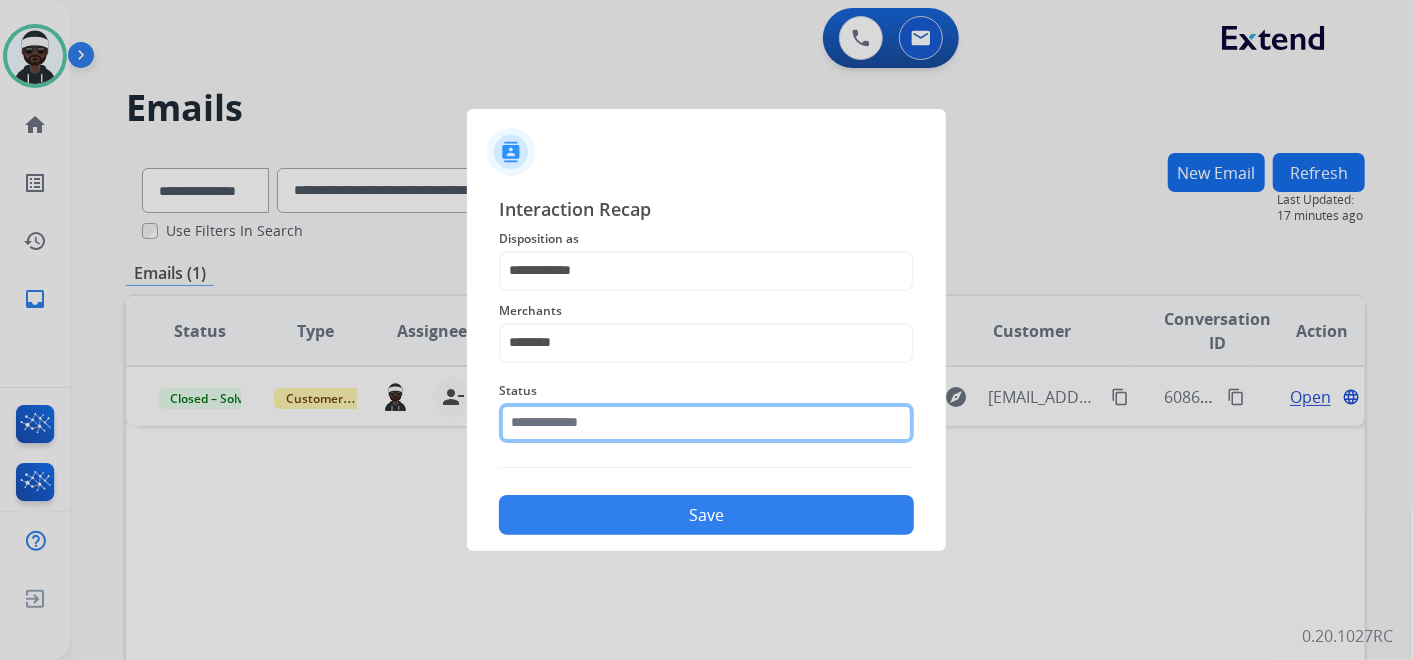 click 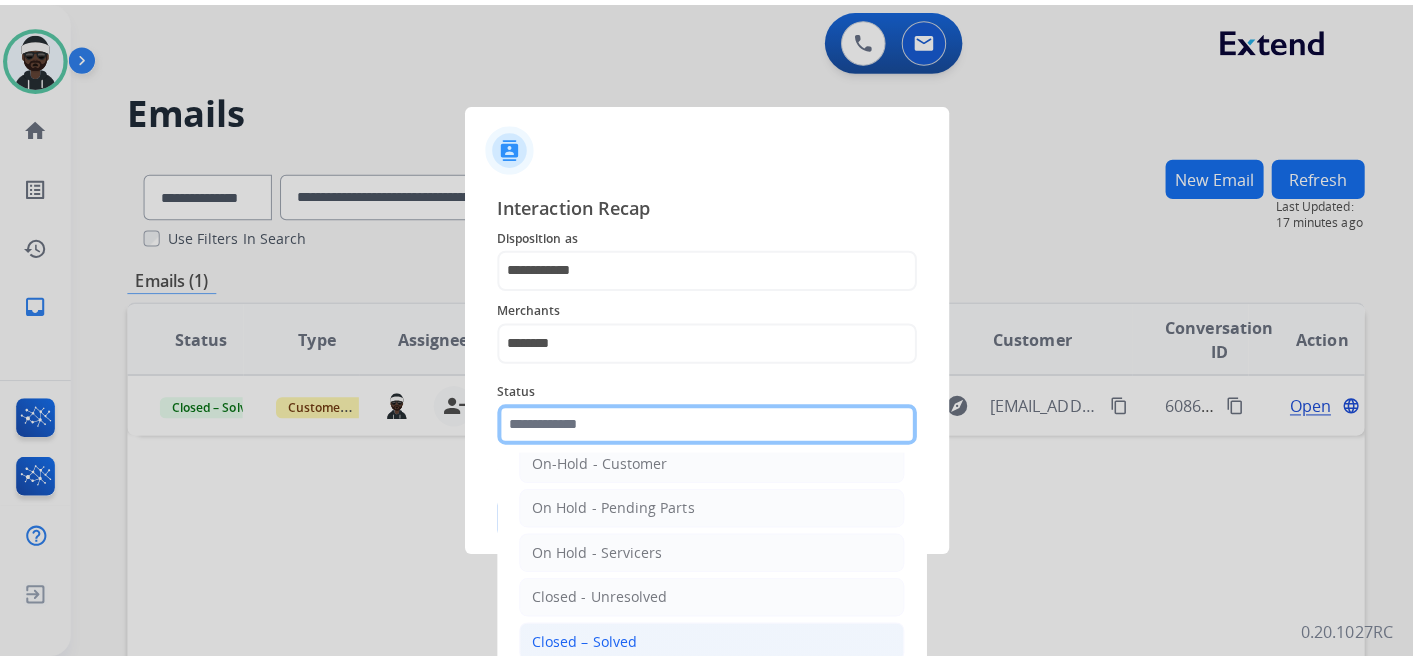 scroll, scrollTop: 114, scrollLeft: 0, axis: vertical 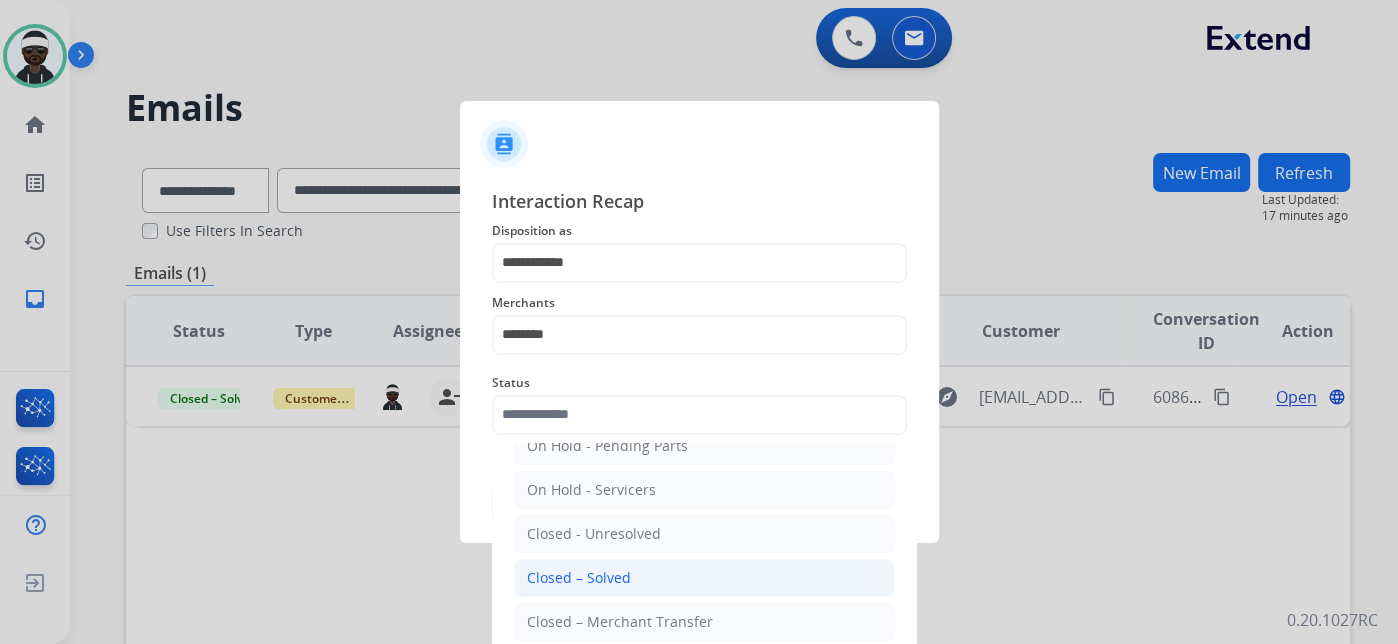 click on "Closed – Solved" 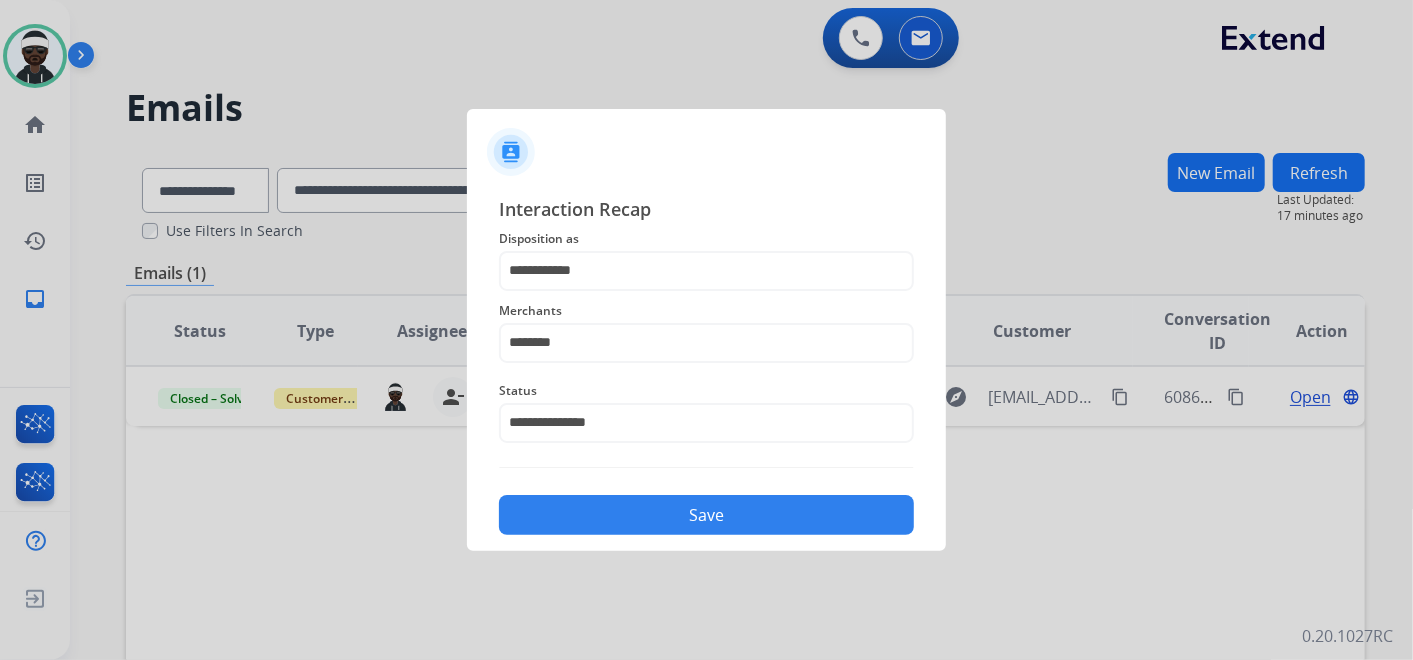 click on "Save" 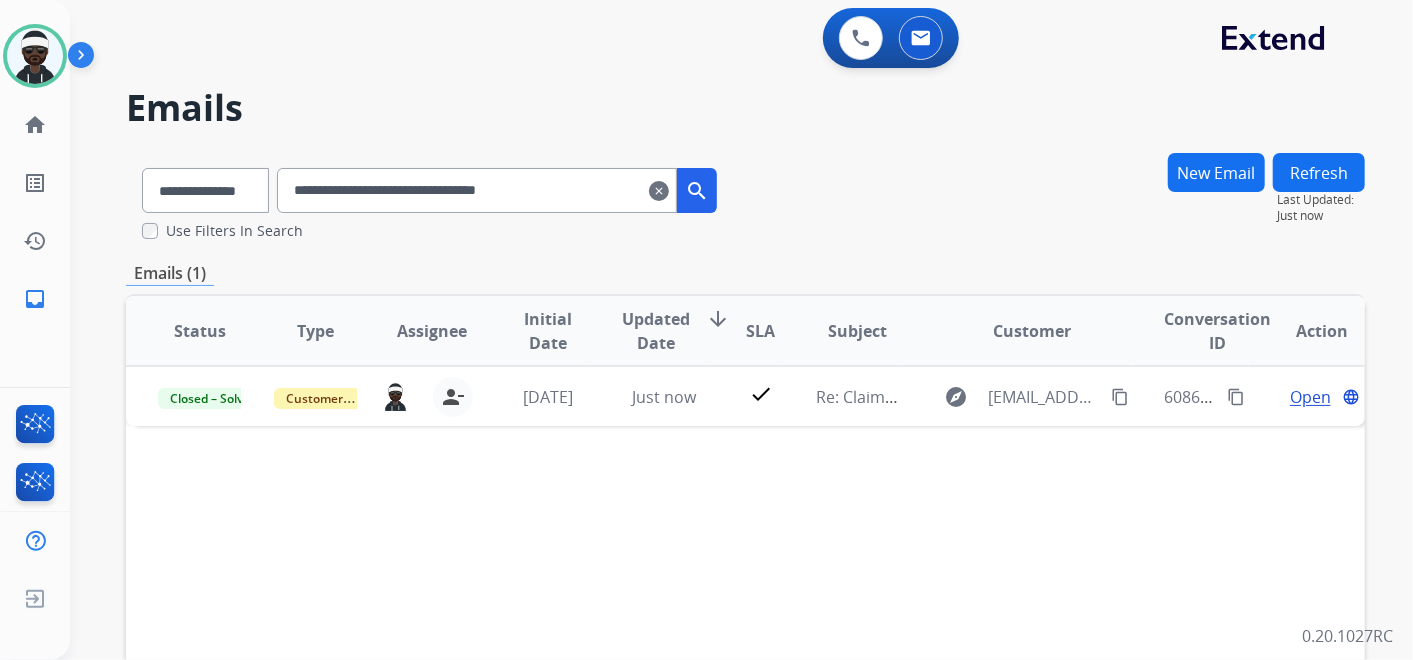 drag, startPoint x: 619, startPoint y: 194, endPoint x: 241, endPoint y: 208, distance: 378.25916 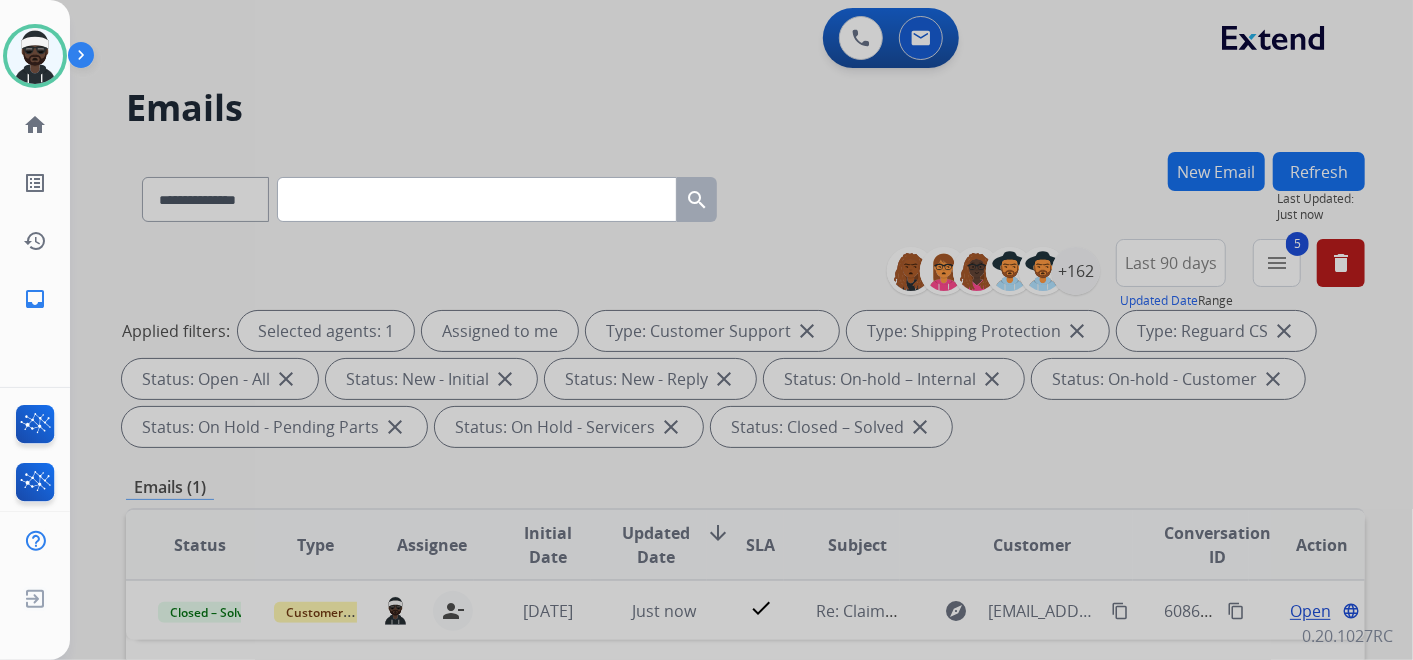 type 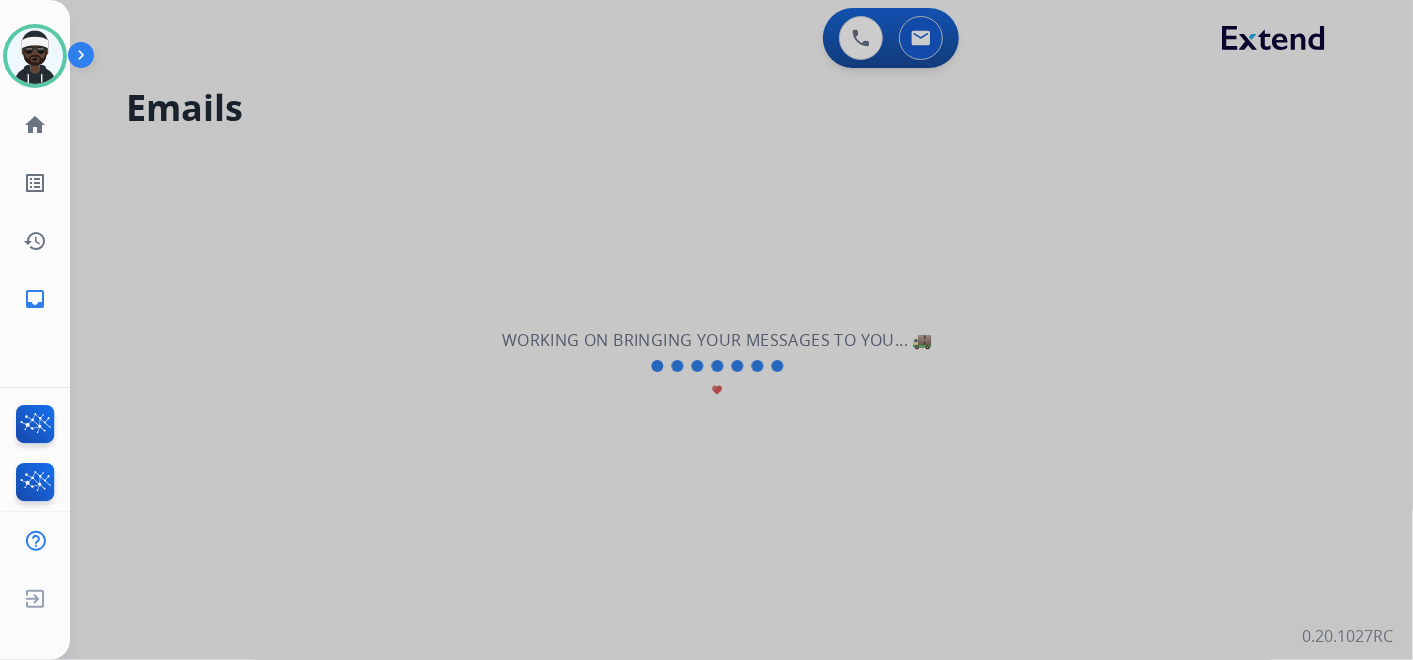 select on "**********" 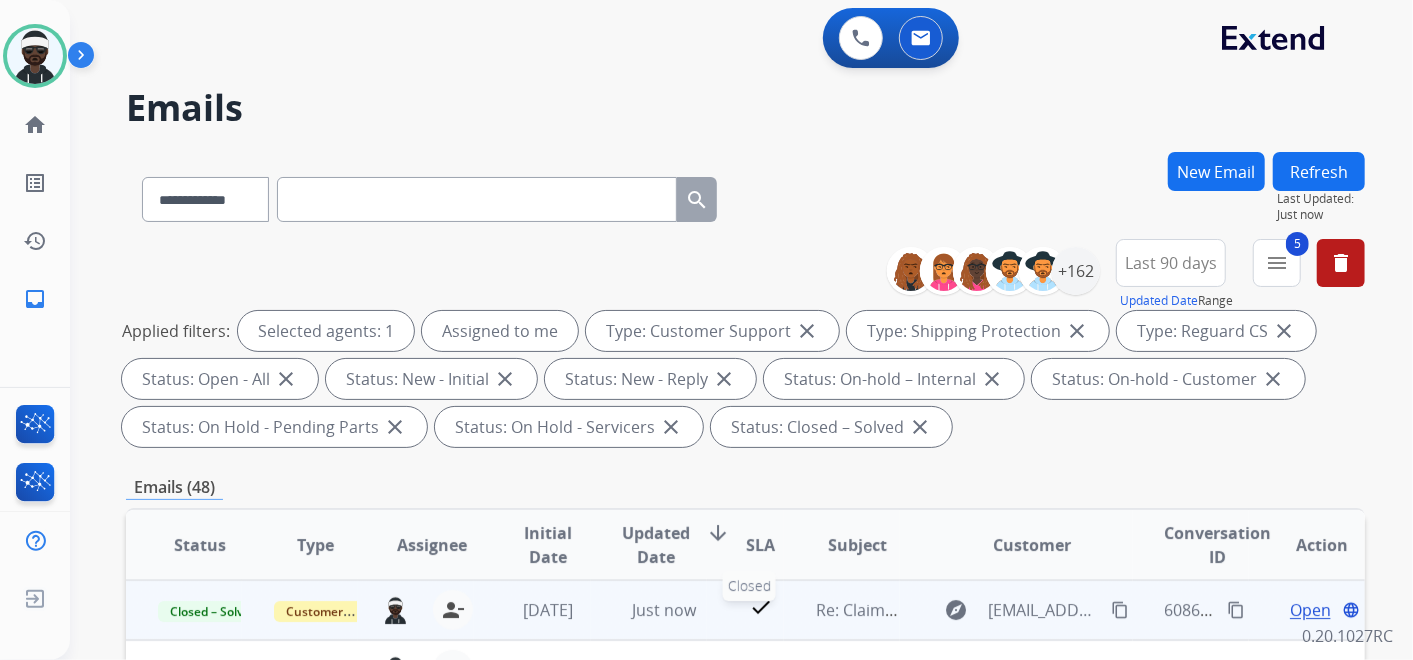 scroll, scrollTop: 1, scrollLeft: 0, axis: vertical 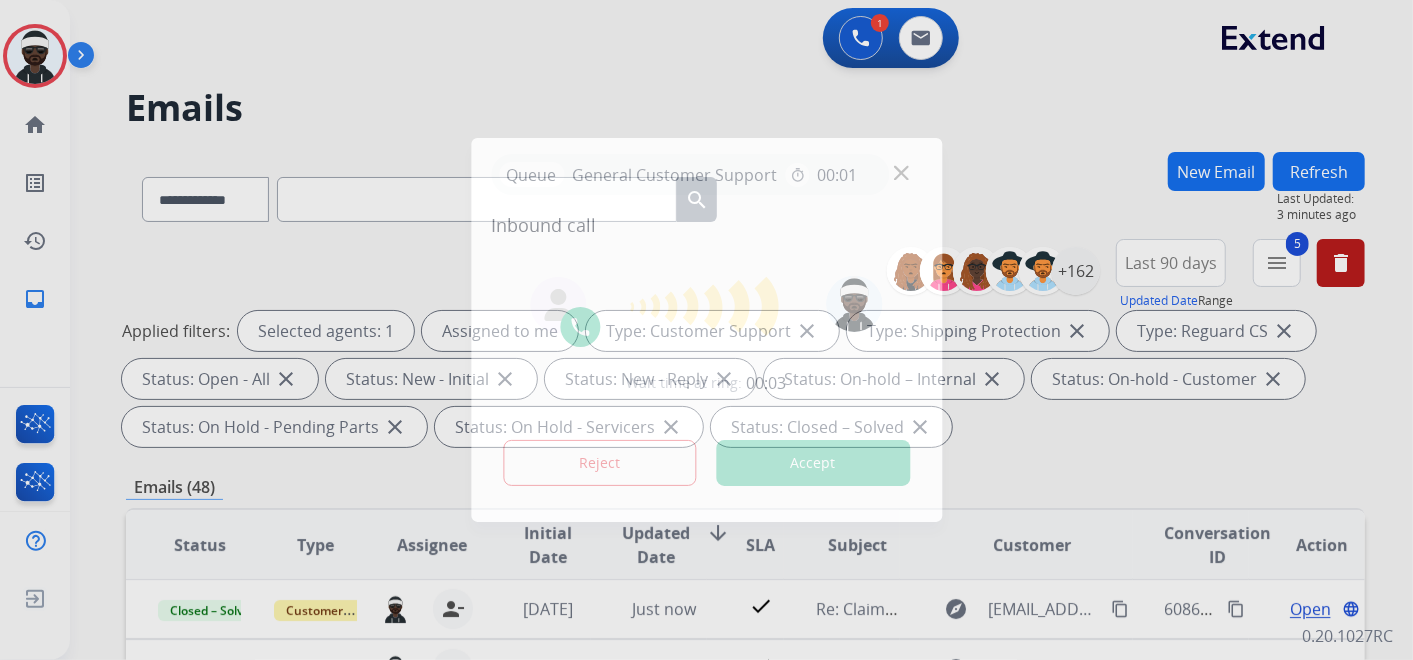 click on "Accept" at bounding box center (813, 463) 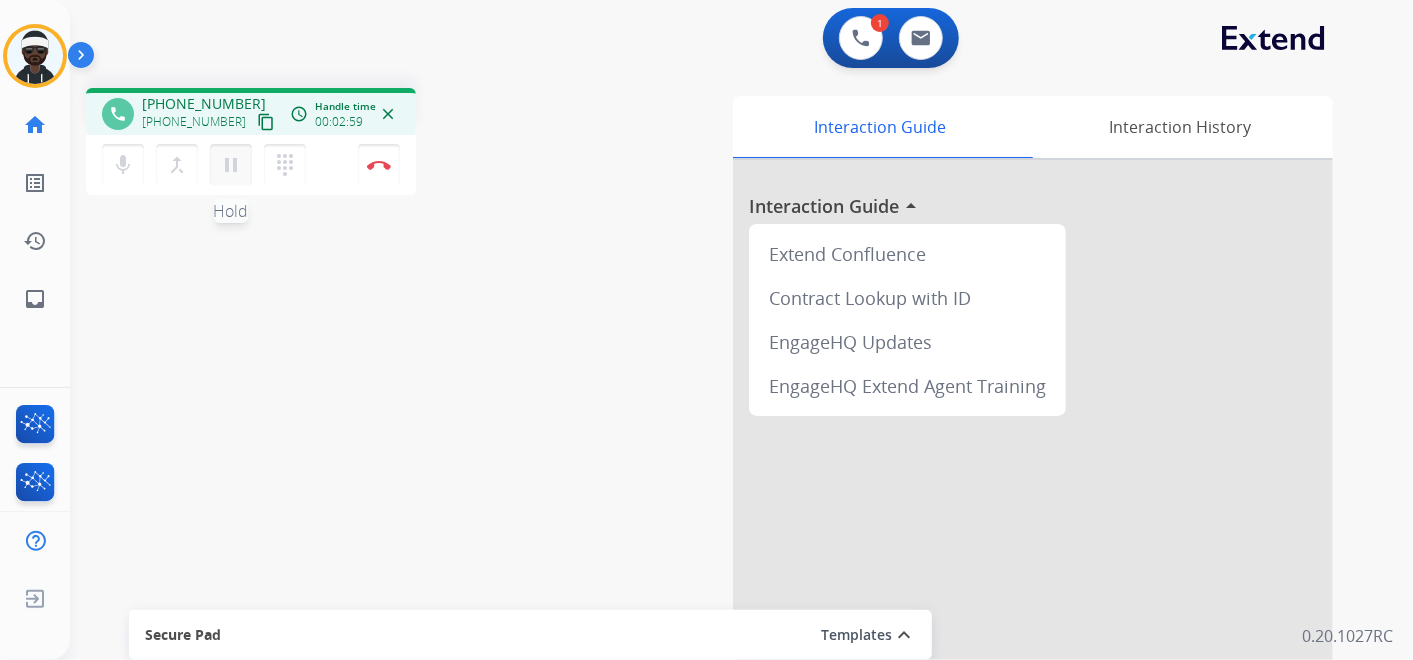 click on "pause" at bounding box center [231, 165] 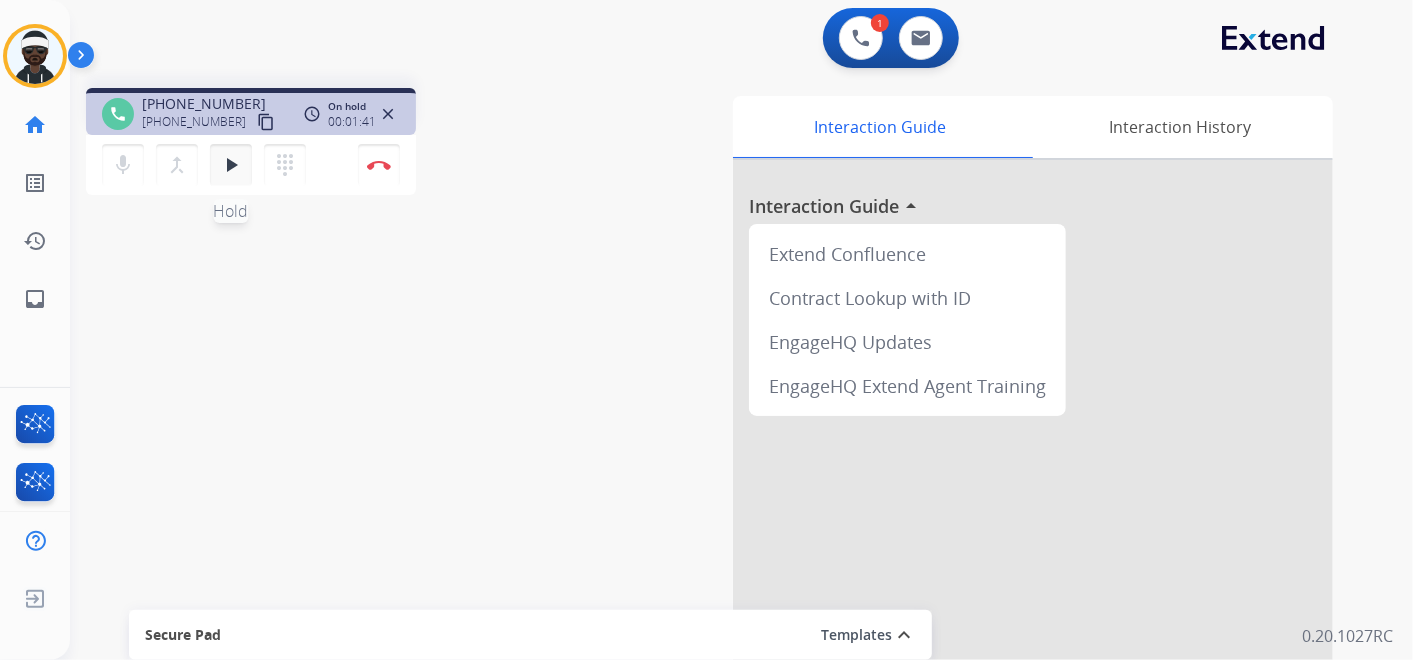 click on "play_arrow" at bounding box center (231, 165) 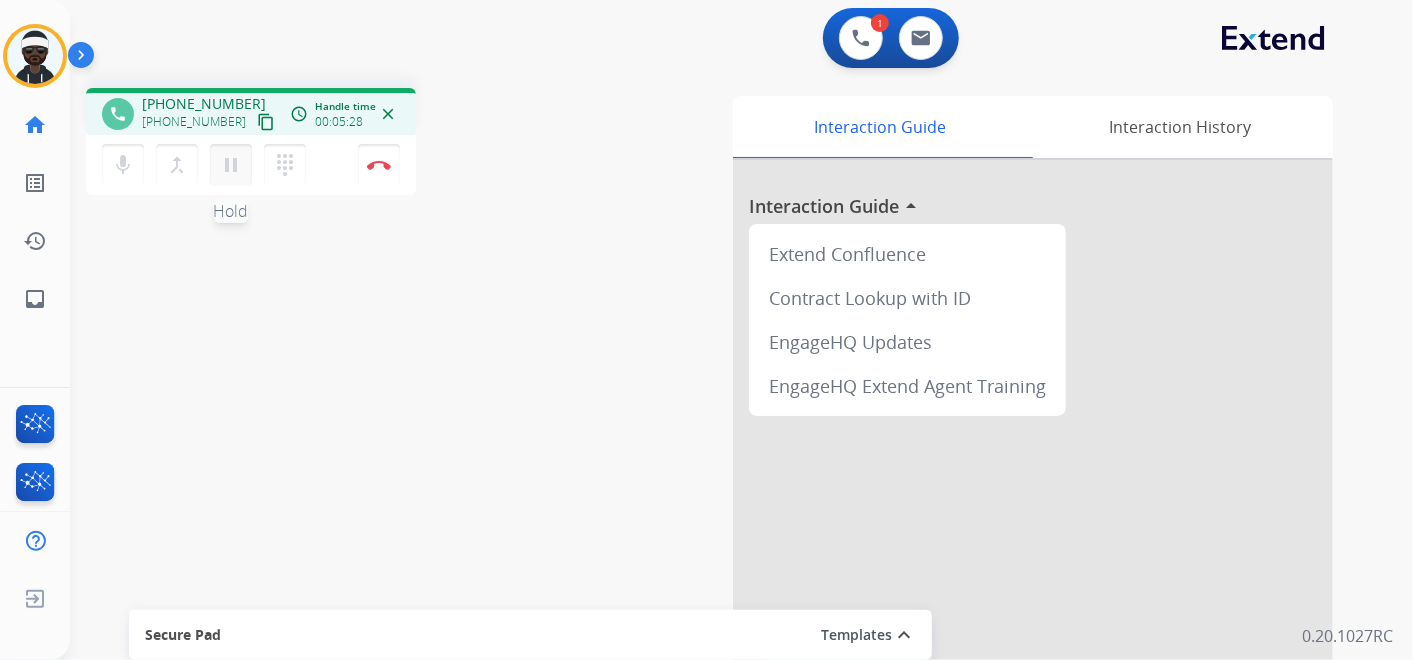 click on "pause" at bounding box center (231, 165) 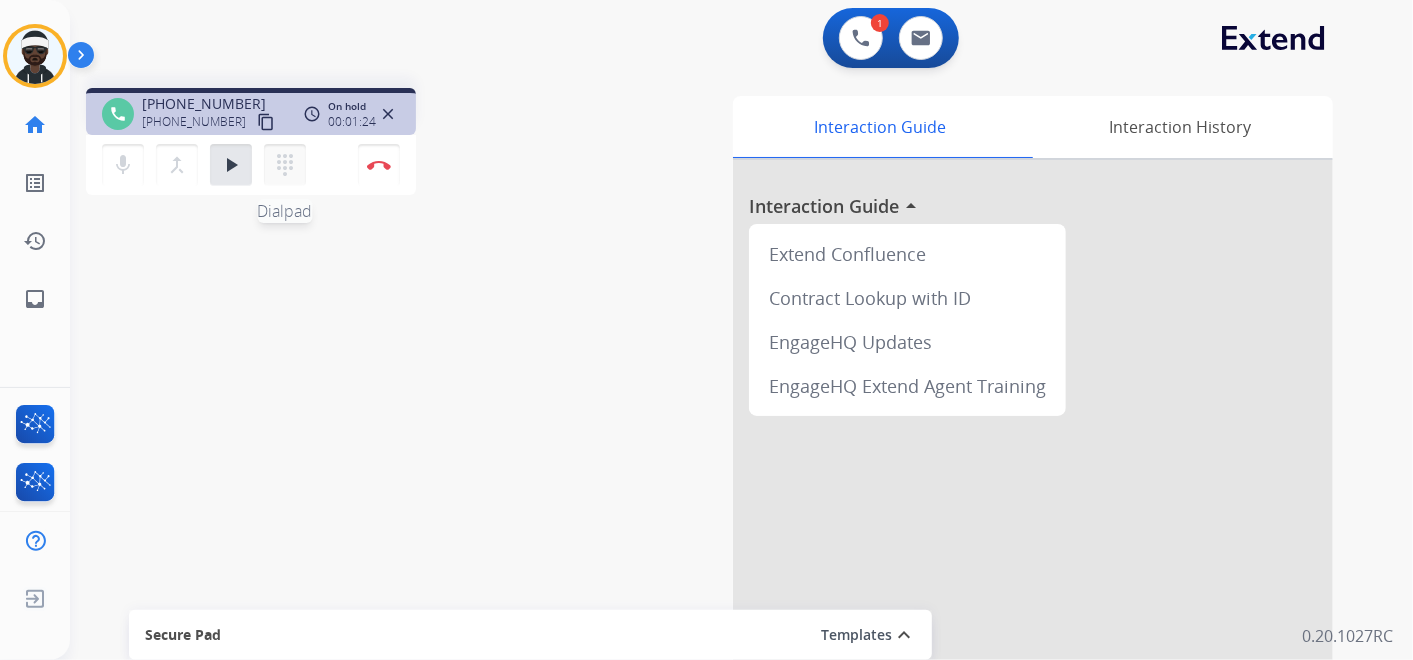 click on "dialpad Dialpad" at bounding box center [285, 165] 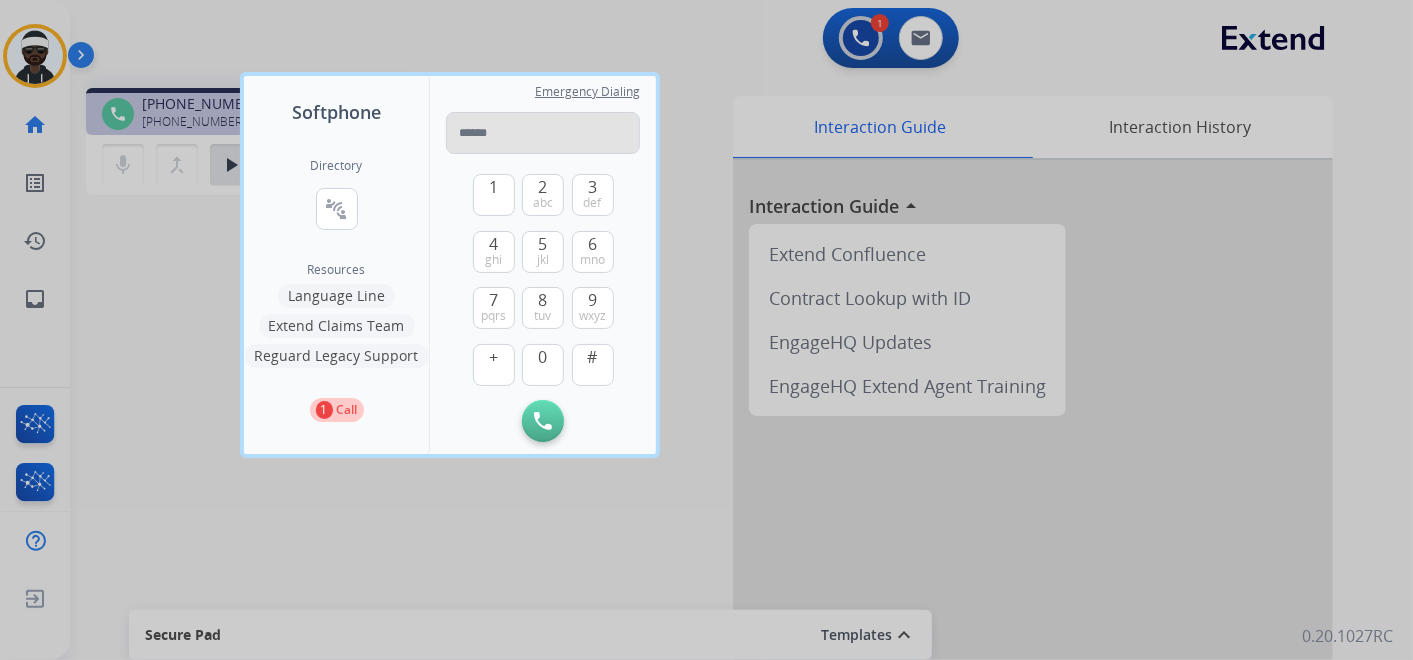 click at bounding box center (543, 133) 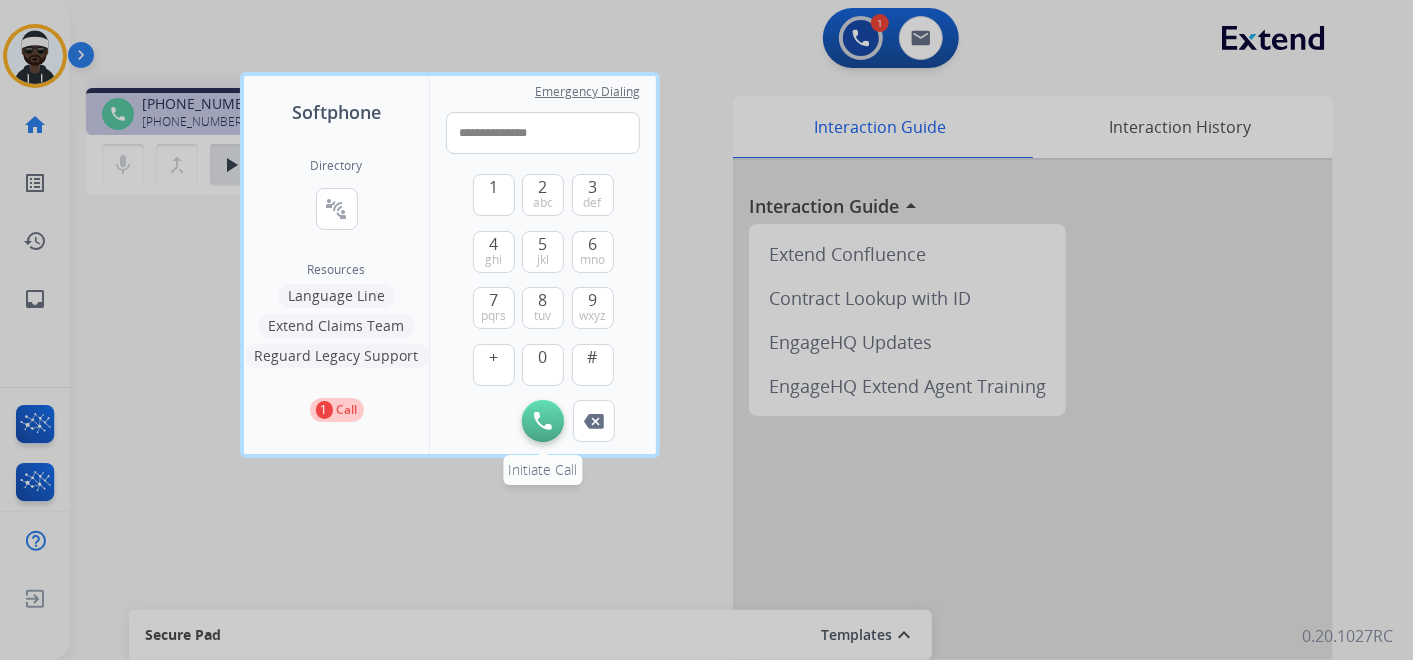 type on "**********" 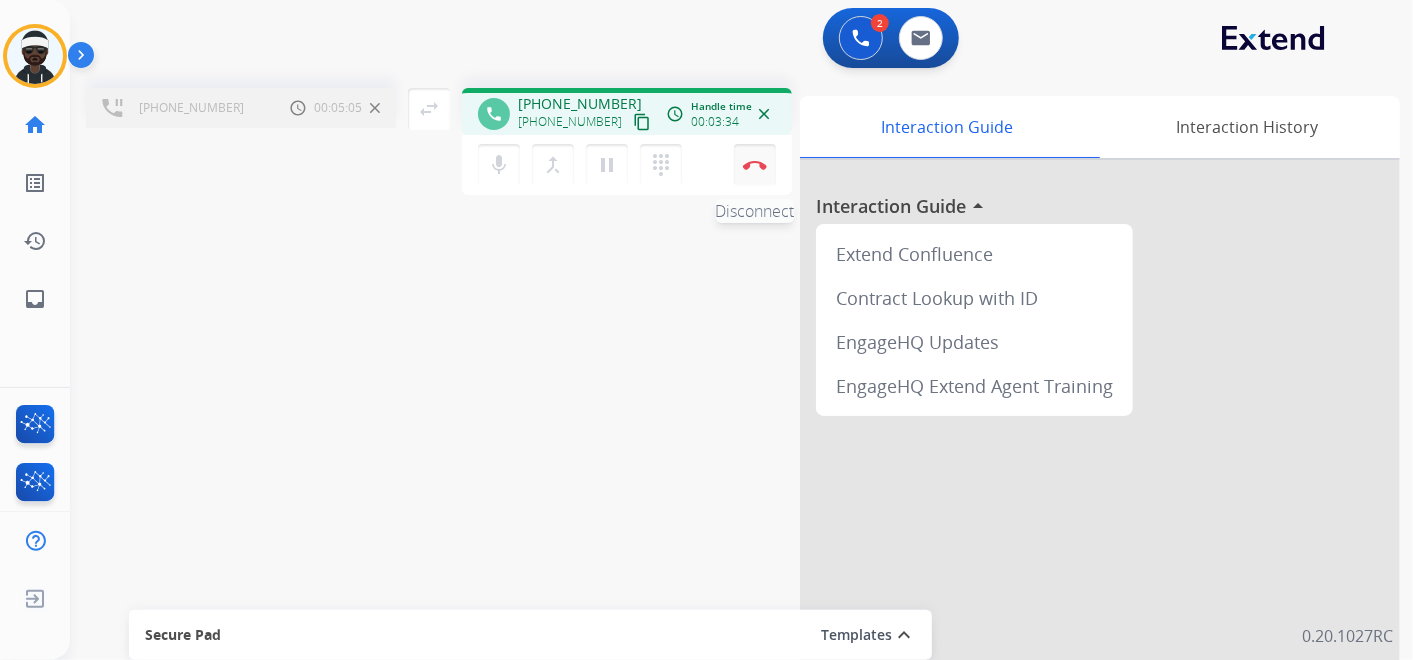 click on "Disconnect" at bounding box center (755, 165) 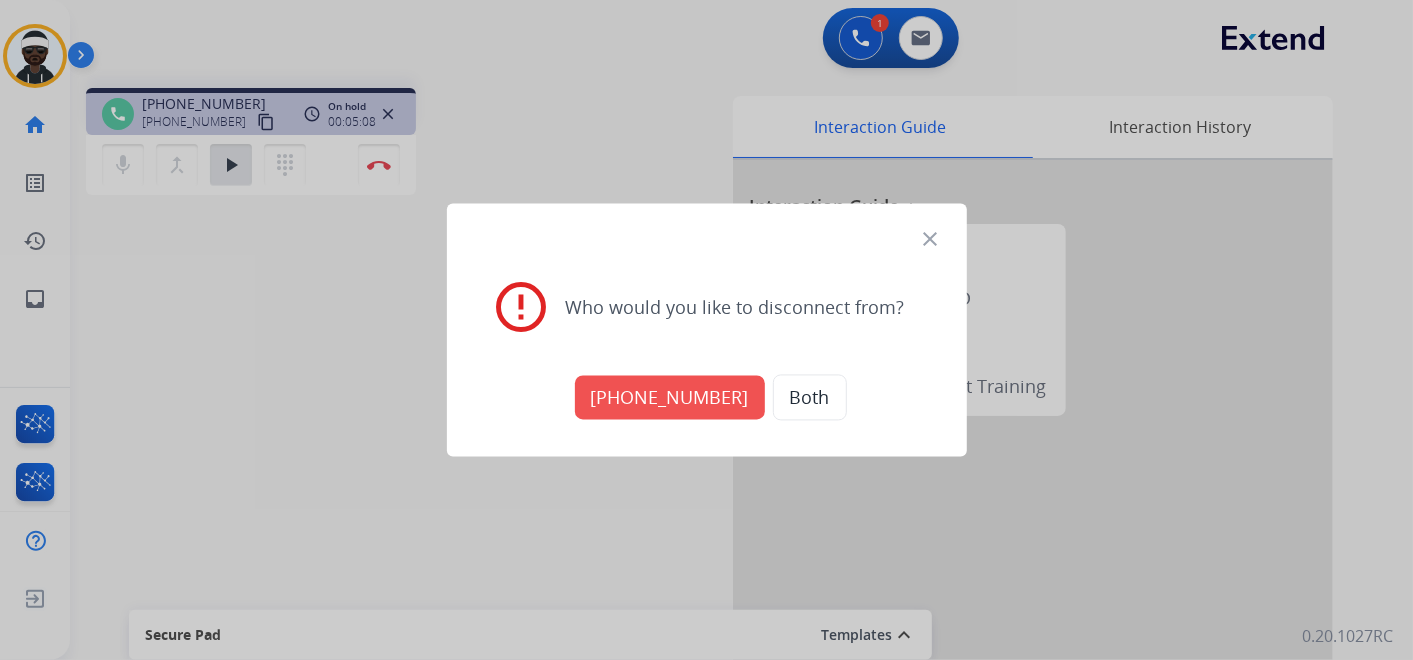 click on "close" at bounding box center (931, 240) 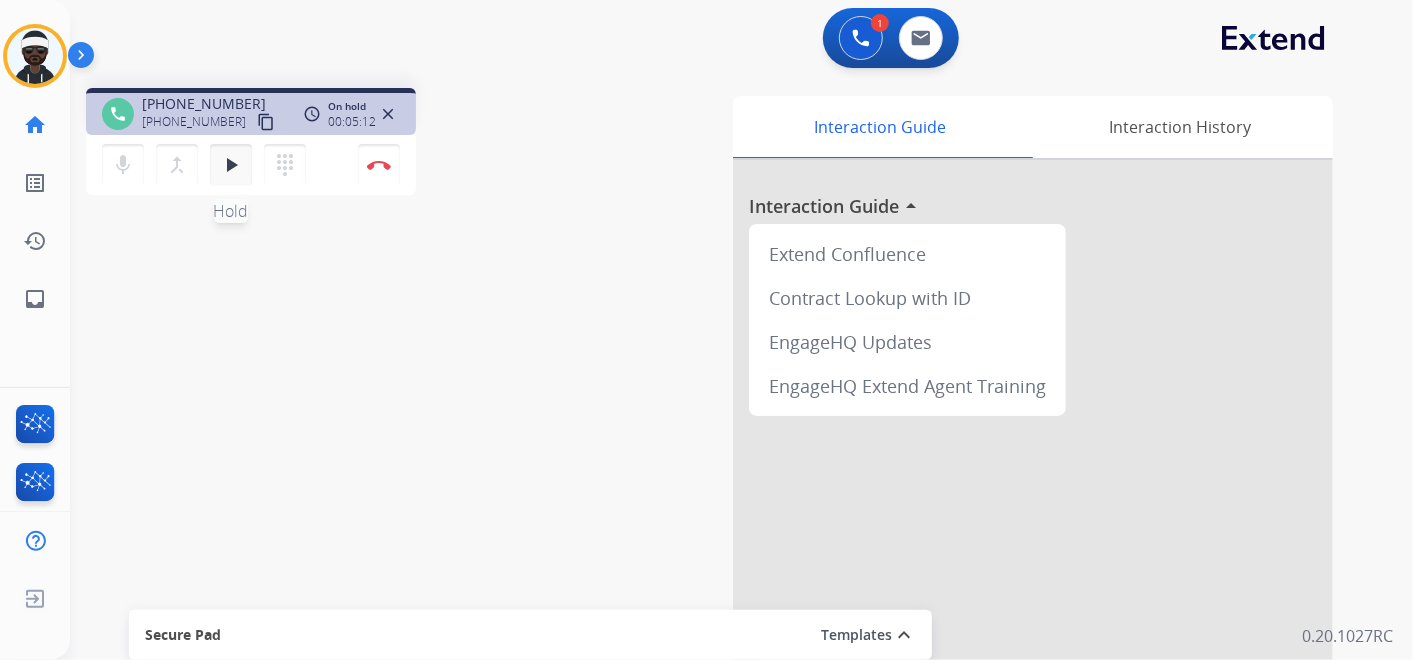 click on "play_arrow" at bounding box center [231, 165] 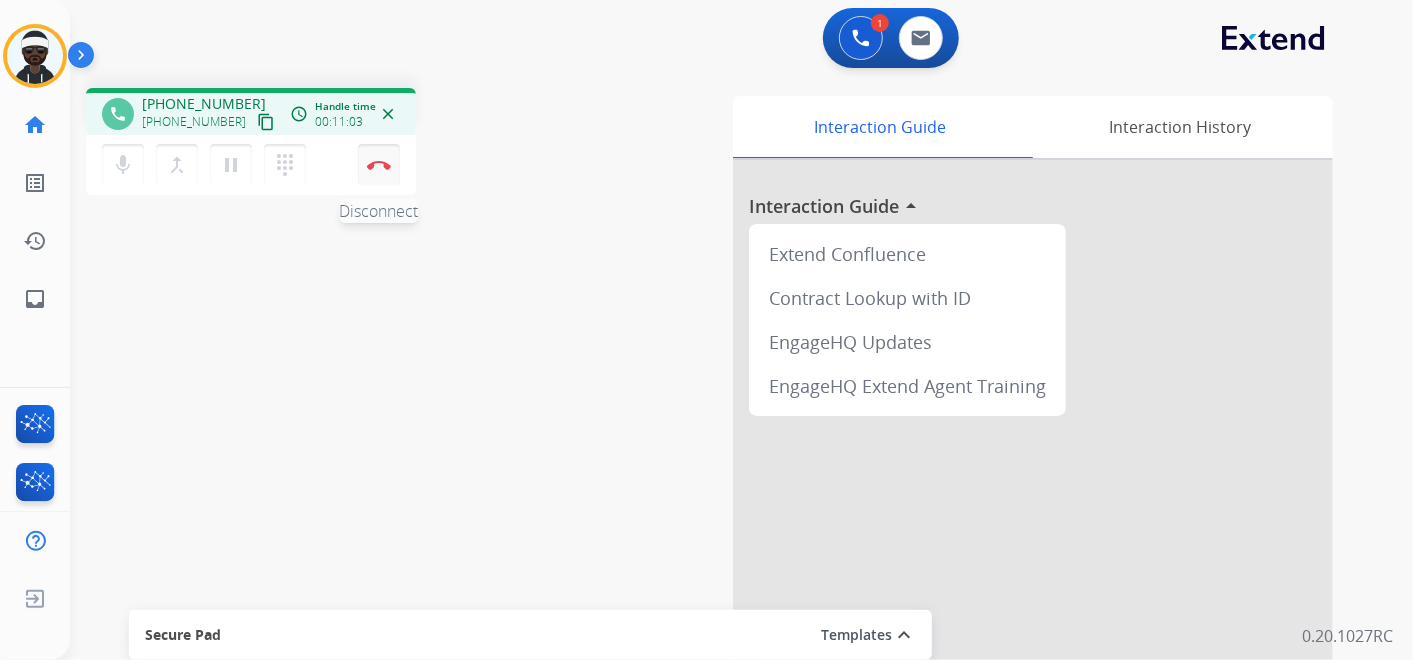 click on "Disconnect" at bounding box center (379, 165) 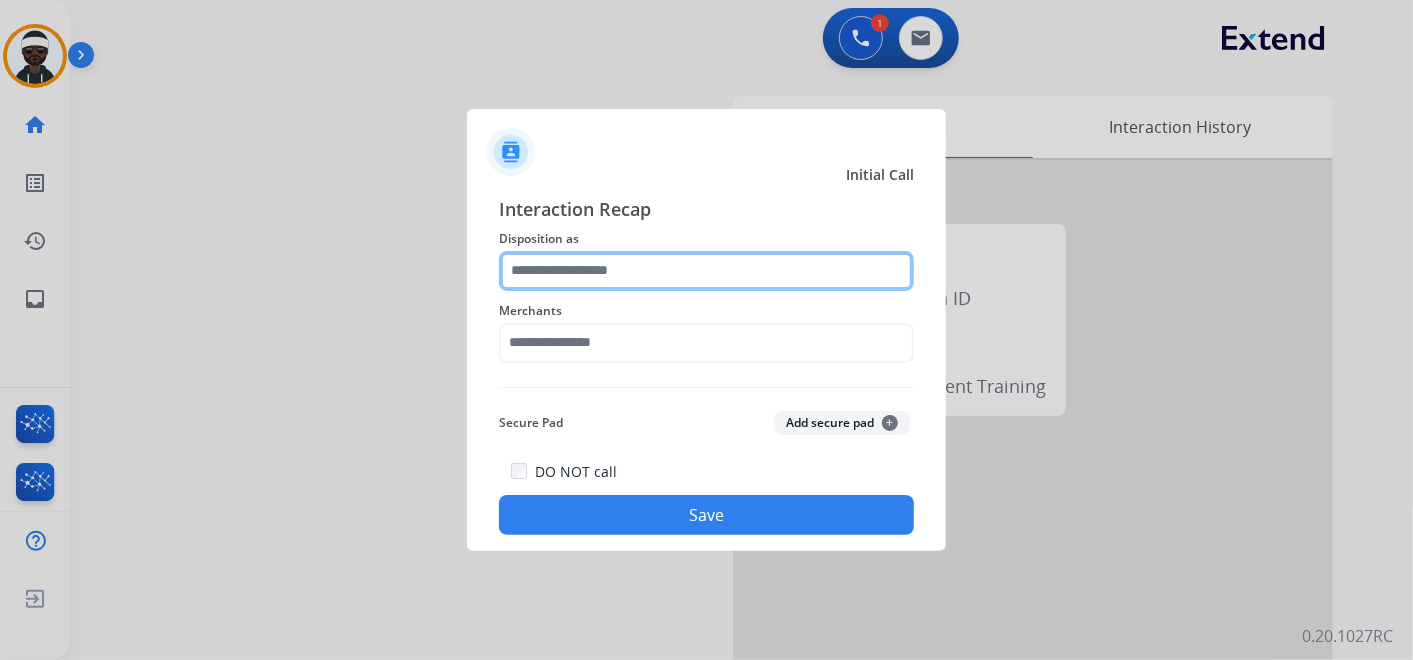 click 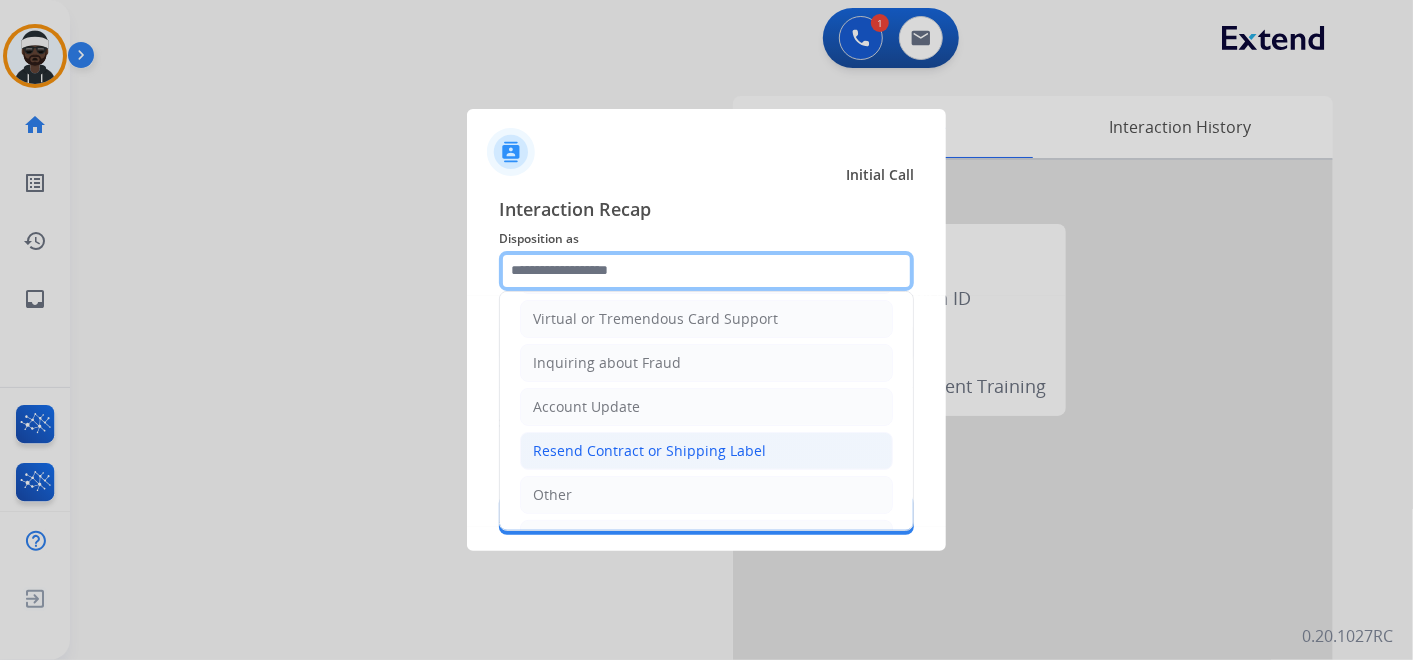 scroll, scrollTop: 305, scrollLeft: 0, axis: vertical 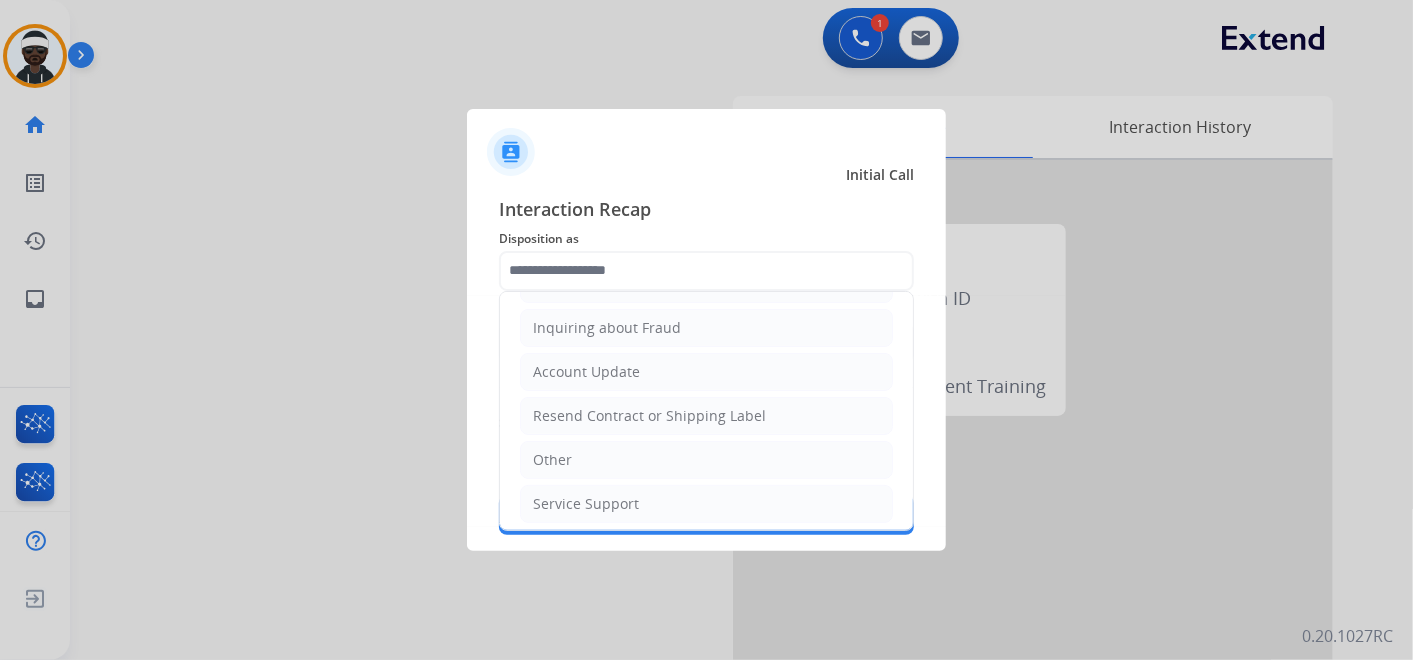 click on "Service Support" 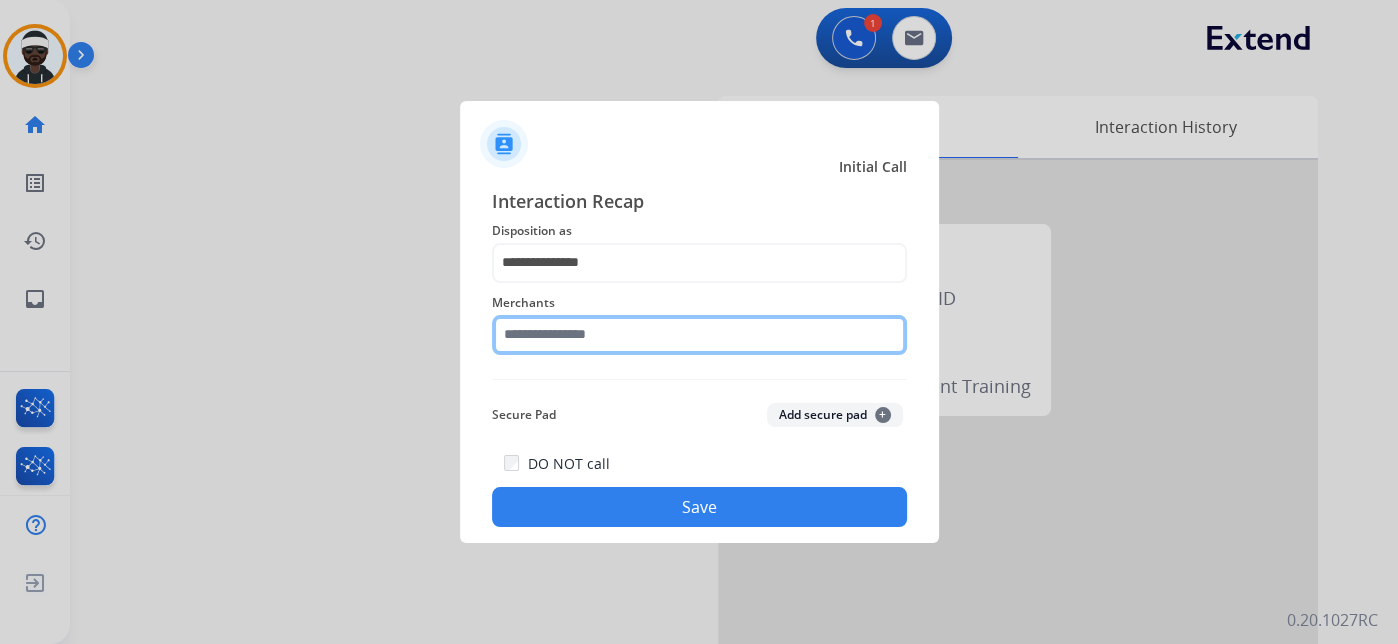 click 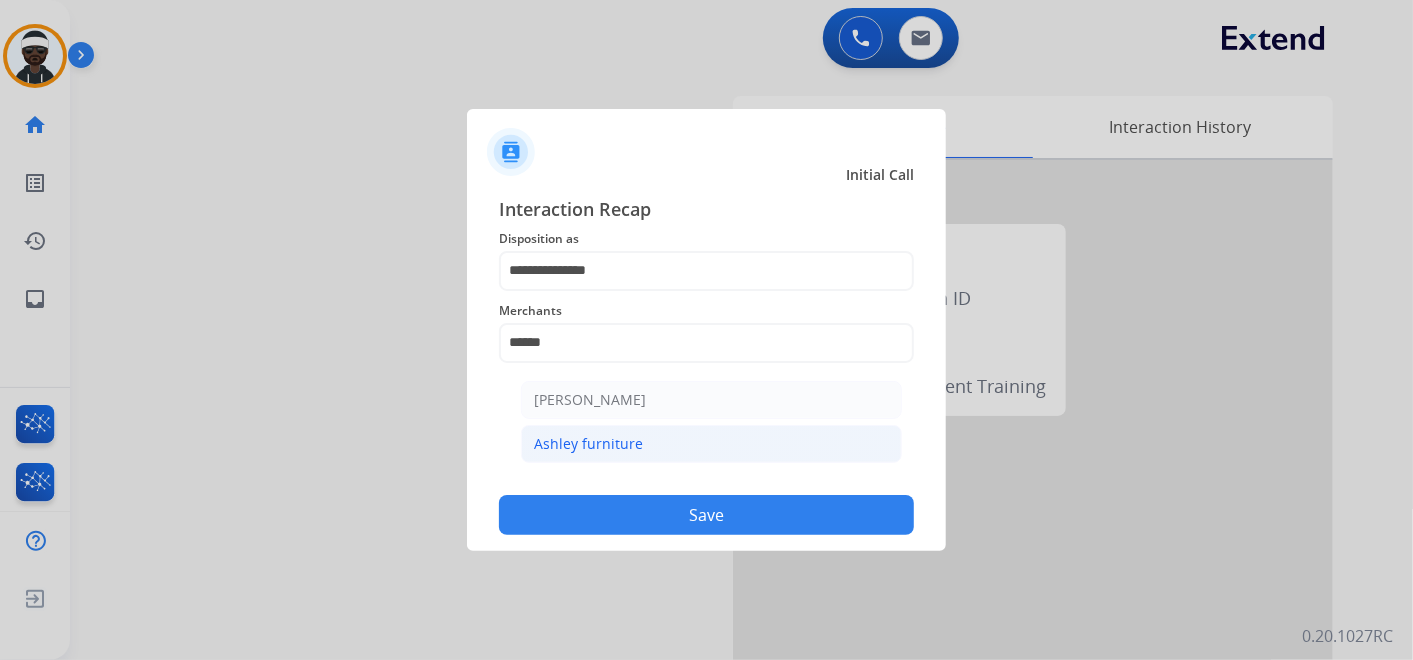 click on "Ashley furniture" 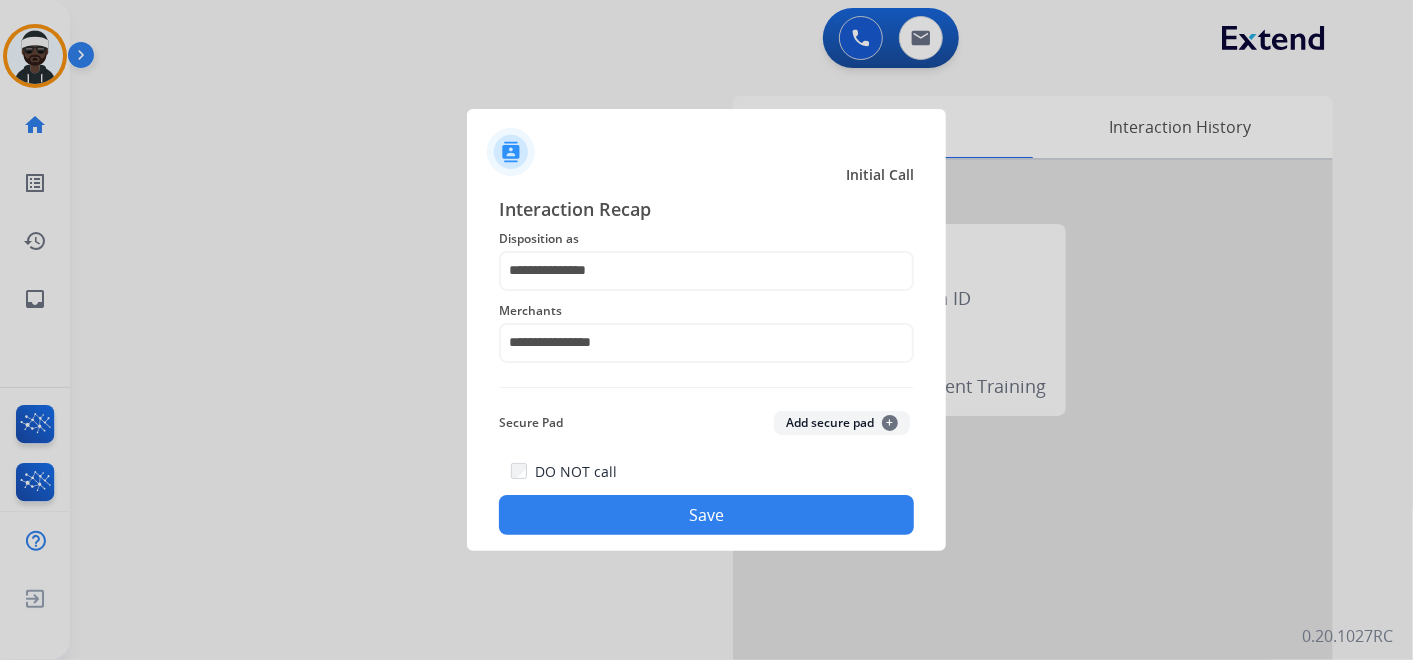 click on "Save" 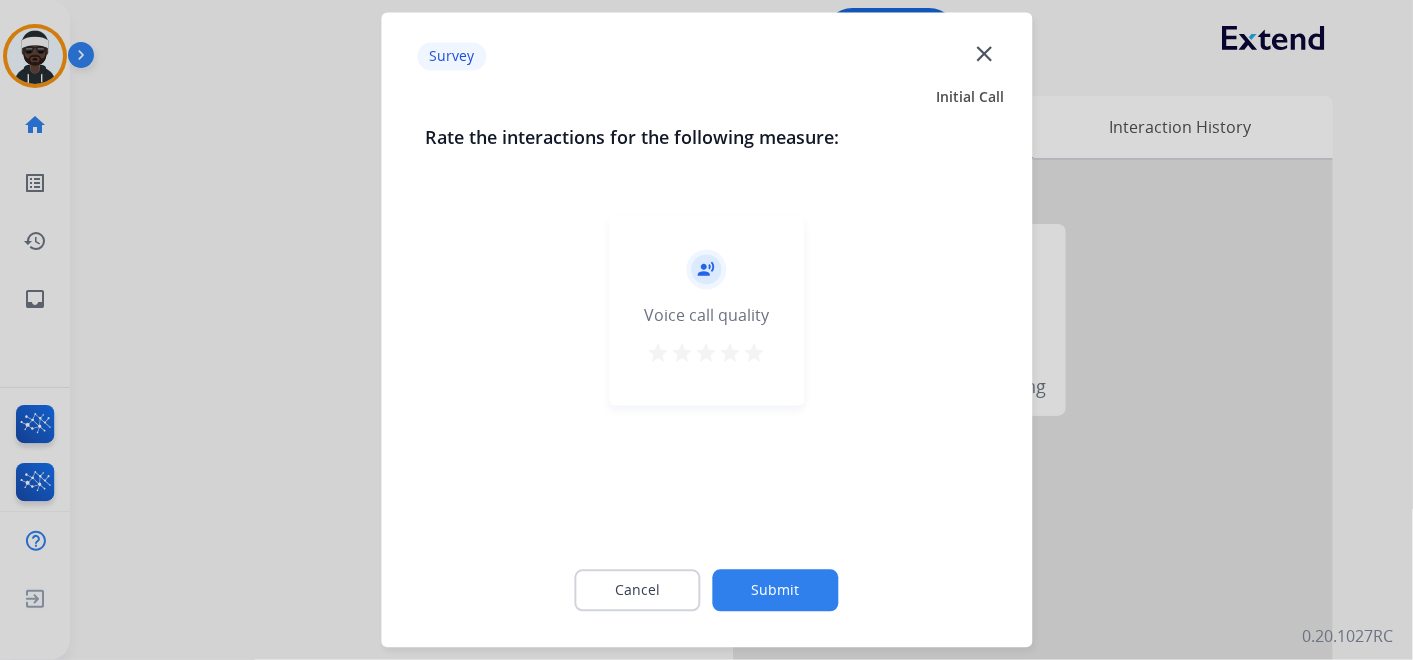 click on "Submit" 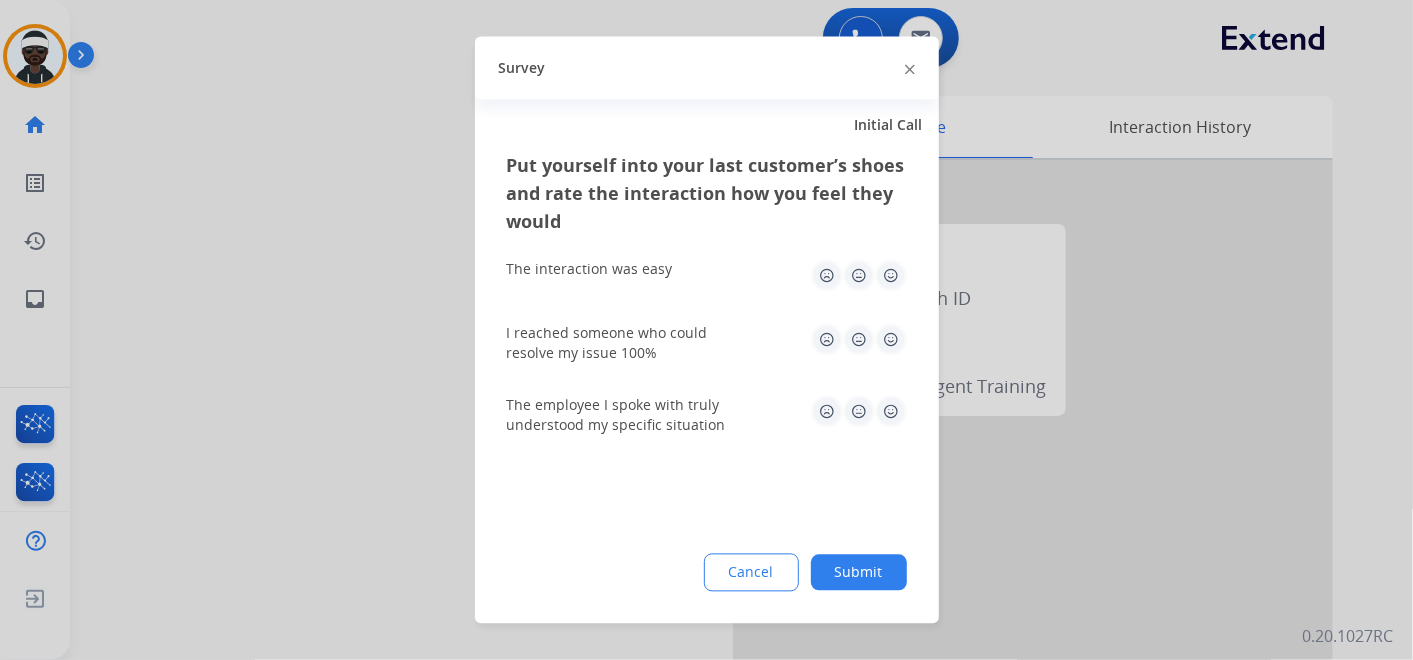 click on "Submit" 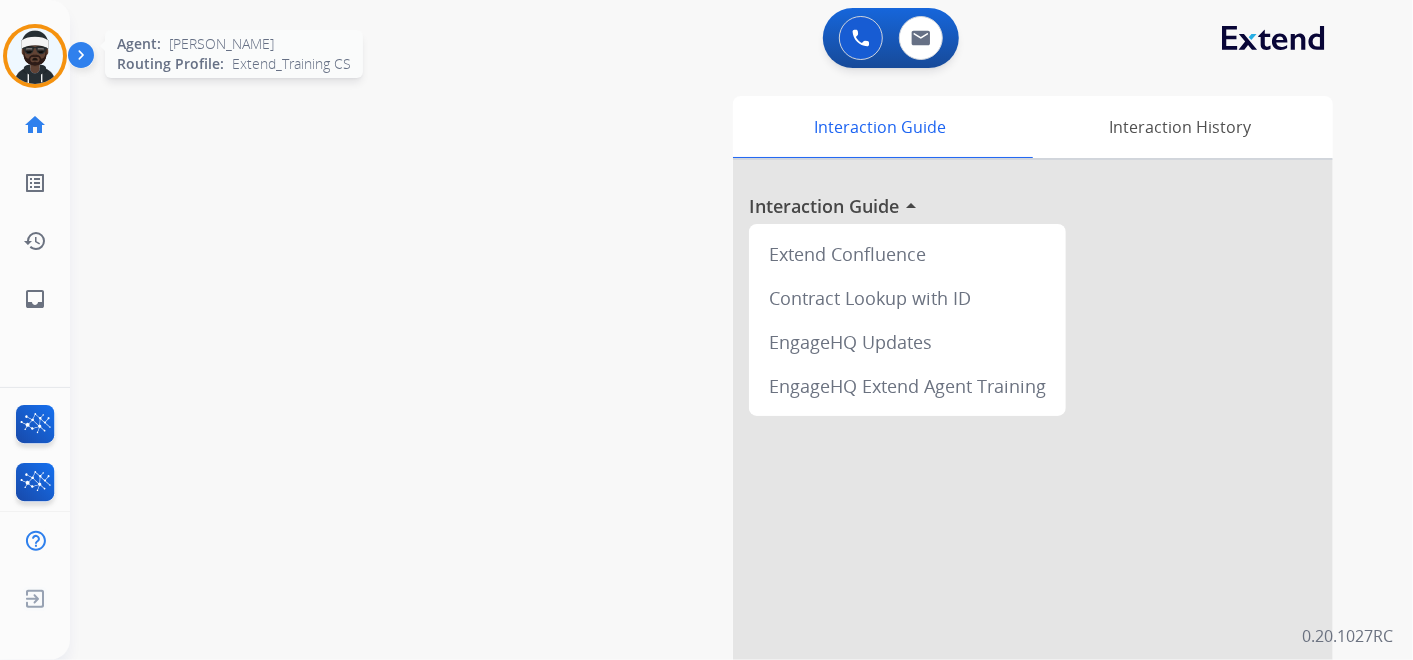click at bounding box center [35, 56] 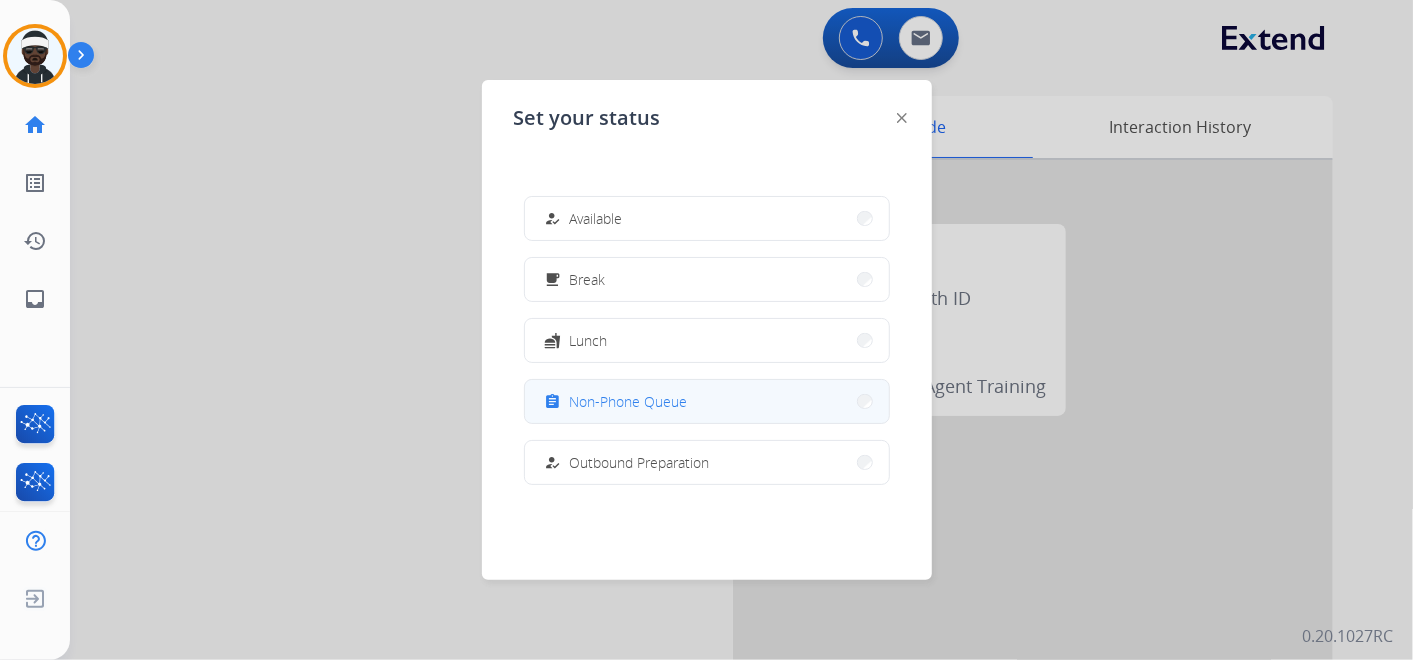 click on "Non-Phone Queue" at bounding box center [629, 401] 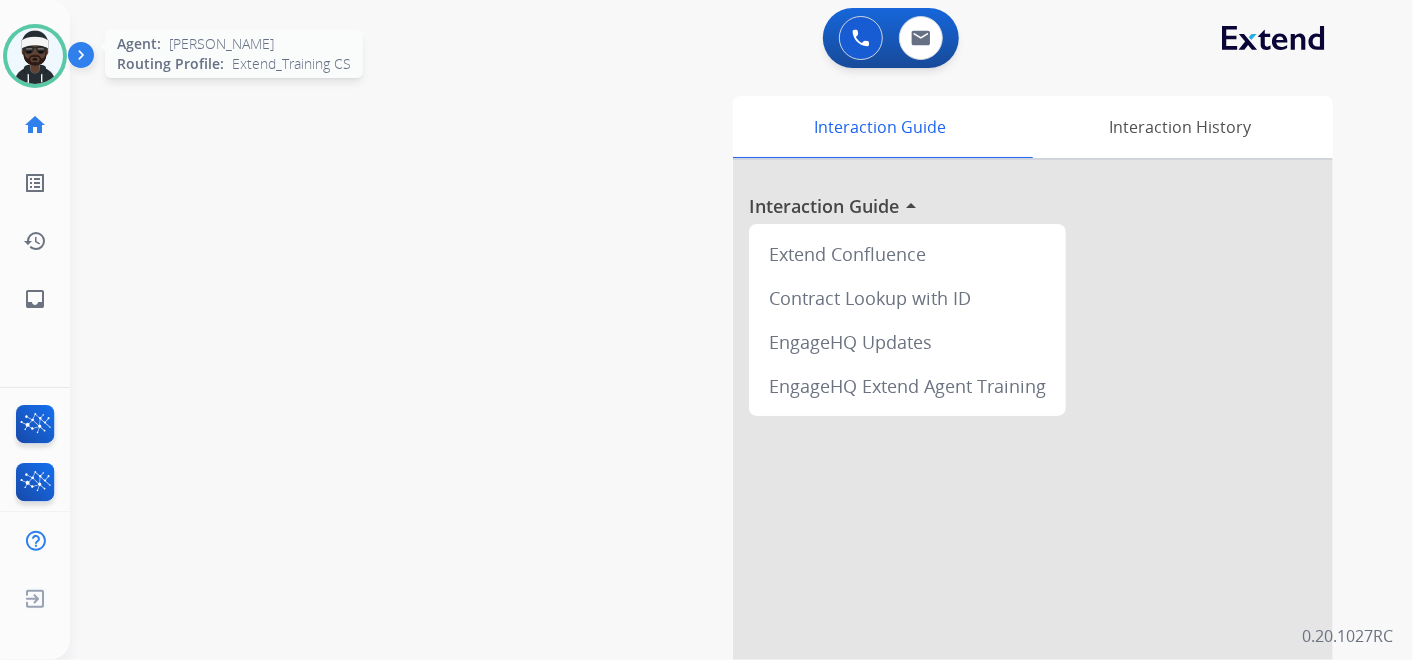 click at bounding box center [35, 56] 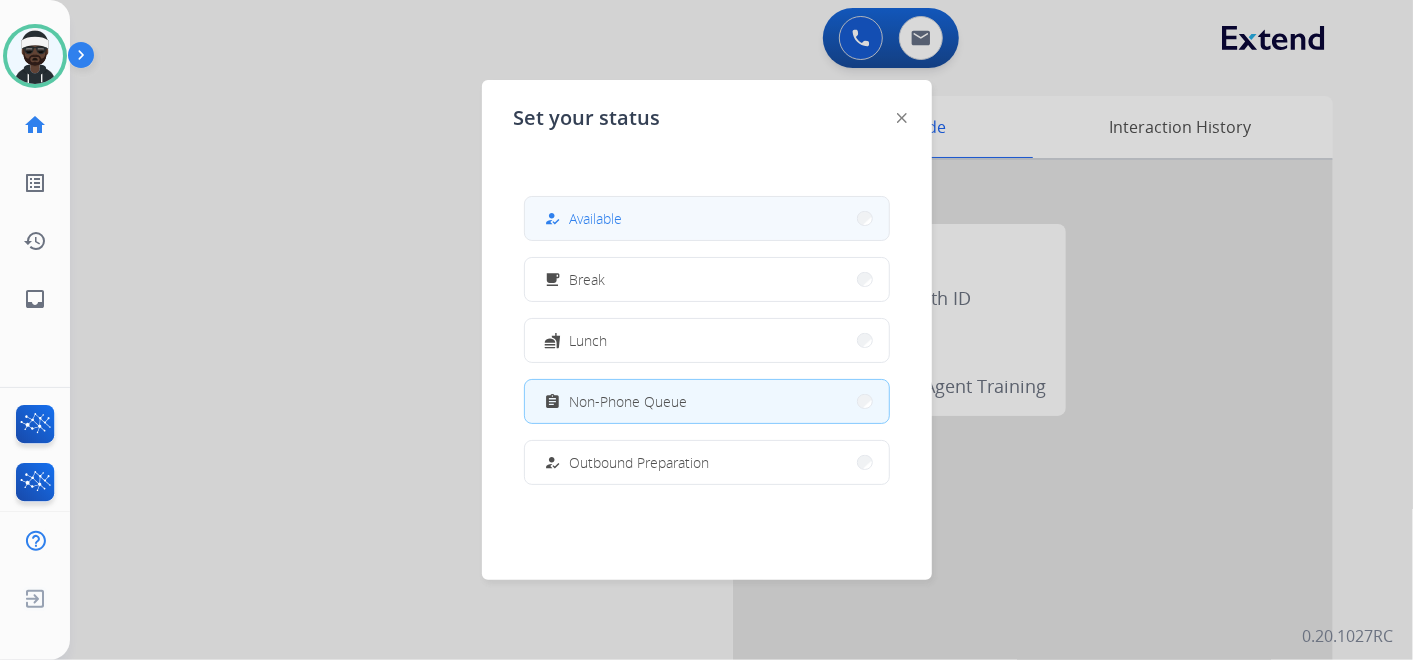 click on "how_to_reg Available" at bounding box center (707, 218) 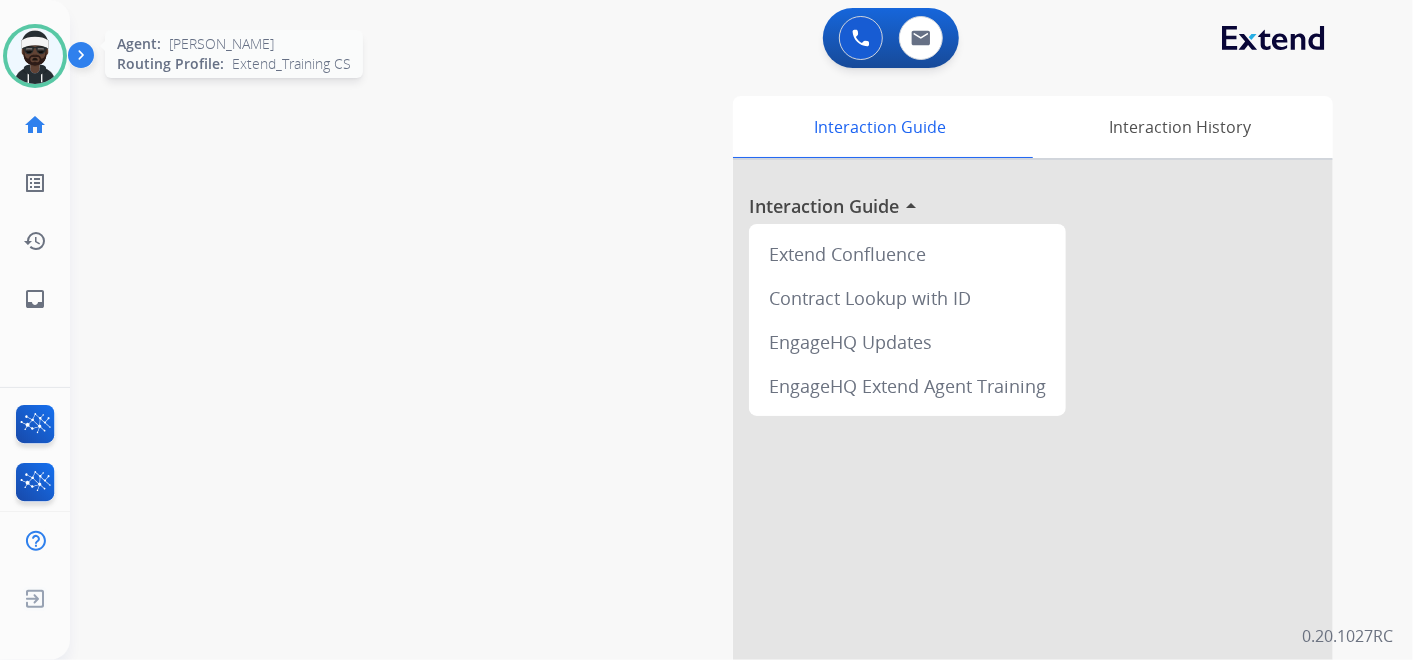 click at bounding box center [35, 56] 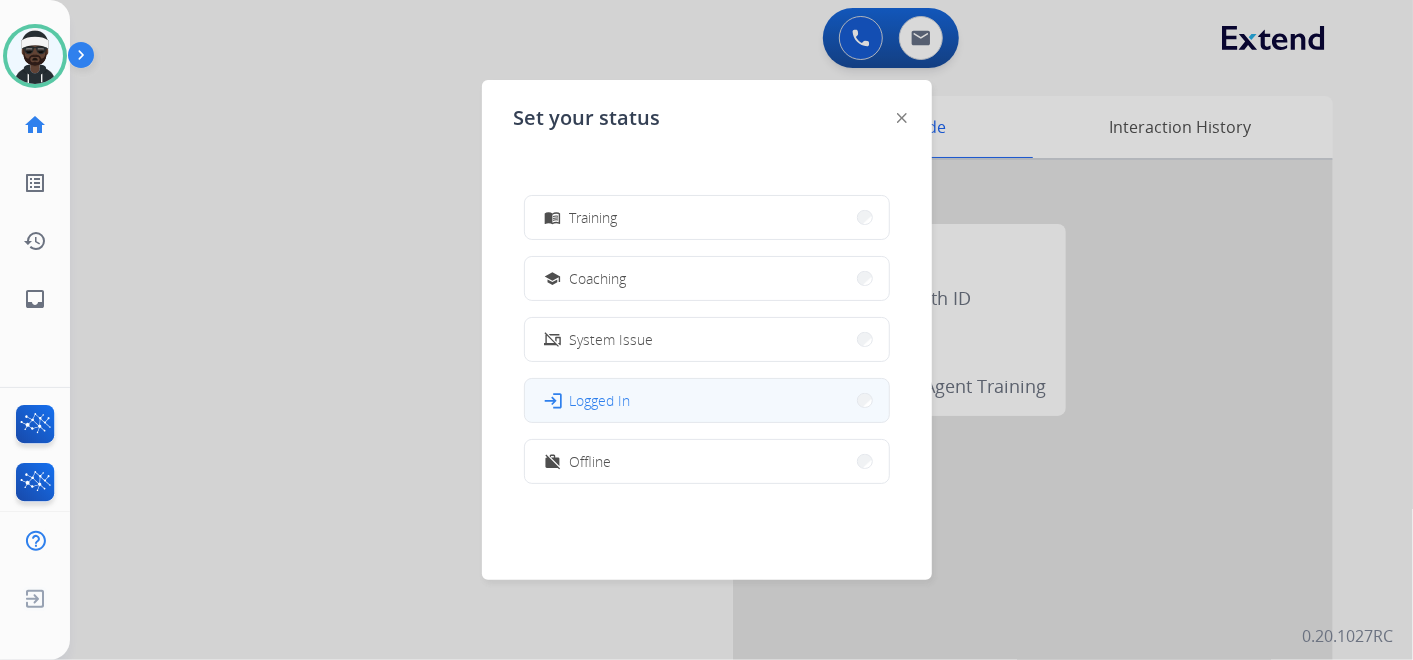 scroll, scrollTop: 377, scrollLeft: 0, axis: vertical 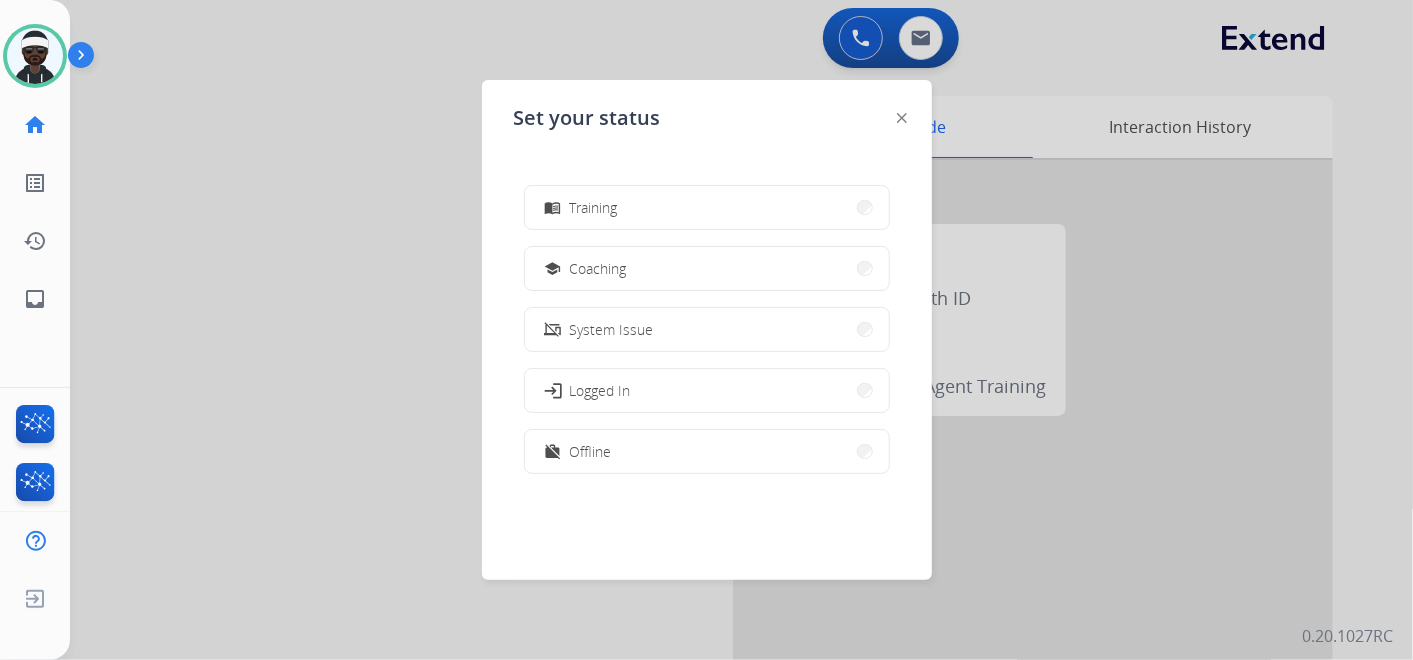click on "school Coaching" at bounding box center [707, 268] 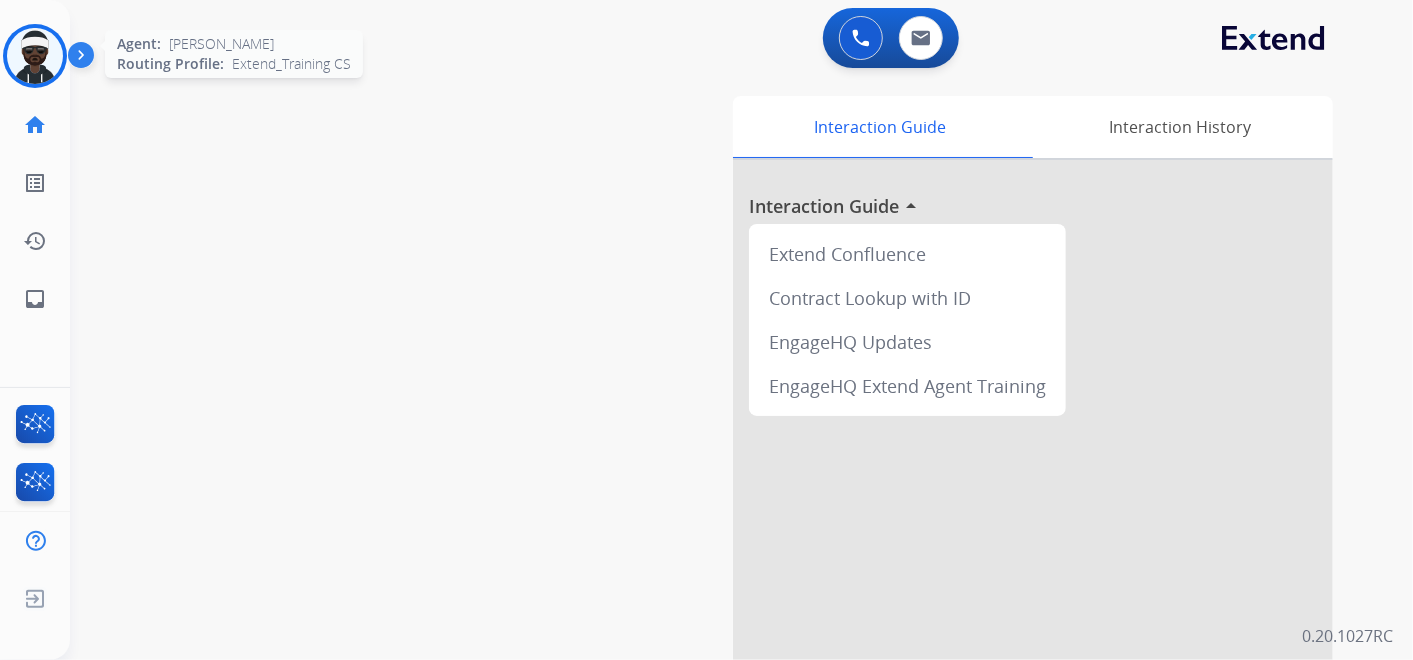 click at bounding box center (35, 56) 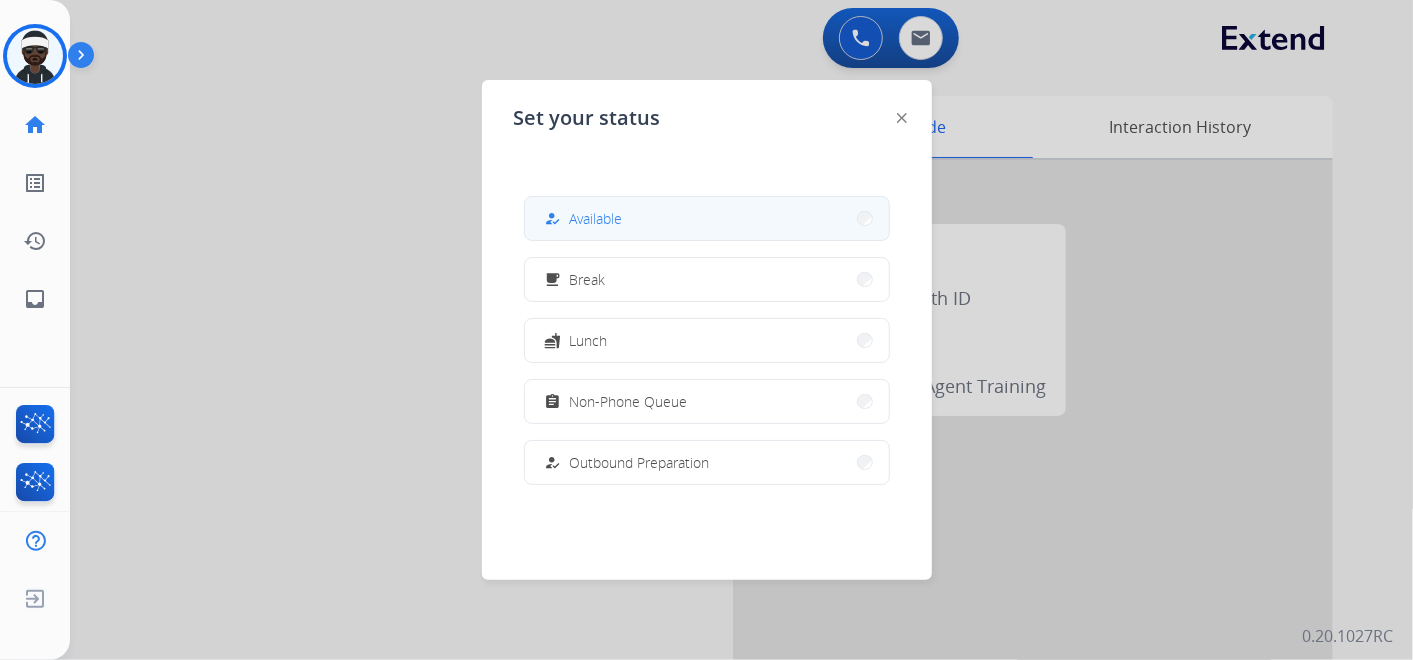 click on "how_to_reg Available" at bounding box center [707, 218] 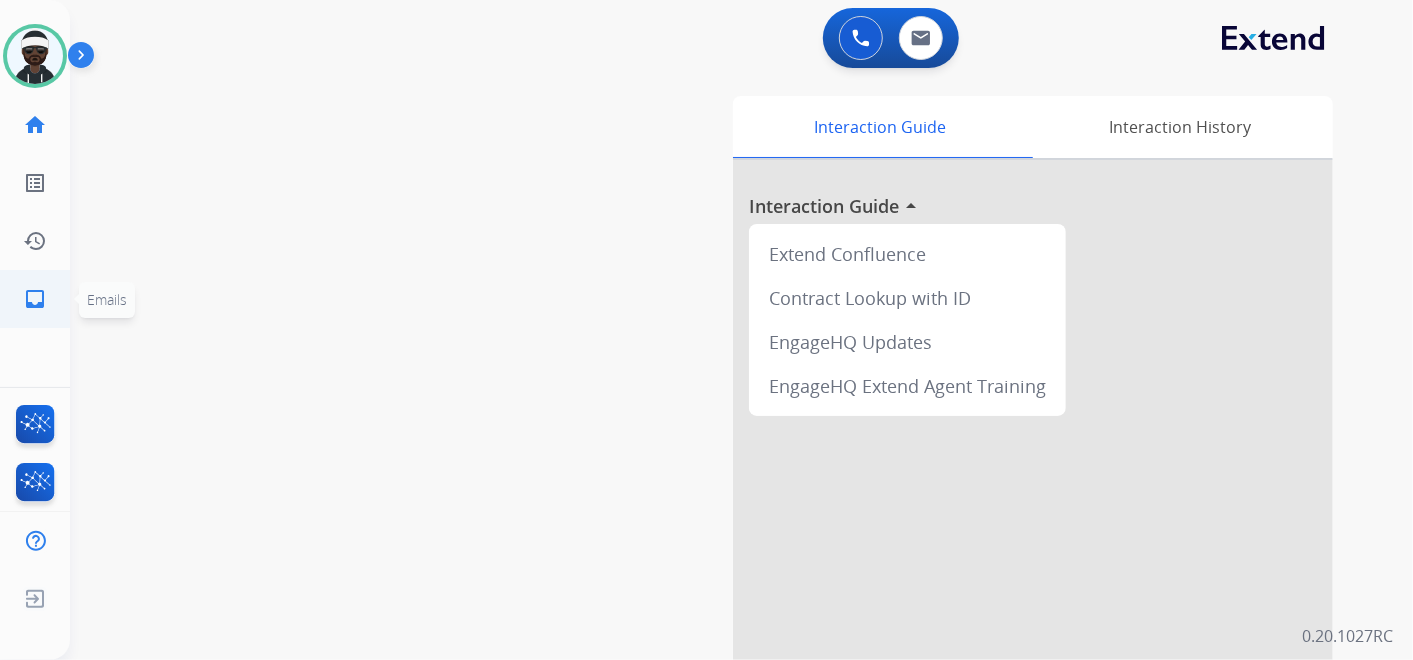click on "inbox" 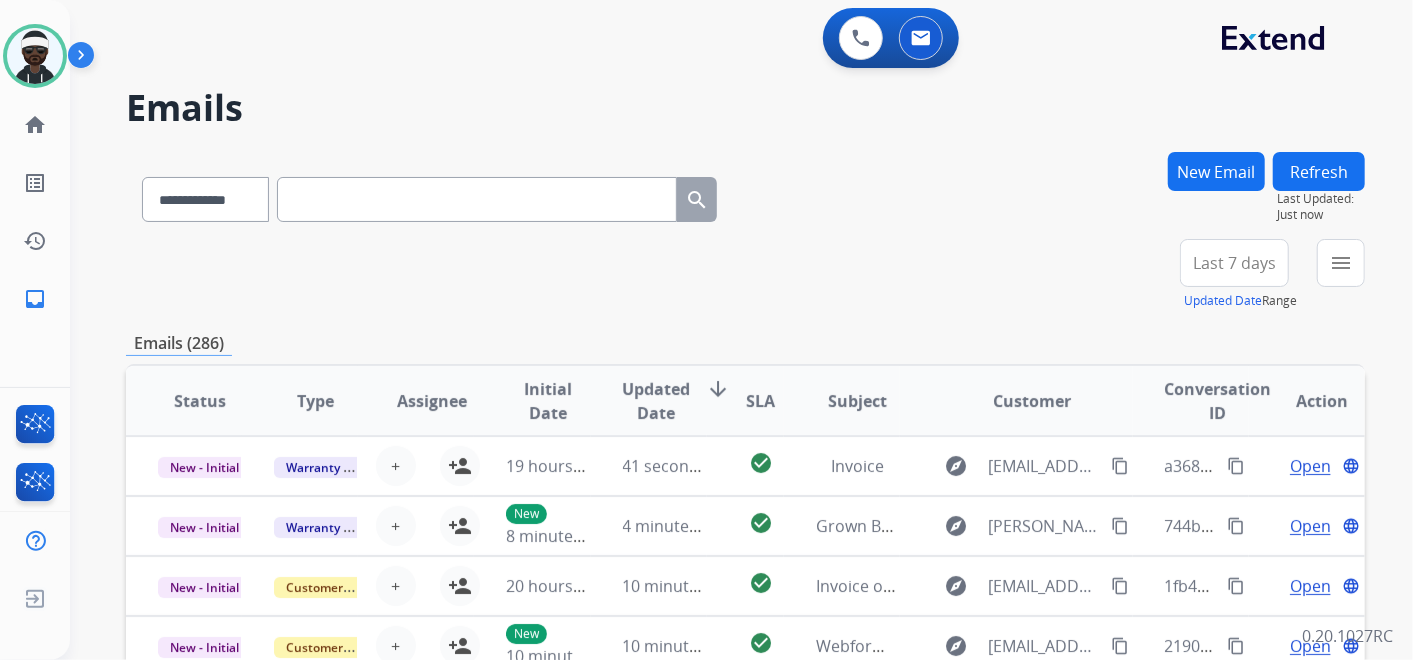 click on "New Email" at bounding box center (1216, 171) 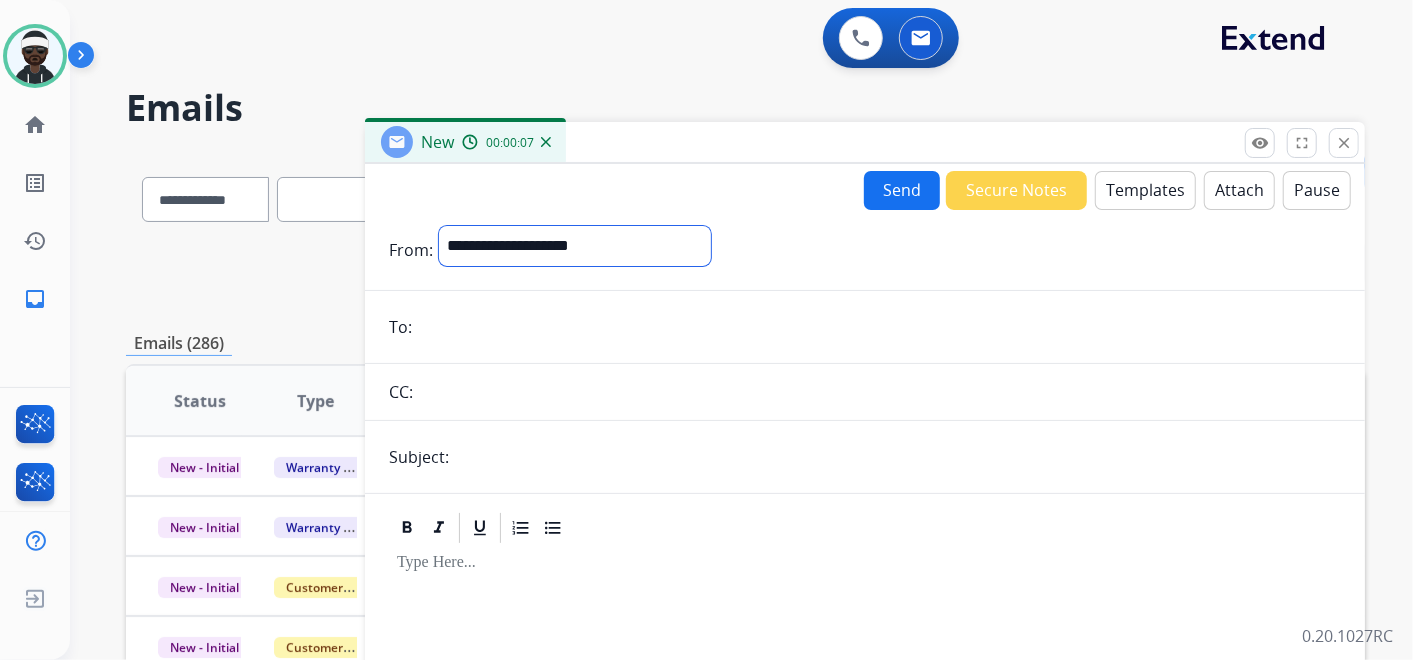 click on "**********" at bounding box center (575, 246) 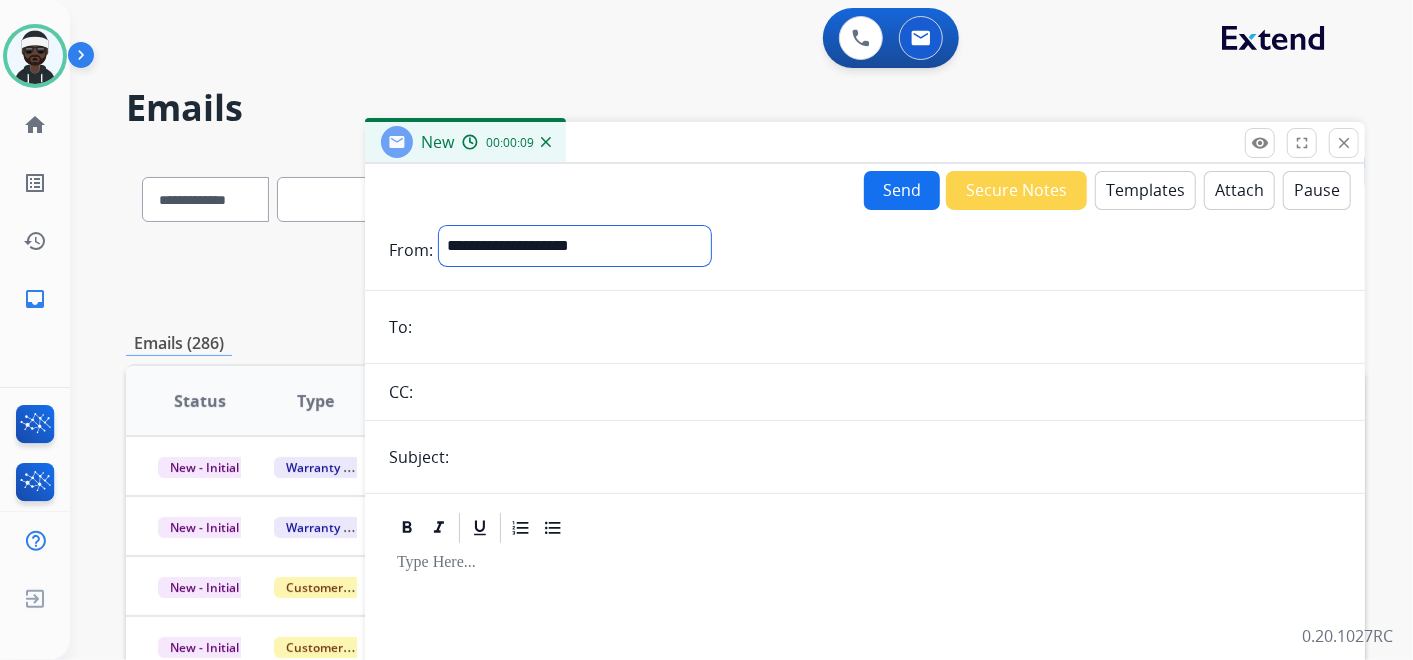 select on "**********" 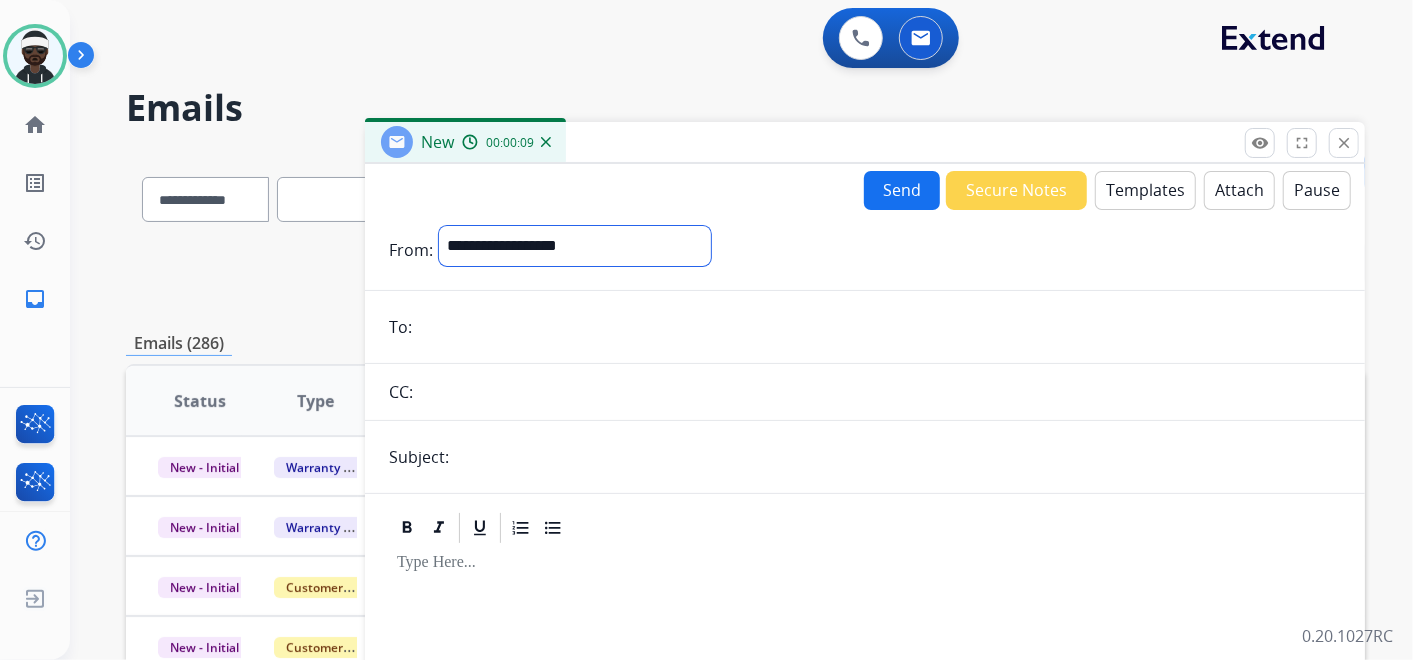 click on "**********" at bounding box center [575, 246] 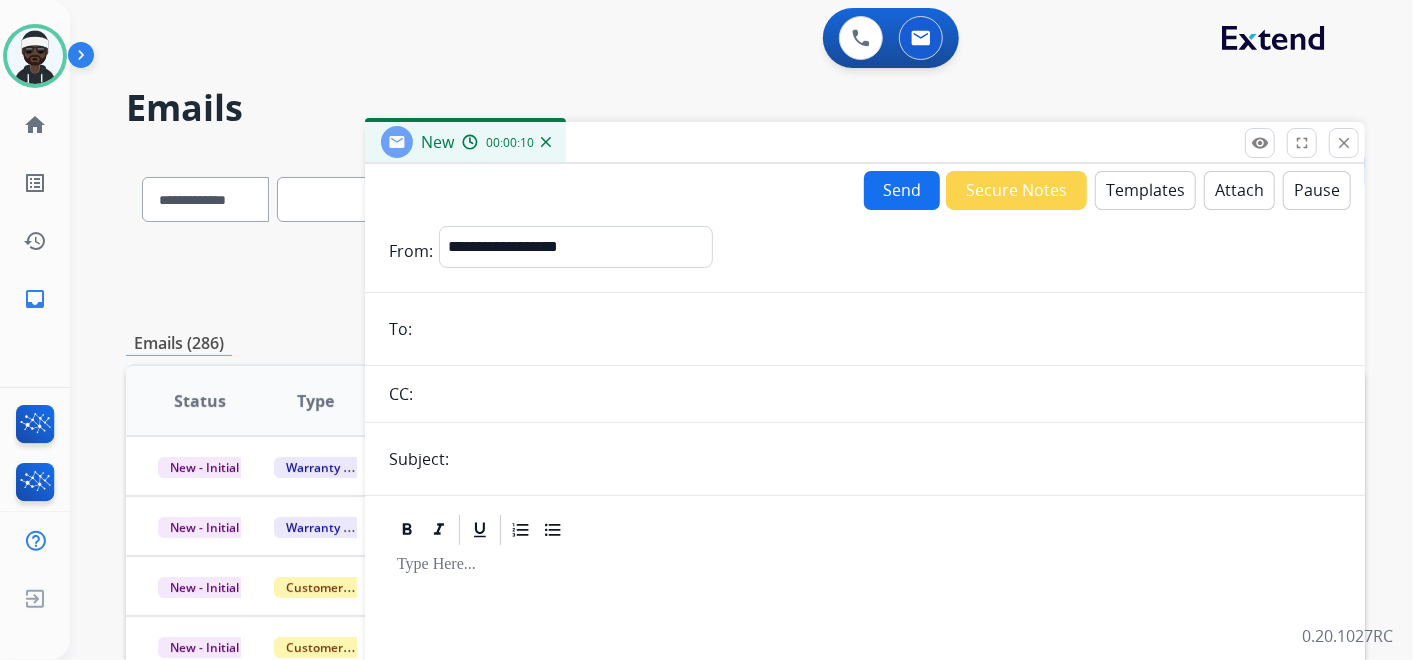 click at bounding box center [879, 329] 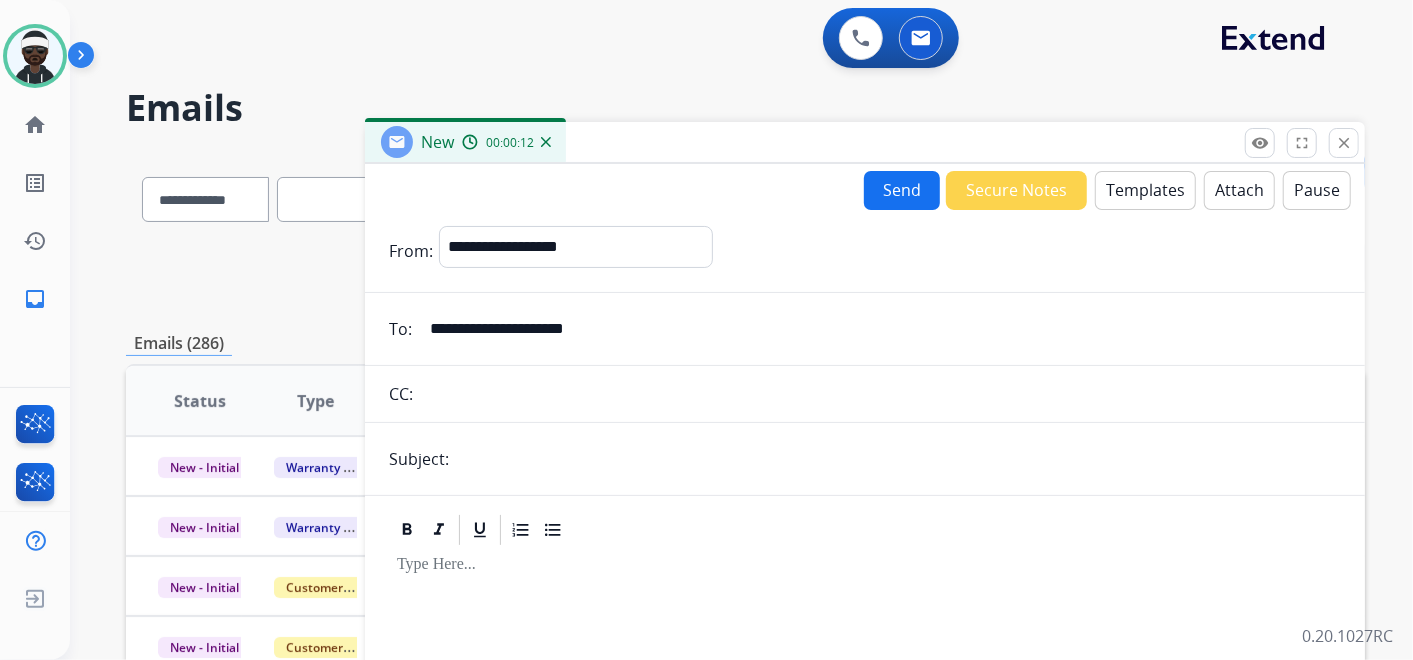 type on "**********" 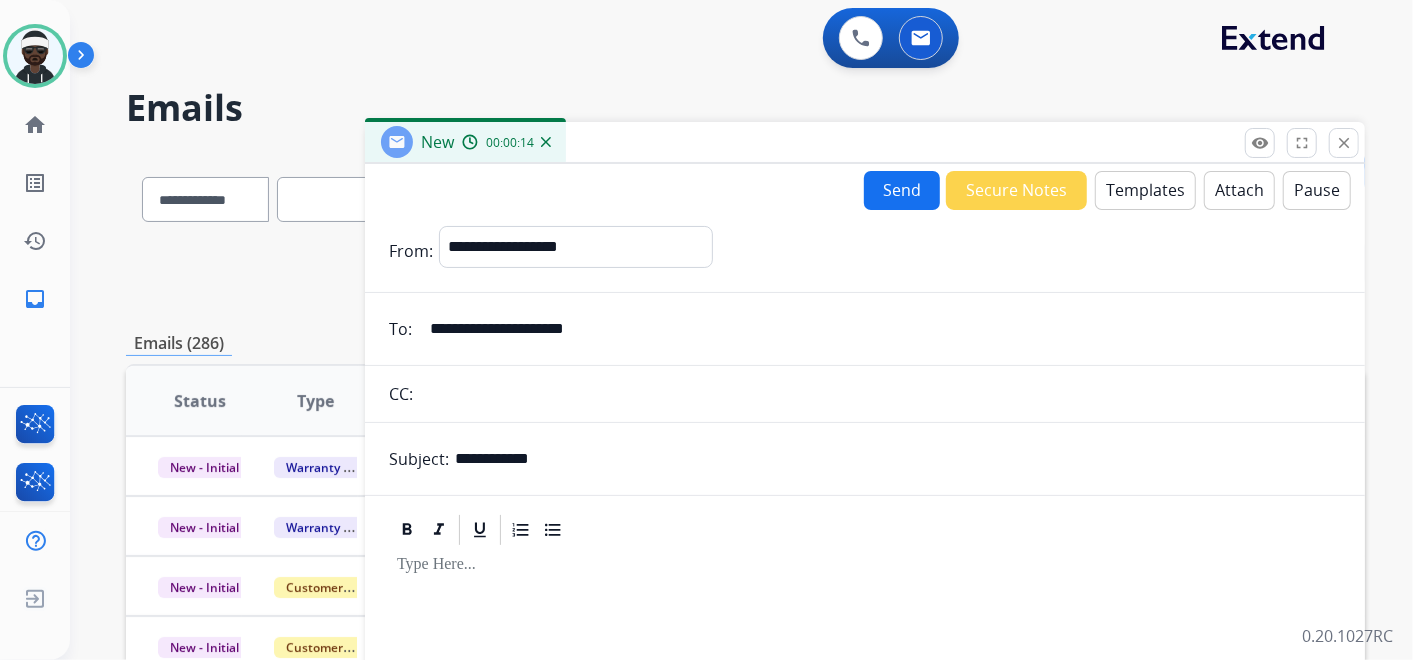 drag, startPoint x: 542, startPoint y: 457, endPoint x: 383, endPoint y: 437, distance: 160.25293 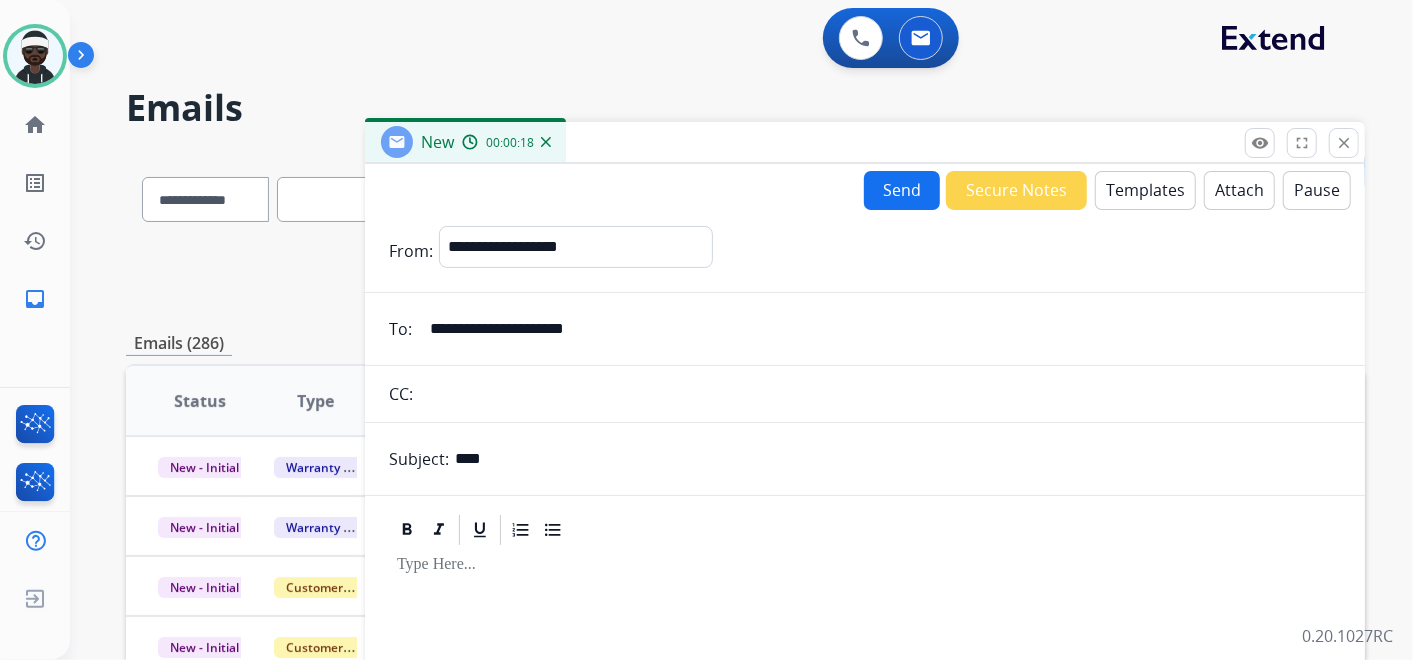 type on "**********" 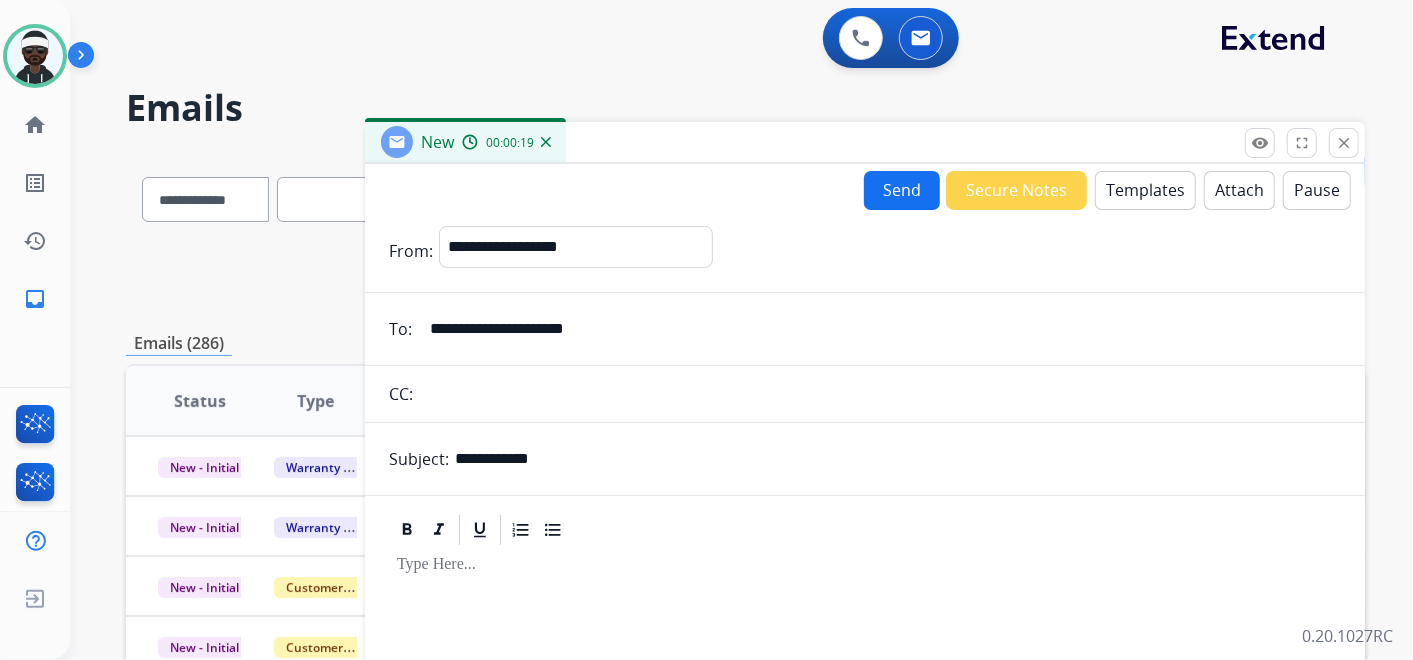 click on "Templates" at bounding box center [1145, 190] 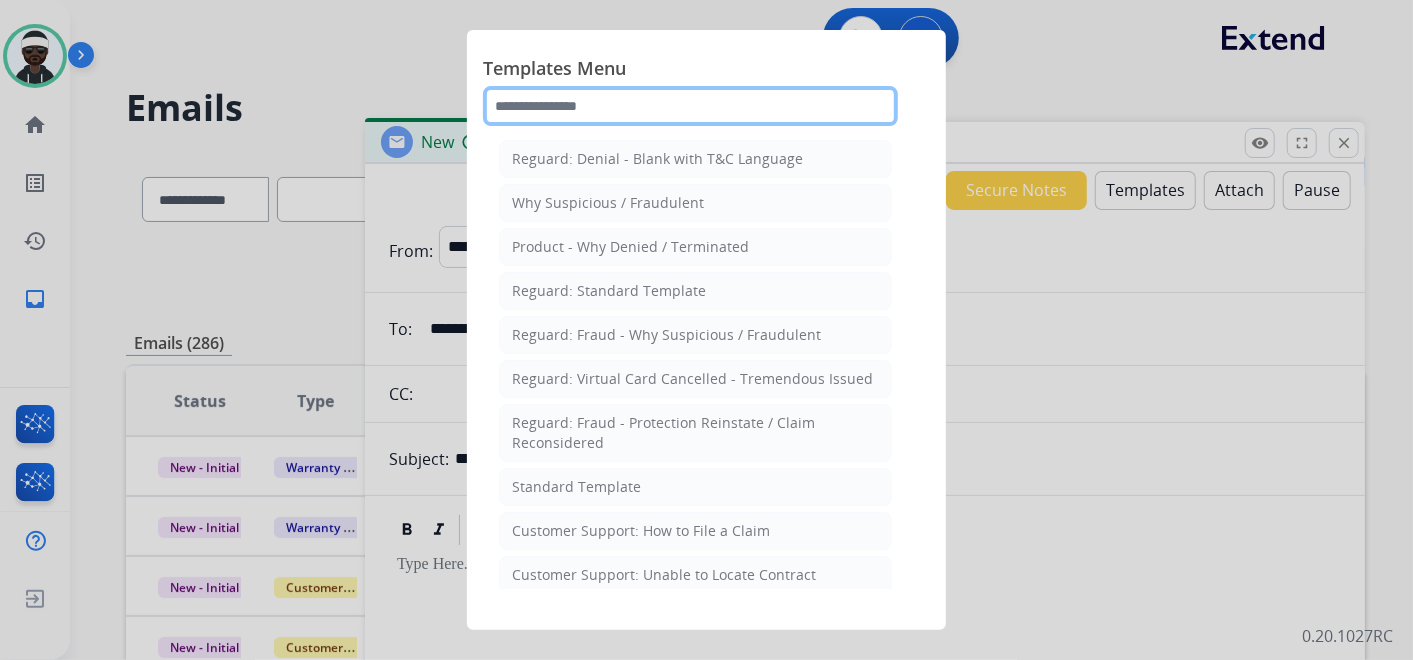 click 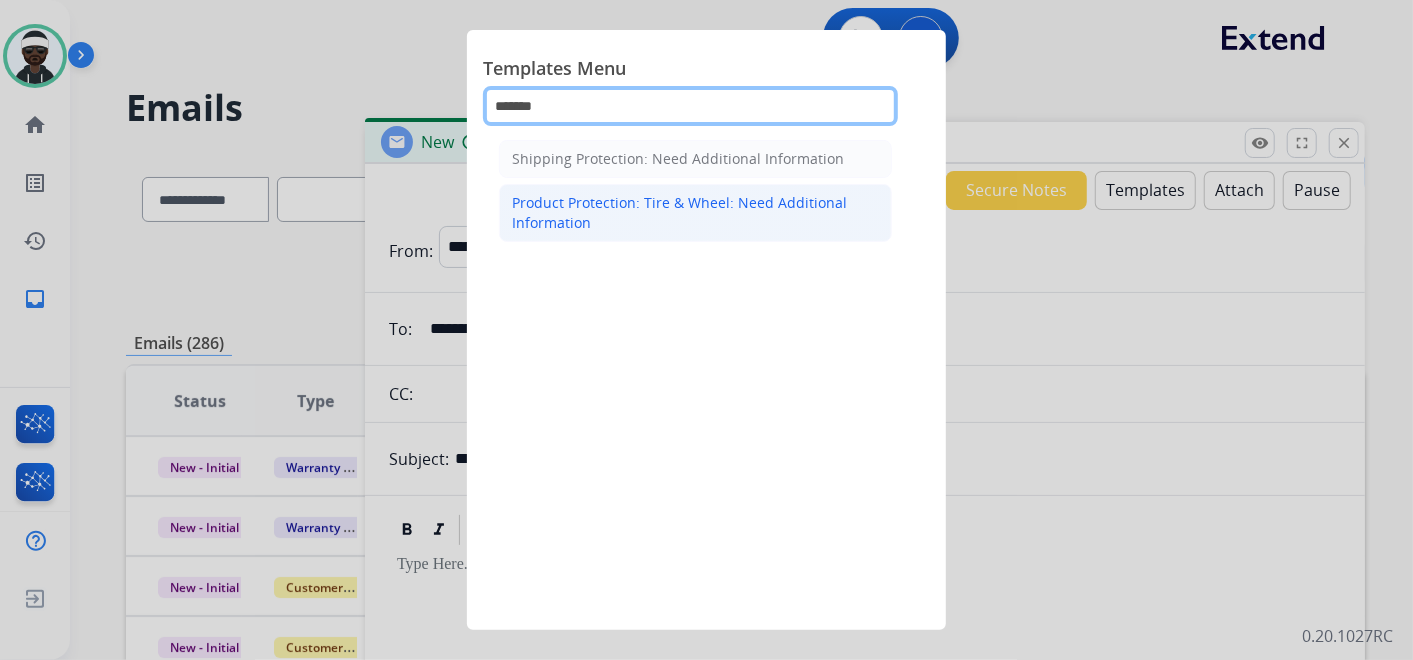 type on "*******" 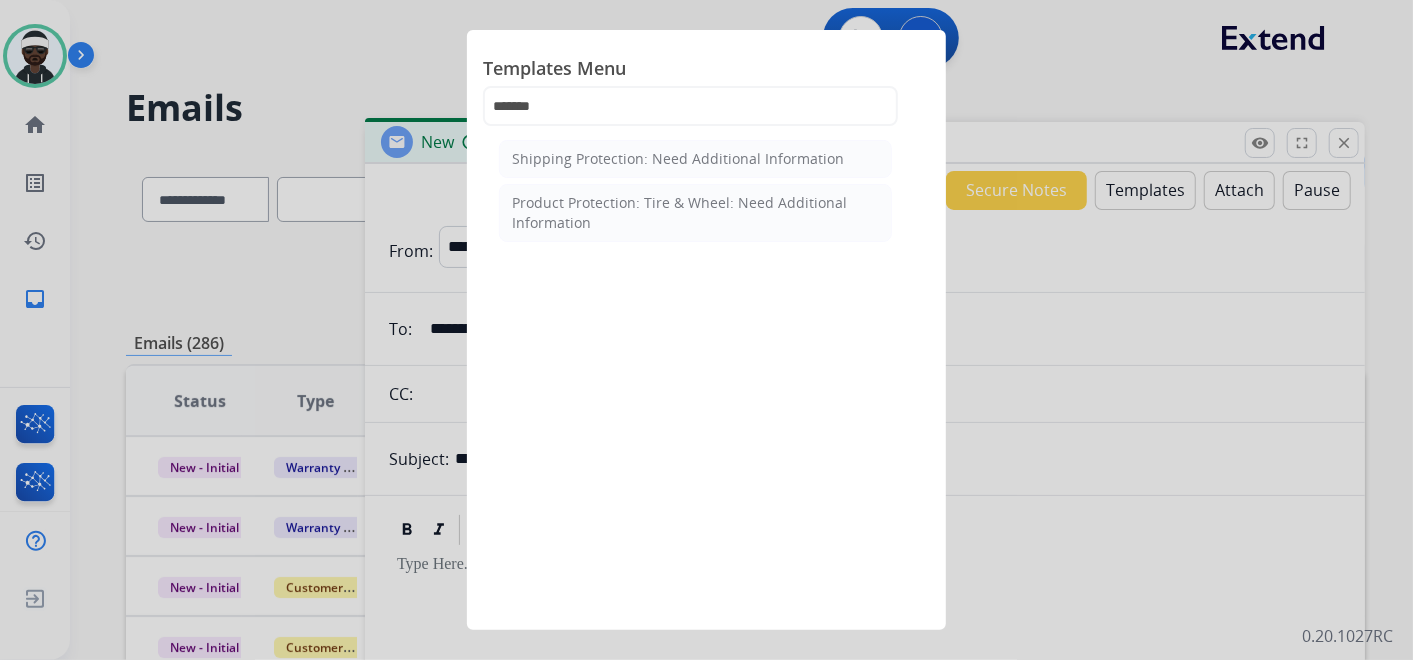 click on "Product Protection: Tire & Wheel: Need Additional Information" 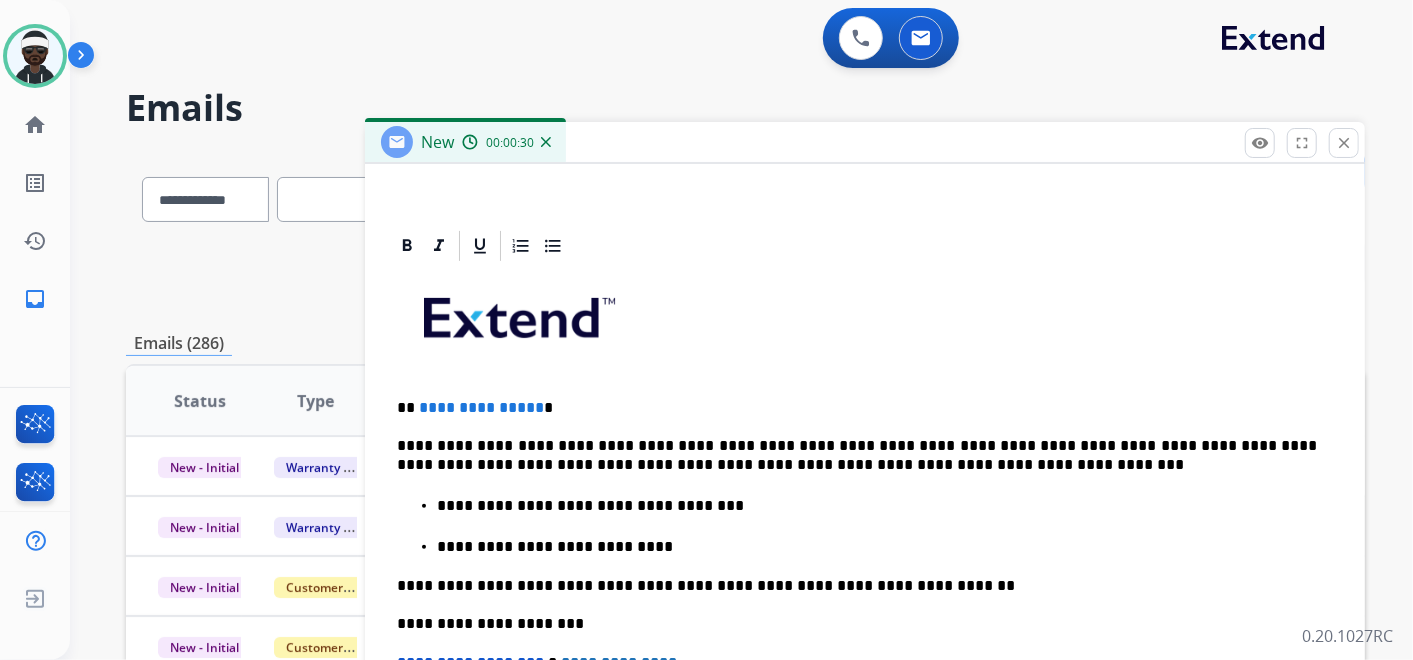 scroll, scrollTop: 427, scrollLeft: 0, axis: vertical 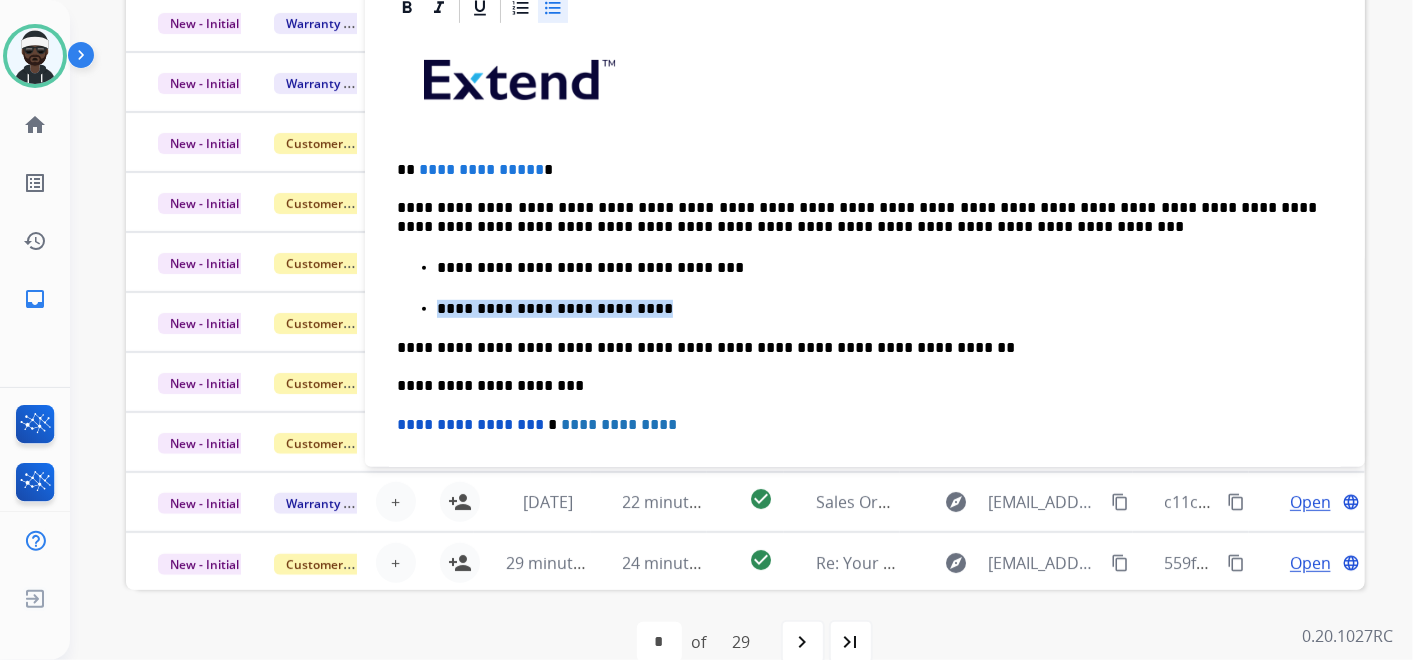 drag, startPoint x: 619, startPoint y: 310, endPoint x: 452, endPoint y: 289, distance: 168.31519 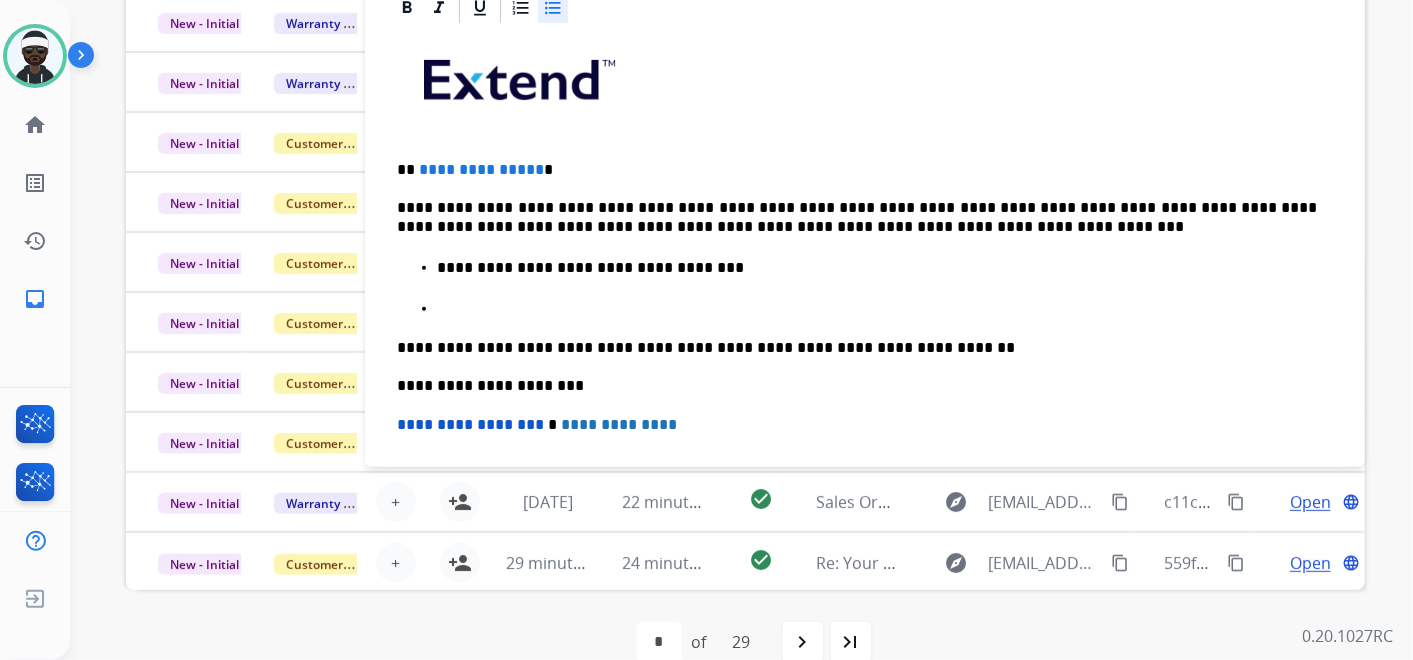 type 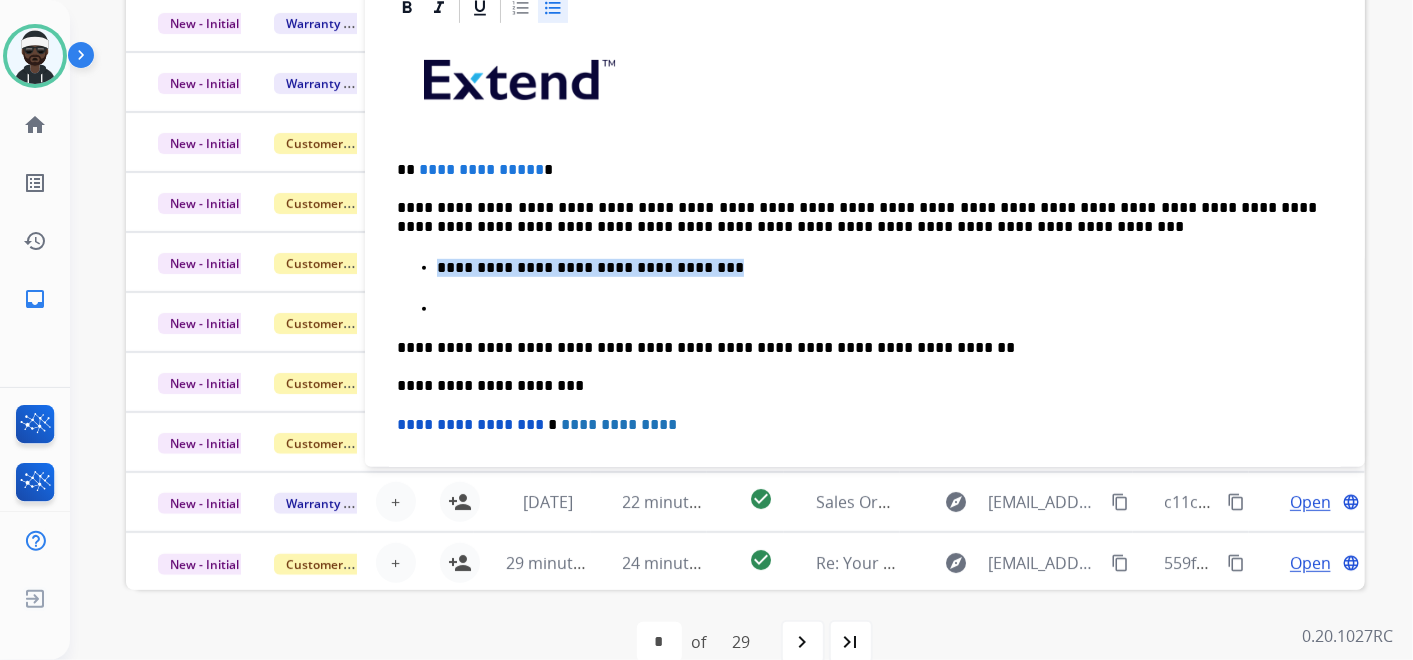 drag, startPoint x: 701, startPoint y: 261, endPoint x: 440, endPoint y: 274, distance: 261.32355 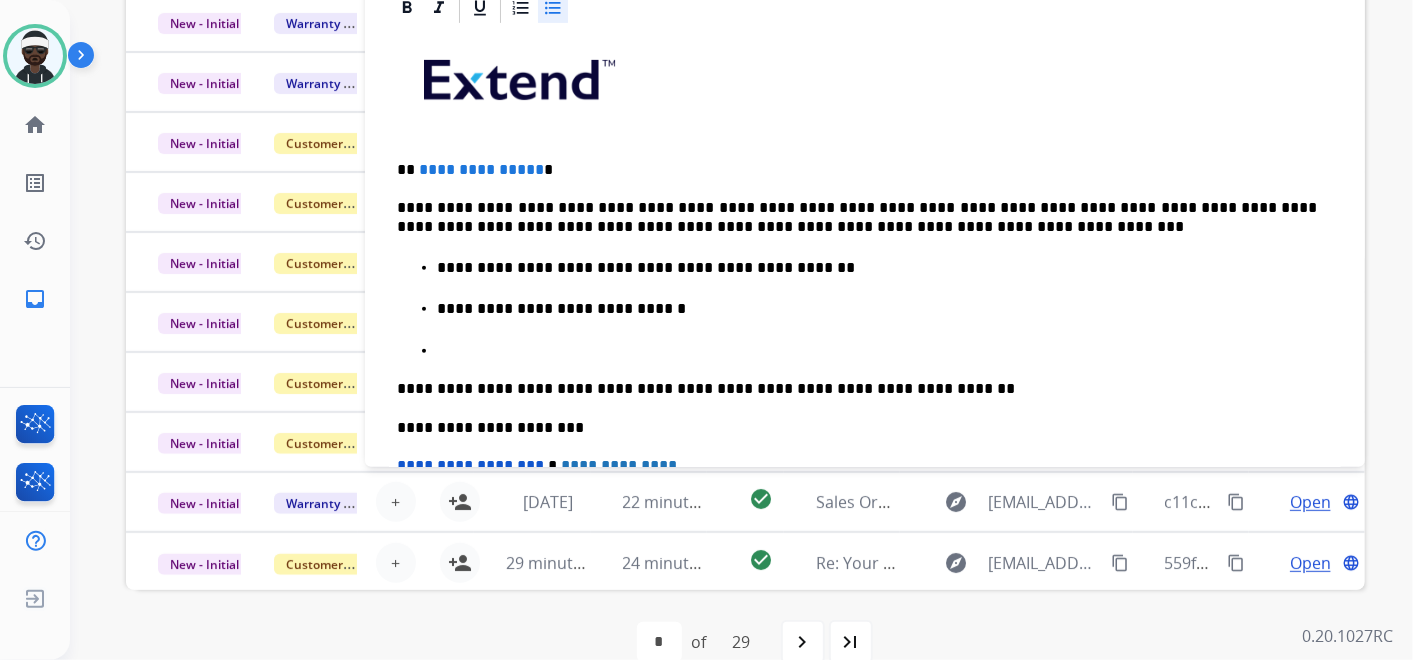 click at bounding box center [877, 351] 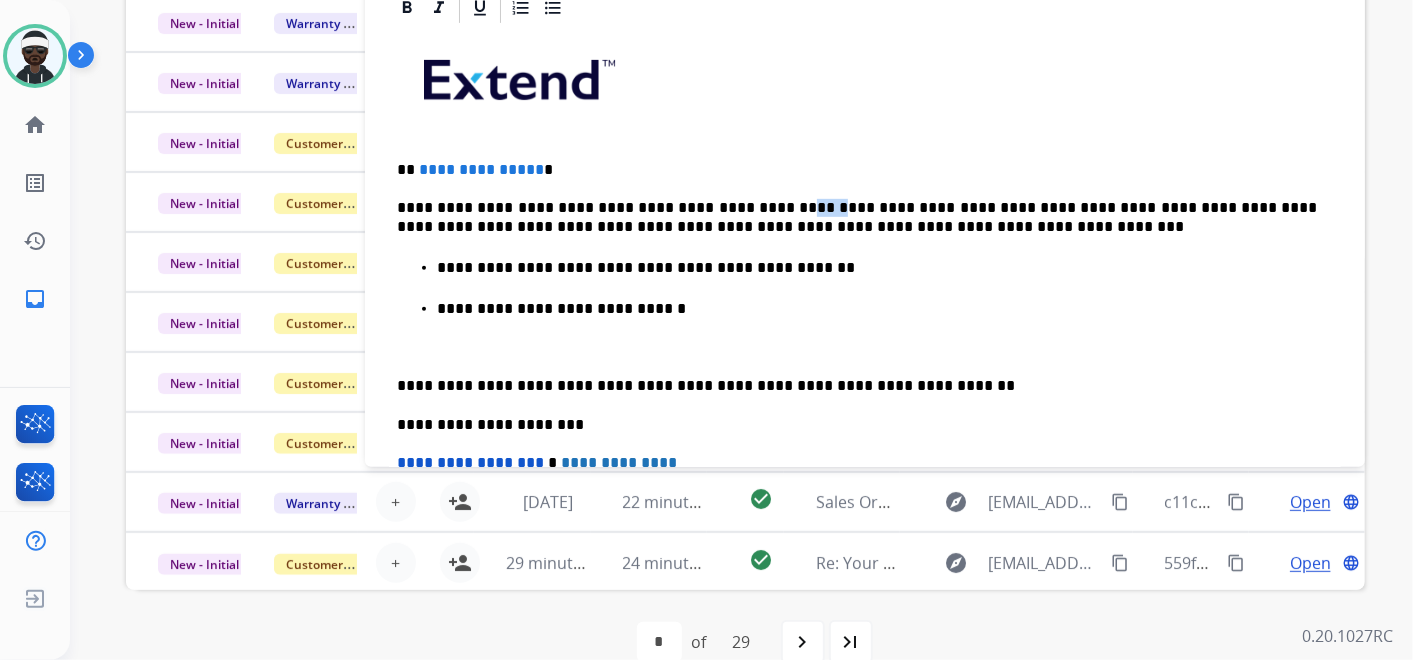 drag, startPoint x: 782, startPoint y: 200, endPoint x: 761, endPoint y: 201, distance: 21.023796 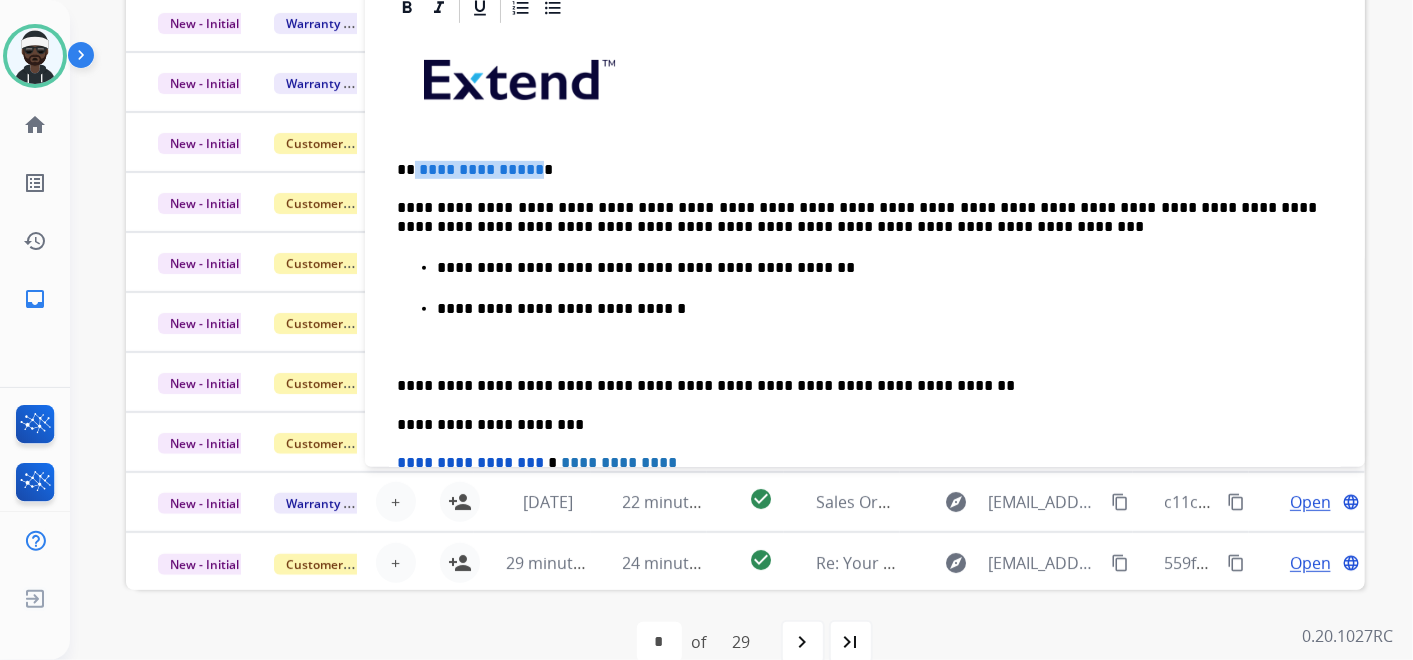 drag, startPoint x: 531, startPoint y: 164, endPoint x: 413, endPoint y: 169, distance: 118.10589 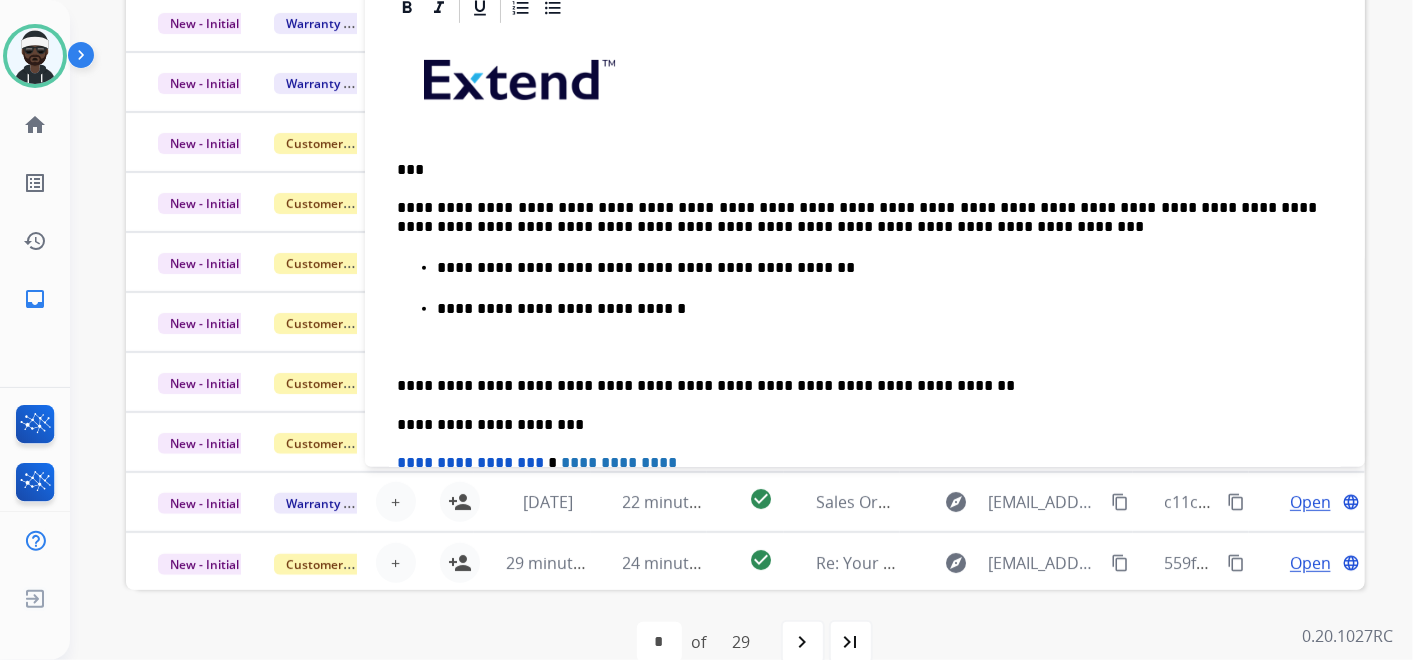 scroll, scrollTop: 0, scrollLeft: 0, axis: both 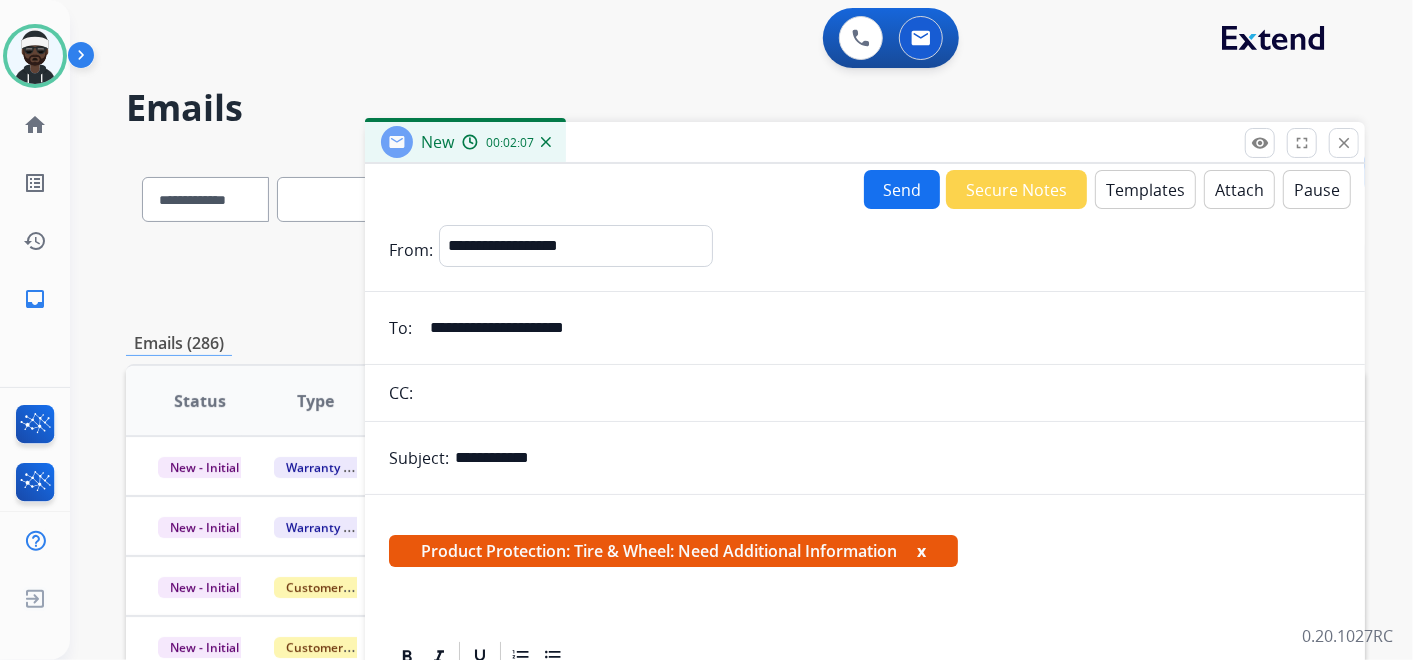 click on "Product Protection: Tire & Wheel: Need Additional Information   x" at bounding box center [673, 551] 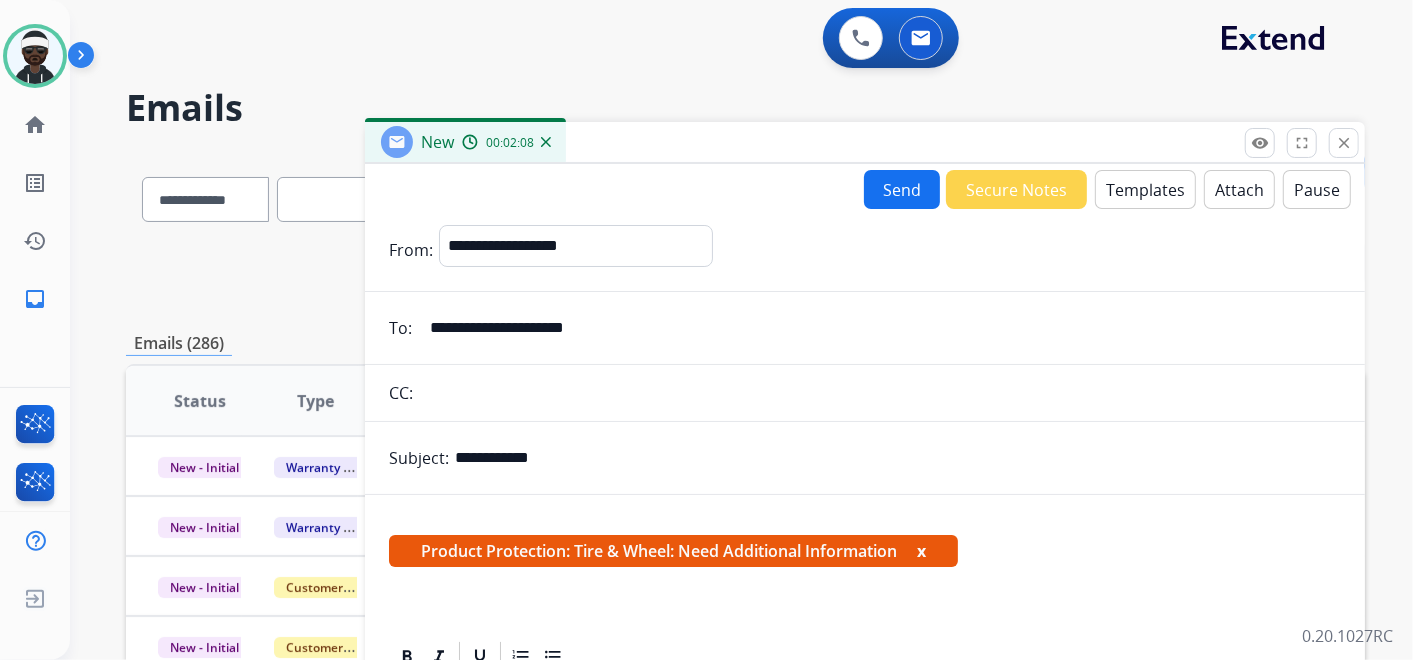 click on "x" at bounding box center (921, 551) 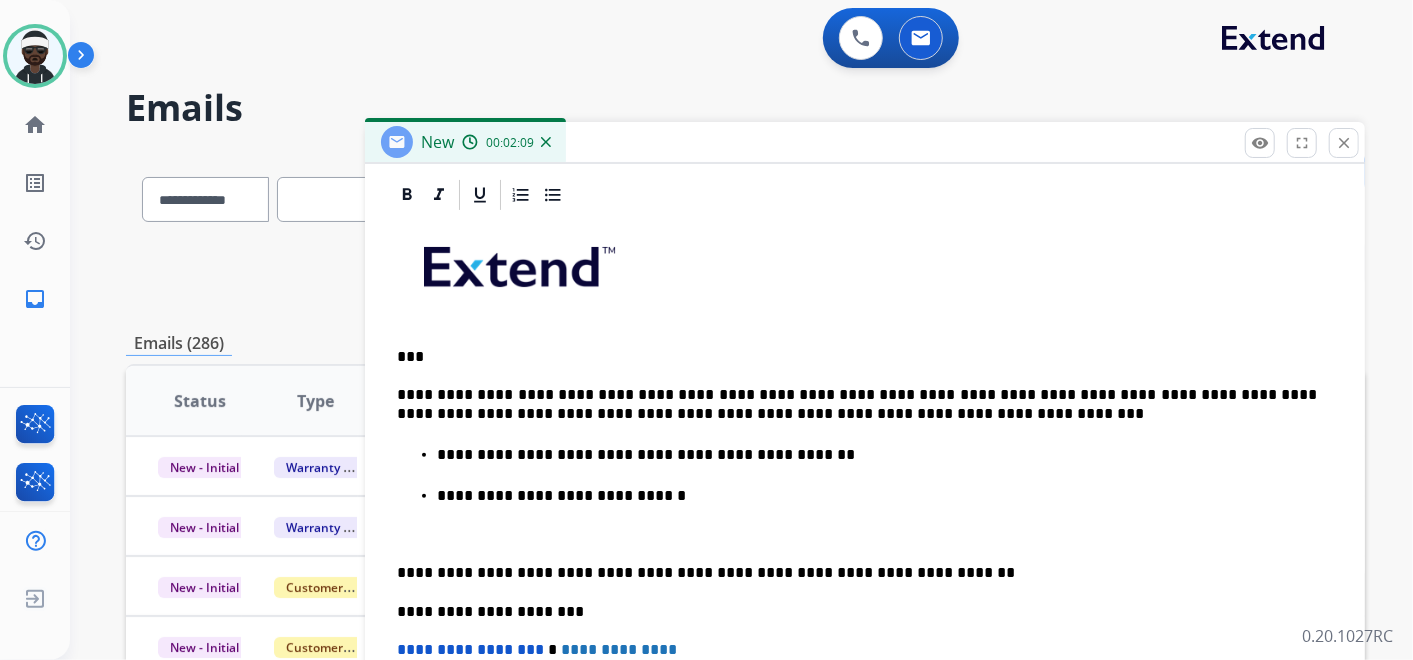 scroll, scrollTop: 337, scrollLeft: 0, axis: vertical 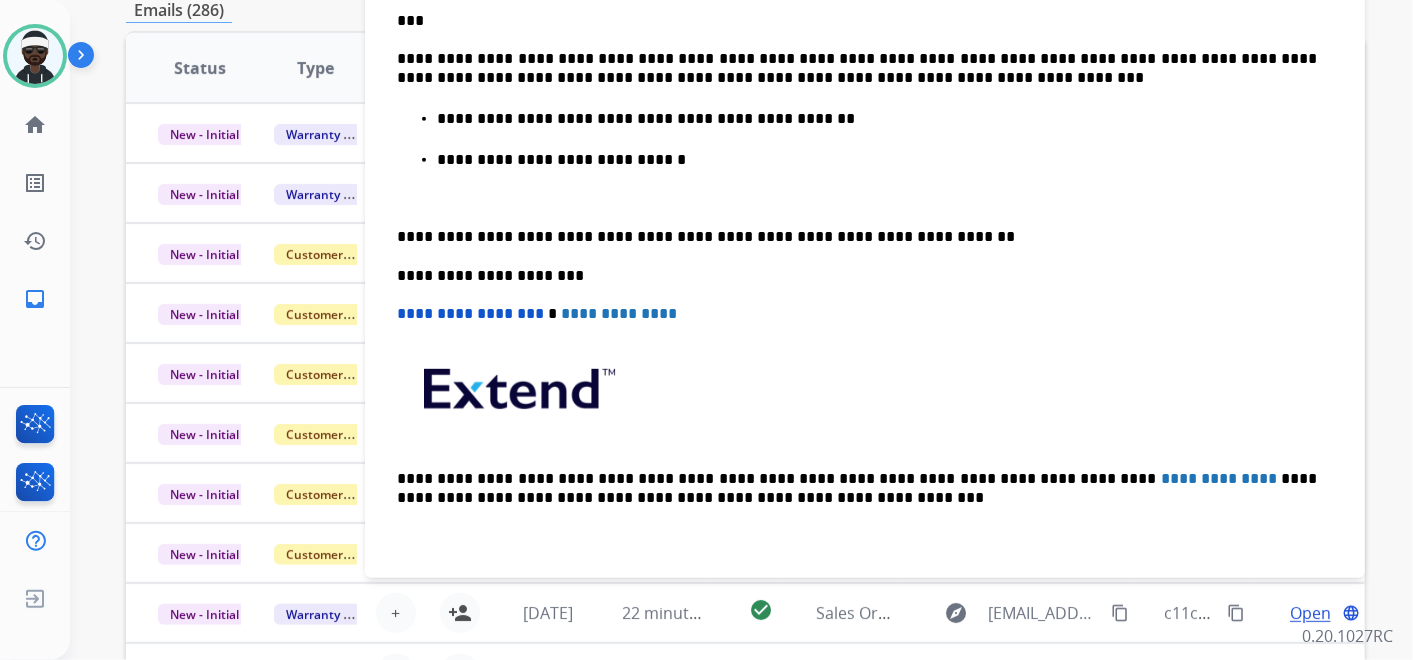 click on "**********" at bounding box center [877, 160] 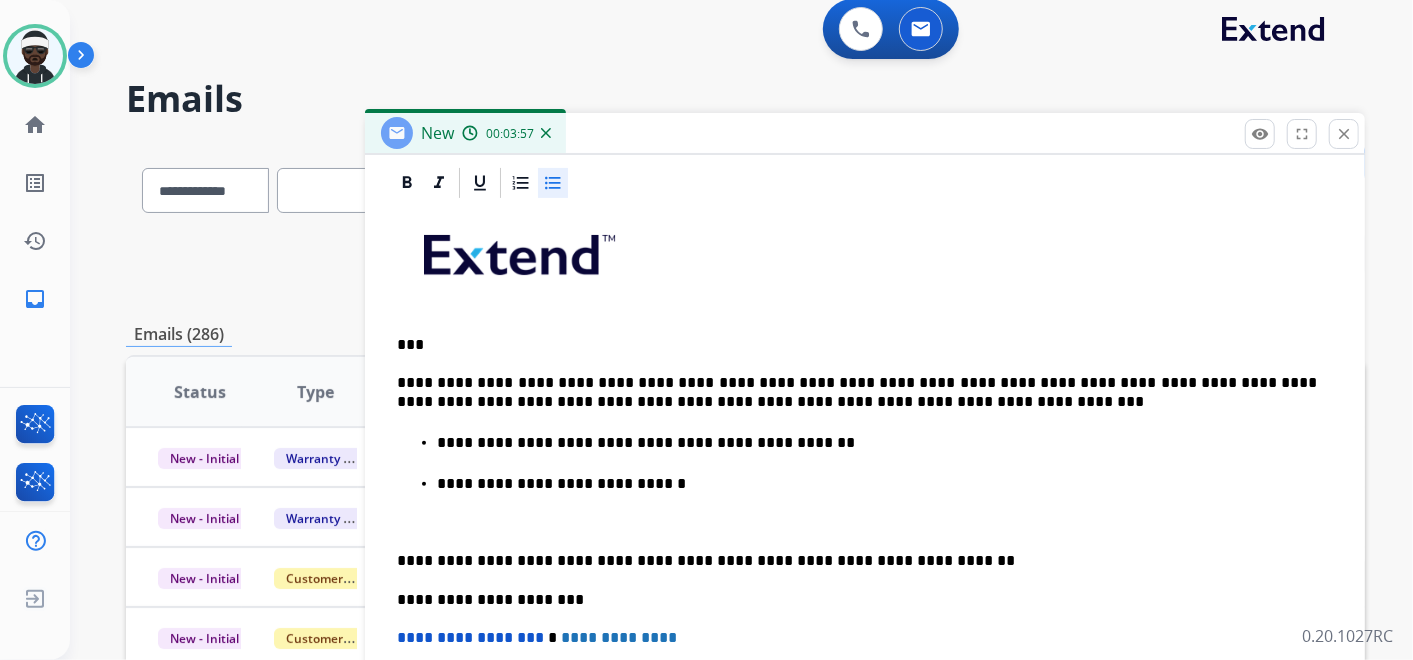 scroll, scrollTop: 0, scrollLeft: 0, axis: both 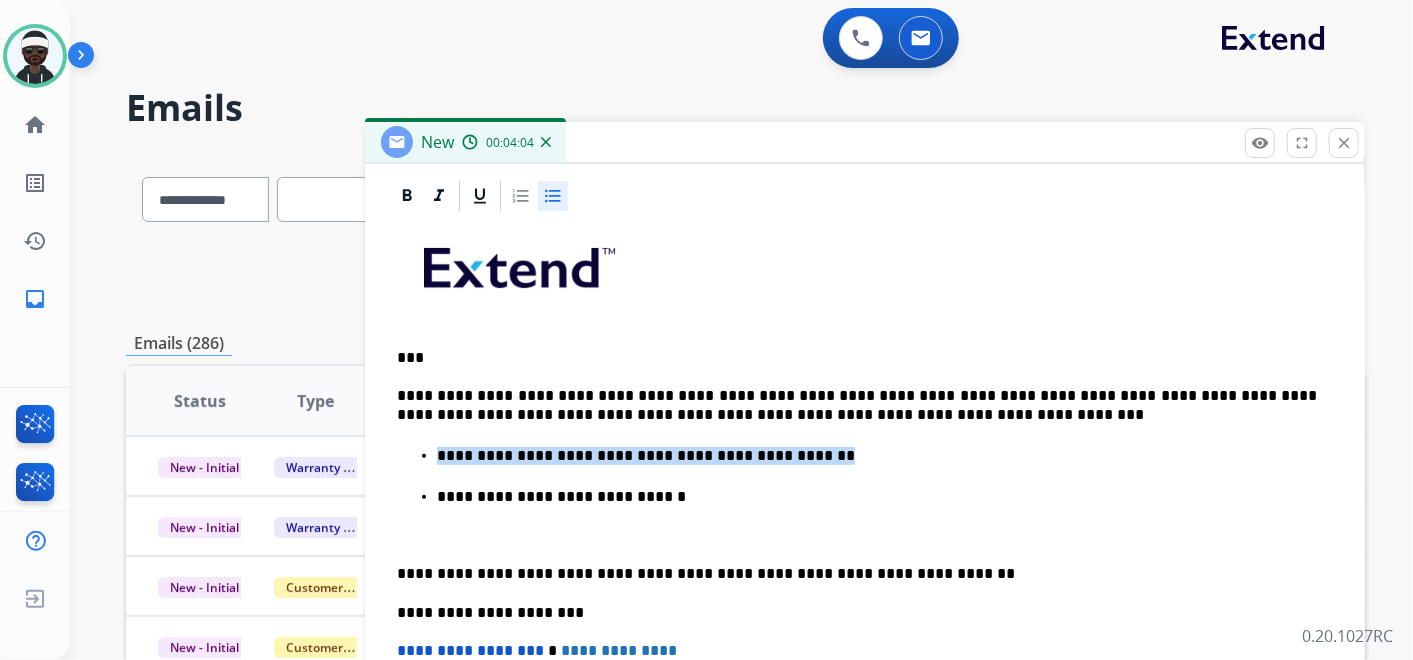 drag, startPoint x: 791, startPoint y: 458, endPoint x: 450, endPoint y: 457, distance: 341.00146 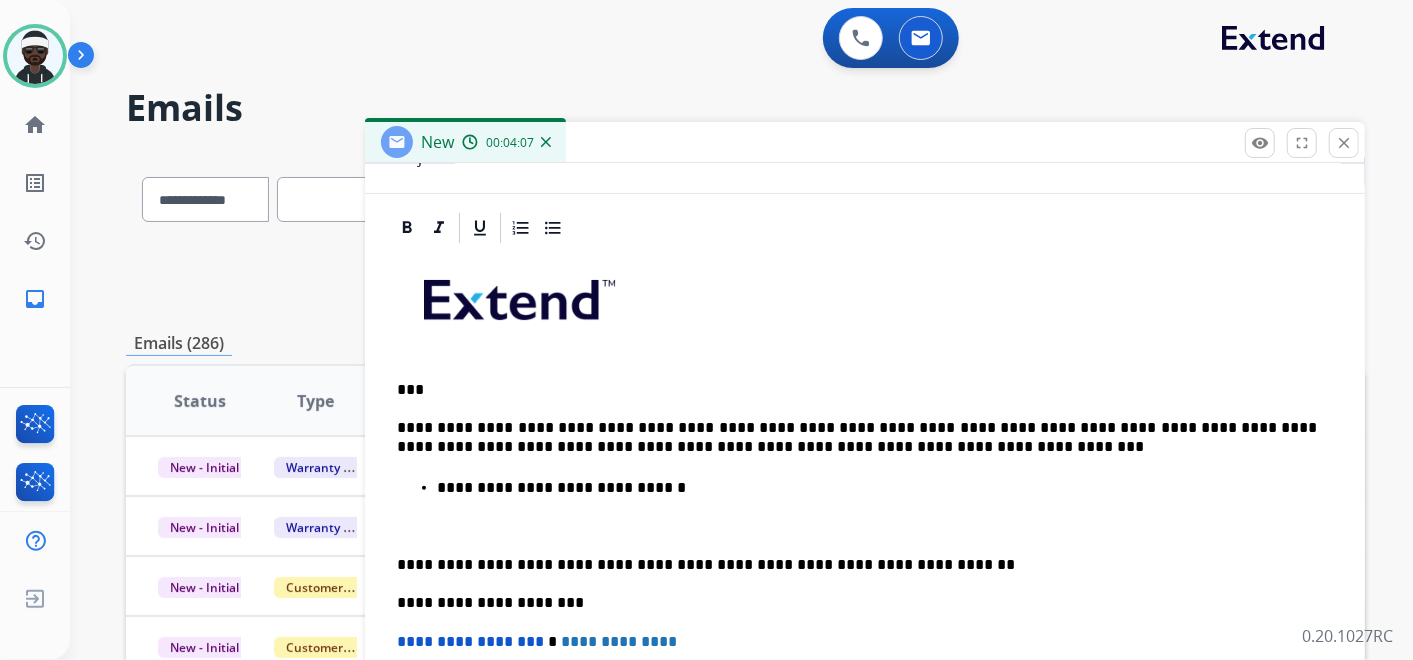 scroll, scrollTop: 296, scrollLeft: 0, axis: vertical 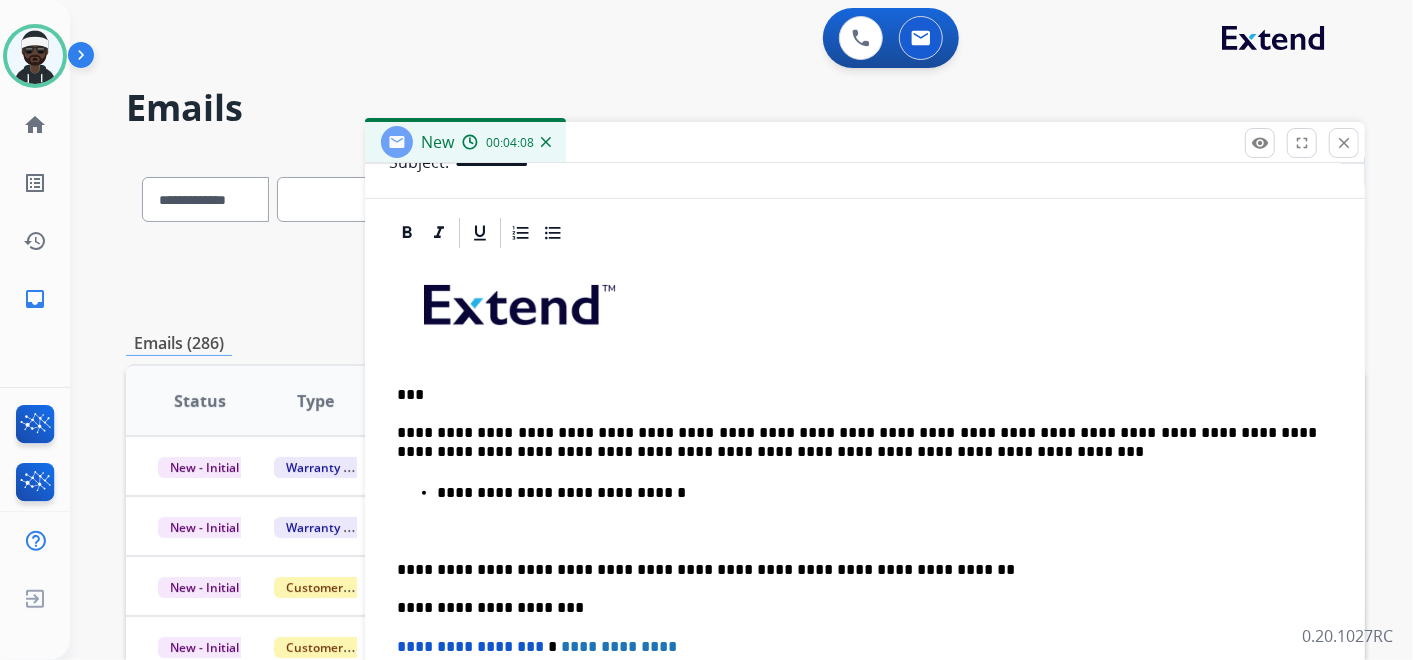 click on "**********" at bounding box center (877, 493) 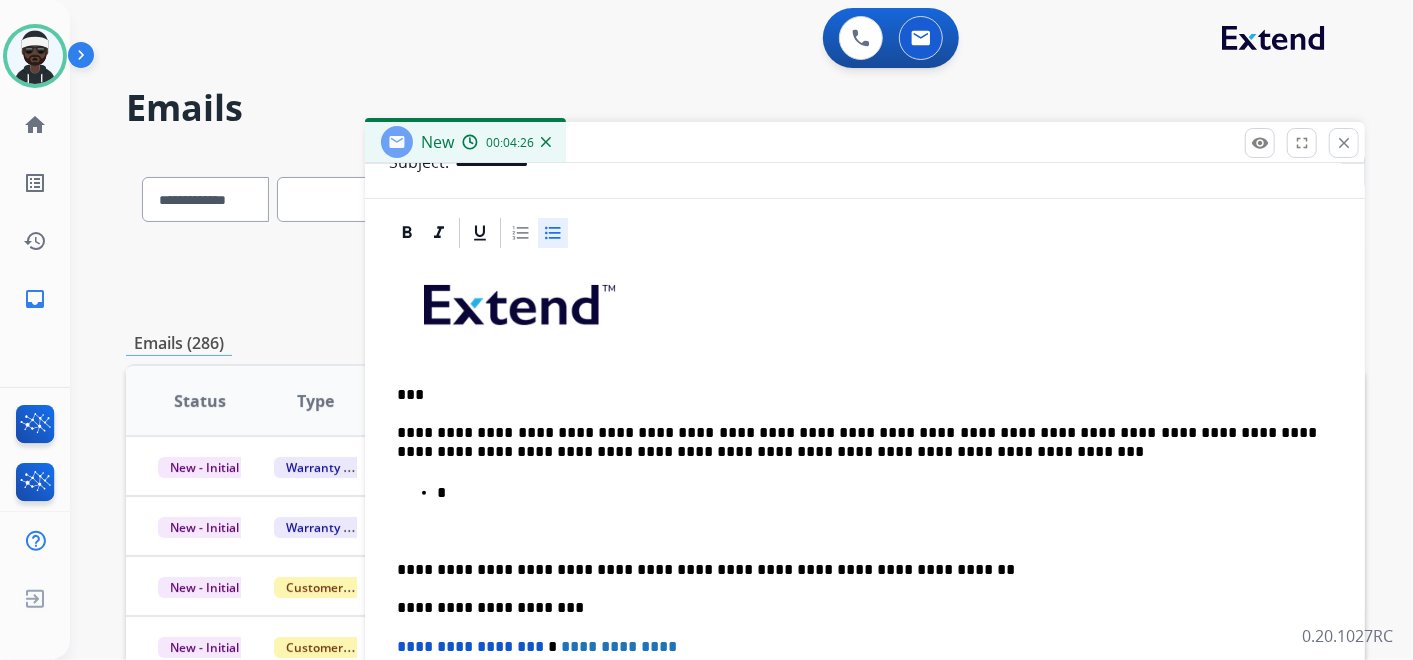 click on "*" at bounding box center [885, 511] 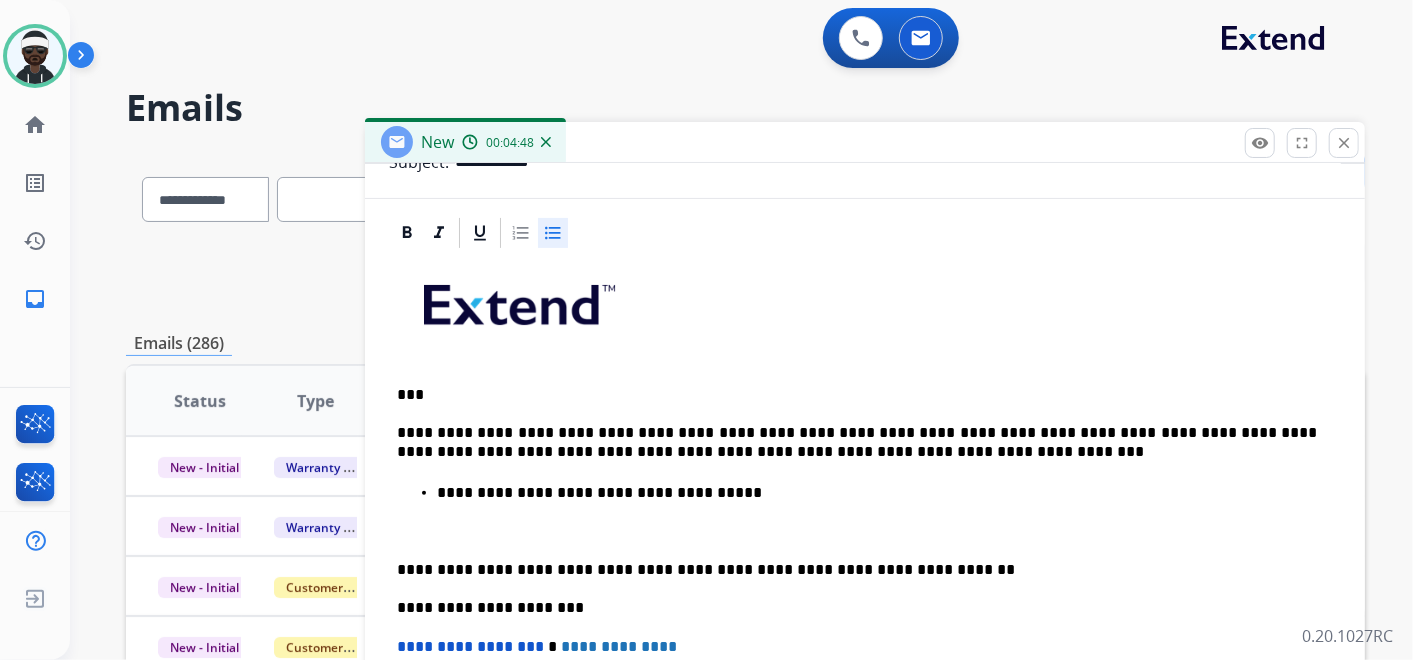 click on "**********" at bounding box center (877, 493) 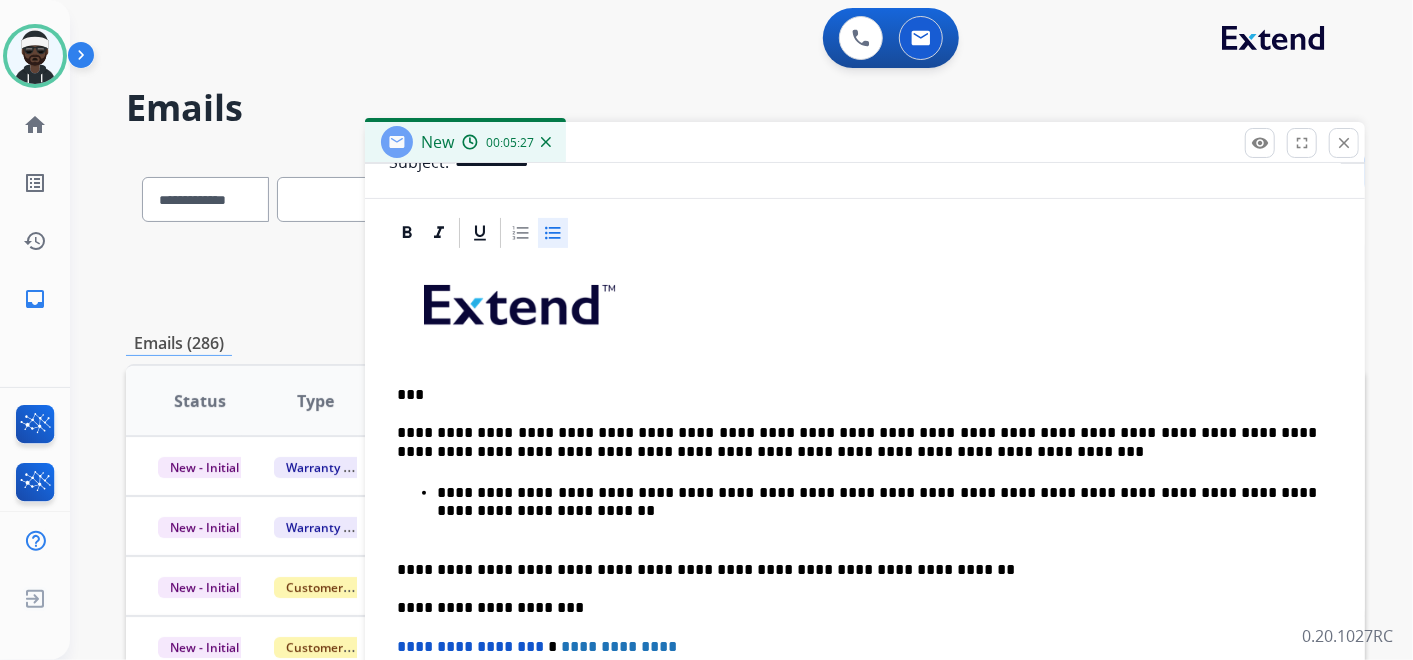 scroll, scrollTop: 314, scrollLeft: 0, axis: vertical 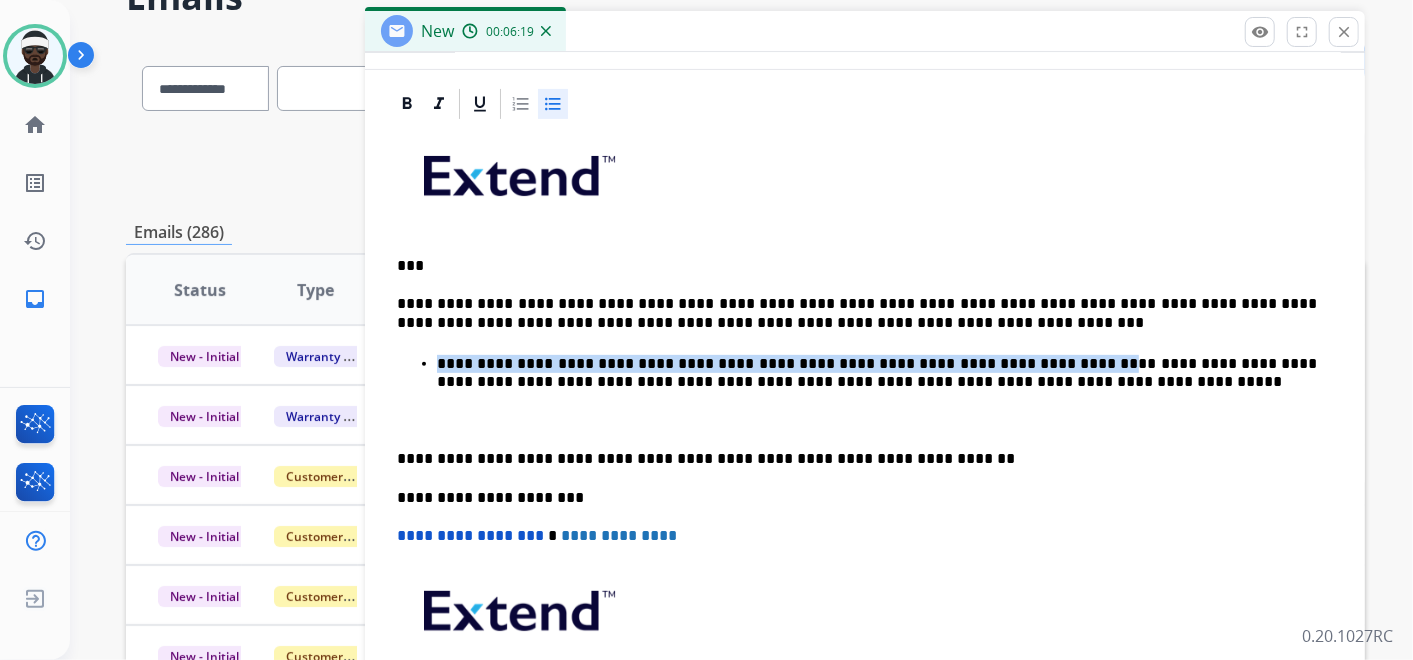 drag, startPoint x: 998, startPoint y: 359, endPoint x: 438, endPoint y: 353, distance: 560.03217 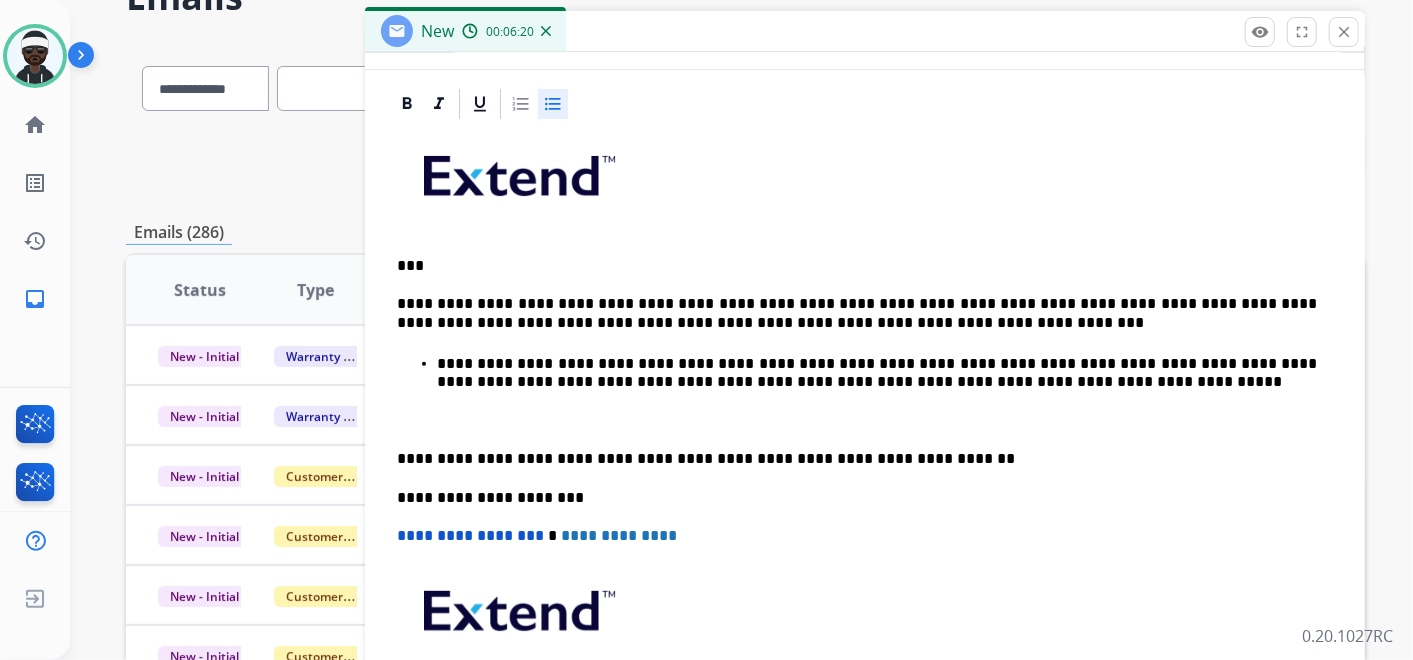 scroll, scrollTop: 296, scrollLeft: 0, axis: vertical 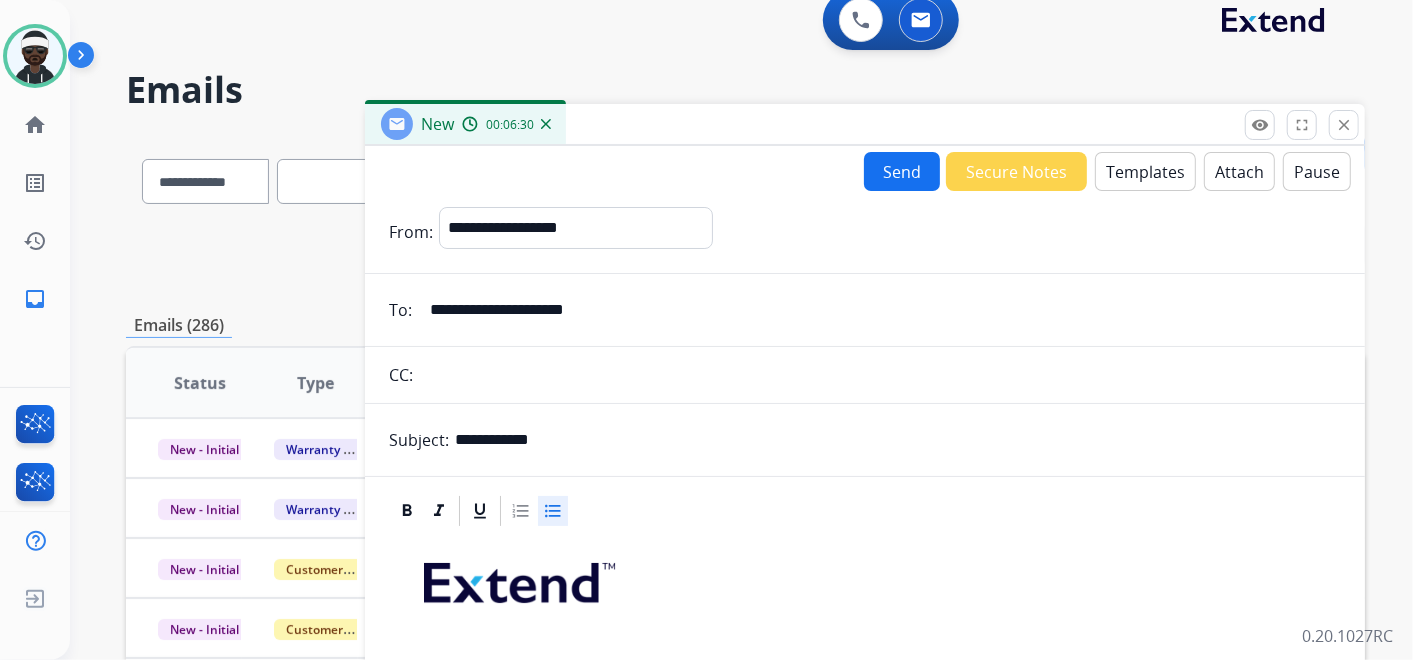 click on "Send" at bounding box center [902, 171] 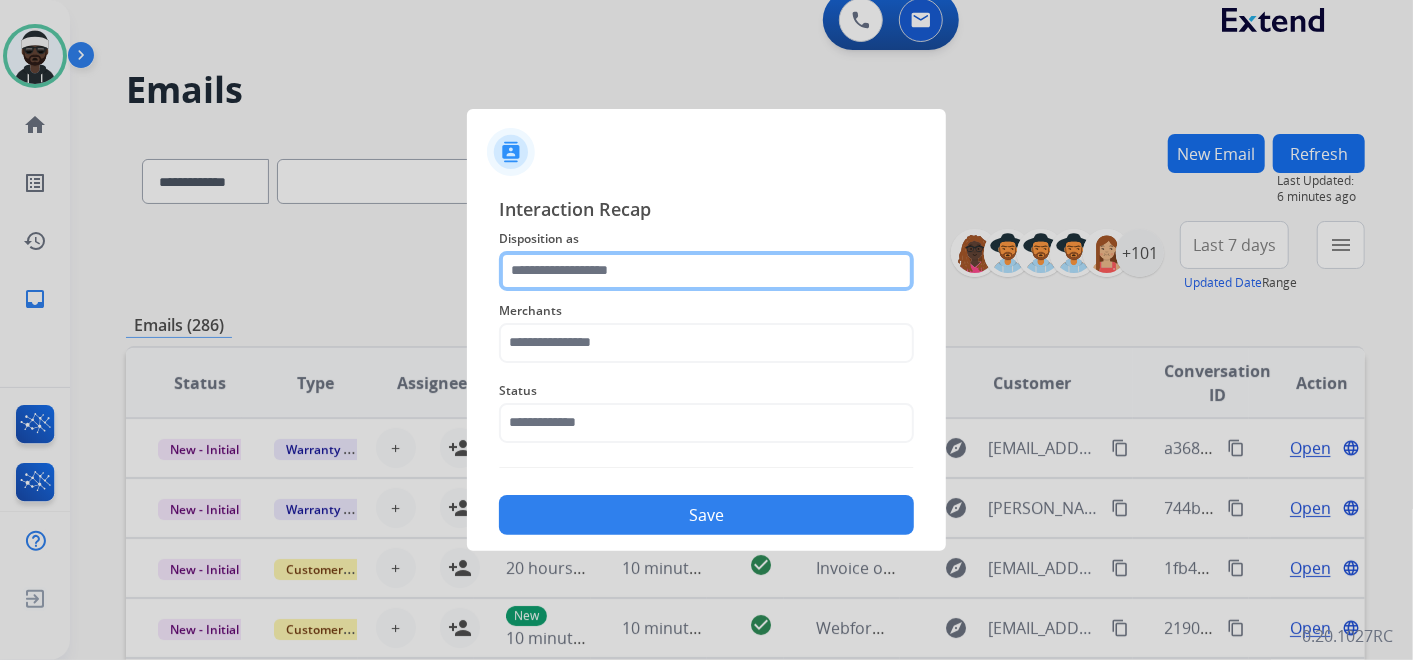 click 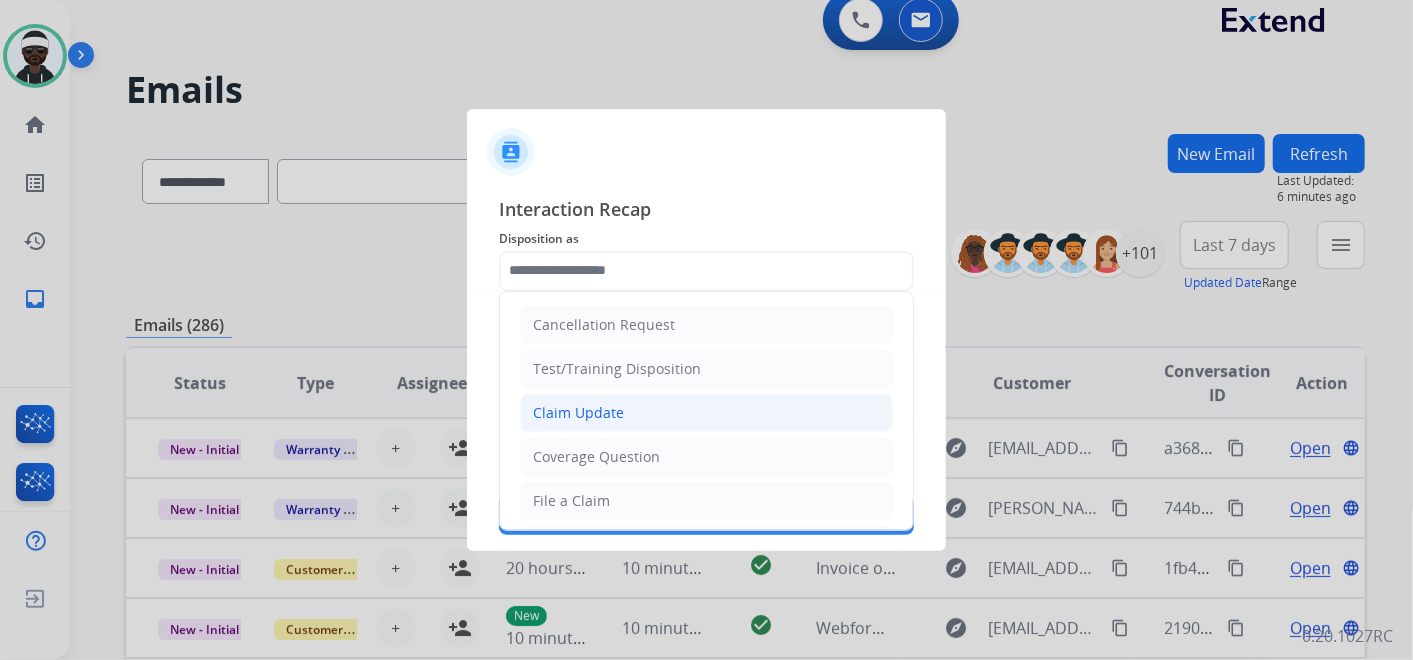 click on "Claim Update" 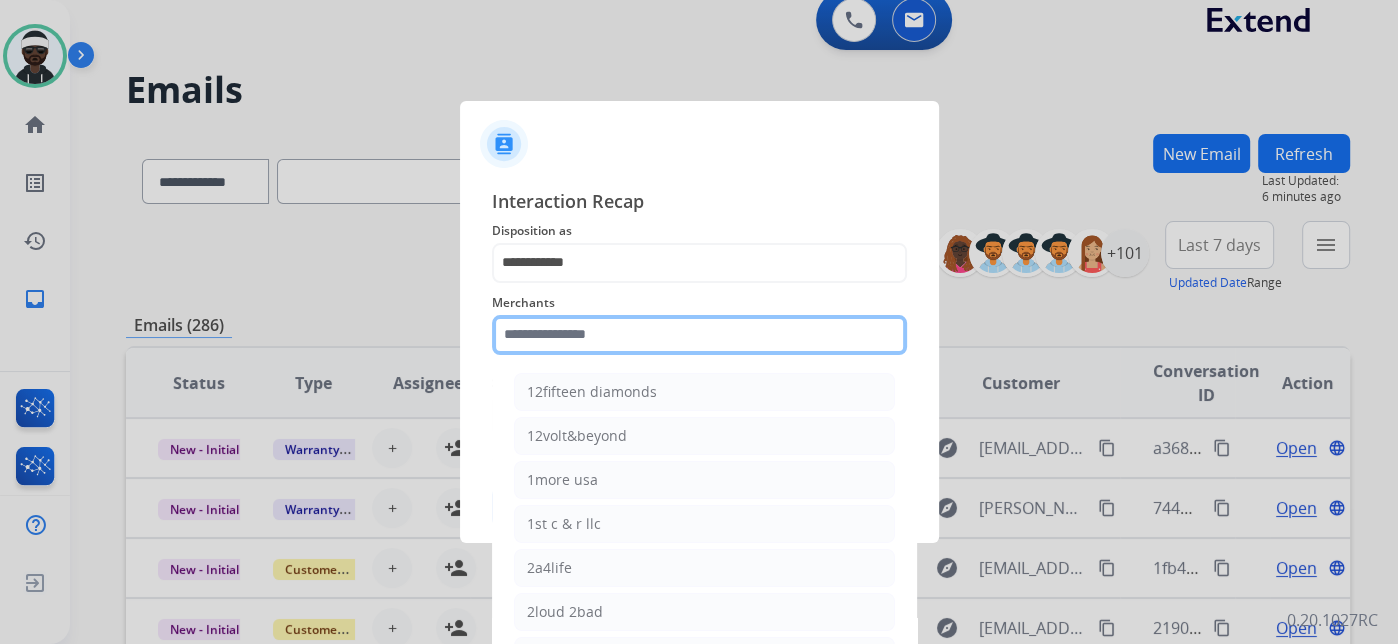 click 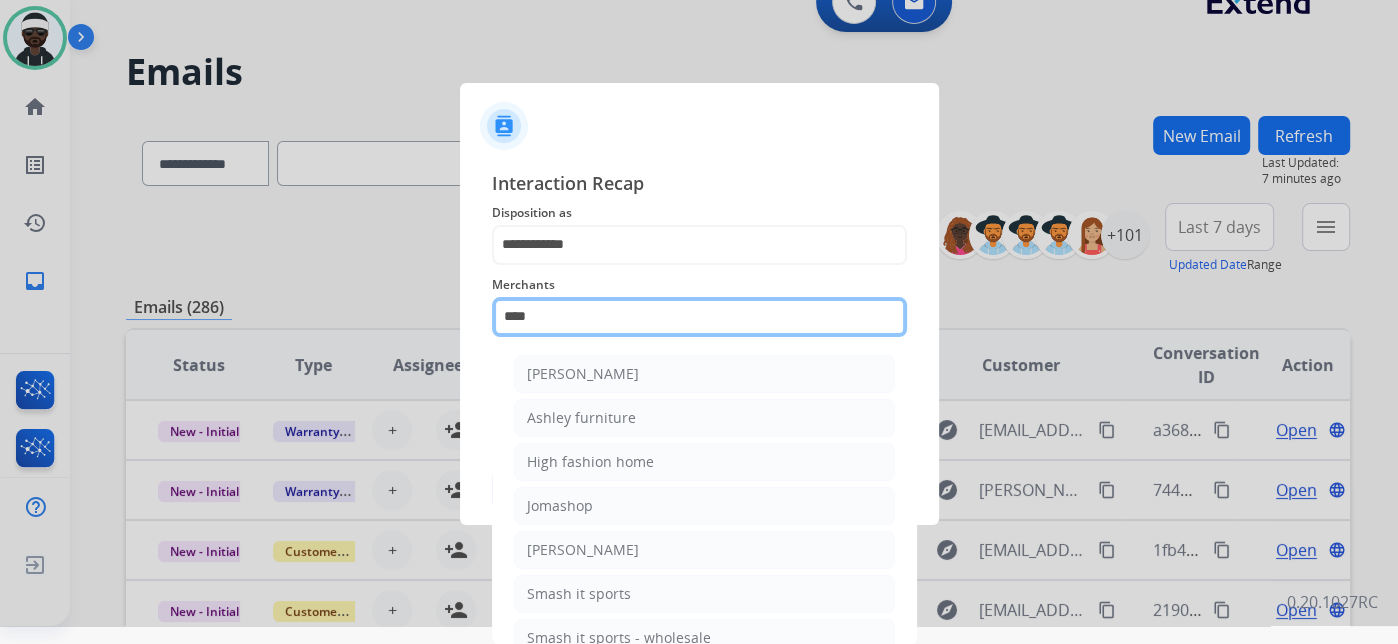 scroll, scrollTop: 0, scrollLeft: 0, axis: both 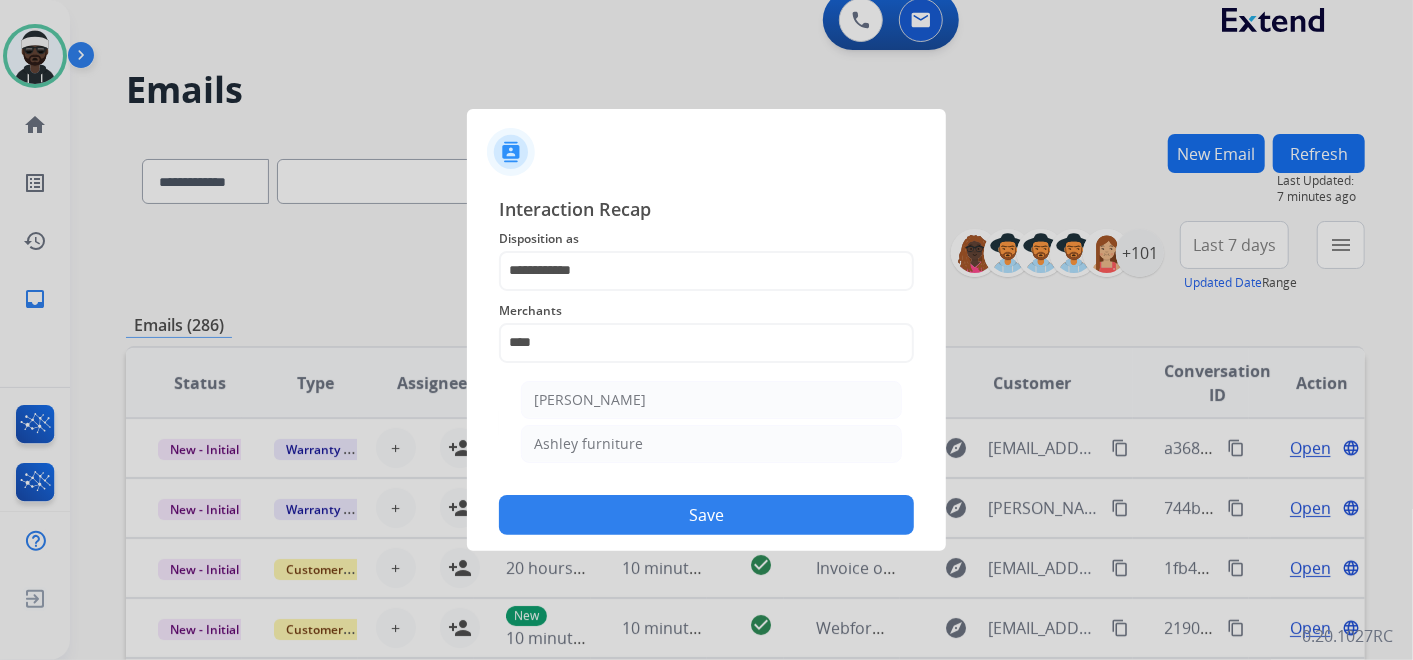 click on "[PERSON_NAME]" 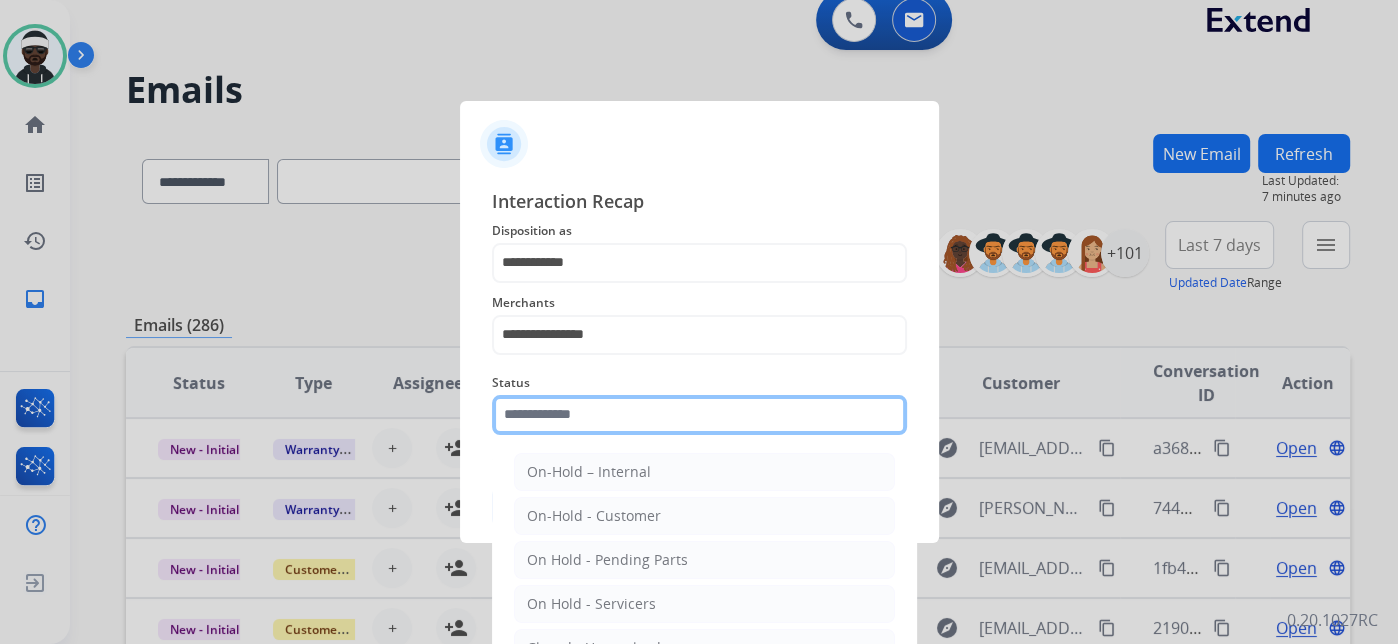 click 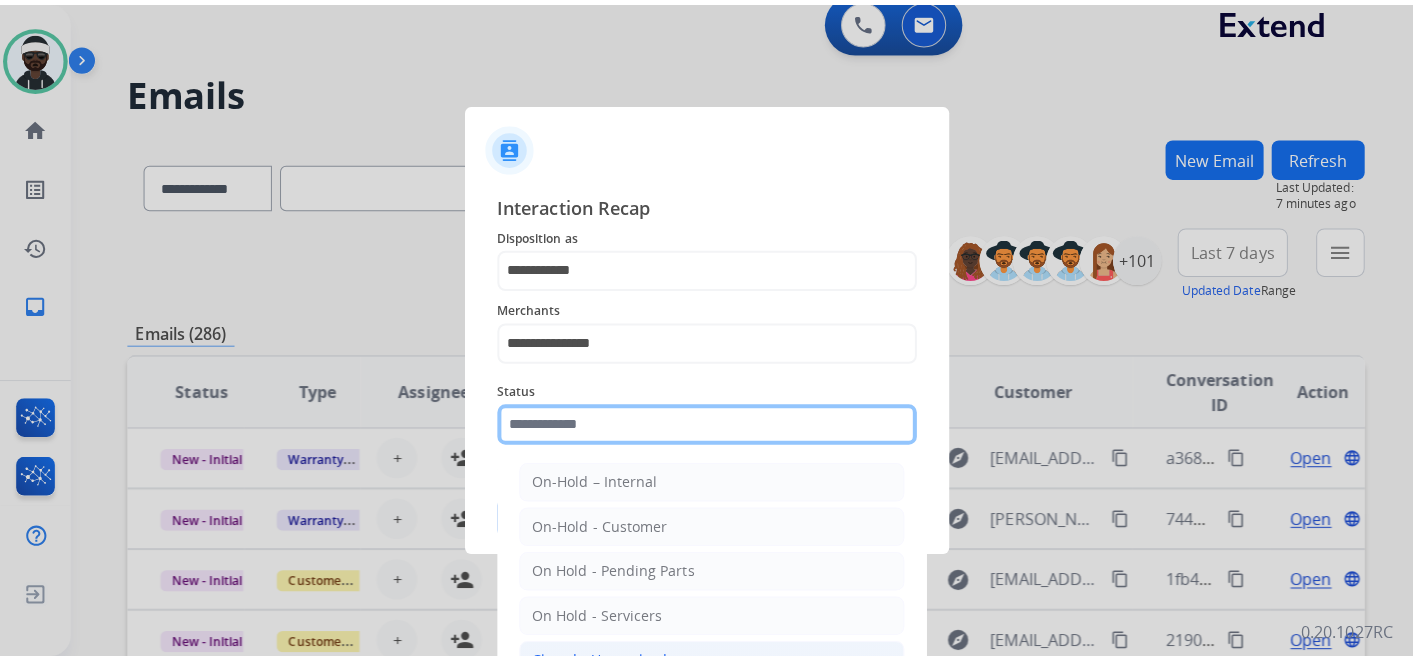 scroll, scrollTop: 111, scrollLeft: 0, axis: vertical 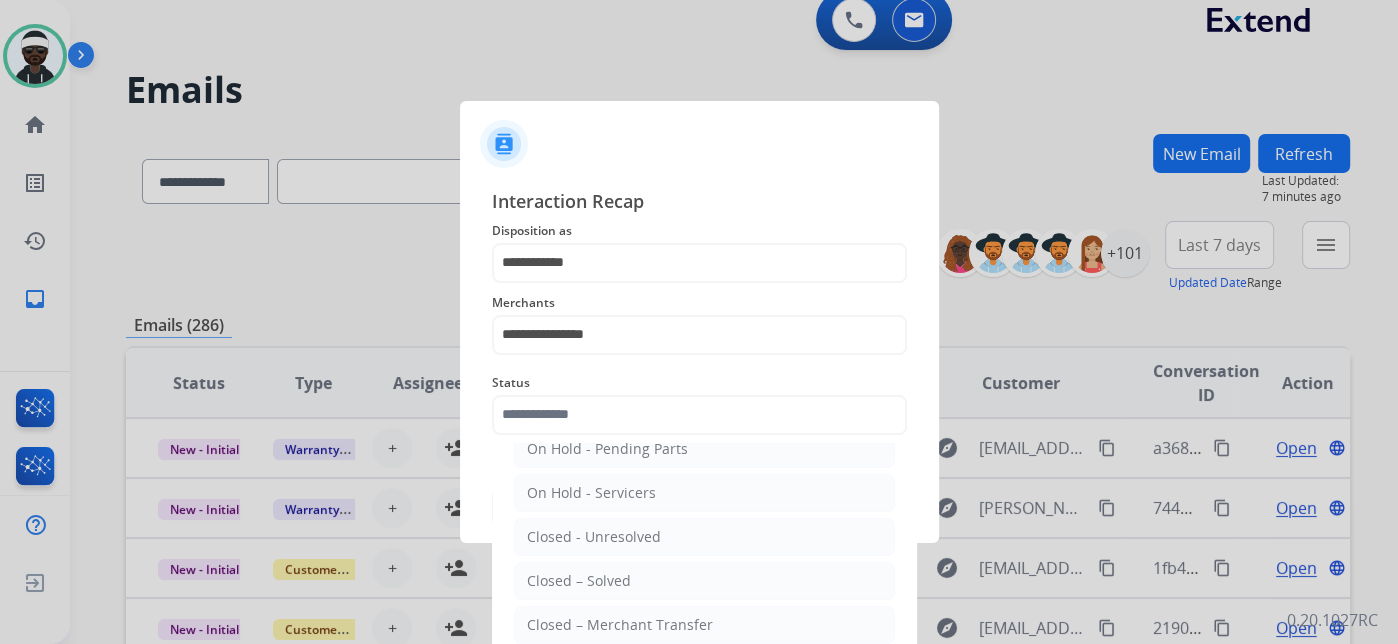 click on "Closed – Solved" 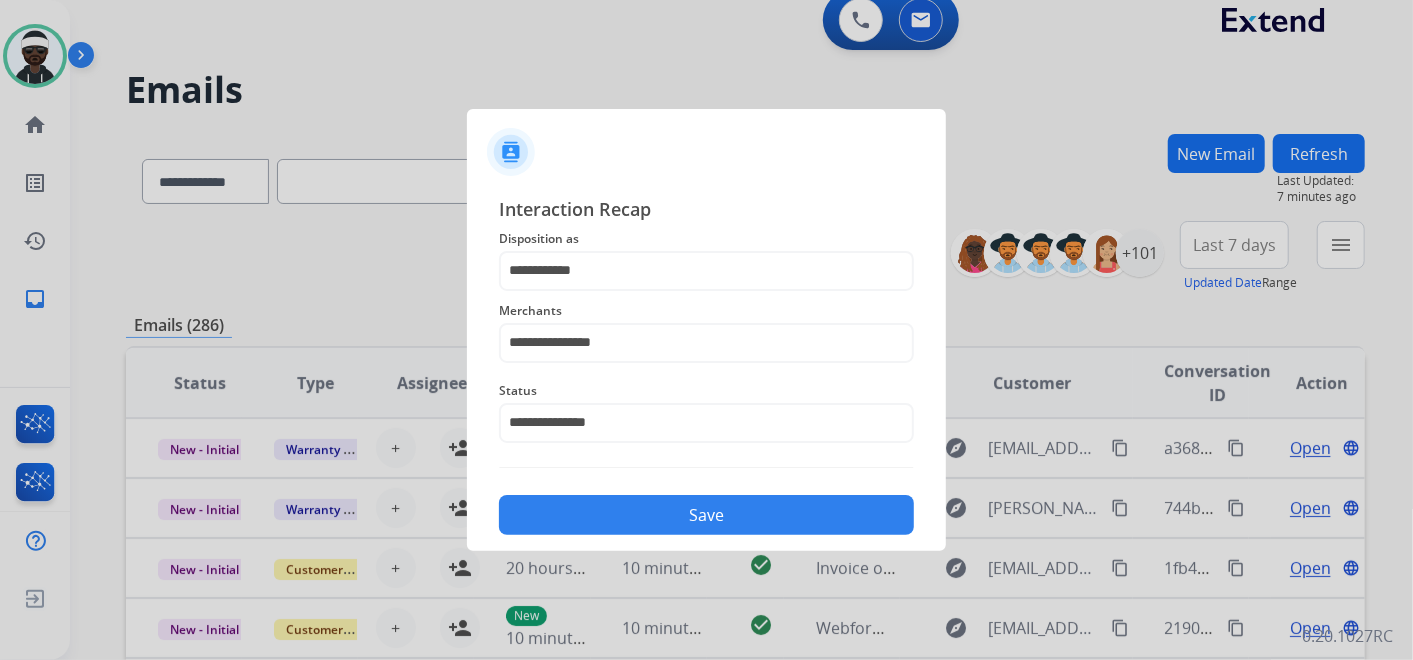 click on "Save" 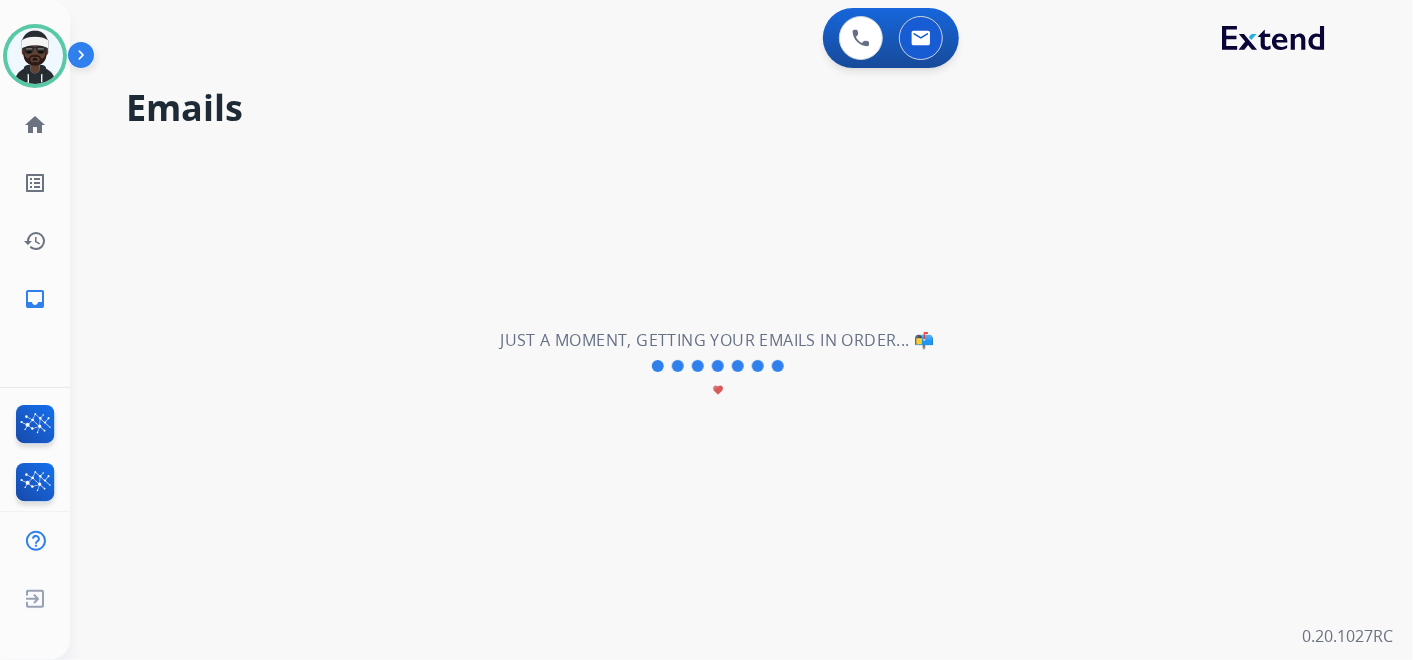 scroll, scrollTop: 0, scrollLeft: 0, axis: both 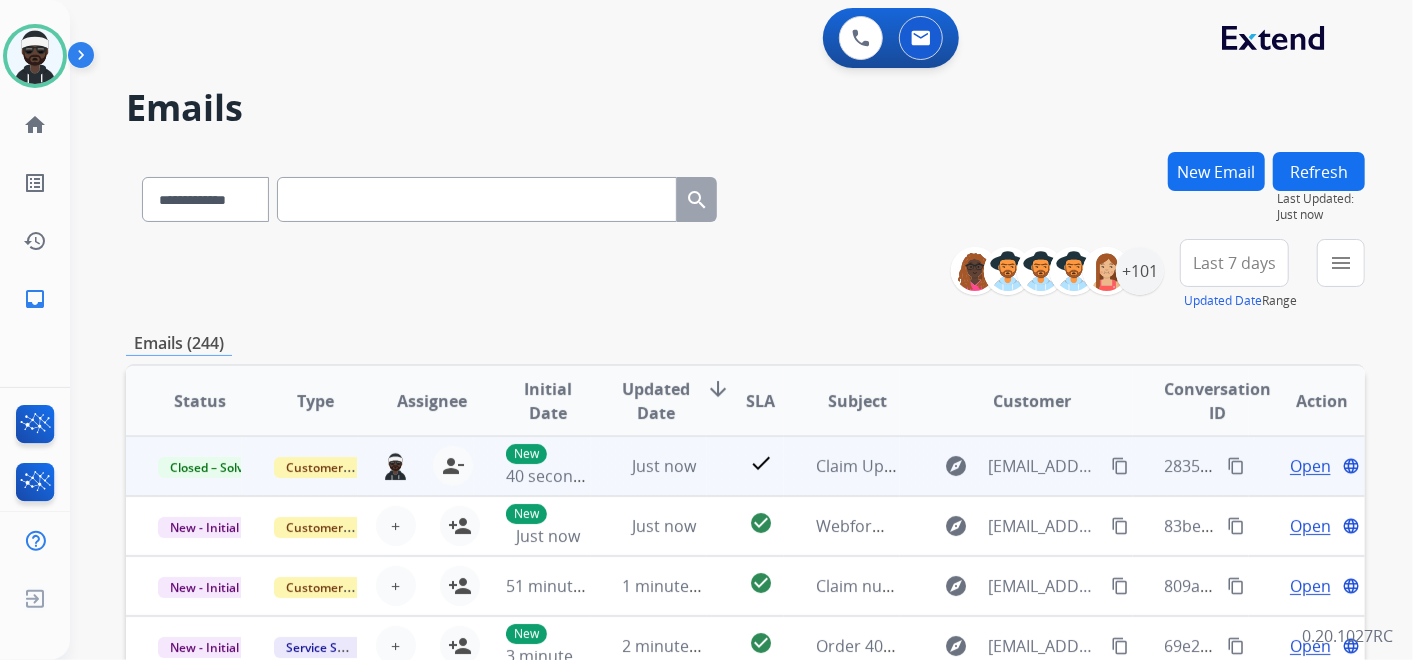 click on "content_copy" at bounding box center (1236, 466) 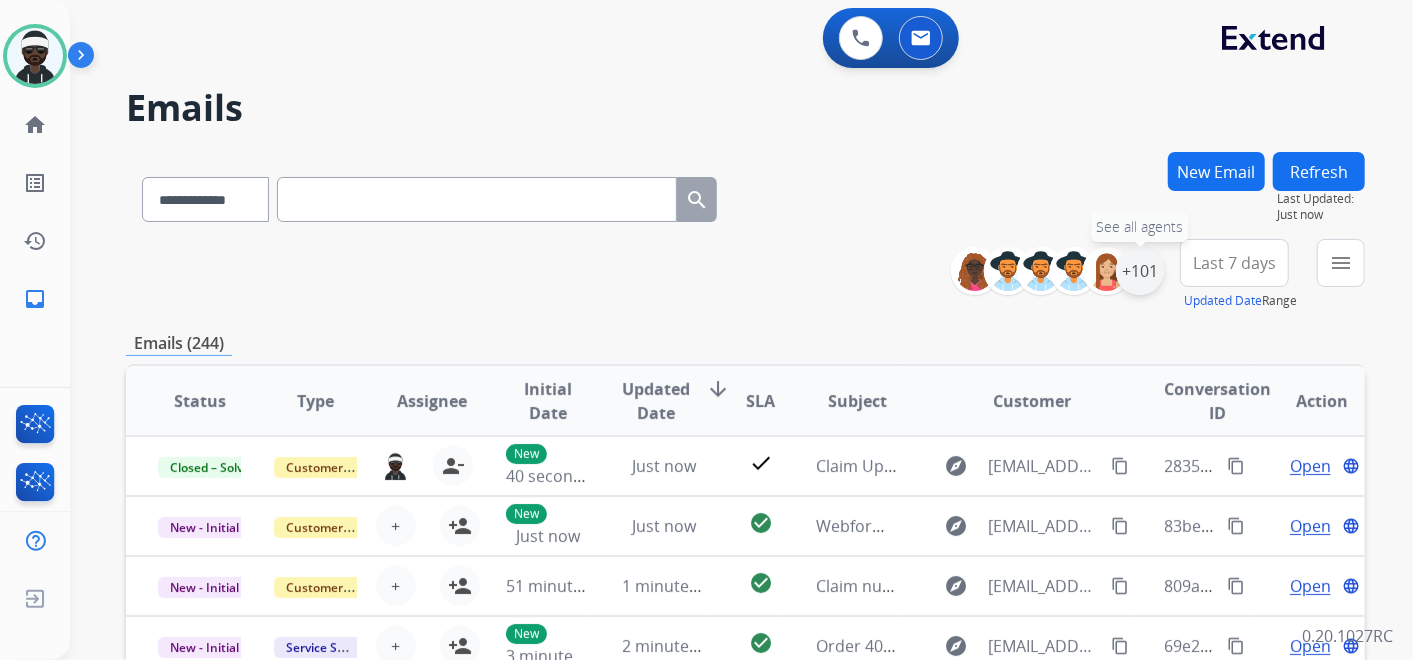 click on "+101" at bounding box center [1140, 271] 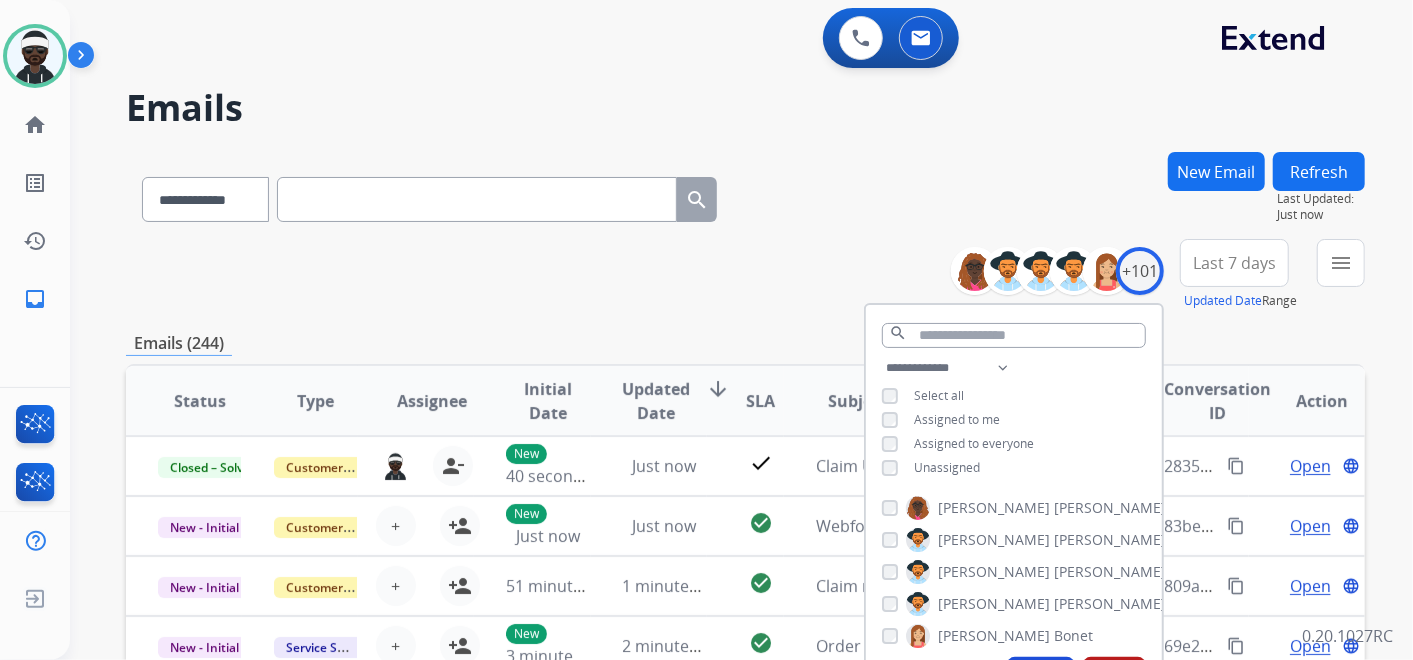 click on "Unassigned" at bounding box center (947, 467) 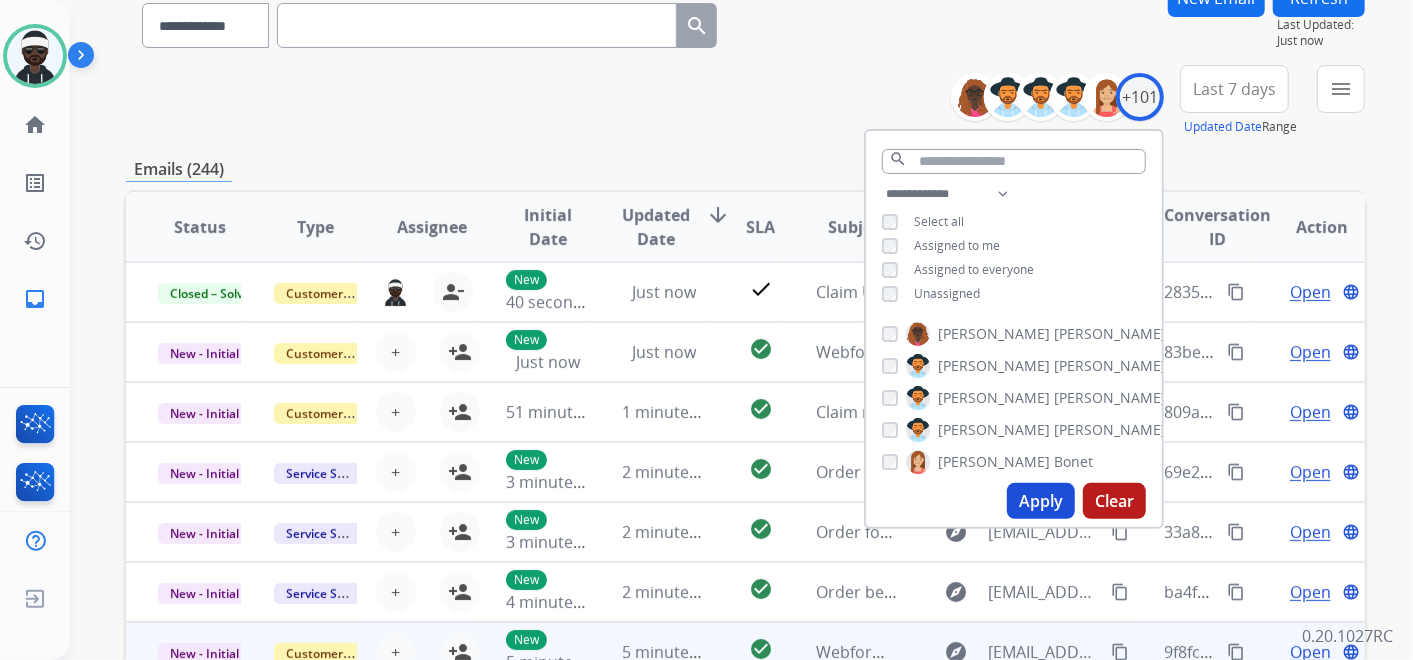 scroll, scrollTop: 333, scrollLeft: 0, axis: vertical 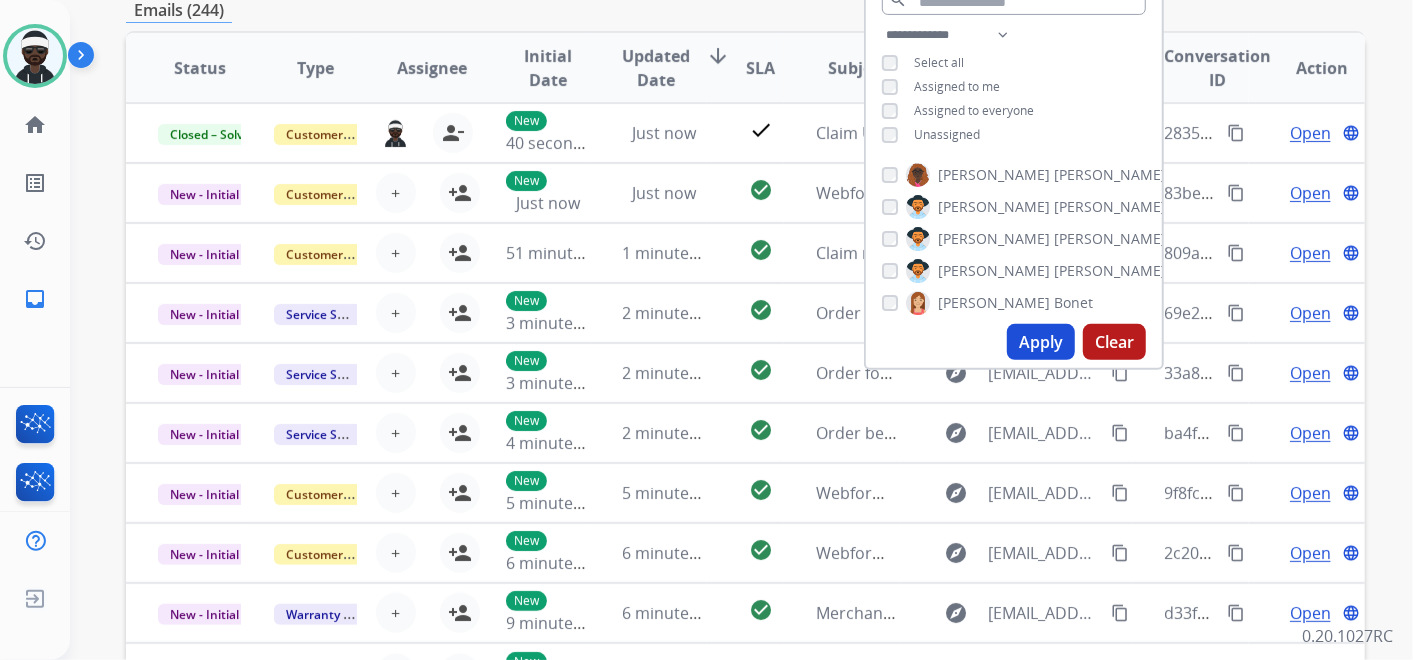 click on "Apply" at bounding box center (1041, 342) 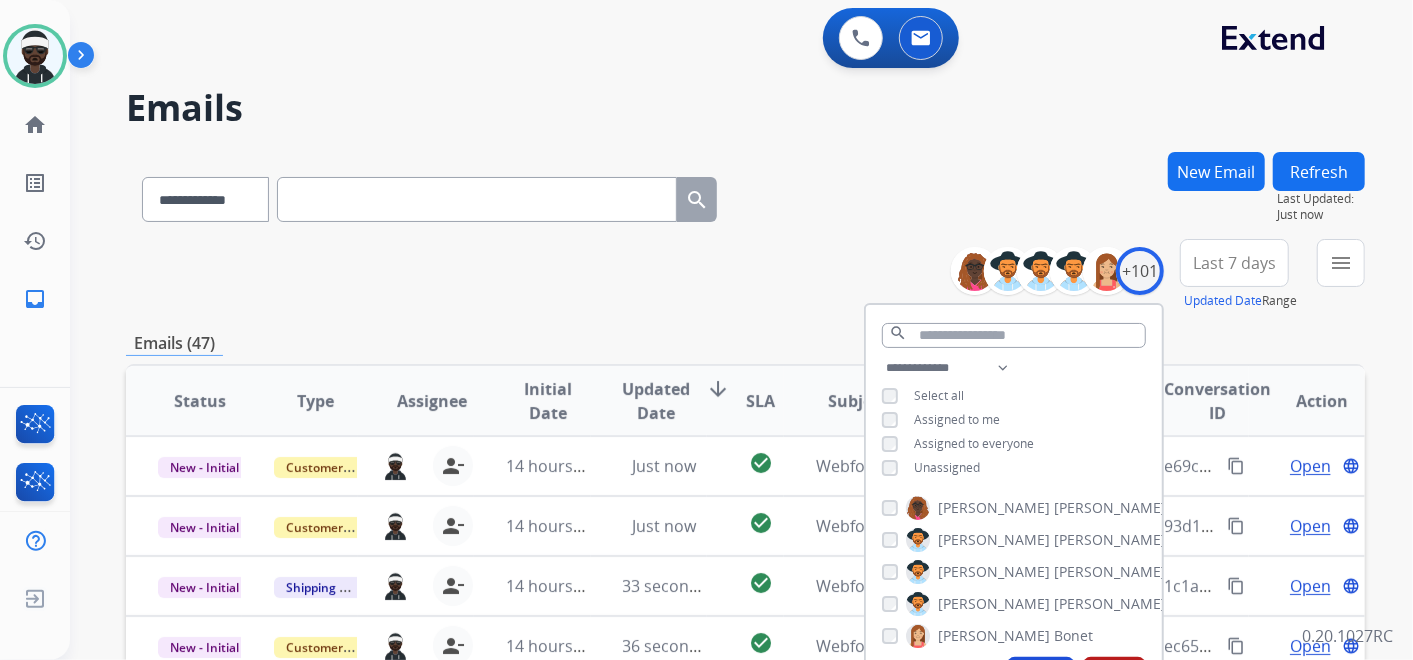 drag, startPoint x: 565, startPoint y: 323, endPoint x: 711, endPoint y: 335, distance: 146.49232 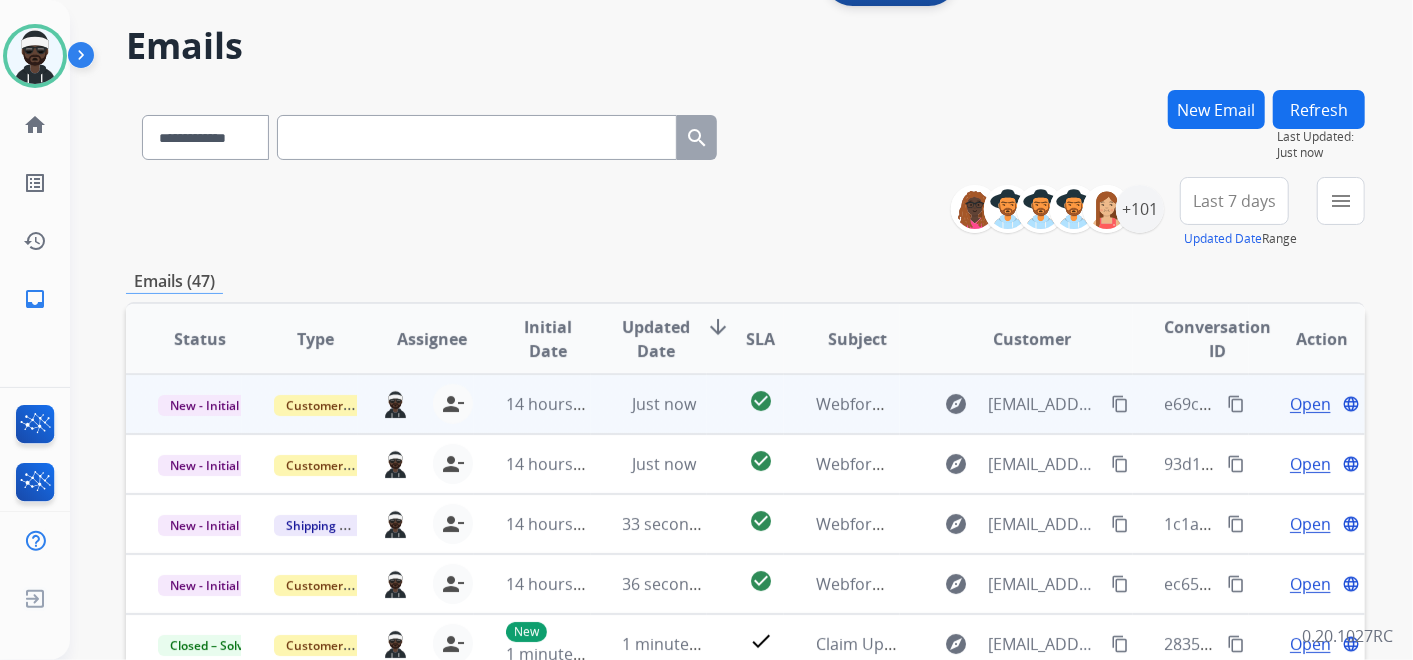 scroll, scrollTop: 111, scrollLeft: 0, axis: vertical 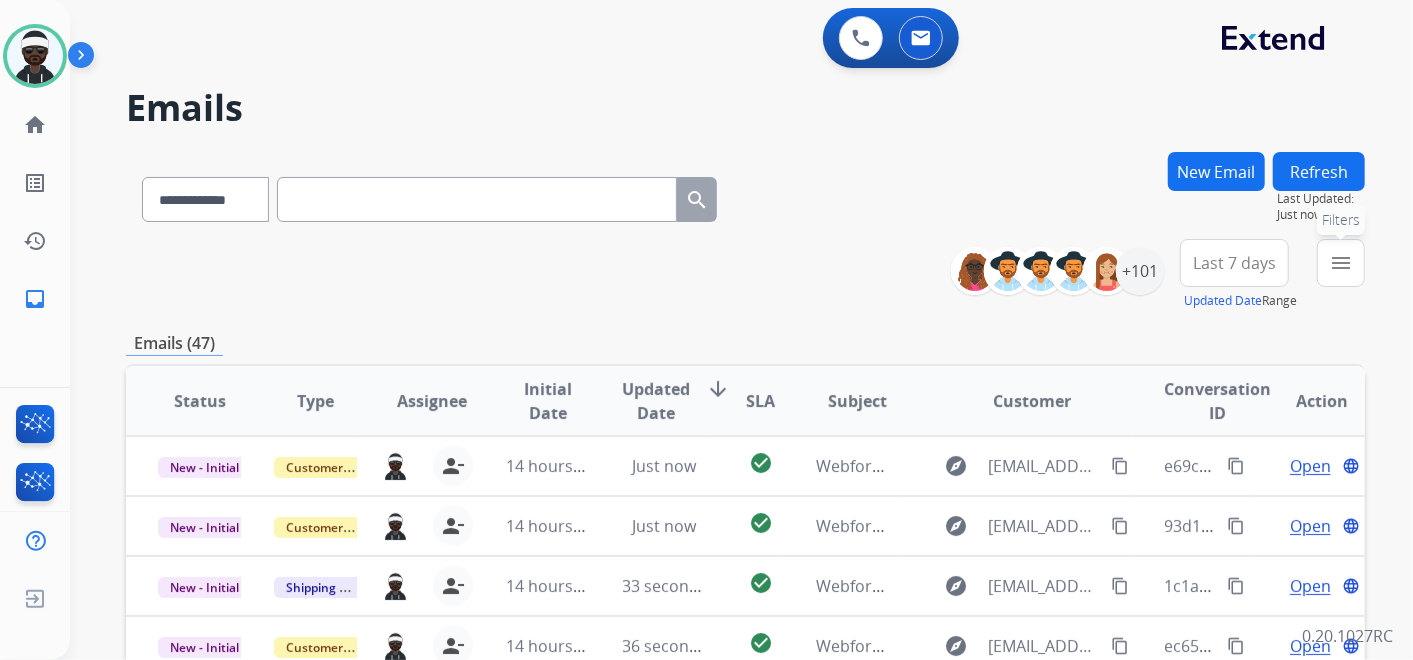 click on "menu" at bounding box center (1341, 263) 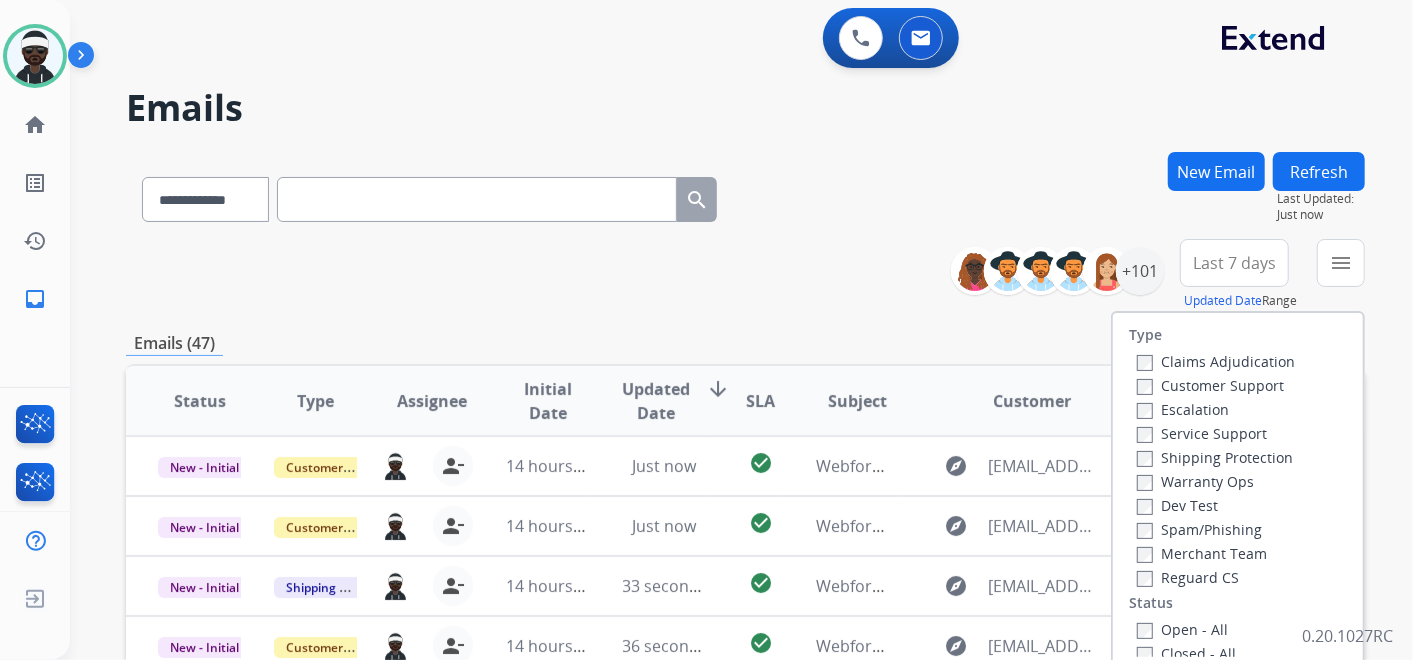 drag, startPoint x: 1190, startPoint y: 382, endPoint x: 1191, endPoint y: 424, distance: 42.0119 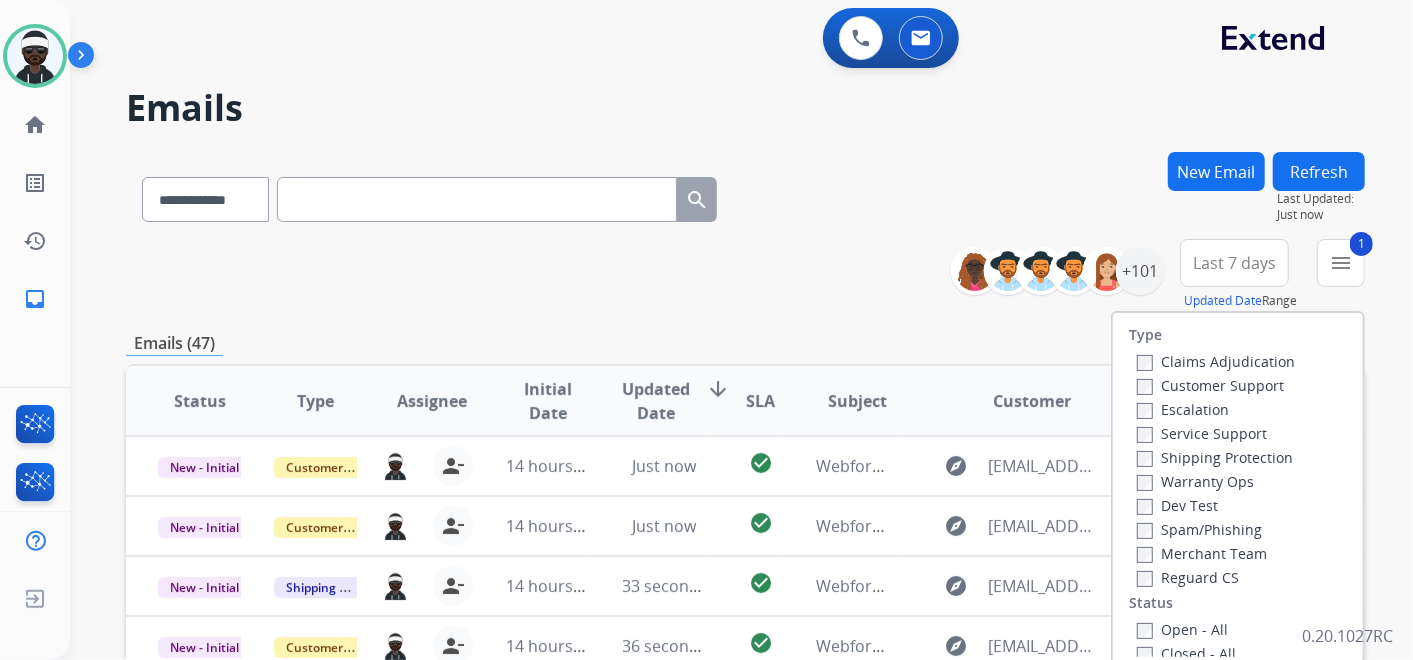 click on "Shipping Protection" at bounding box center (1215, 457) 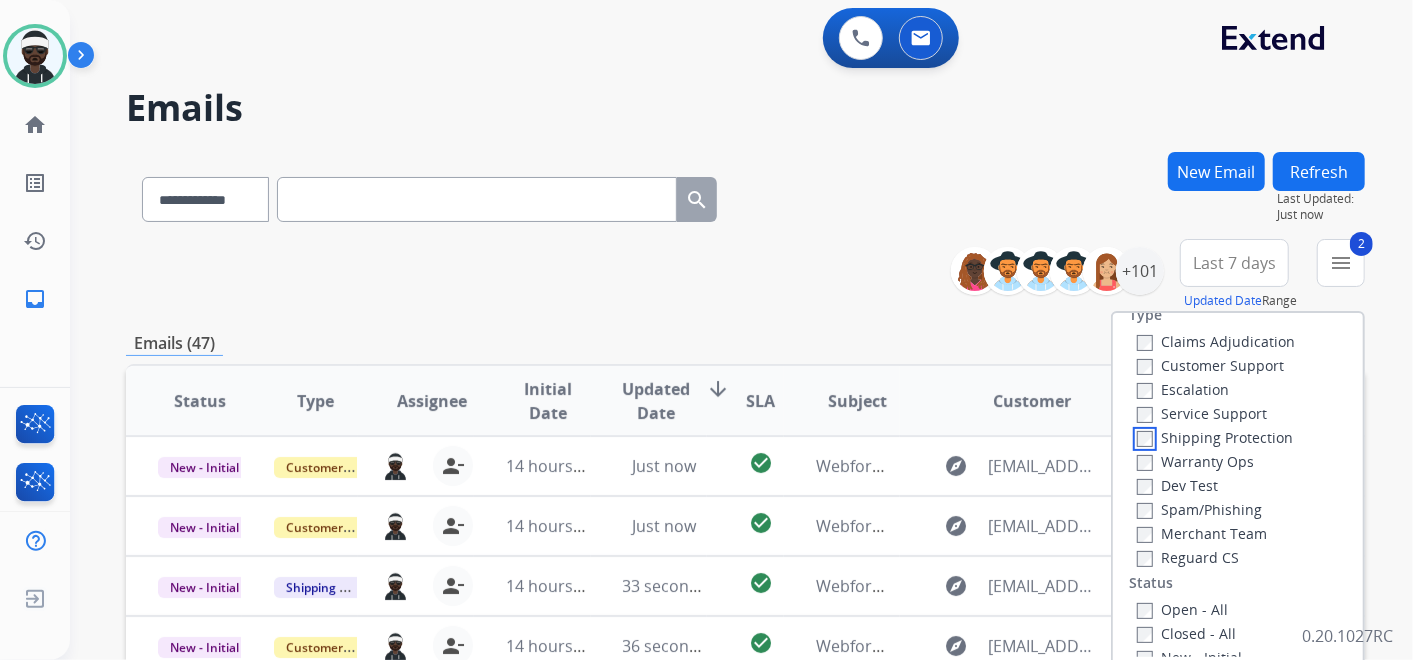 scroll, scrollTop: 0, scrollLeft: 0, axis: both 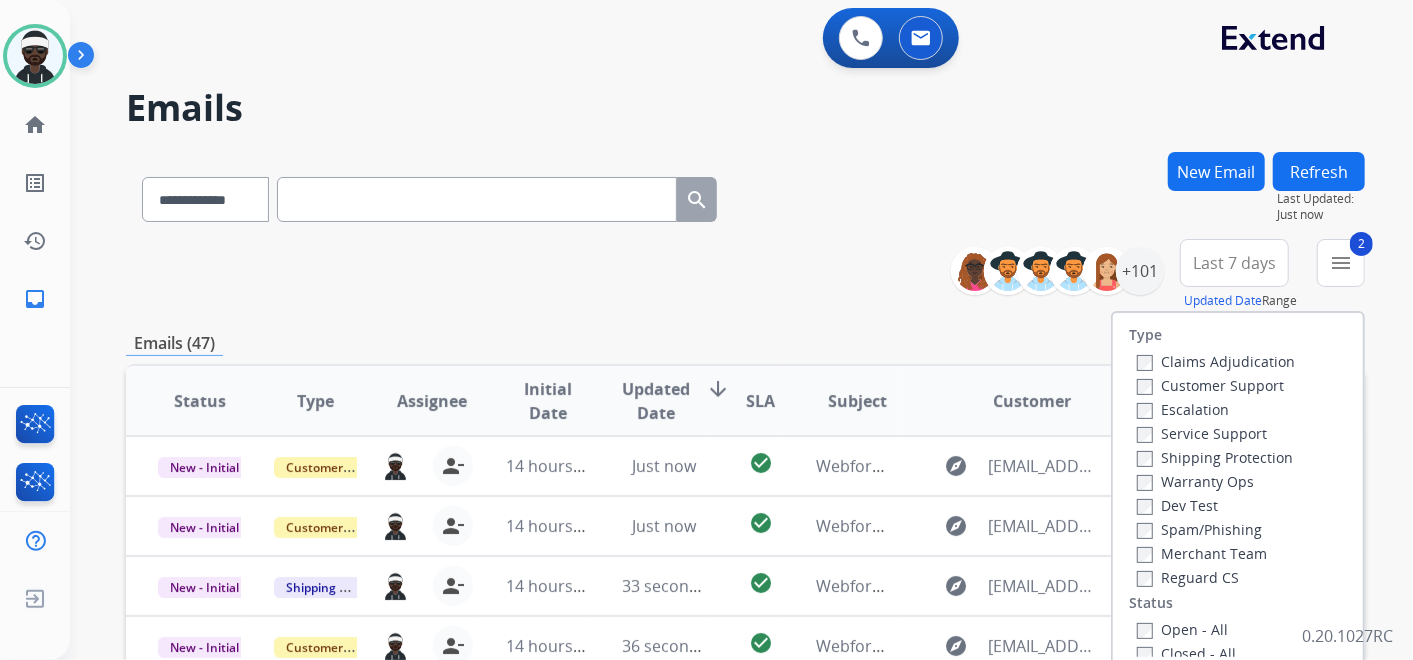 click on "Reguard CS" at bounding box center (1188, 577) 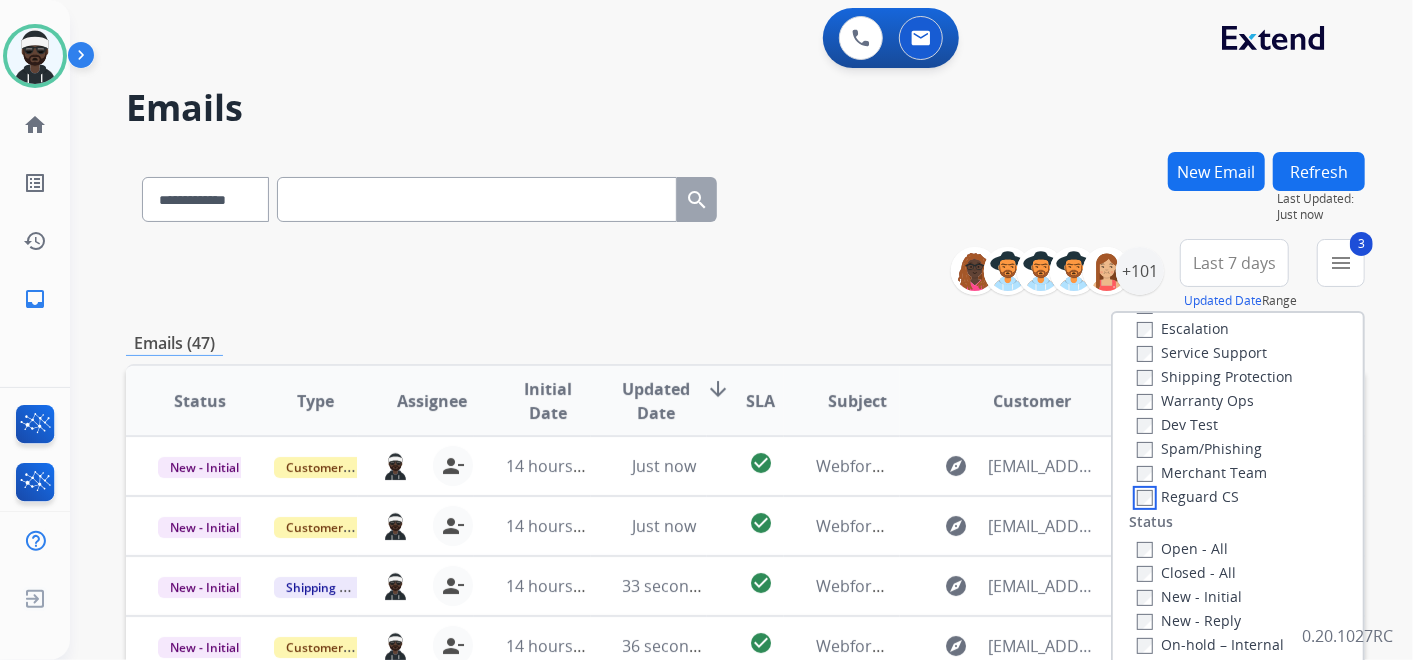 scroll, scrollTop: 222, scrollLeft: 0, axis: vertical 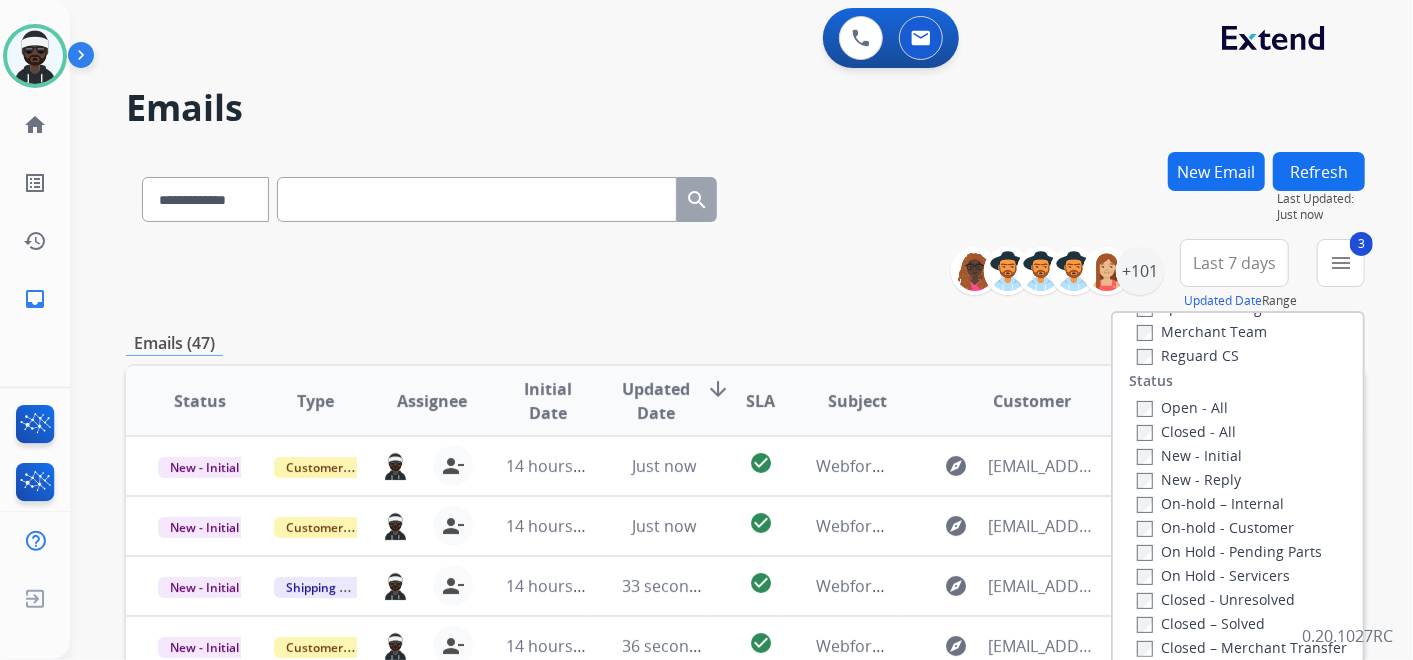 click on "New - Initial" at bounding box center [1189, 455] 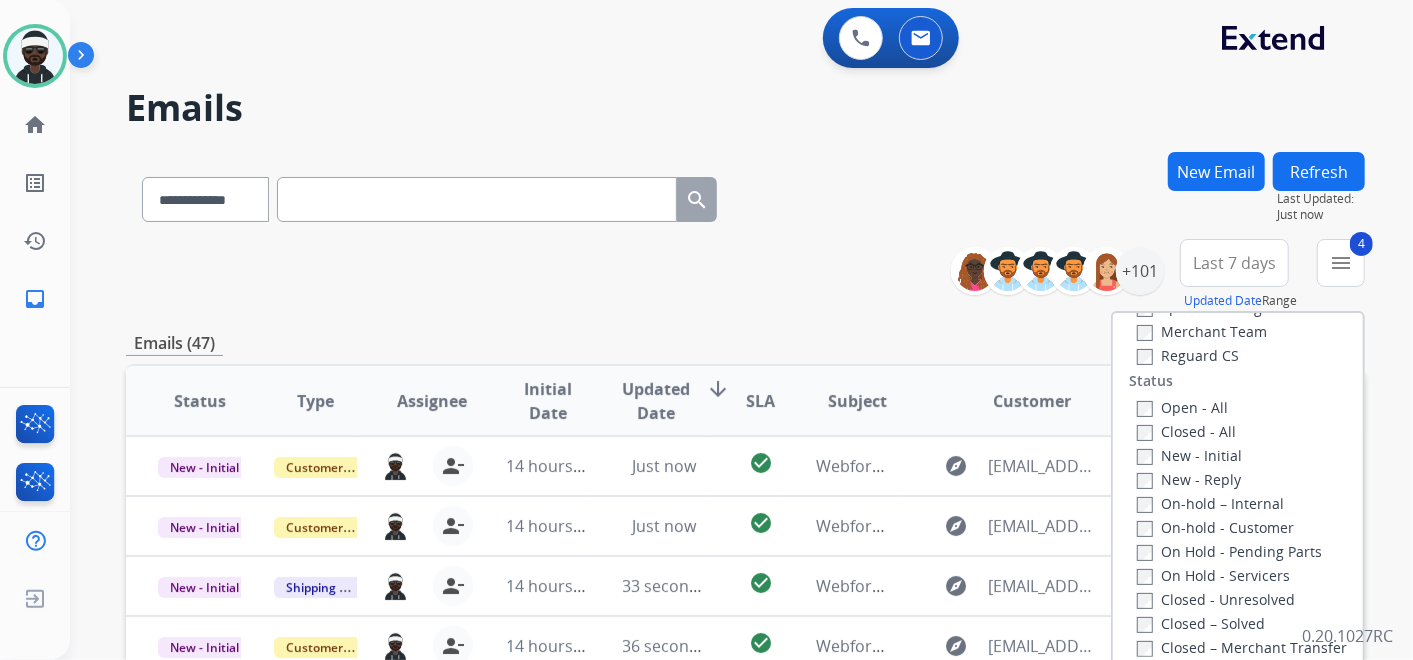 click on "New - Reply" at bounding box center [1189, 479] 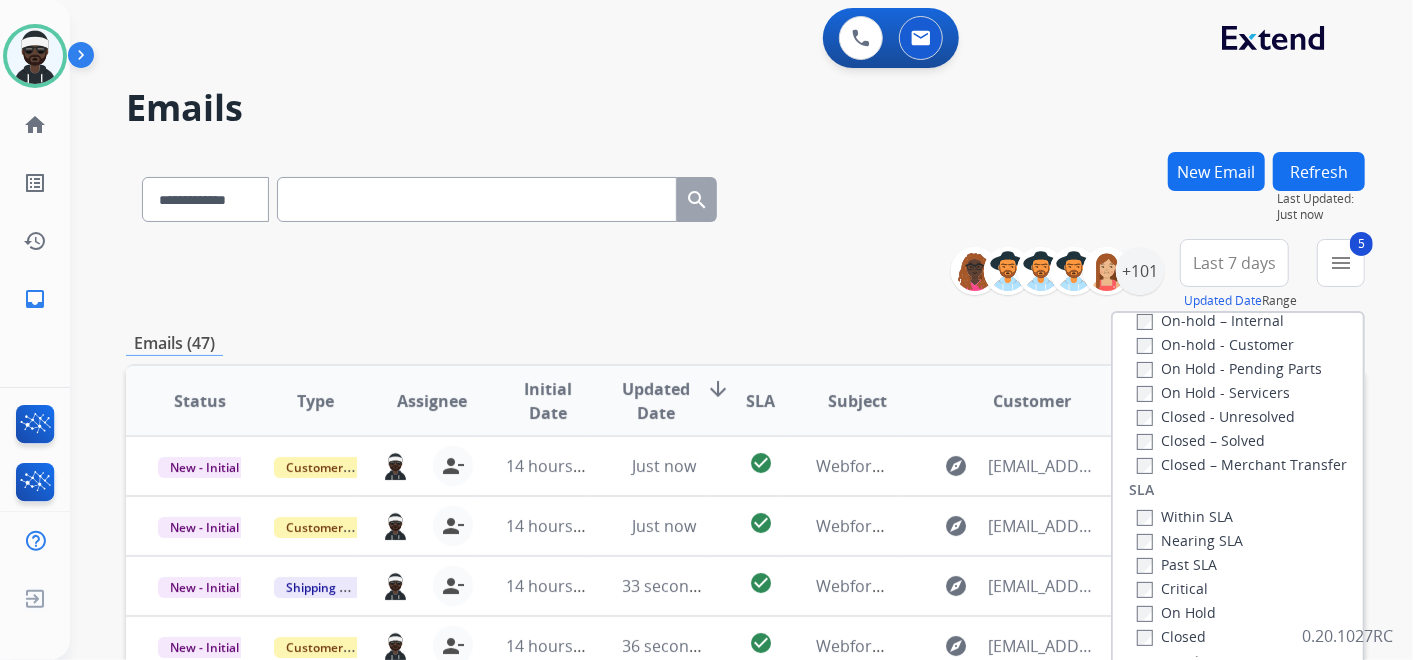 scroll, scrollTop: 526, scrollLeft: 0, axis: vertical 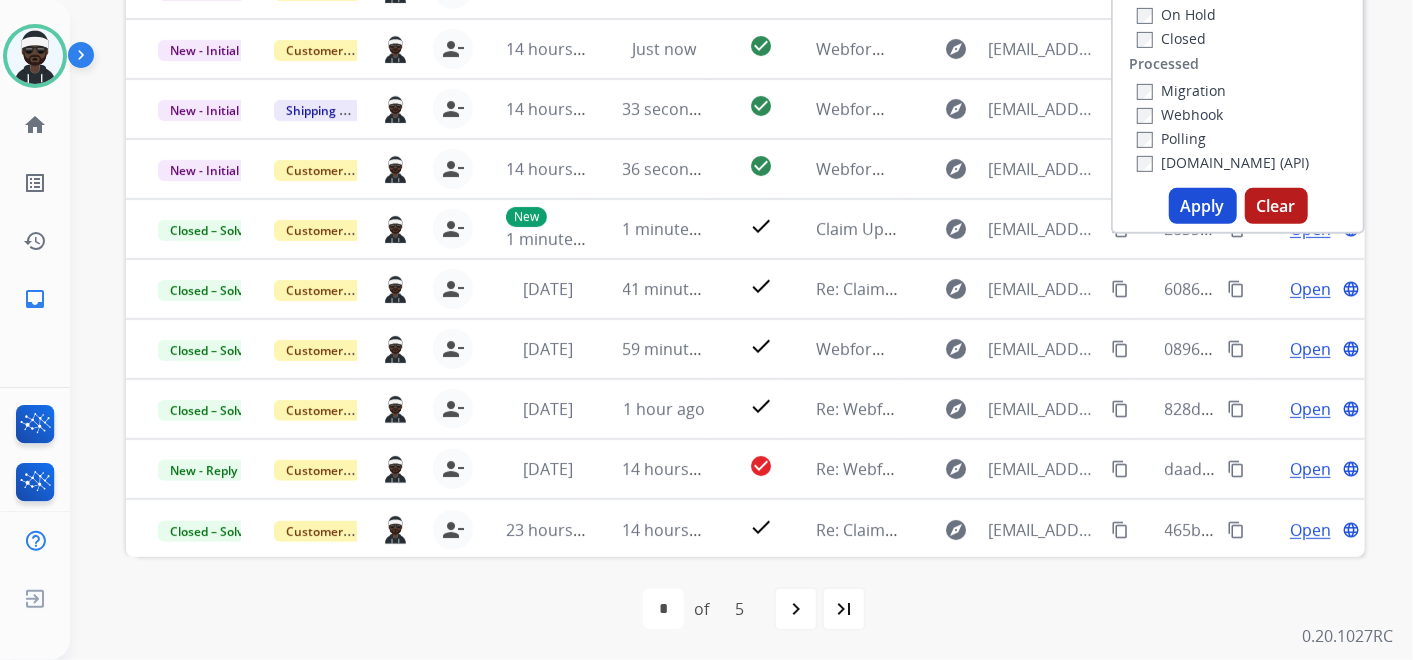 click on "Apply" at bounding box center (1203, 206) 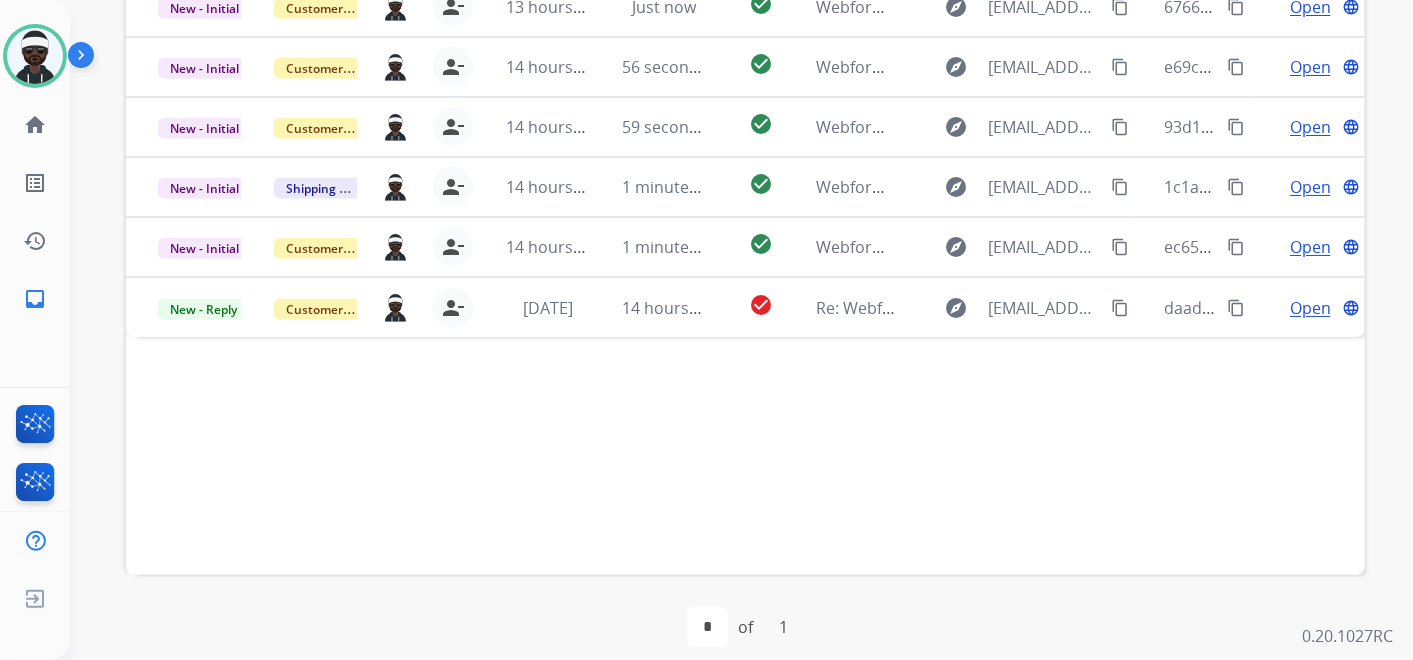 scroll, scrollTop: 333, scrollLeft: 0, axis: vertical 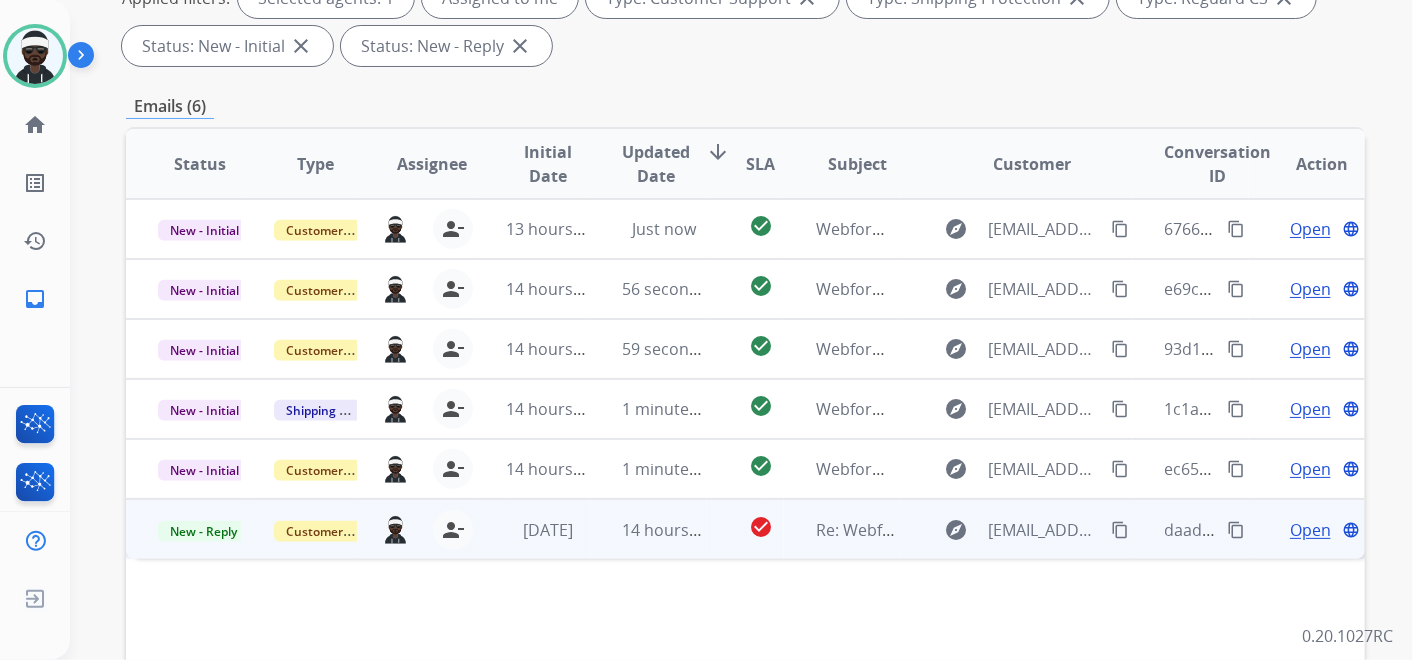 click on "Open" at bounding box center [1310, 530] 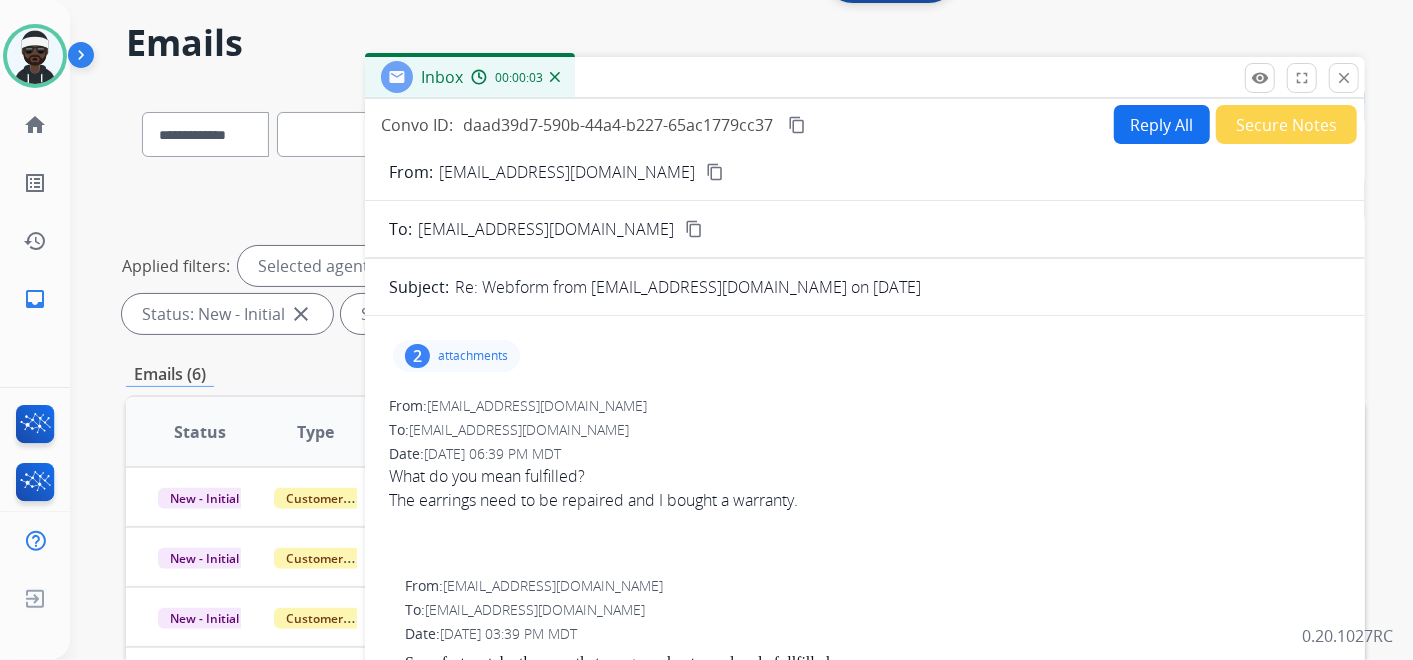 scroll, scrollTop: 0, scrollLeft: 0, axis: both 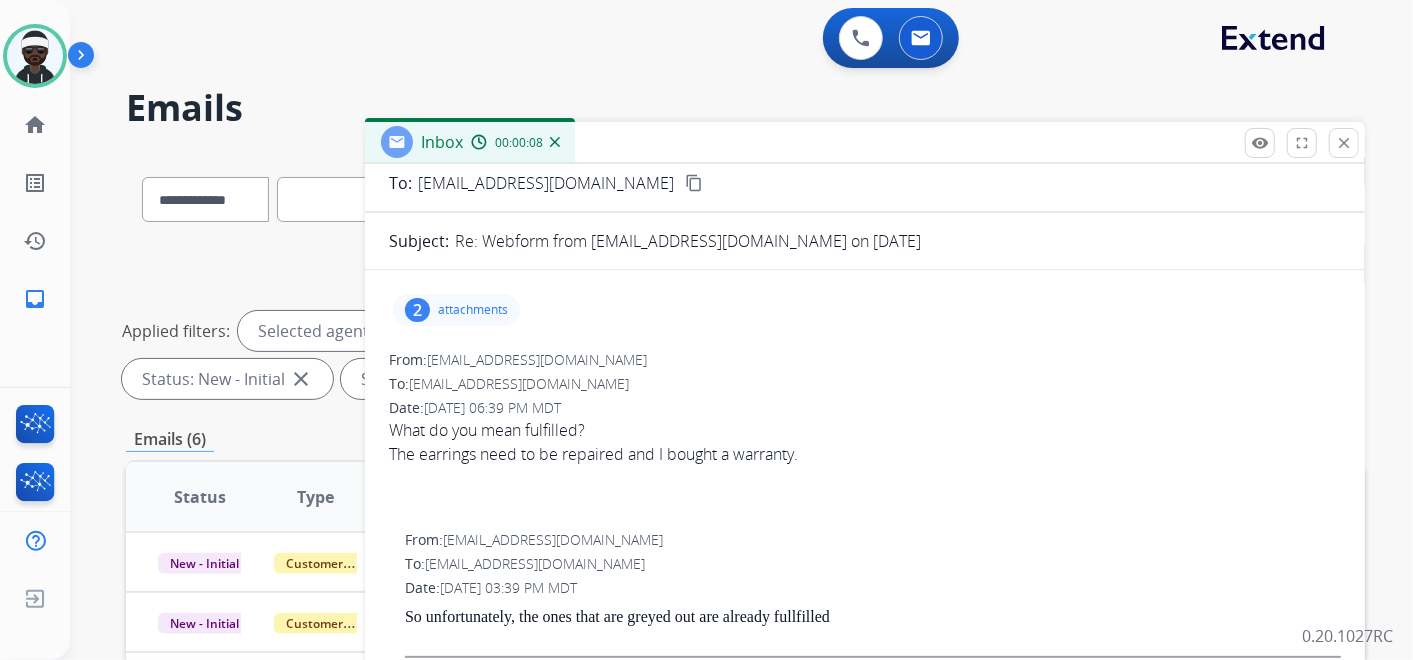 click on "attachments" at bounding box center [473, 310] 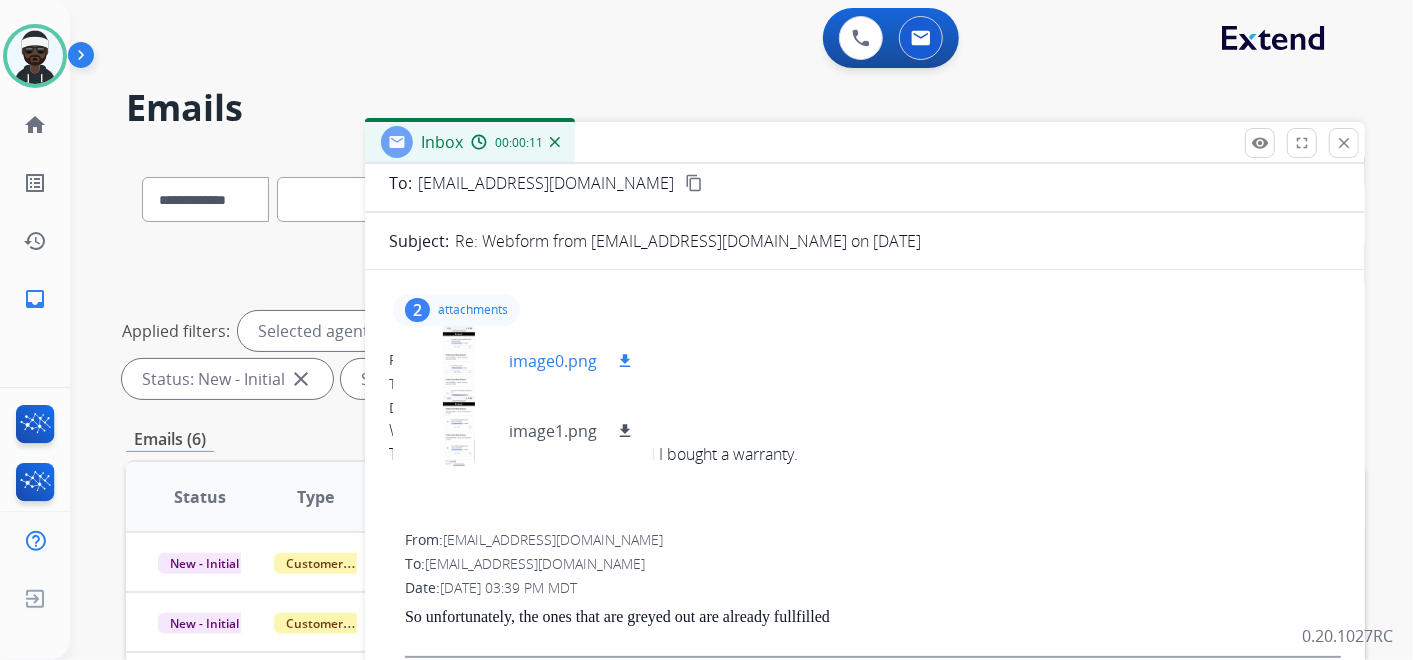 click at bounding box center (459, 361) 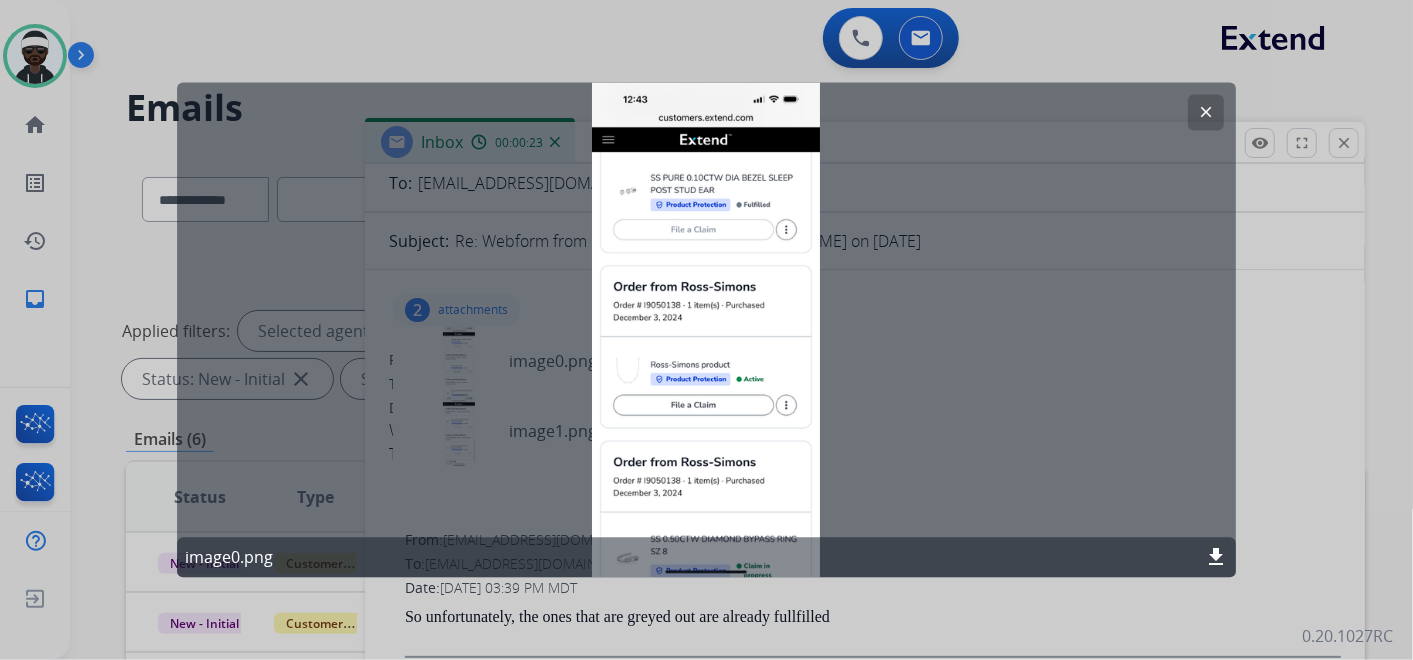 click on "clear" 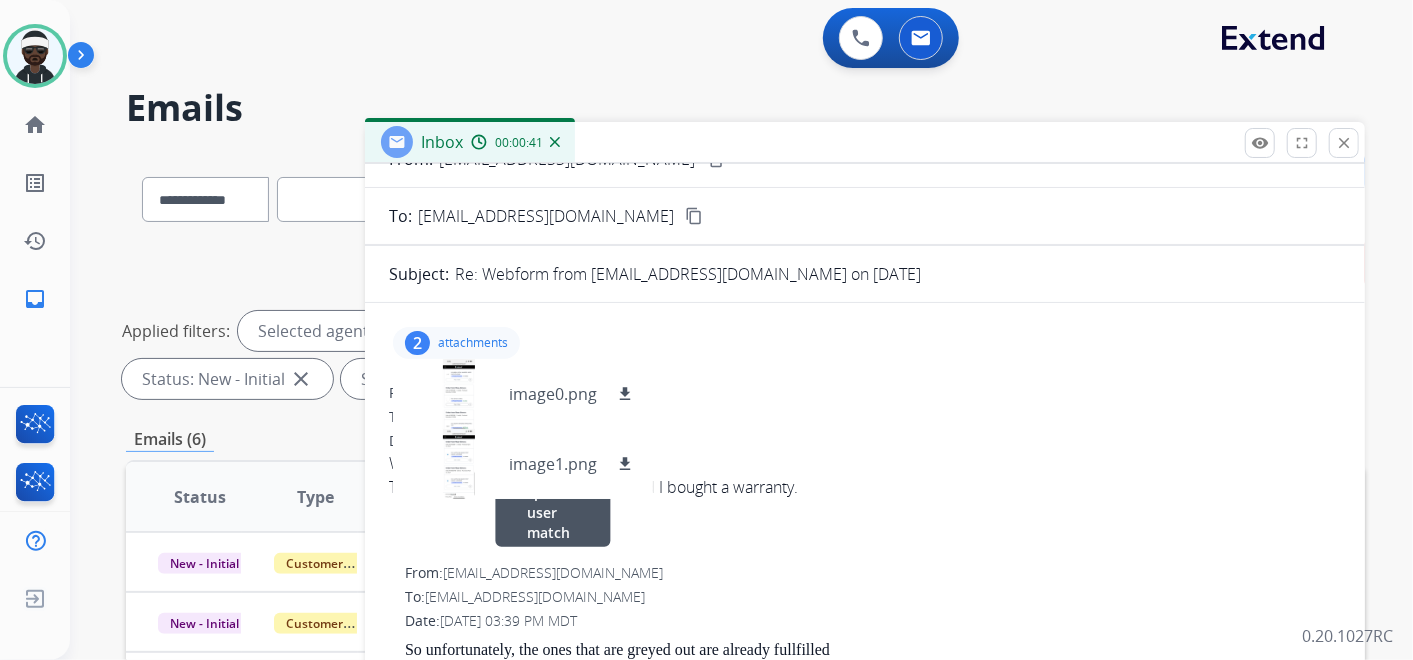 scroll, scrollTop: 111, scrollLeft: 0, axis: vertical 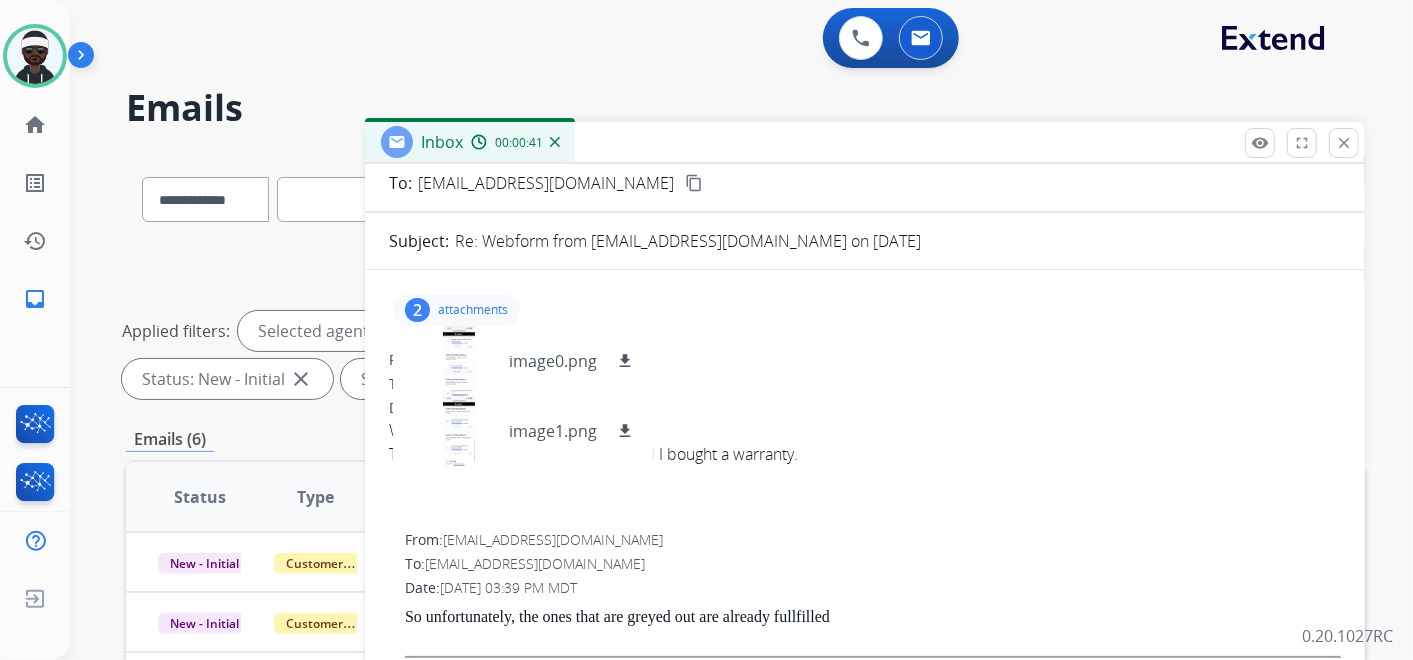 click at bounding box center [865, 478] 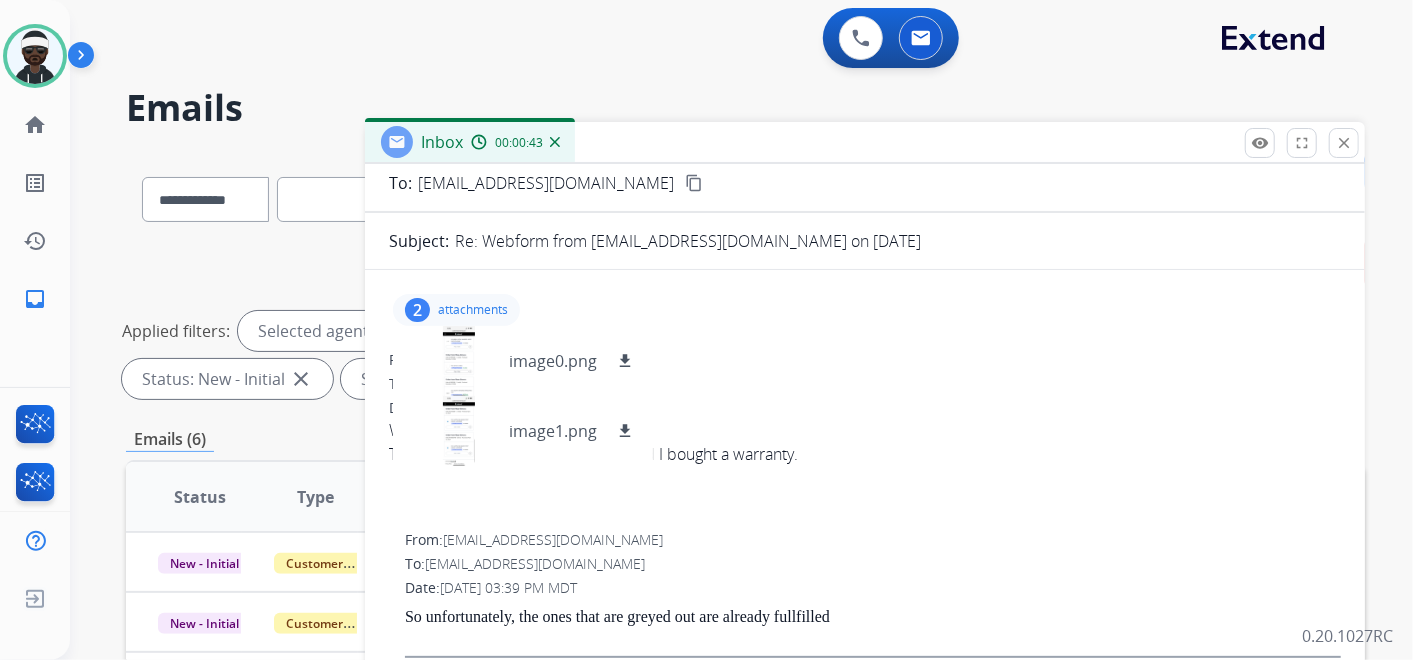 click on "attachments" at bounding box center [473, 310] 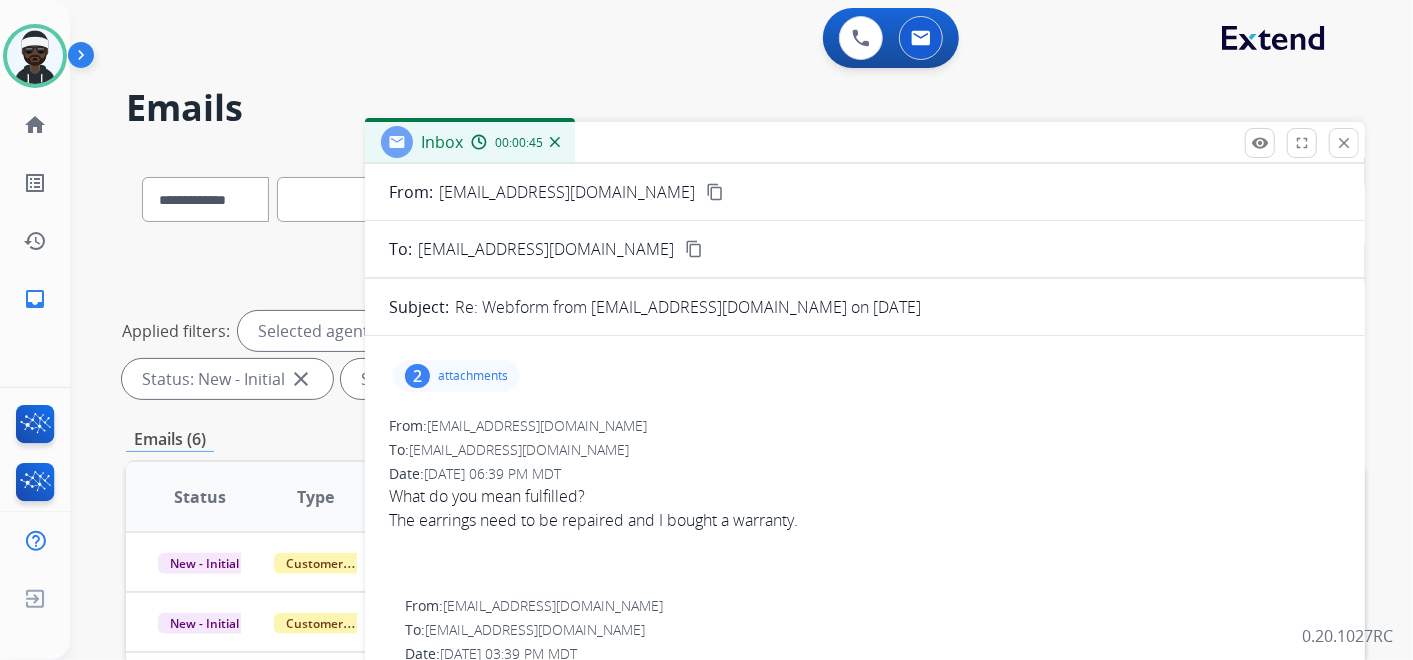 scroll, scrollTop: 0, scrollLeft: 0, axis: both 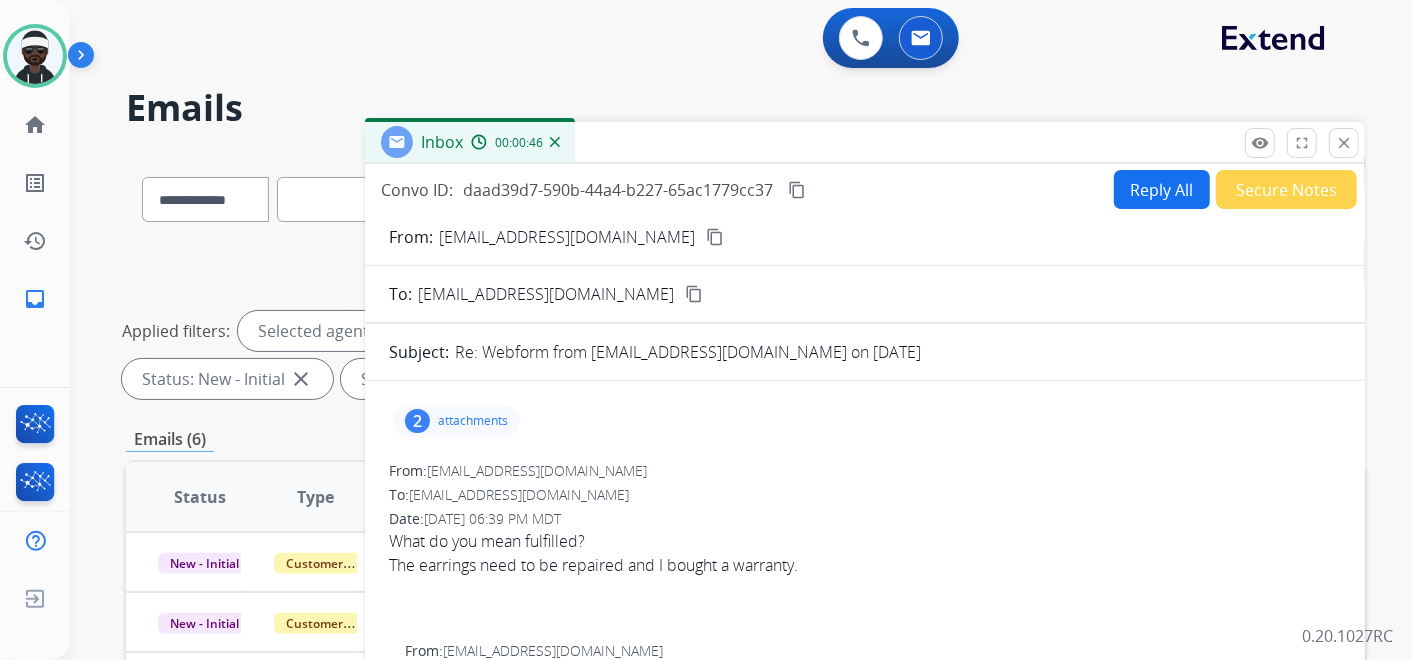 click on "From: [EMAIL_ADDRESS][DOMAIN_NAME] content_copy To:  [EMAIL_ADDRESS][DOMAIN_NAME]  content_copy Subject:  Re: Webform from [EMAIL_ADDRESS][DOMAIN_NAME] on [DATE]  2 attachments  From:  [EMAIL_ADDRESS][DOMAIN_NAME]   To:  [EMAIL_ADDRESS][DOMAIN_NAME]  Date:  [DATE] 06:39 PM MDT What do you mean fulfilled? The earrings need to be repaired and I bought a warranty.  From:  [EMAIL_ADDRESS][DOMAIN_NAME]   To:  [EMAIL_ADDRESS][DOMAIN_NAME]  Date:  [DATE] 03:39 PM MDT So unfortunately, the ones that are greyed out are already fullfilled  From:  [EMAIL_ADDRESS][DOMAIN_NAME]   To:  [EMAIL_ADDRESS][DOMAIN_NAME]  Date:  [DATE] 11:43 AM MDT  From:  [EMAIL_ADDRESS][DOMAIN_NAME]   To:  [EMAIL_ADDRESS][DOMAIN_NAME]  Date:  [DATE] 10:57 AM MDT Hi, could you please send us a screenshot of the problem you are having submitting a claim. Thanks for being an Extend customer. Extend Customer Support [EMAIL_ADDRESS][DOMAIN_NAME] | [DOMAIN_NAME]  From:  [EMAIL_ADDRESS][DOMAIN_NAME]   To:  [EMAIL_ADDRESS][DOMAIN_NAME]  Date:  [DATE] 03:05 AM MDT" at bounding box center (865, 984) 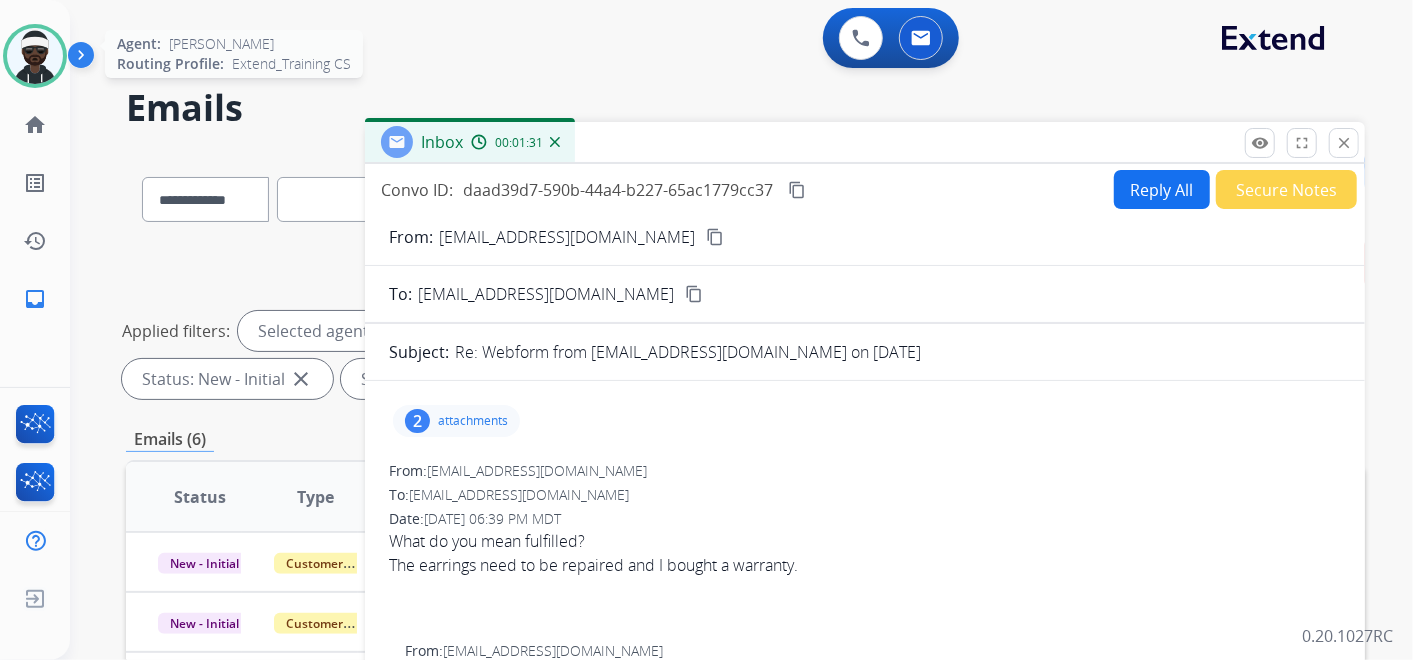 click at bounding box center [35, 56] 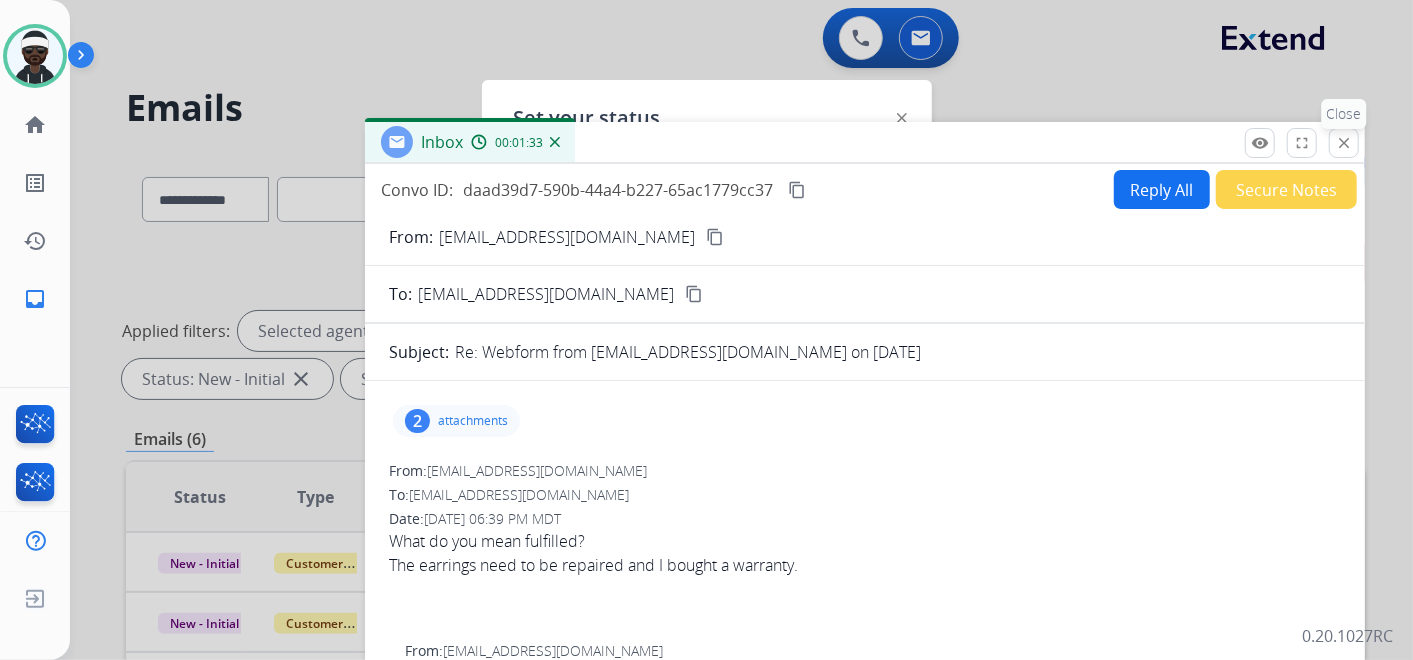 drag, startPoint x: 1354, startPoint y: 142, endPoint x: 1339, endPoint y: 145, distance: 15.297058 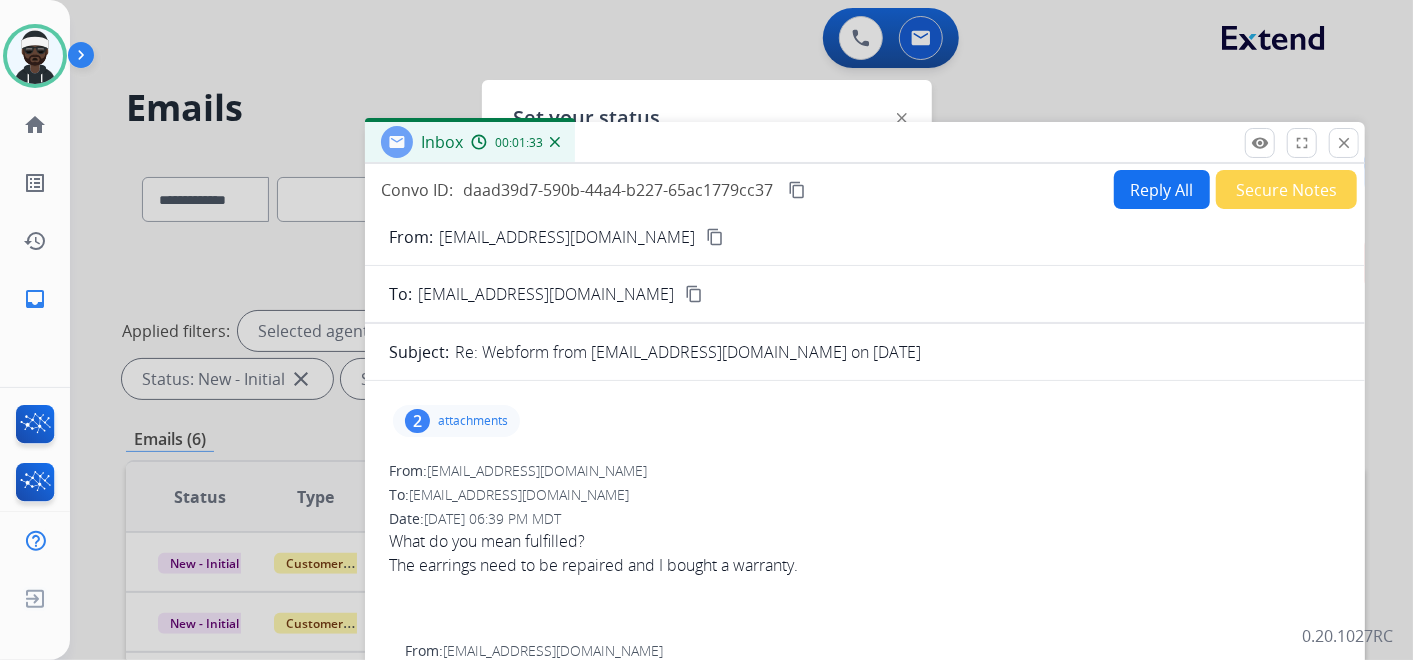 click on "close Close" at bounding box center [1344, 143] 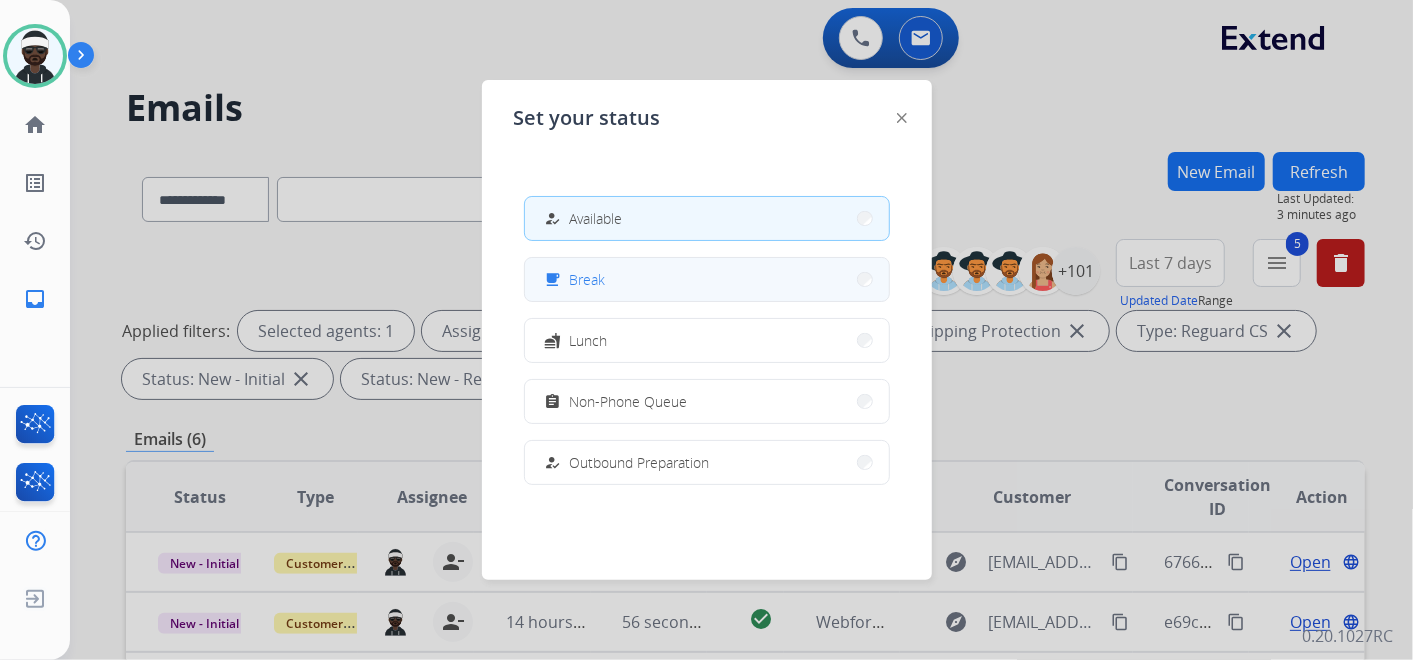 click on "free_breakfast Break" at bounding box center [707, 279] 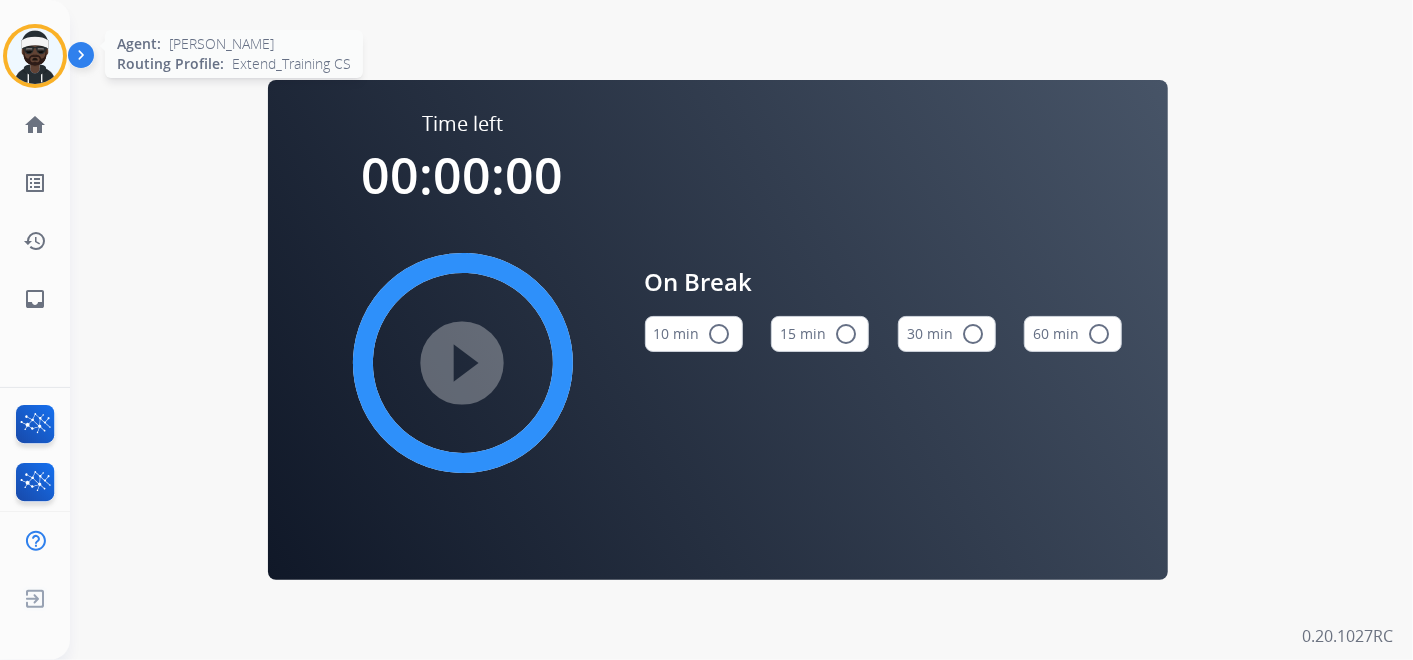 click at bounding box center (35, 56) 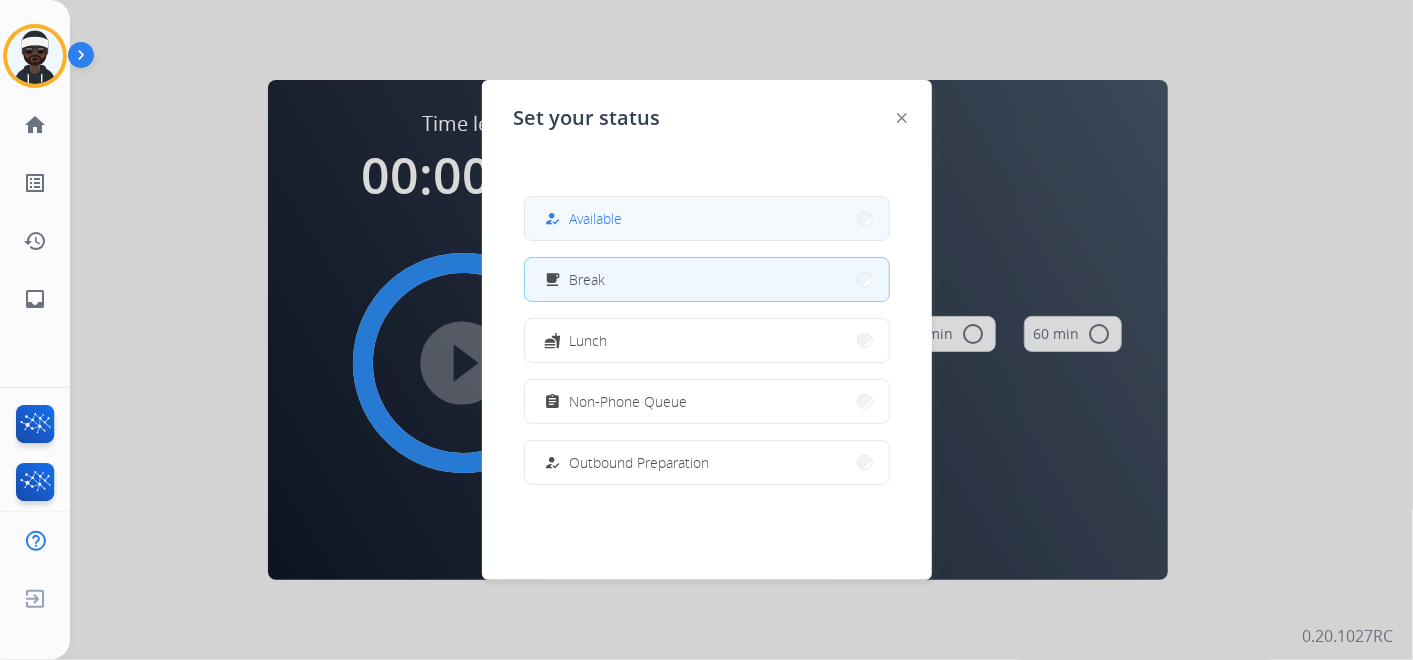 click on "how_to_reg Available" at bounding box center [707, 218] 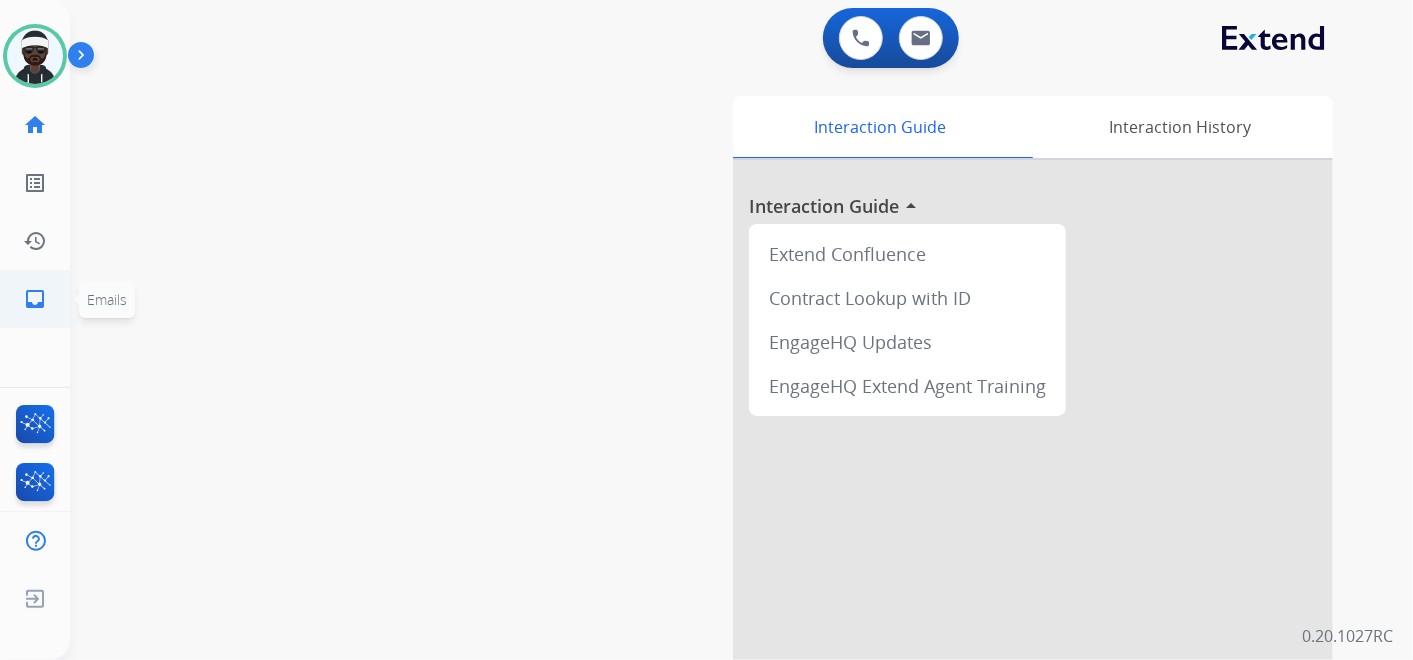 click on "inbox" 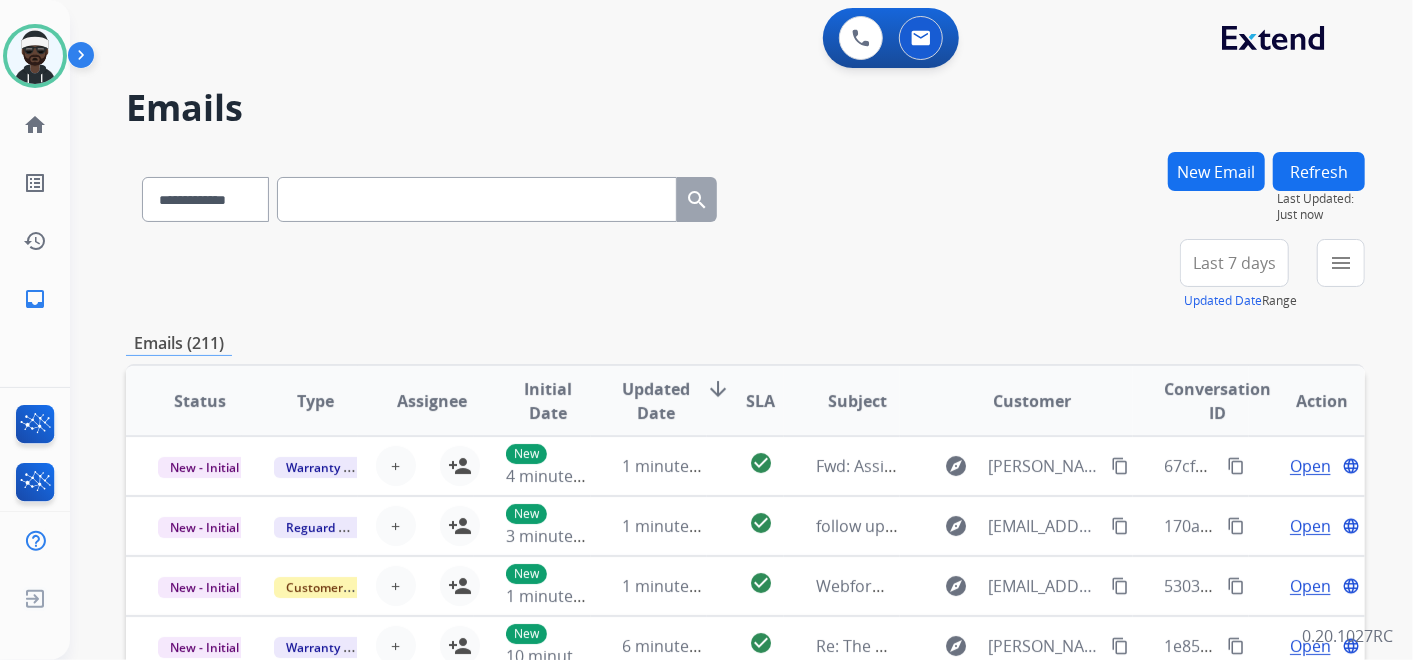 scroll, scrollTop: 1, scrollLeft: 0, axis: vertical 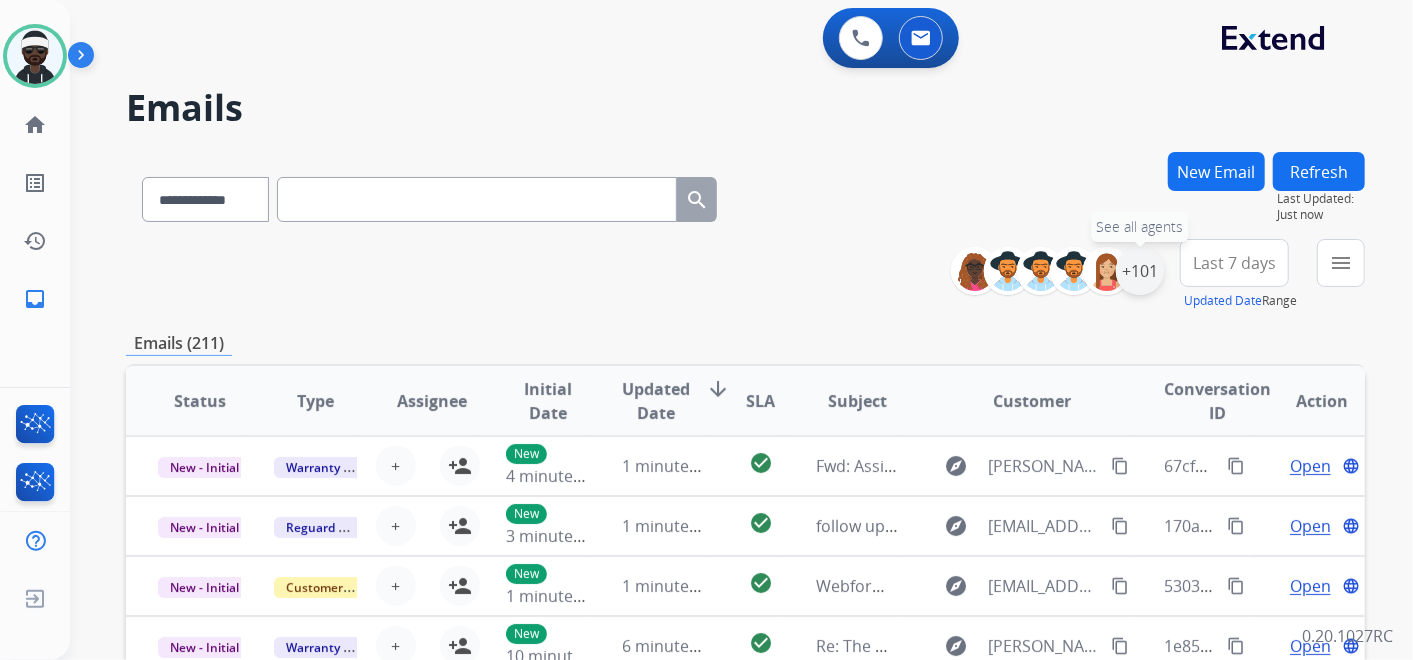 click on "+101" at bounding box center (1140, 271) 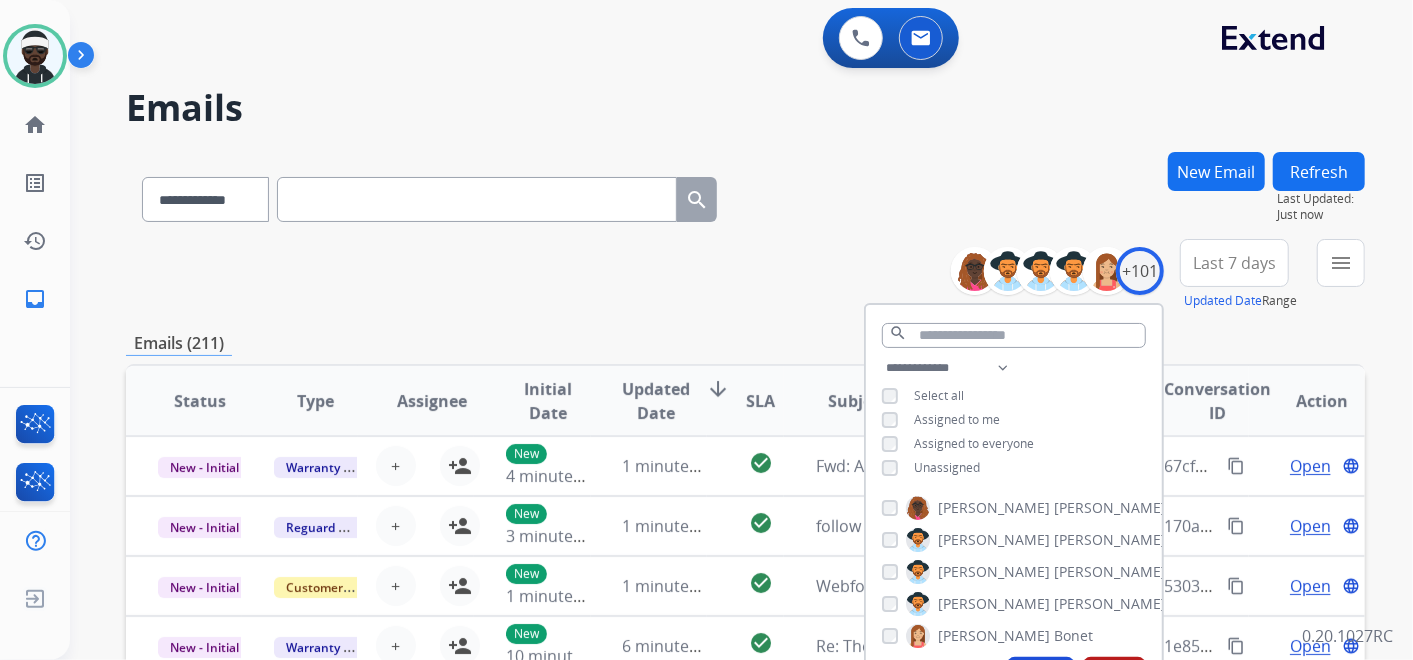 click on "Unassigned" at bounding box center [947, 467] 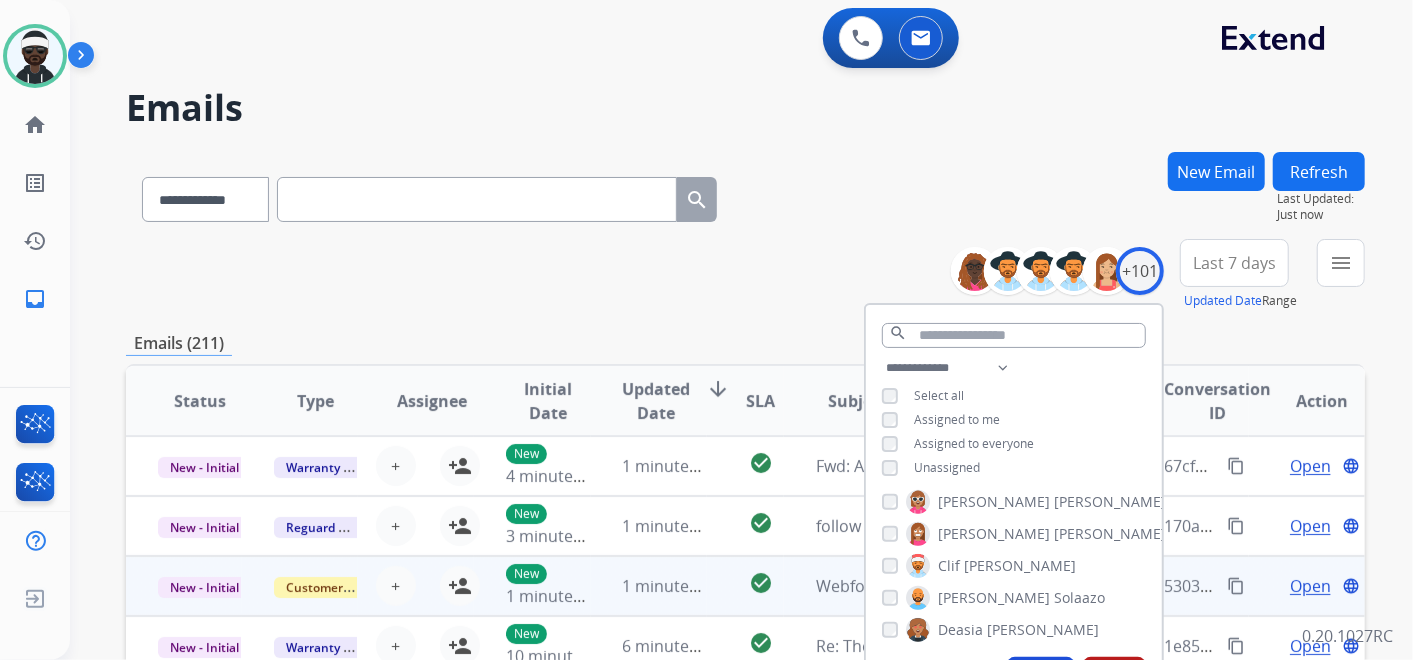 scroll, scrollTop: 666, scrollLeft: 0, axis: vertical 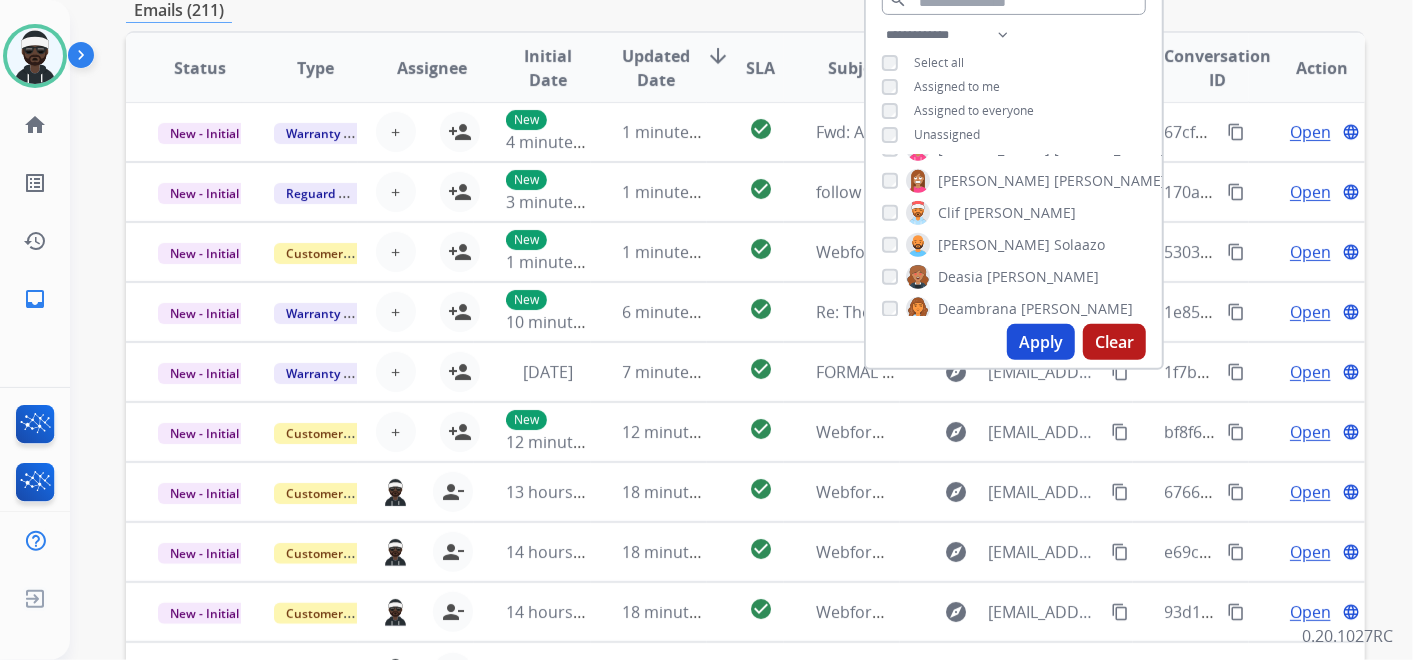 click on "Apply" at bounding box center (1041, 342) 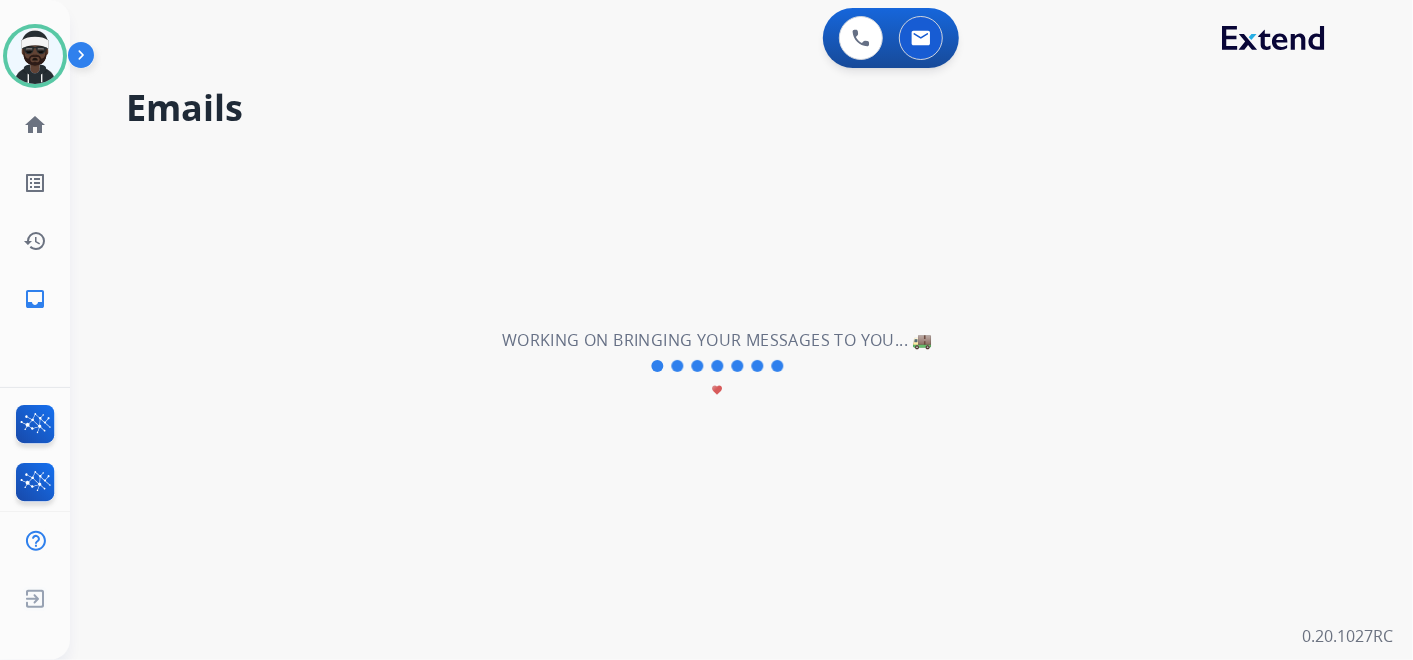scroll, scrollTop: 0, scrollLeft: 0, axis: both 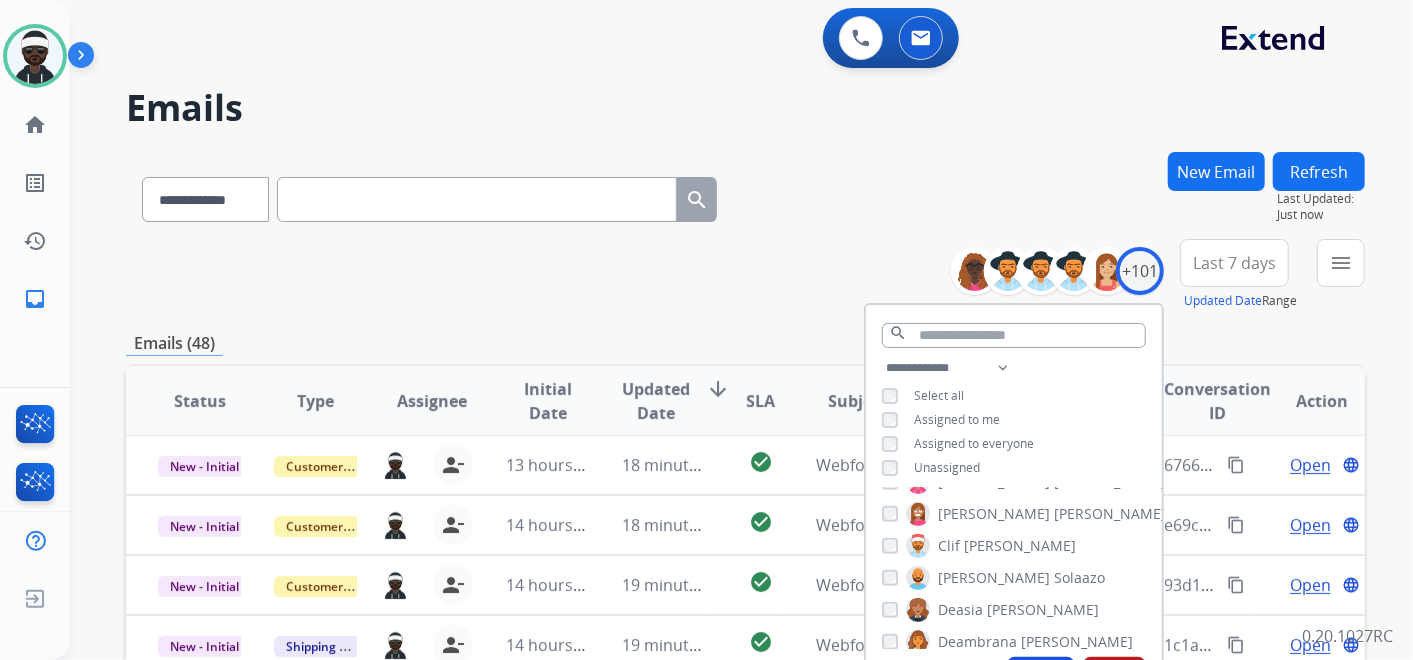 click on "**********" at bounding box center [745, 275] 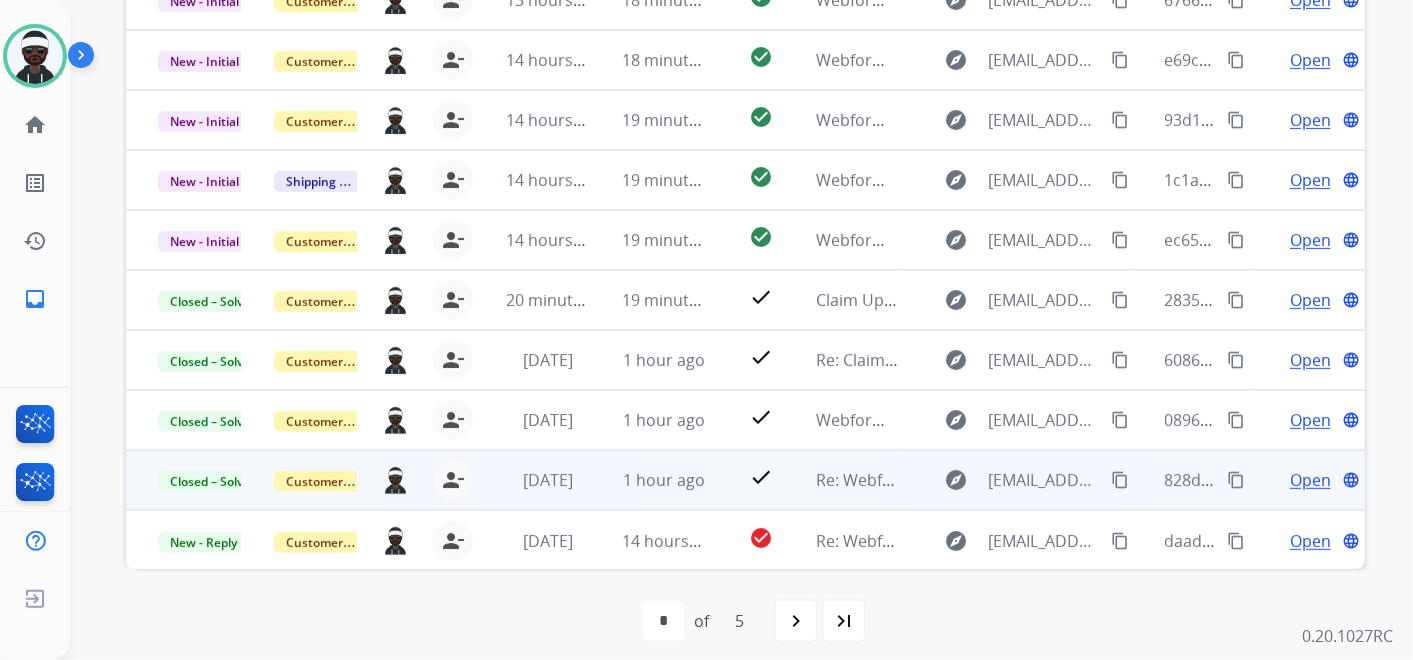 scroll, scrollTop: 477, scrollLeft: 0, axis: vertical 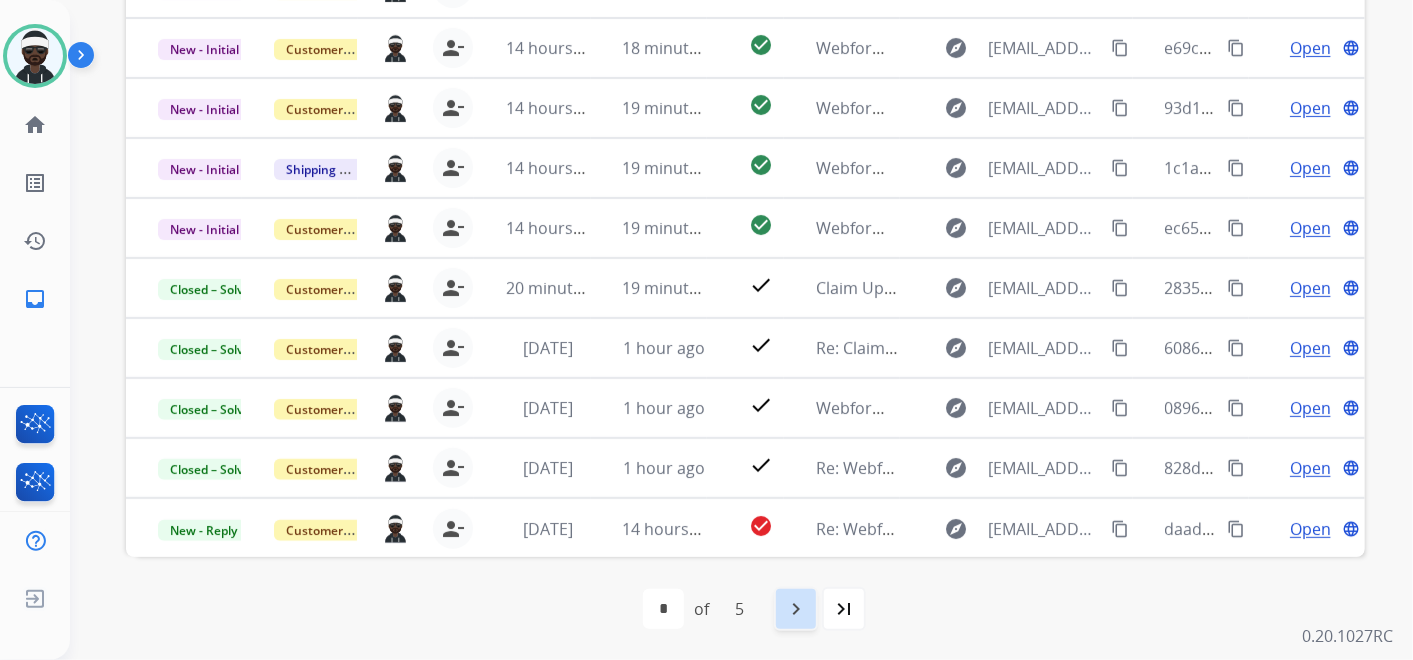 click on "navigate_next" at bounding box center [796, 609] 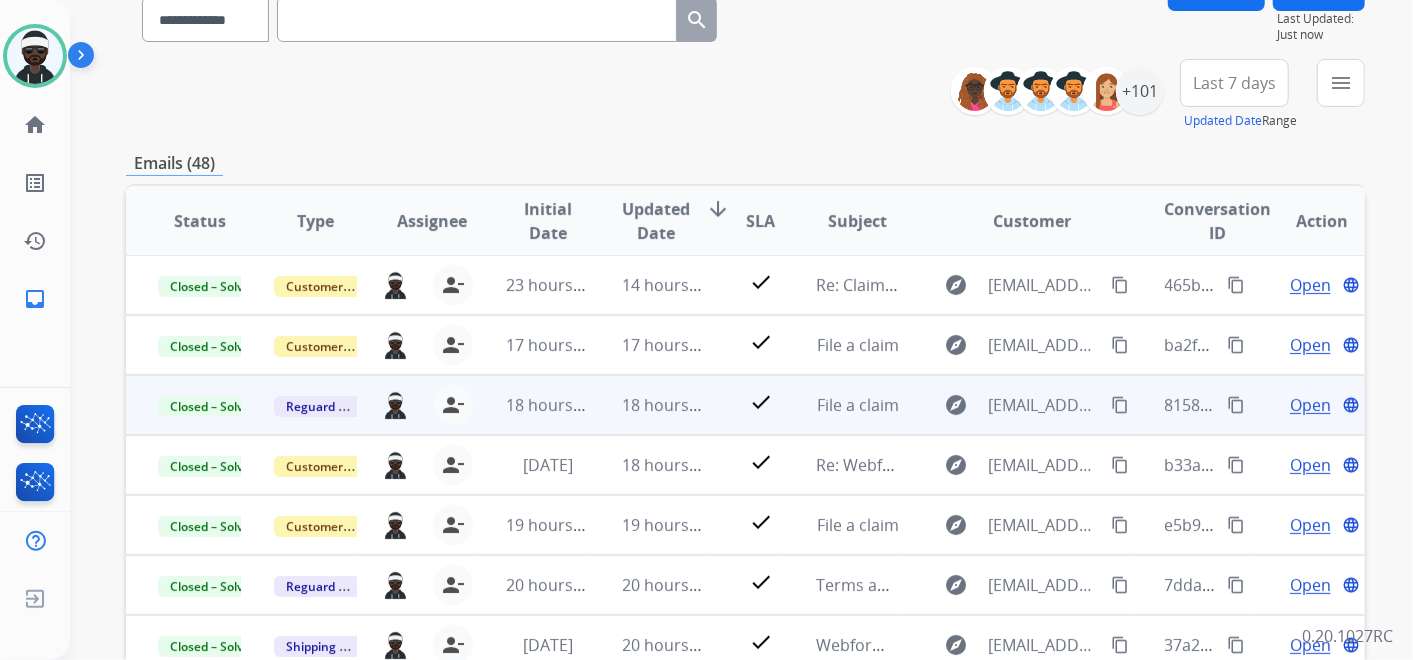 scroll, scrollTop: 0, scrollLeft: 0, axis: both 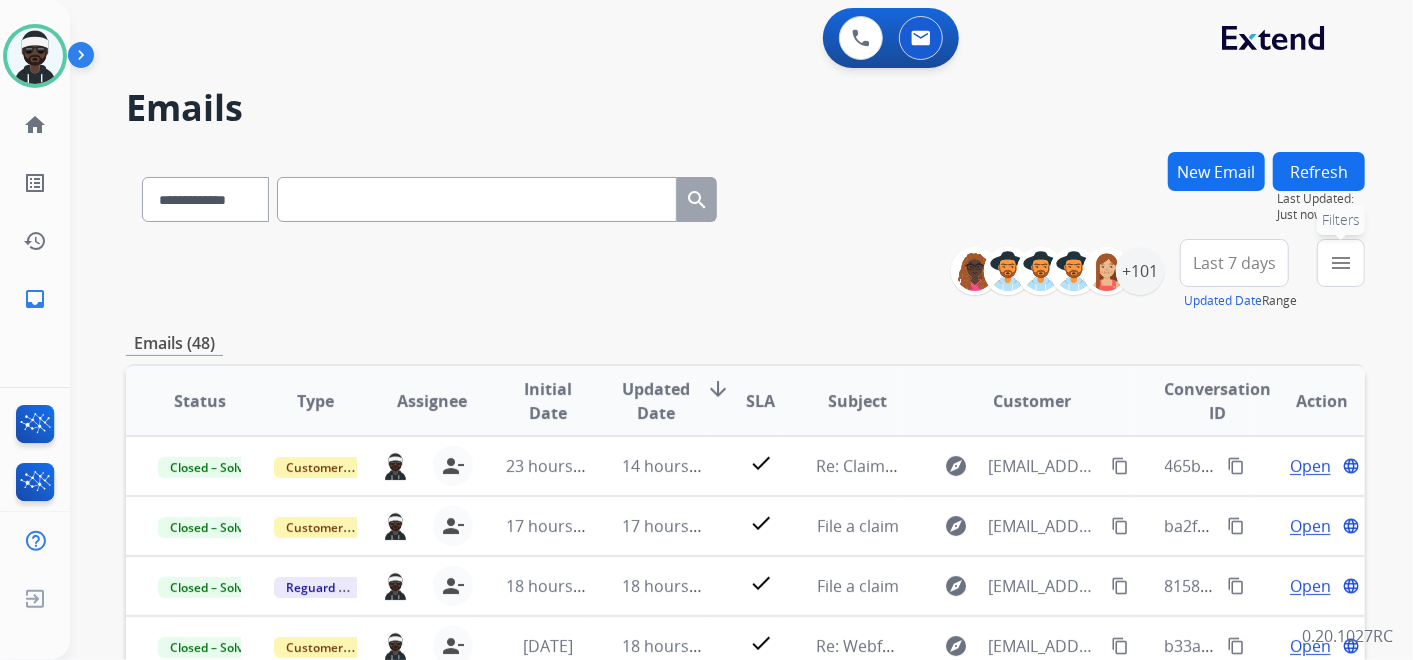 click on "menu  Filters" at bounding box center [1341, 263] 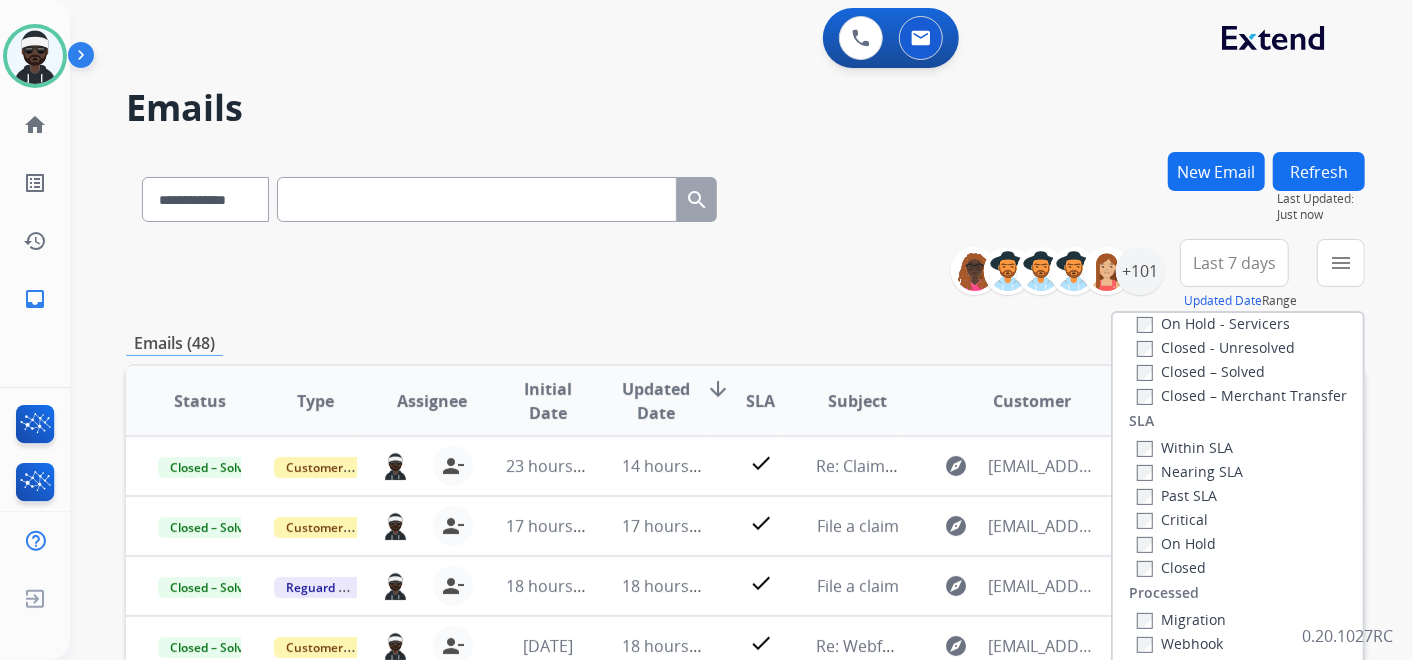 scroll, scrollTop: 526, scrollLeft: 0, axis: vertical 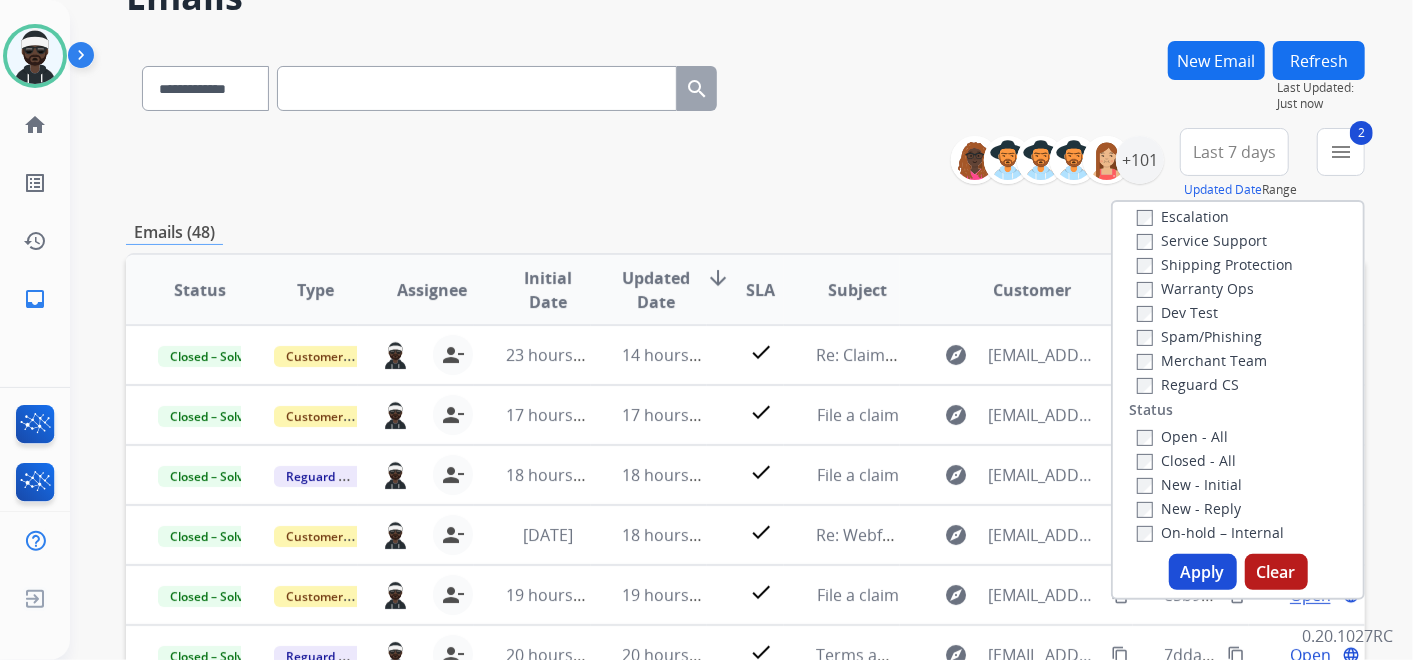 click on "Apply" at bounding box center [1203, 572] 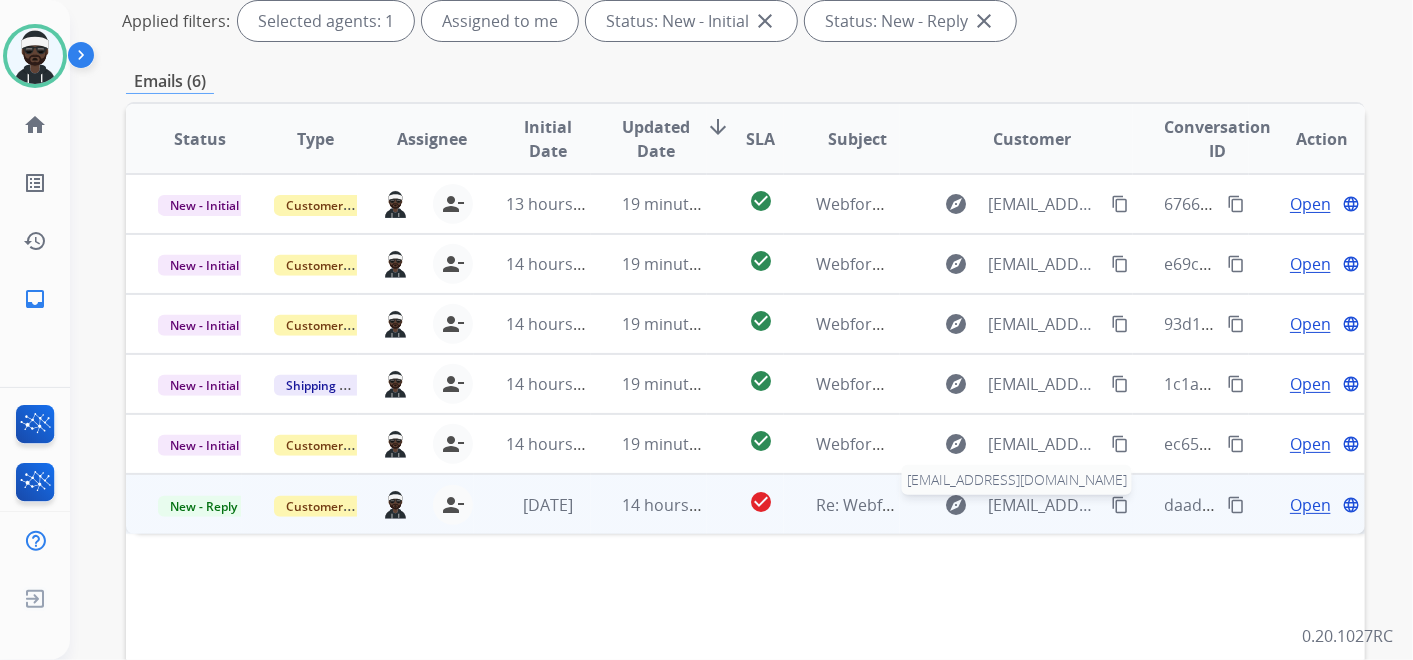 scroll, scrollTop: 303, scrollLeft: 0, axis: vertical 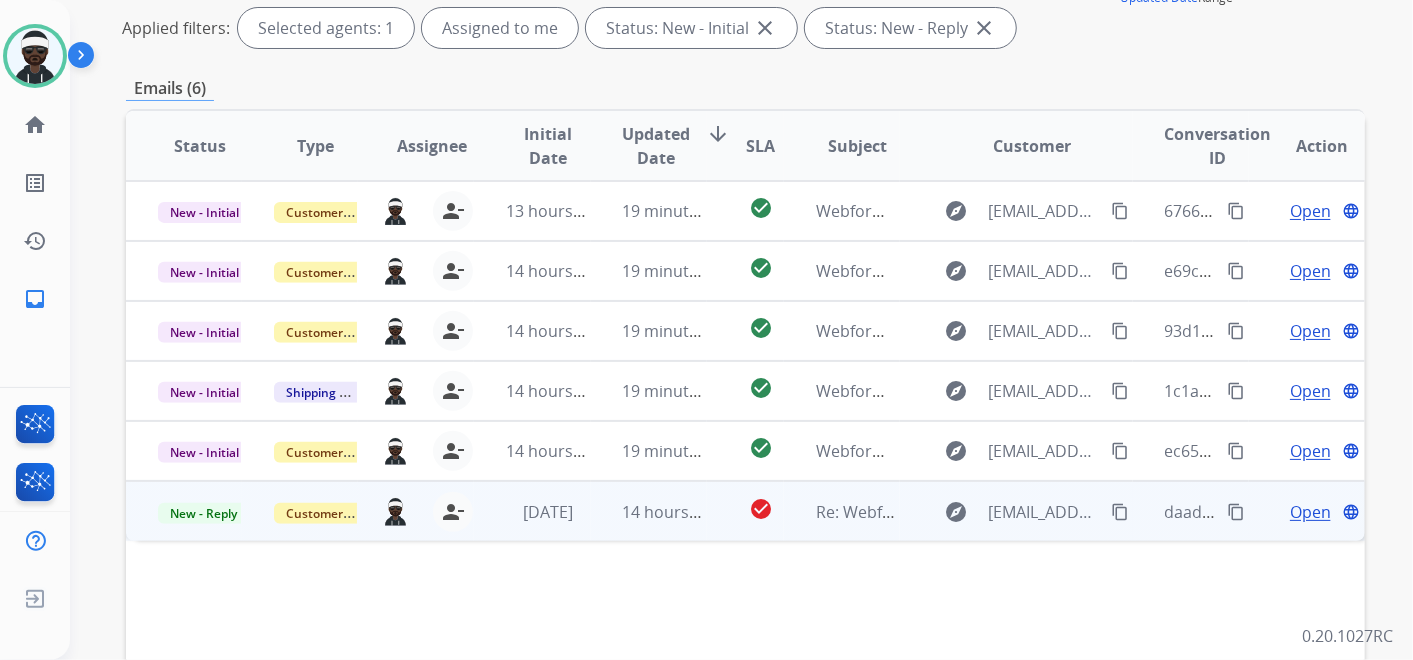 click on "Open" at bounding box center [1310, 512] 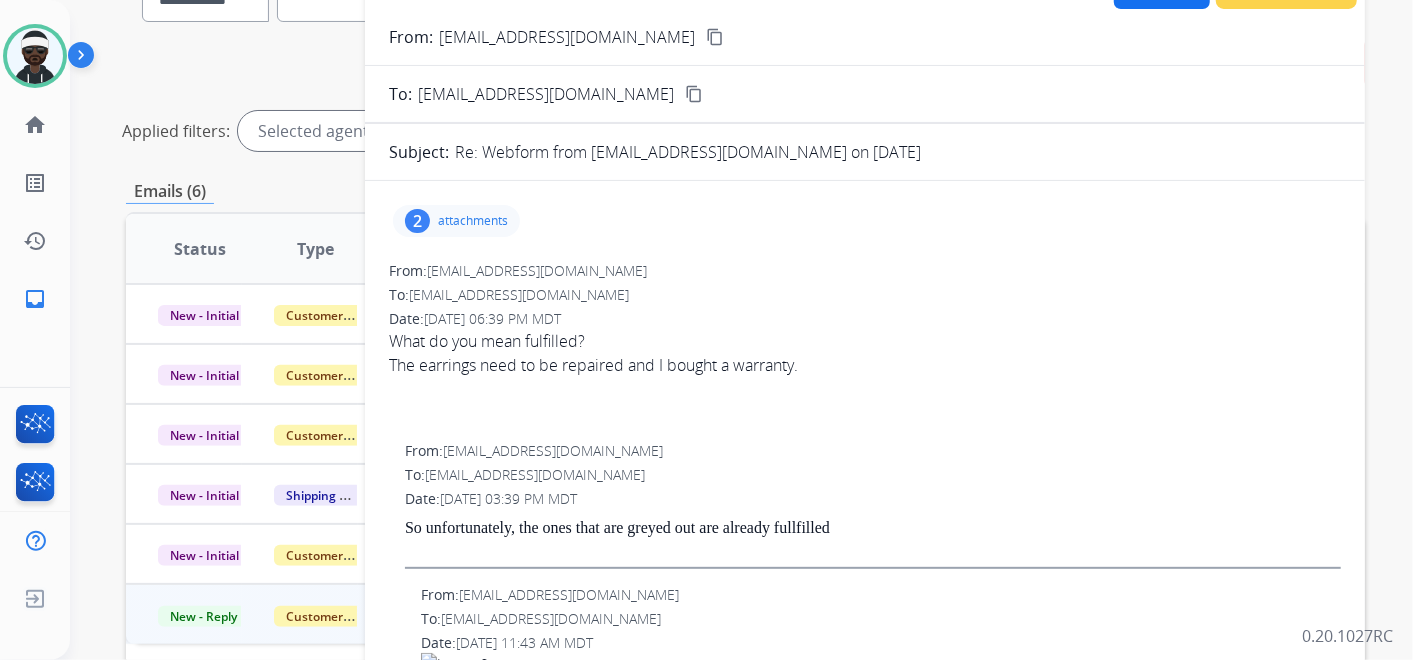 scroll, scrollTop: 81, scrollLeft: 0, axis: vertical 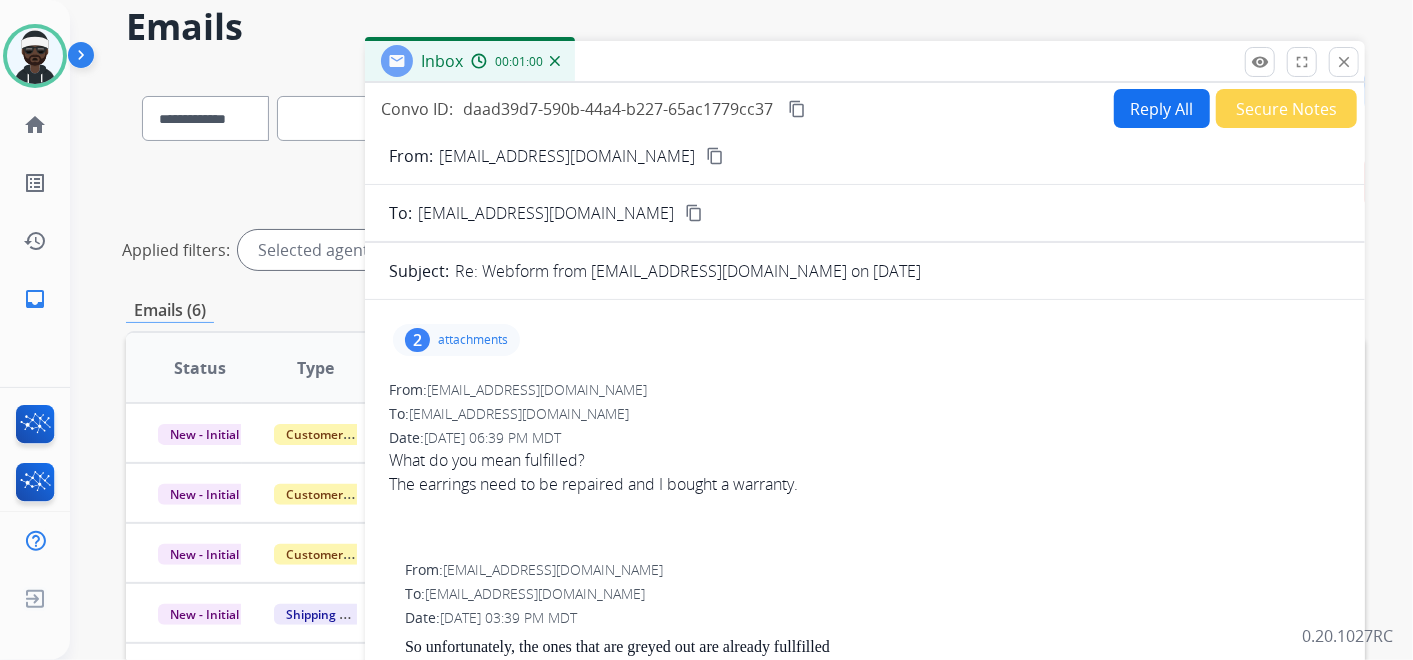 click on "2 attachments" at bounding box center [456, 340] 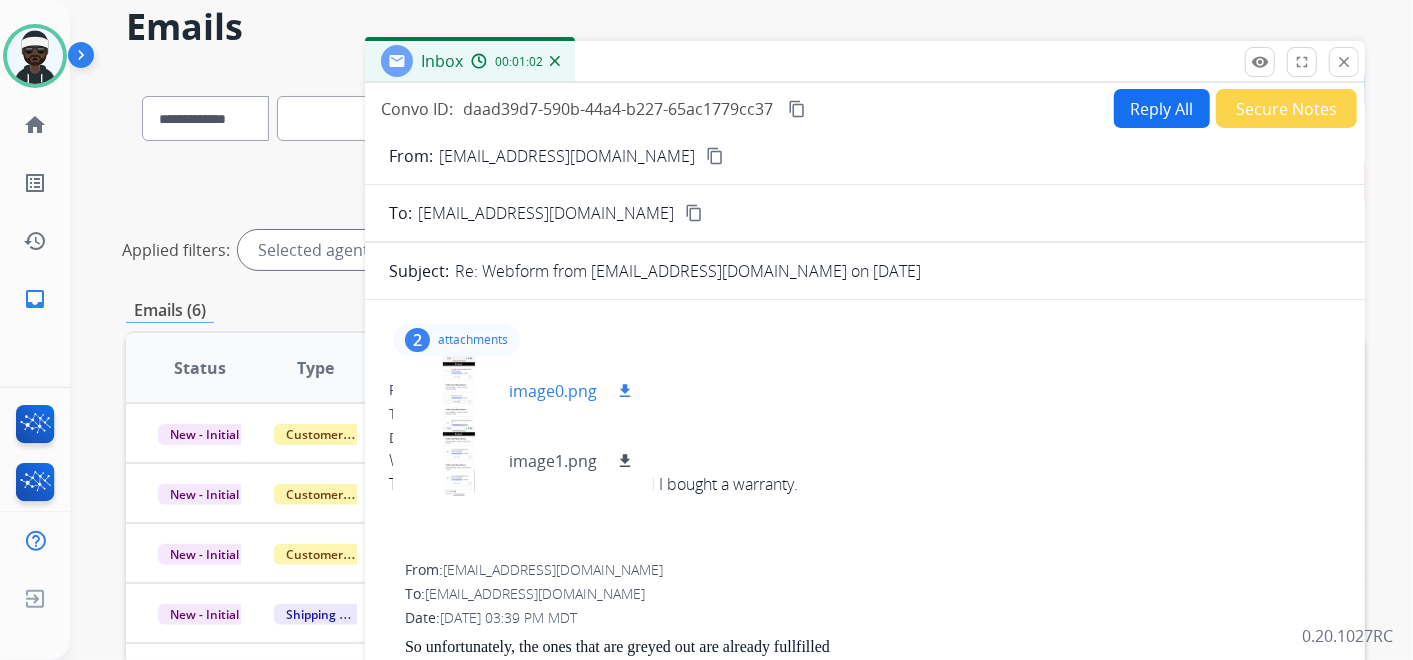 click at bounding box center (459, 391) 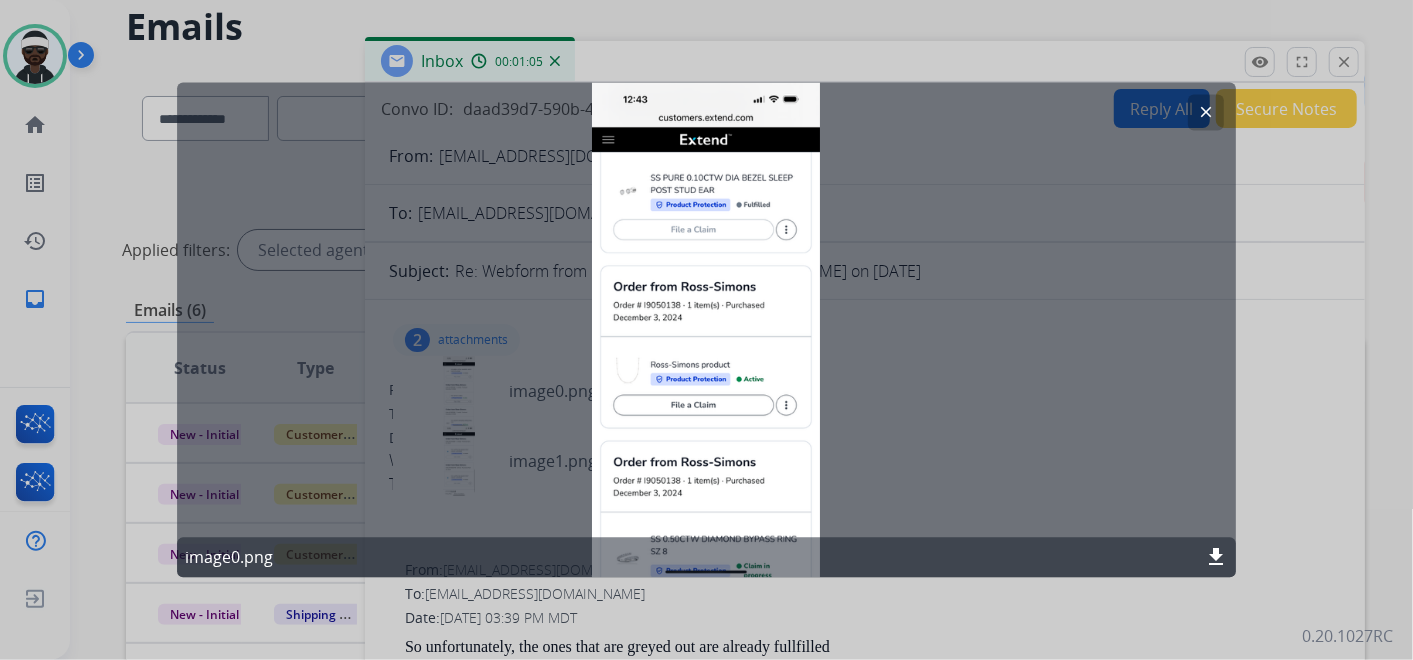 click on "clear image0.png download" 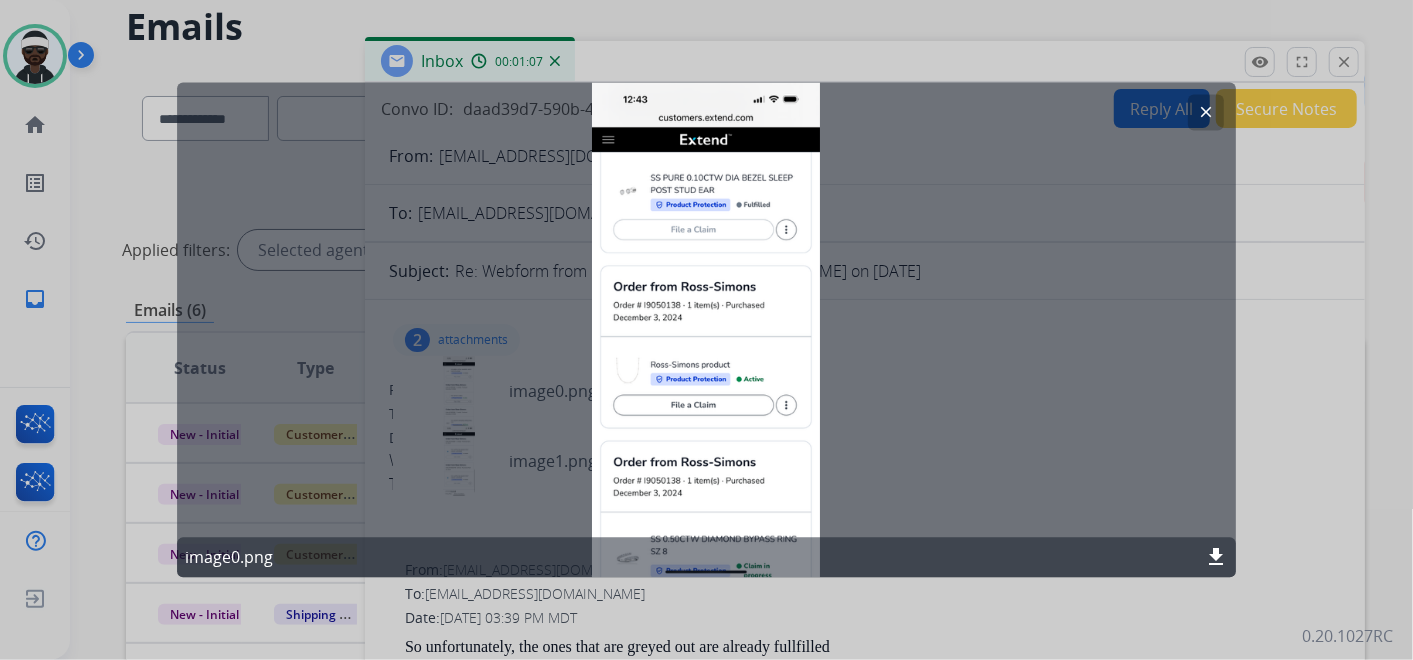 click on "clear" 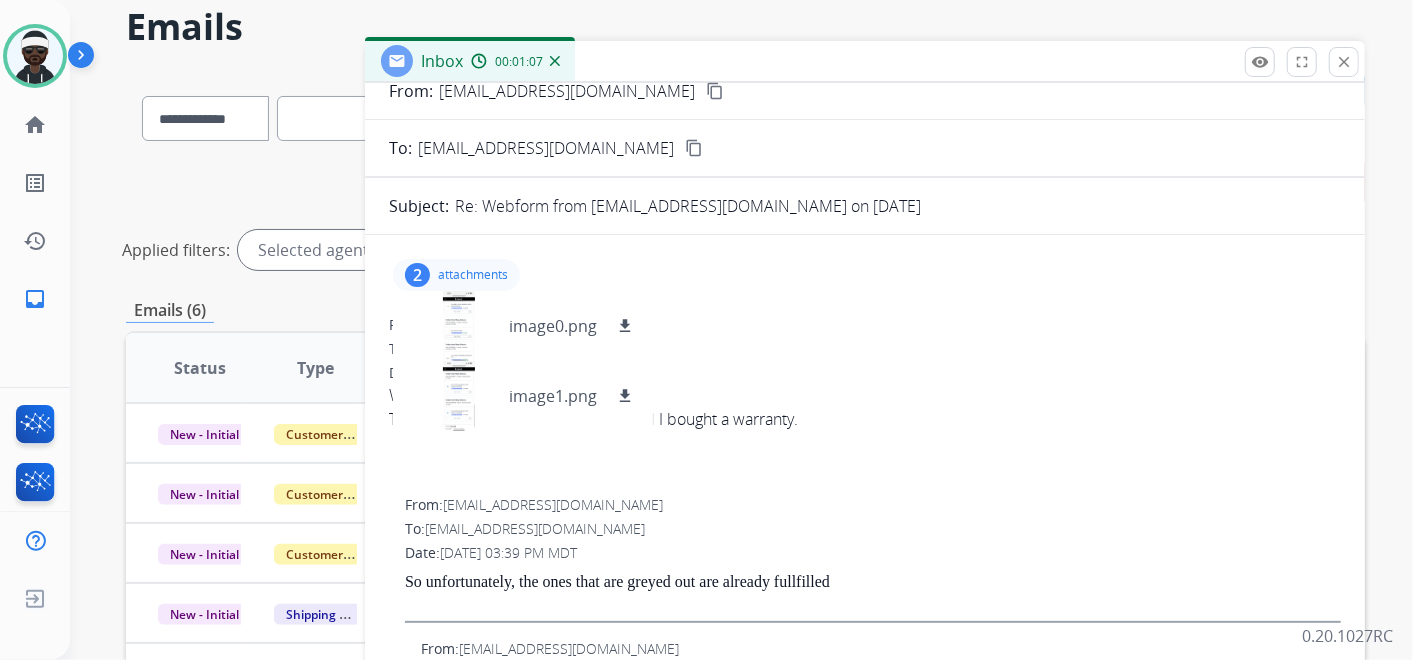 scroll, scrollTop: 111, scrollLeft: 0, axis: vertical 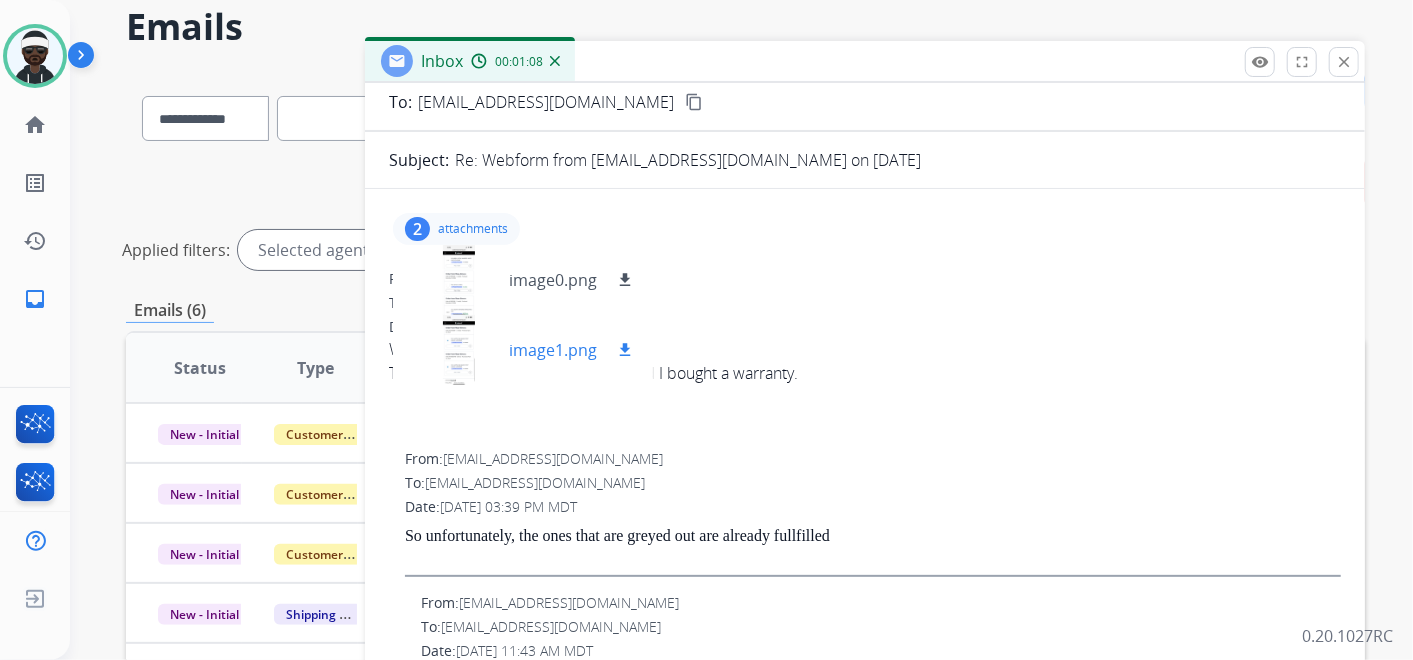 click at bounding box center [459, 350] 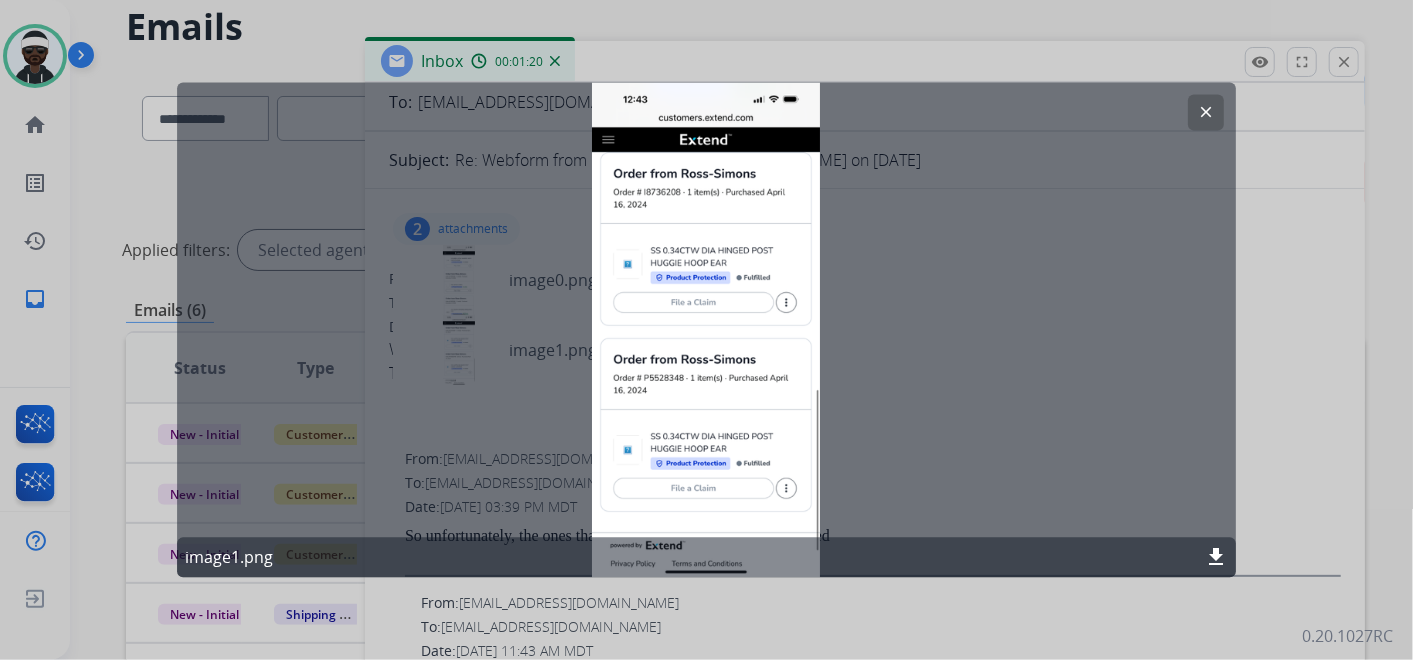 click on "clear" 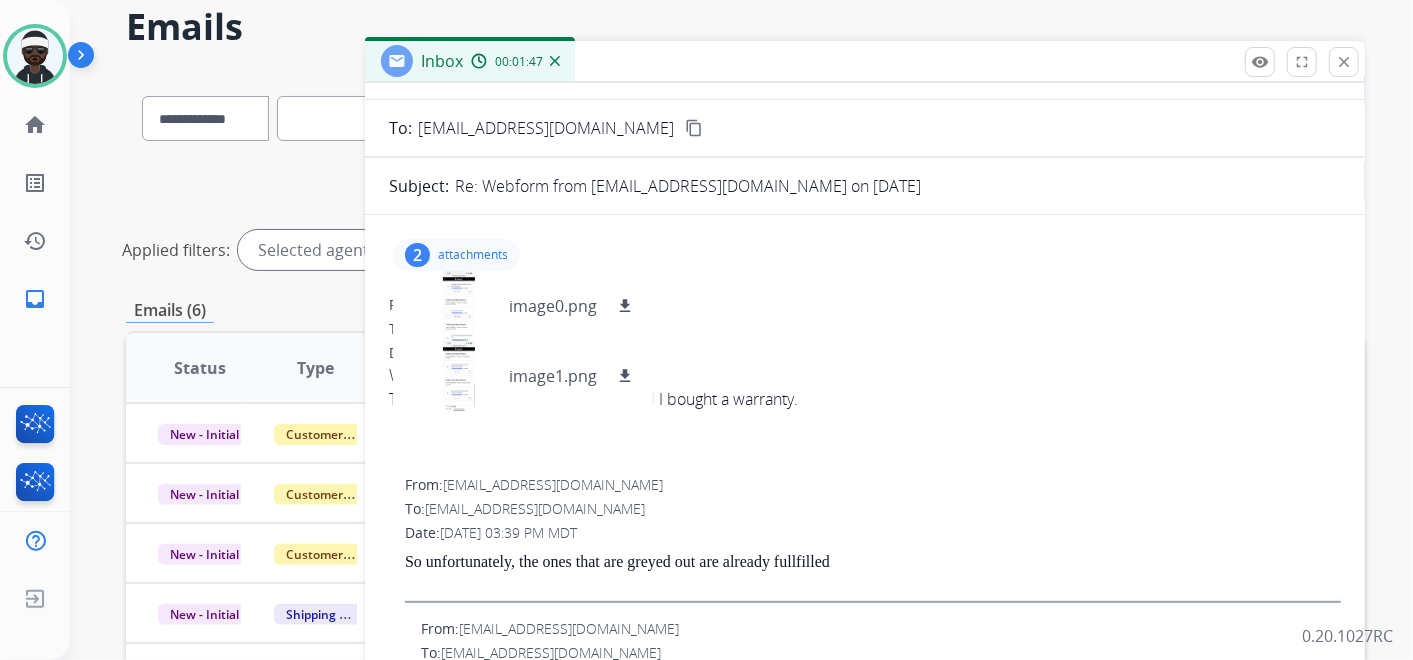 scroll, scrollTop: 0, scrollLeft: 0, axis: both 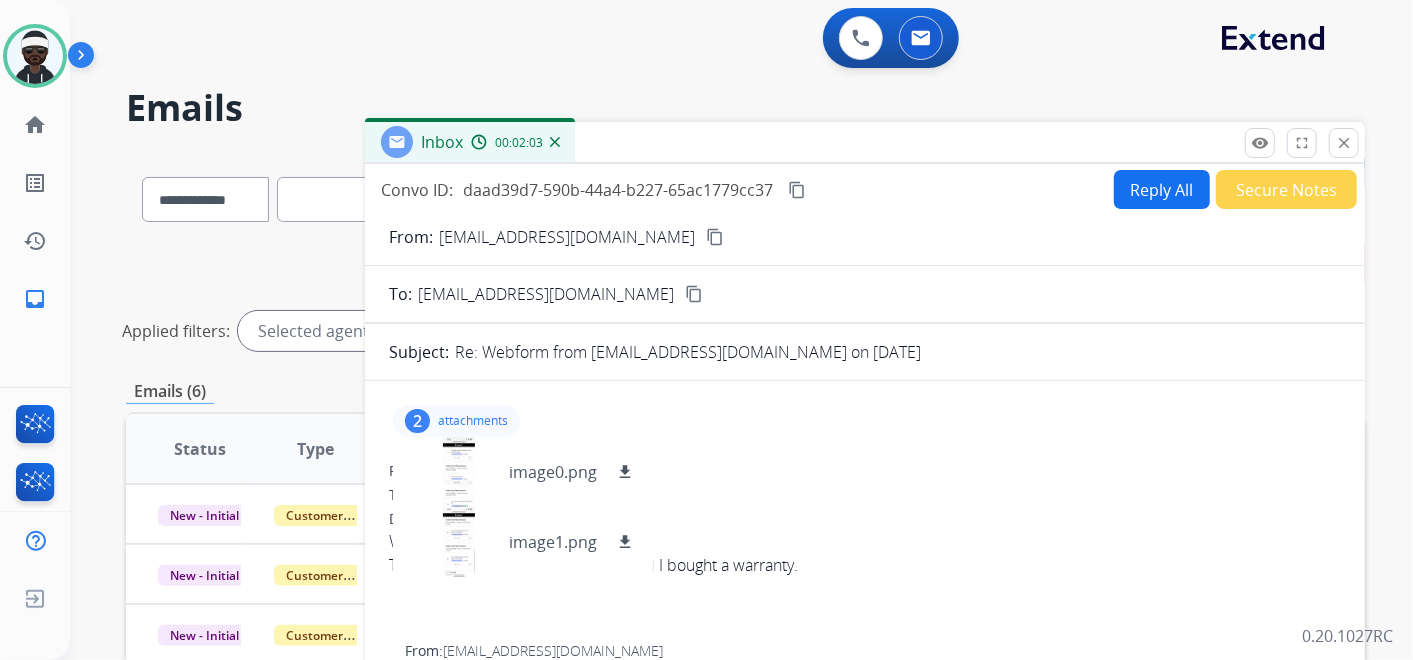 click on "Reply All" at bounding box center [1162, 189] 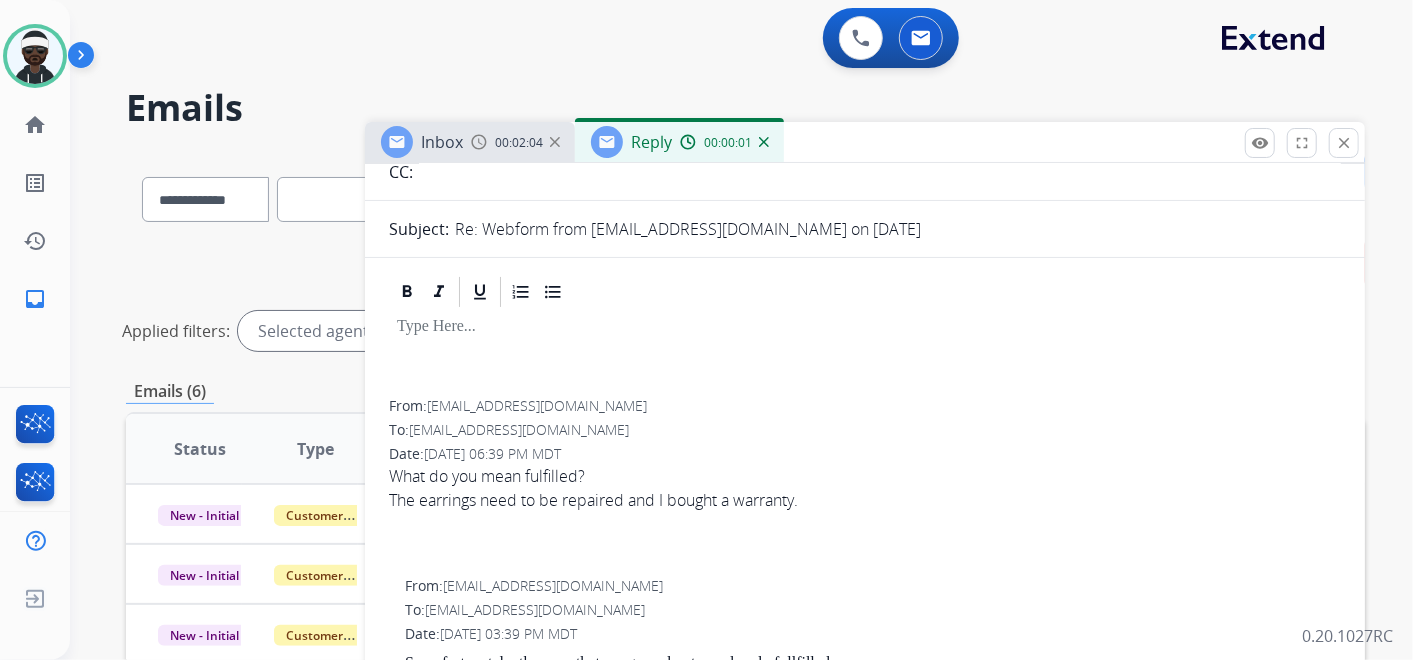 scroll, scrollTop: 222, scrollLeft: 0, axis: vertical 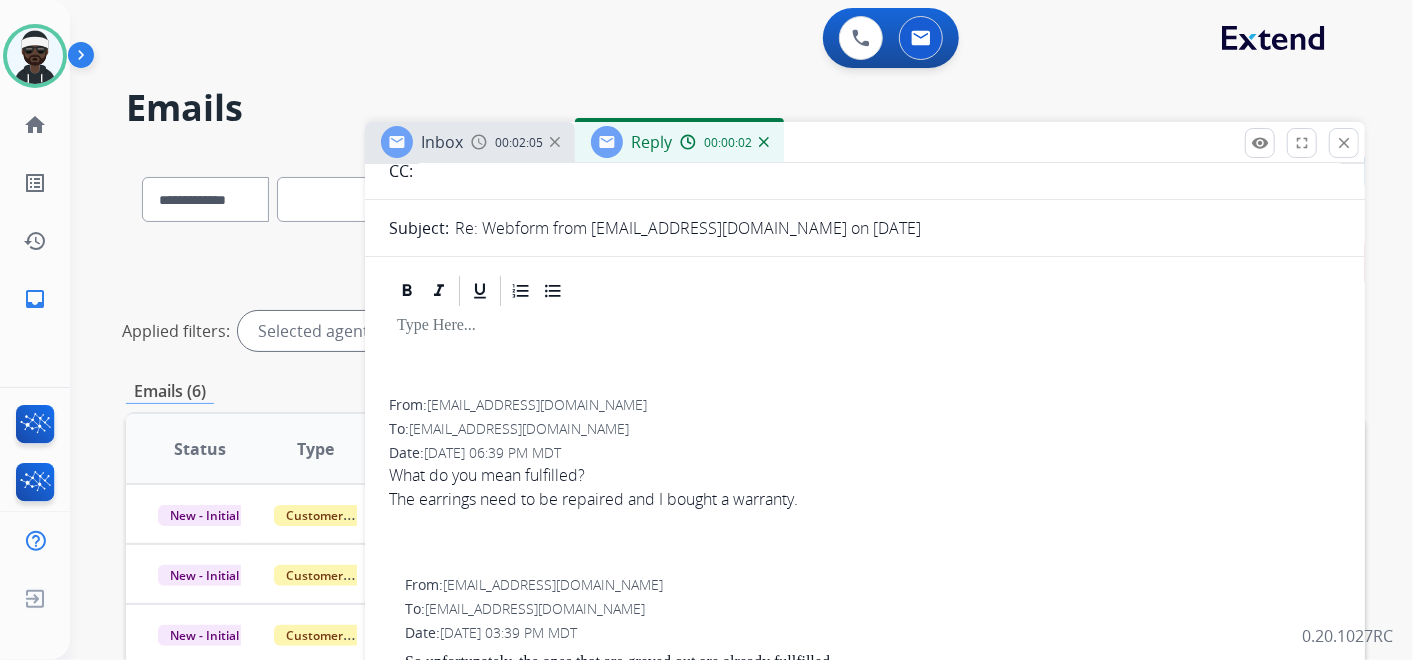 click at bounding box center (865, 354) 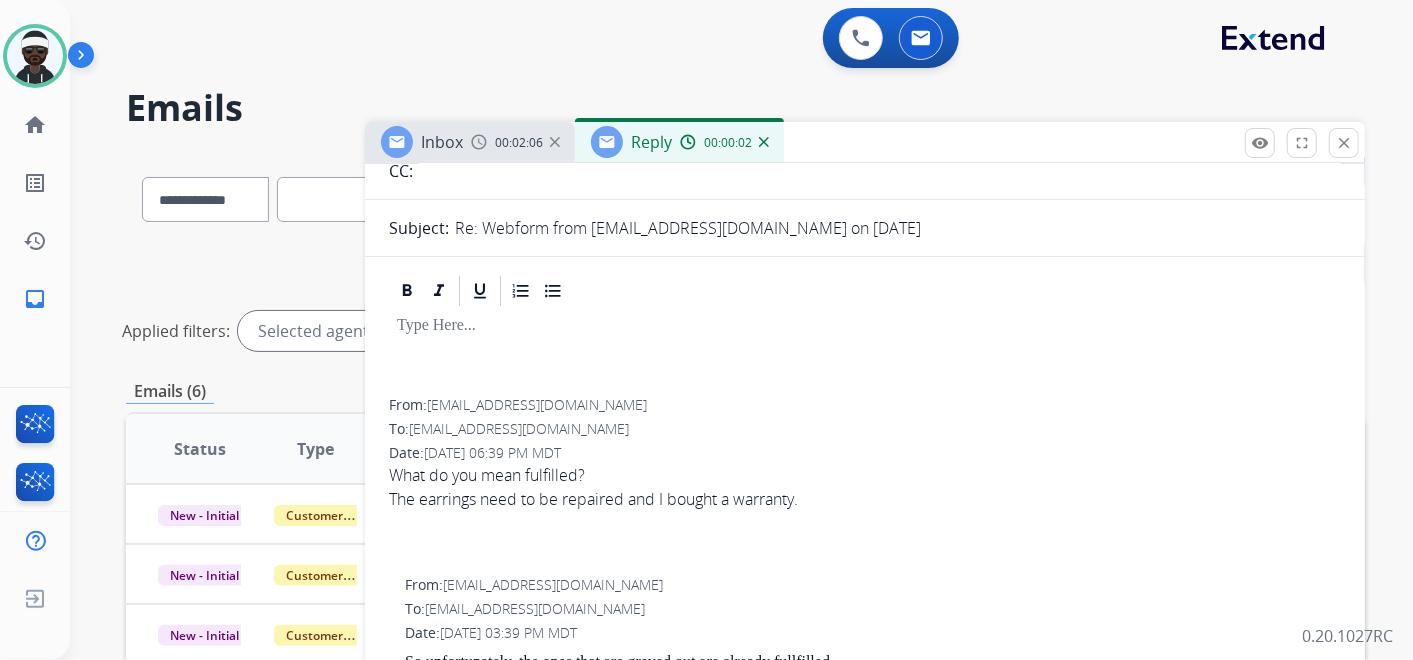 type 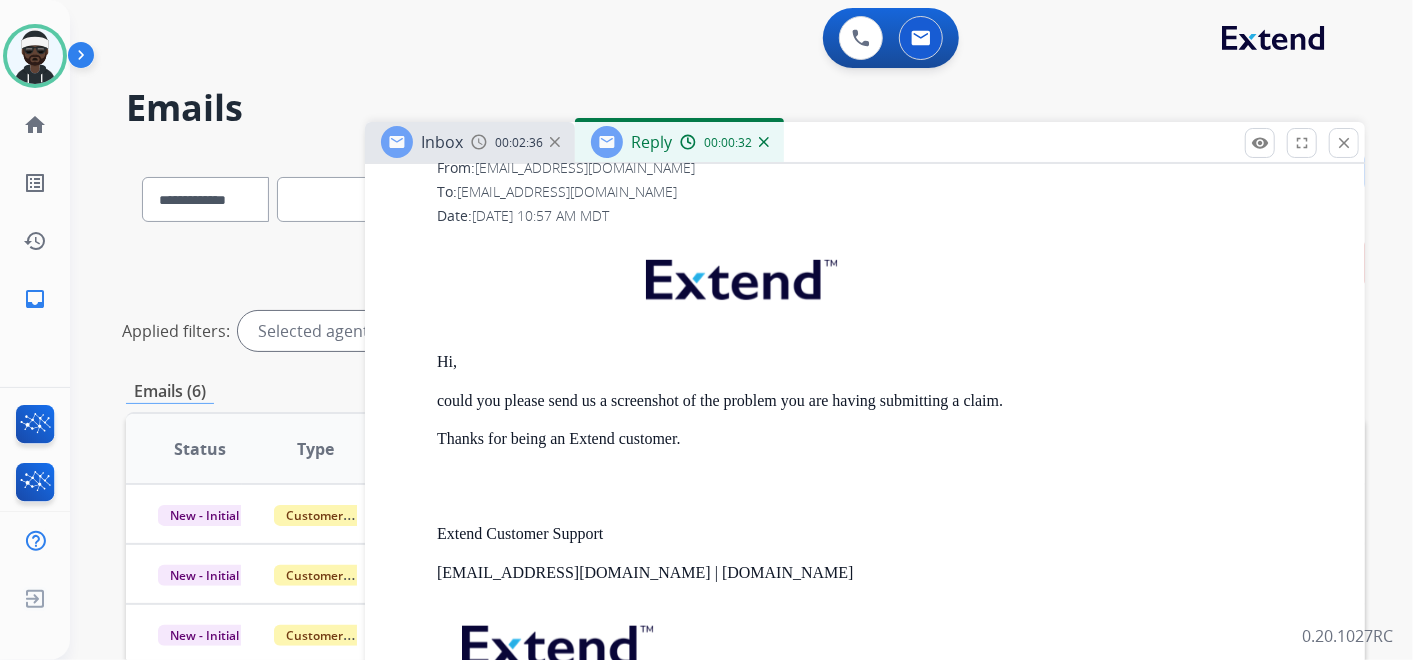 scroll, scrollTop: 965, scrollLeft: 0, axis: vertical 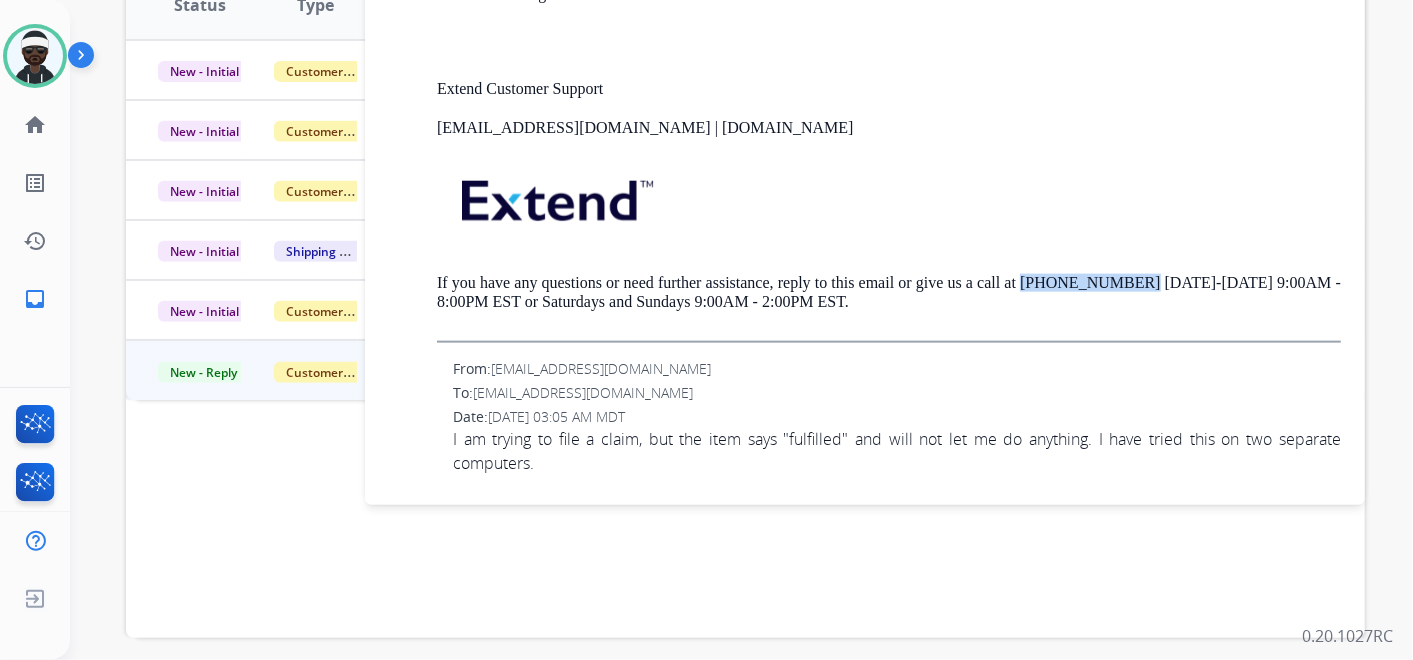 drag, startPoint x: 1048, startPoint y: 277, endPoint x: 1148, endPoint y: 285, distance: 100.31949 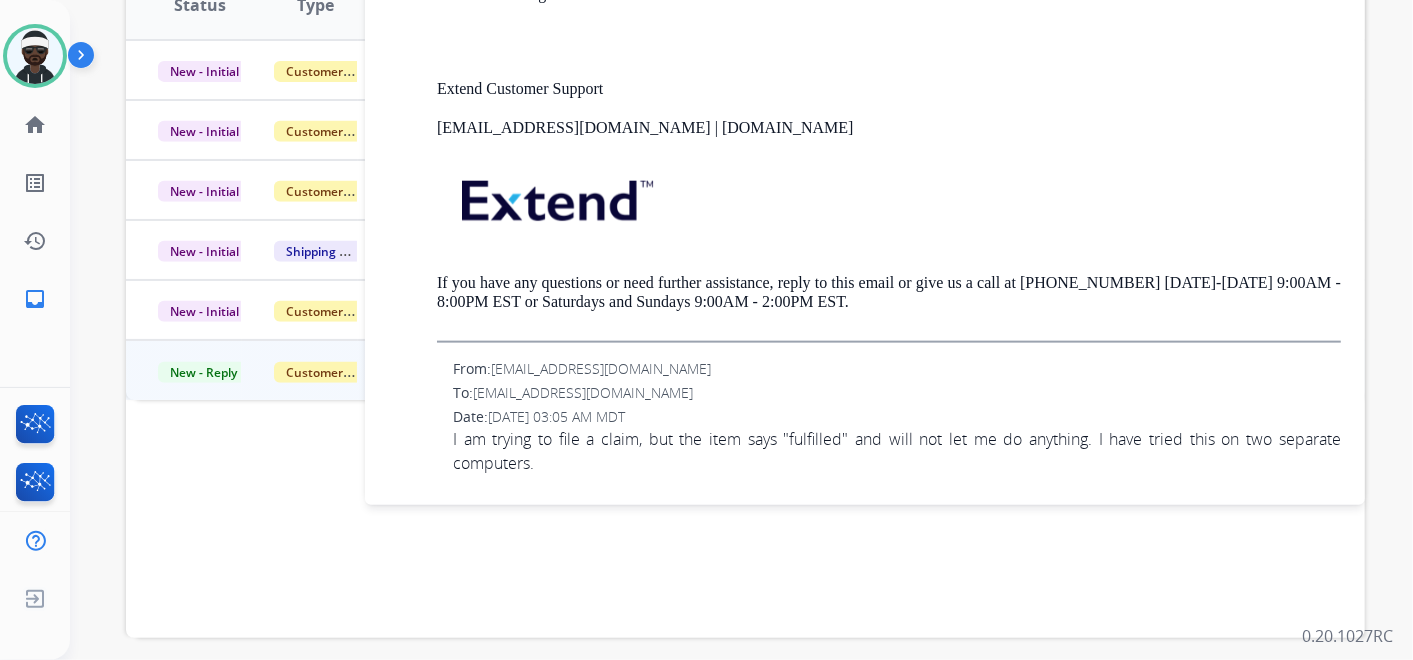 click on "If you have any questions or need further assistance, reply to this email or give us a call at [PHONE_NUMBER] [DATE]-[DATE] 9:00AM - 8:00PM EST or Saturdays and Sundays 9:00AM - 2:00PM EST." at bounding box center (889, 292) 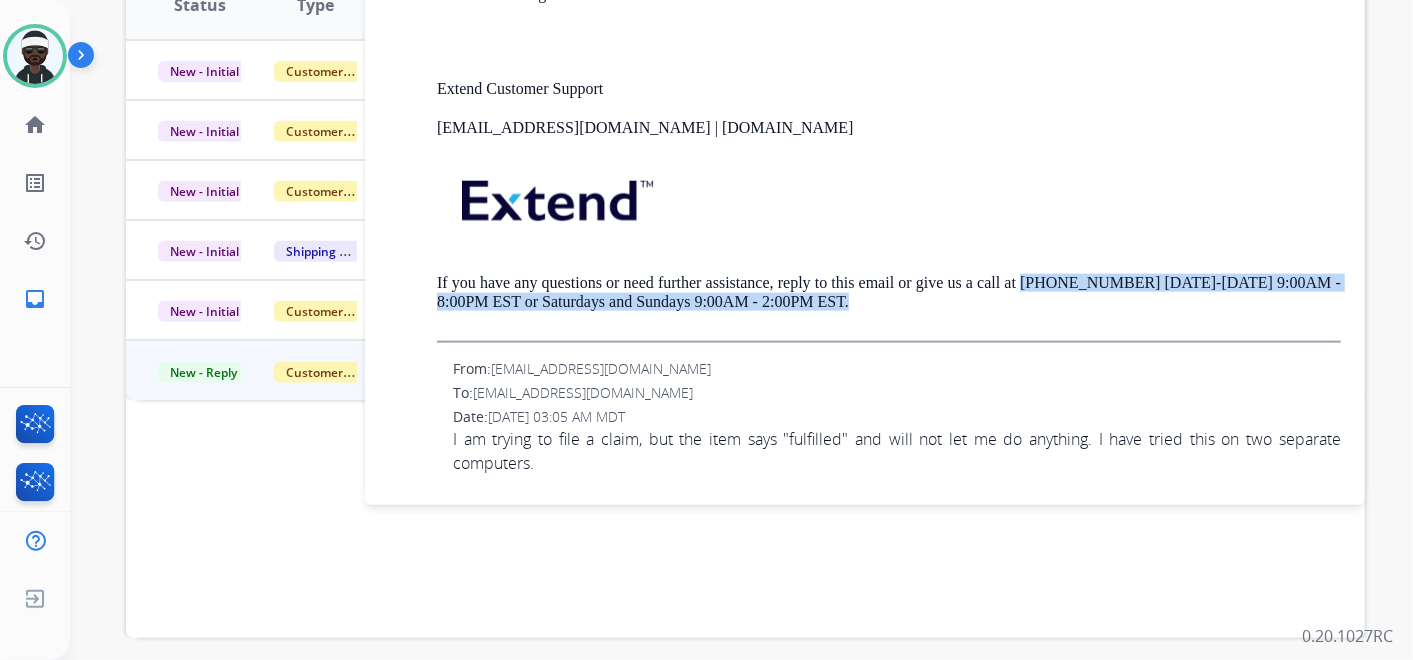 drag, startPoint x: 880, startPoint y: 300, endPoint x: 1045, endPoint y: 285, distance: 165.68042 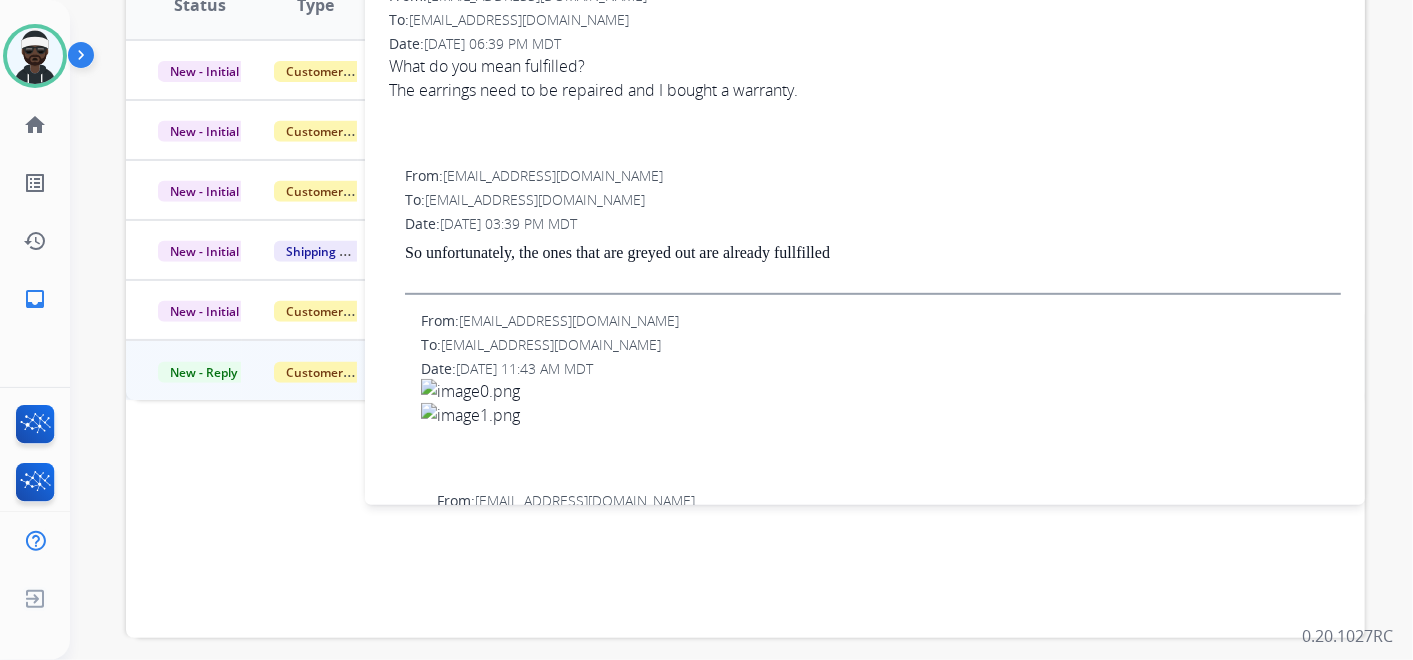 scroll, scrollTop: 76, scrollLeft: 0, axis: vertical 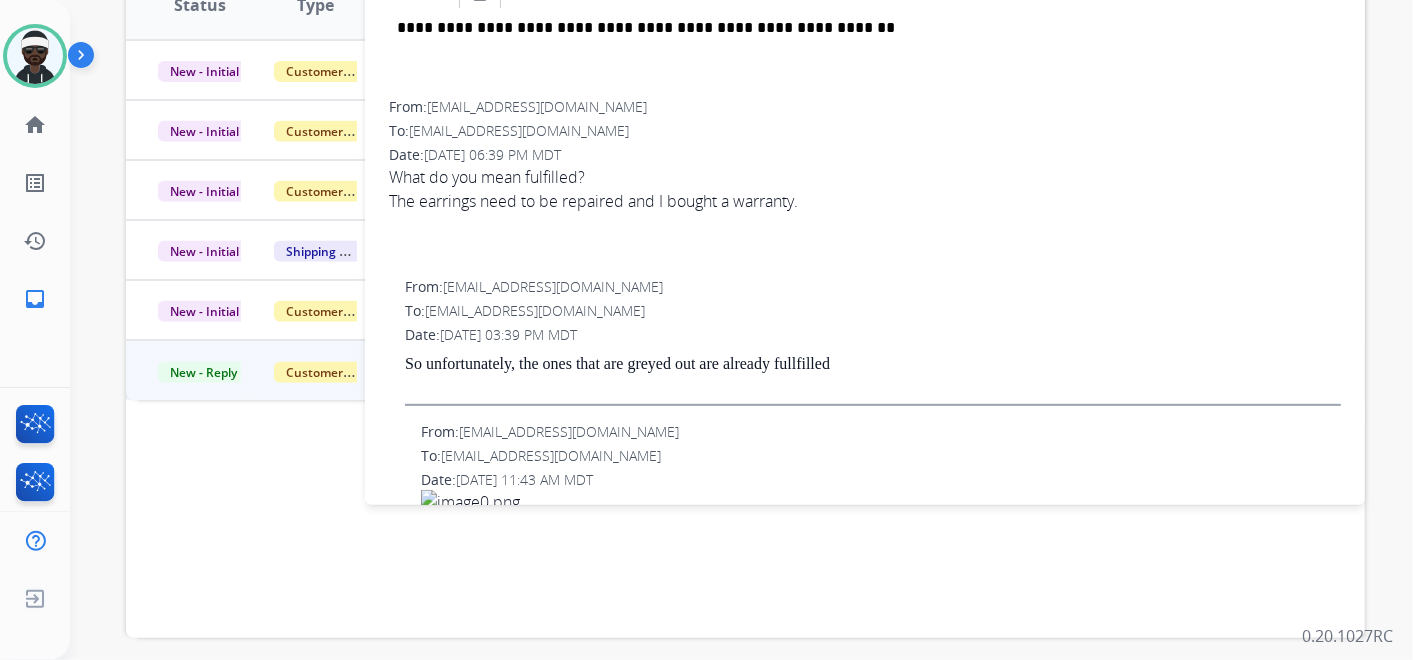 drag, startPoint x: 845, startPoint y: 350, endPoint x: 840, endPoint y: 360, distance: 11.18034 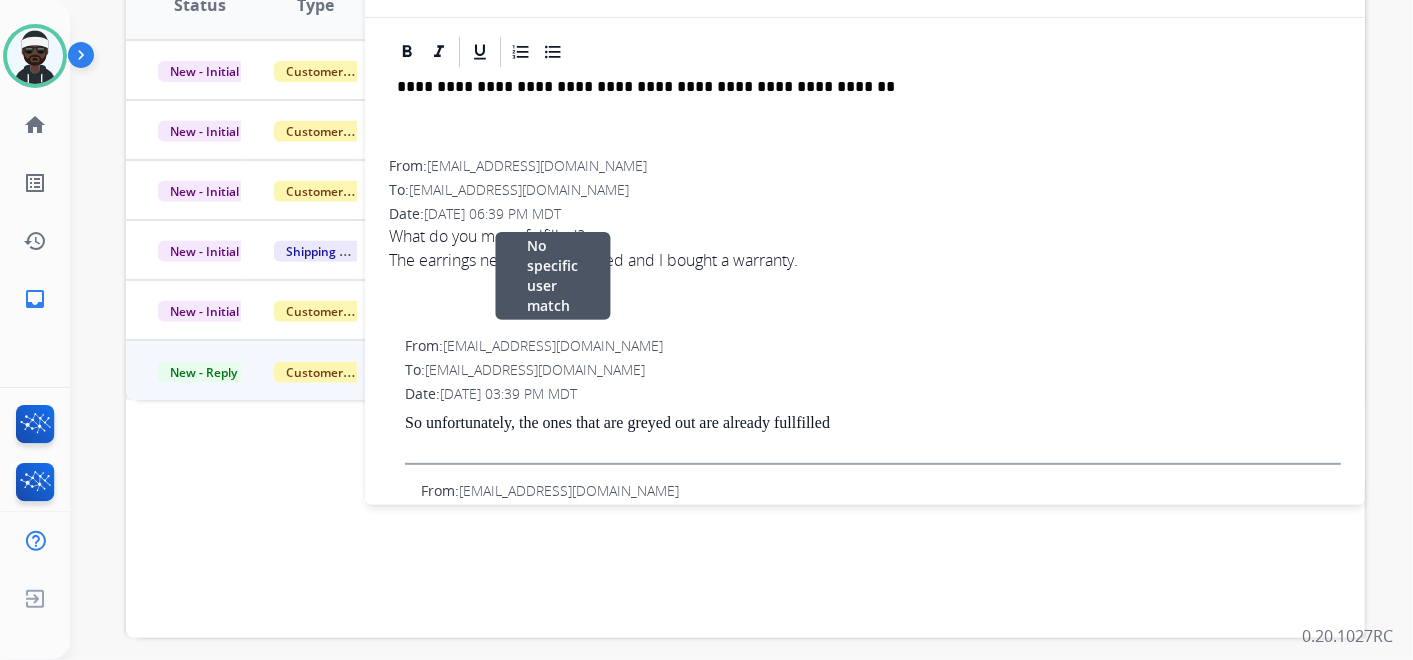 scroll, scrollTop: 0, scrollLeft: 0, axis: both 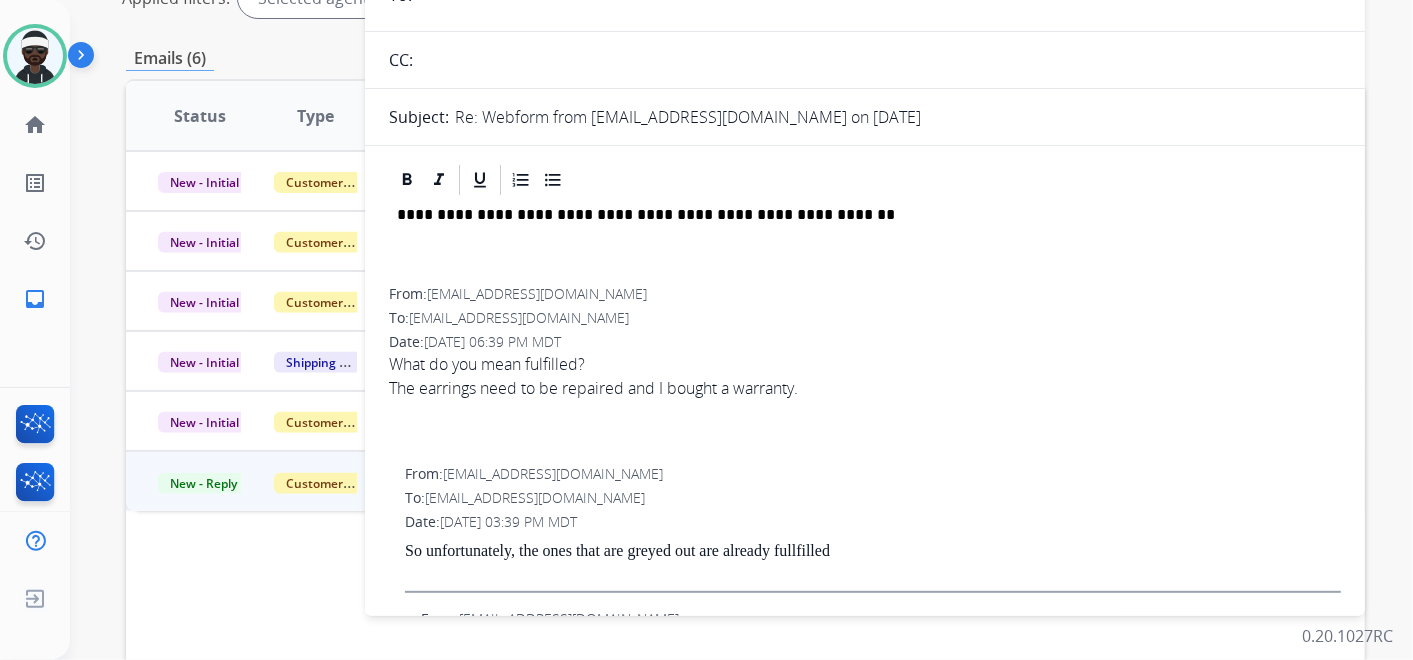 click on "**********" at bounding box center (865, 243) 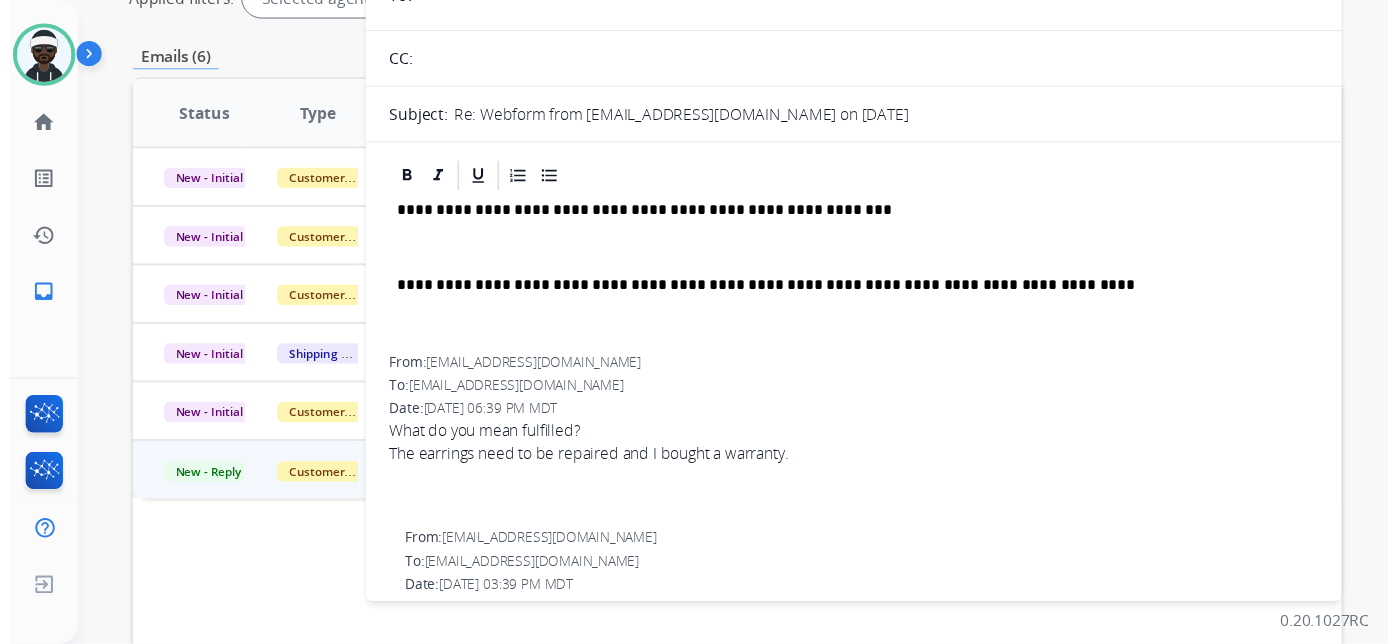 scroll, scrollTop: 0, scrollLeft: 0, axis: both 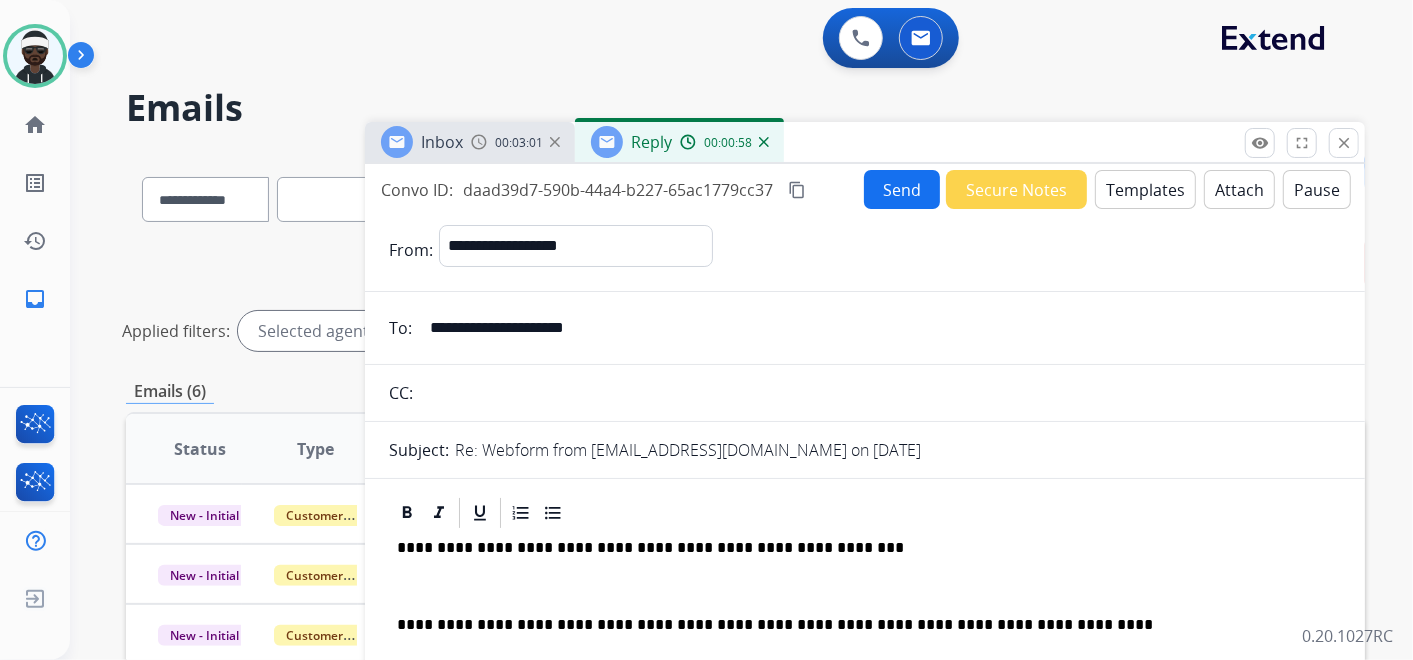 click on "Send" at bounding box center [902, 189] 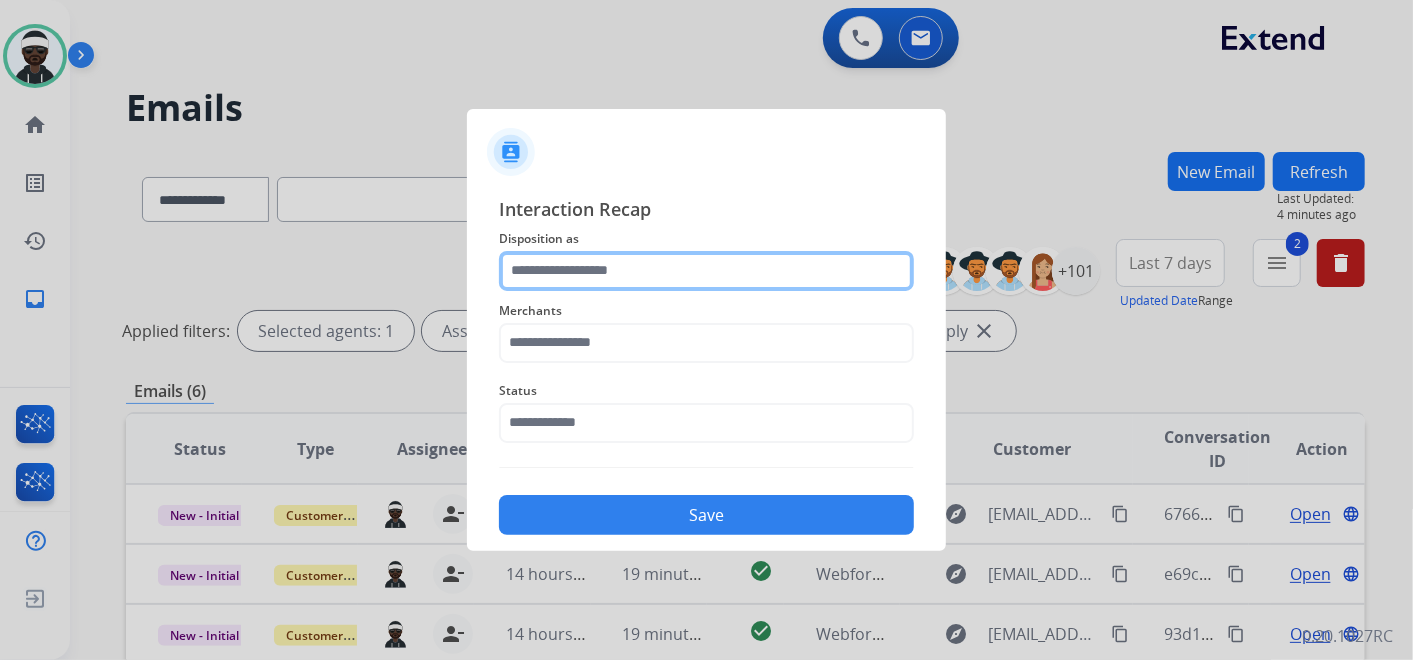 click 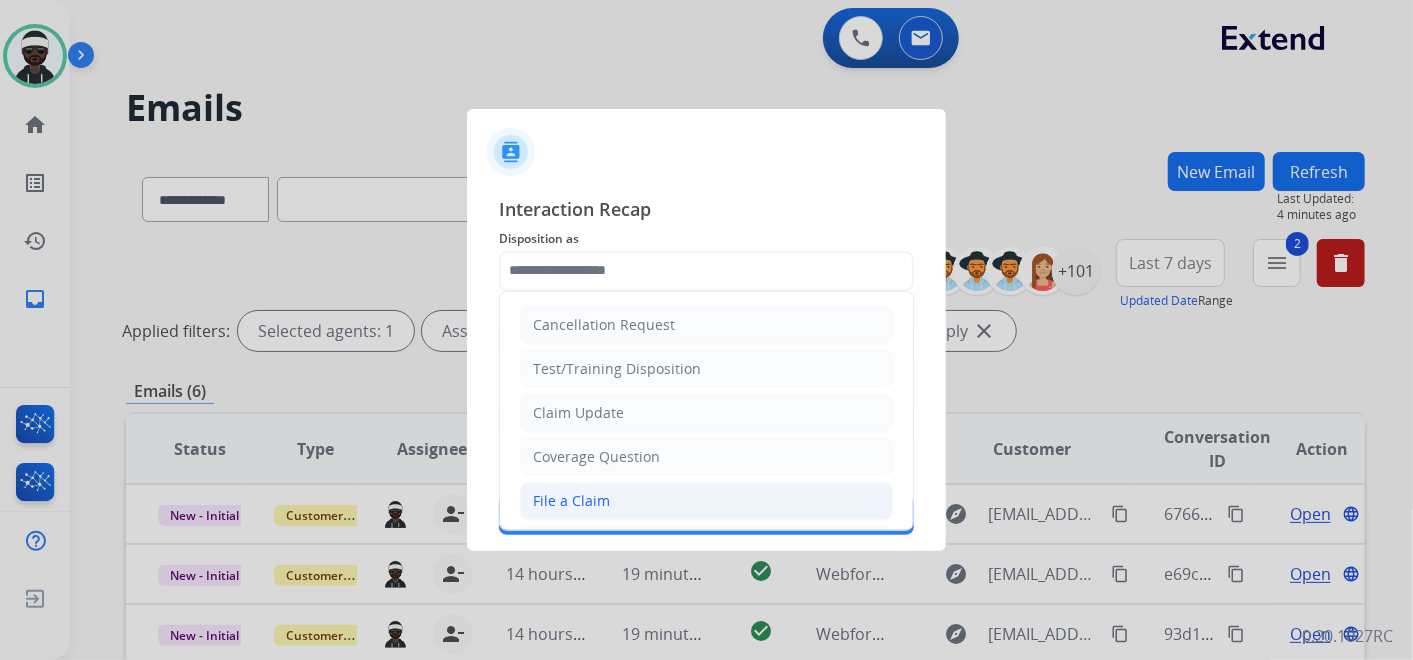 click on "File a Claim" 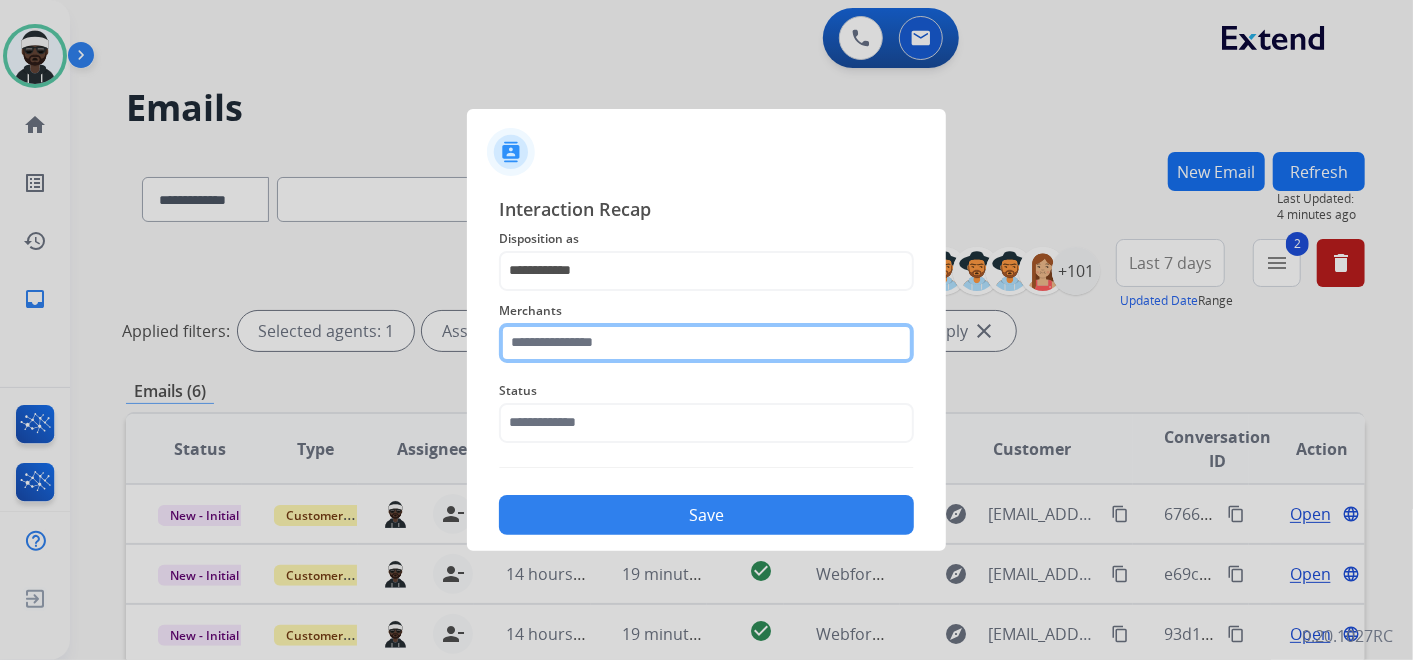 click 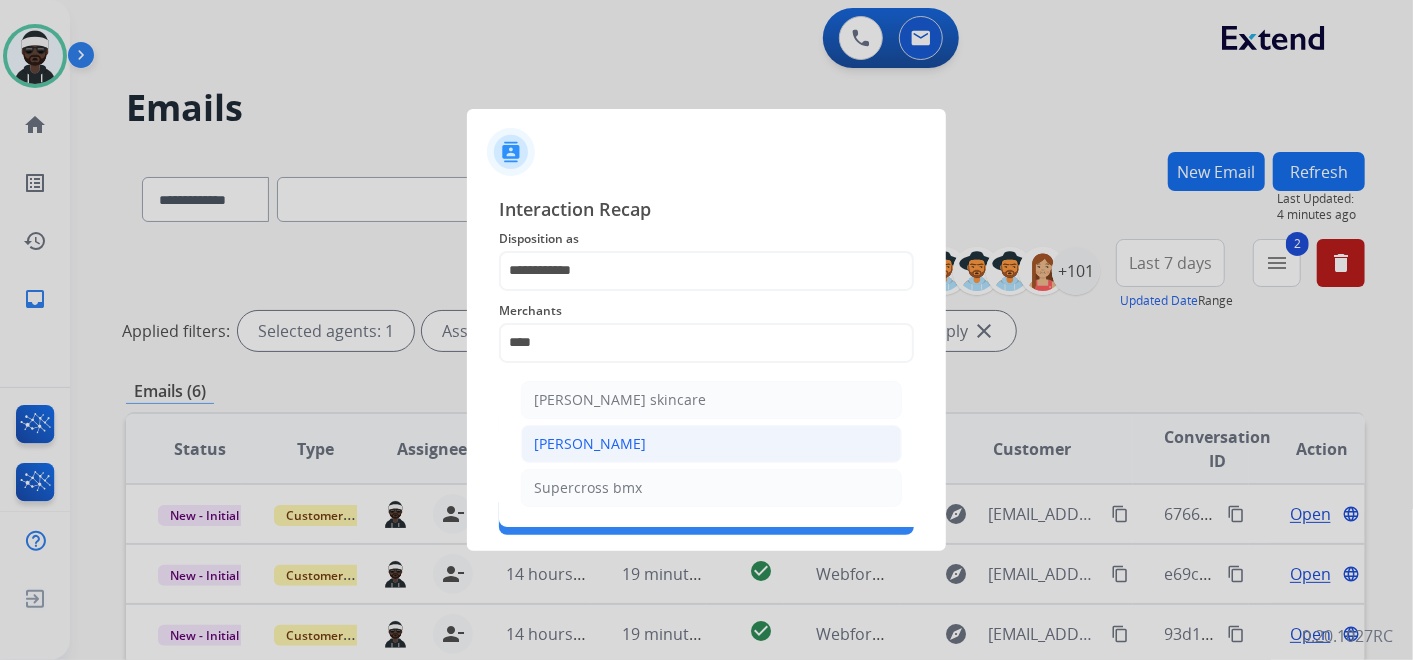 click on "[PERSON_NAME]" 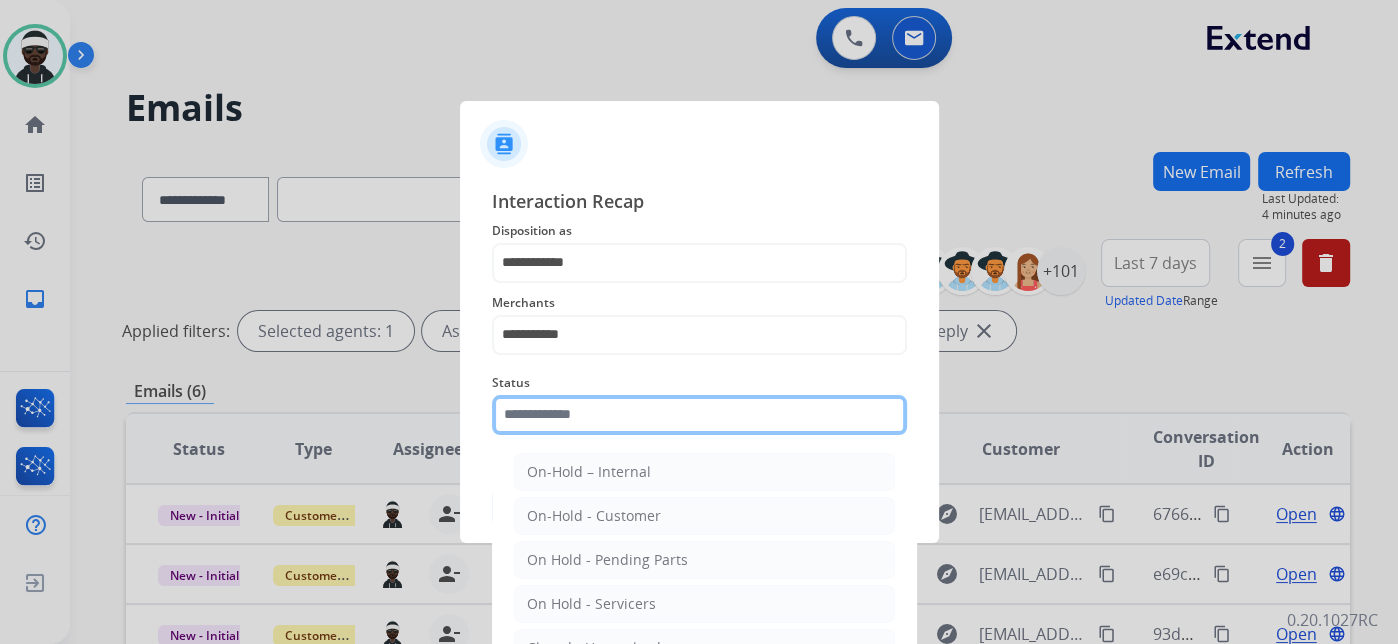 click 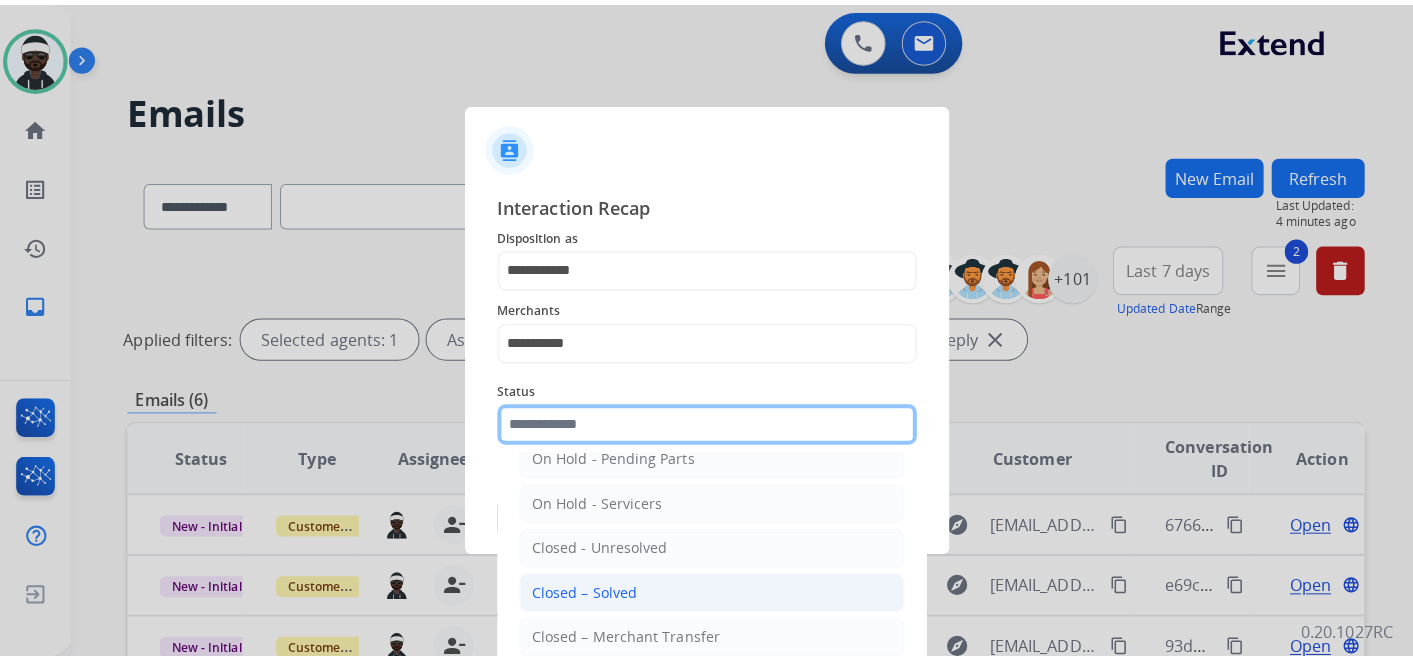 scroll, scrollTop: 114, scrollLeft: 0, axis: vertical 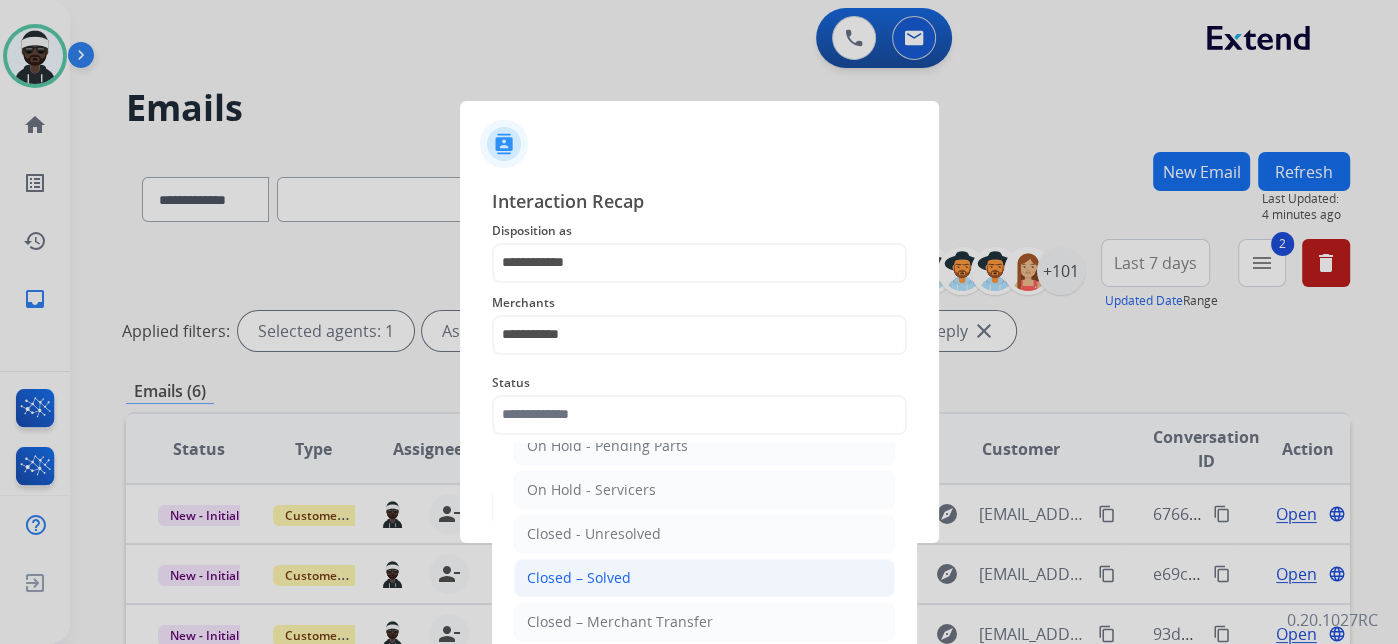 click on "Closed – Solved" 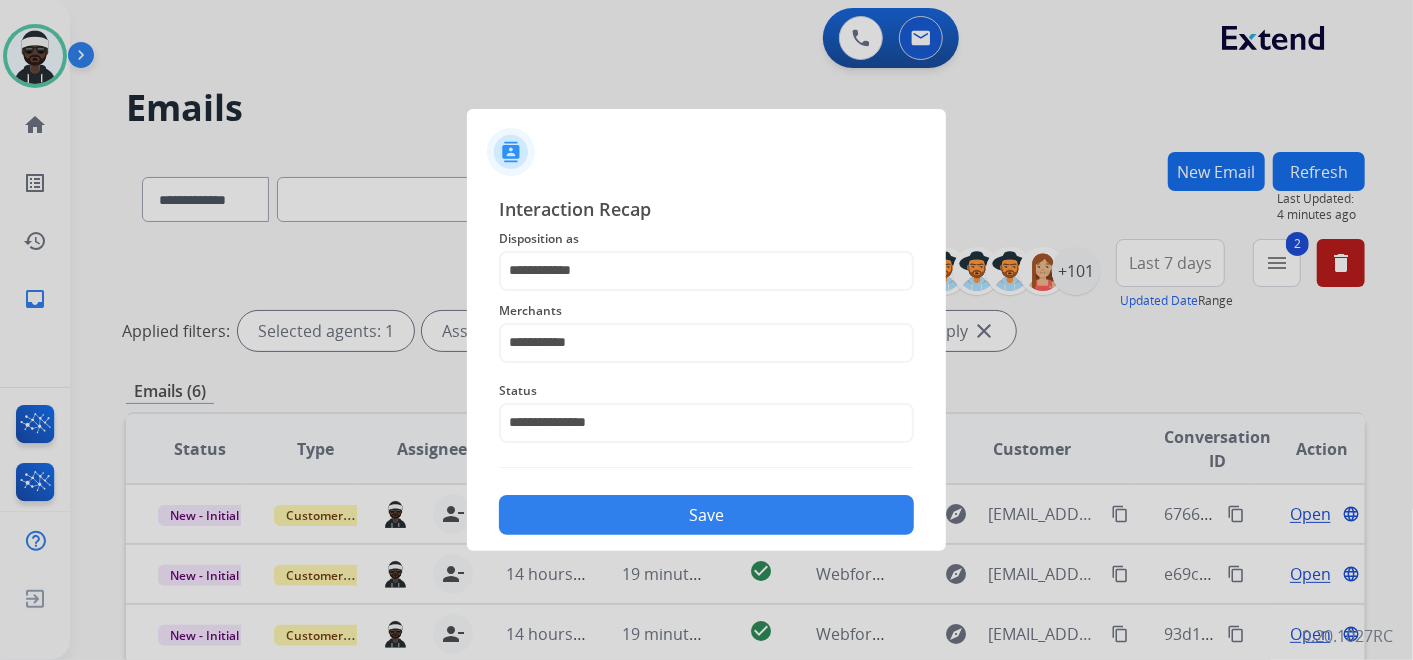 click on "**********" 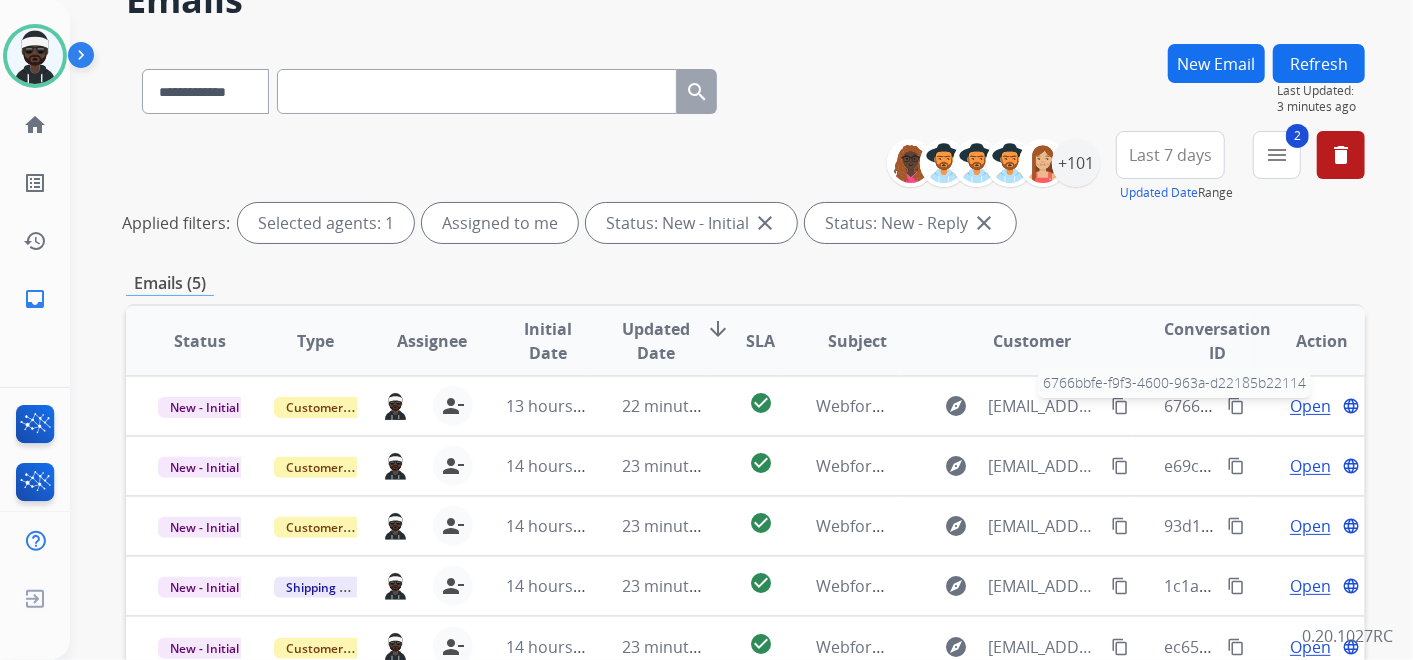 scroll, scrollTop: 0, scrollLeft: 0, axis: both 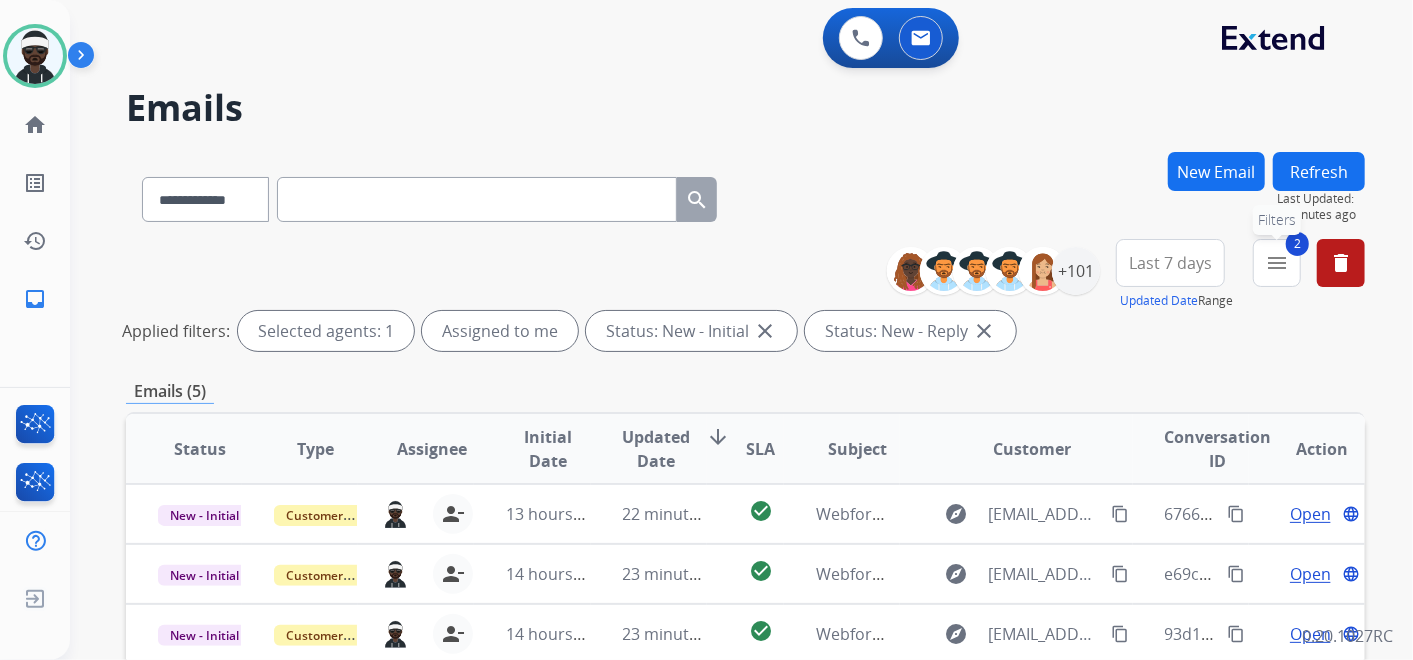 click on "2 menu  Filters" at bounding box center (1277, 263) 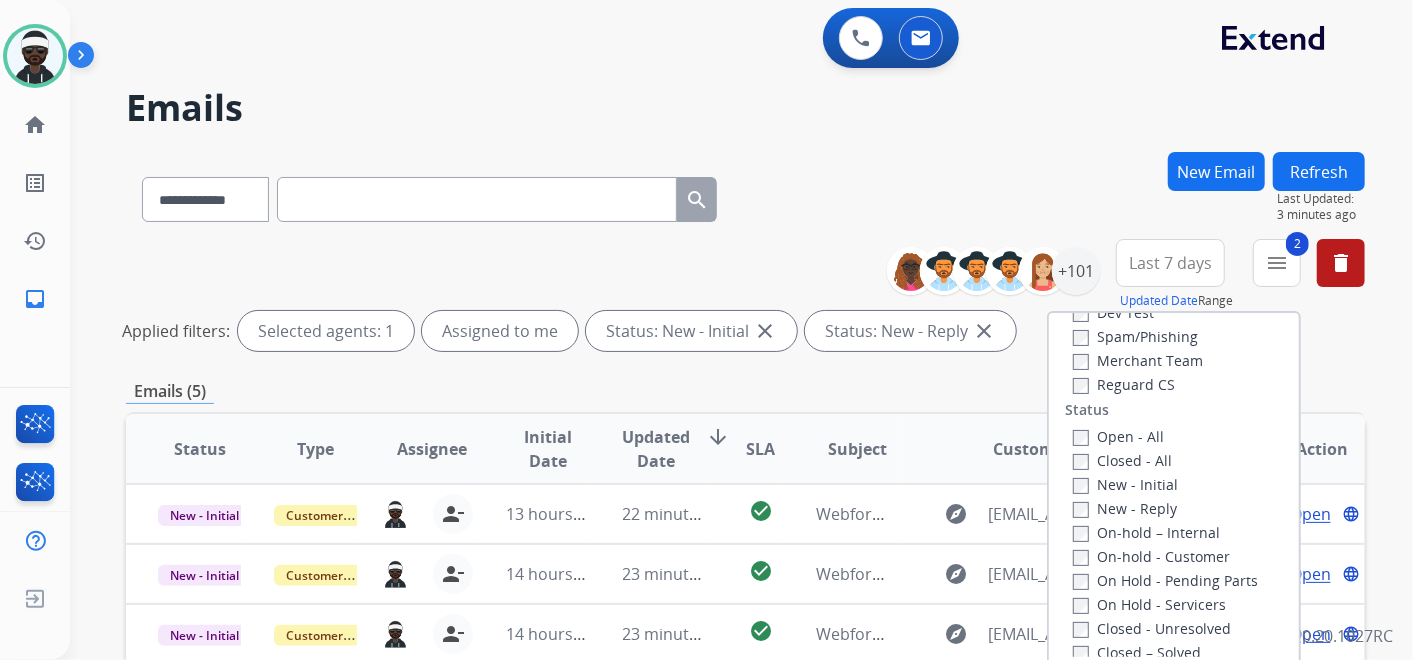 scroll, scrollTop: 304, scrollLeft: 0, axis: vertical 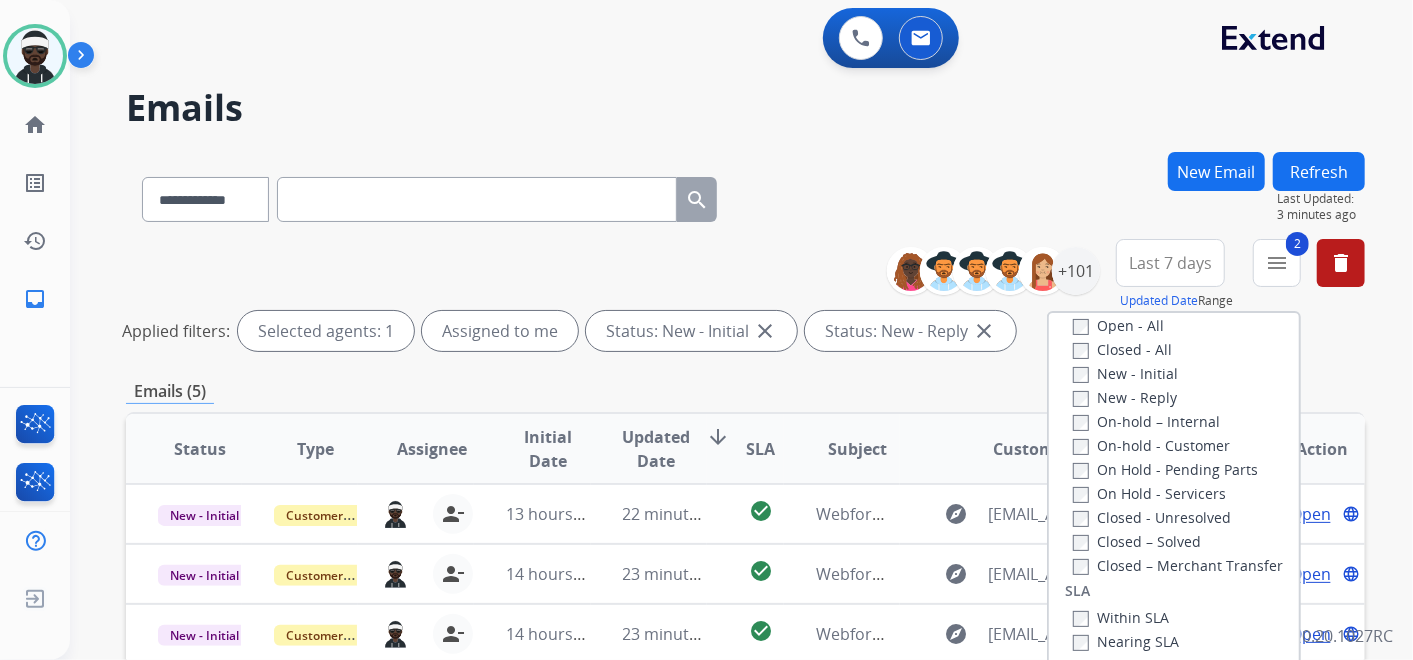 click on "Closed – Solved" at bounding box center [1137, 541] 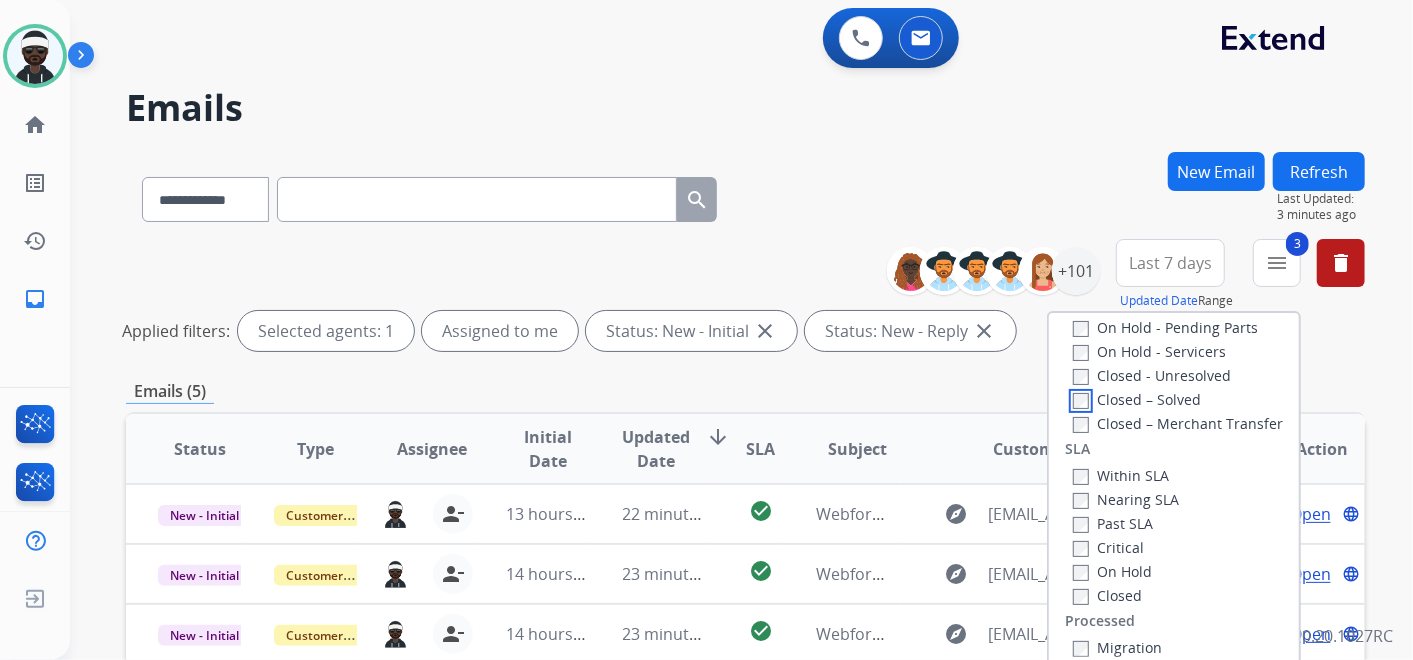 scroll, scrollTop: 526, scrollLeft: 0, axis: vertical 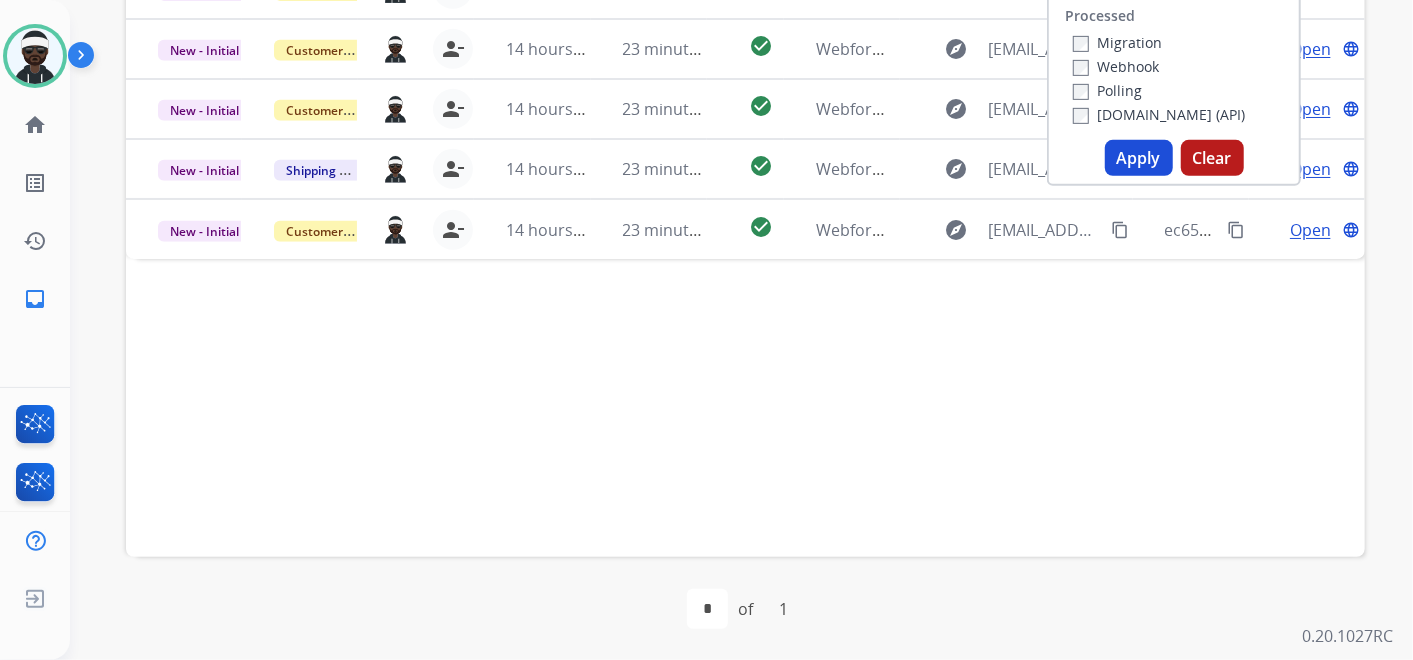 click on "Apply" at bounding box center [1139, 158] 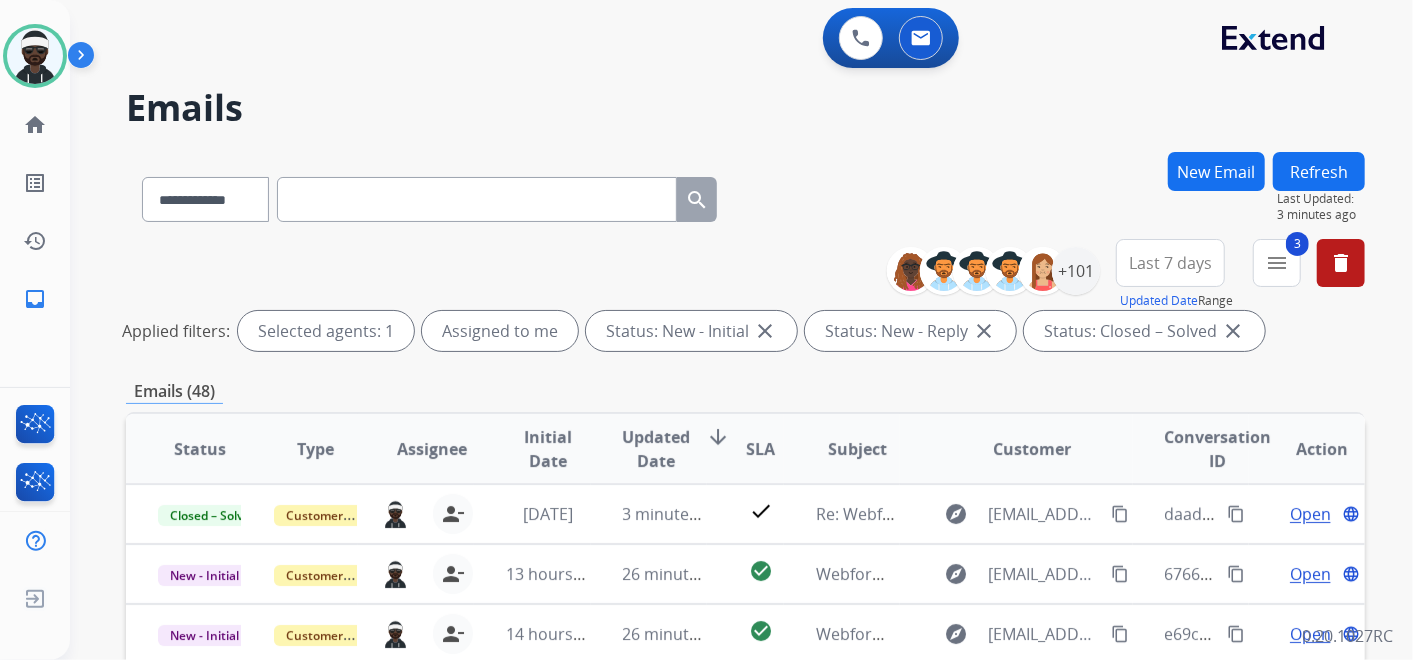scroll, scrollTop: 1, scrollLeft: 0, axis: vertical 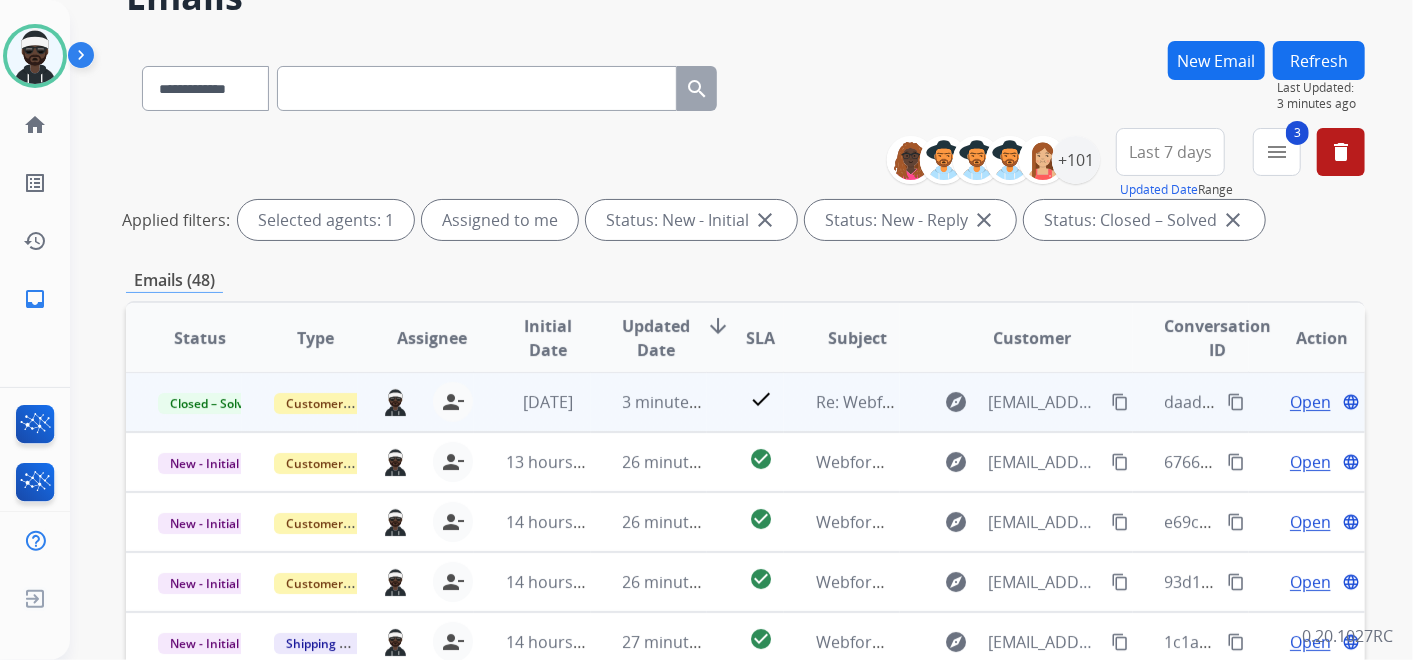 click on "content_copy" at bounding box center [1236, 402] 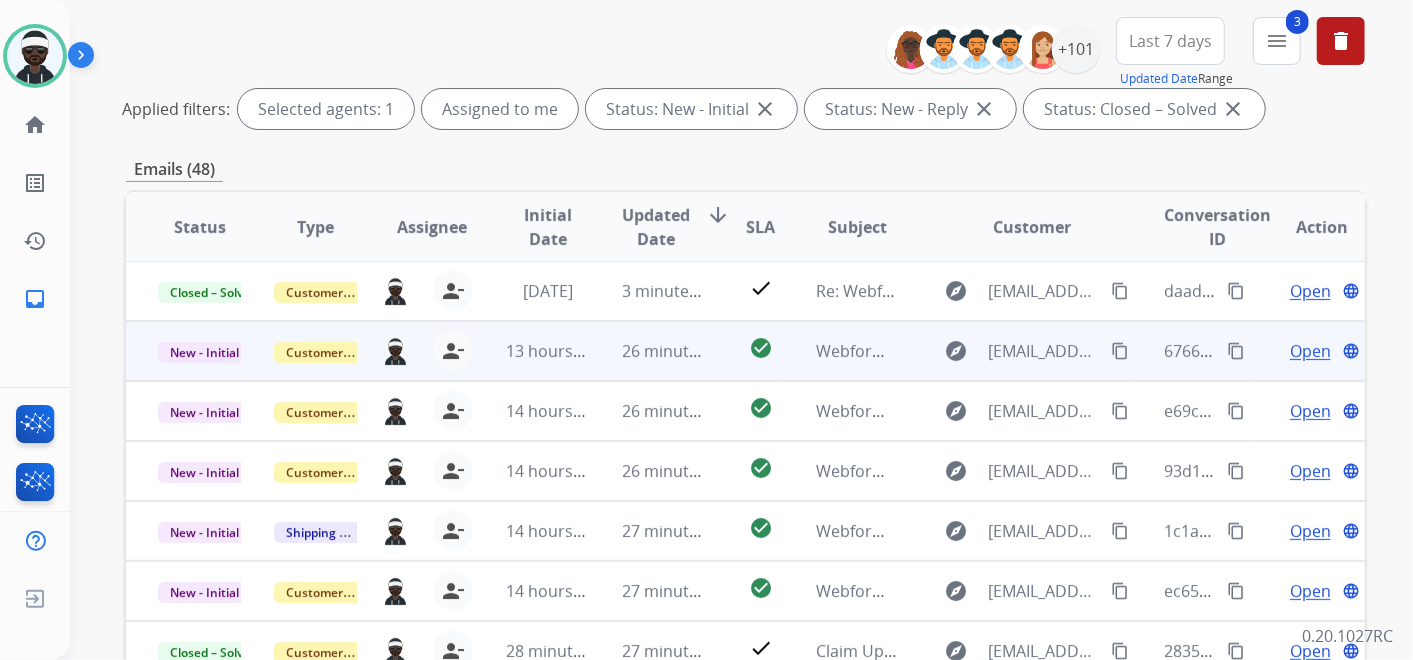 scroll, scrollTop: 333, scrollLeft: 0, axis: vertical 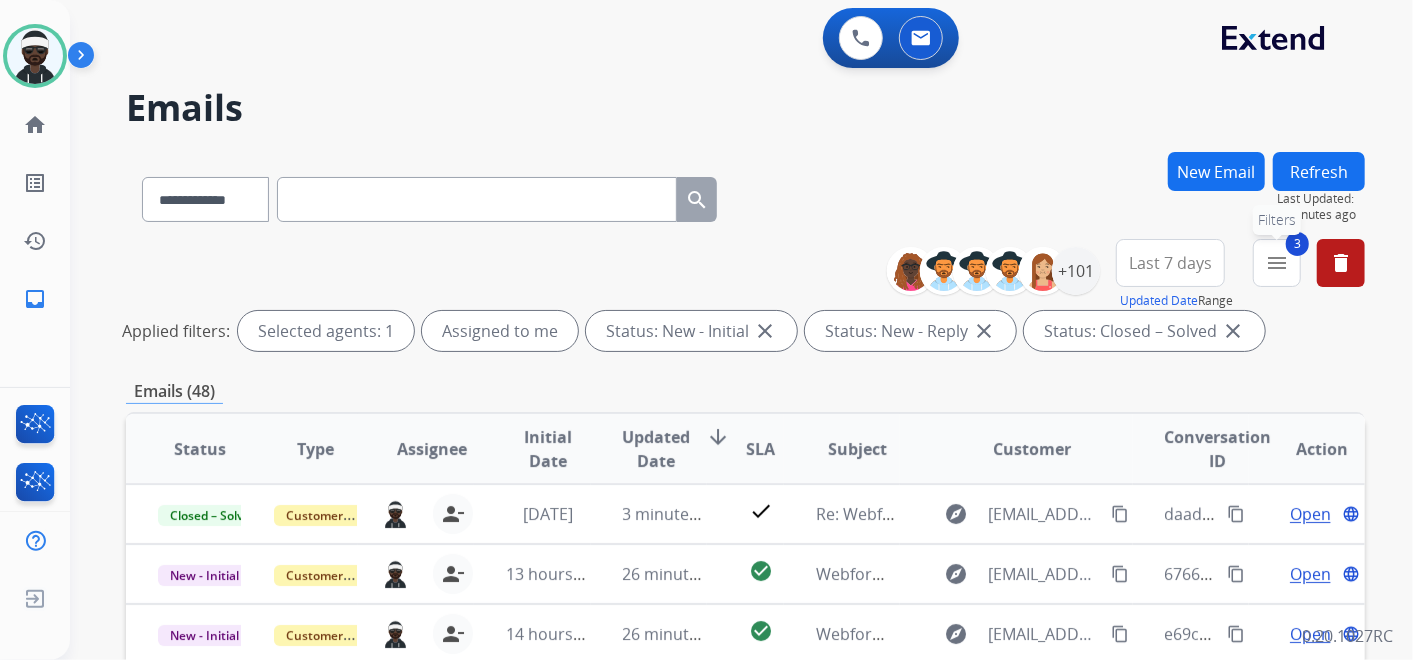 click on "menu" at bounding box center [1277, 263] 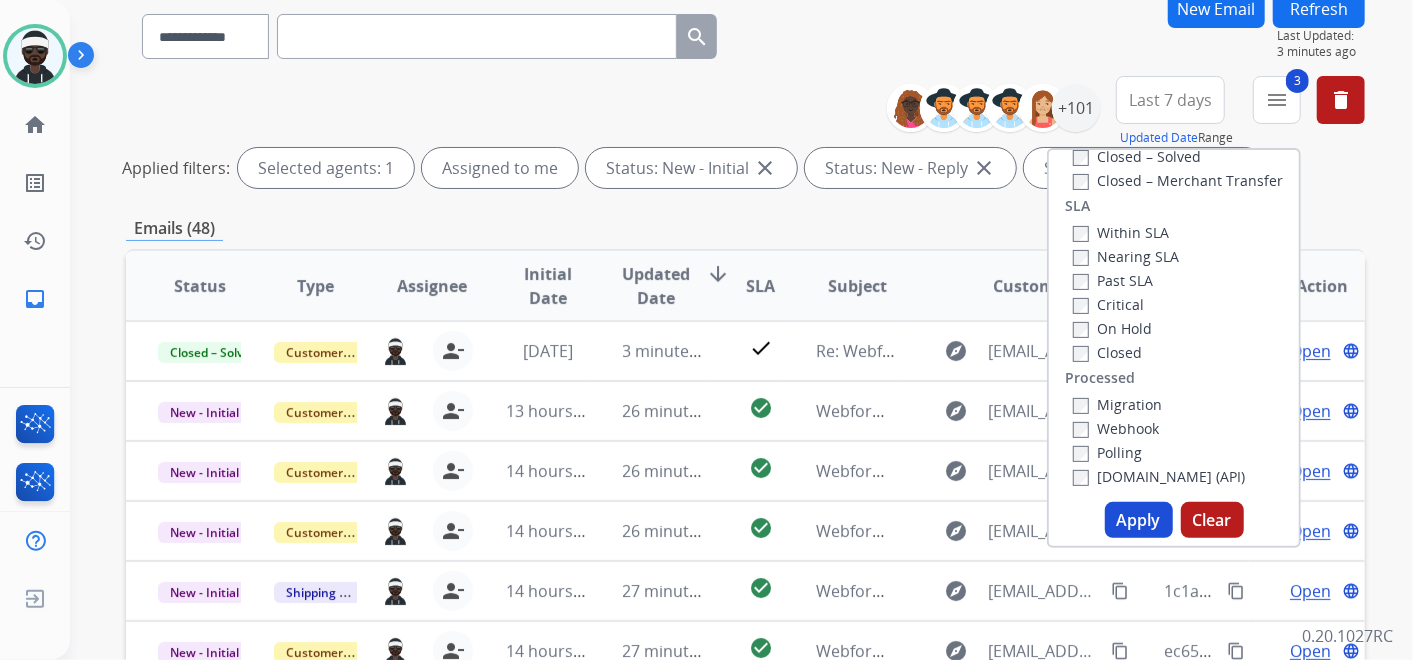 scroll, scrollTop: 0, scrollLeft: 0, axis: both 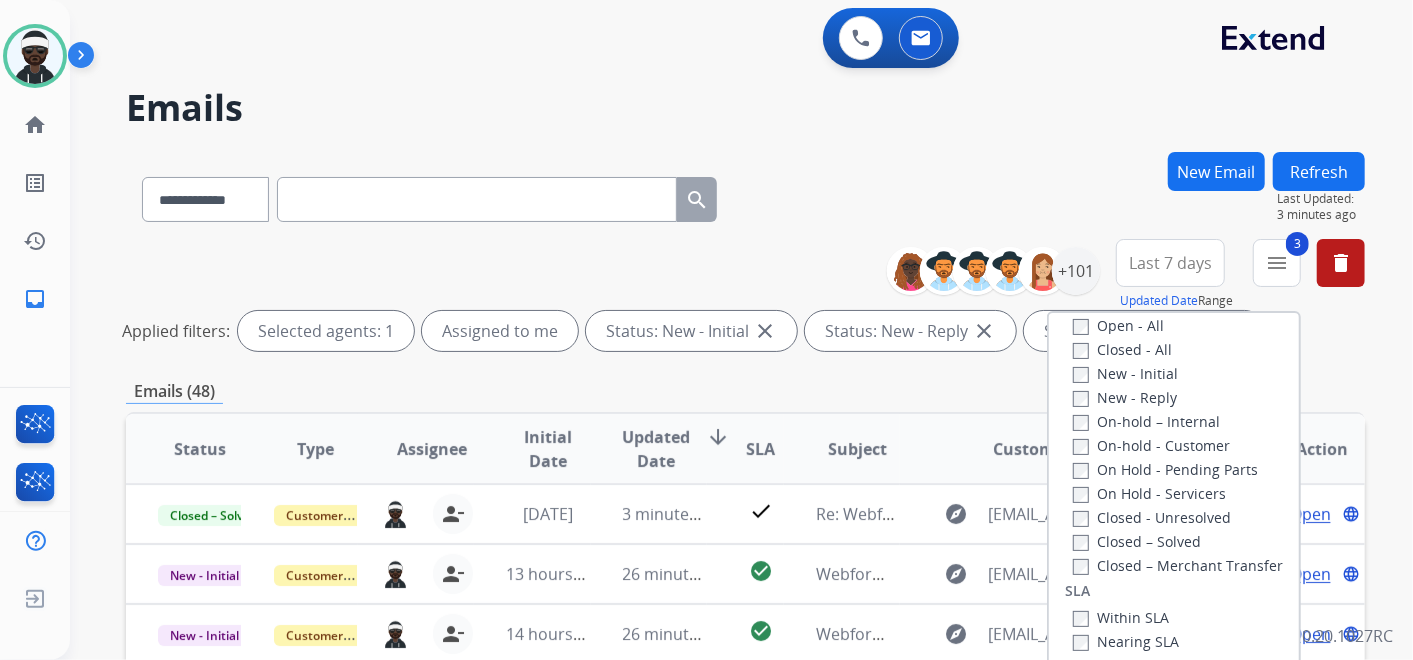 click on "Closed – Solved" at bounding box center (1137, 541) 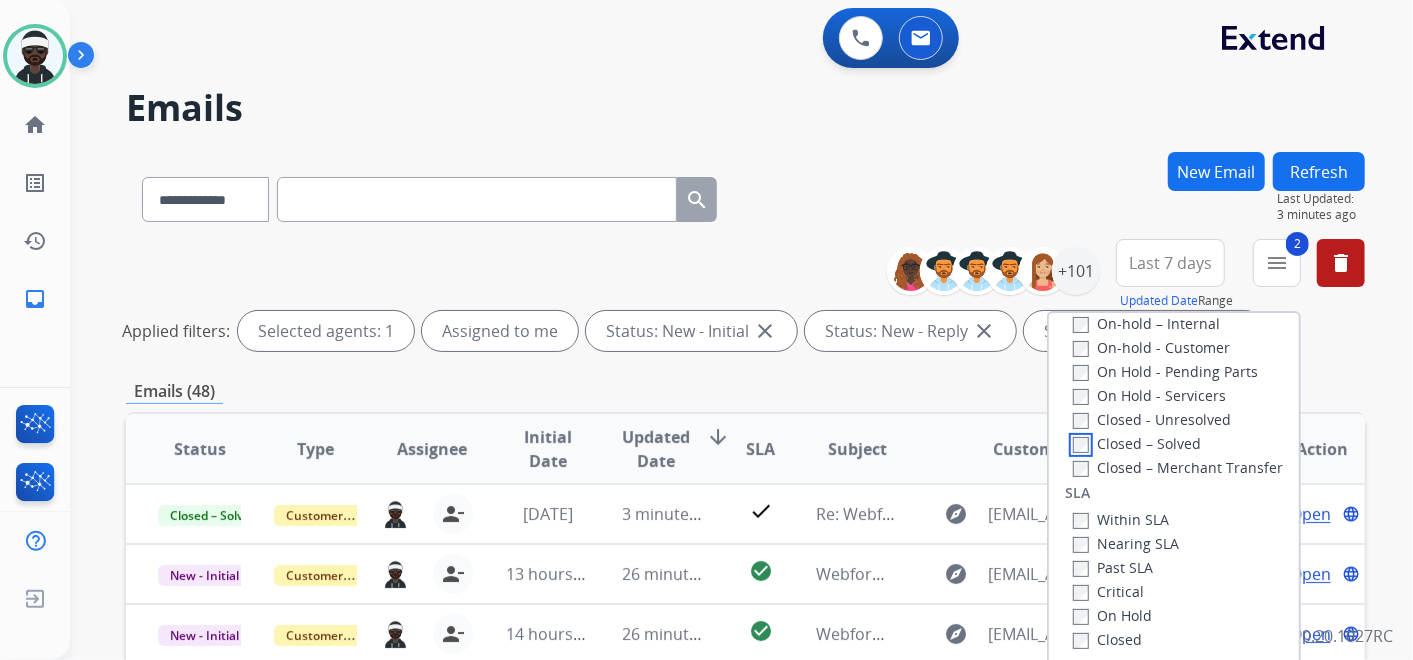 scroll, scrollTop: 526, scrollLeft: 0, axis: vertical 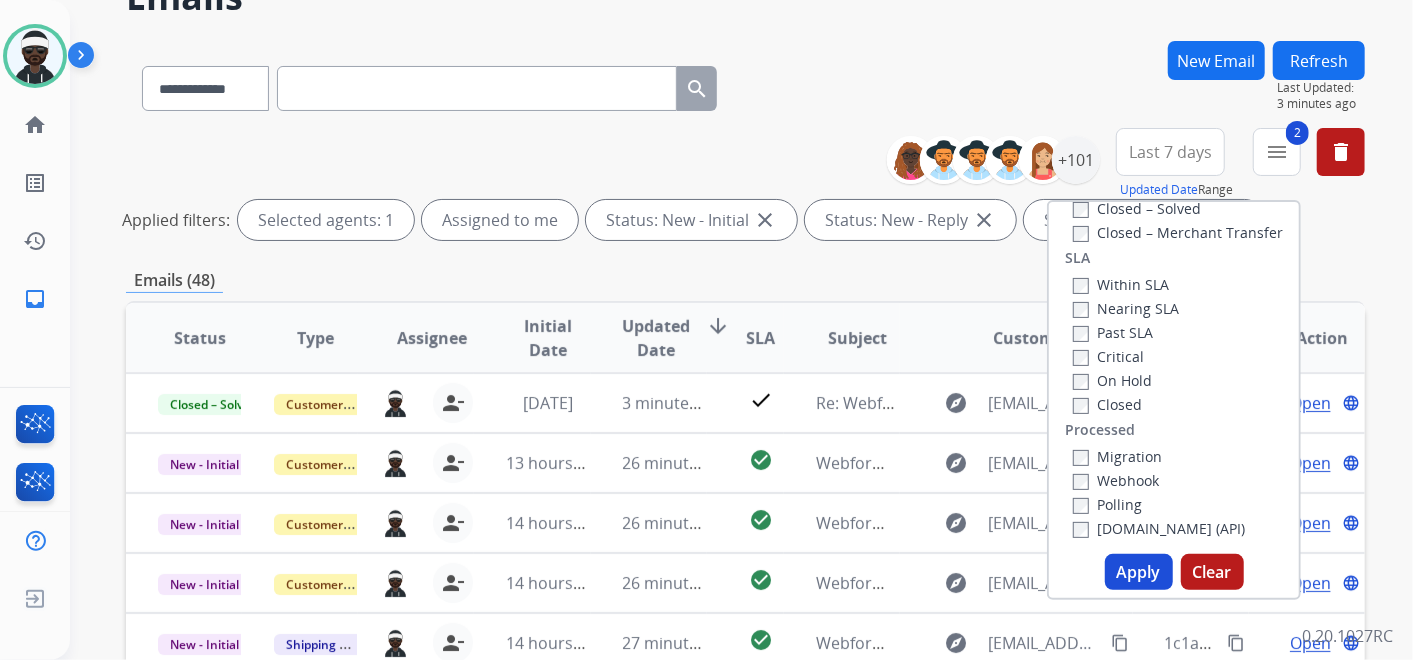 click on "Apply" at bounding box center (1139, 572) 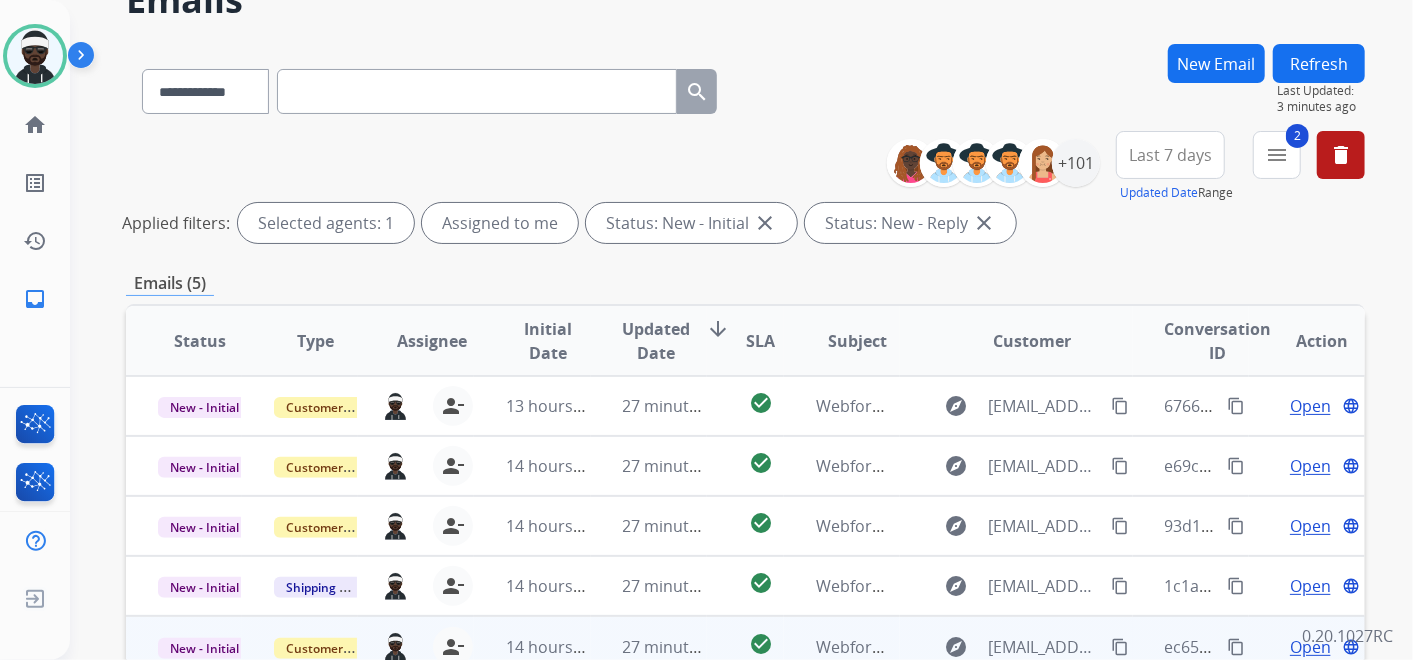 scroll, scrollTop: 333, scrollLeft: 0, axis: vertical 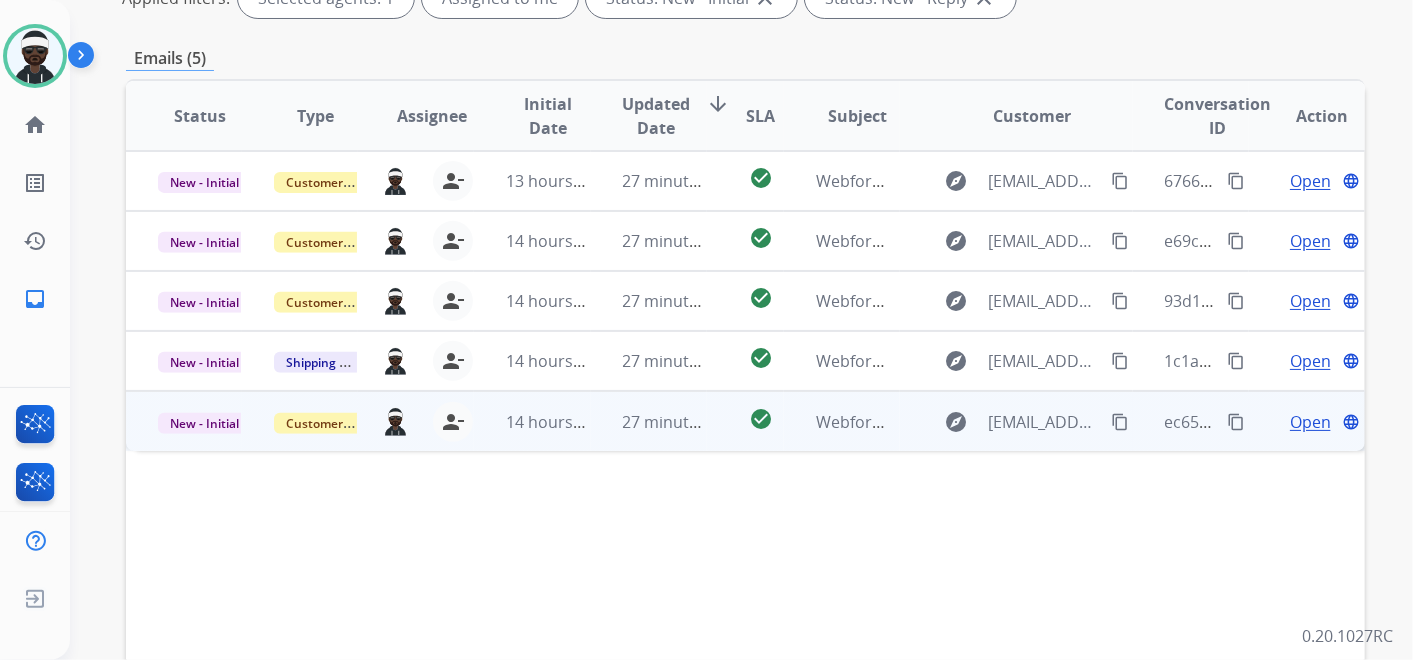 click on "Open" at bounding box center [1310, 422] 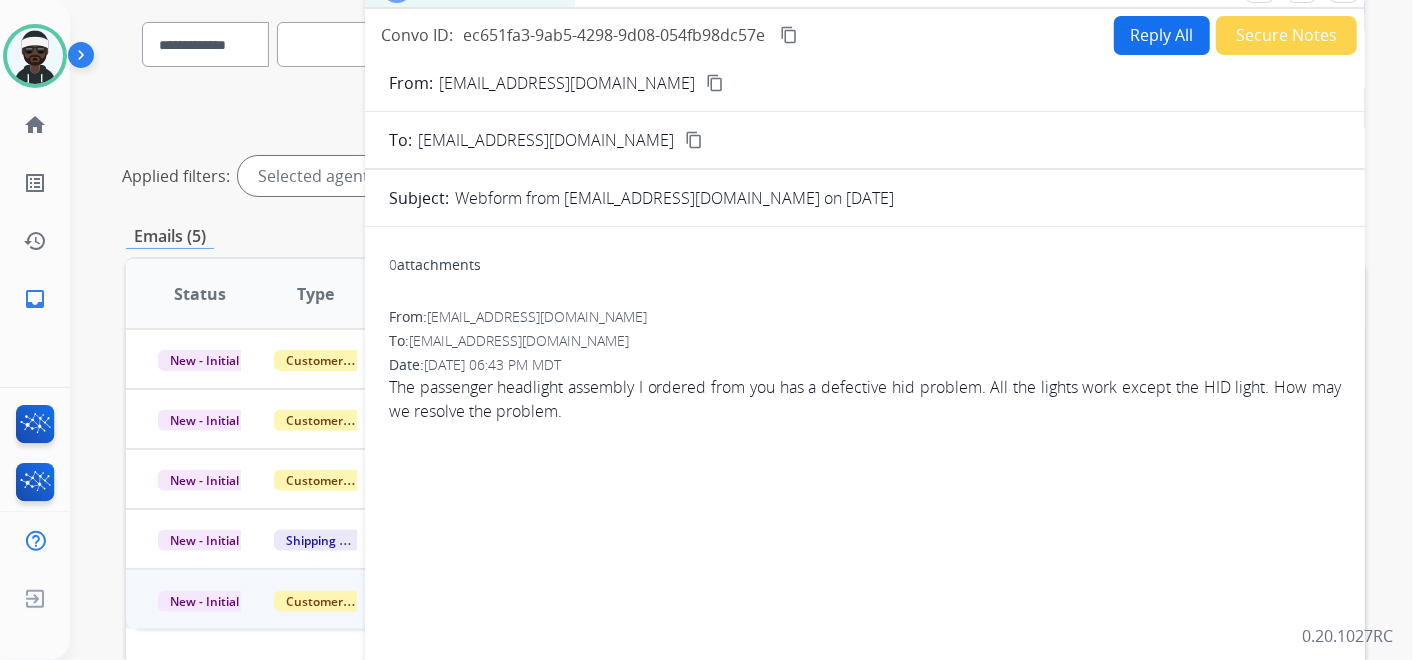 scroll, scrollTop: 0, scrollLeft: 0, axis: both 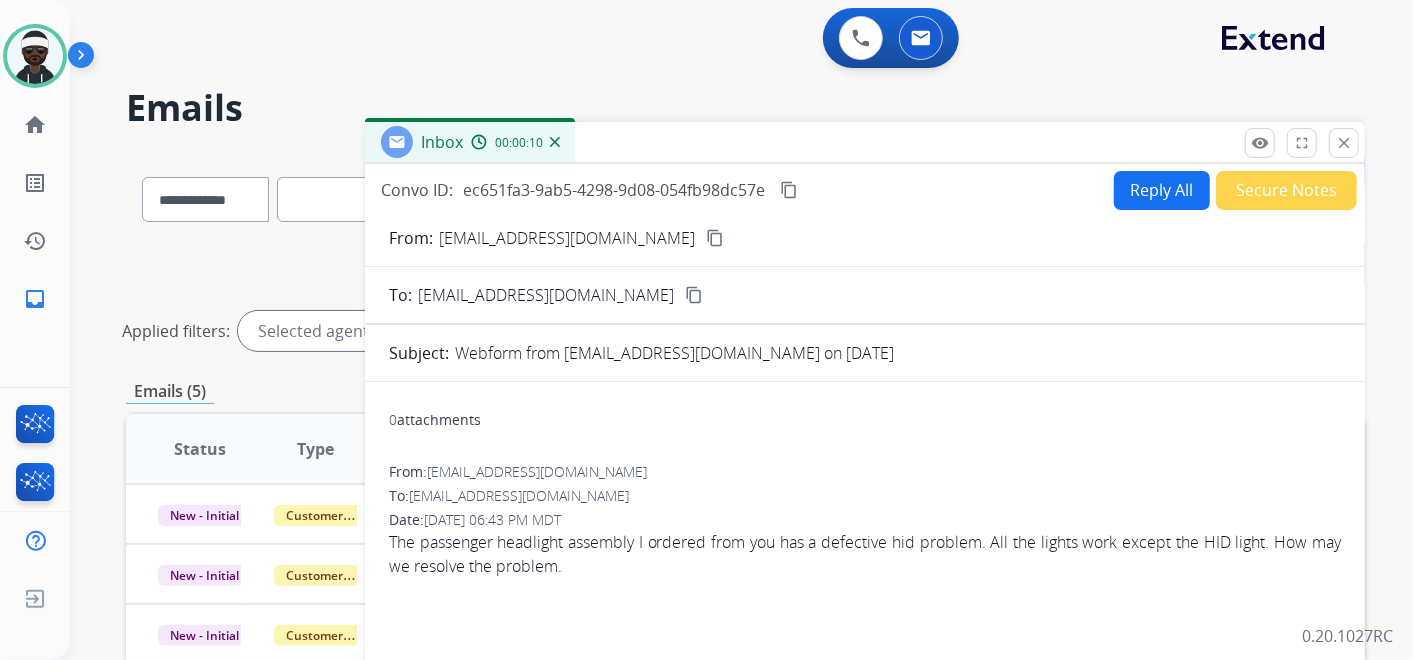 click on "content_copy" at bounding box center [715, 238] 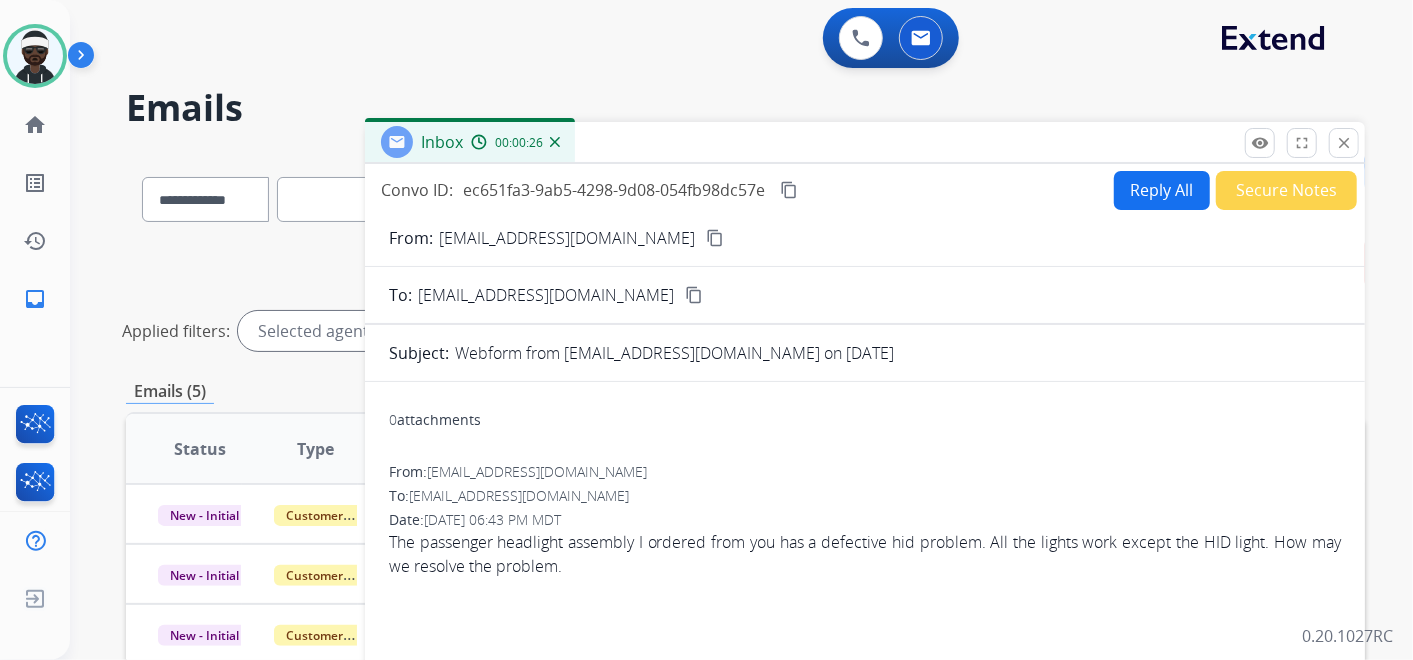 click on "Reply All" at bounding box center [1162, 190] 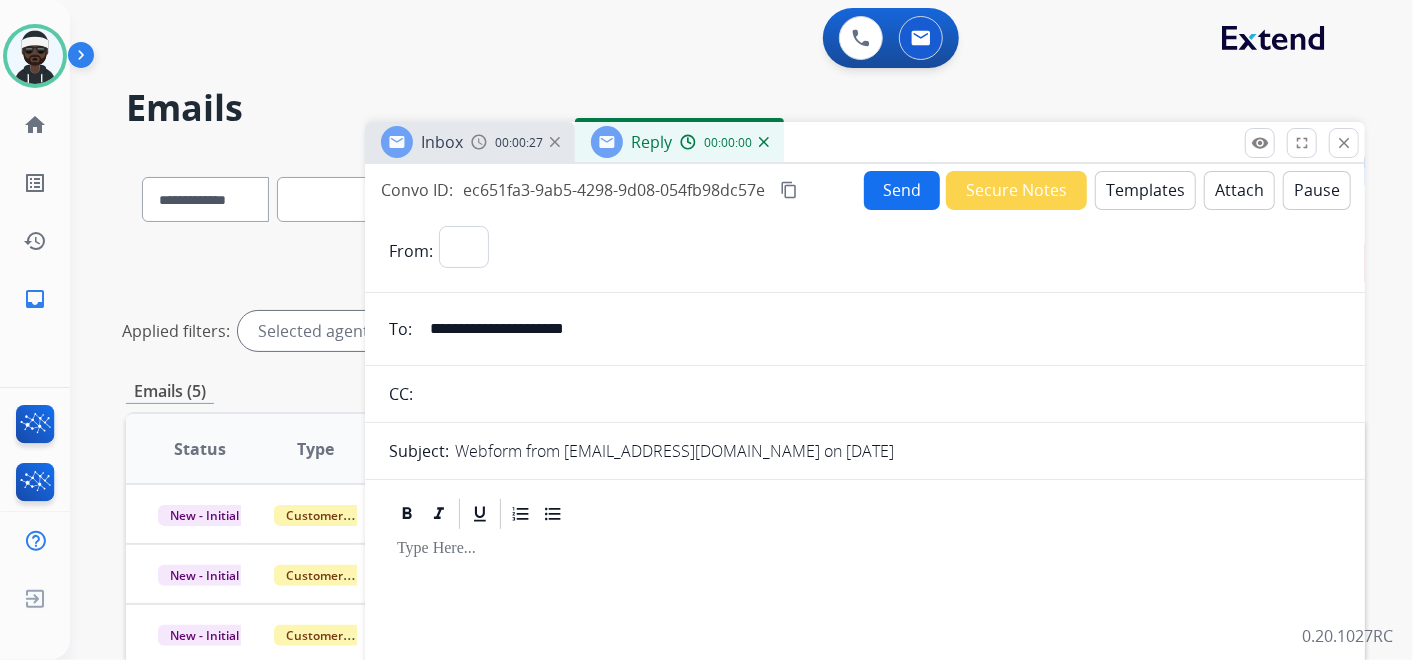 select on "**********" 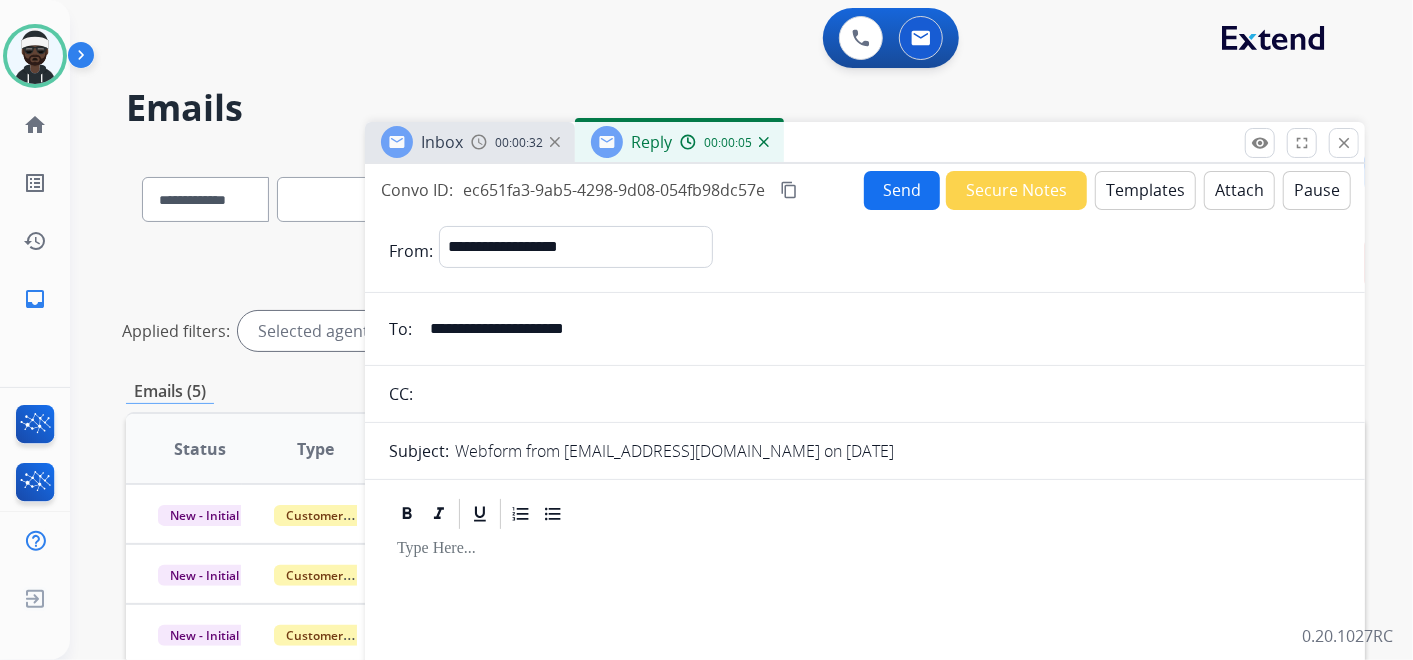 click on "Templates" at bounding box center [1145, 190] 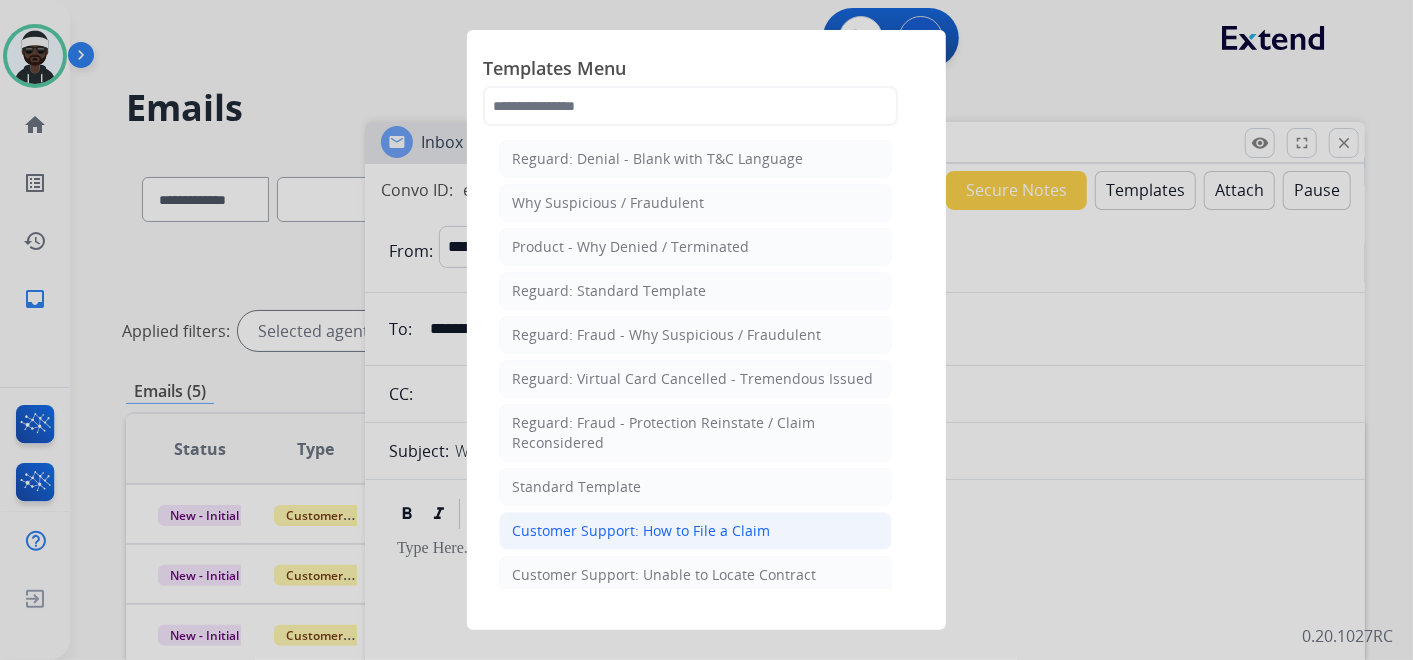 click on "Customer Support: How to File a Claim" 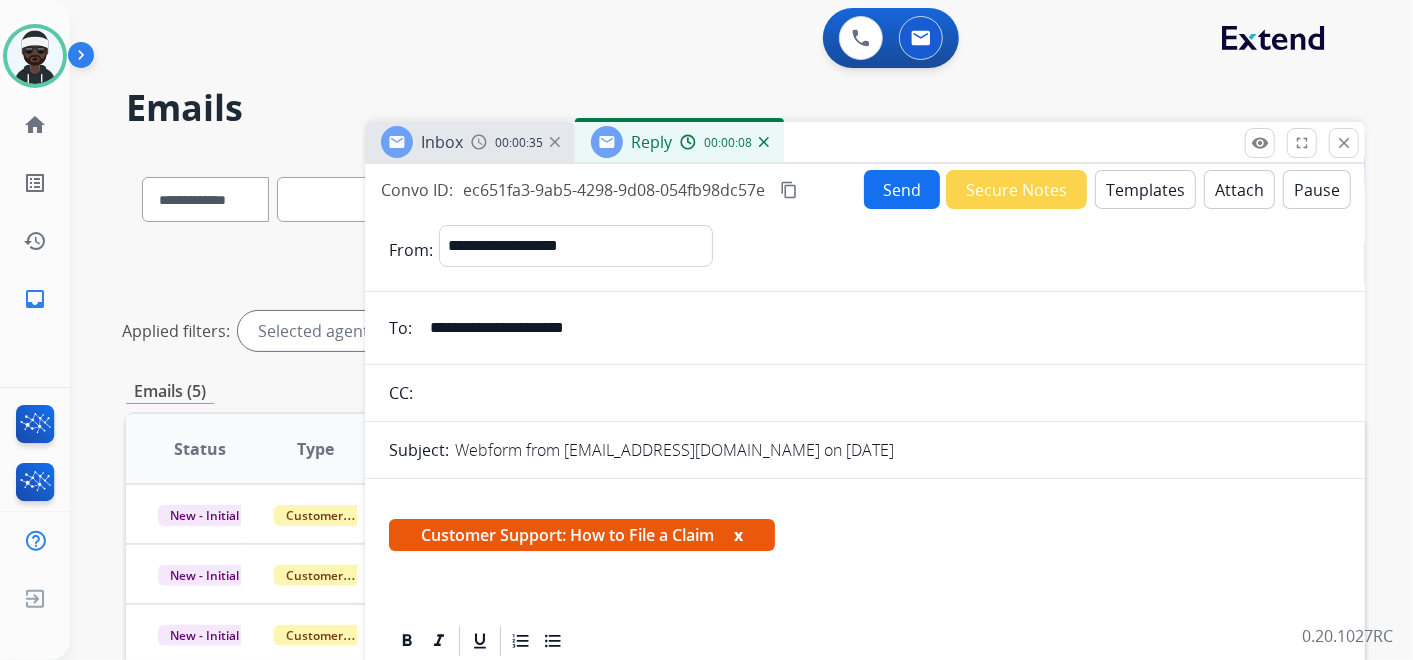 click on "x" at bounding box center (738, 535) 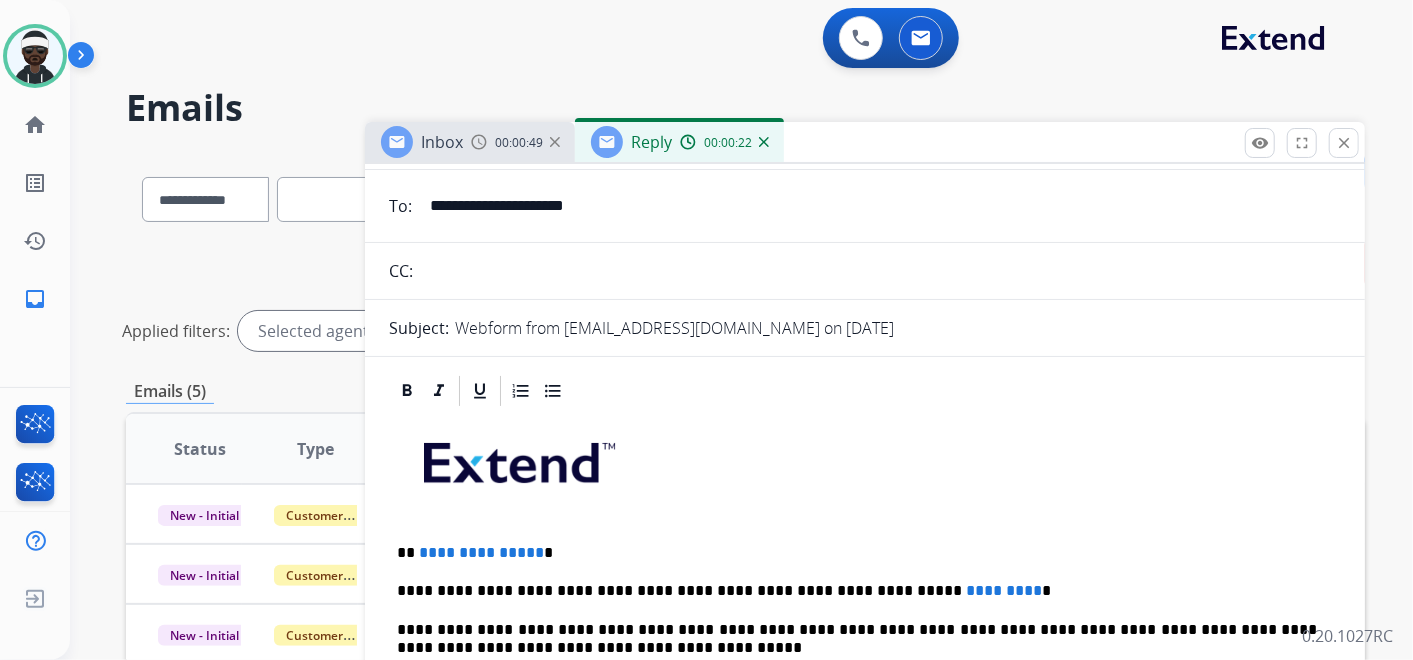 scroll, scrollTop: 332, scrollLeft: 0, axis: vertical 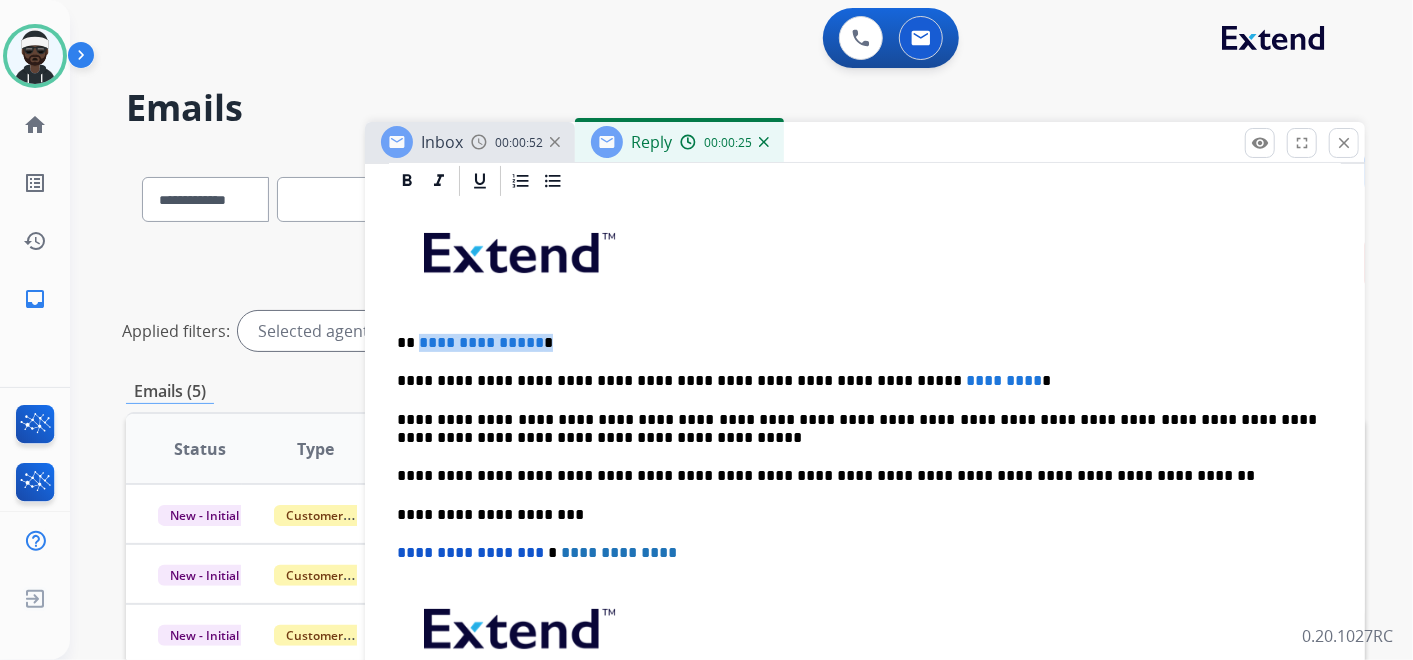 drag, startPoint x: 543, startPoint y: 337, endPoint x: 417, endPoint y: 341, distance: 126.06348 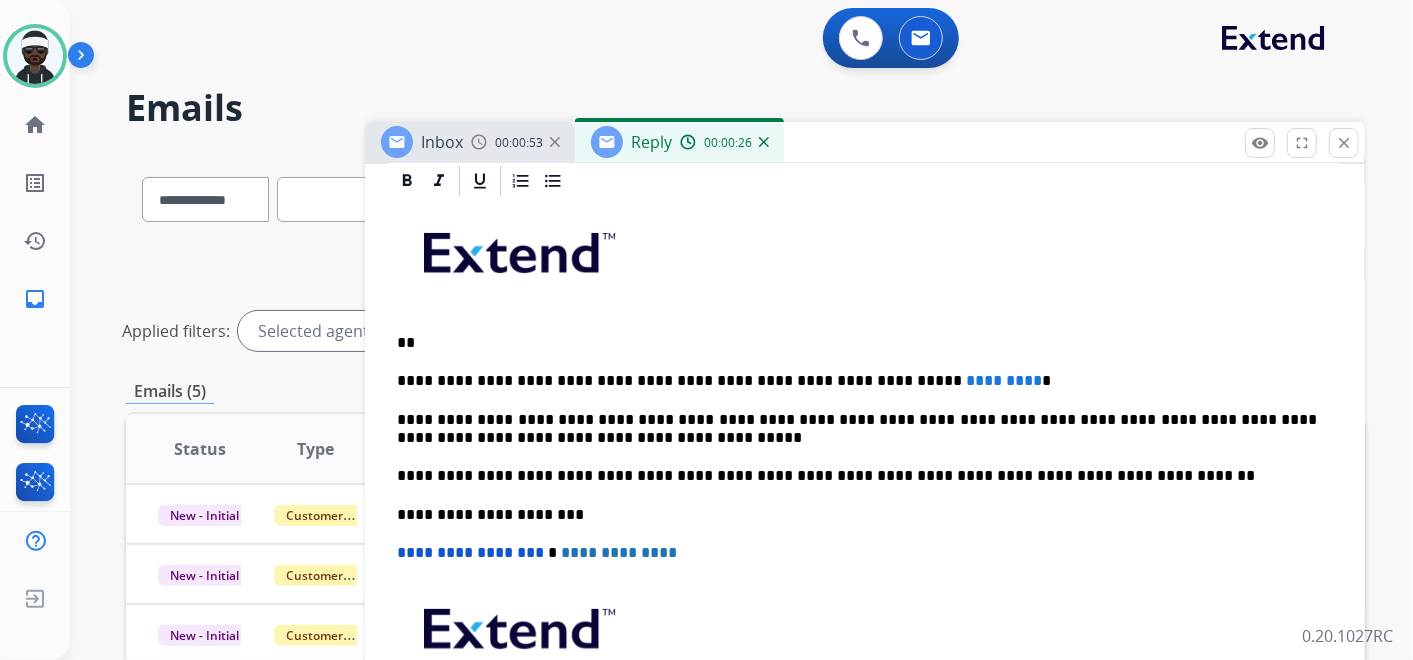 click on "**********" at bounding box center (857, 381) 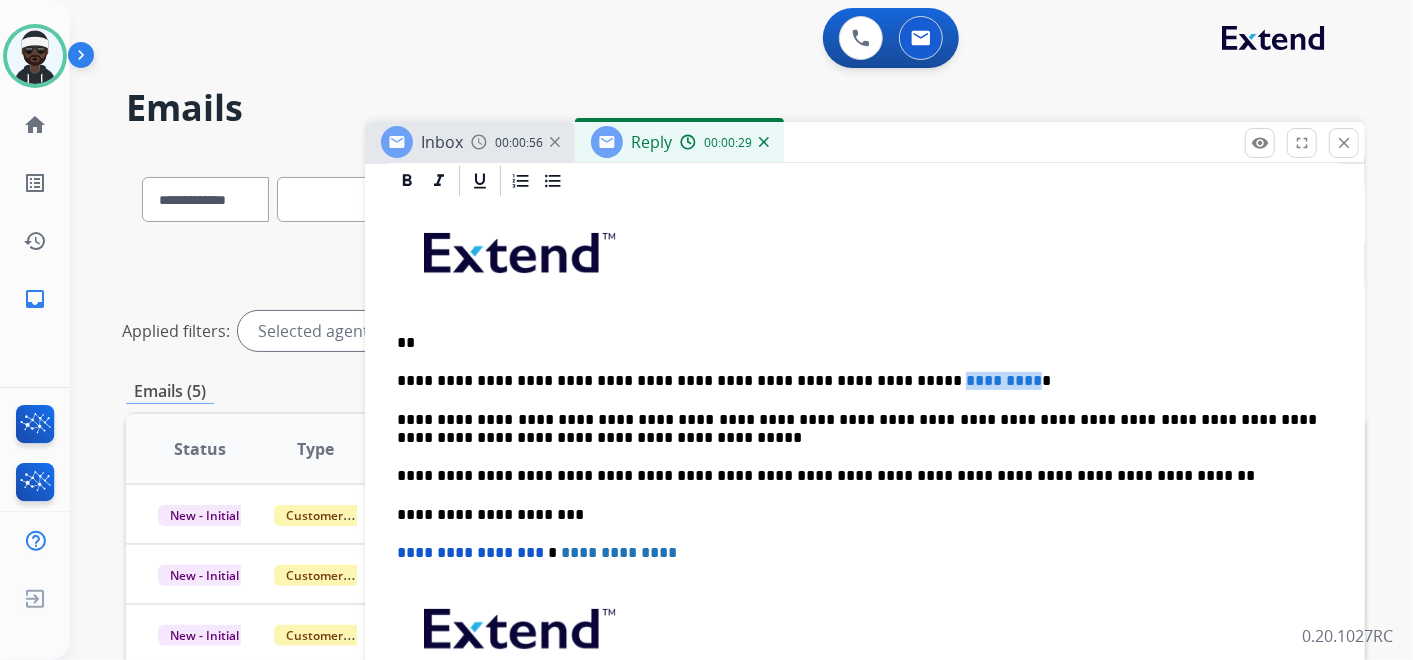 drag, startPoint x: 941, startPoint y: 377, endPoint x: 857, endPoint y: 380, distance: 84.05355 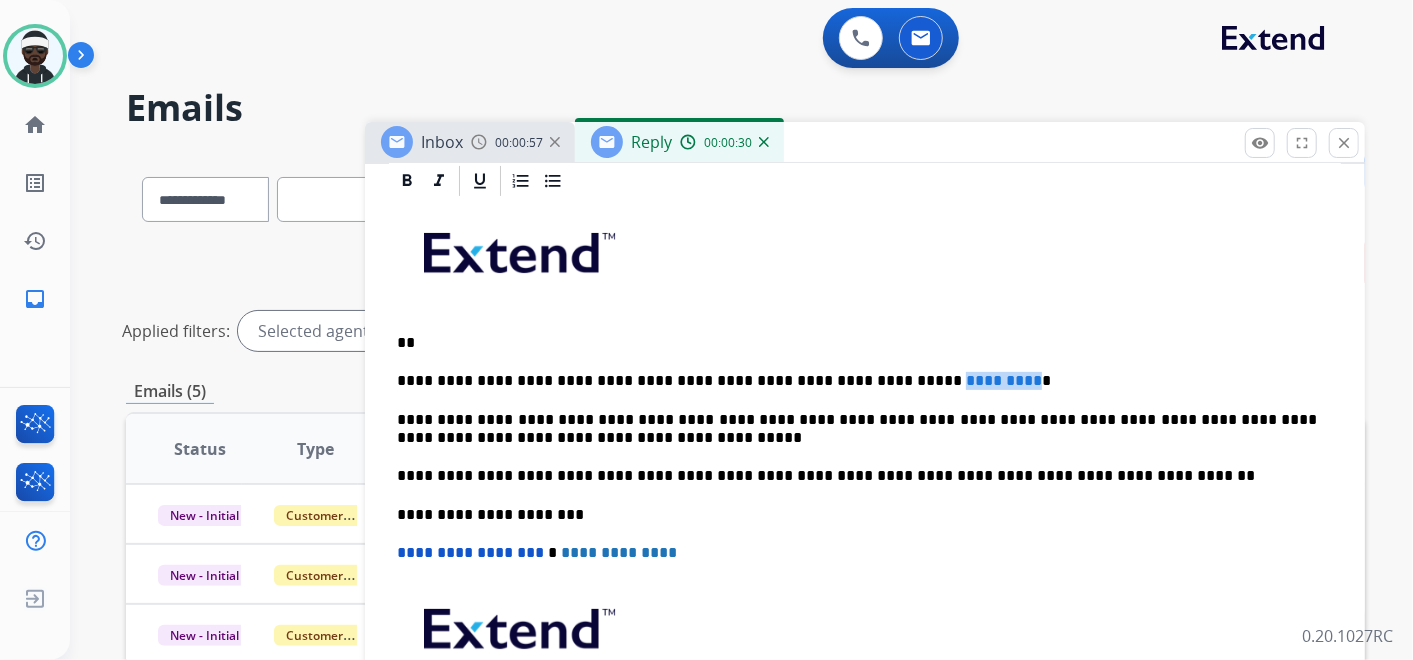type 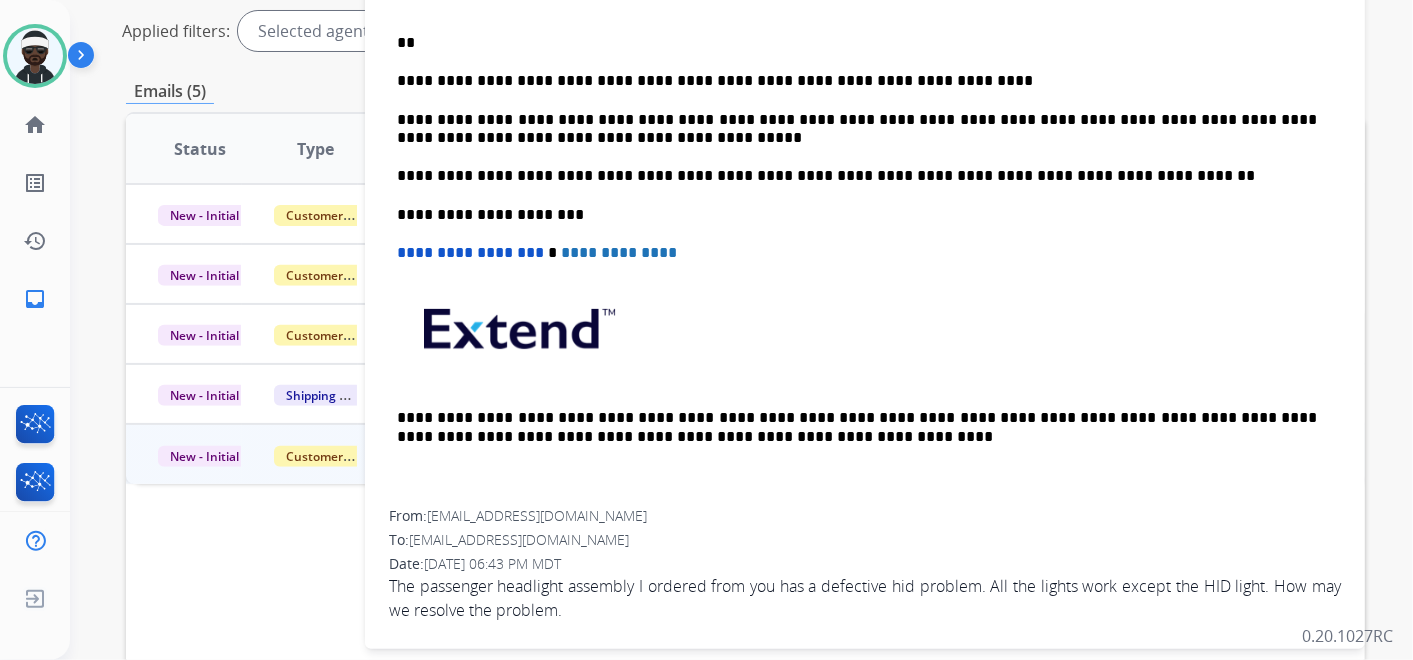 scroll, scrollTop: 525, scrollLeft: 0, axis: vertical 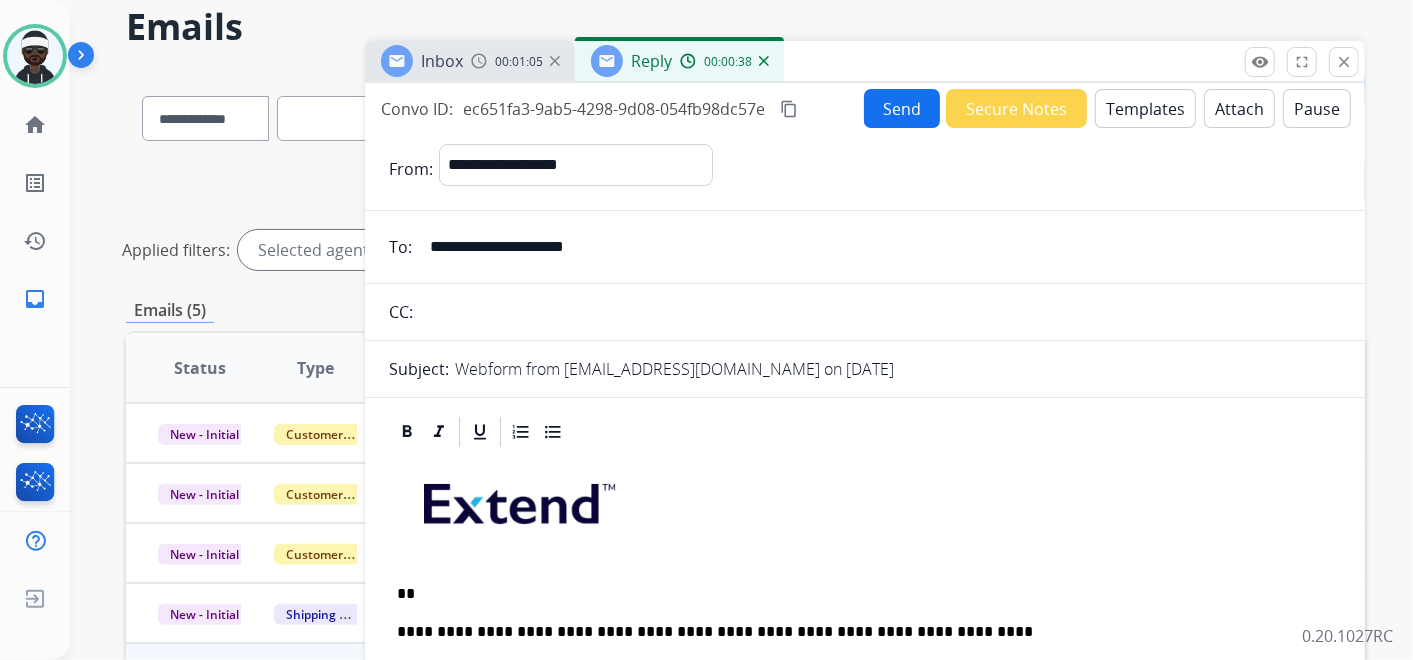 click on "Send" at bounding box center [902, 108] 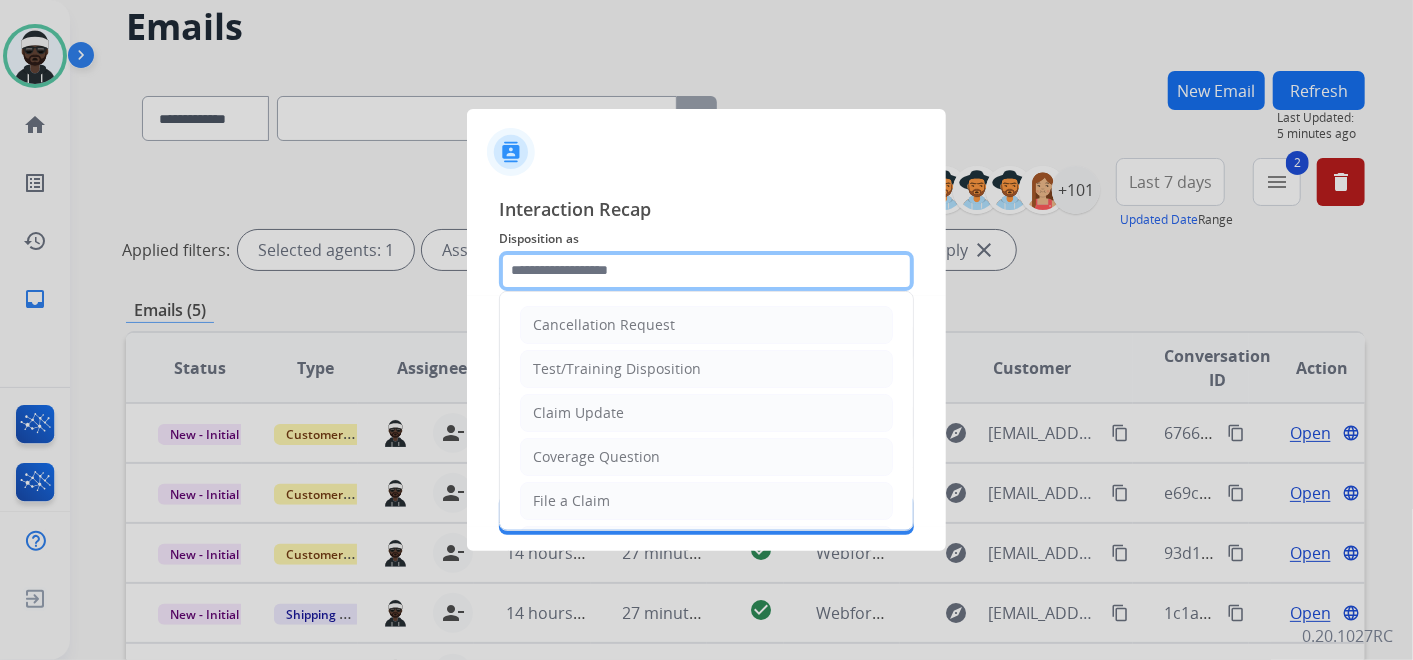 drag, startPoint x: 620, startPoint y: 269, endPoint x: 615, endPoint y: 287, distance: 18.681541 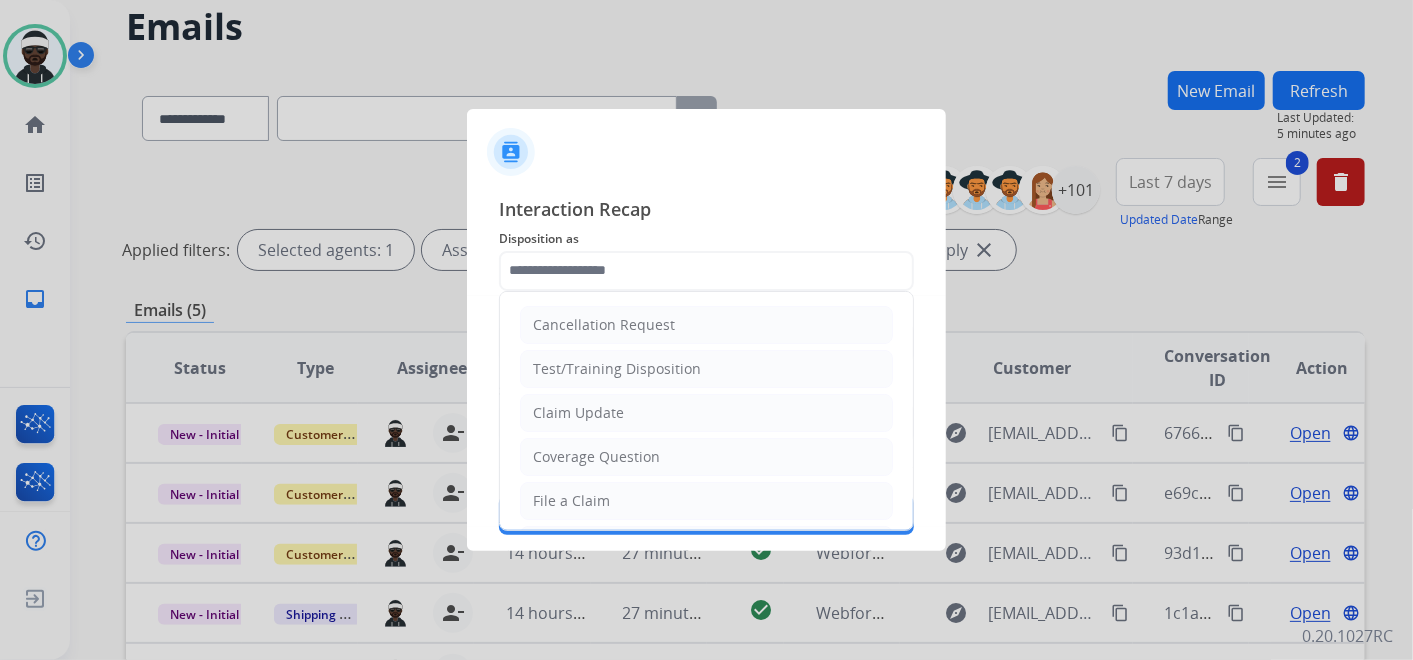 drag, startPoint x: 600, startPoint y: 491, endPoint x: 614, endPoint y: 422, distance: 70.40597 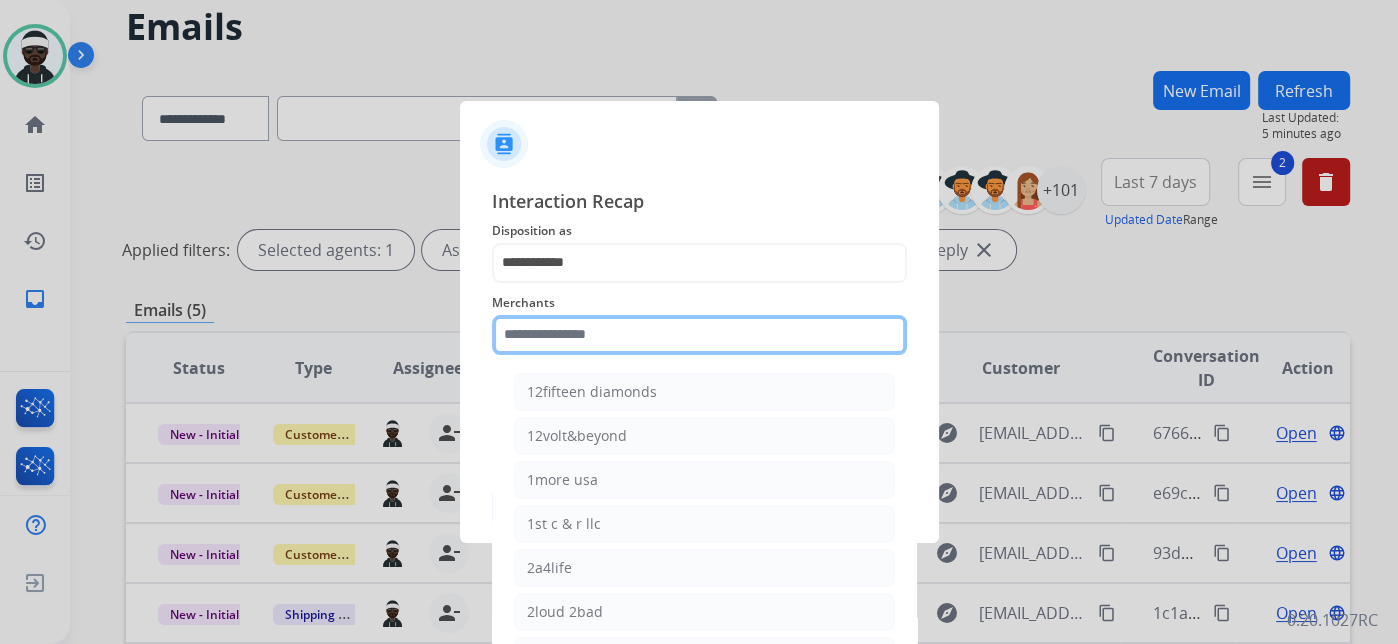 click 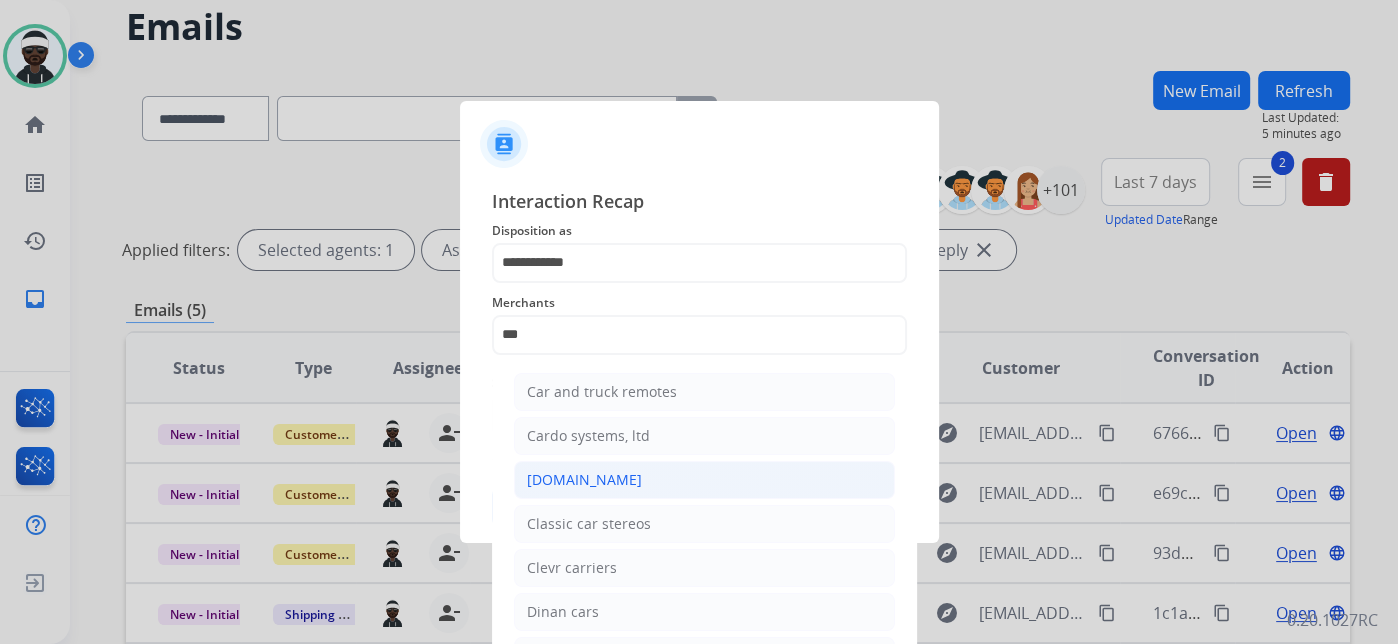 click on "[DOMAIN_NAME]" 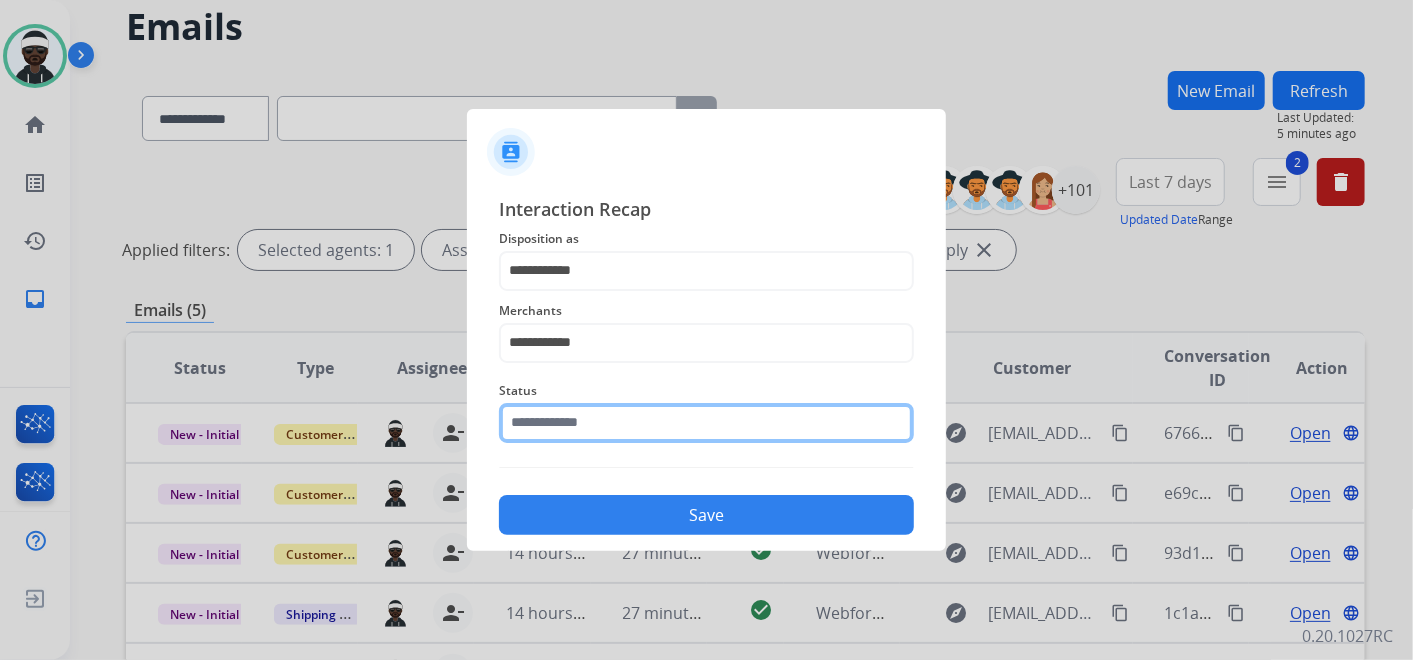 click 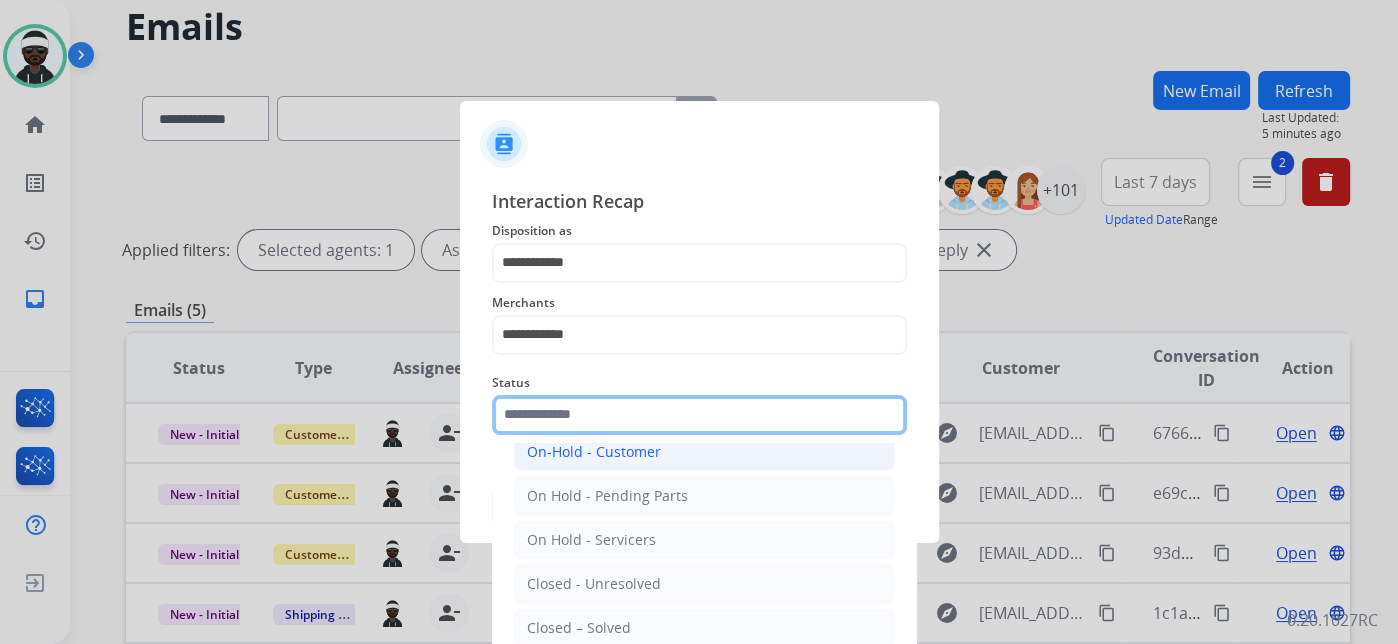 scroll, scrollTop: 114, scrollLeft: 0, axis: vertical 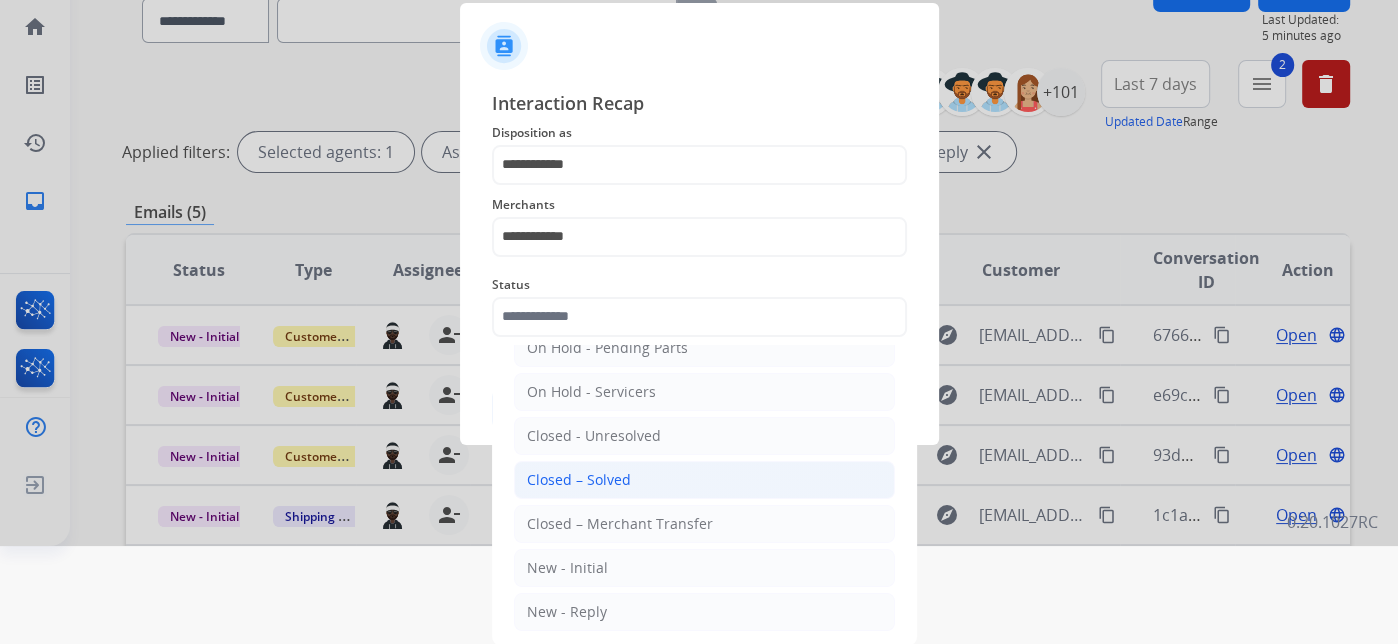 click on "Closed – Solved" 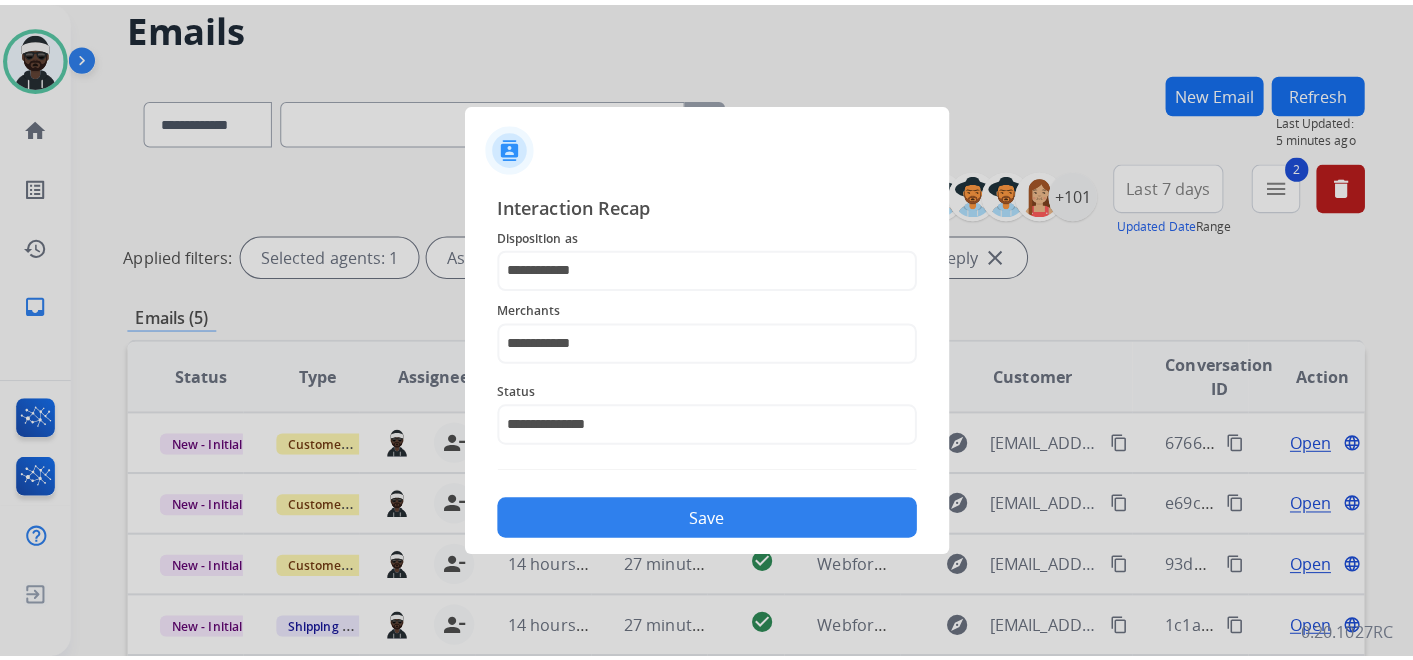 scroll, scrollTop: 0, scrollLeft: 0, axis: both 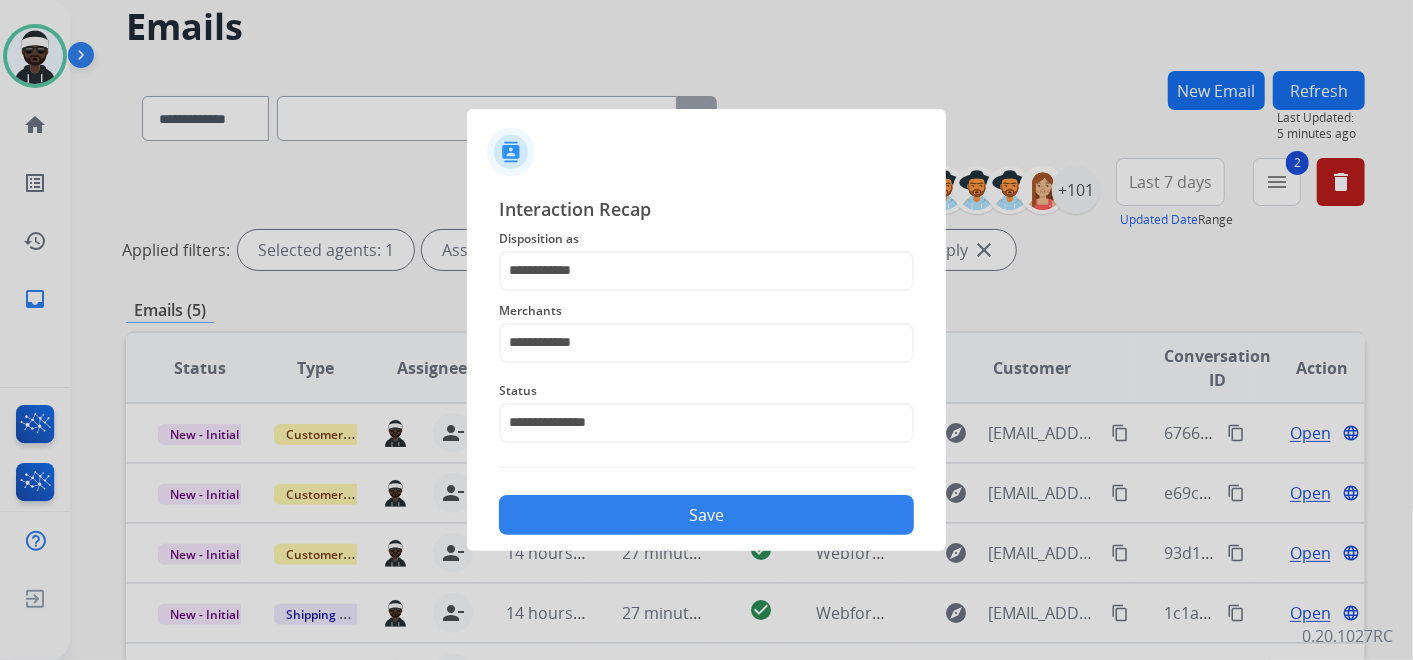 click on "Save" 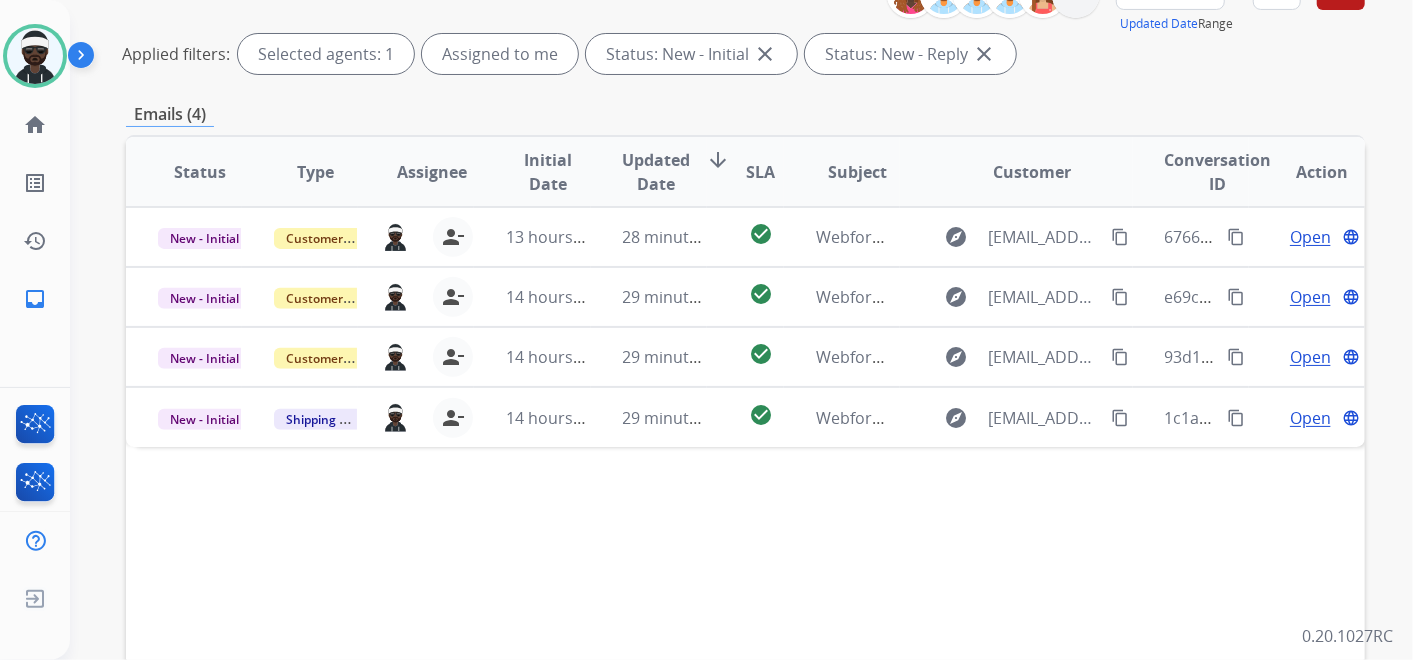 scroll, scrollTop: 333, scrollLeft: 0, axis: vertical 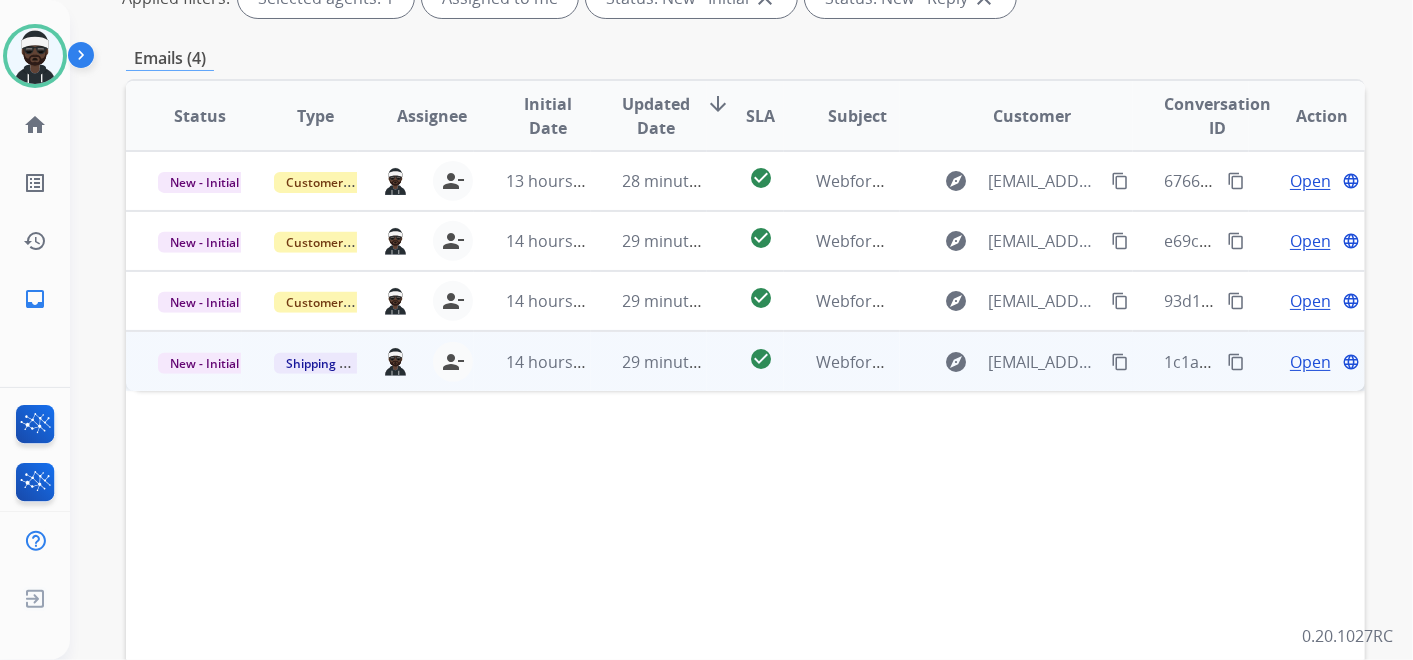 click on "Open" at bounding box center [1310, 362] 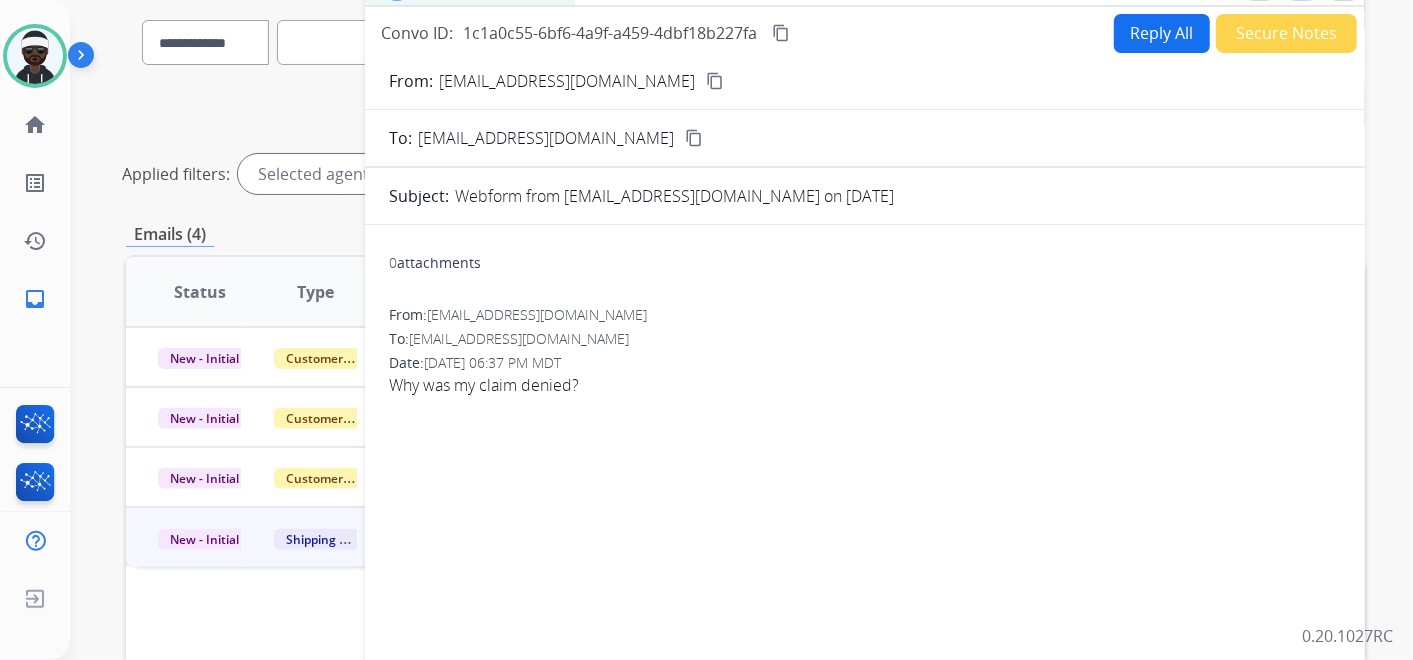scroll, scrollTop: 0, scrollLeft: 0, axis: both 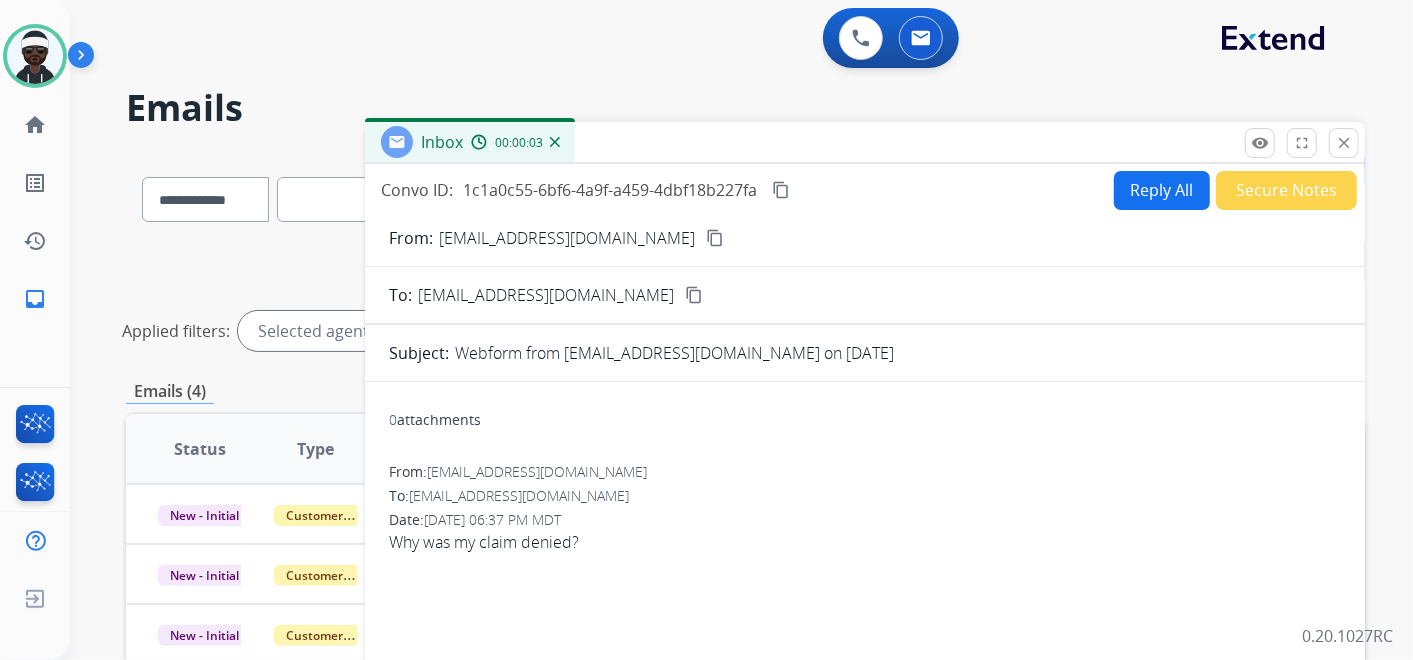 click on "content_copy" at bounding box center (715, 238) 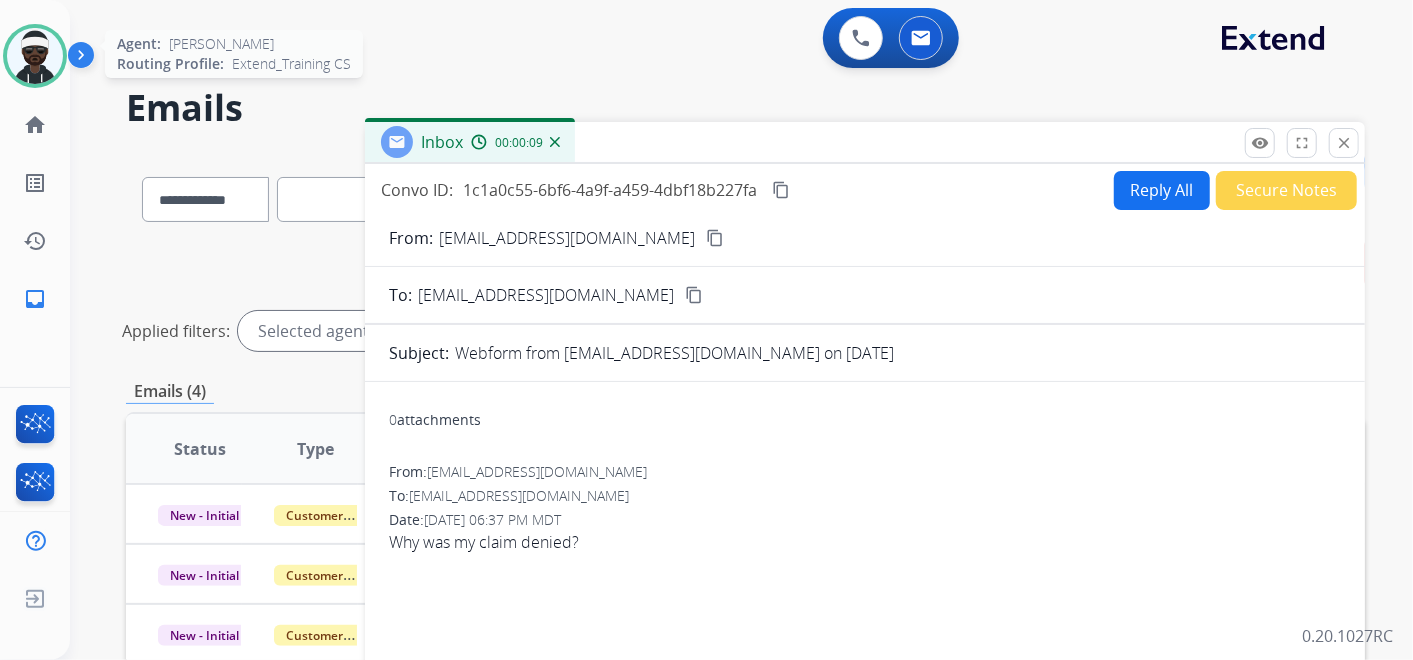 click at bounding box center (35, 56) 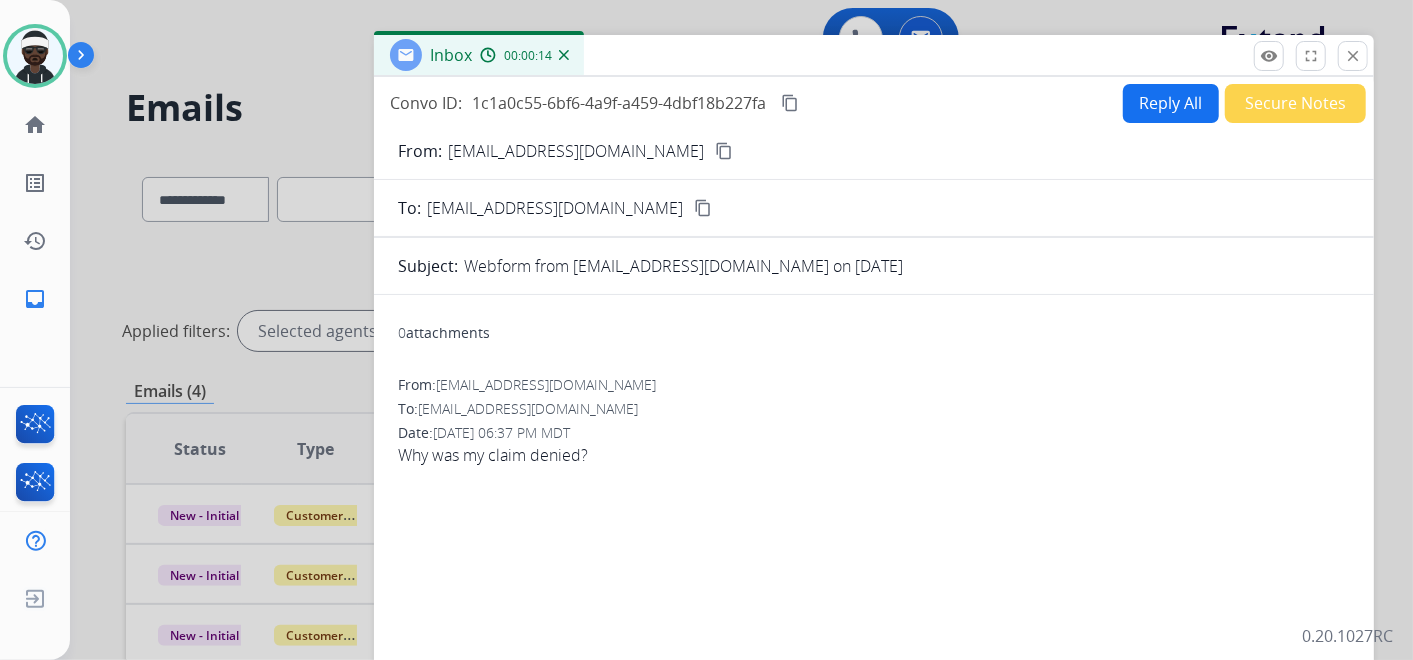 drag, startPoint x: 1094, startPoint y: 155, endPoint x: 1091, endPoint y: 80, distance: 75.059975 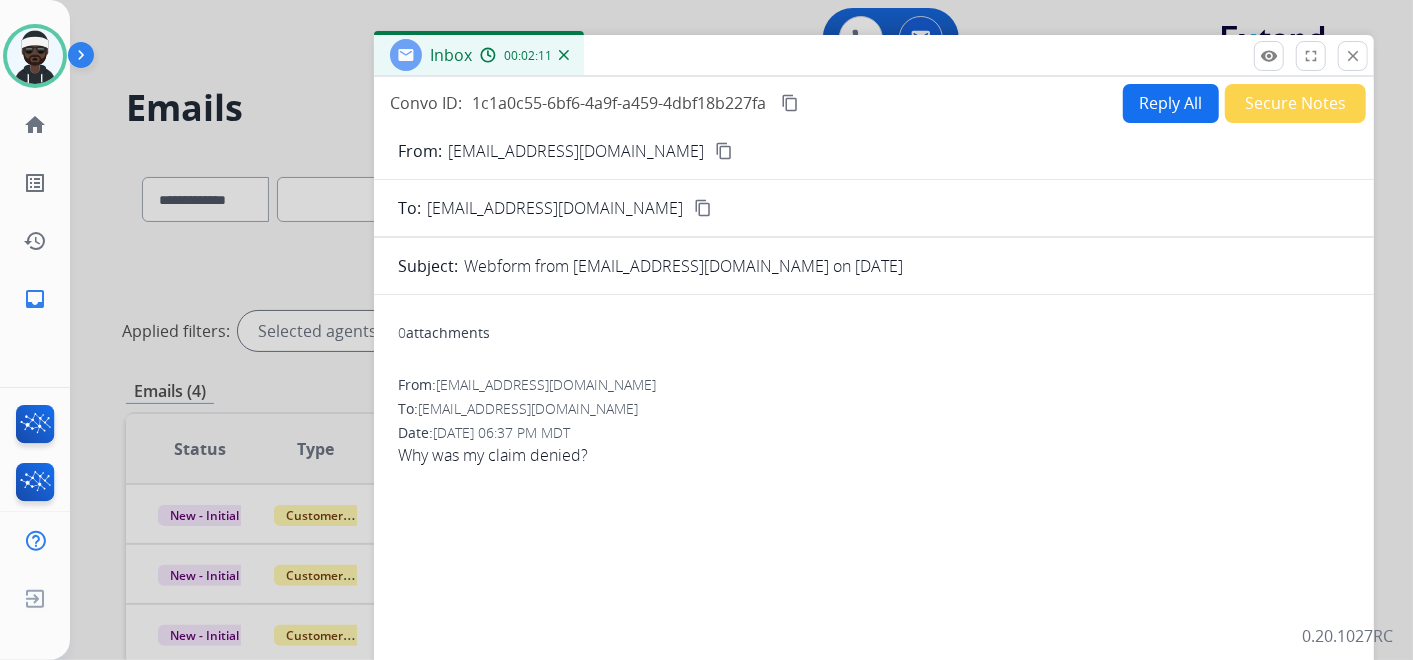 click on "content_copy" at bounding box center [724, 151] 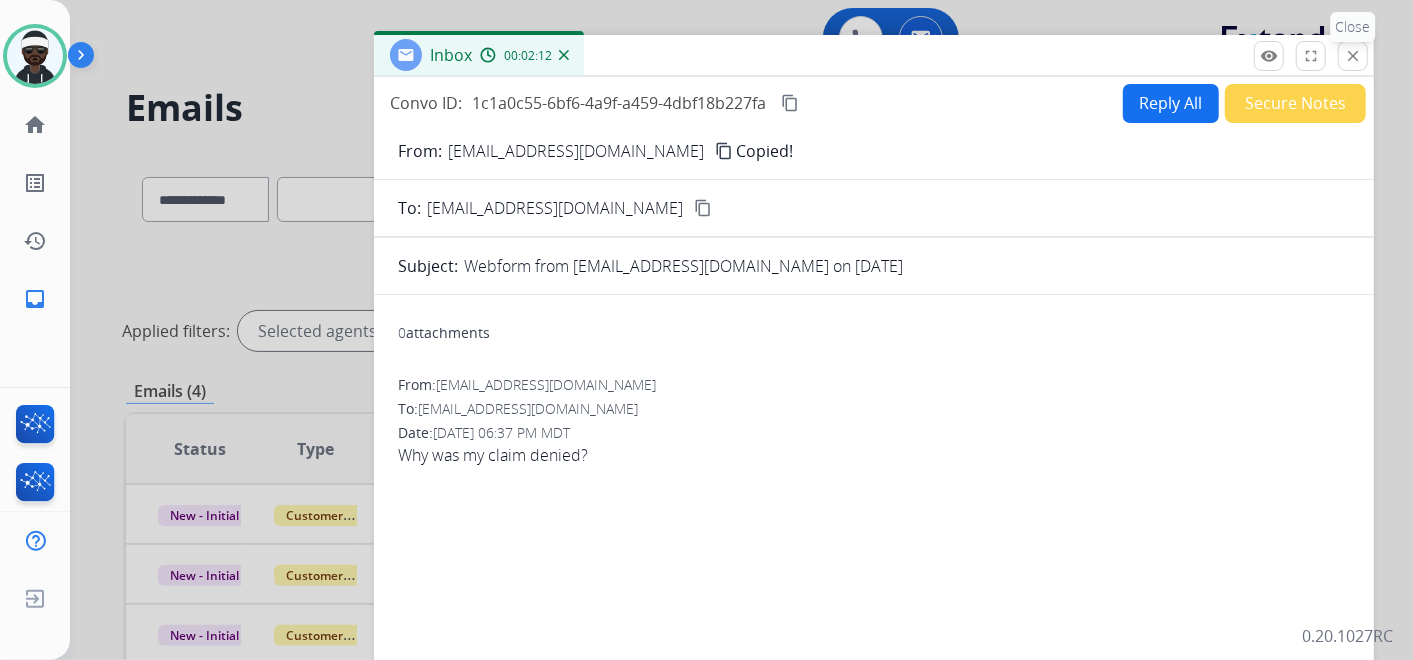 click on "close" at bounding box center (1353, 56) 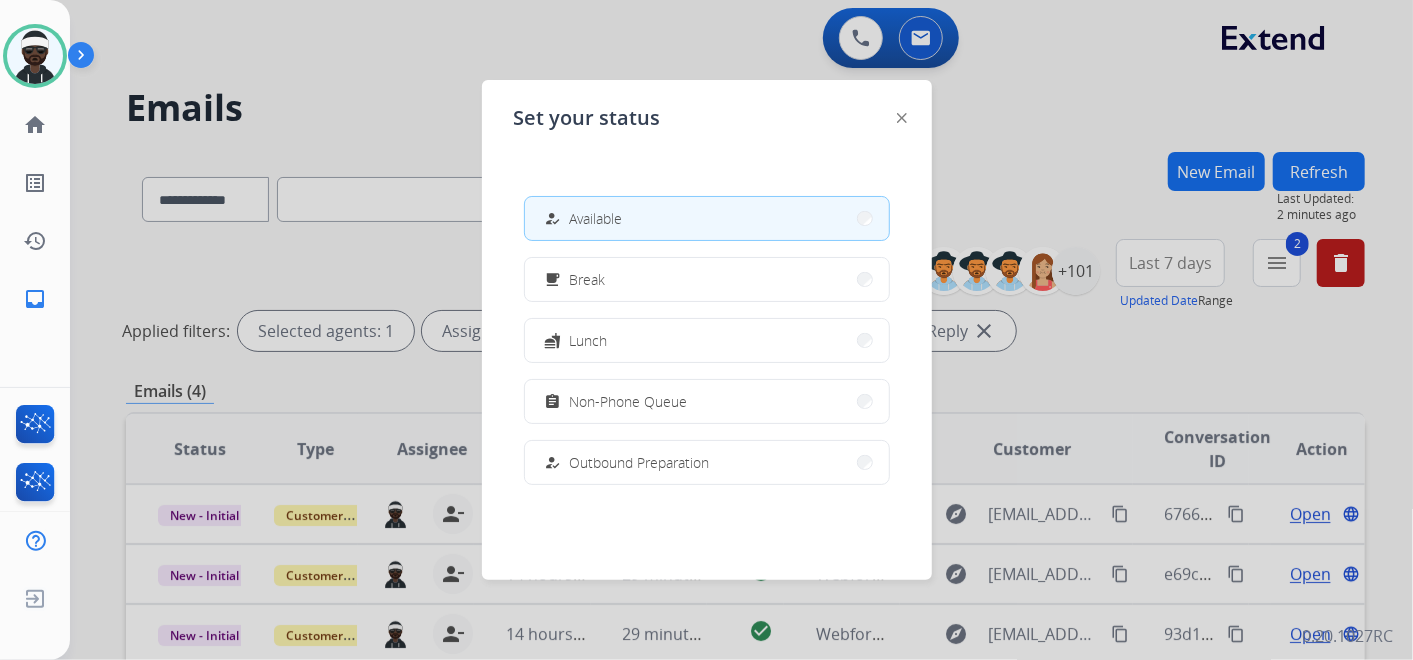 click 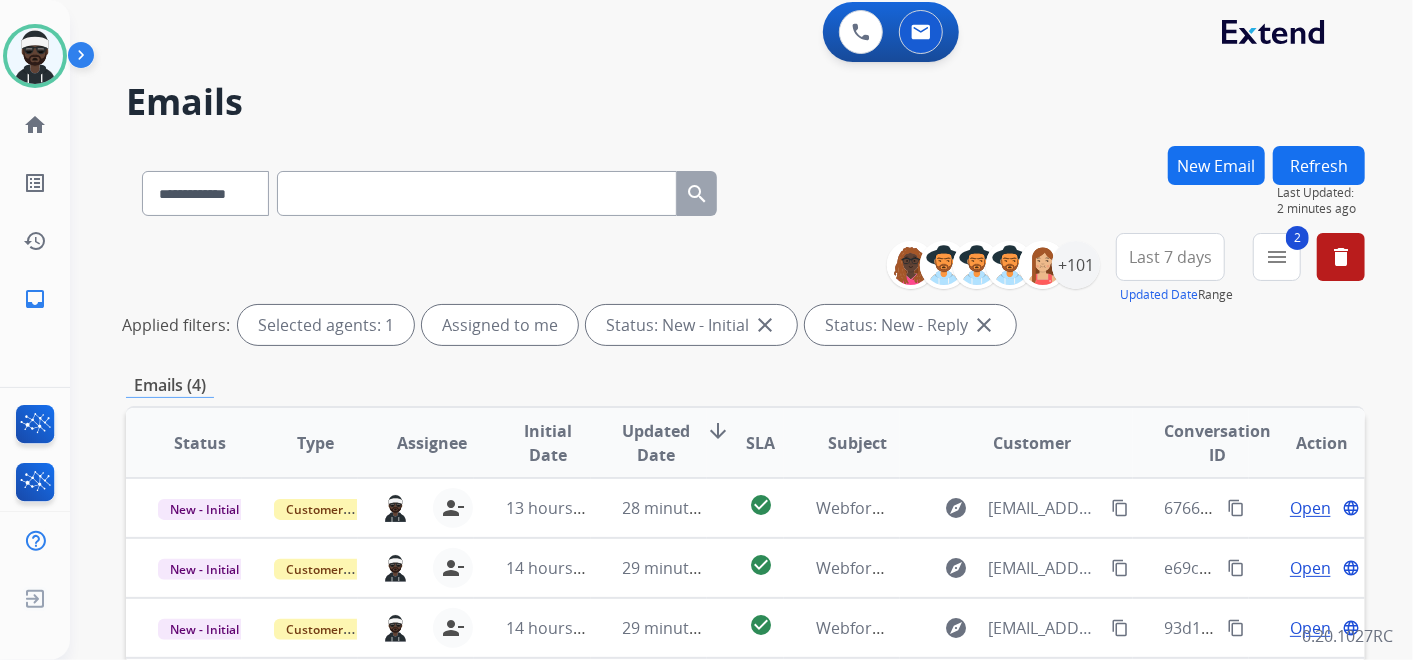 scroll, scrollTop: 0, scrollLeft: 0, axis: both 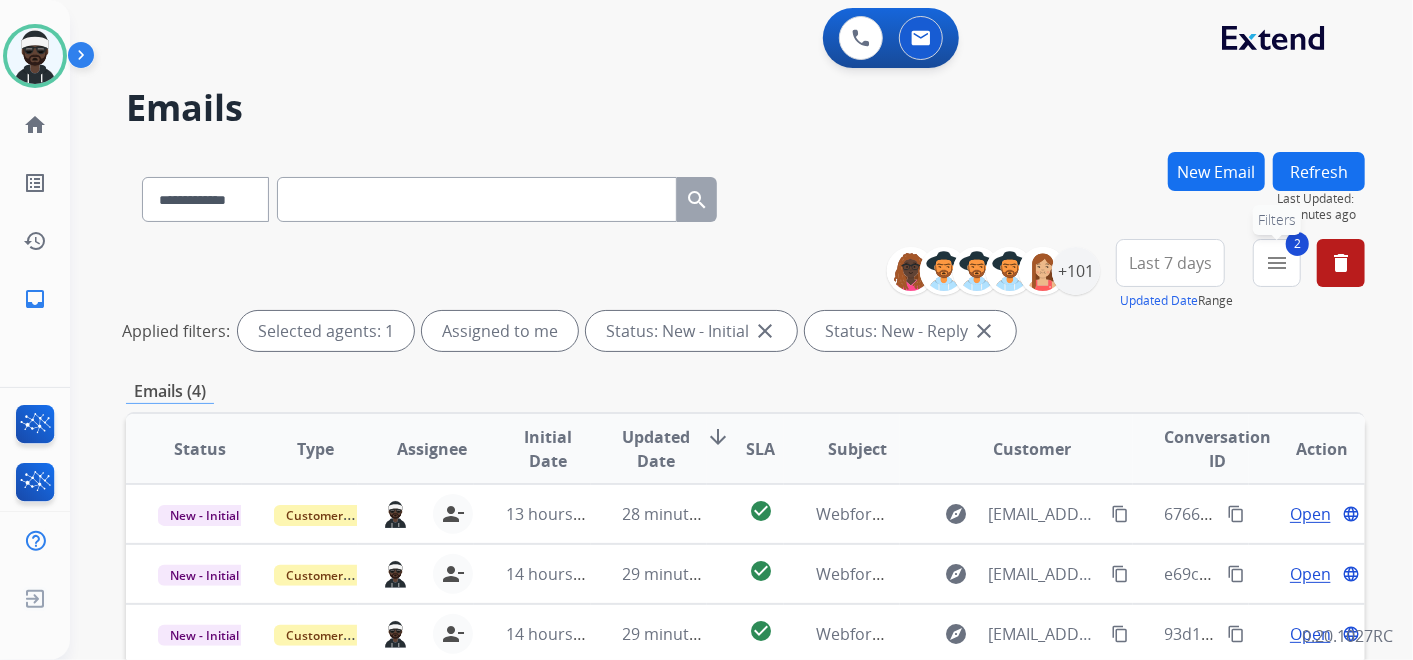 click on "2 menu  Filters" at bounding box center [1277, 263] 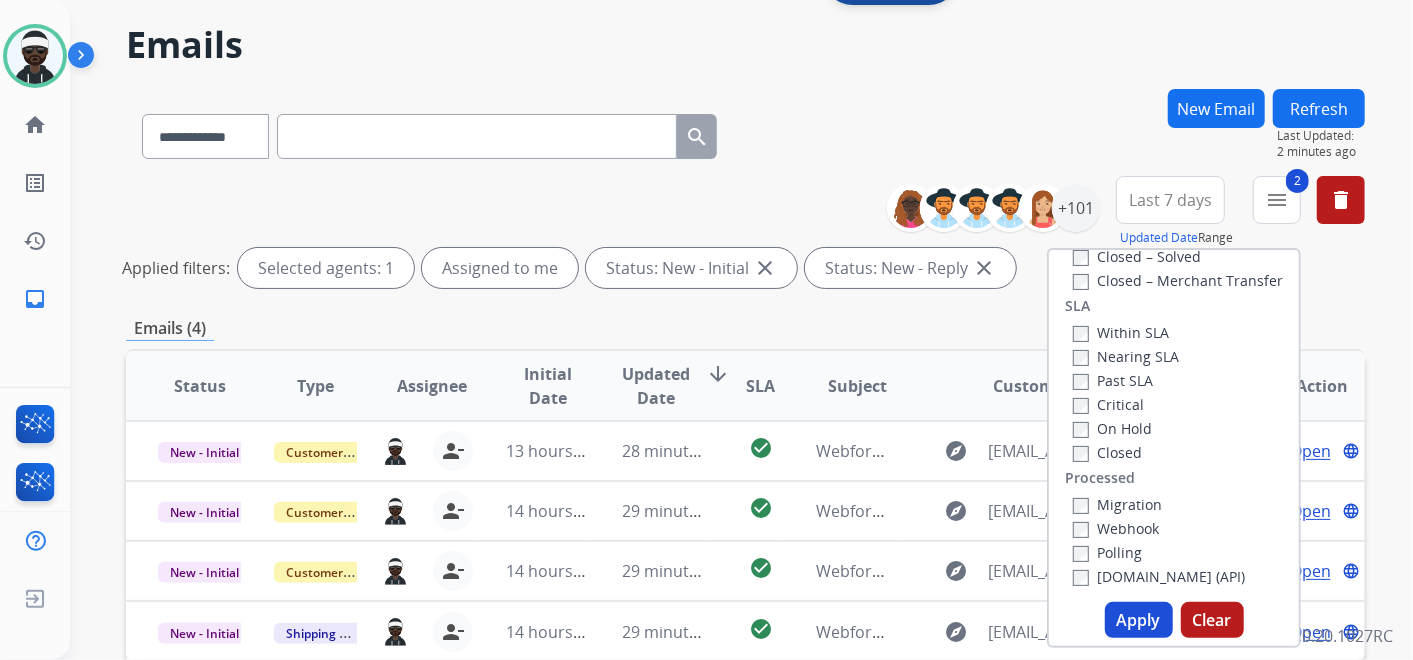 scroll, scrollTop: 111, scrollLeft: 0, axis: vertical 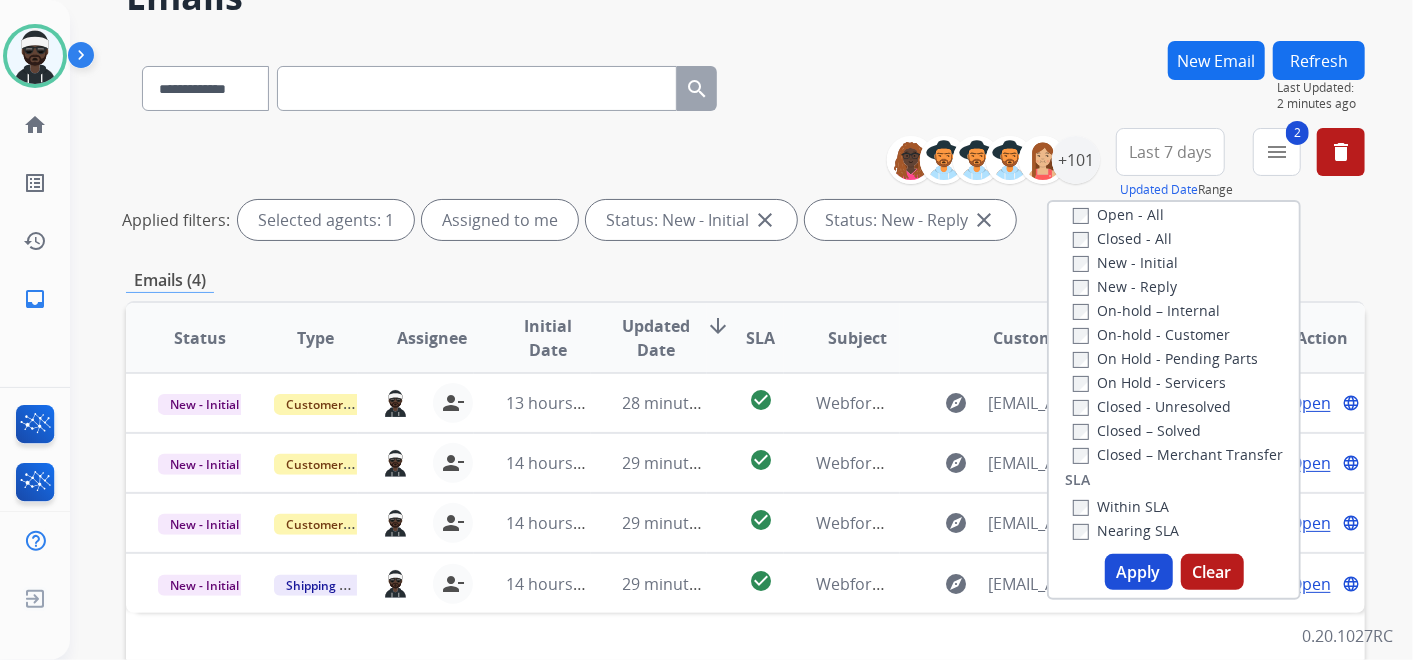 click on "Closed – Solved" at bounding box center (1137, 430) 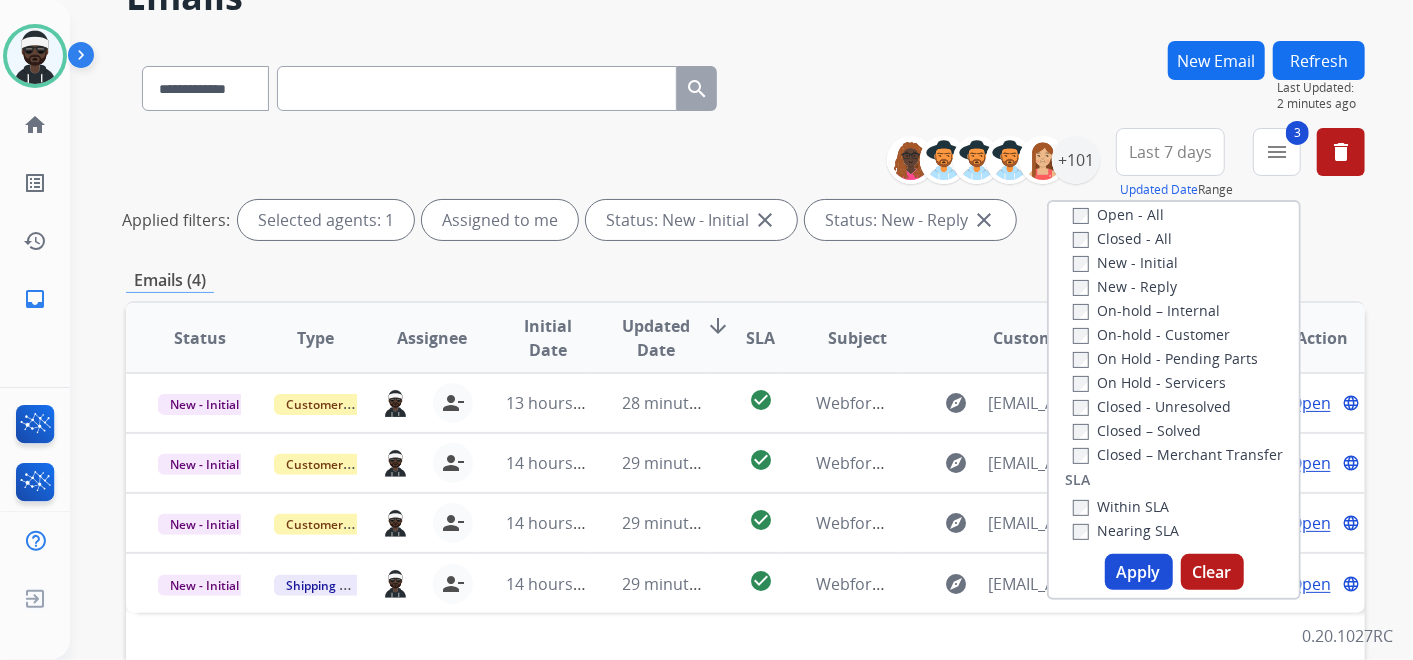 click on "Apply" at bounding box center (1139, 572) 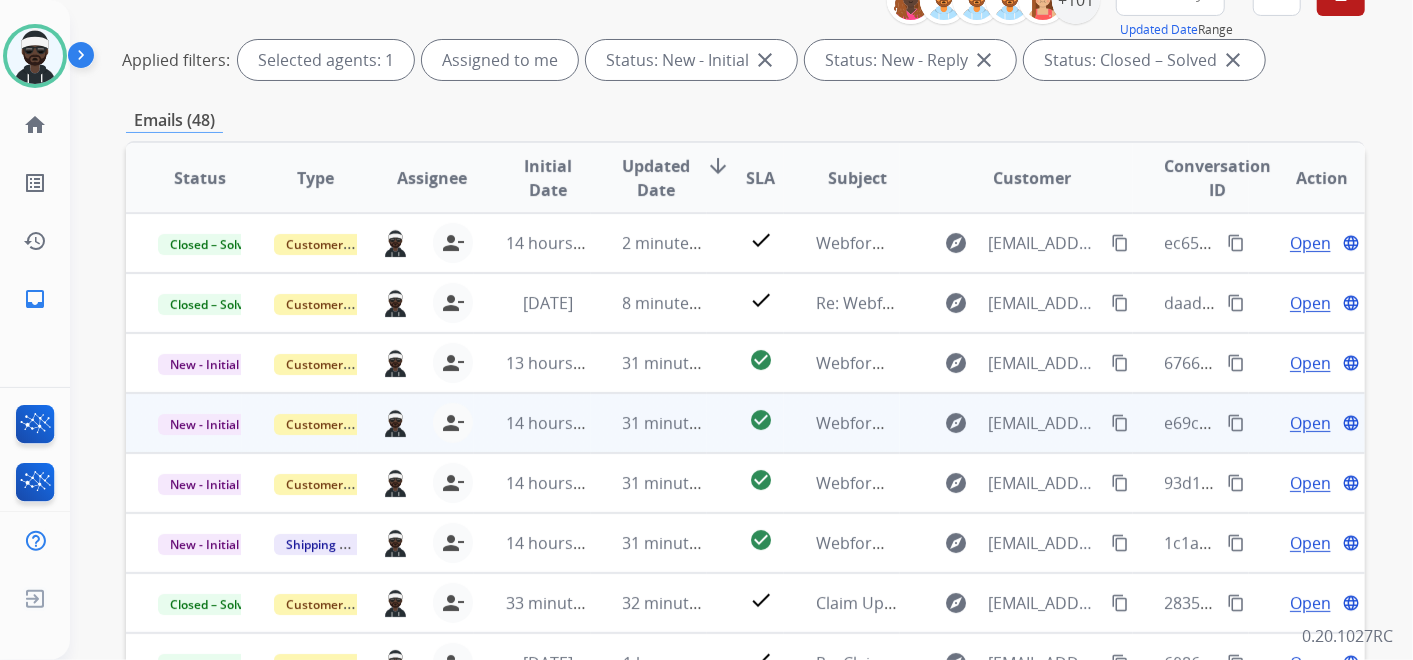 scroll, scrollTop: 333, scrollLeft: 0, axis: vertical 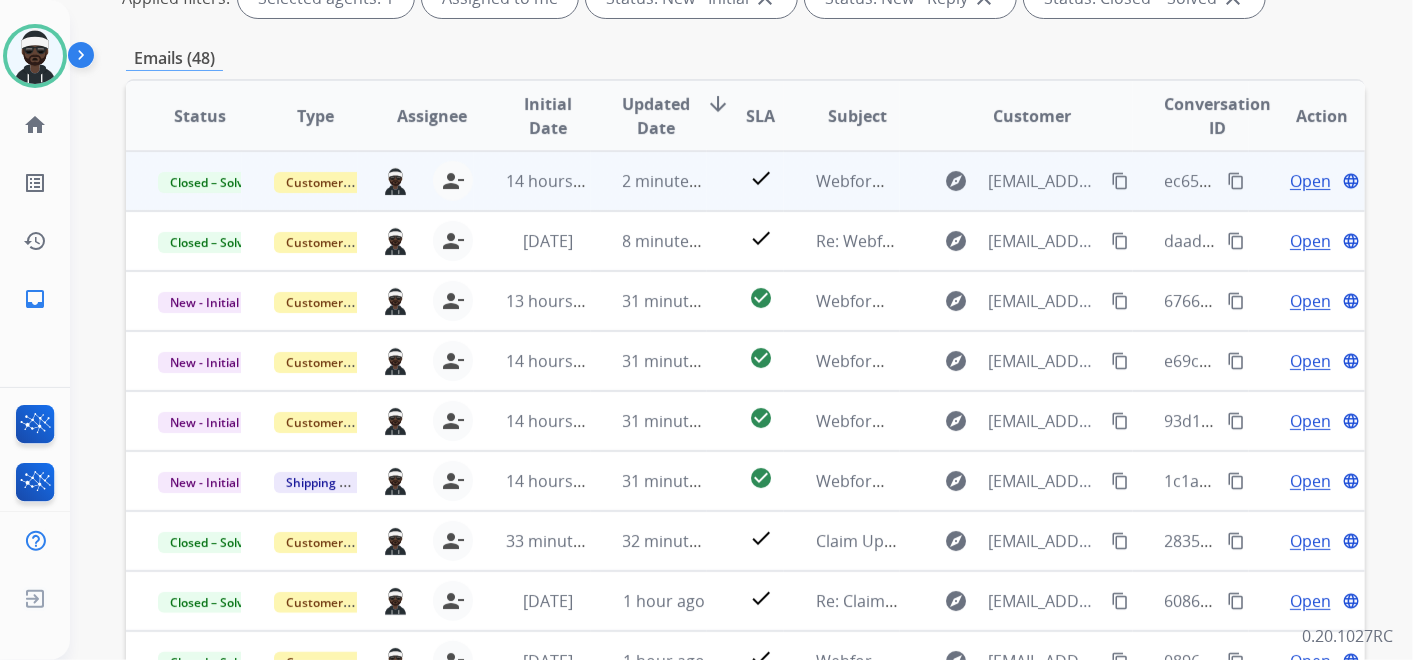click on "content_copy" at bounding box center [1236, 181] 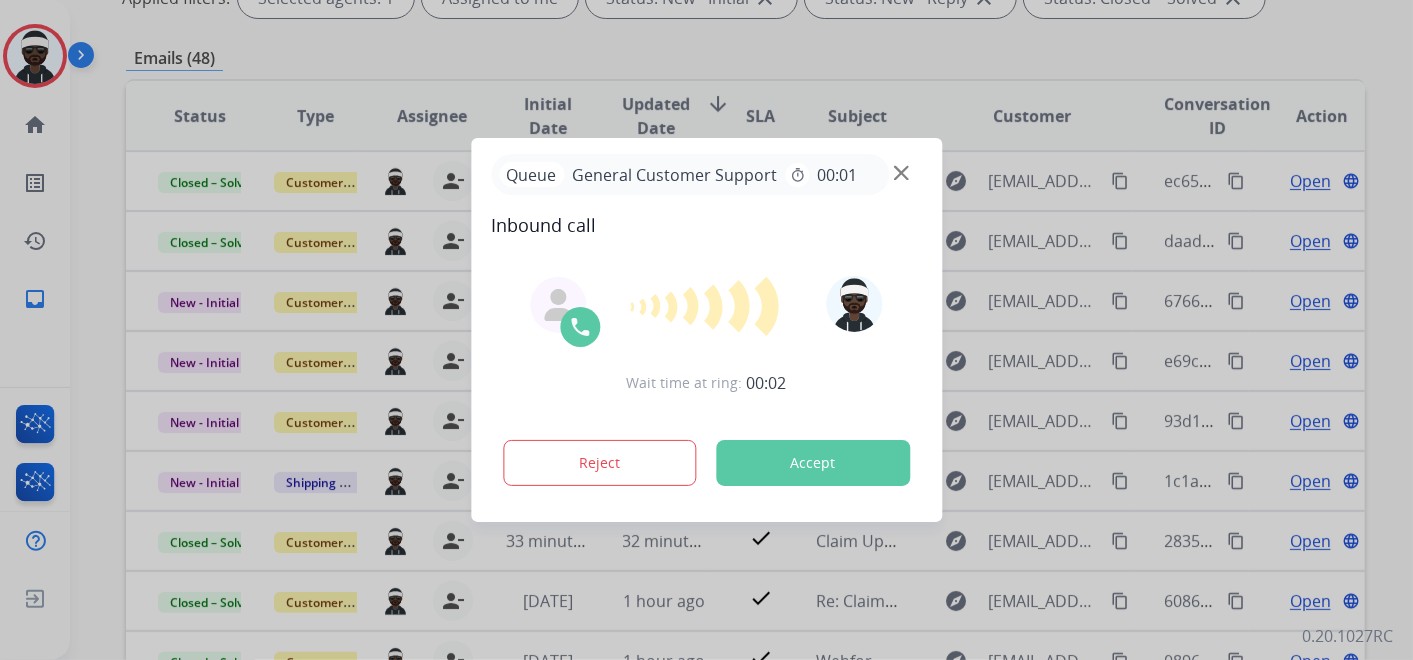 click on "Accept" at bounding box center [813, 463] 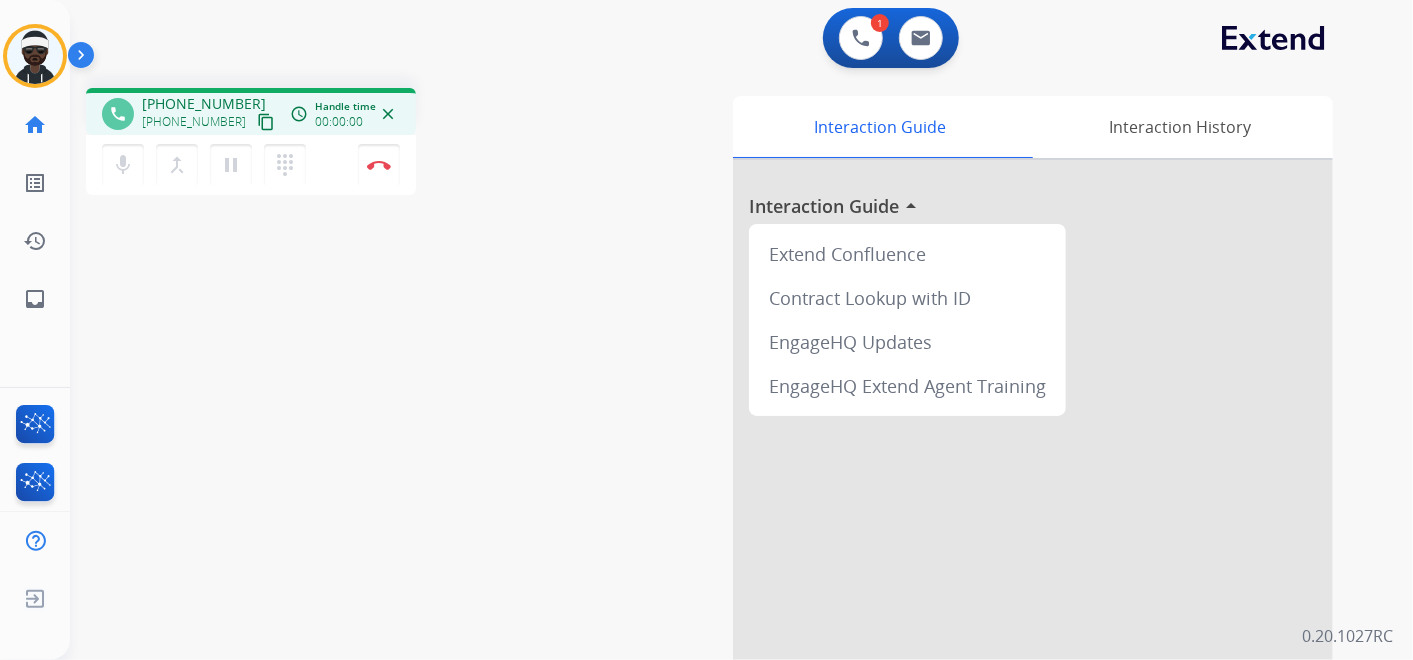 click at bounding box center [1033, 533] 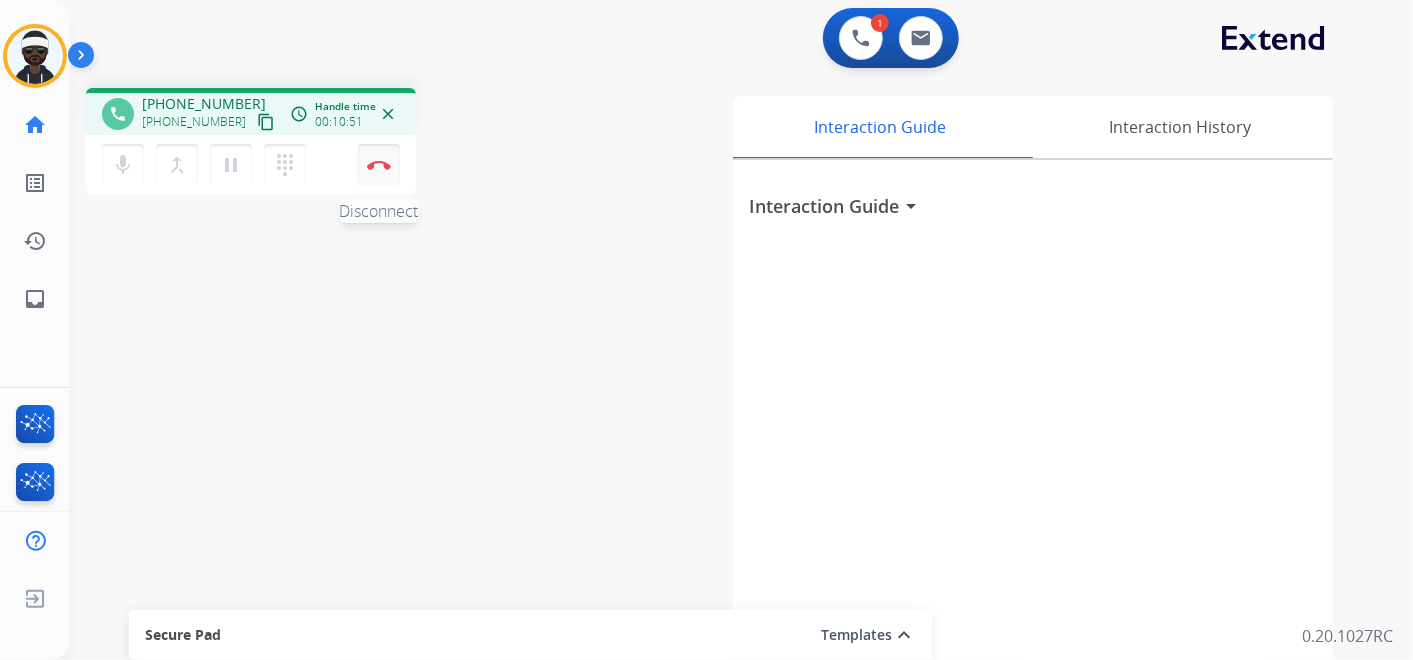 click on "Disconnect" at bounding box center (379, 165) 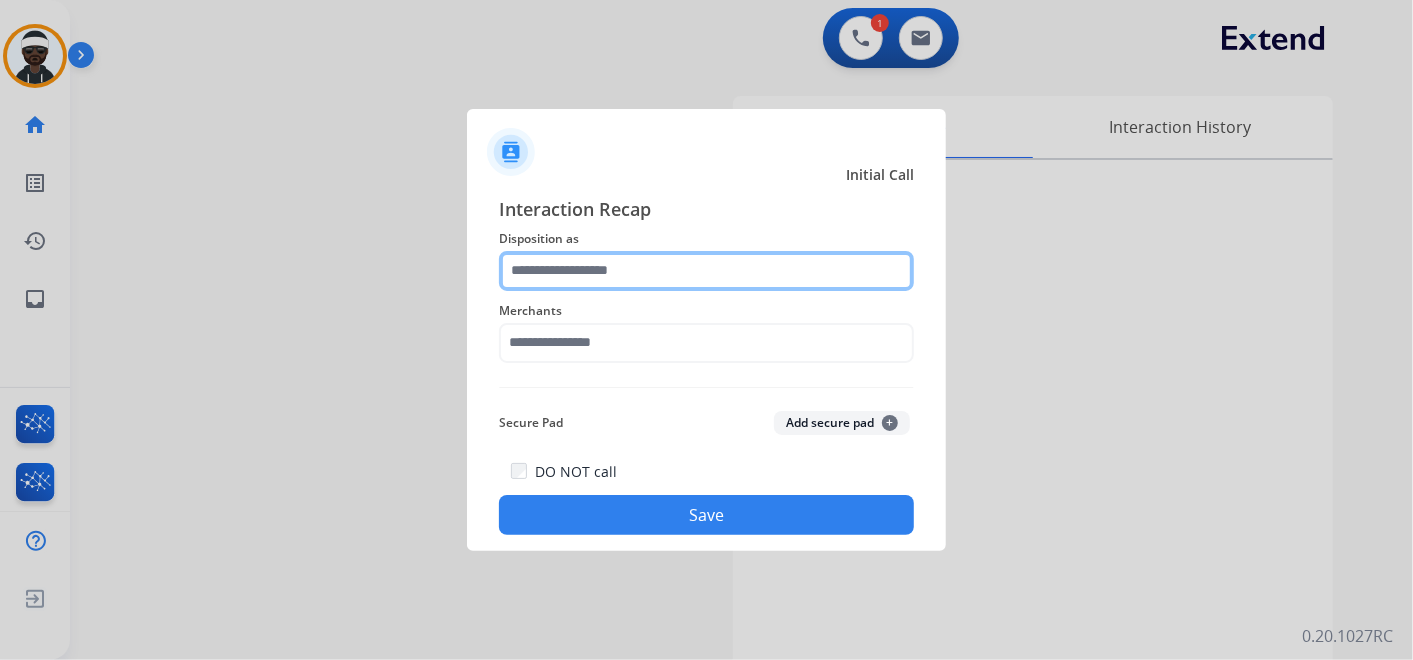 click 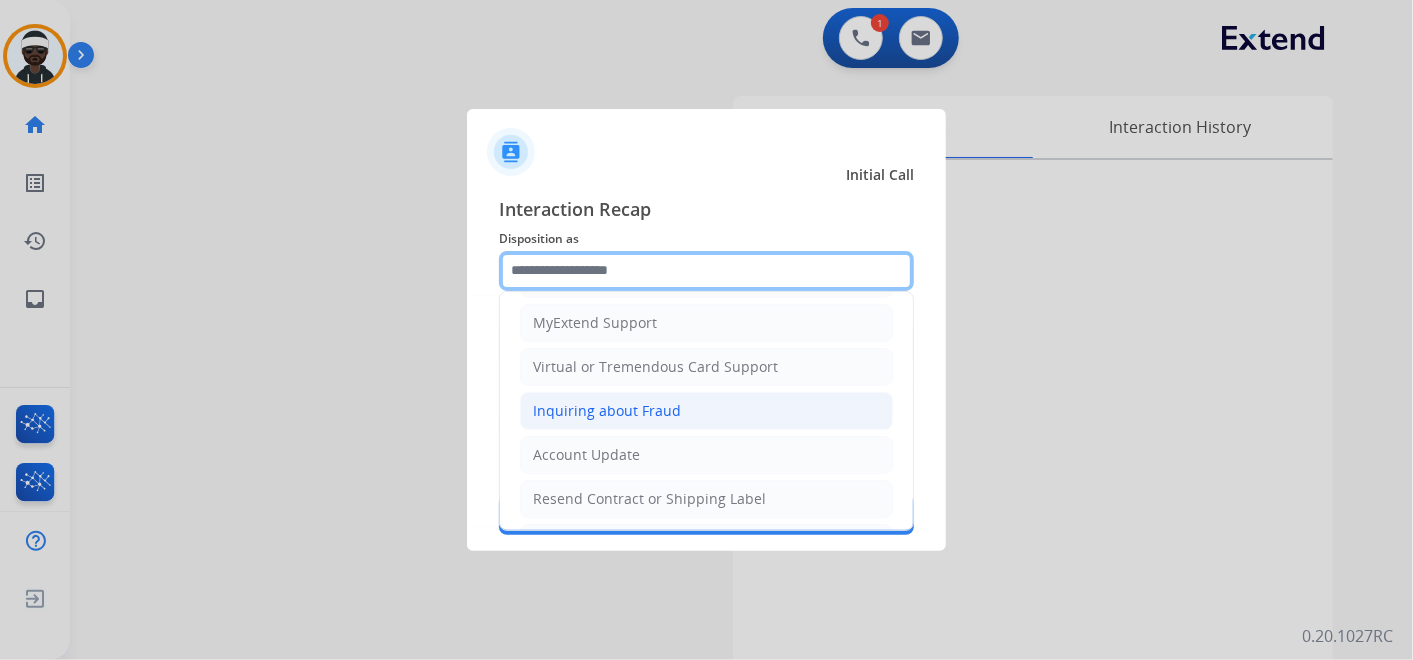 scroll, scrollTop: 305, scrollLeft: 0, axis: vertical 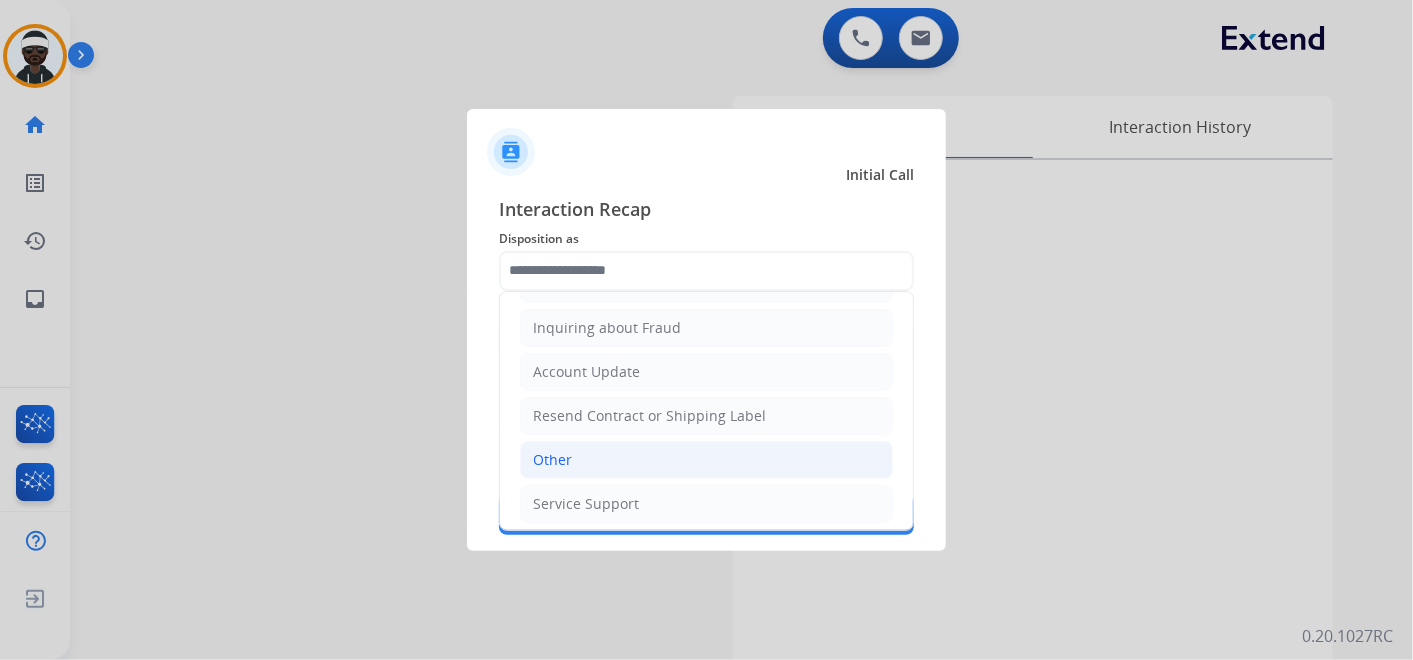 click on "Other" 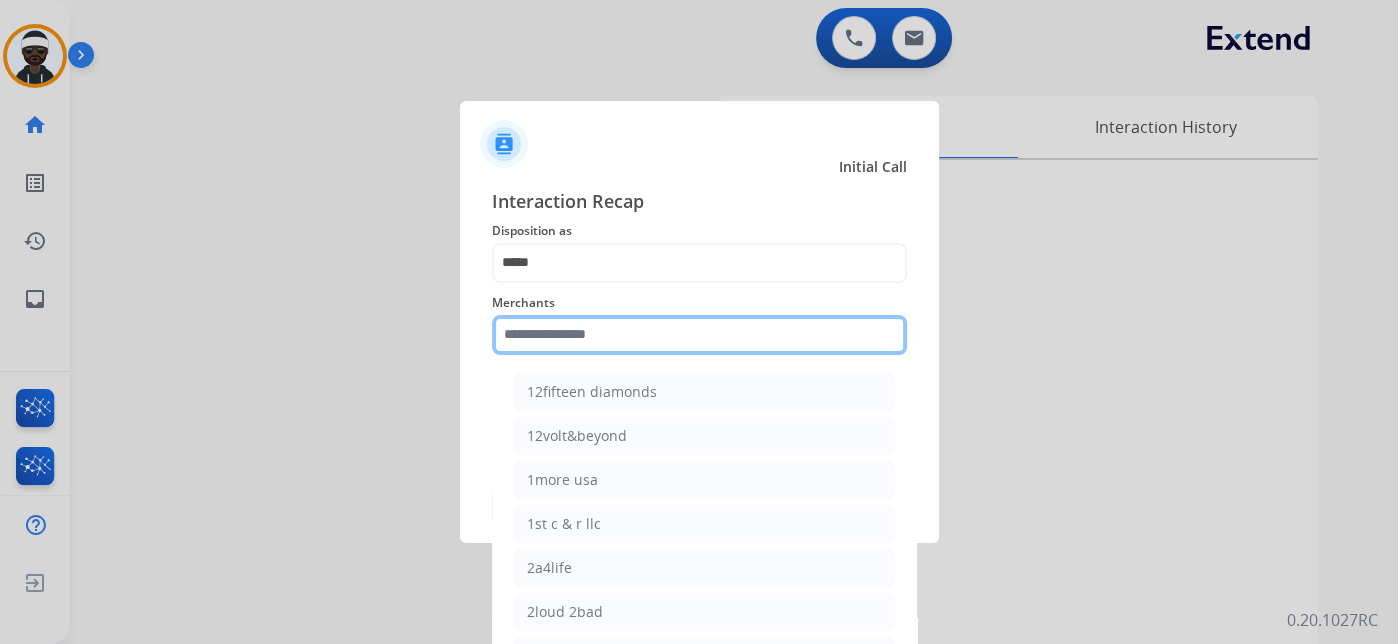 click on "Merchants    12fifteen diamonds   12volt&beyond   1more usa   1st c & r llc   2a4life   2loud 2bad   3balls   4 state trucks   4moms   [MEDICAL_DATA] spirits   Accessorypartsstore   Action clutch   Active lifestyle store   Addaday   Adorama abs   Adorama business-to-business   [MEDICAL_DATA] offroad outfitters   Ads shocks   Advance auto parts   Aem electronics   Aerishealthinc   Ag solutions group, llc   Aim controllers   Air-relax   Airocide   Airslamit   Airsoft station   Airthereal   Alchemy fine home   Aleko products   [PERSON_NAME] home   All around e-bikes   All electric motion   All things barbecue   [PERSON_NAME]   Allied gaming north america, llc   Allied wheel components   Alta [PERSON_NAME] motors   Alter   Ambient fires   American bass   American cornhole association   American medical sales and rentals   American technologies network   Ameridroid   Amethyst home   Amgair   Ams fireplace   Amscope   Andaaz jewelers   [PERSON_NAME]   Anova   Anytime baseball supply   Anytime sports supply   Apec water systems   Apollo neuro" 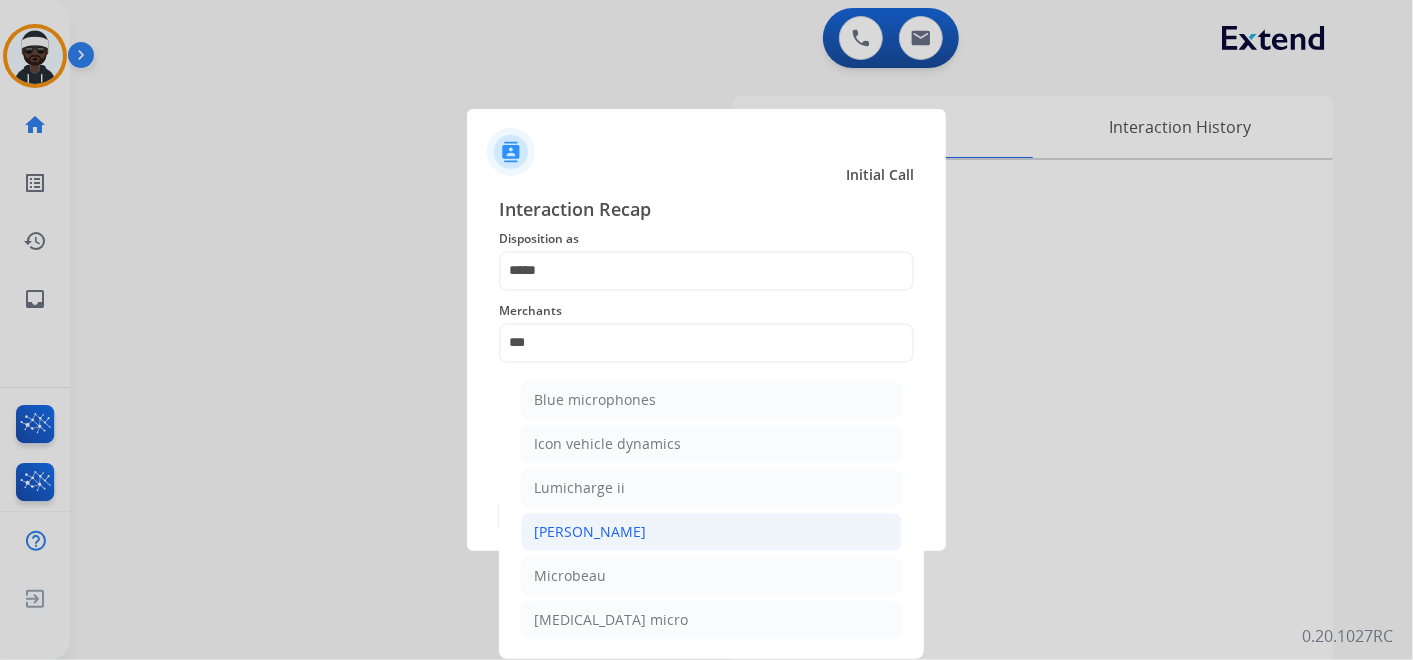 click on "[PERSON_NAME]" 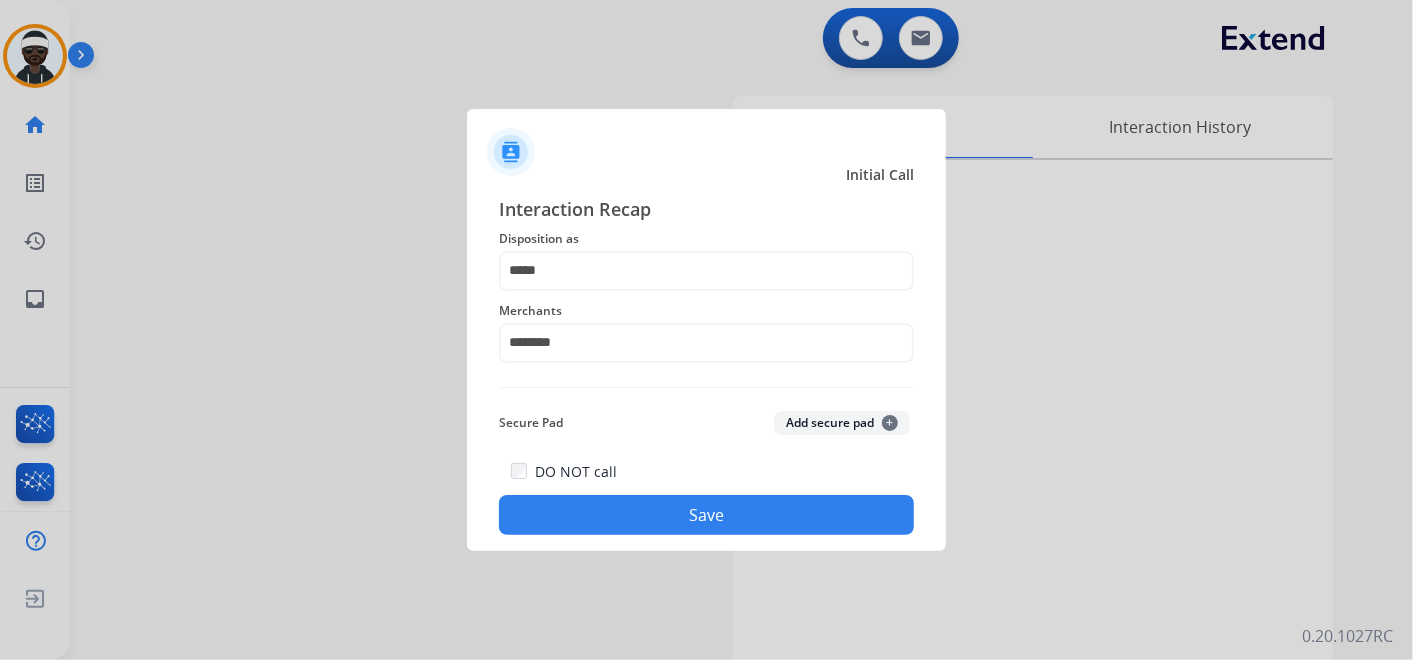 click on "Save" 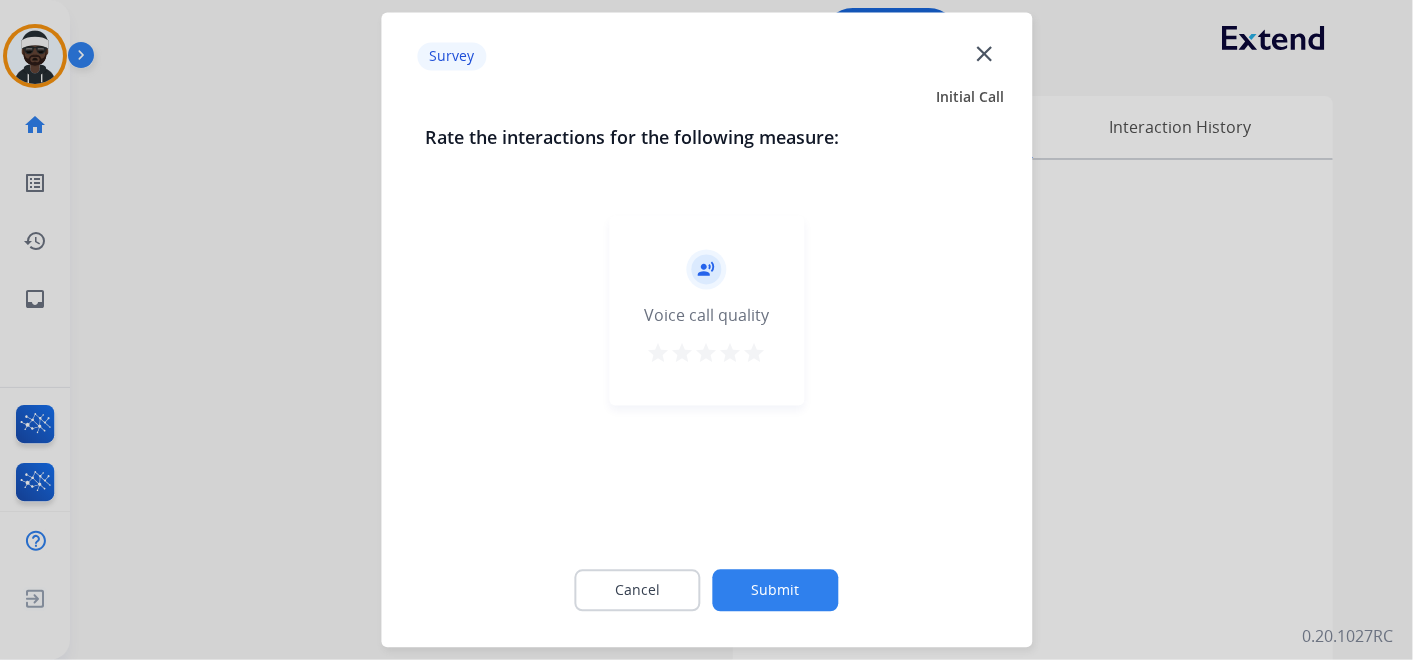 click on "Submit" 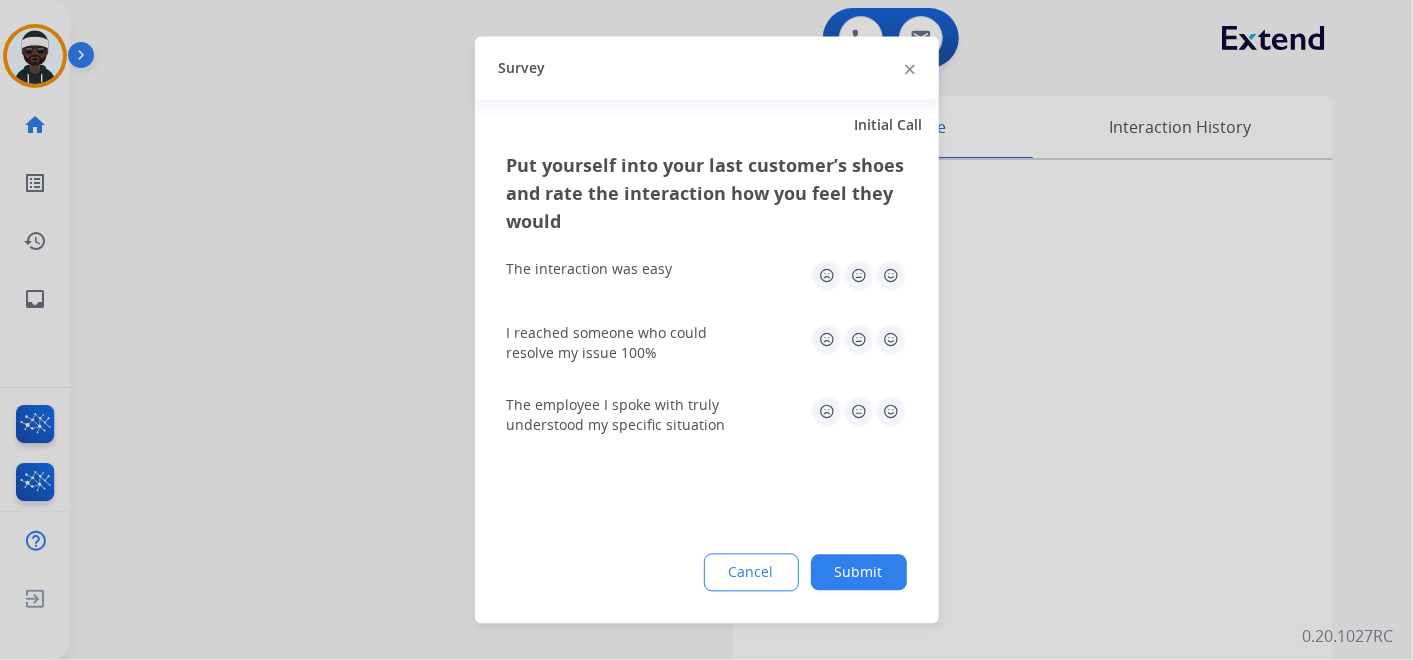 click on "Put yourself into your last customer’s shoes and rate the interaction how you feel they would  The interaction was easy   I reached someone who could resolve my issue 100%   The employee I spoke with truly understood my specific situation  Cancel Submit" 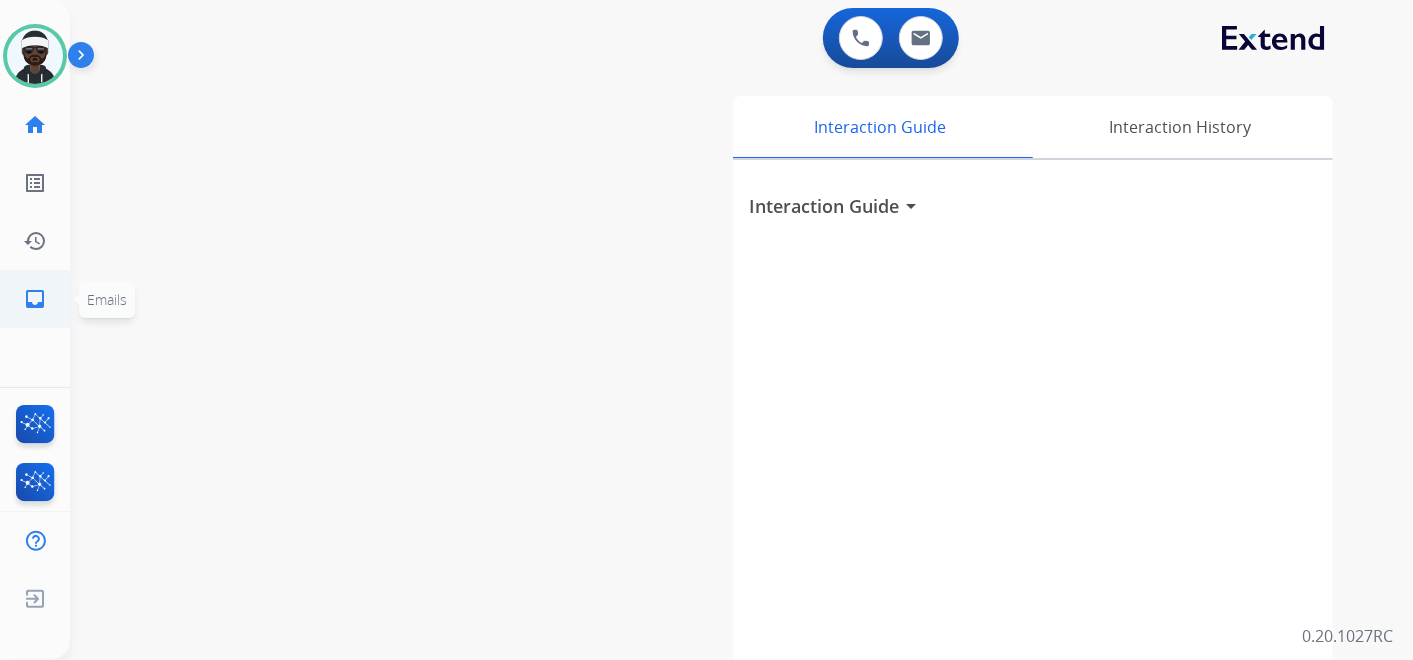 click on "inbox  Emails" 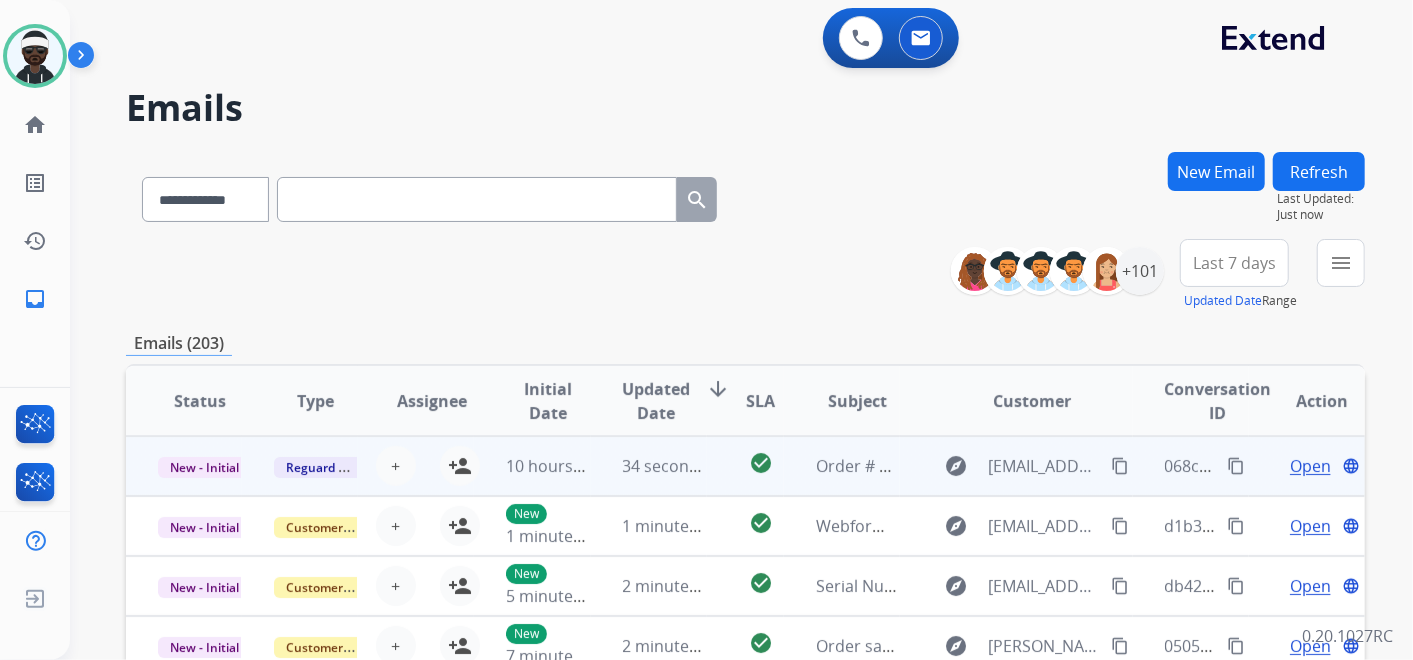 scroll, scrollTop: 1, scrollLeft: 0, axis: vertical 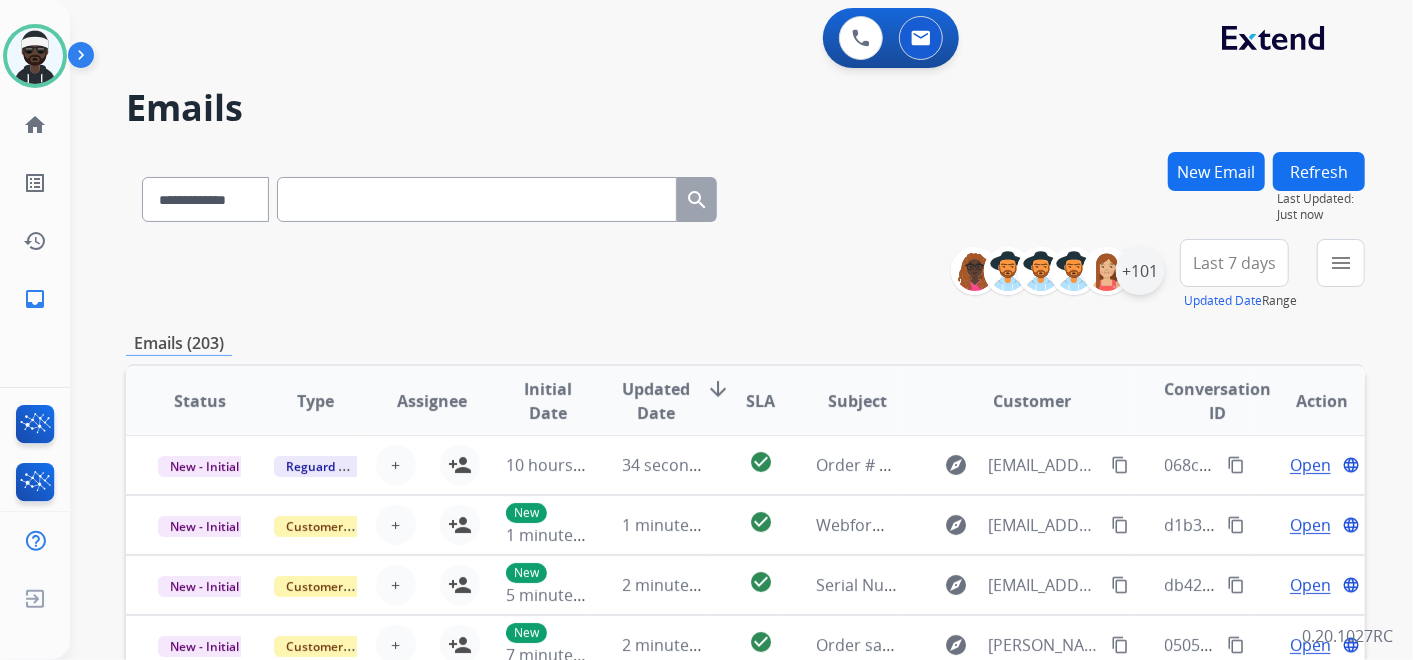 click on "+101" at bounding box center [1065, 271] 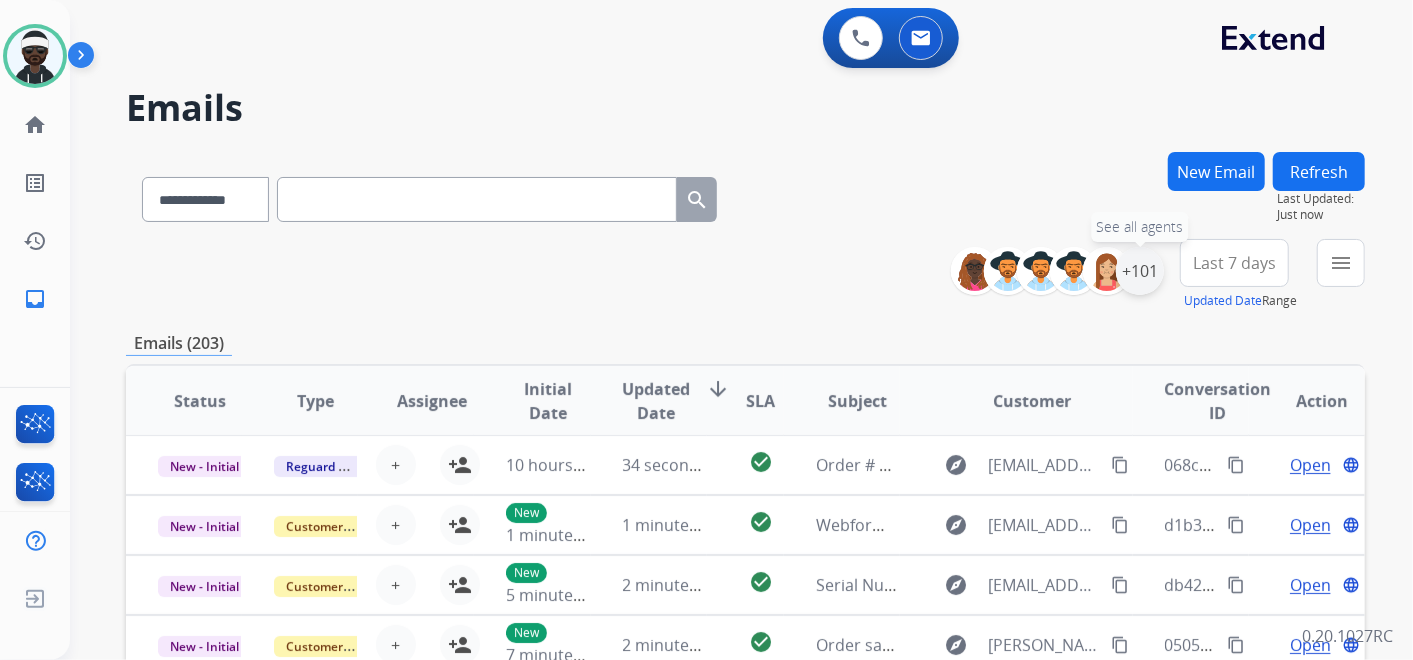 click on "+101" at bounding box center (1140, 271) 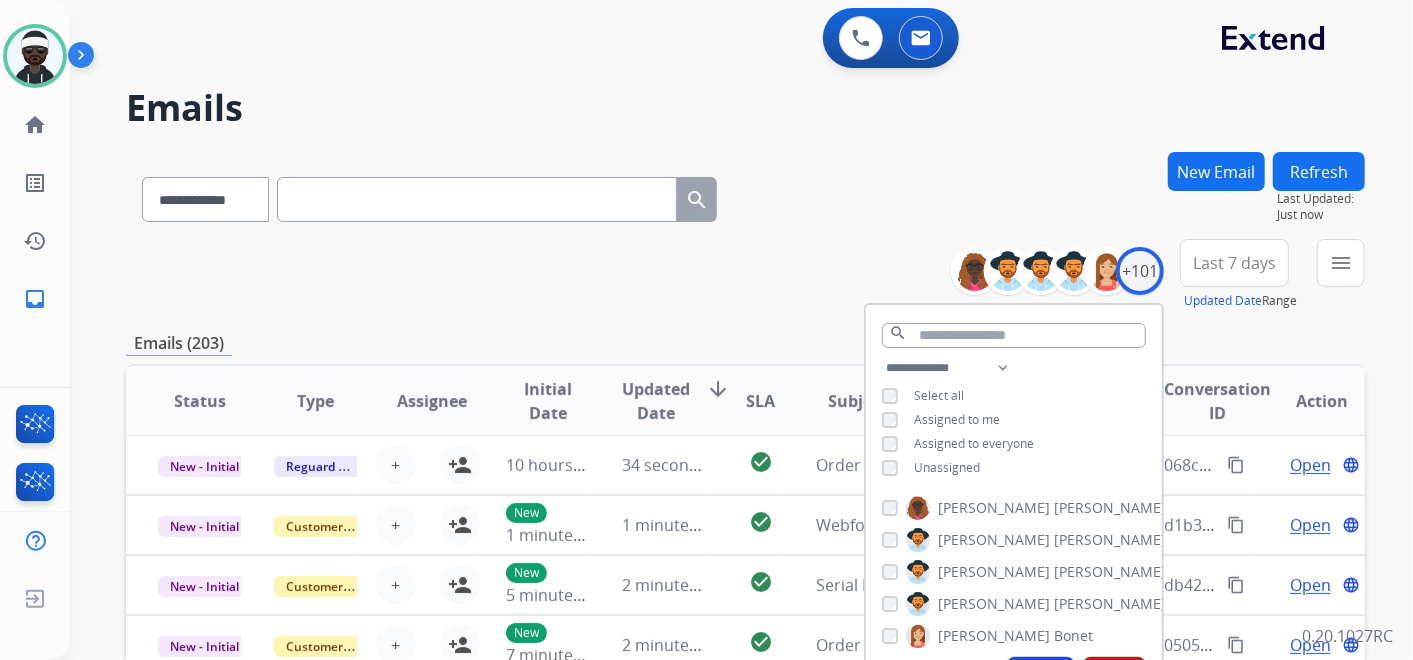 click on "Unassigned" at bounding box center [947, 467] 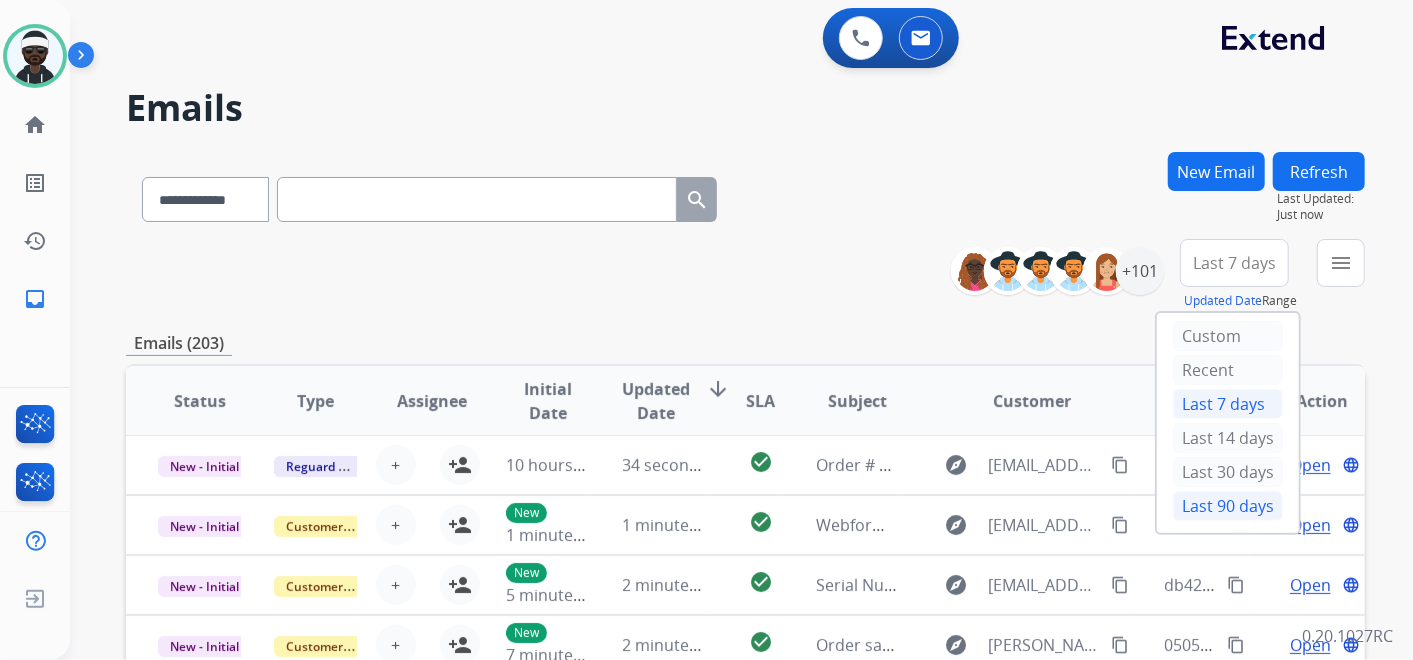 click on "Last 90 days" at bounding box center (1228, 506) 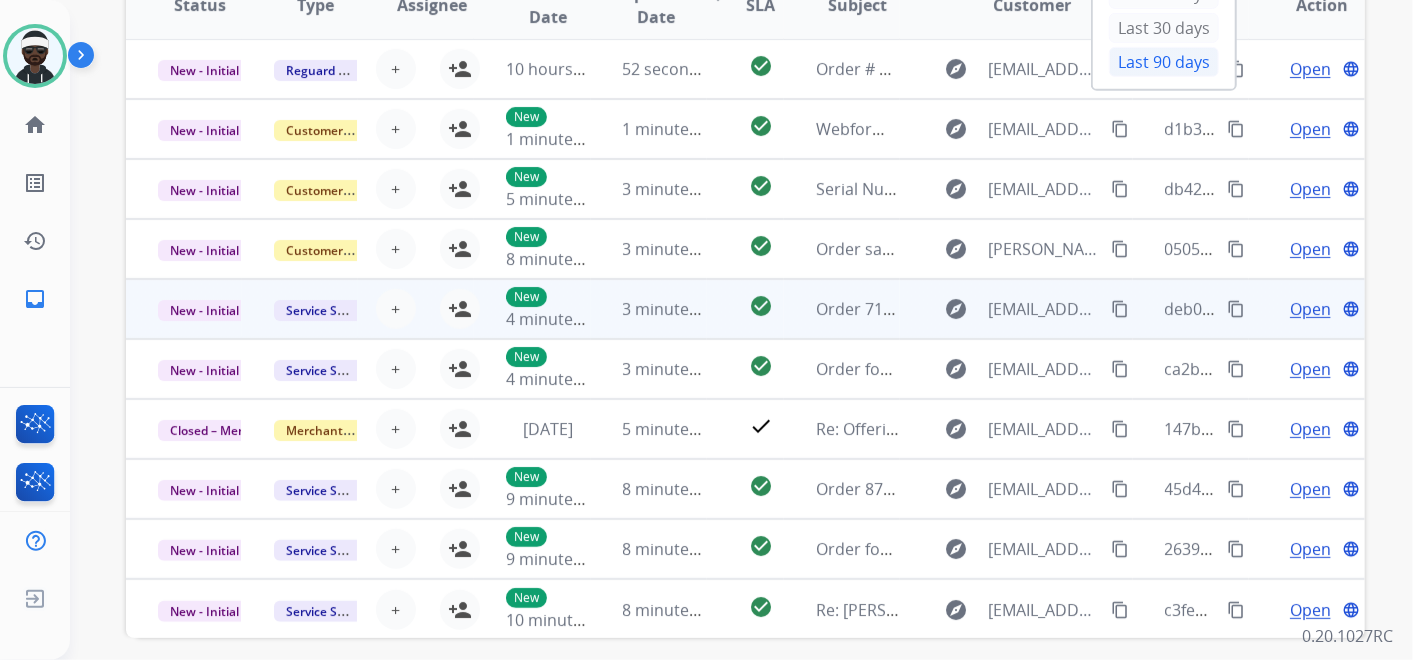 scroll, scrollTop: 525, scrollLeft: 0, axis: vertical 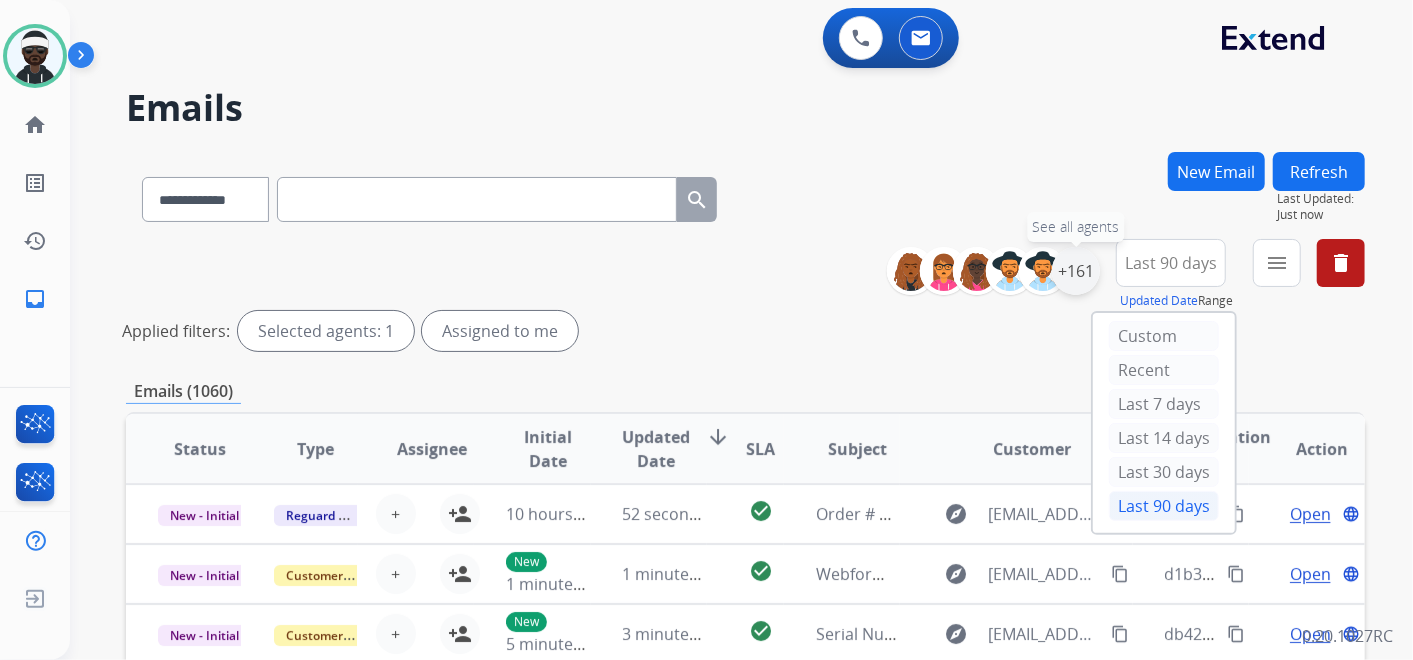 click on "+161" at bounding box center [1076, 271] 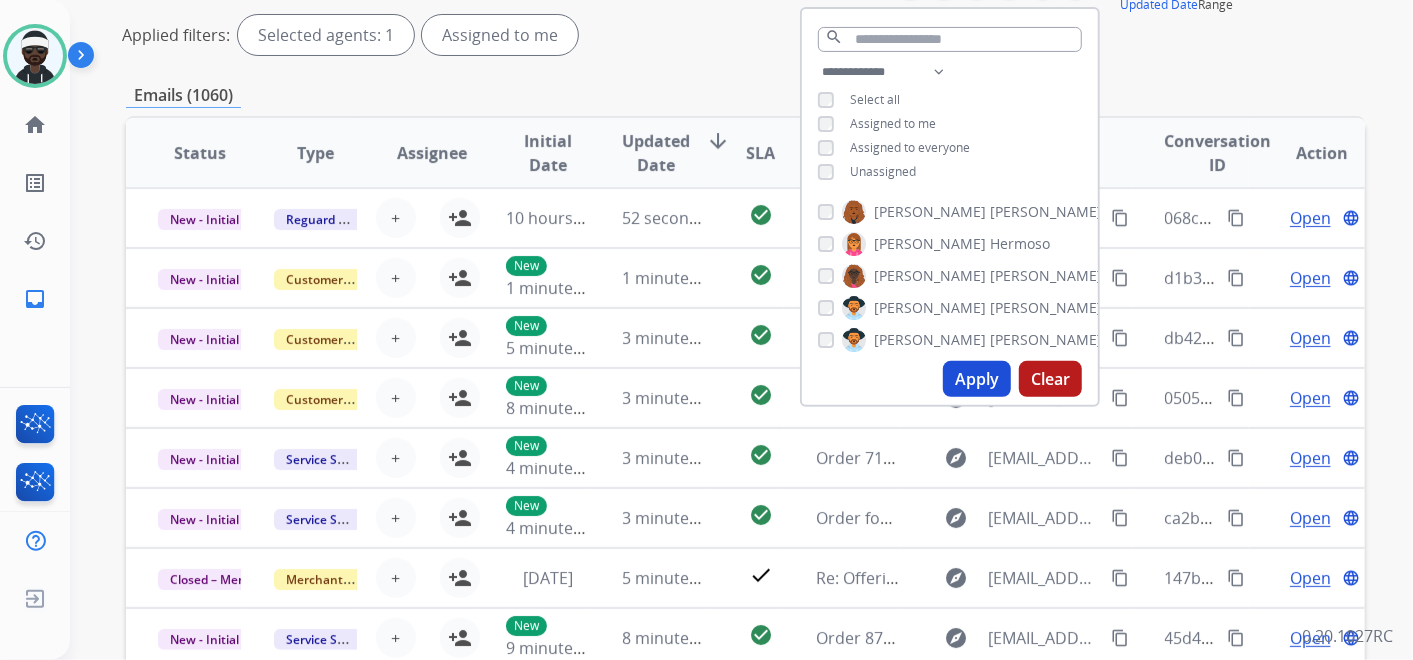 scroll, scrollTop: 0, scrollLeft: 0, axis: both 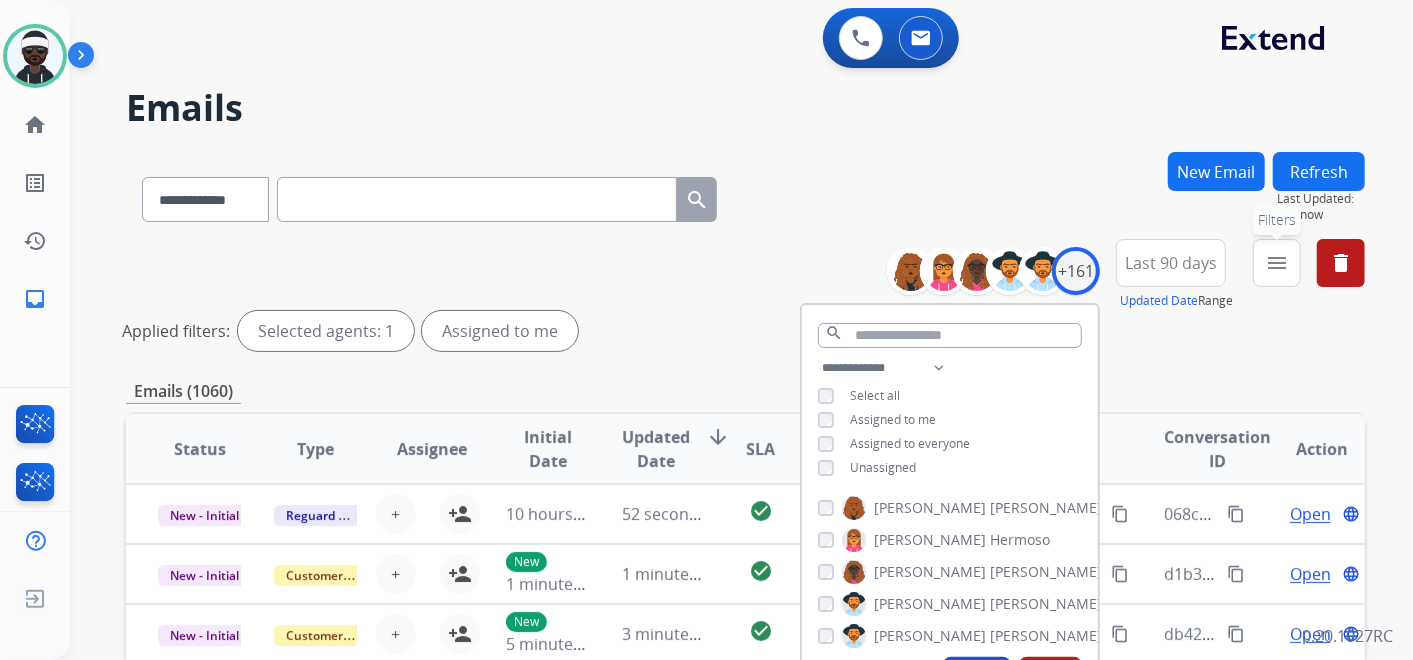 click on "menu" at bounding box center (1277, 263) 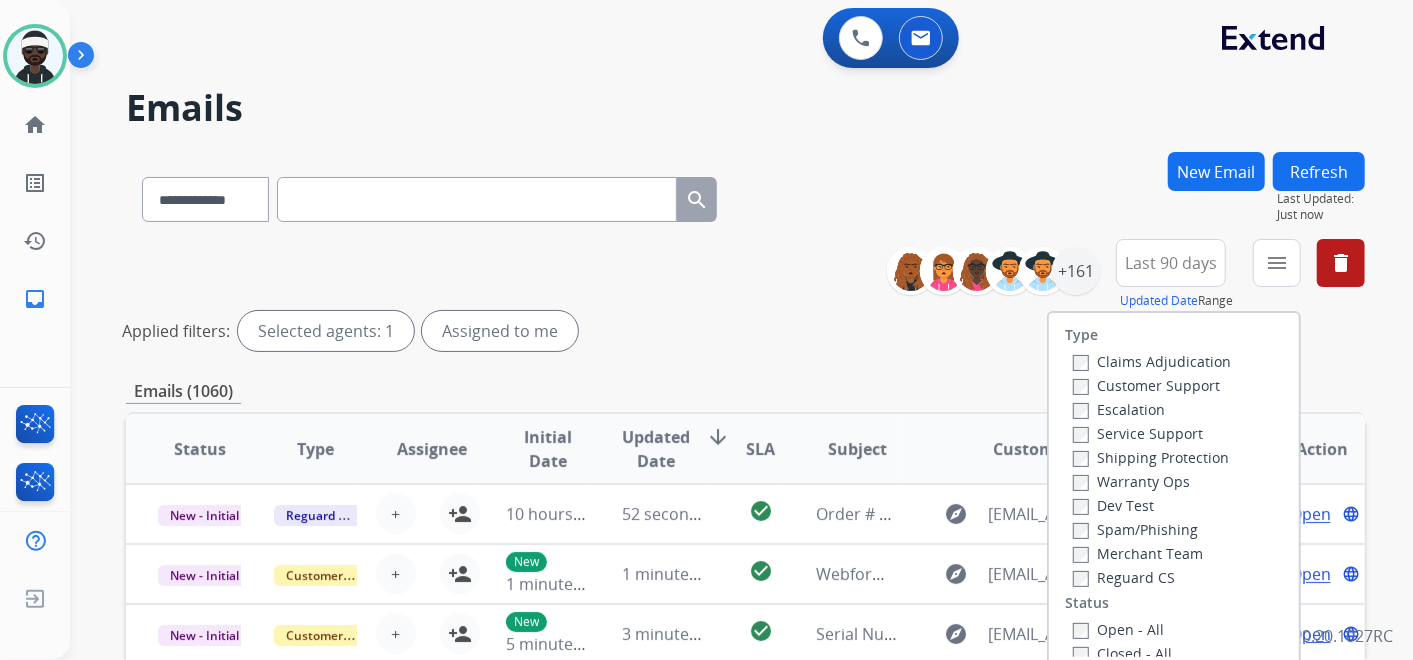 click on "Customer Support" at bounding box center (1146, 385) 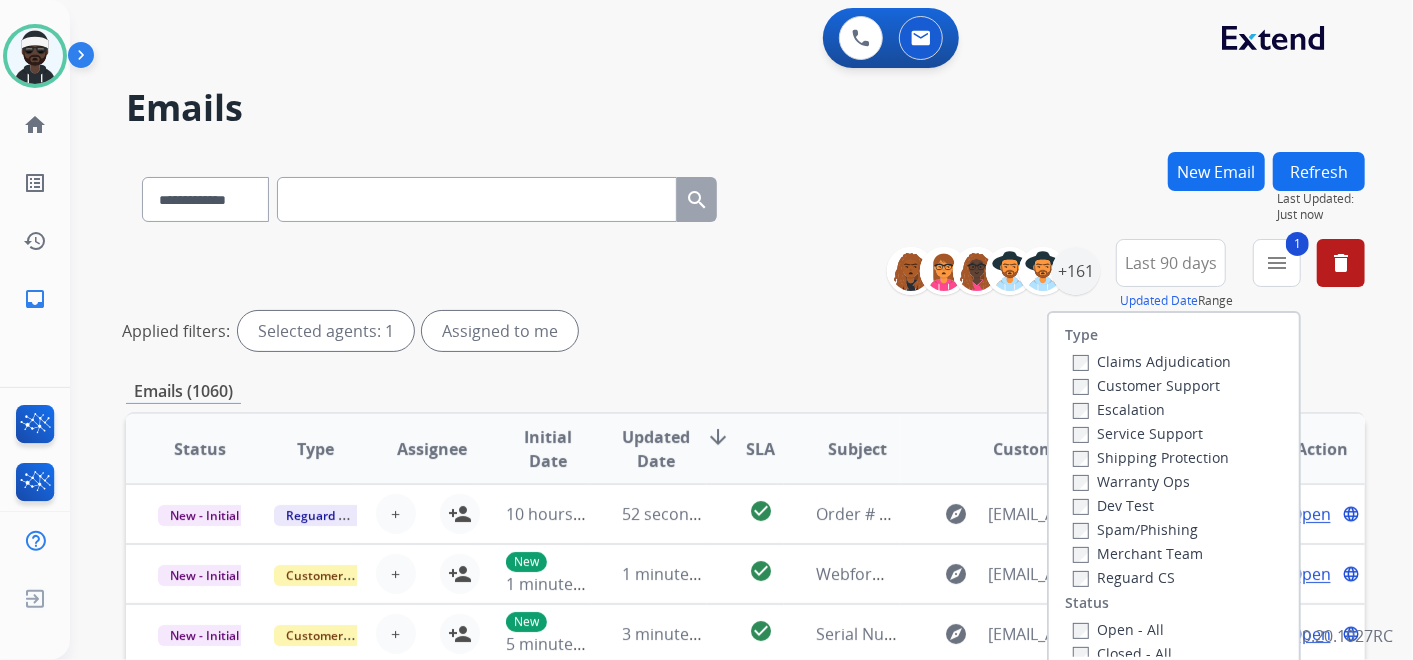 click on "Shipping Protection" at bounding box center (1151, 457) 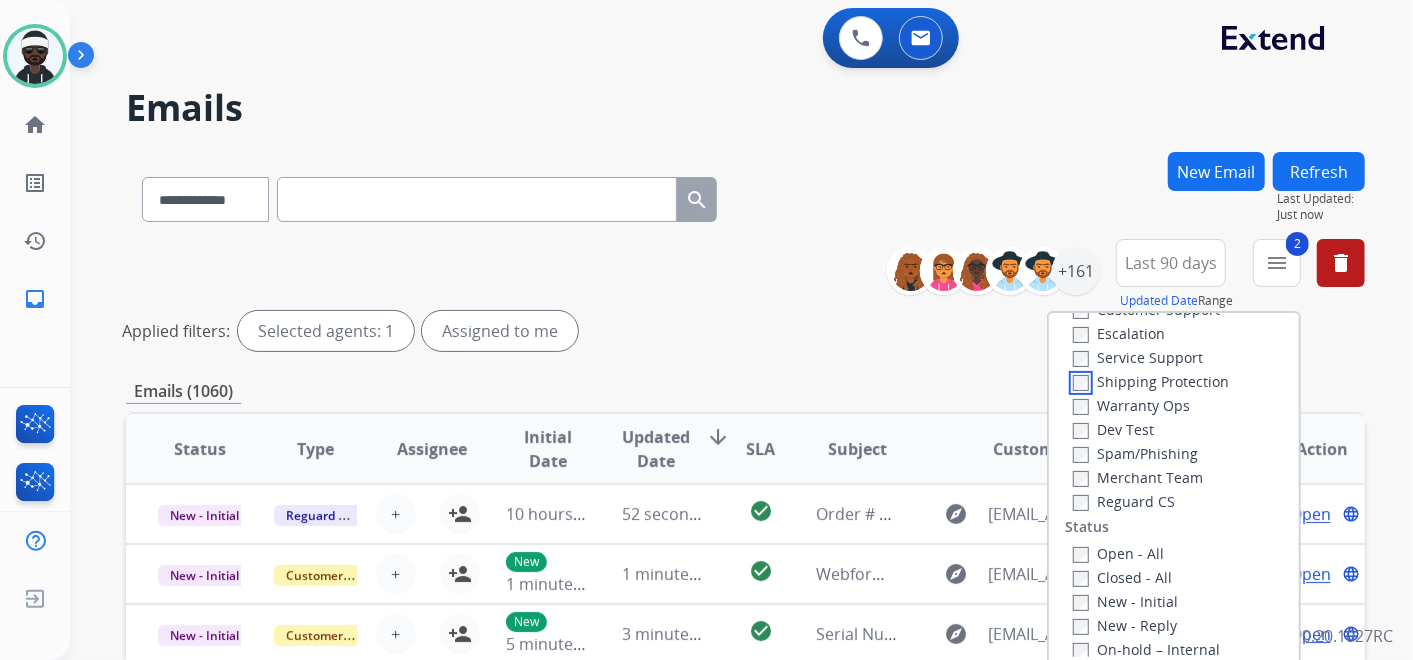 scroll, scrollTop: 111, scrollLeft: 0, axis: vertical 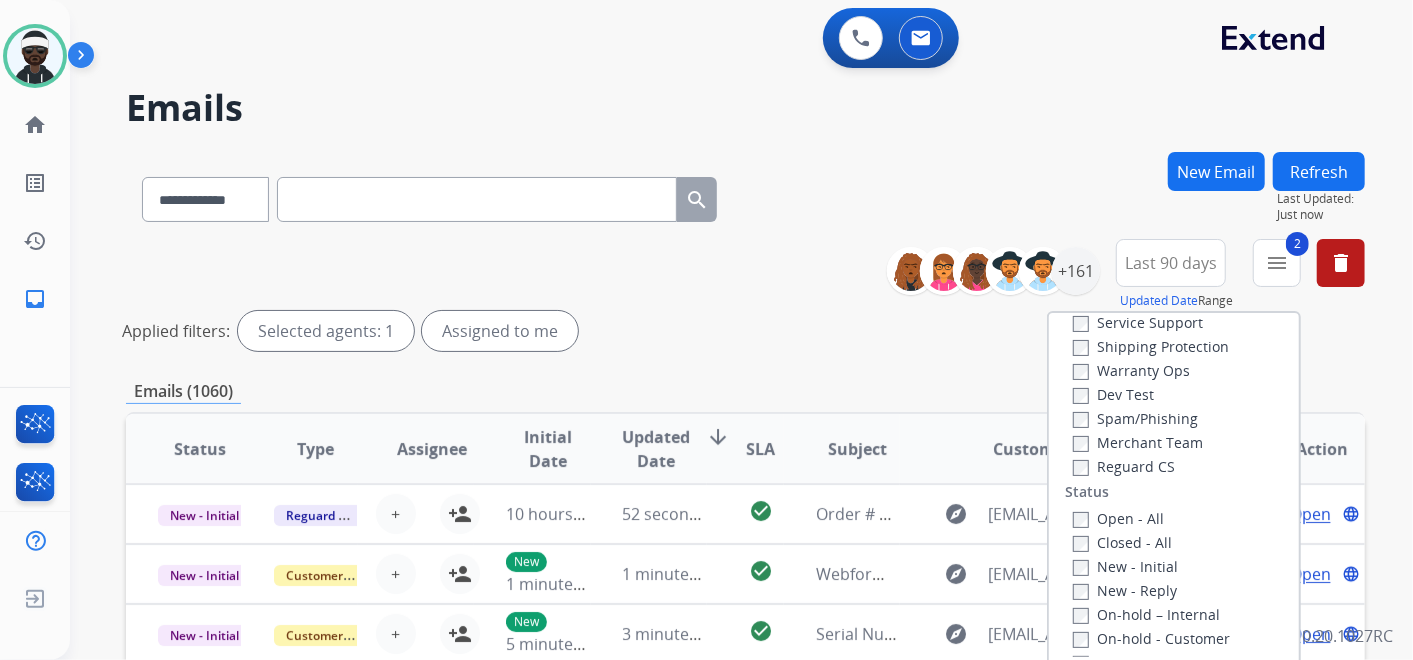 click on "Reguard CS" at bounding box center (1124, 466) 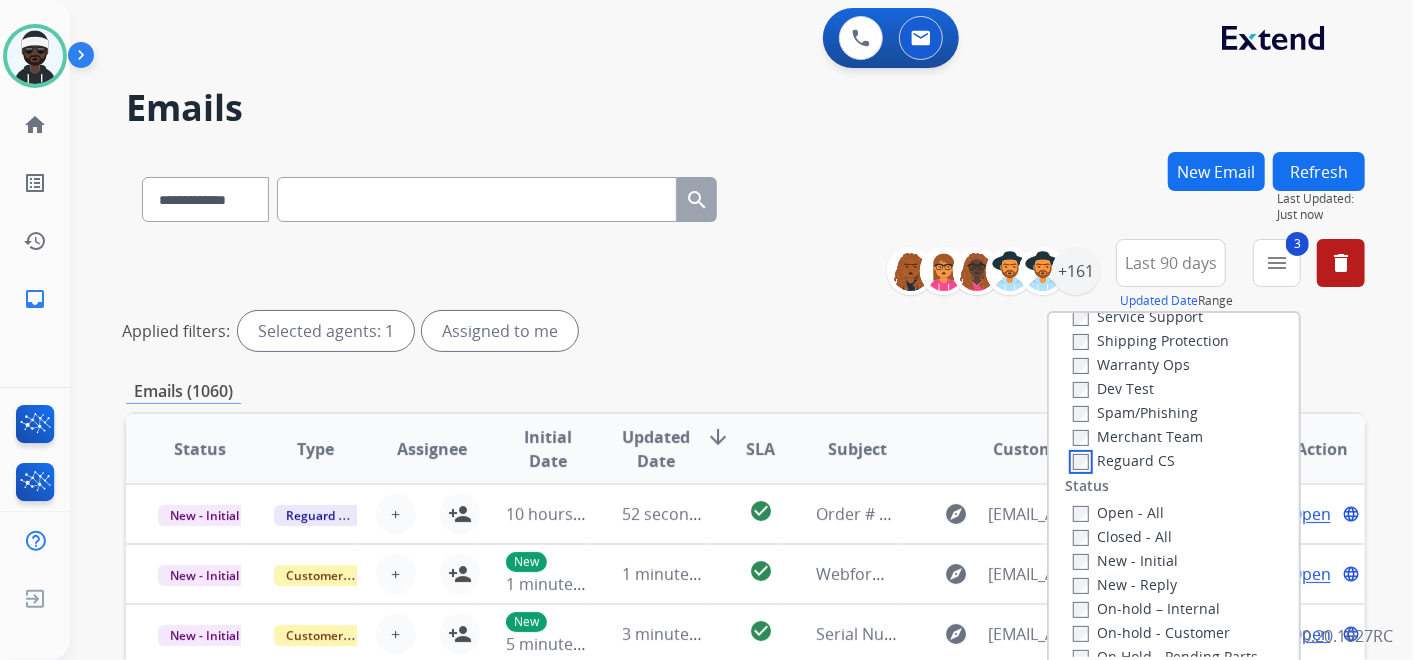scroll, scrollTop: 111, scrollLeft: 0, axis: vertical 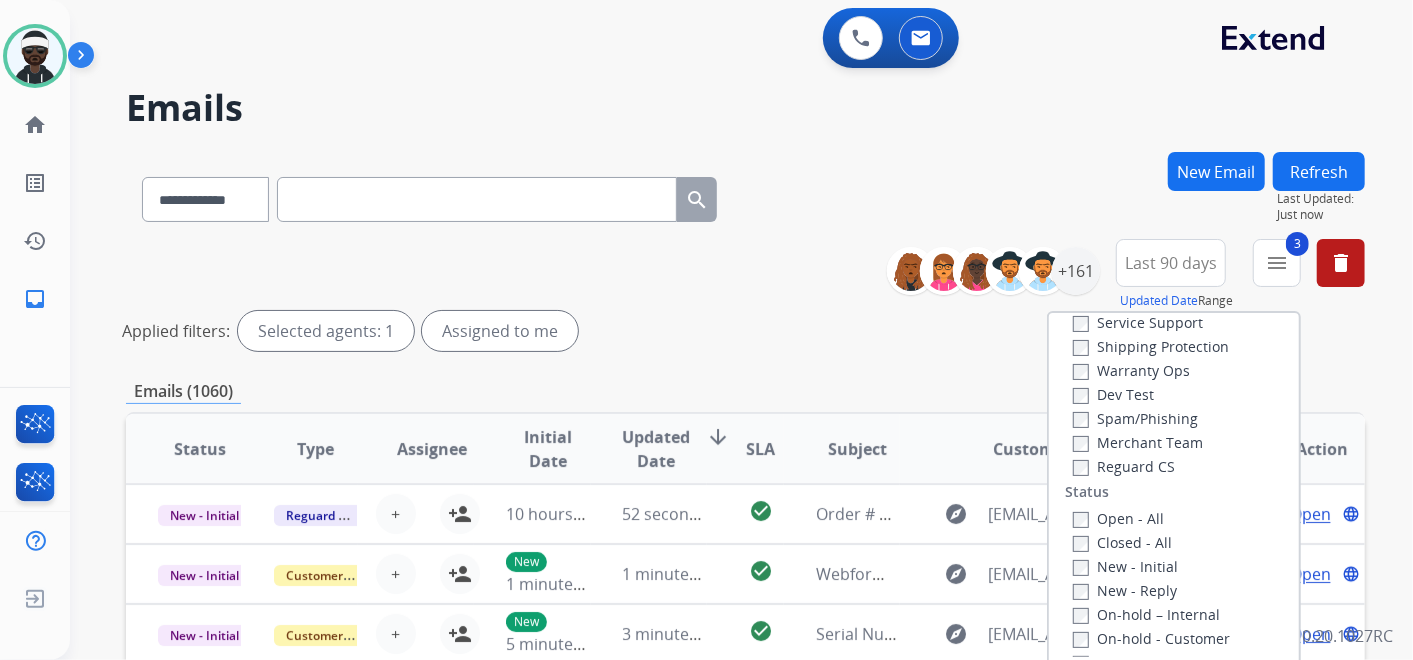 click on "New - Initial" at bounding box center (1125, 566) 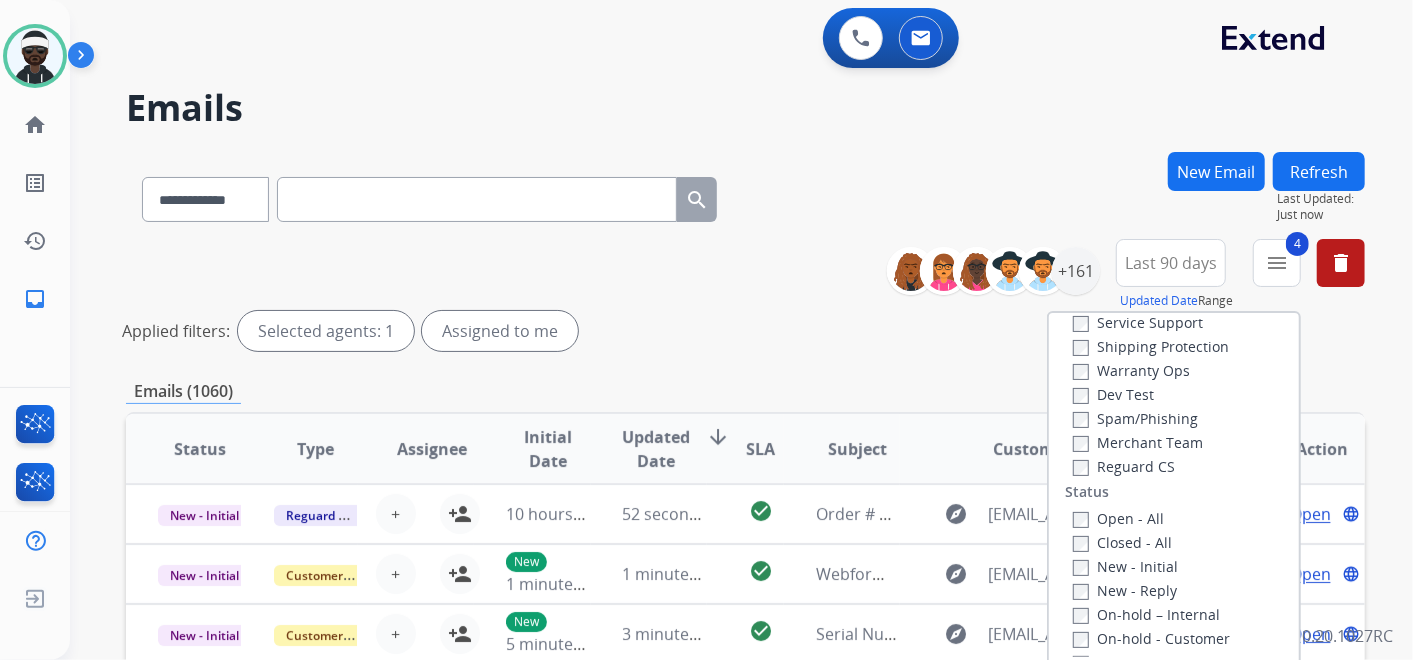 click on "New - Reply" at bounding box center [1125, 590] 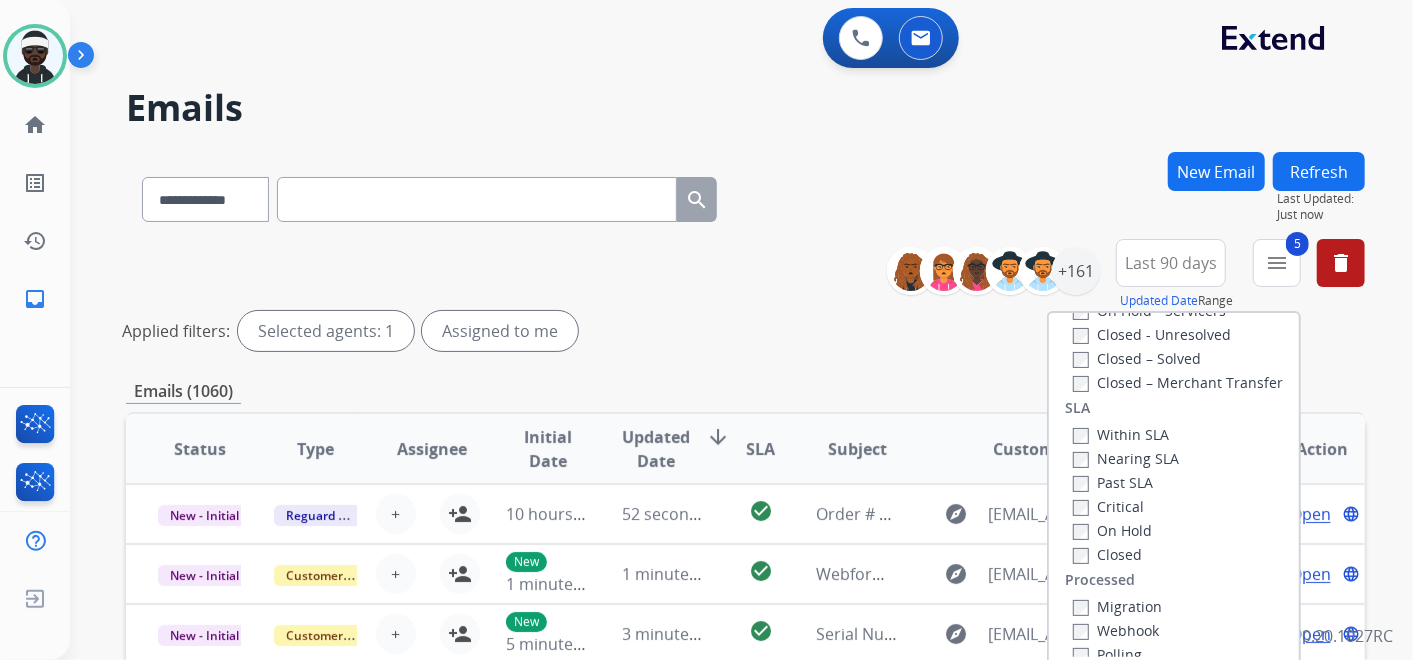 scroll, scrollTop: 526, scrollLeft: 0, axis: vertical 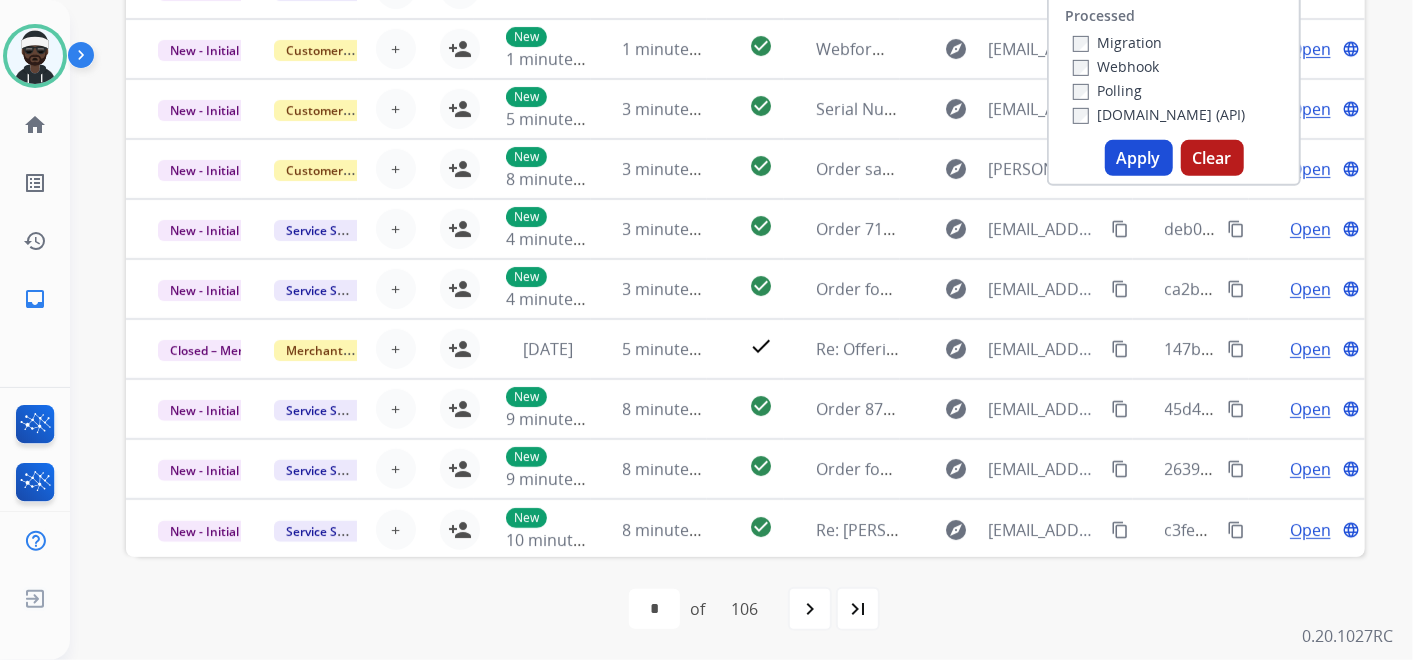 click on "Apply" at bounding box center [1139, 158] 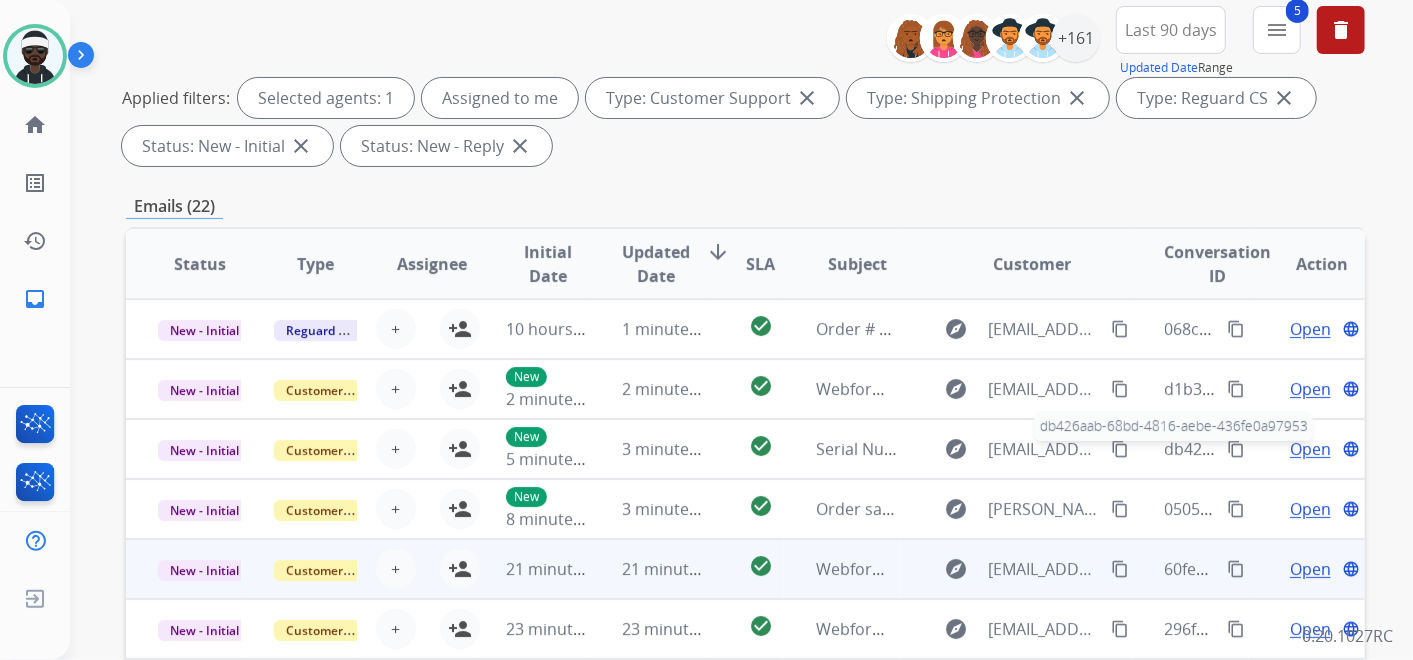 scroll, scrollTop: 333, scrollLeft: 0, axis: vertical 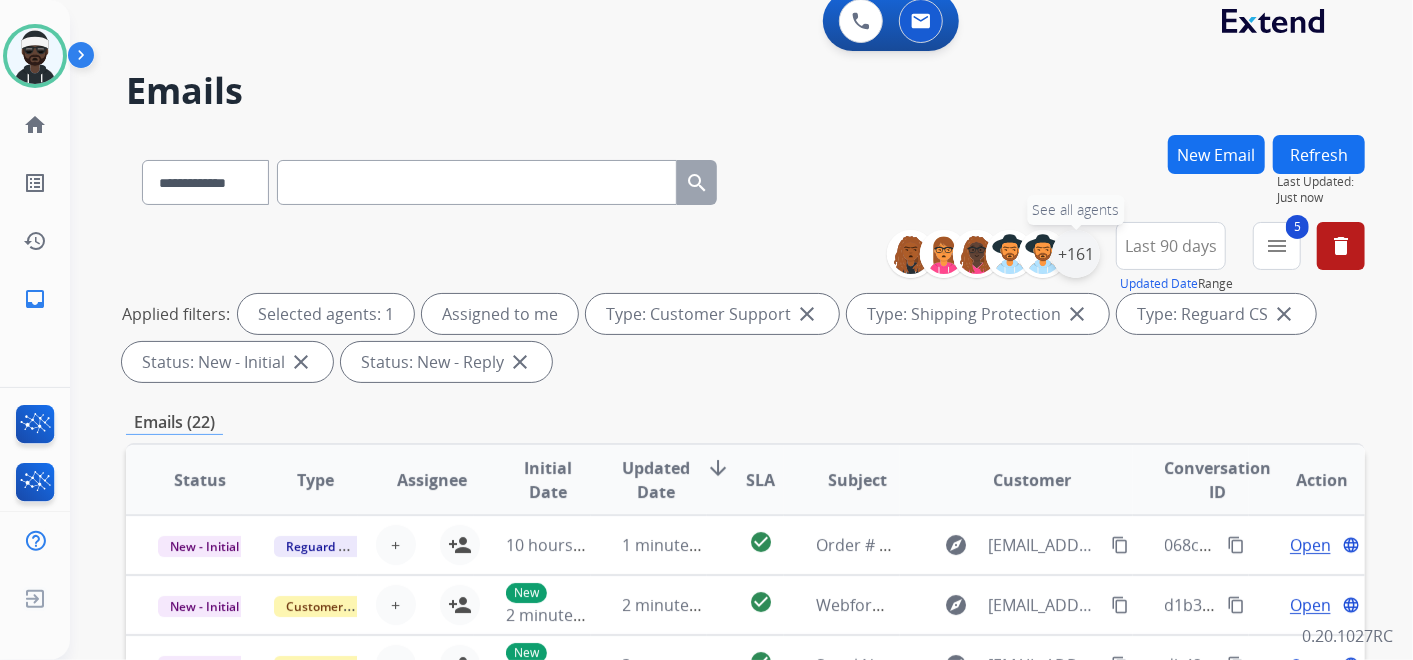 click on "+161" at bounding box center (1076, 254) 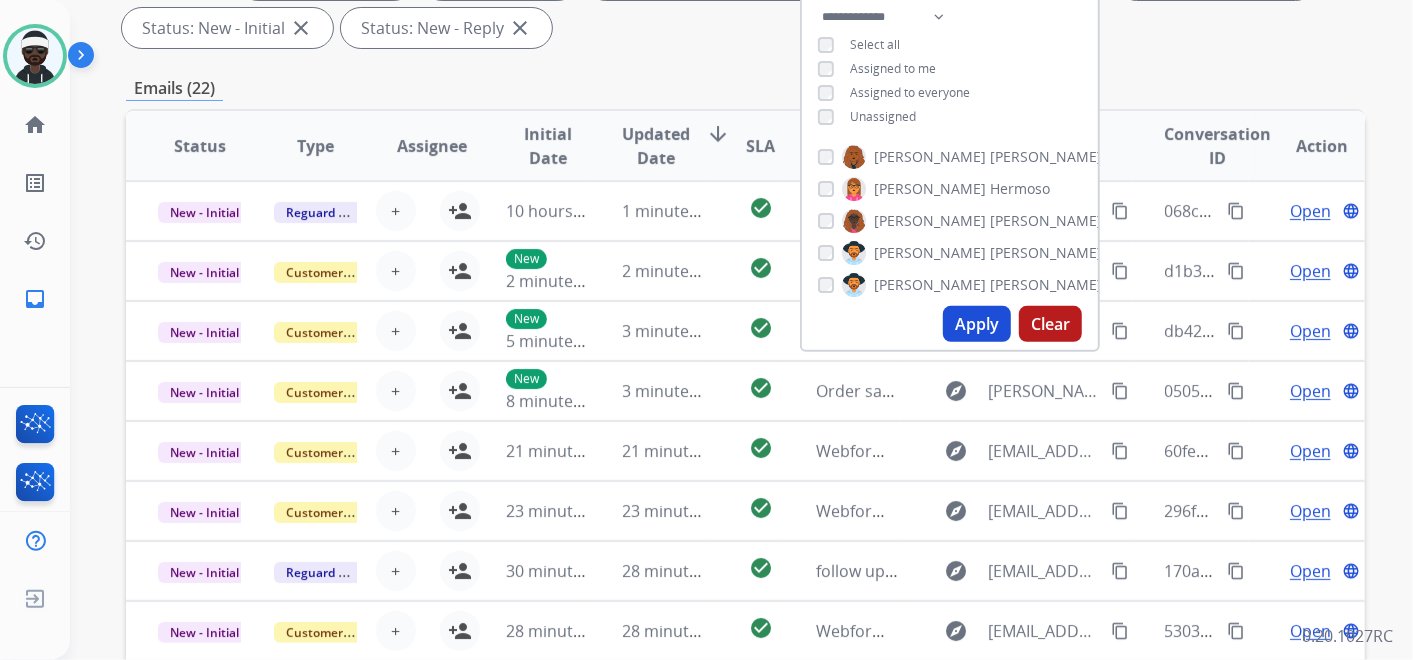 scroll, scrollTop: 0, scrollLeft: 0, axis: both 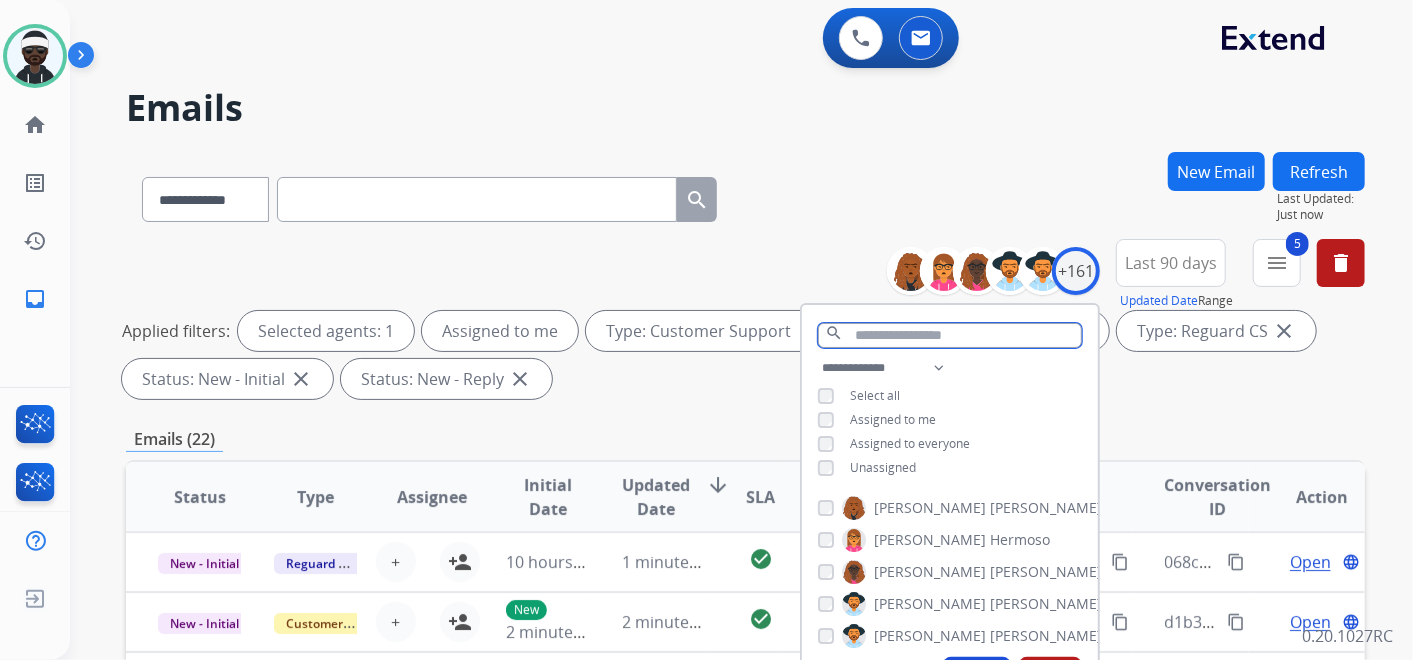 click at bounding box center [950, 335] 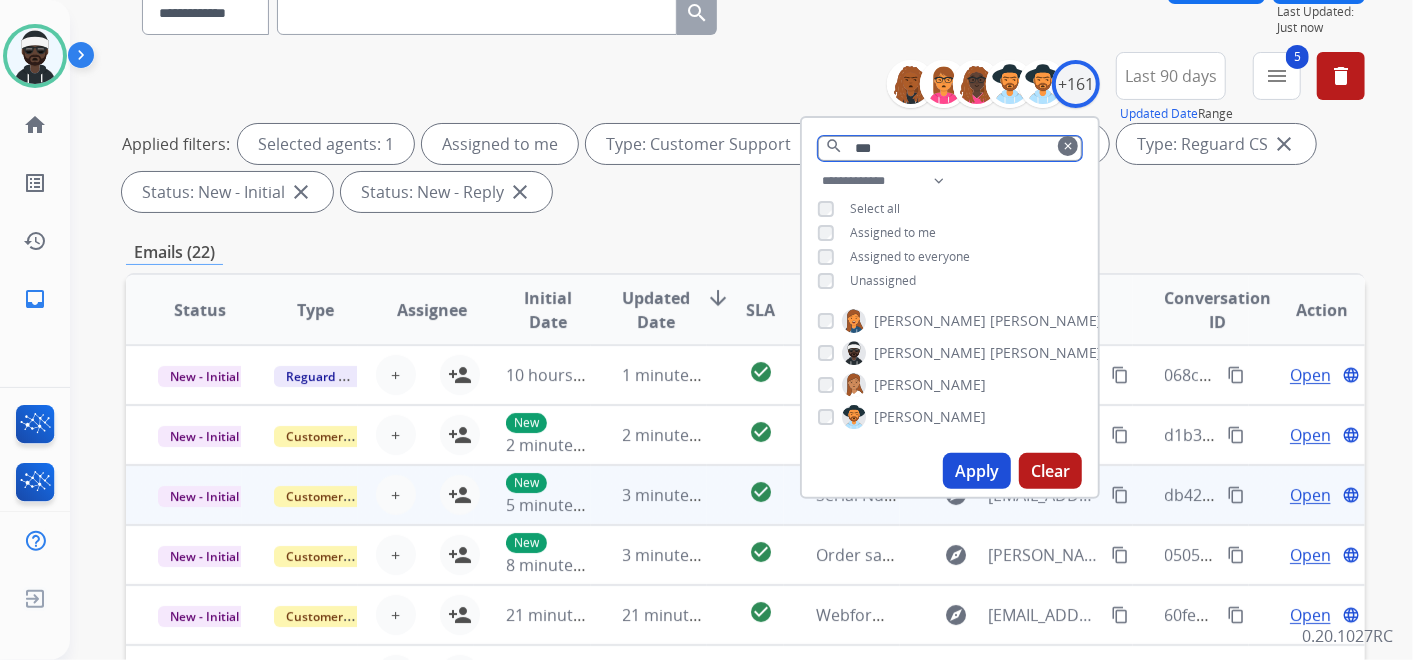 scroll, scrollTop: 222, scrollLeft: 0, axis: vertical 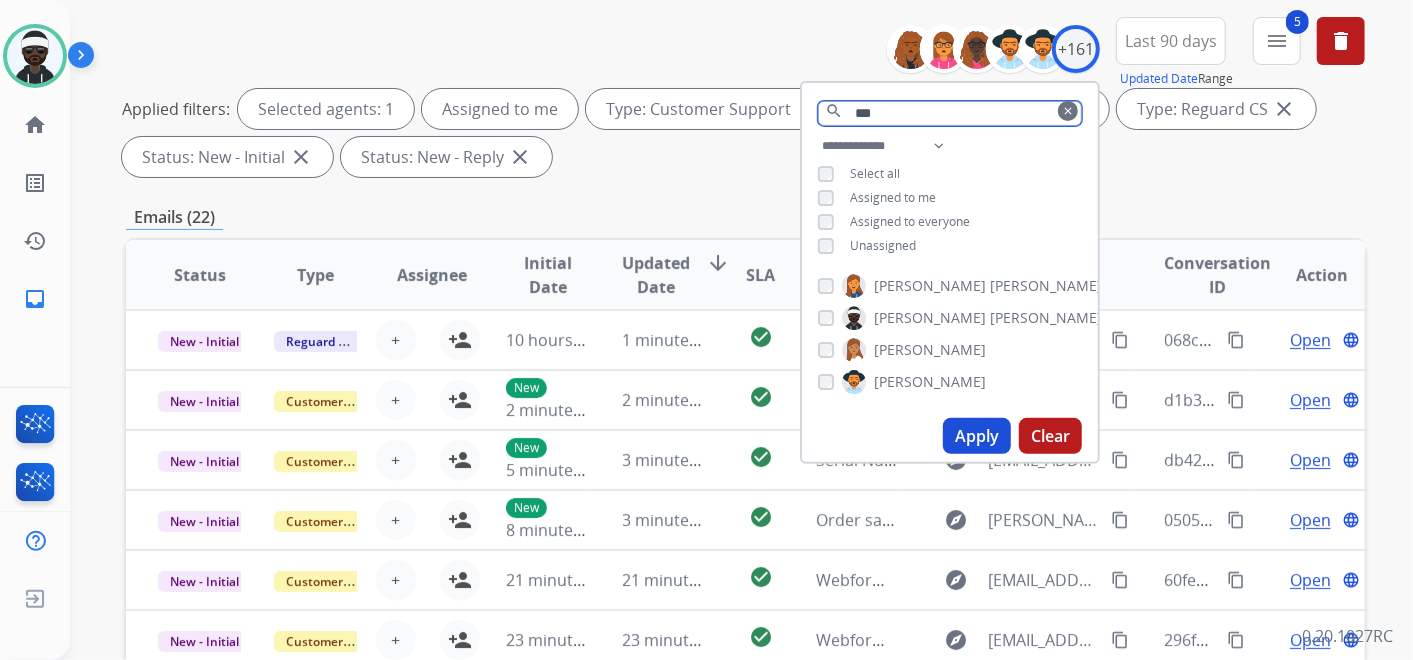 type on "***" 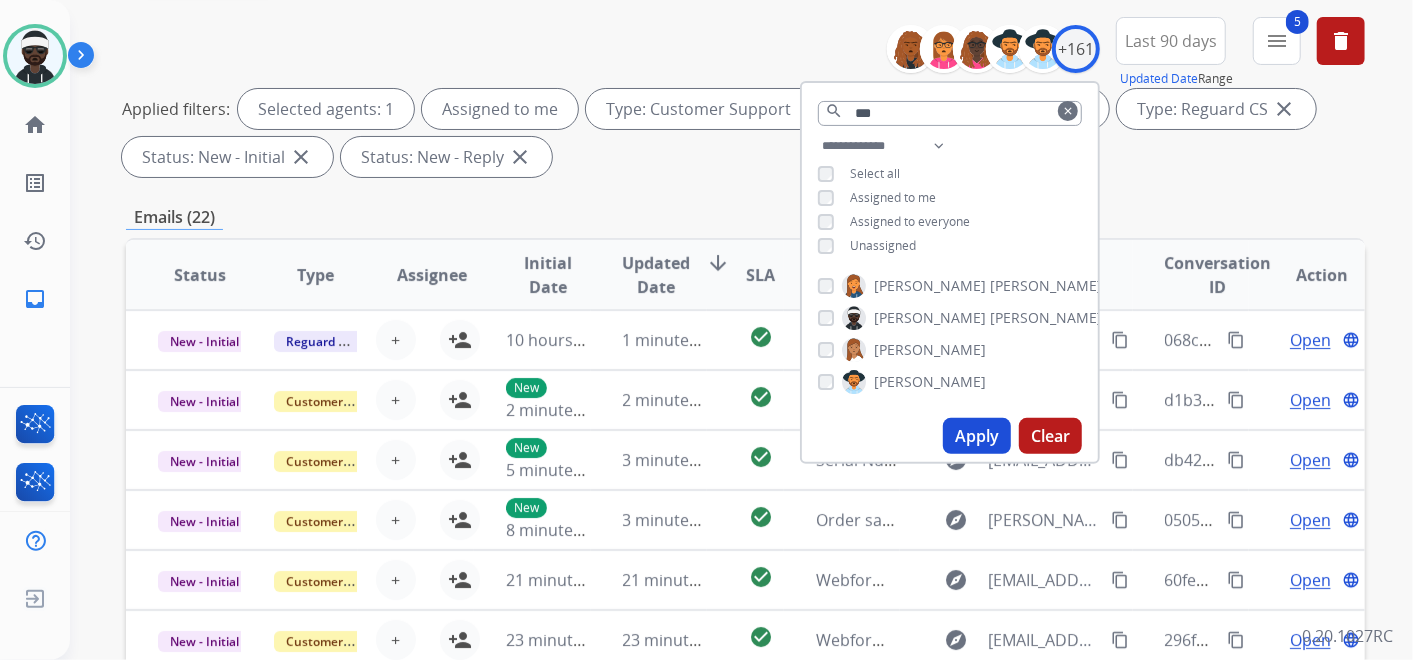 click on "Apply" at bounding box center (977, 436) 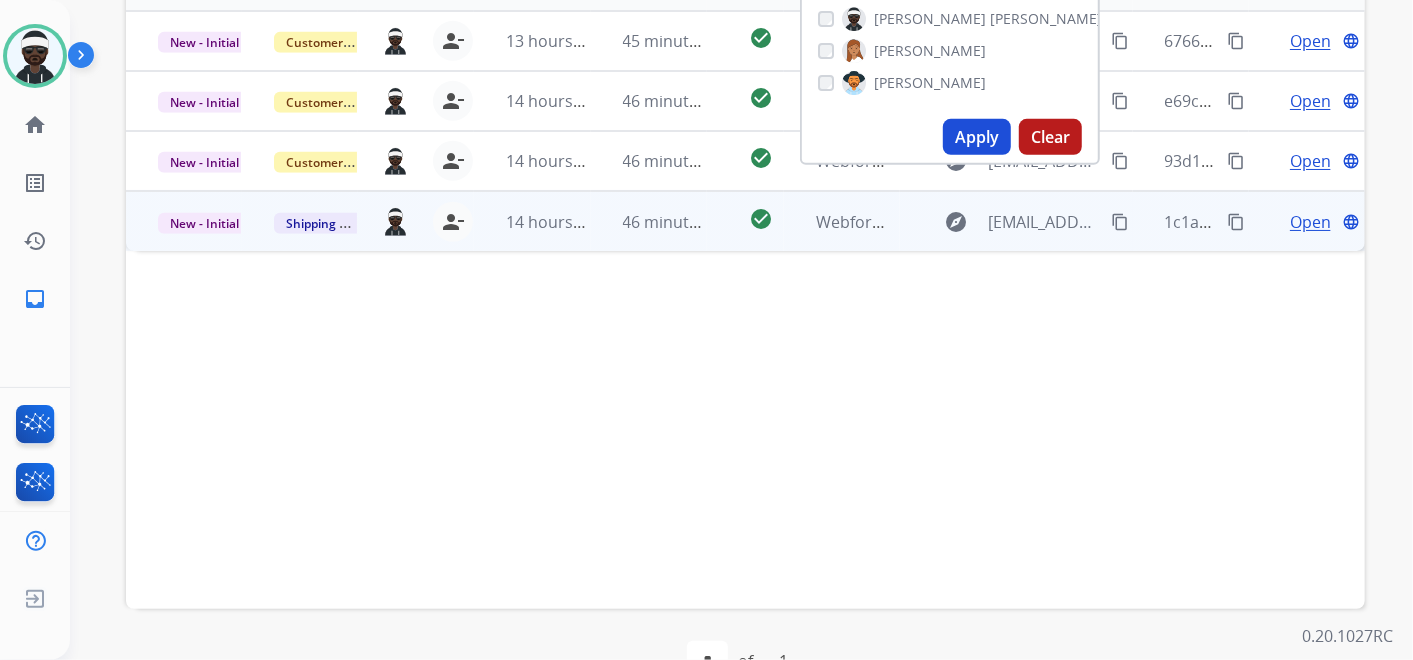 scroll, scrollTop: 555, scrollLeft: 0, axis: vertical 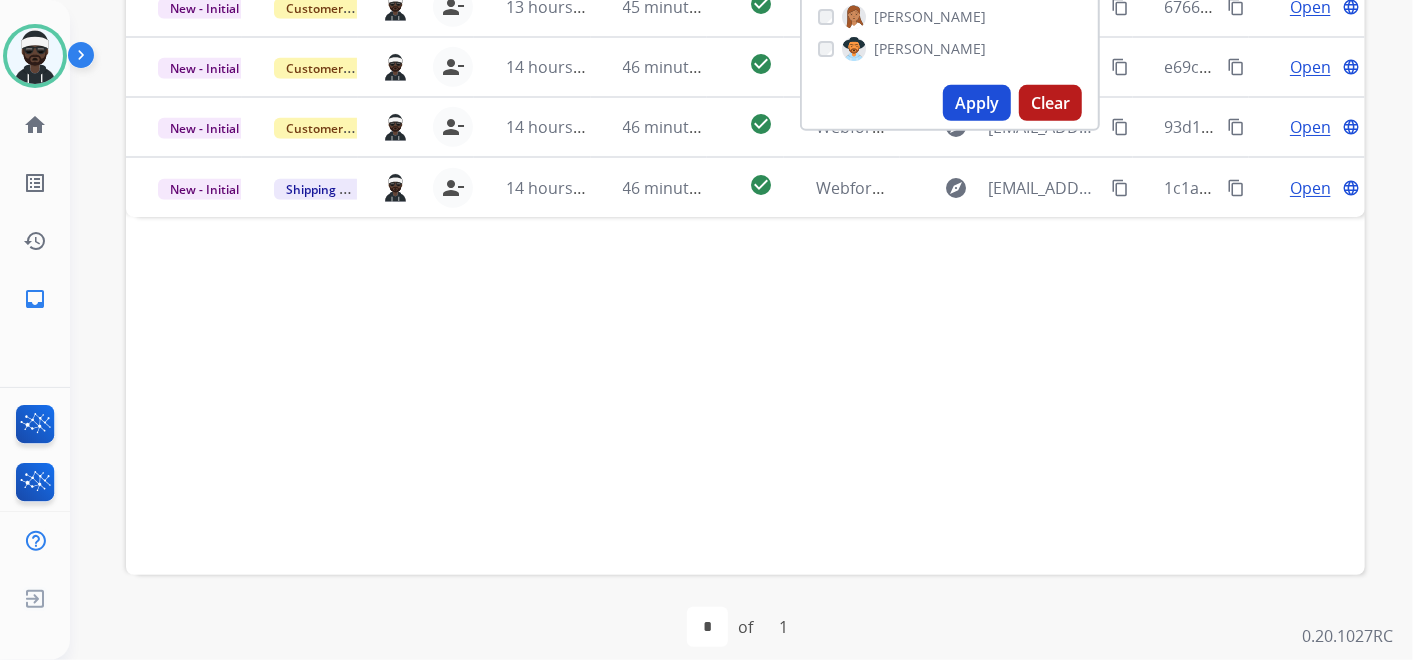 click on "Status Type Assignee Initial Date Updated Date arrow_downward SLA Subject Customer Conversation ID Action New - Initial Customer Support [PERSON_NAME][EMAIL_ADDRESS][PERSON_NAME][DOMAIN_NAME] person_remove Unassign to Me 13 hours ago 45 minutes ago check_circle  Webform from [EMAIL_ADDRESS][DOMAIN_NAME] on [DATE]  explore [EMAIL_ADDRESS][DOMAIN_NAME] content_copy  6766bbfe-f9f3-4600-963a-d22185b22114  content_copy Open language New - Initial Customer Support [PERSON_NAME][EMAIL_ADDRESS][PERSON_NAME][DOMAIN_NAME] person_remove Unassign to Me 14 hours ago 46 minutes ago check_circle  Webform from [EMAIL_ADDRESS][DOMAIN_NAME] on [DATE]  explore [EMAIL_ADDRESS][DOMAIN_NAME] content_copy  e69c8cb9-d72a-4e19-ba1e-5e4079414d58  content_copy Open language New - Initial Customer Support [PERSON_NAME][EMAIL_ADDRESS][PERSON_NAME][DOMAIN_NAME] person_remove Unassign to Me 14 hours ago 46 minutes ago check_circle  Webform from [EMAIL_ADDRESS][DOMAIN_NAME] on [DATE]  explore [EMAIL_ADDRESS][DOMAIN_NAME] content_copy  93d1aa82-a0cd-4826-8448-e3a4e8c5616a  content_copy Open language New - Initial Shipping Protection explore" at bounding box center [745, 240] 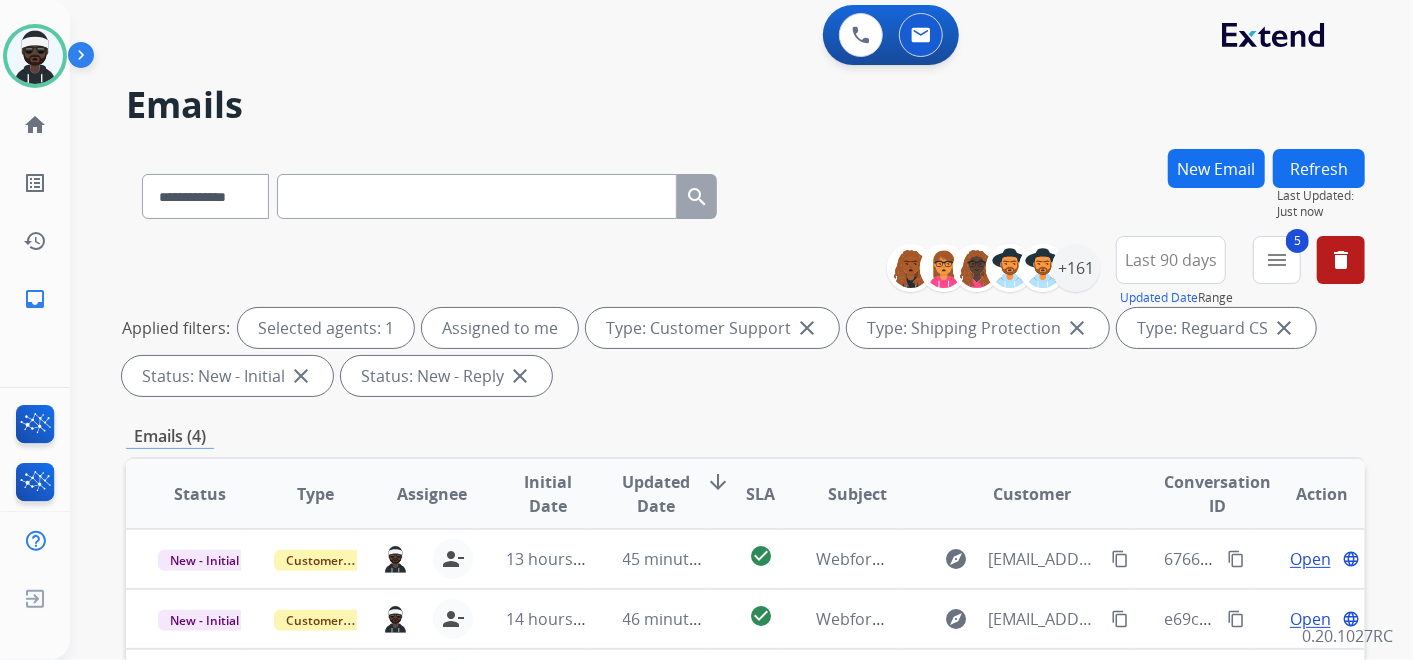 scroll, scrollTop: 0, scrollLeft: 0, axis: both 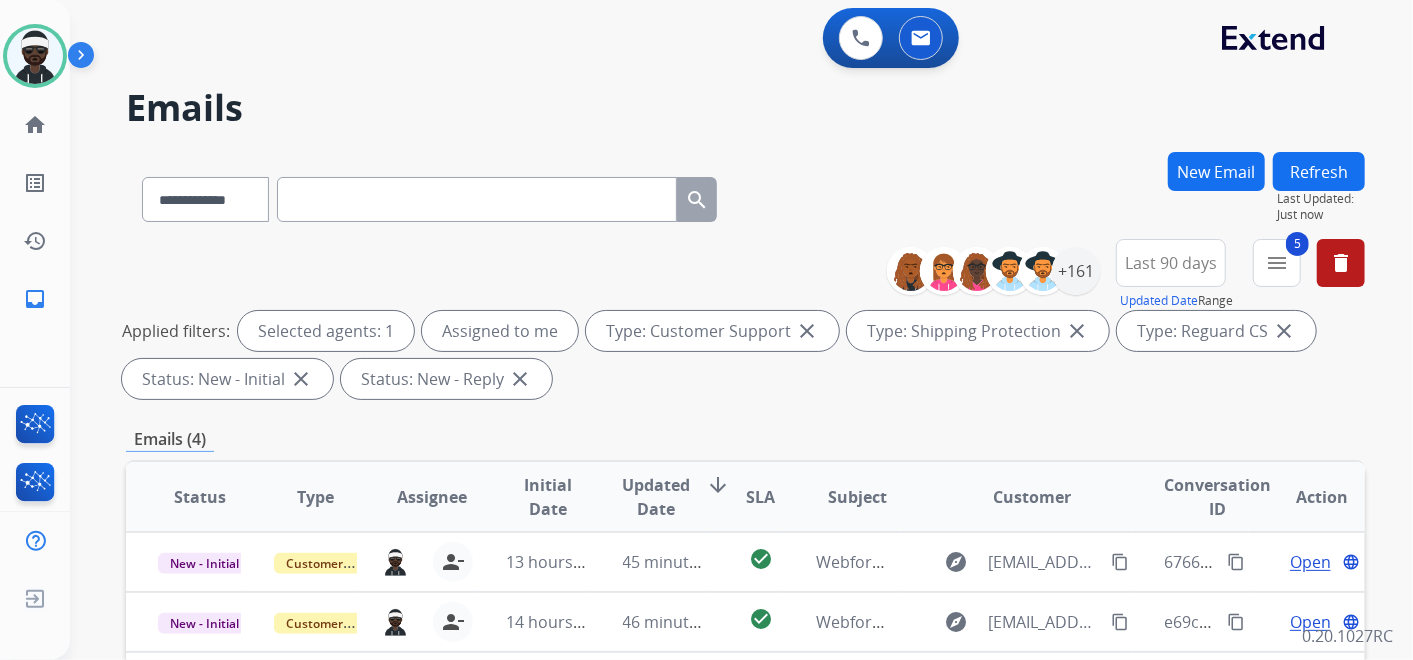 click at bounding box center [477, 199] 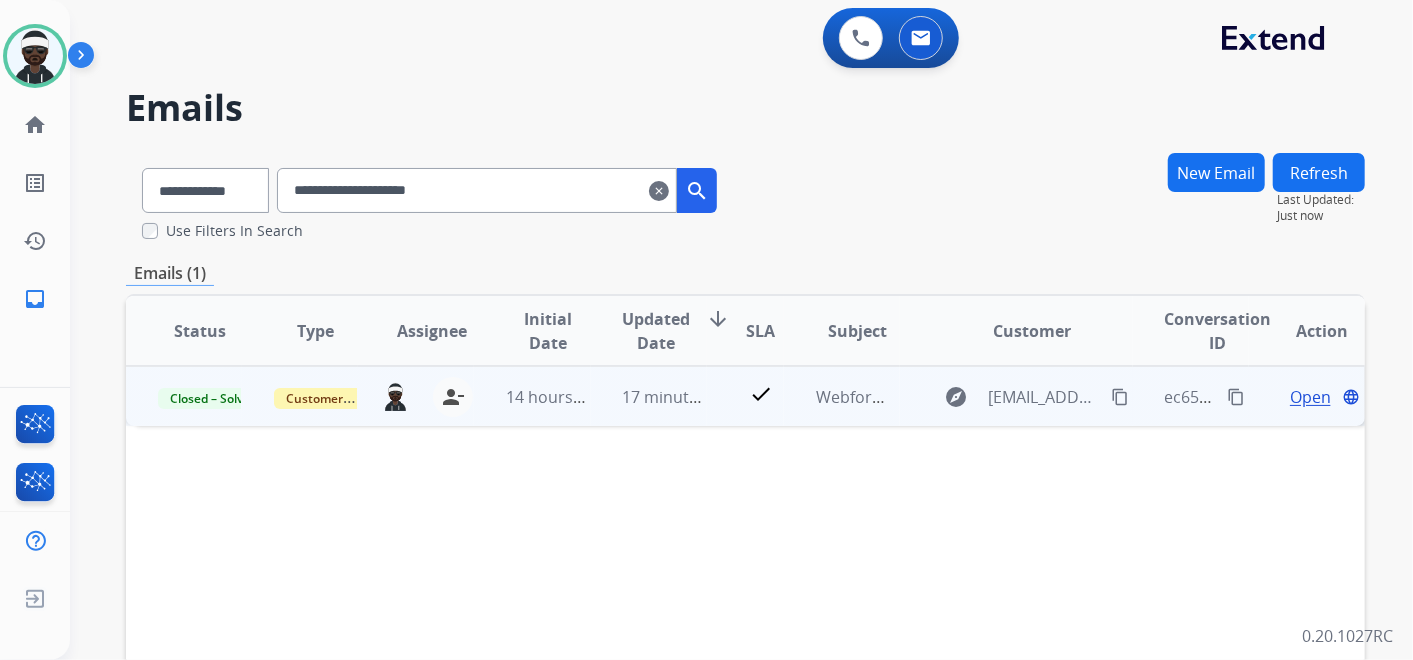 click on "Open" at bounding box center [1310, 397] 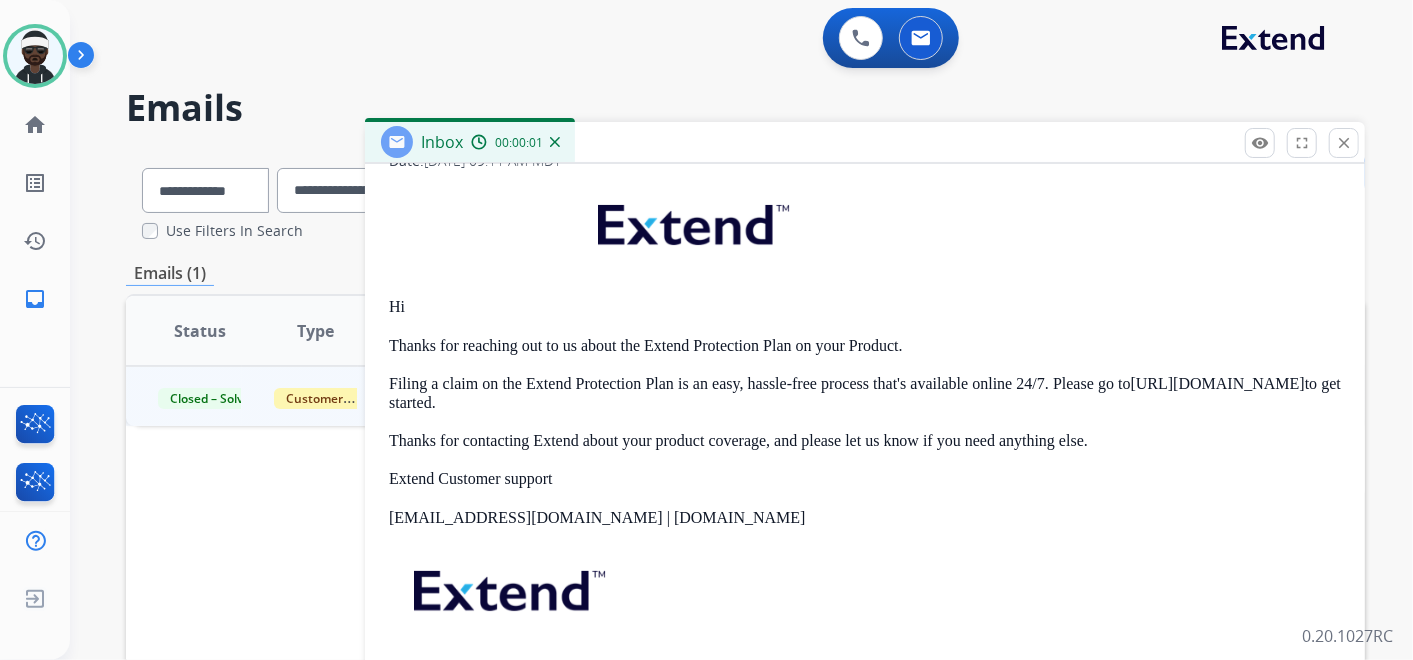 scroll, scrollTop: 399, scrollLeft: 0, axis: vertical 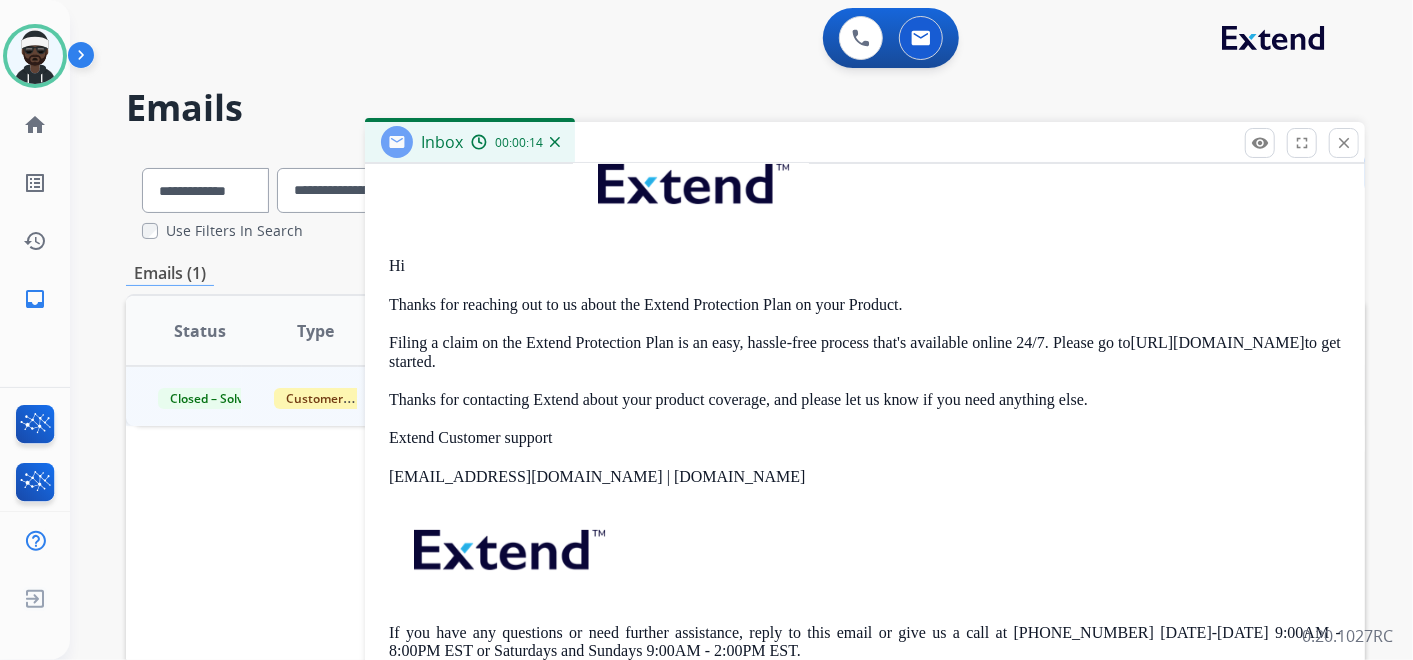 click on "Inbox  00:00:14" at bounding box center (865, 143) 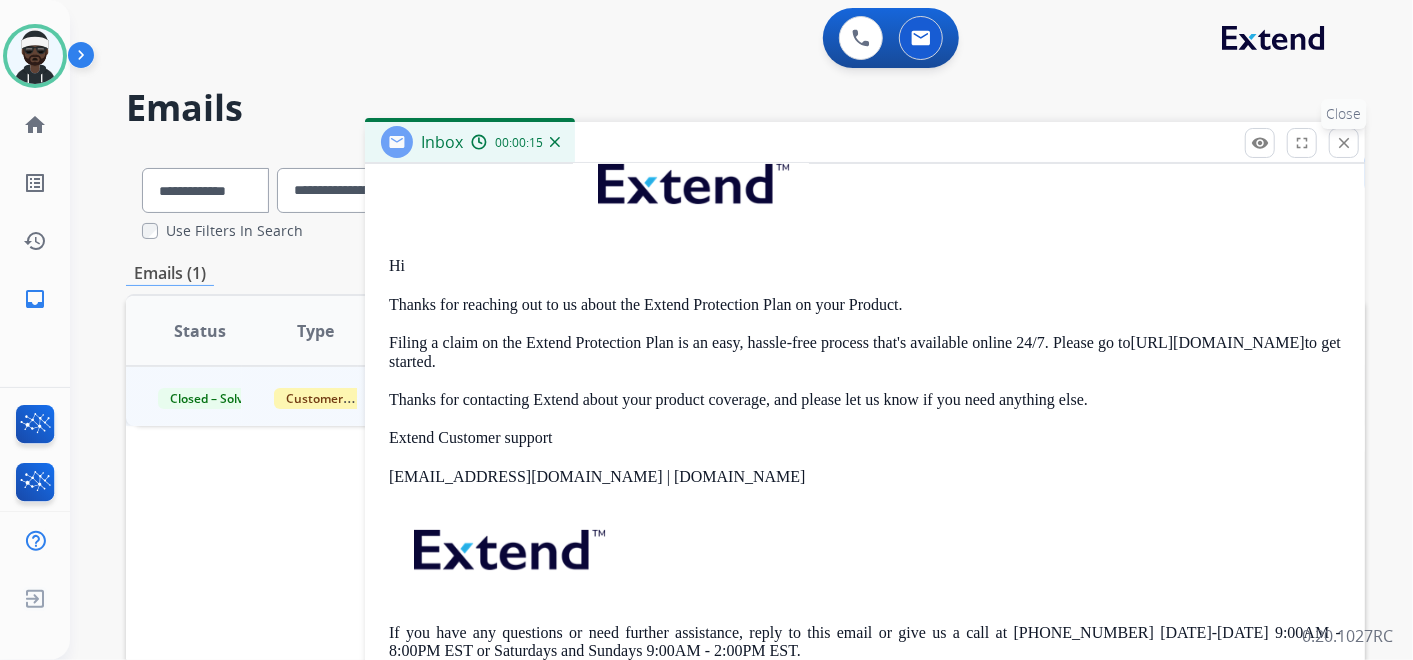 click on "close" at bounding box center [1344, 143] 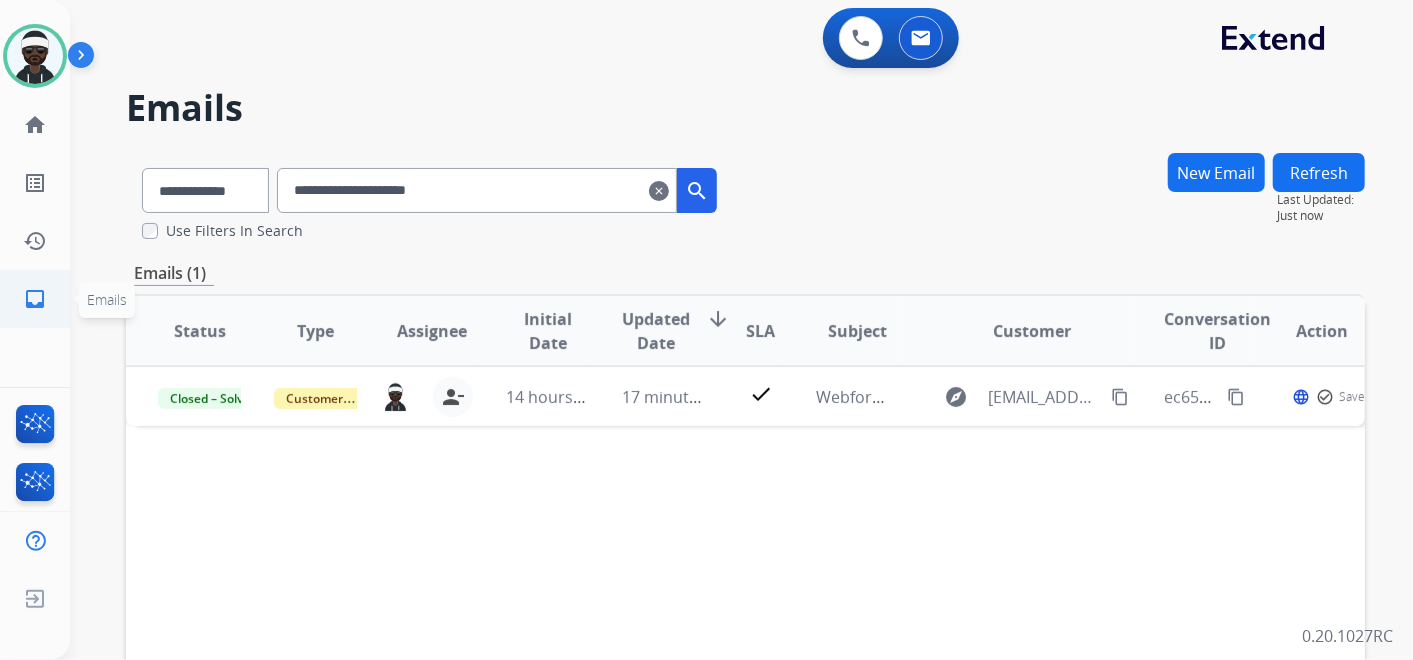 click on "inbox" 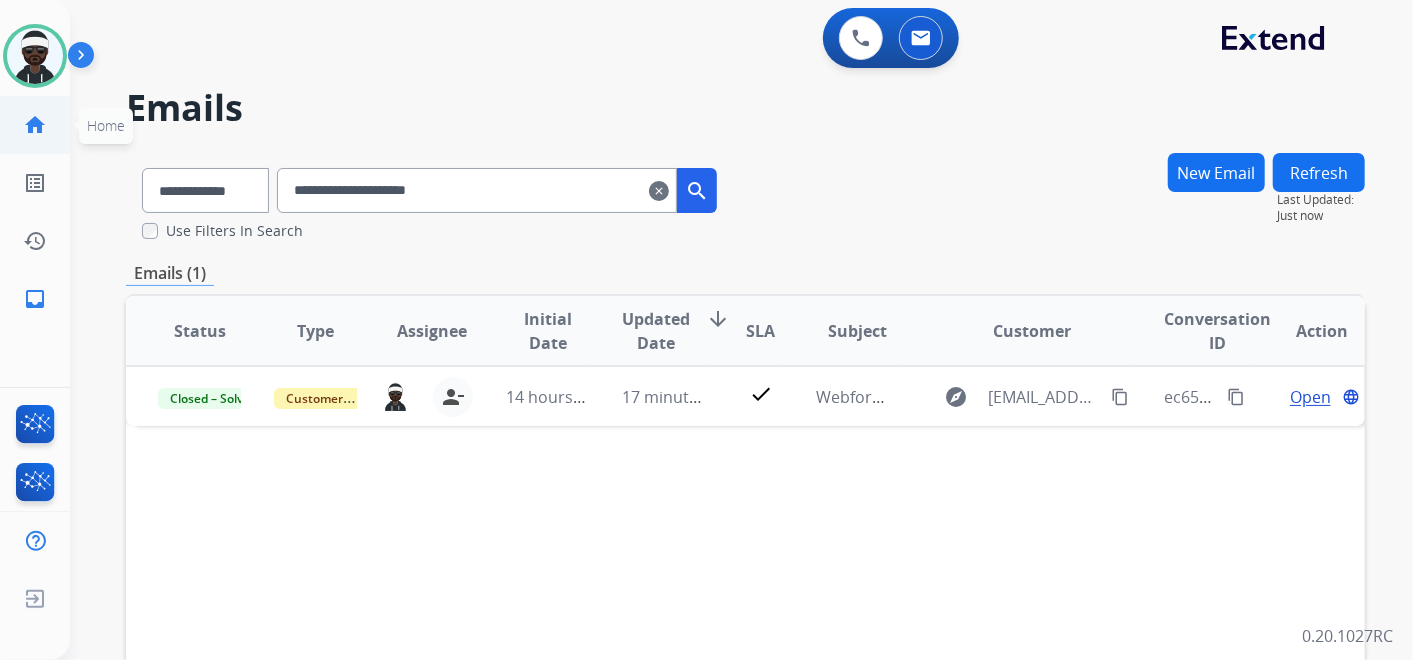 click on "home" 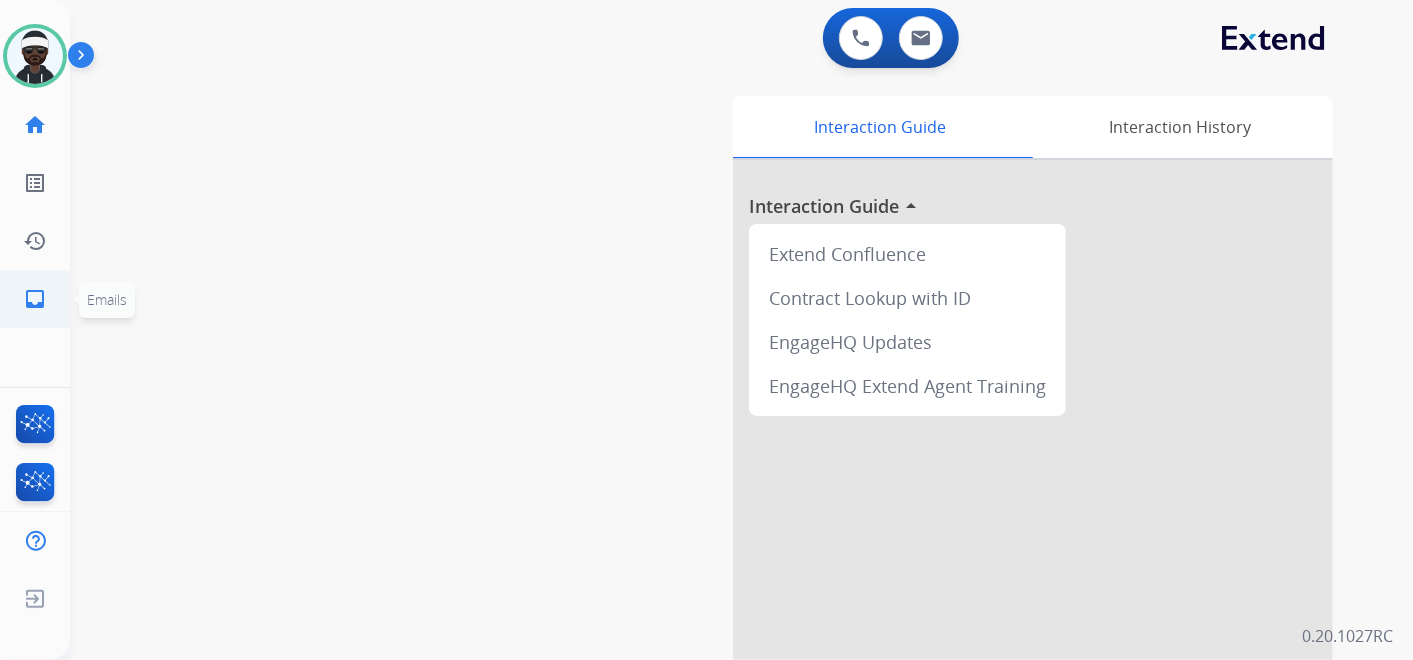 click on "inbox" 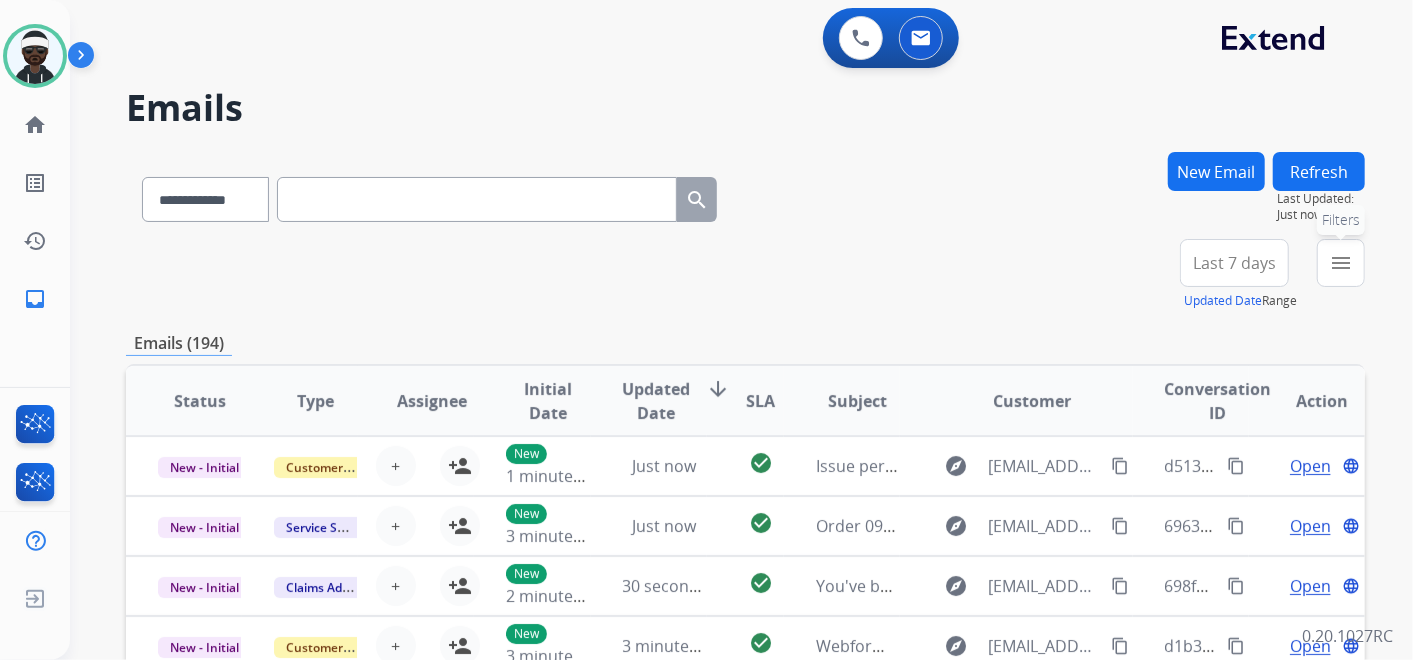 click on "menu  Filters" at bounding box center (1341, 263) 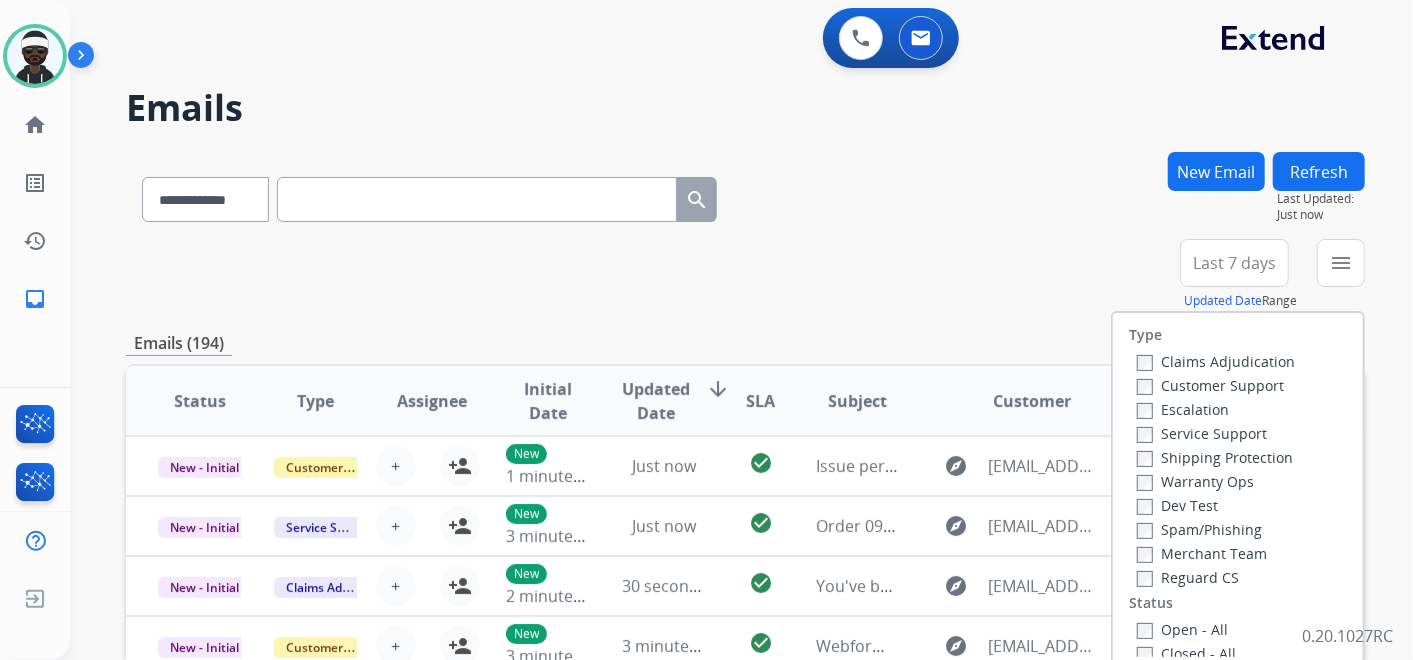 click on "Customer Support" at bounding box center (1210, 385) 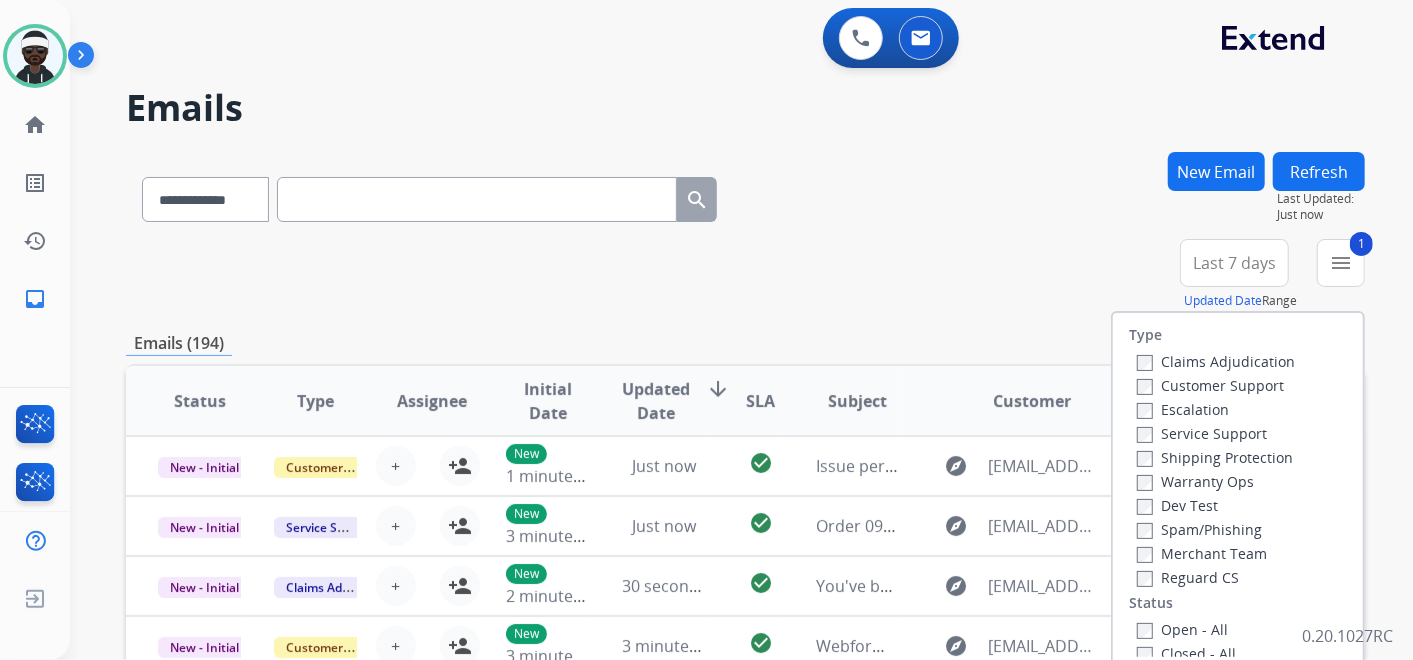 click on "Shipping Protection" at bounding box center [1215, 457] 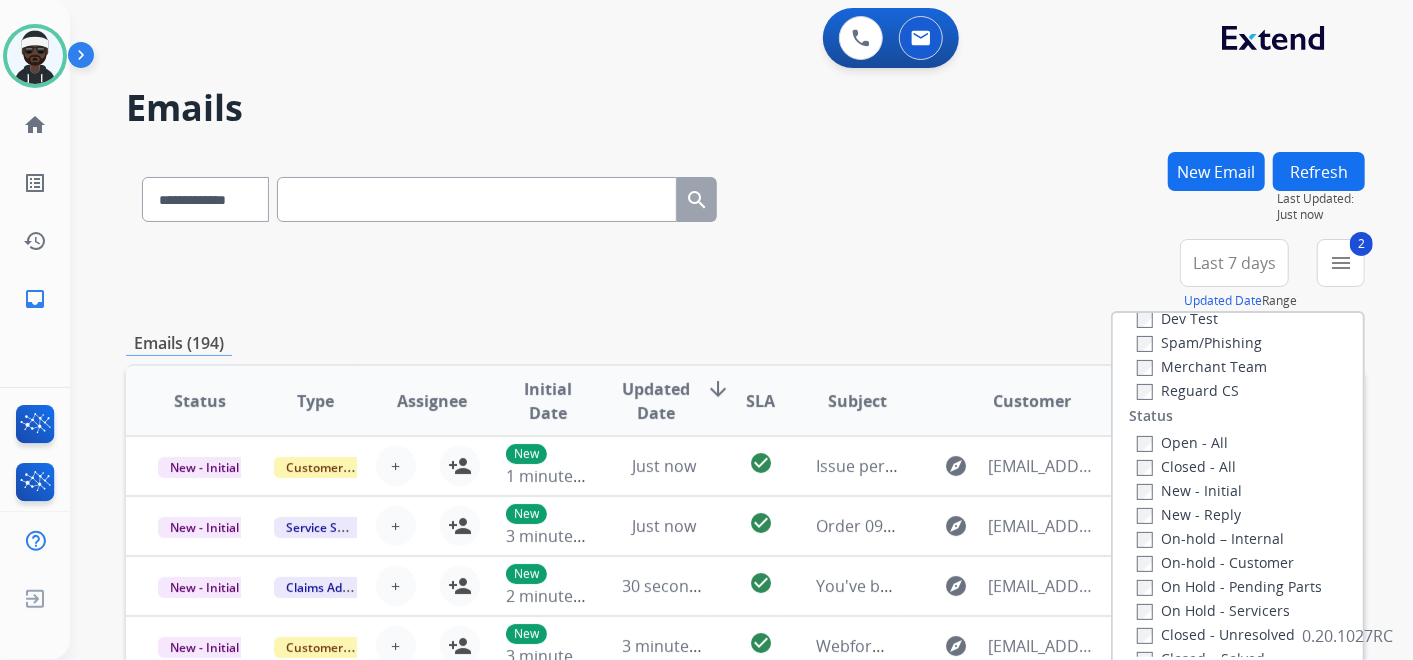 scroll, scrollTop: 222, scrollLeft: 0, axis: vertical 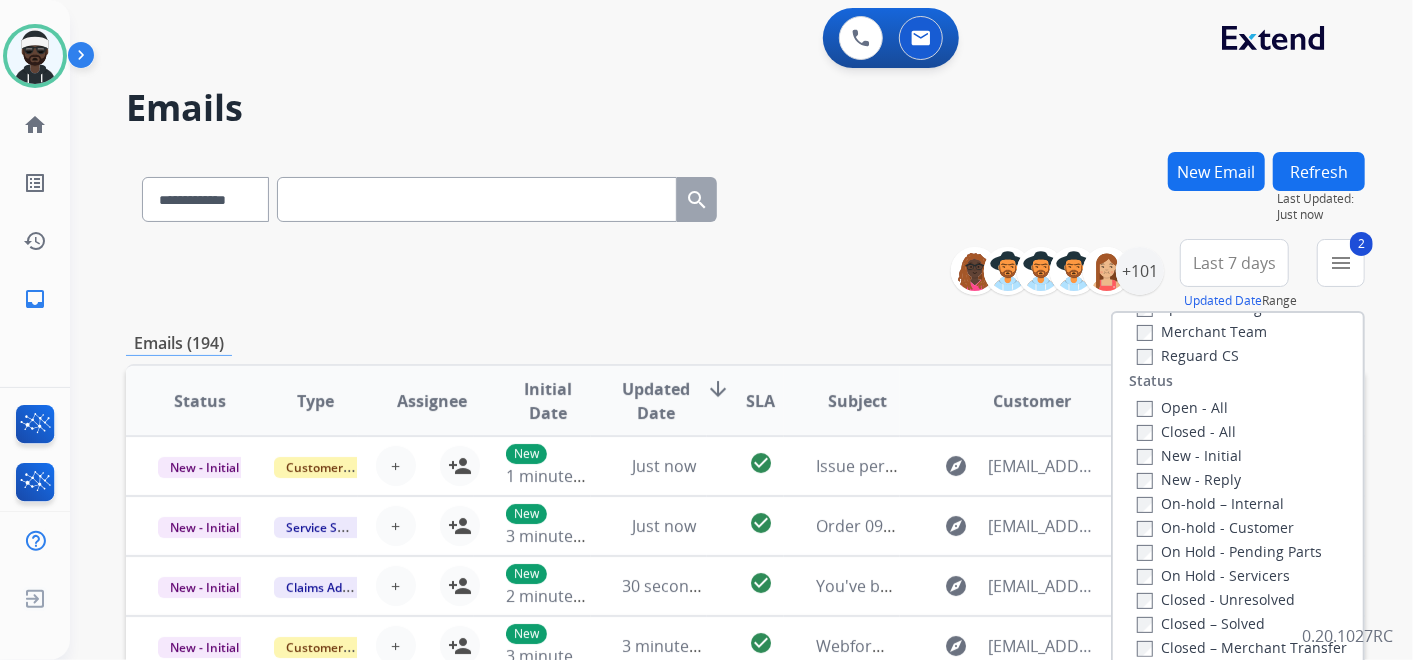 click on "Reguard CS" at bounding box center (1188, 355) 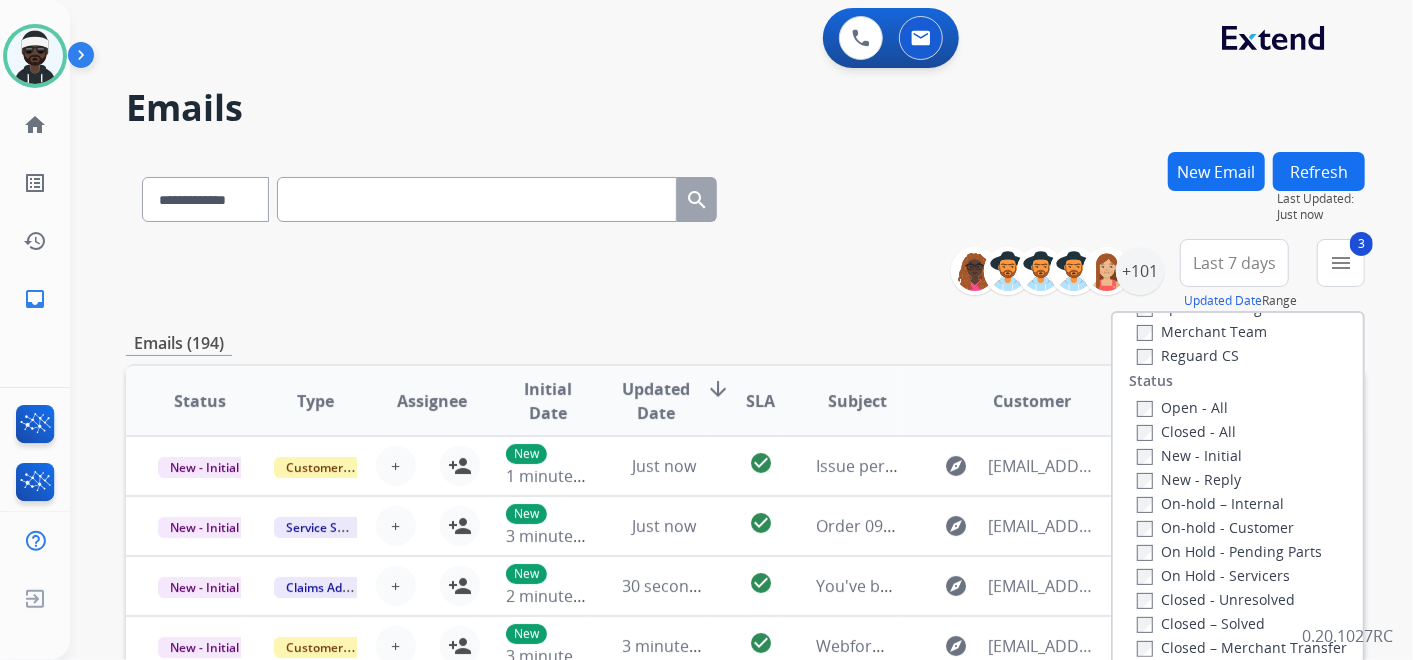 click on "New - Initial" at bounding box center [1189, 455] 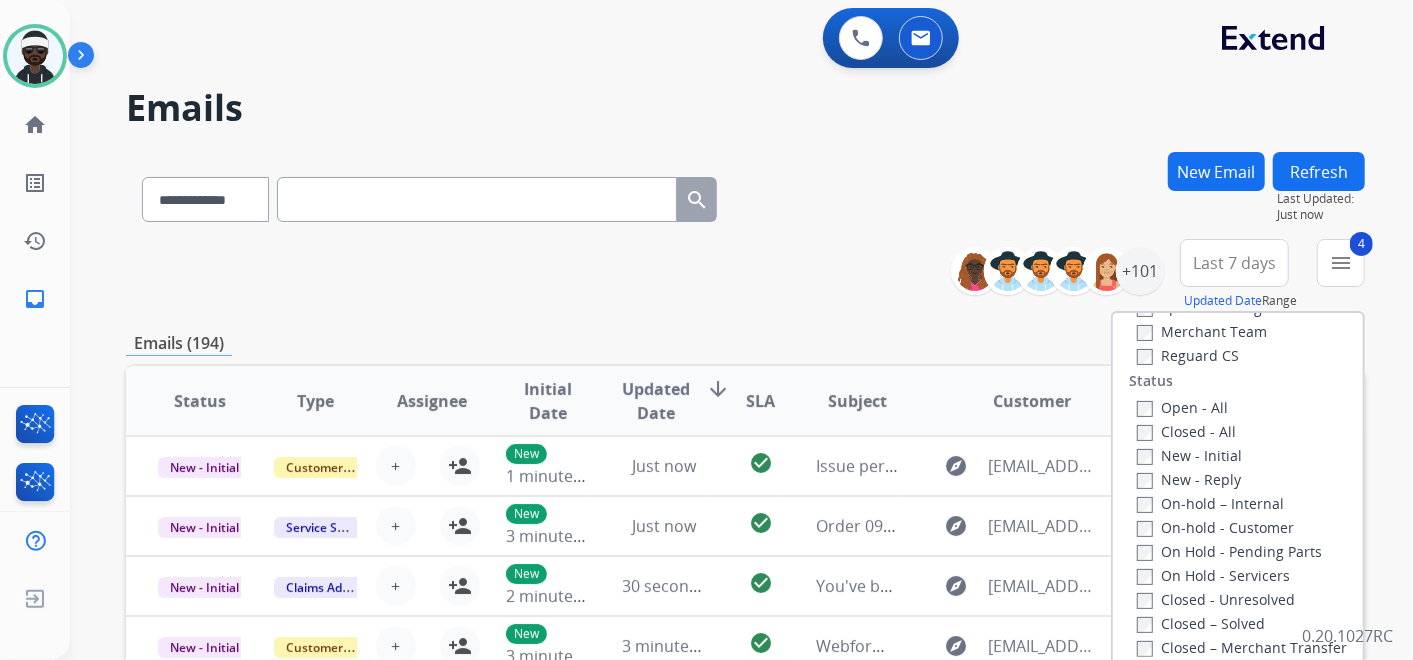 click on "New - Reply" at bounding box center (1189, 479) 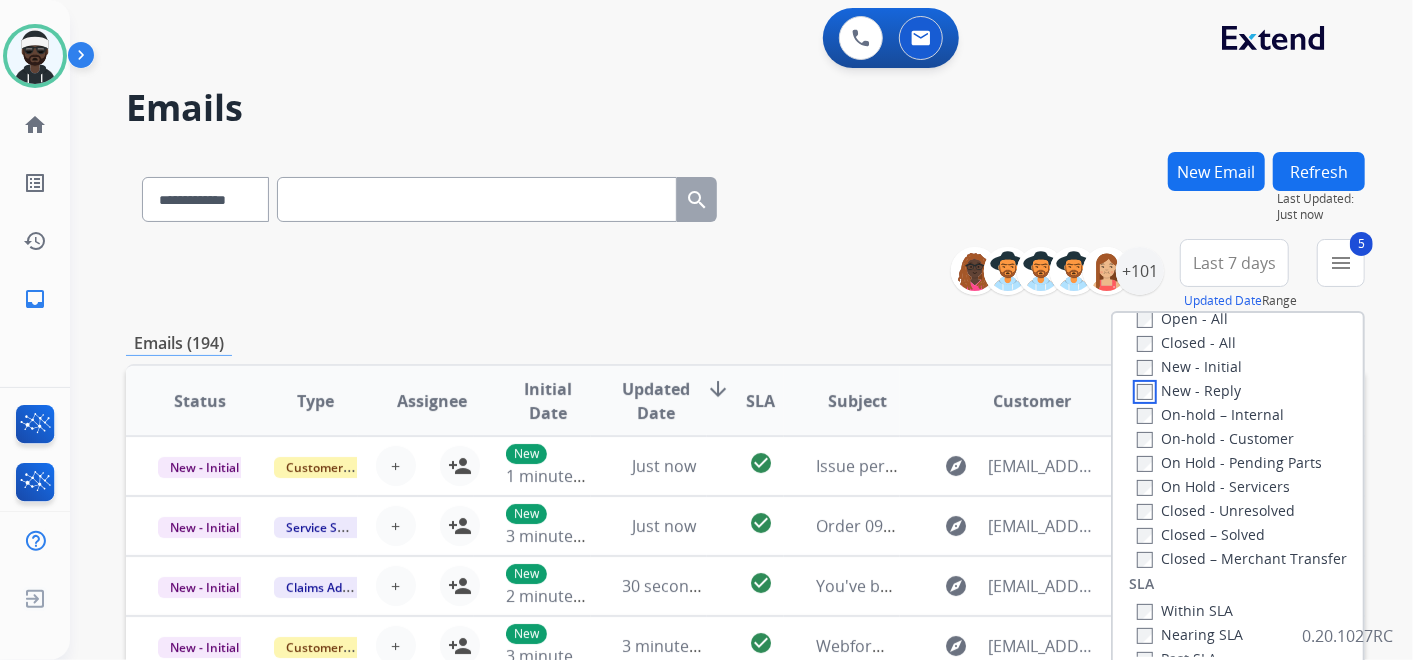scroll, scrollTop: 526, scrollLeft: 0, axis: vertical 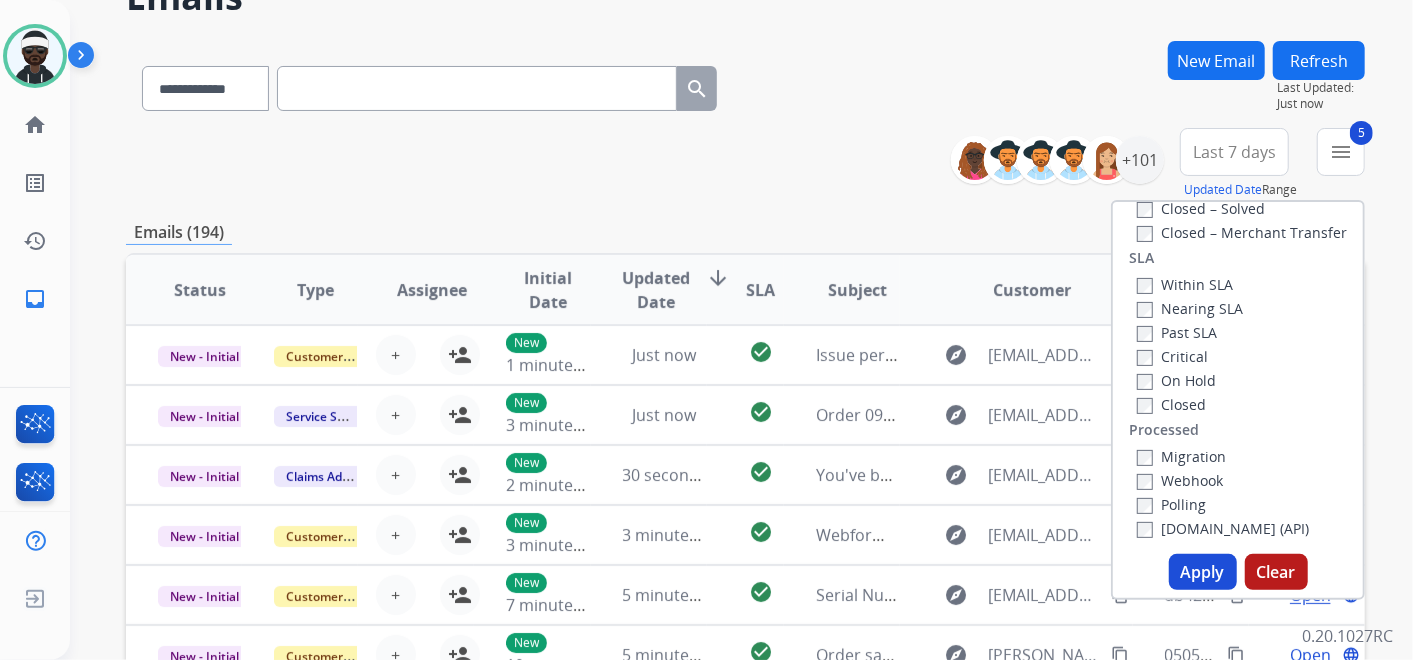 click on "Apply" at bounding box center (1203, 572) 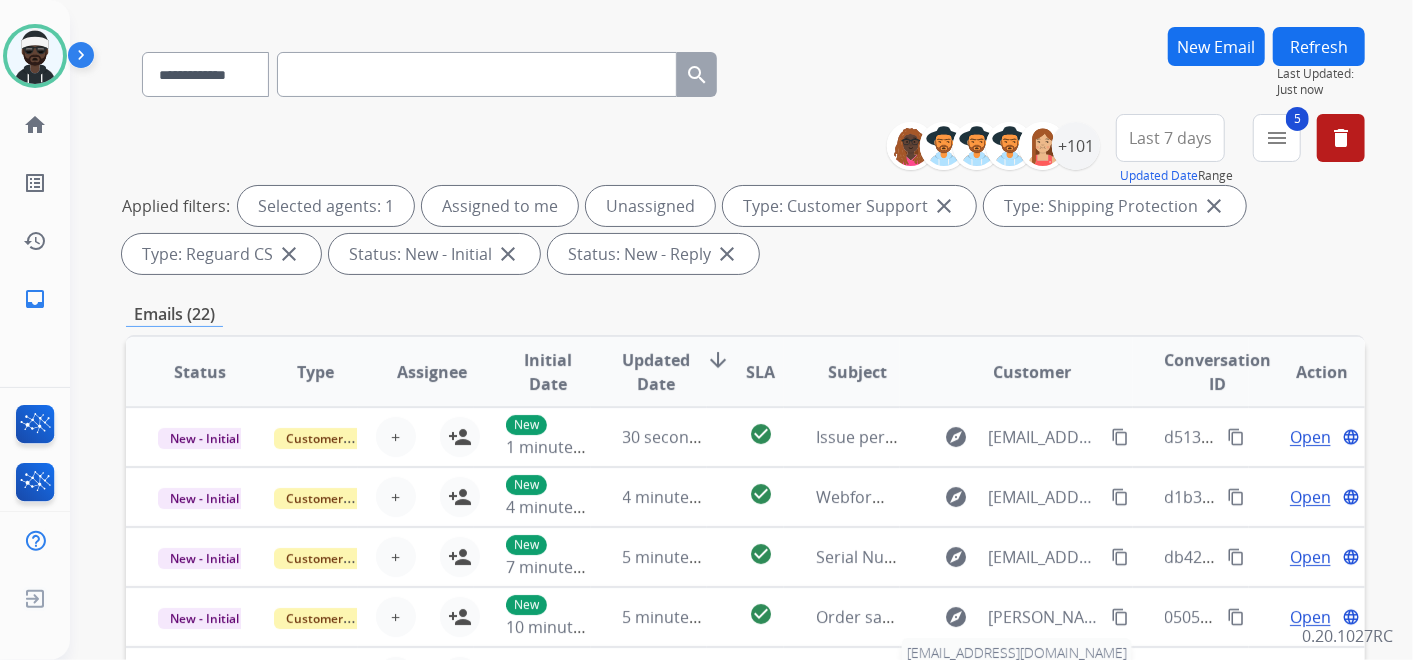 scroll, scrollTop: 0, scrollLeft: 0, axis: both 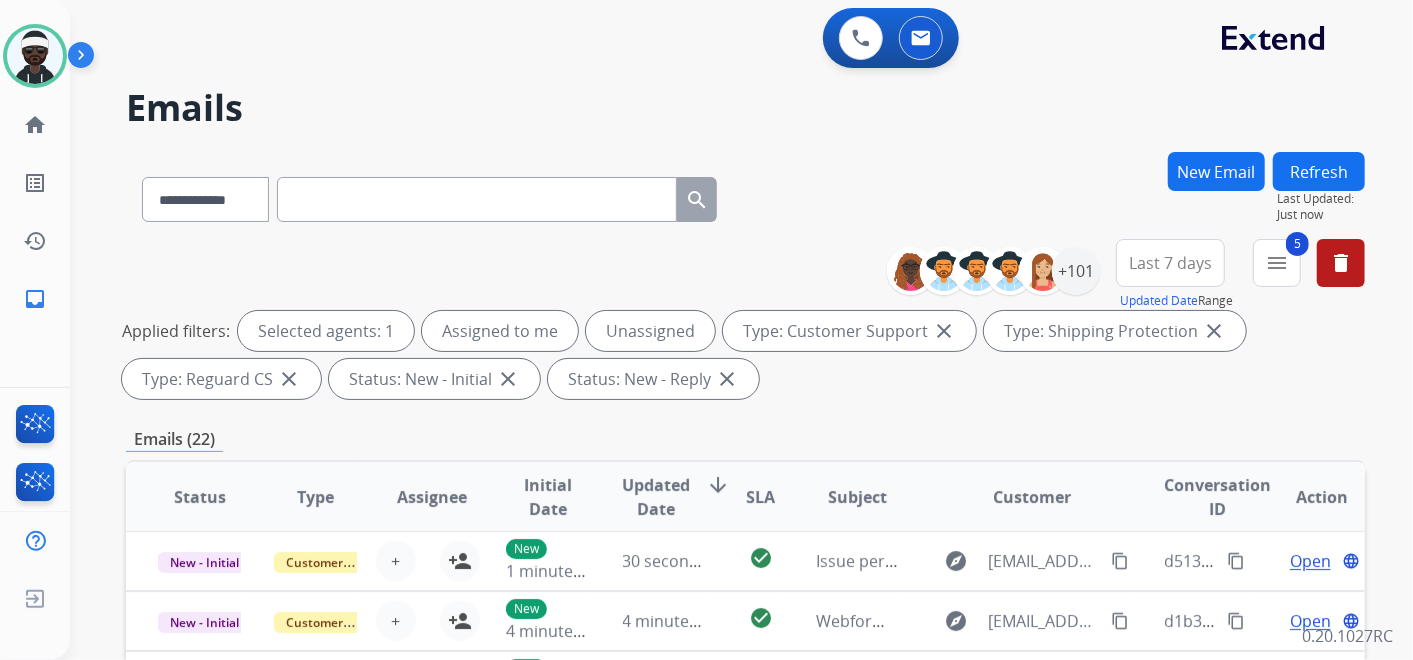 click on "Last 7 days" at bounding box center (1170, 263) 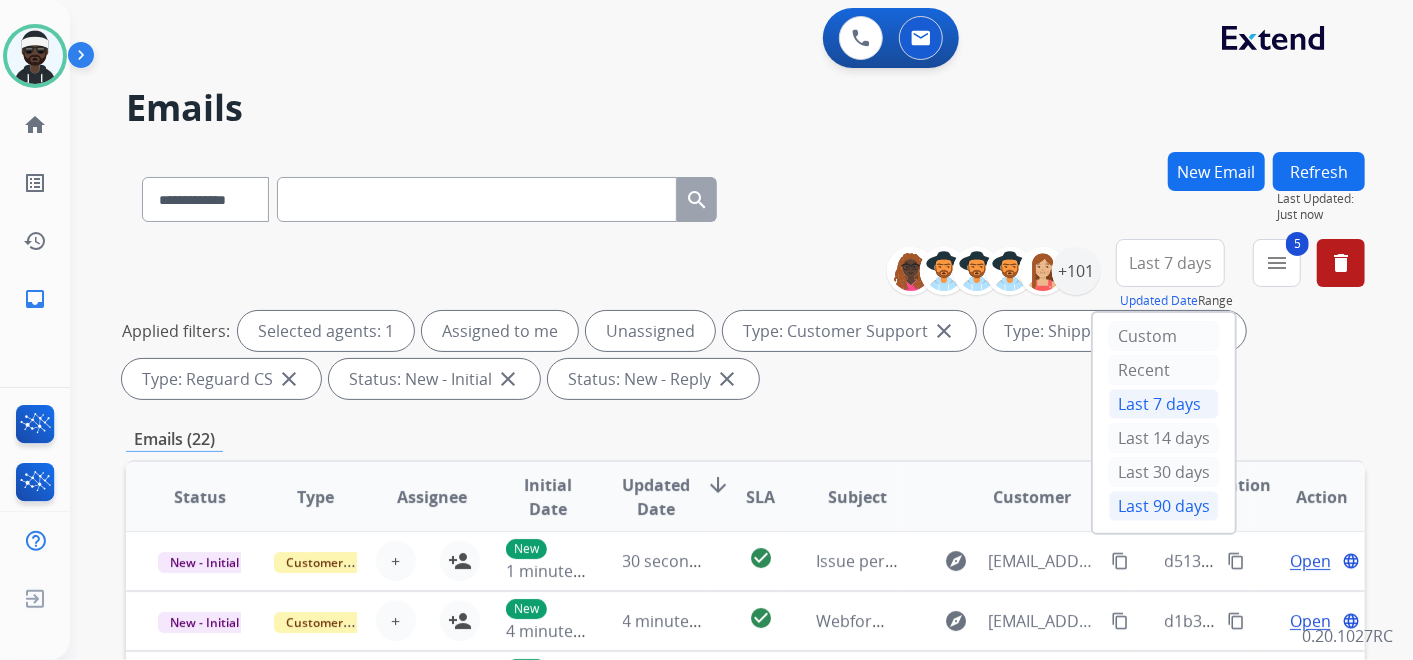 click on "Last 90 days" at bounding box center [1164, 506] 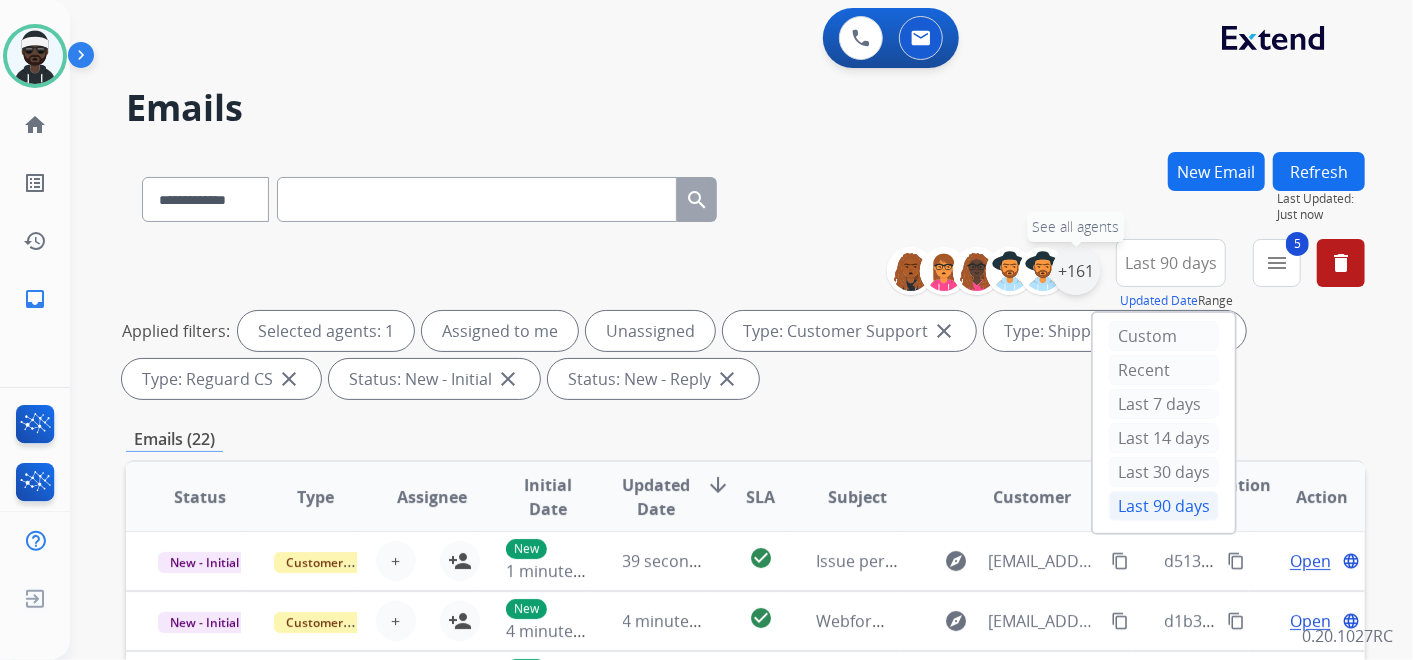click on "+161" at bounding box center [1076, 271] 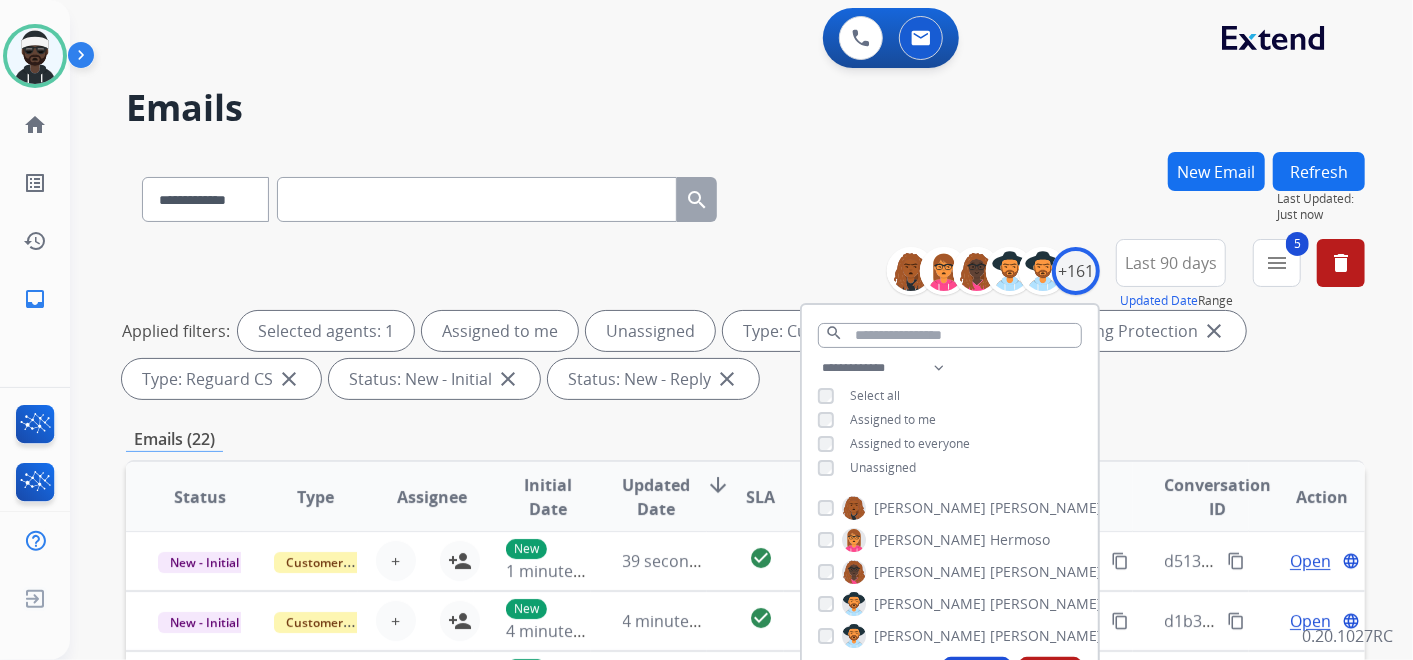 click on "Unassigned" at bounding box center [883, 467] 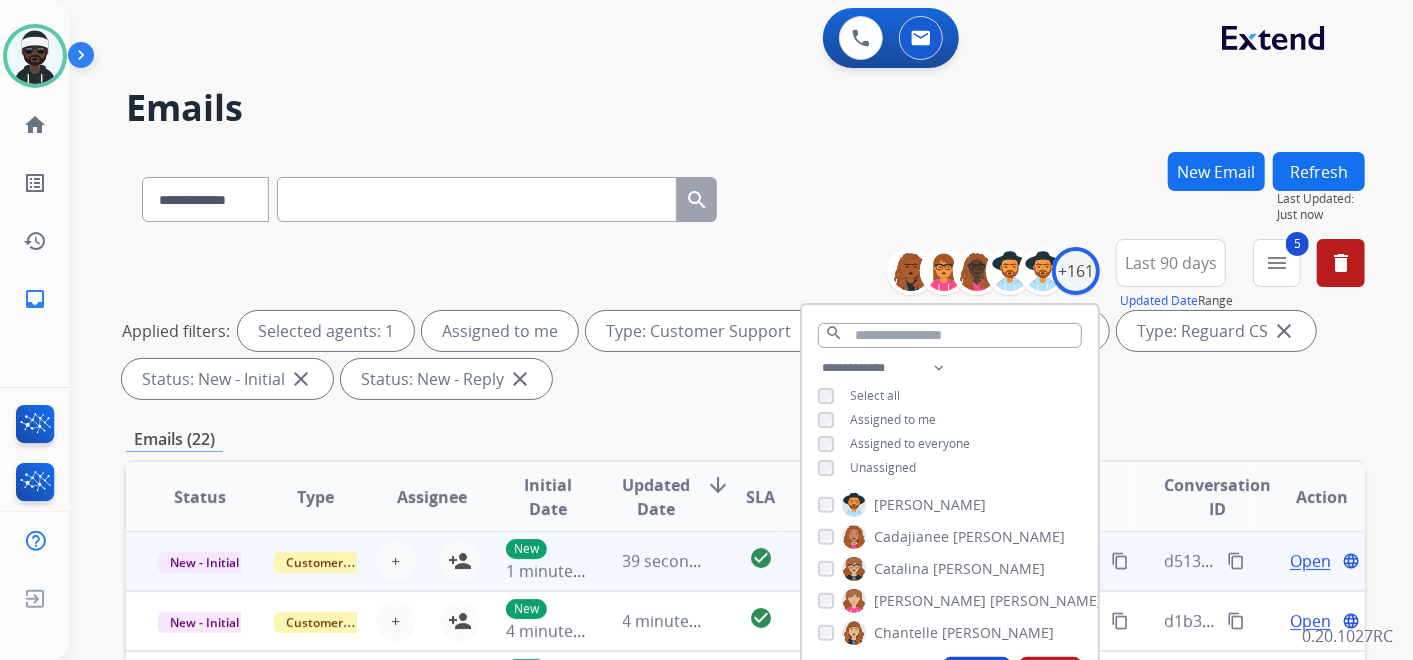 scroll, scrollTop: 777, scrollLeft: 0, axis: vertical 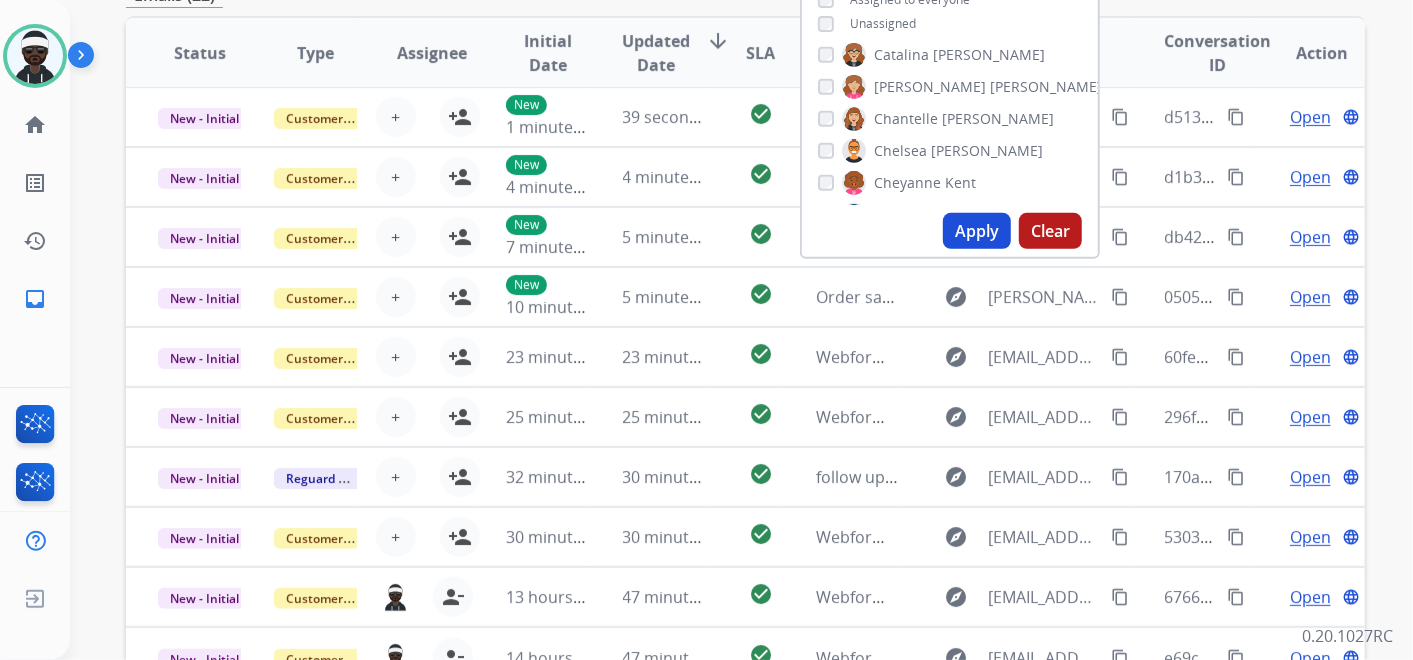 click on "Apply" at bounding box center [977, 231] 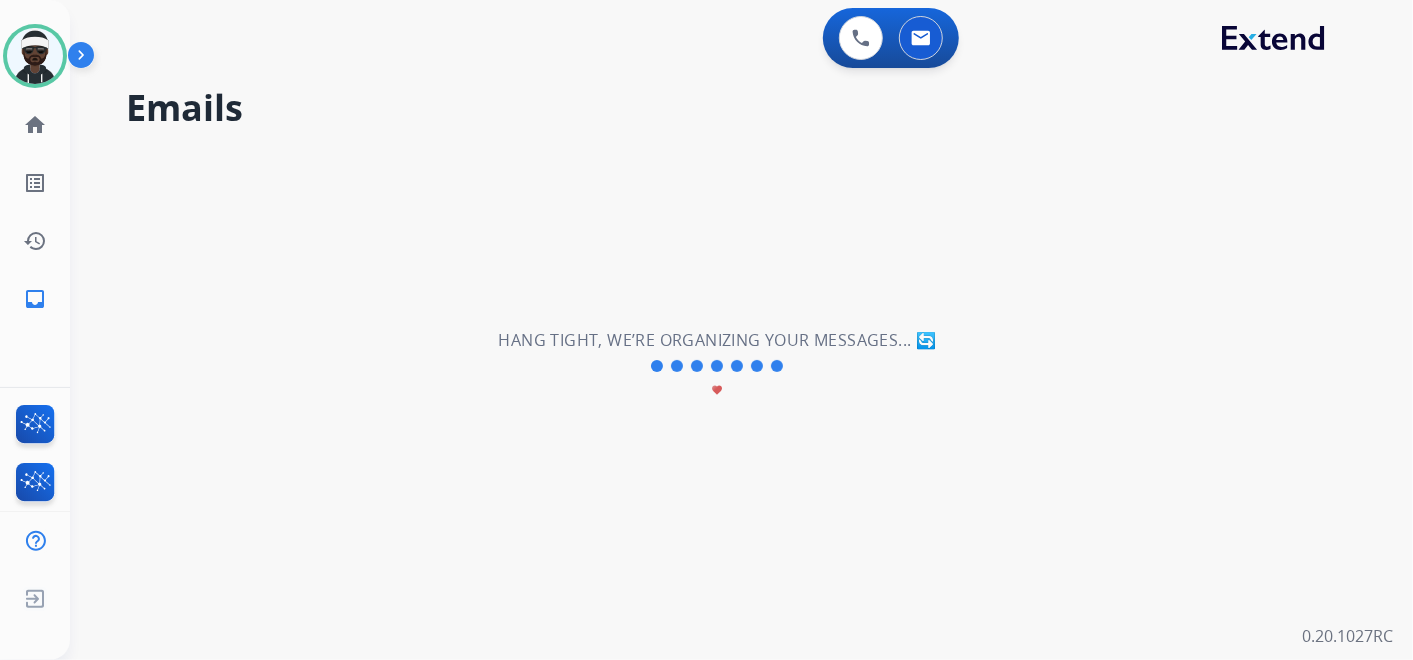 scroll, scrollTop: 0, scrollLeft: 0, axis: both 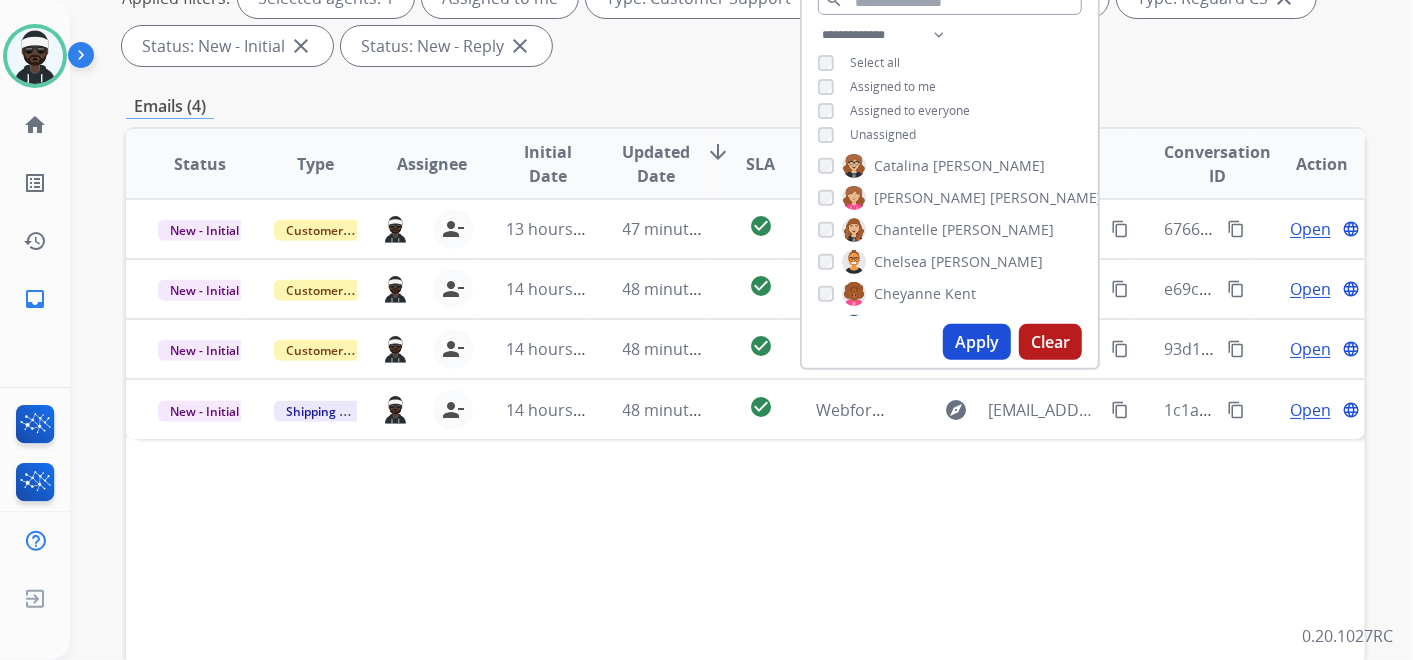 click on "**********" at bounding box center [745, 360] 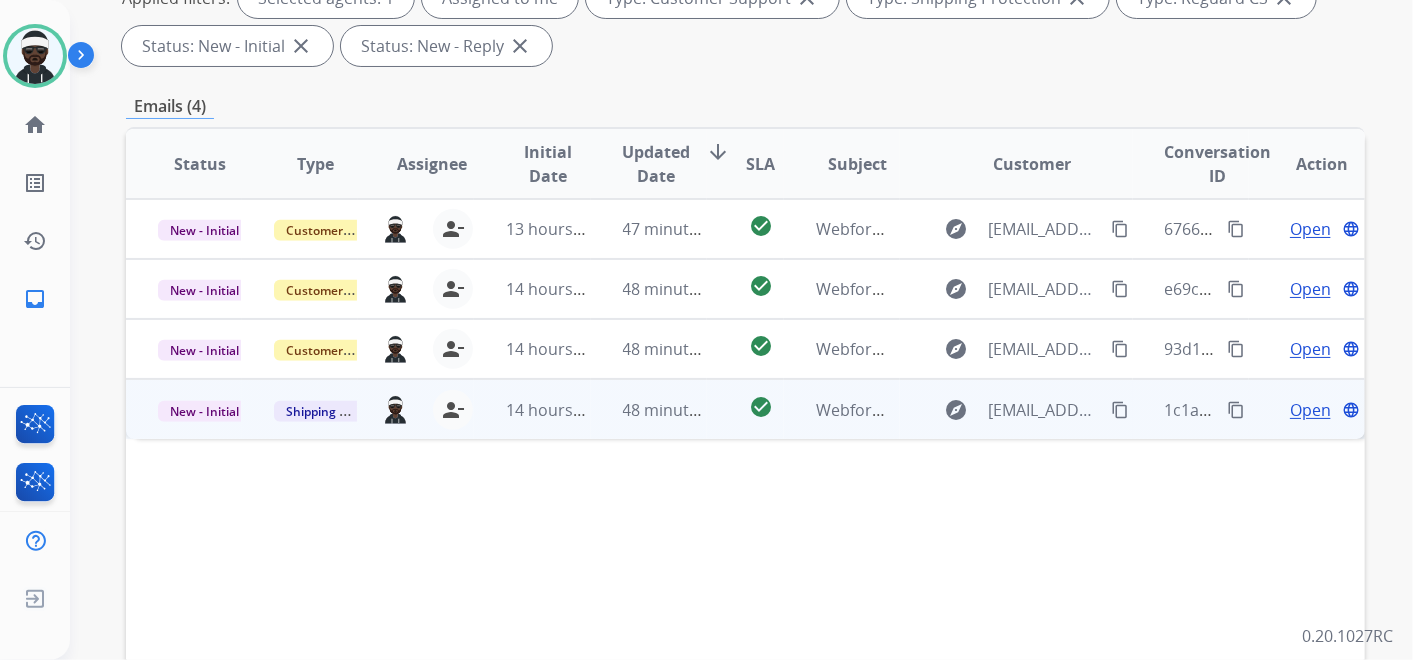 click on "Open" at bounding box center (1310, 410) 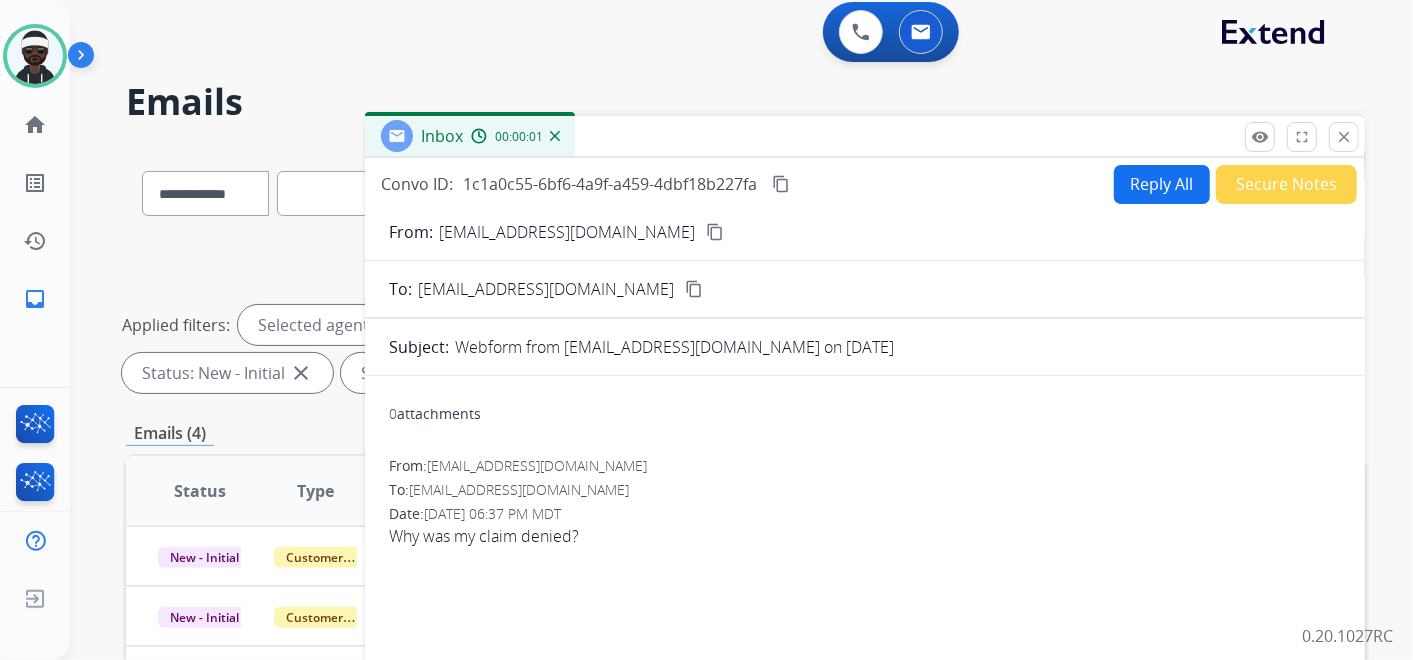 scroll, scrollTop: 0, scrollLeft: 0, axis: both 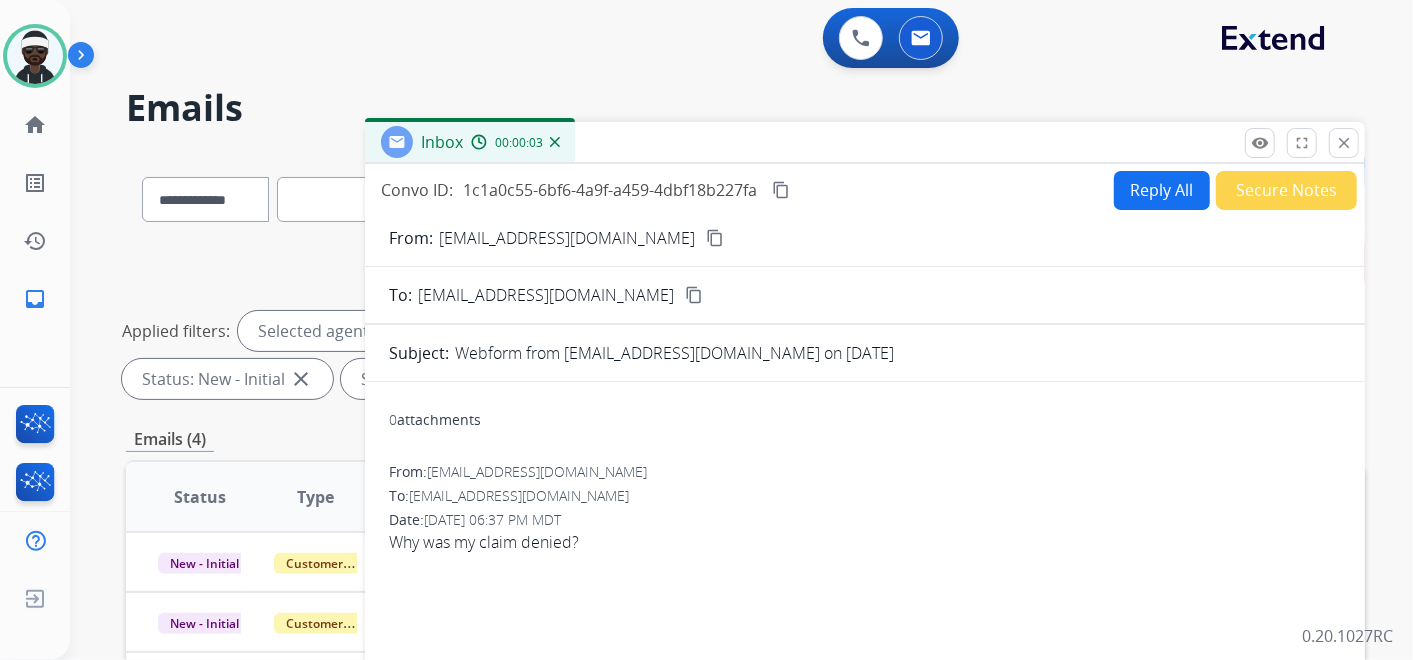 click on "content_copy" at bounding box center [715, 238] 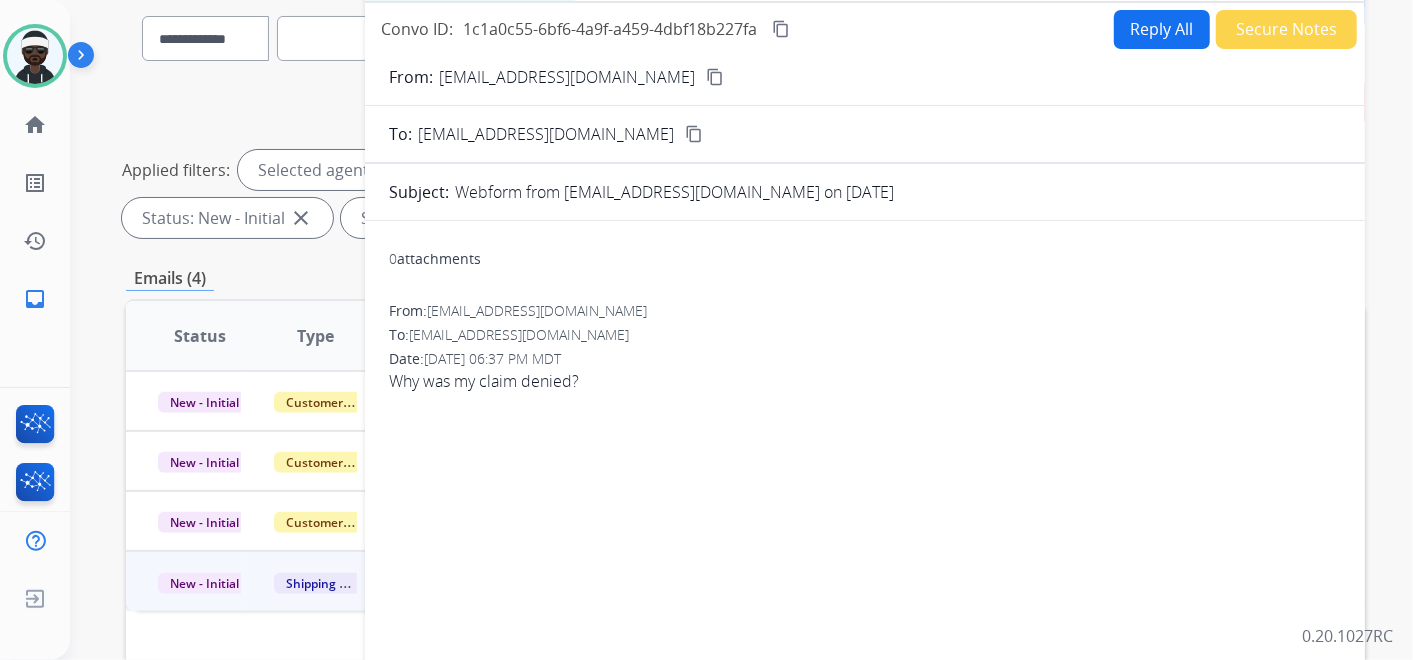 scroll, scrollTop: 111, scrollLeft: 0, axis: vertical 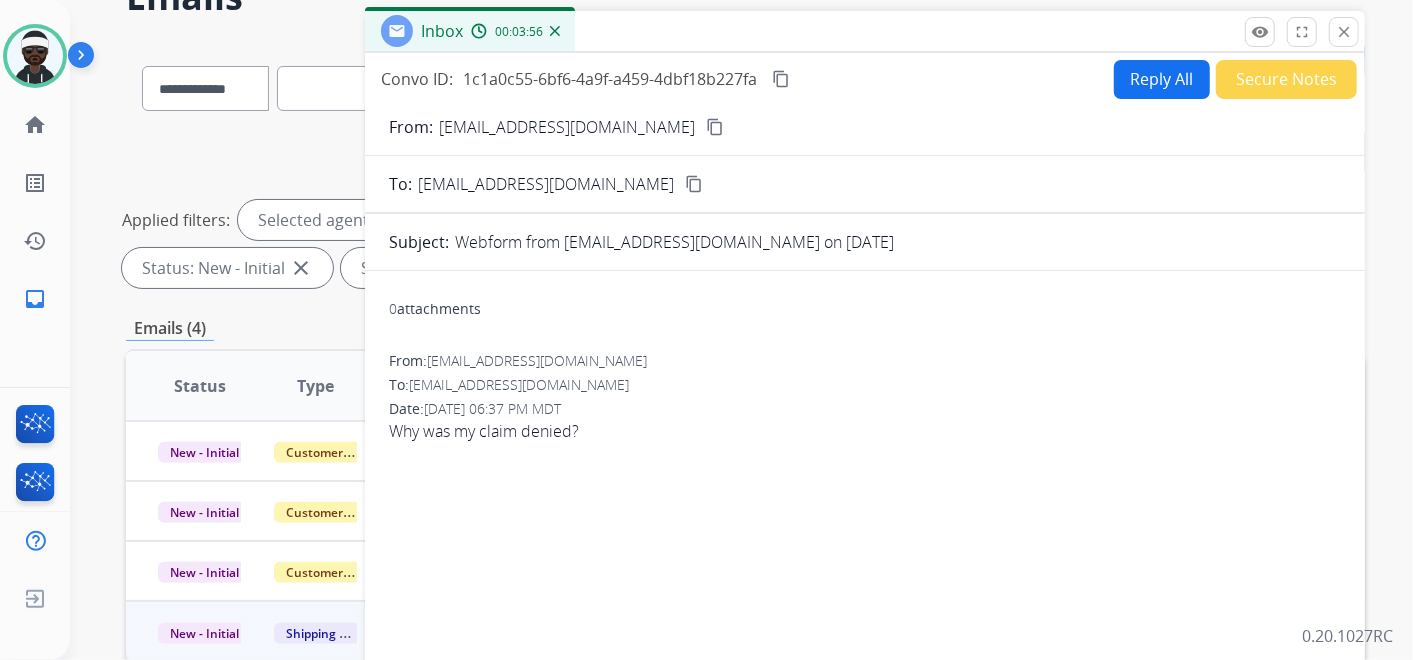 click on "Reply All" at bounding box center [1162, 79] 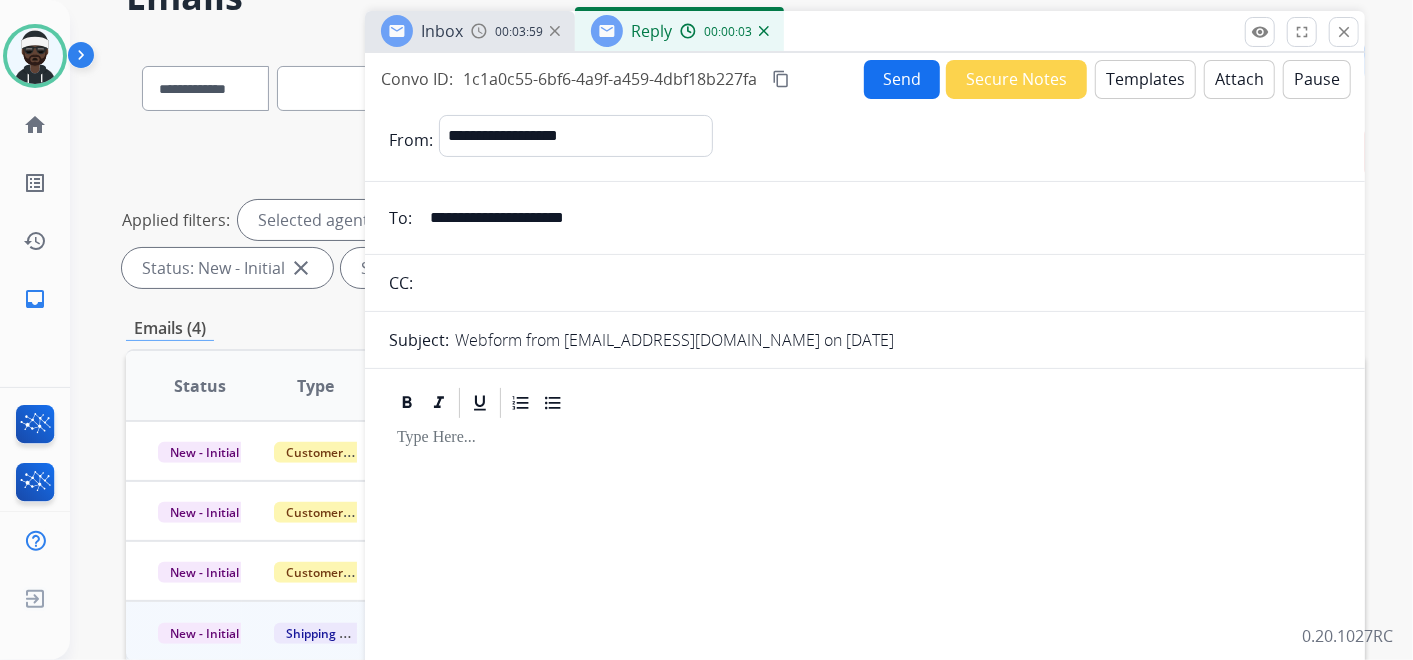click on "Templates" at bounding box center [1145, 79] 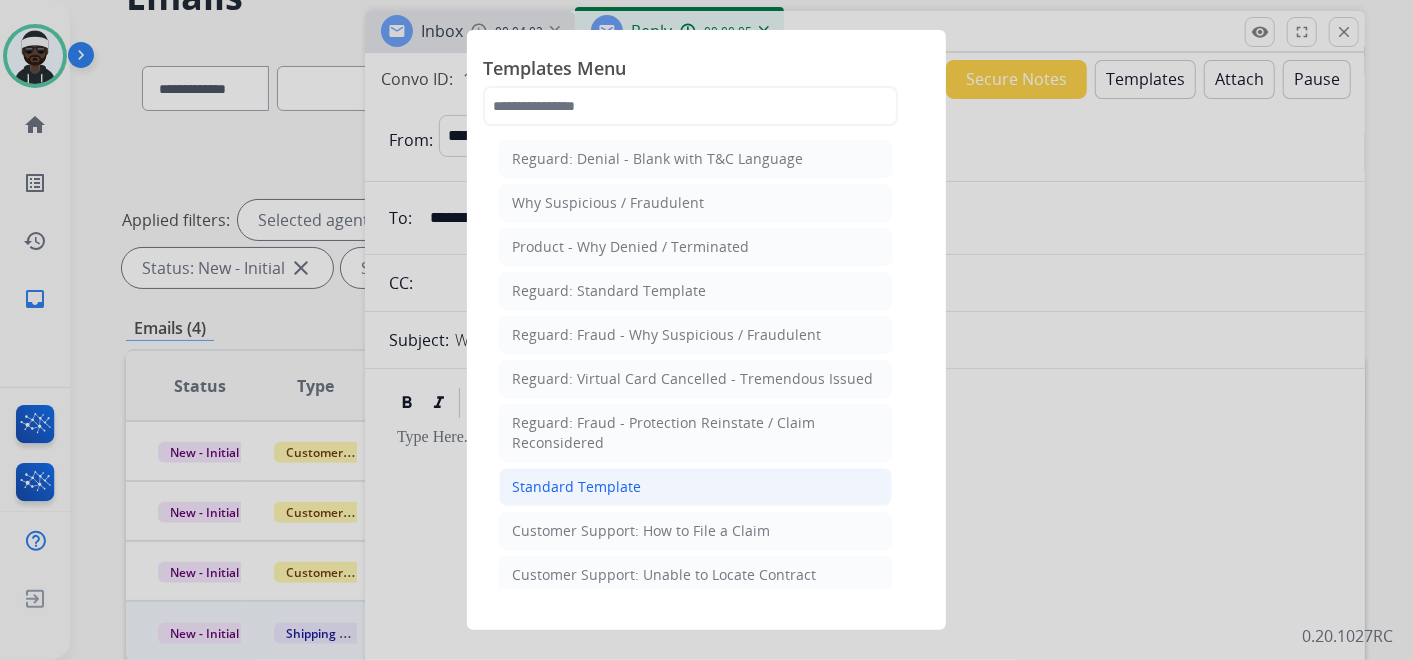 click on "Standard Template" 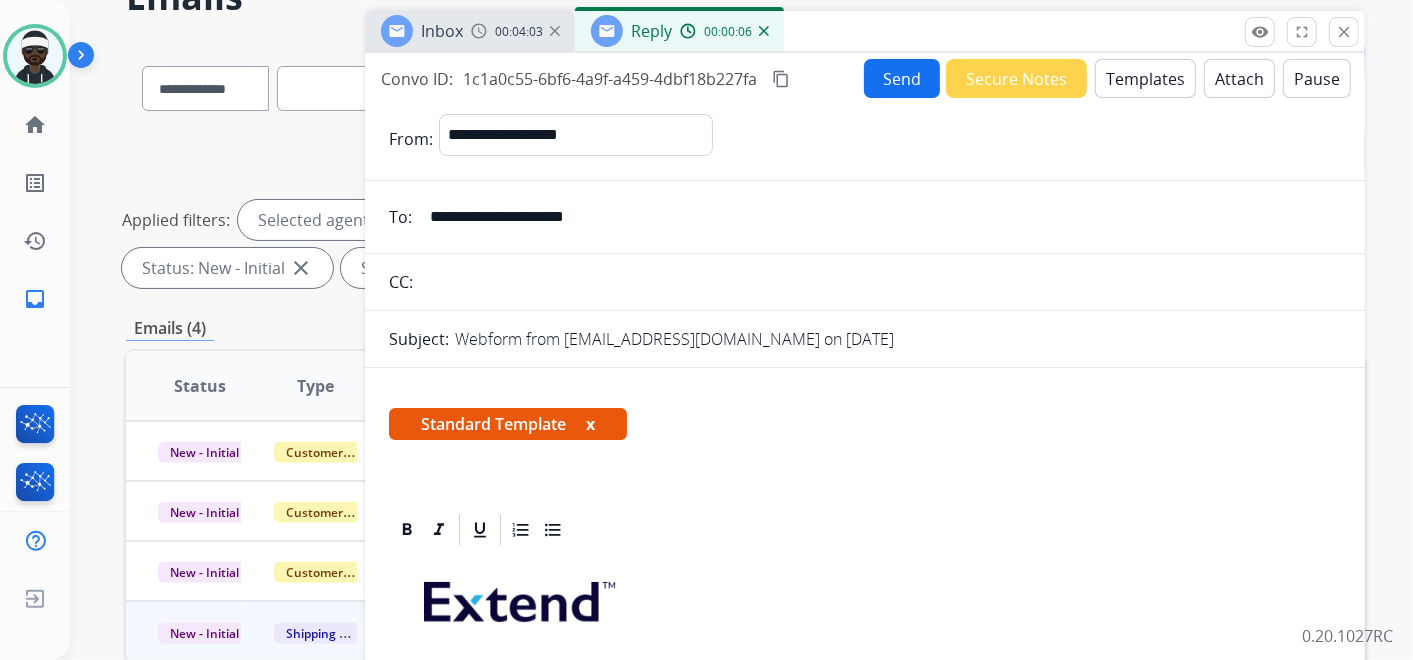 click on "x" at bounding box center [590, 424] 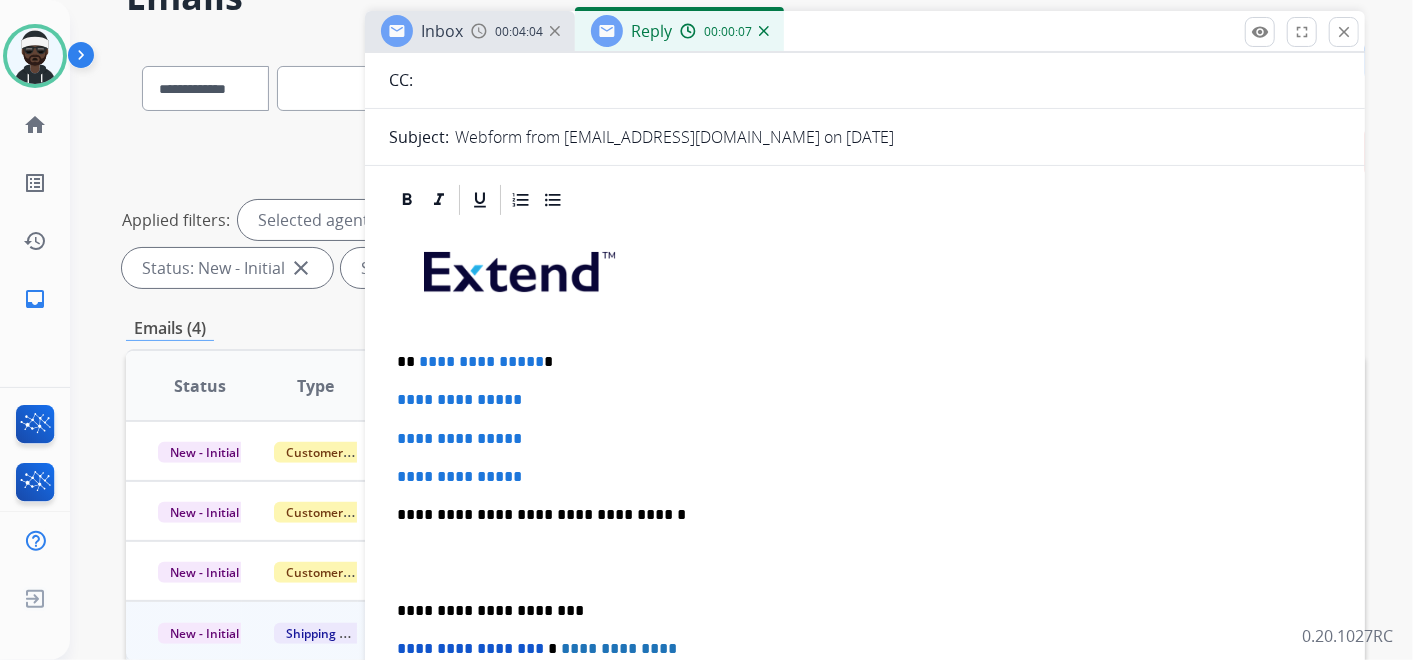 scroll, scrollTop: 222, scrollLeft: 0, axis: vertical 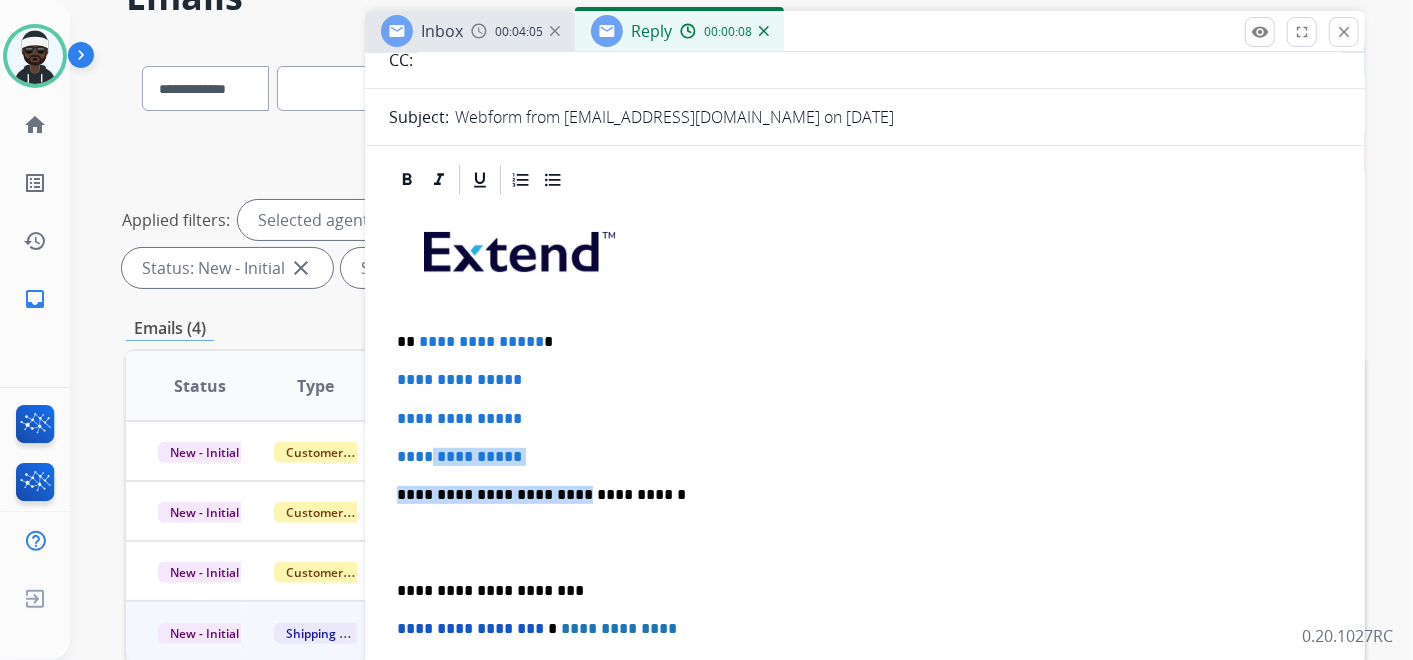 drag, startPoint x: 557, startPoint y: 468, endPoint x: 458, endPoint y: 445, distance: 101.636604 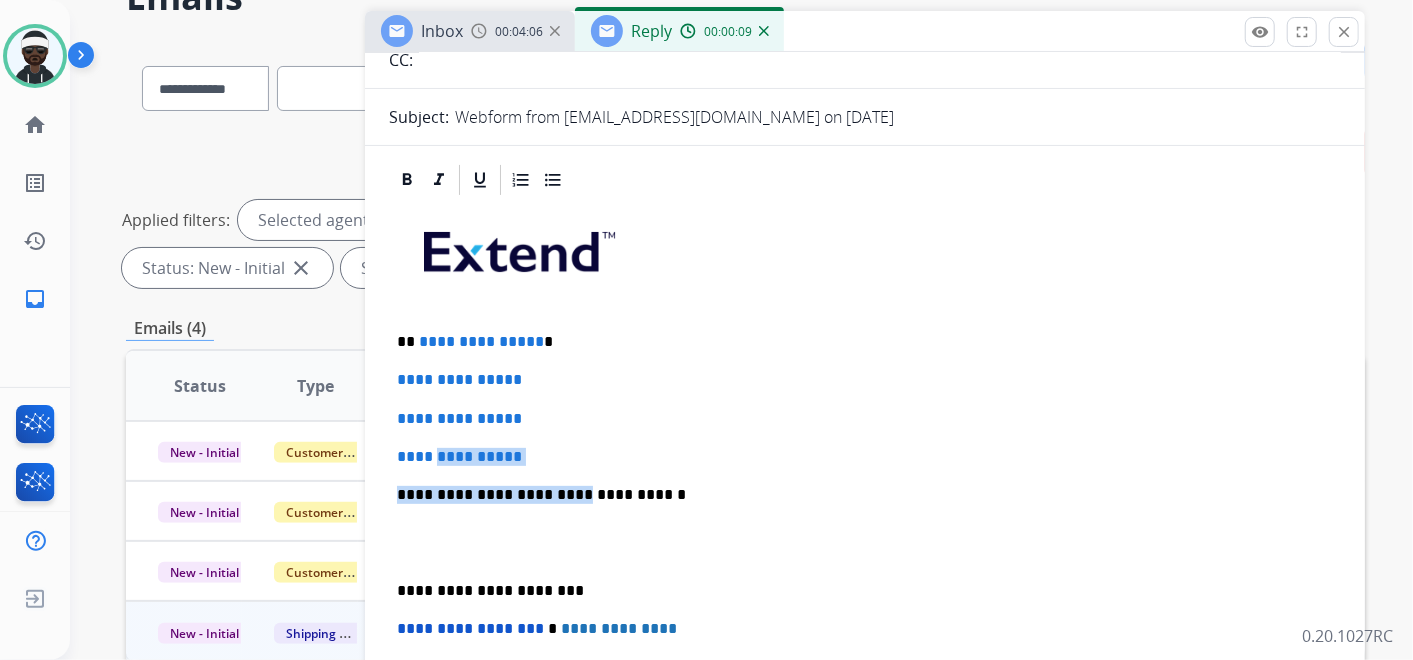 click on "**********" at bounding box center (865, 457) 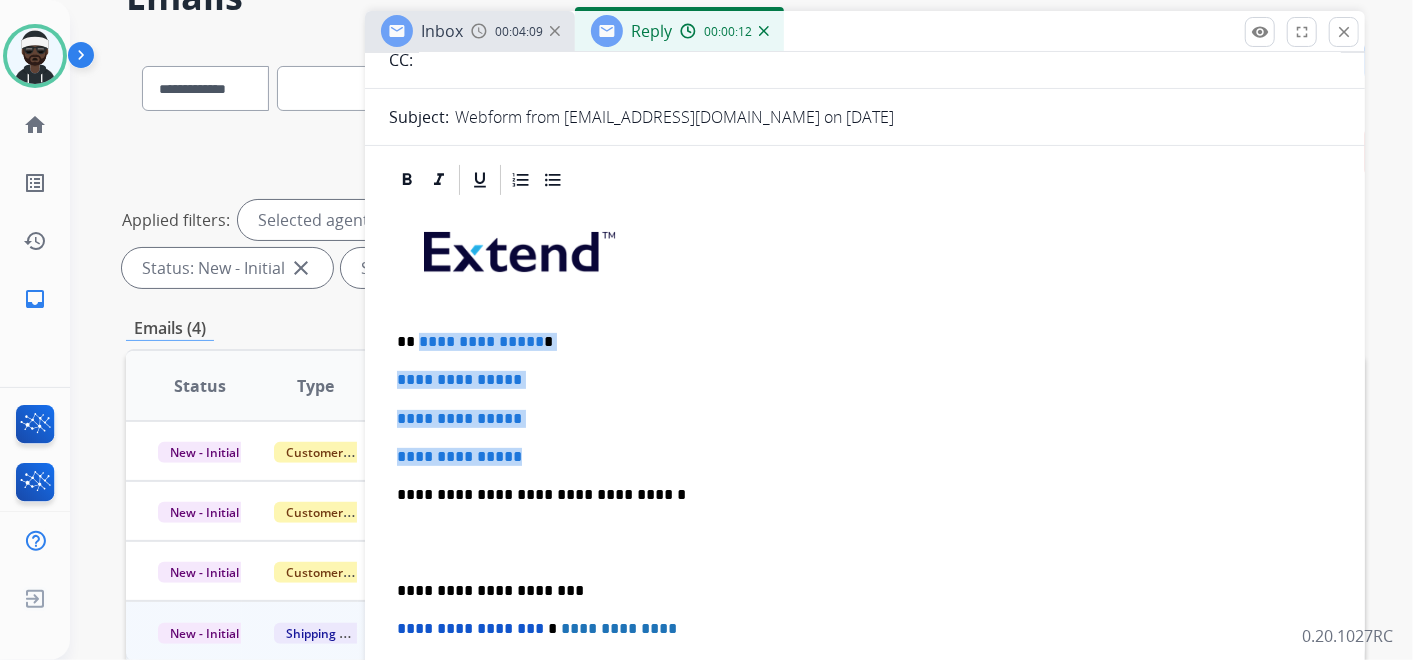 drag, startPoint x: 585, startPoint y: 457, endPoint x: 419, endPoint y: 342, distance: 201.94305 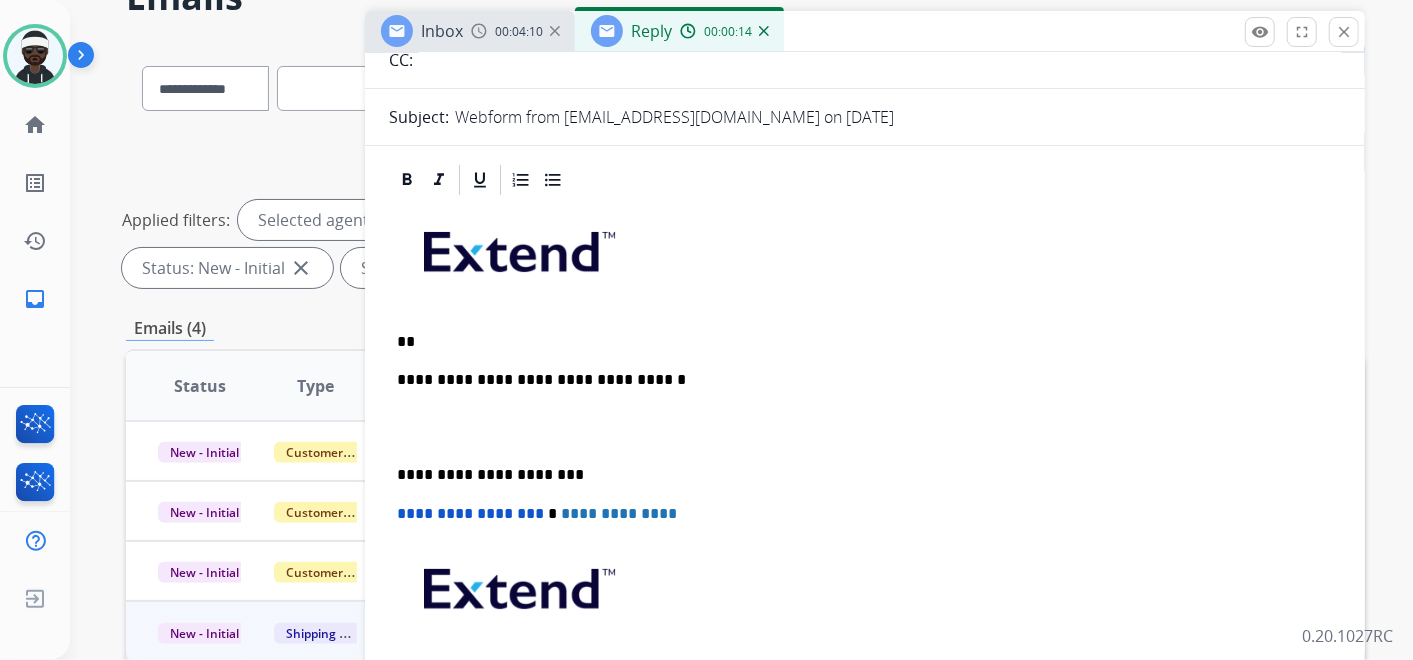 type 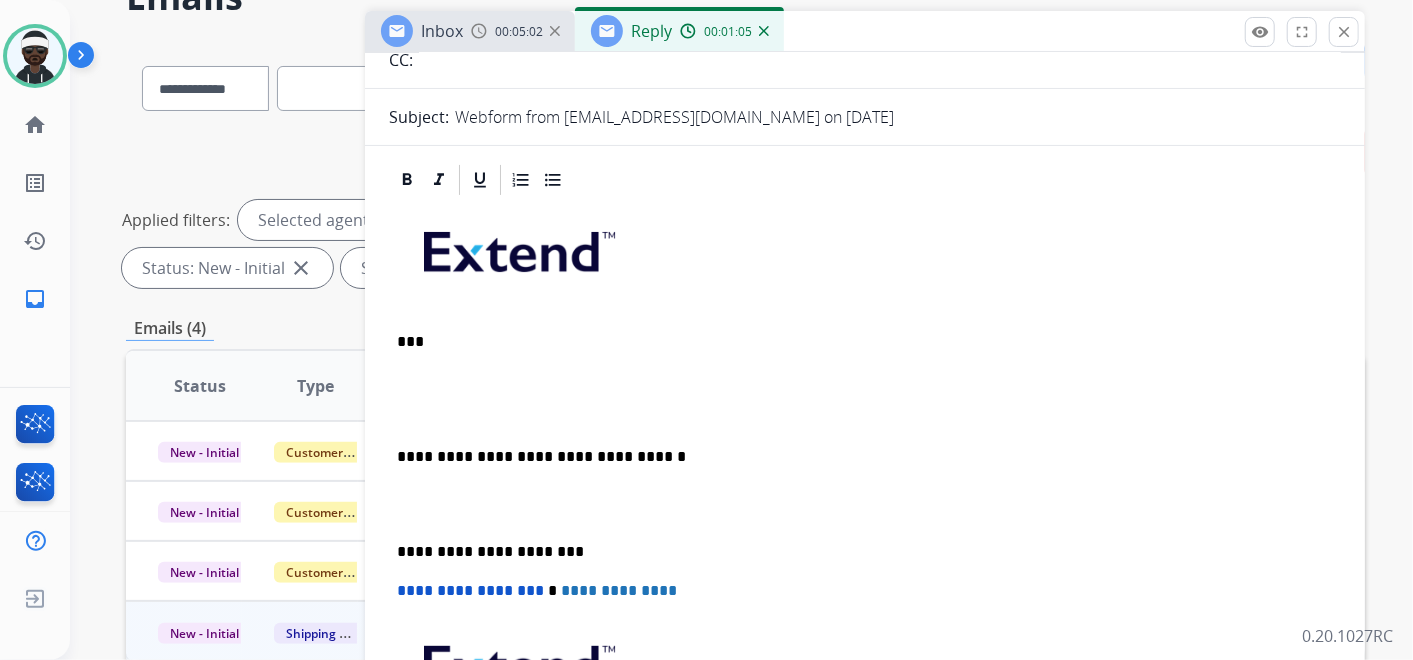 click on "**********" at bounding box center (865, 523) 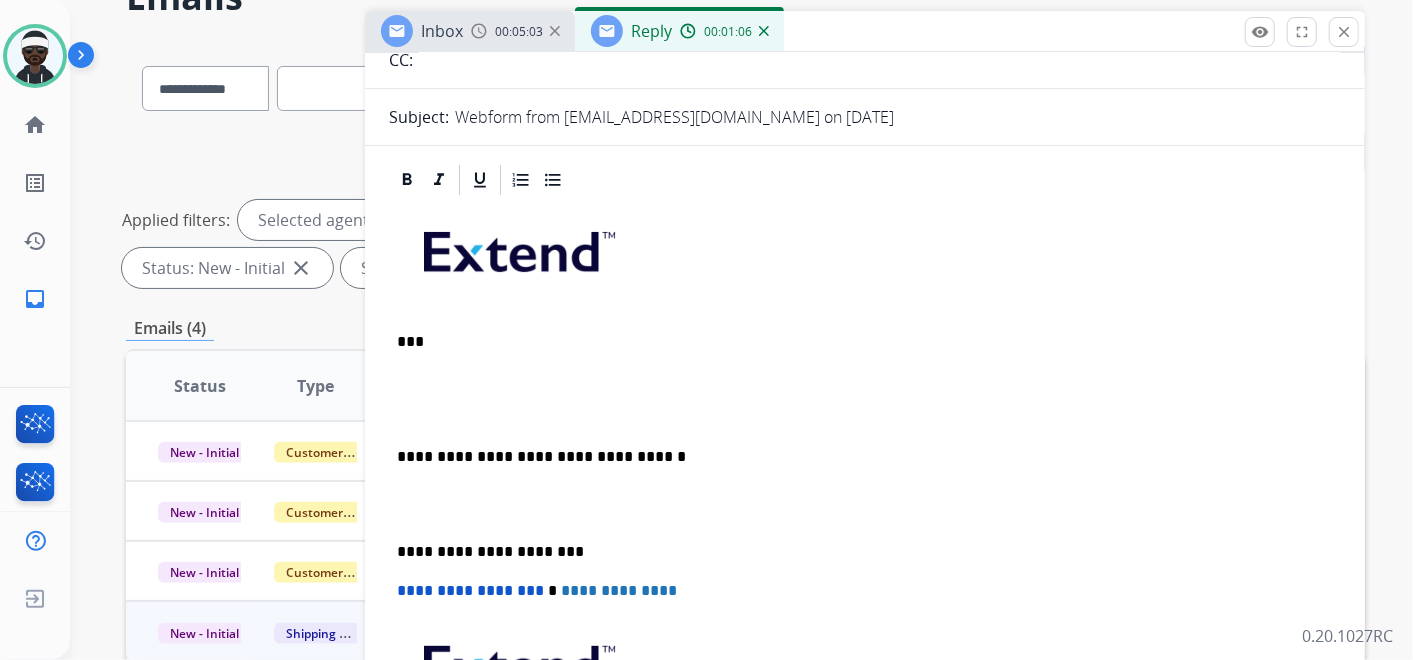 click at bounding box center (865, 380) 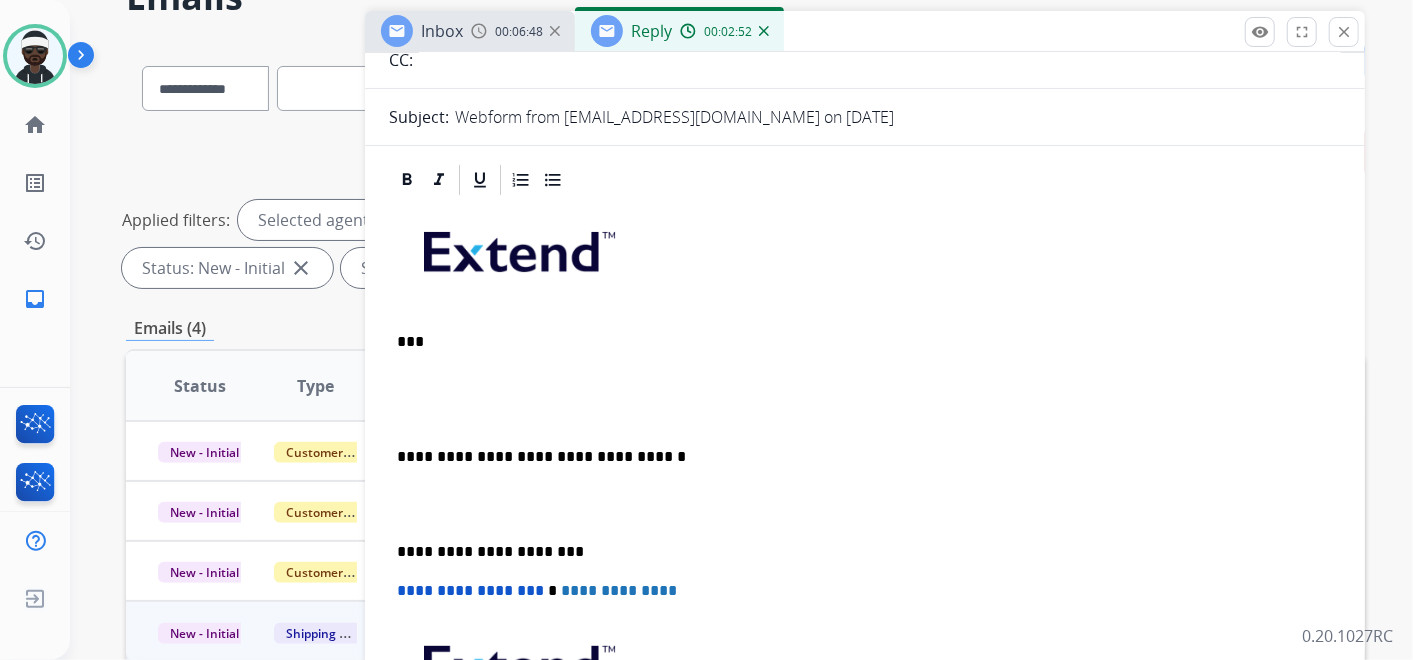 click at bounding box center [865, 504] 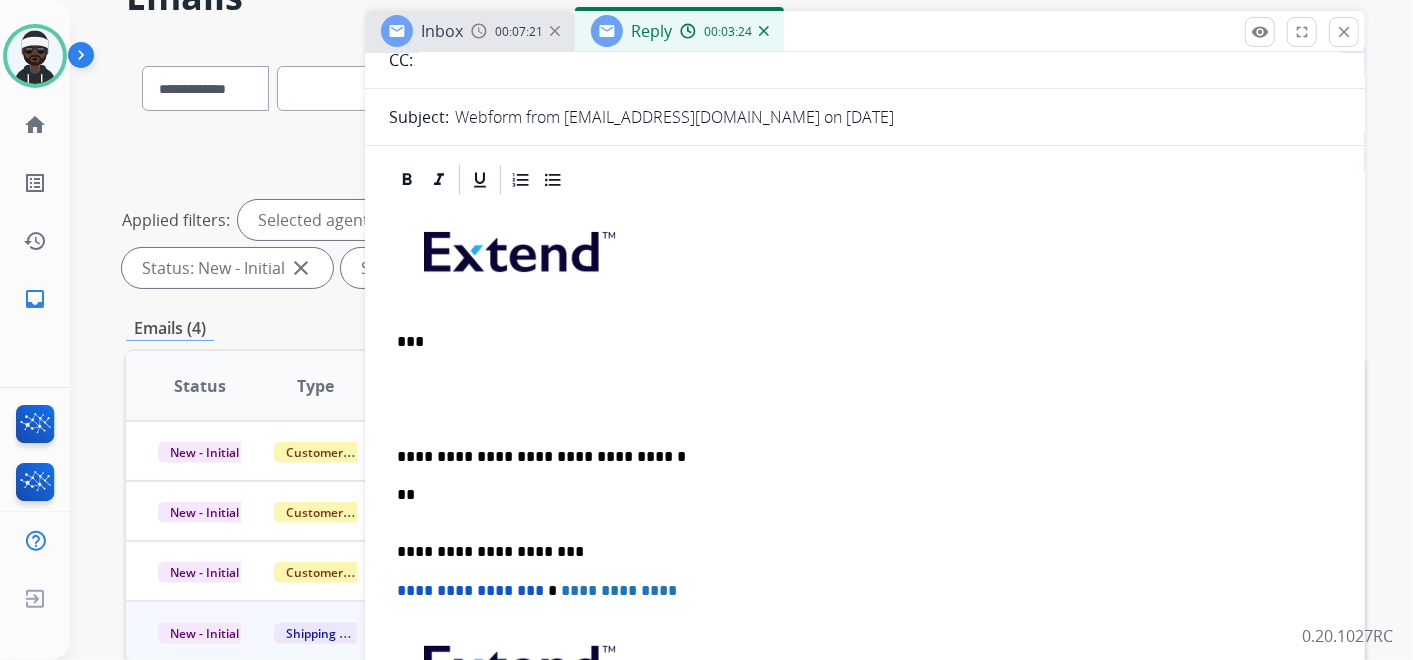 click on "**********" at bounding box center (865, 523) 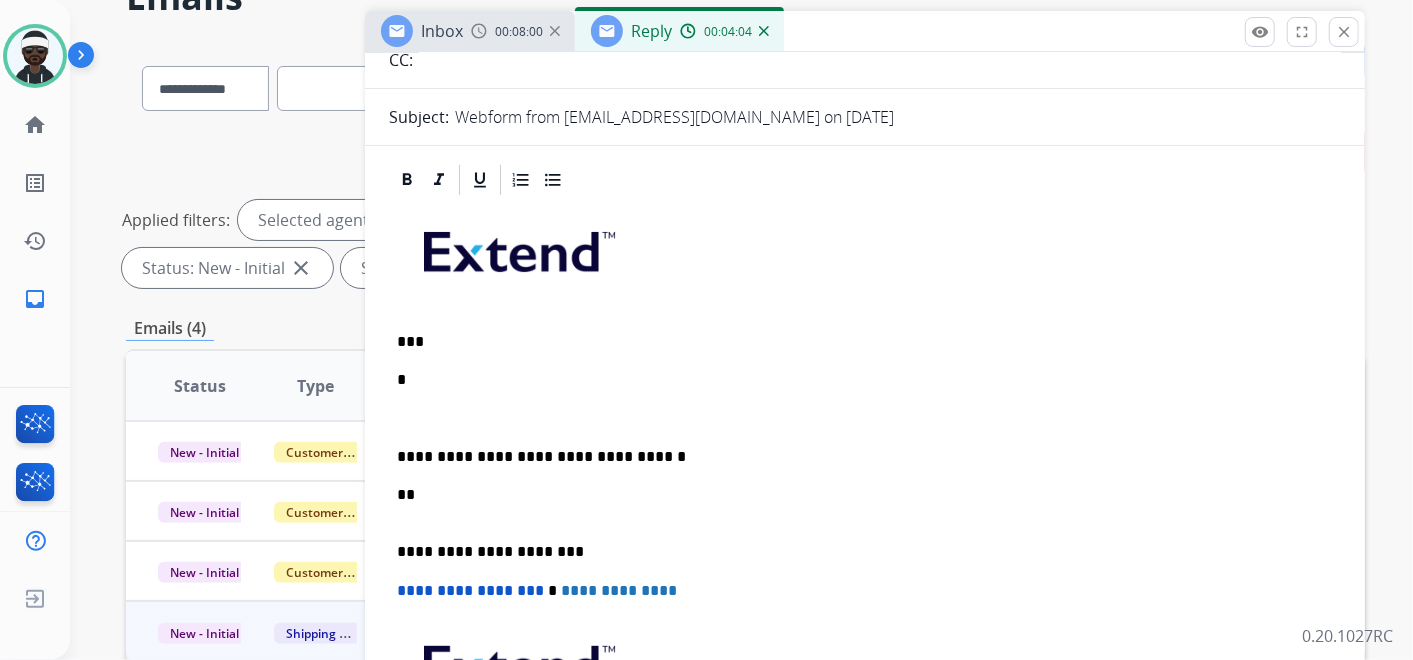 click on "*" at bounding box center [857, 380] 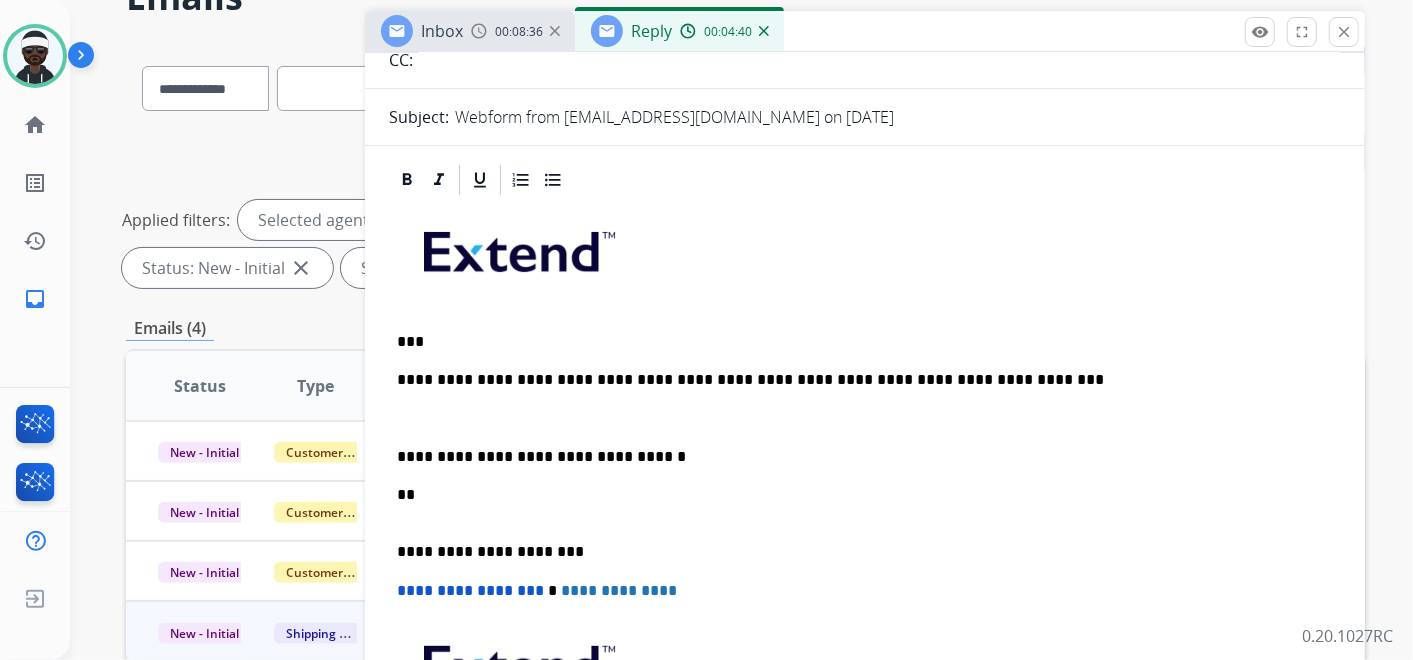 scroll, scrollTop: 0, scrollLeft: 0, axis: both 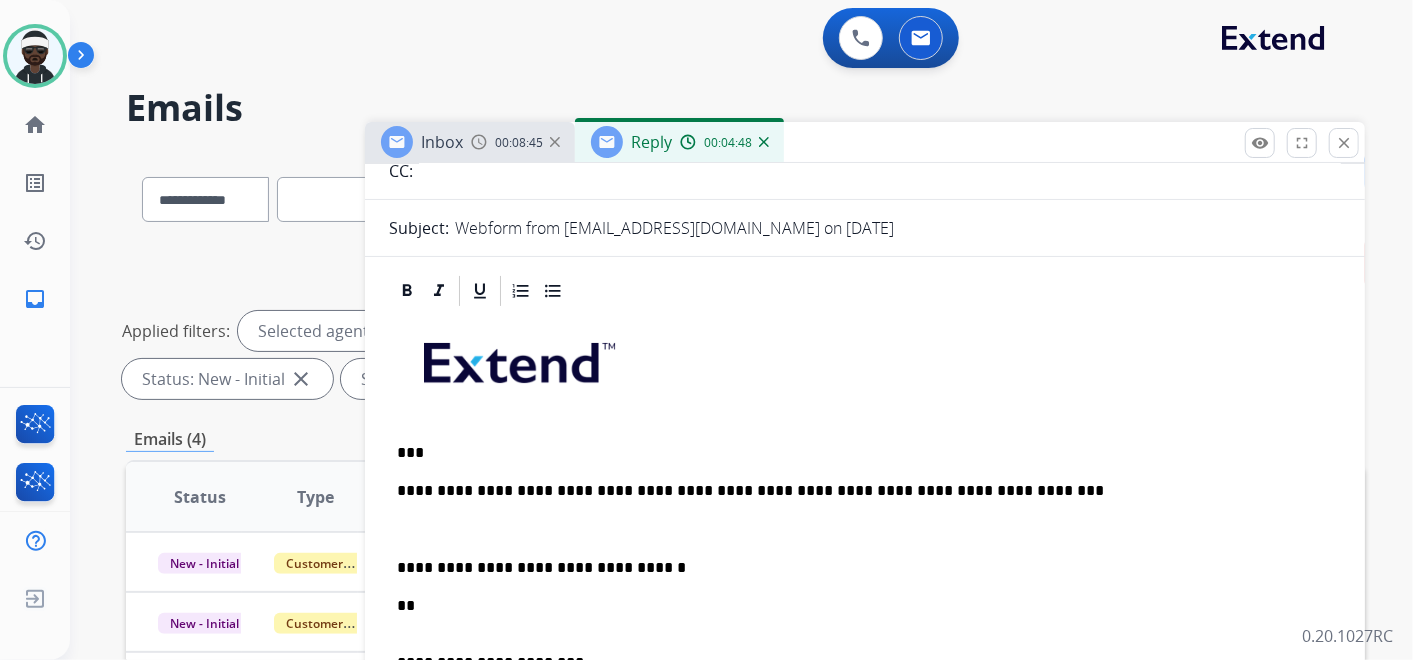 click on "**********" at bounding box center [857, 491] 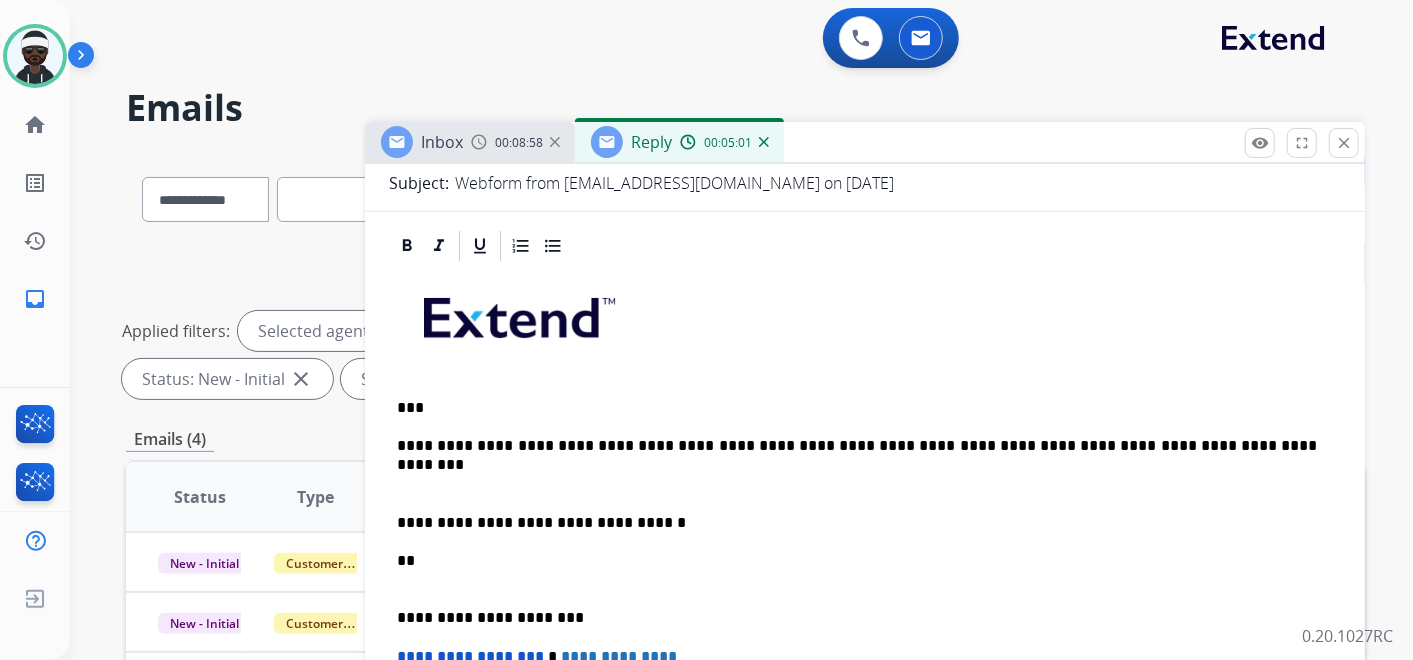 scroll, scrollTop: 308, scrollLeft: 0, axis: vertical 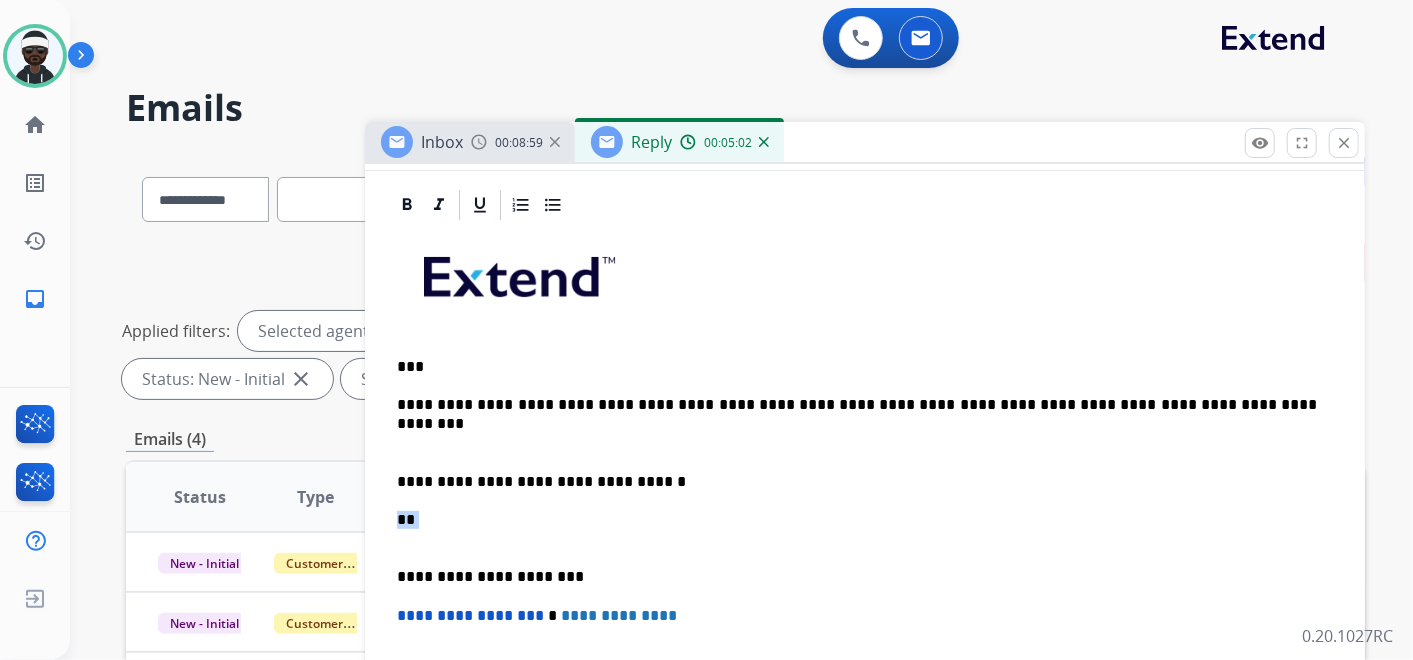 drag, startPoint x: 422, startPoint y: 509, endPoint x: 360, endPoint y: 482, distance: 67.62396 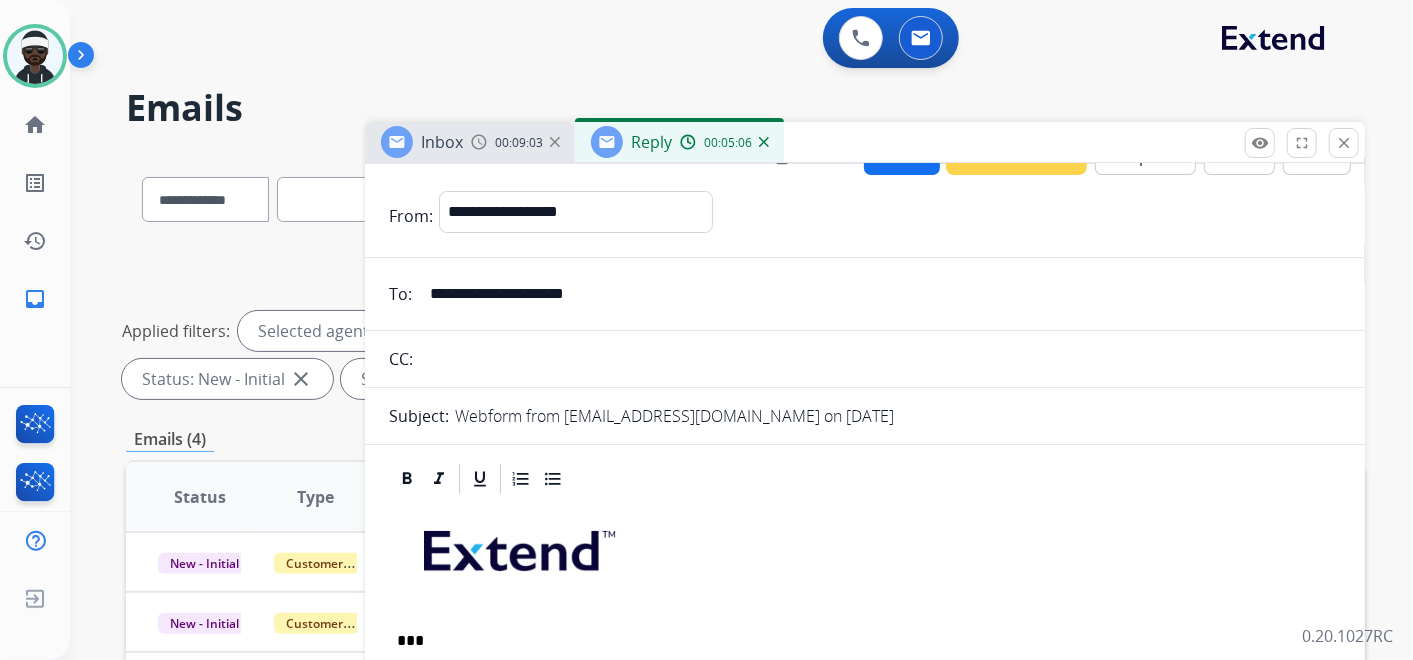 scroll, scrollTop: 0, scrollLeft: 0, axis: both 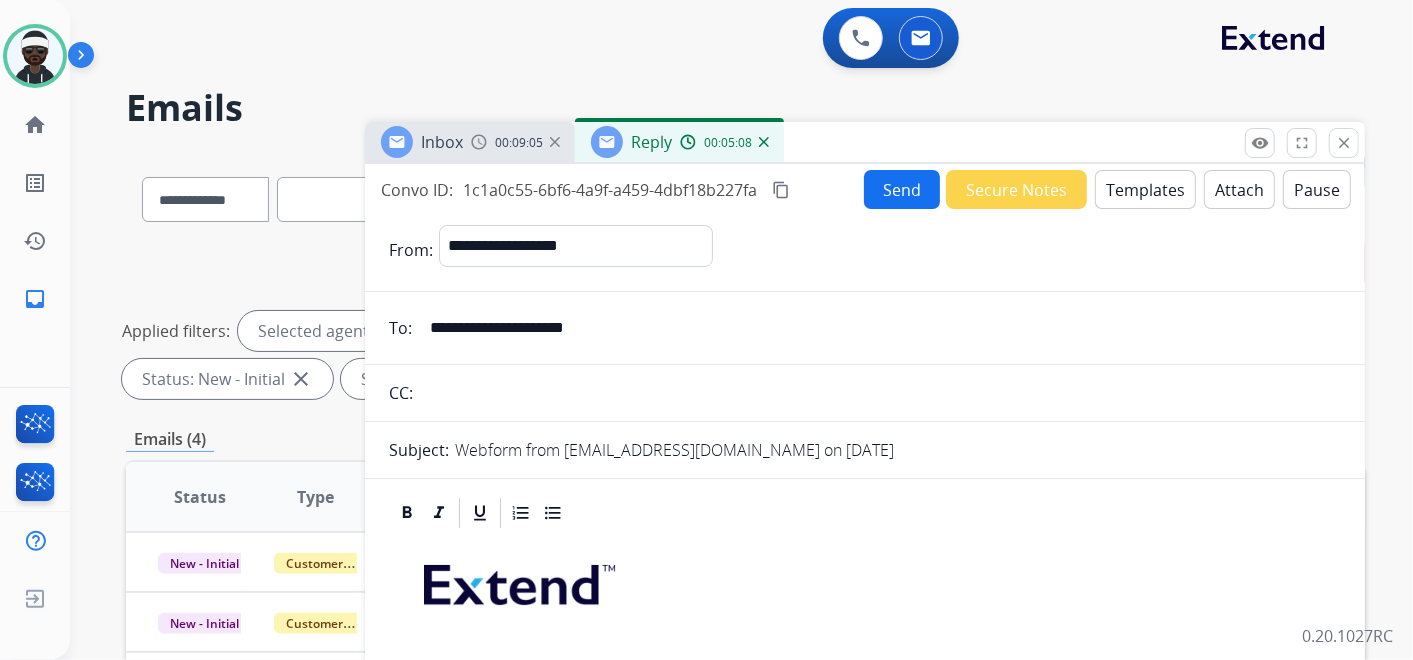 click on "Send" at bounding box center (902, 189) 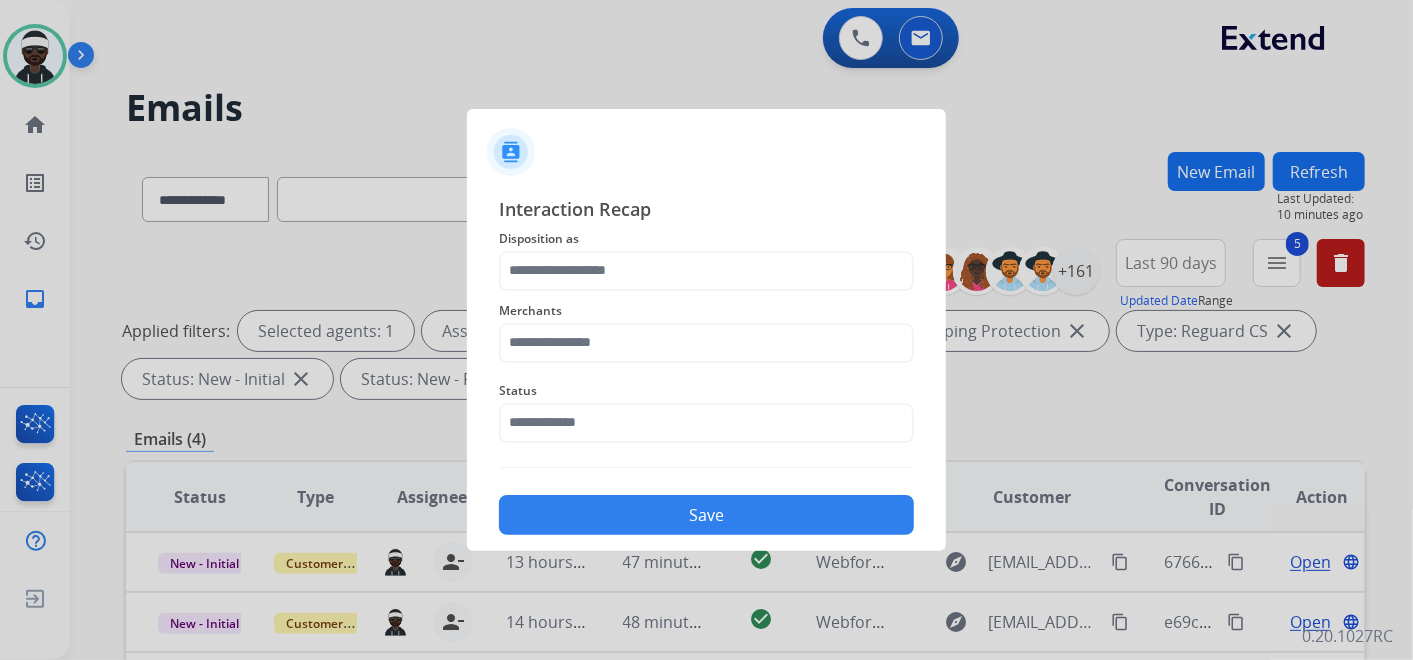 click on "Disposition as" 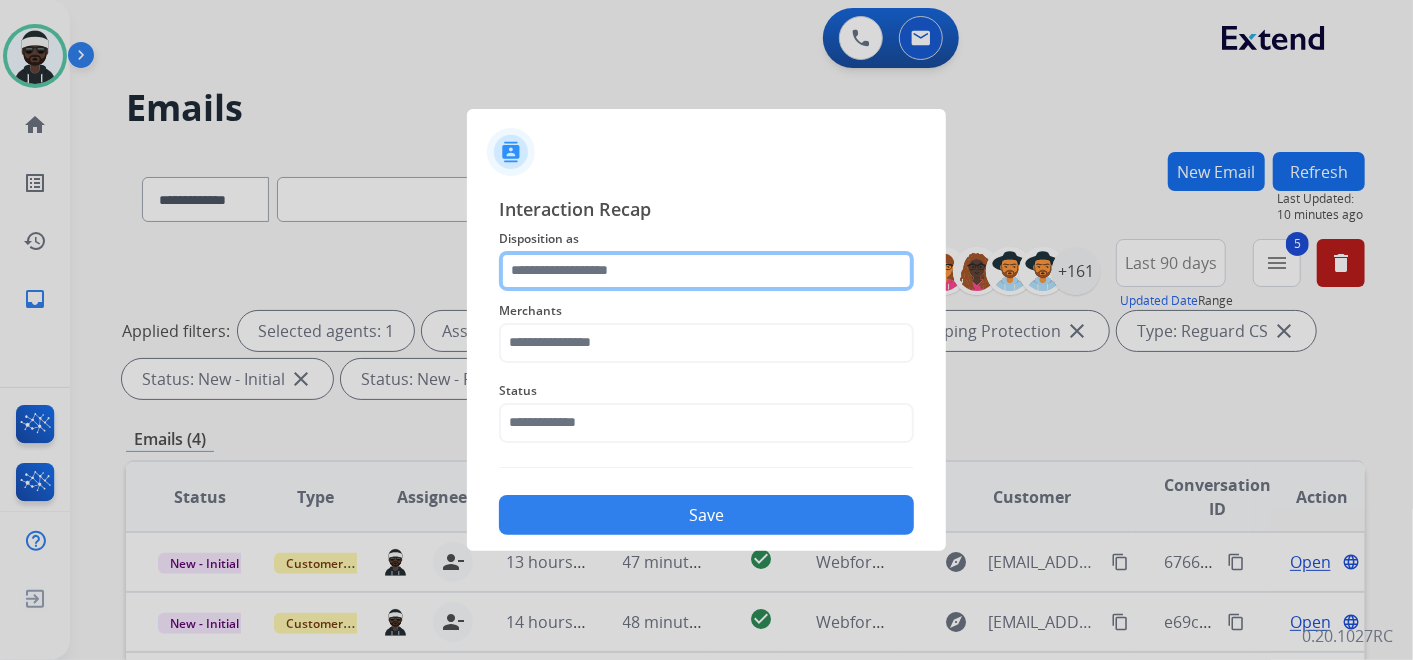 click 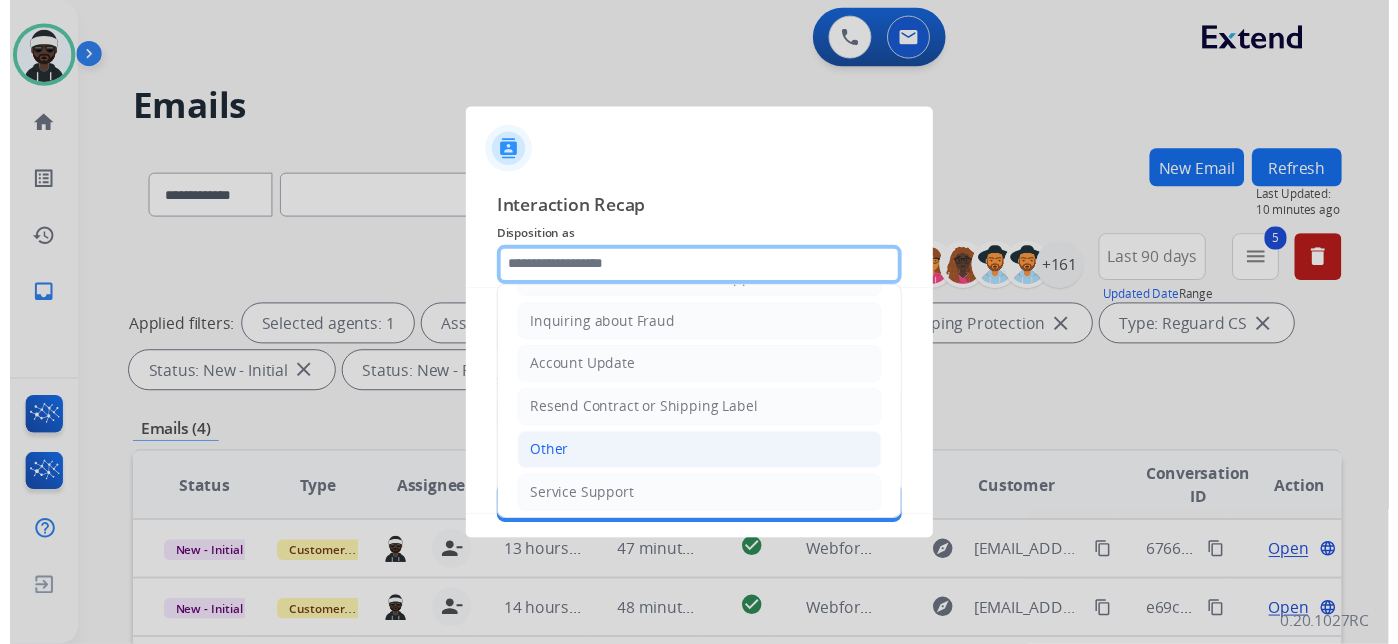 scroll, scrollTop: 305, scrollLeft: 0, axis: vertical 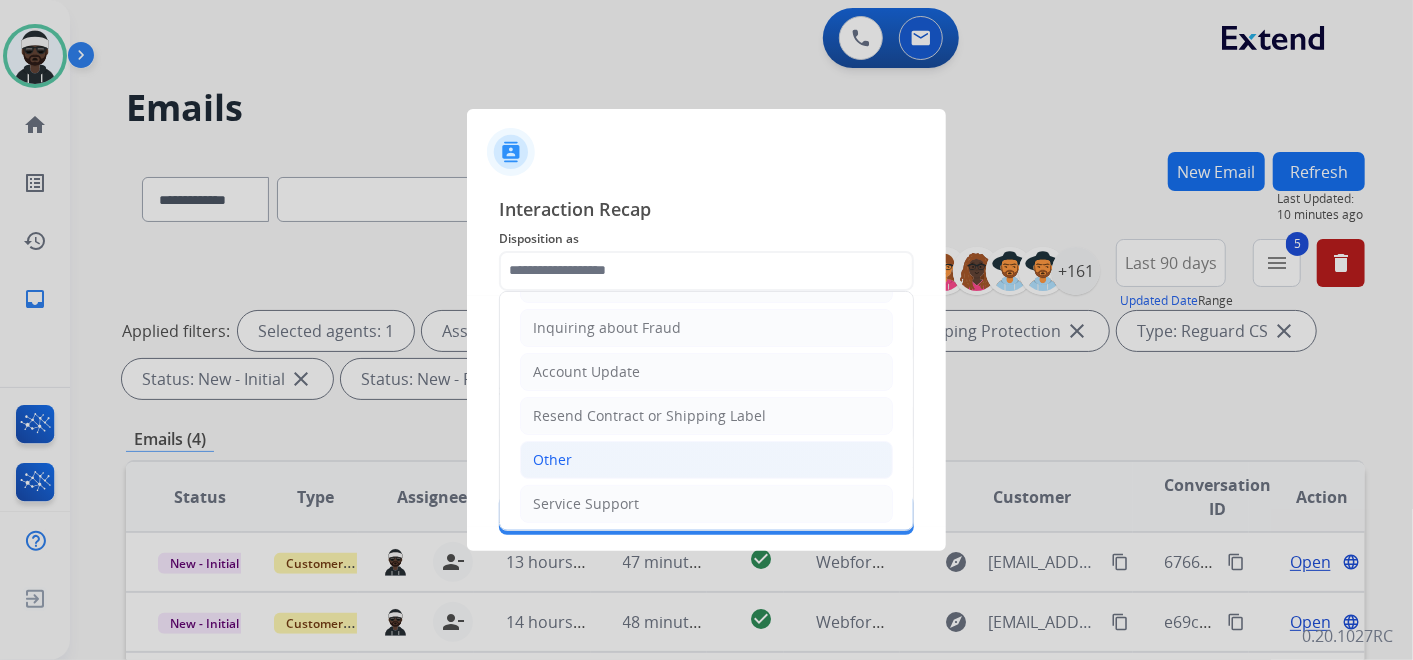 click on "Other" 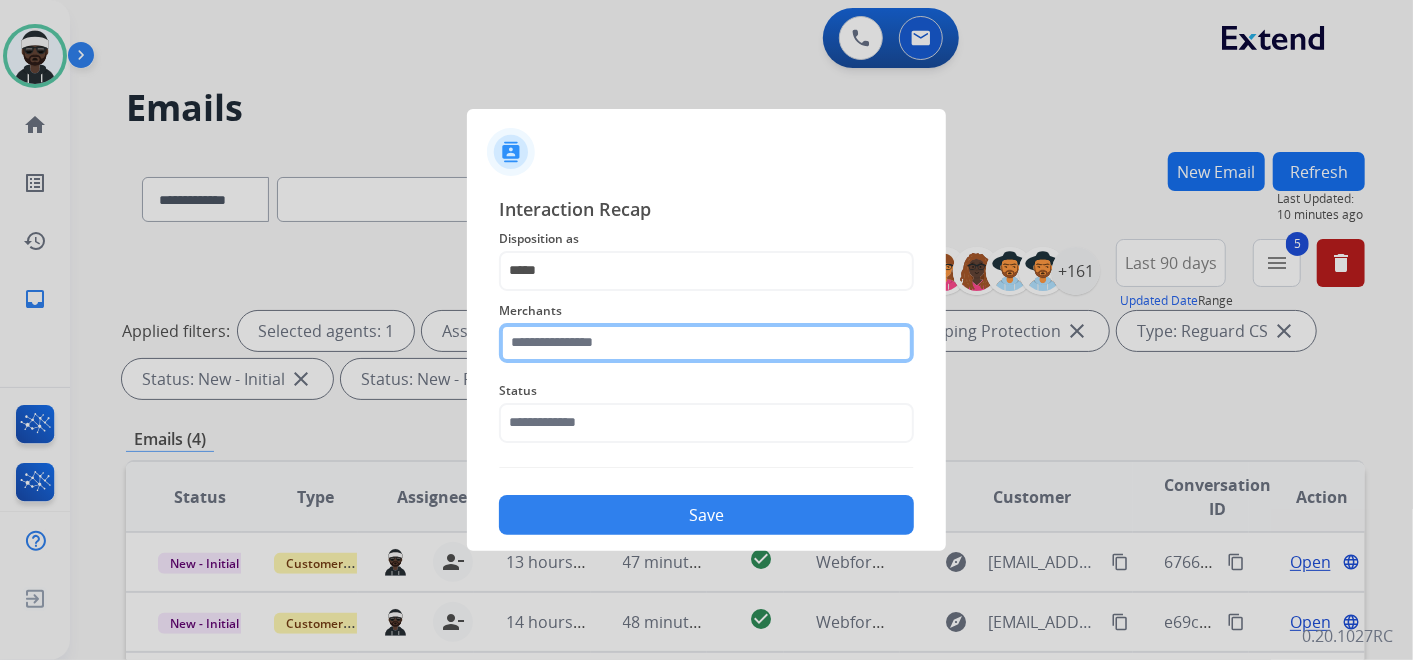 click 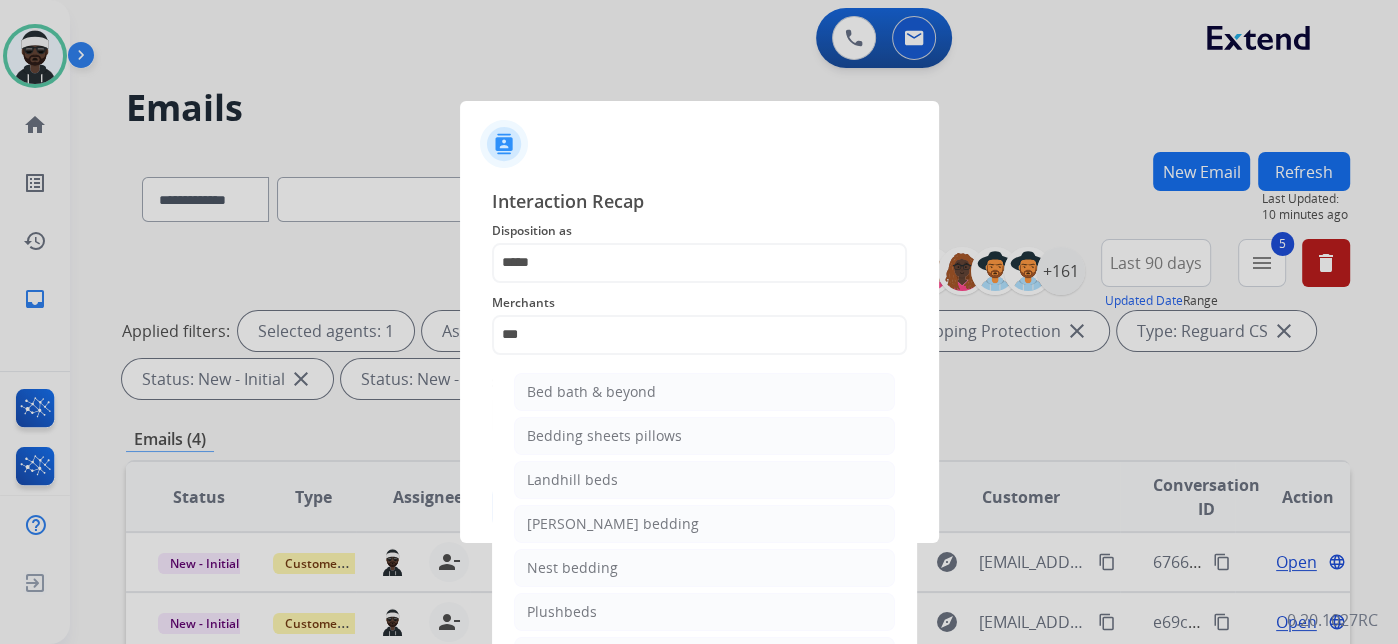 click on "Bed bath & beyond" 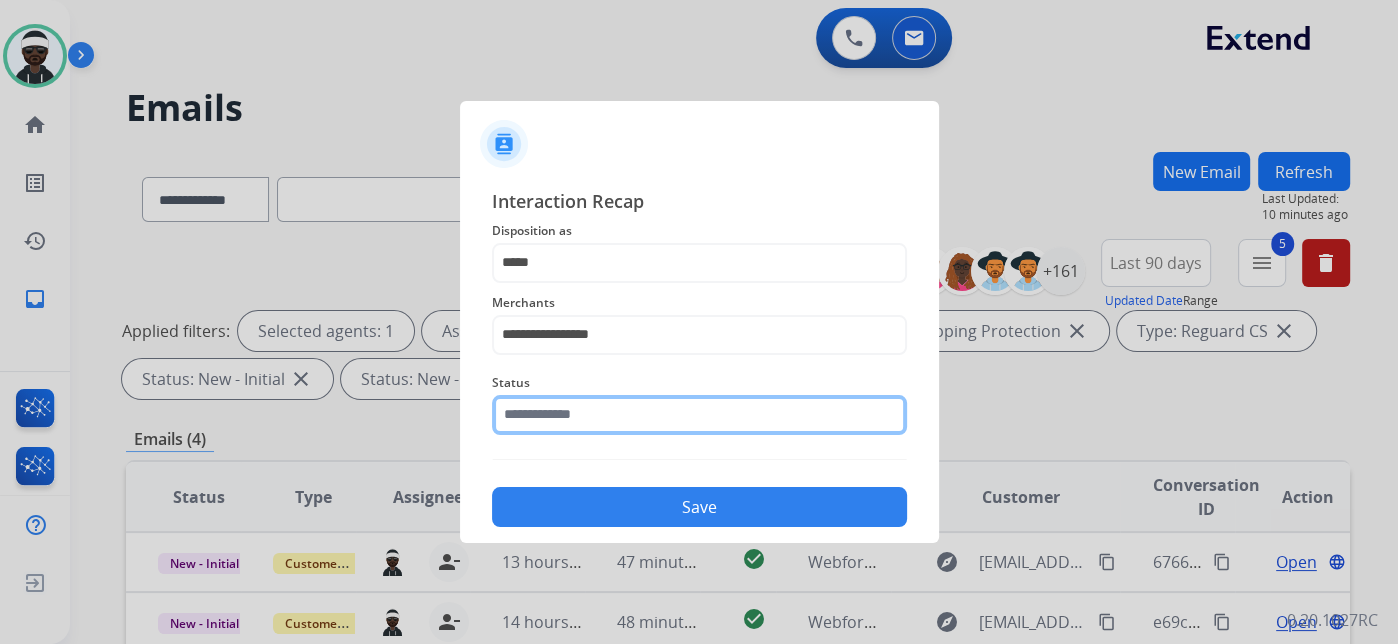 click on "Status" 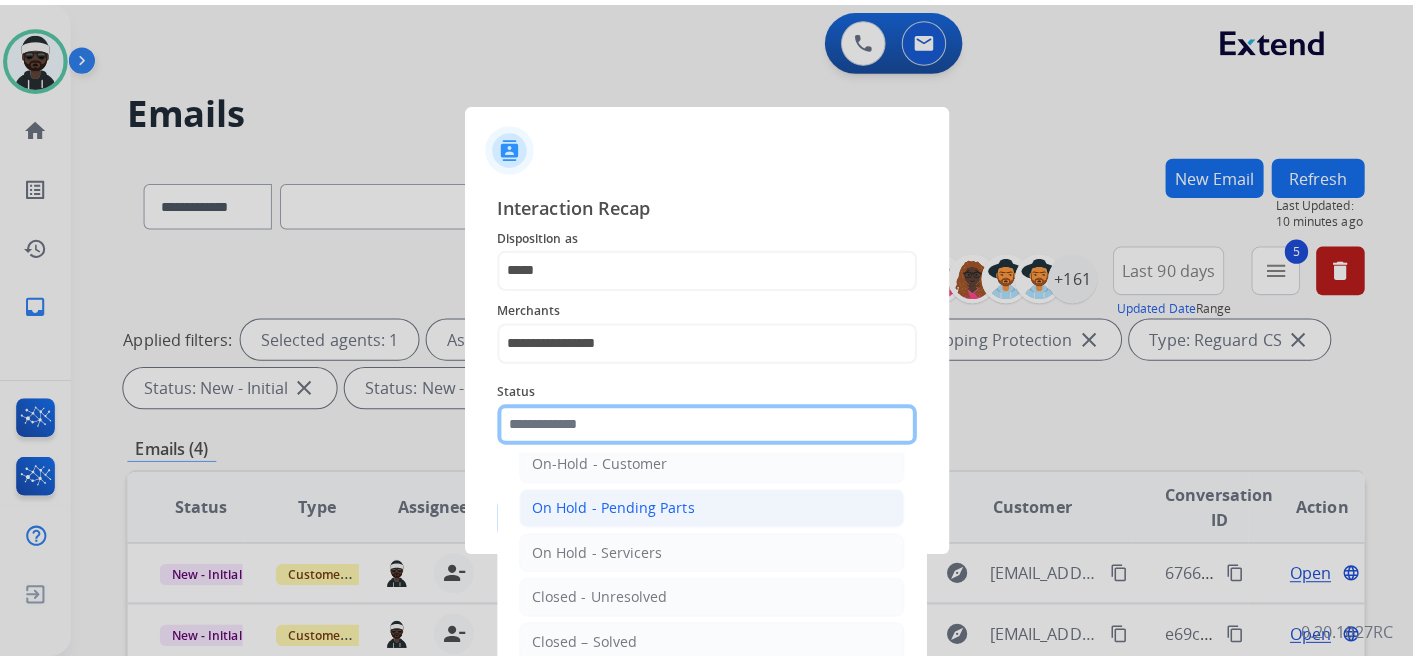 scroll, scrollTop: 114, scrollLeft: 0, axis: vertical 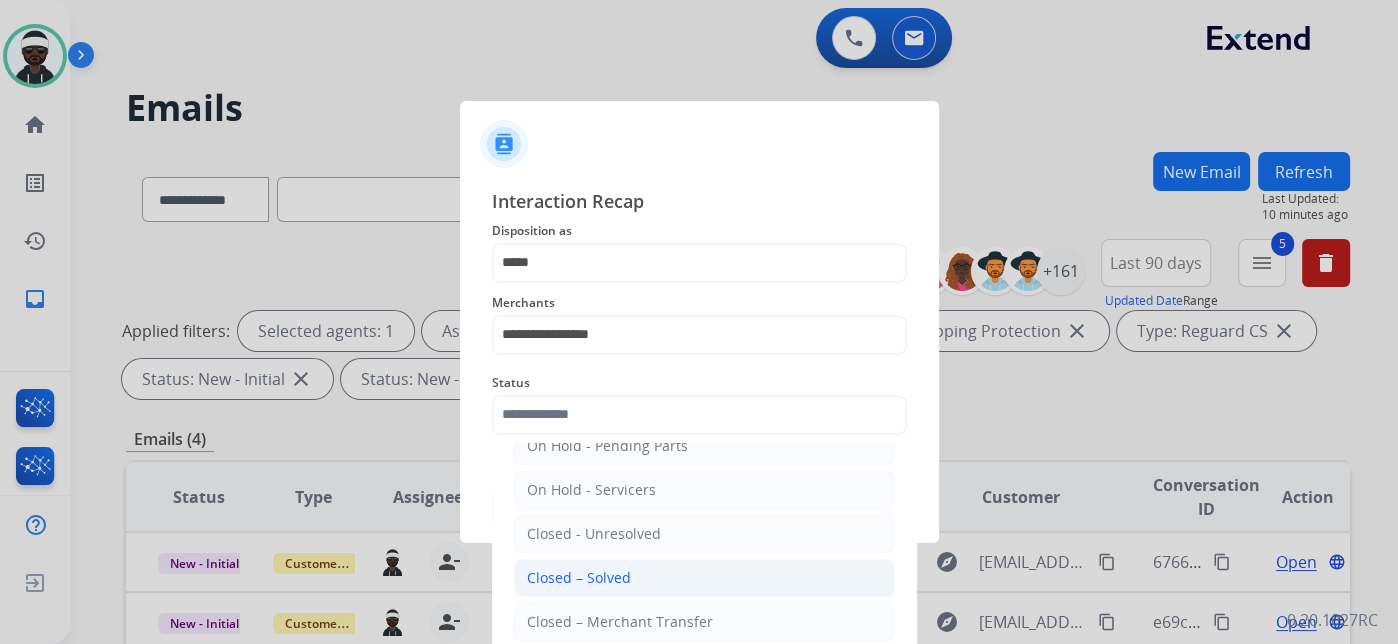 click on "Closed – Solved" 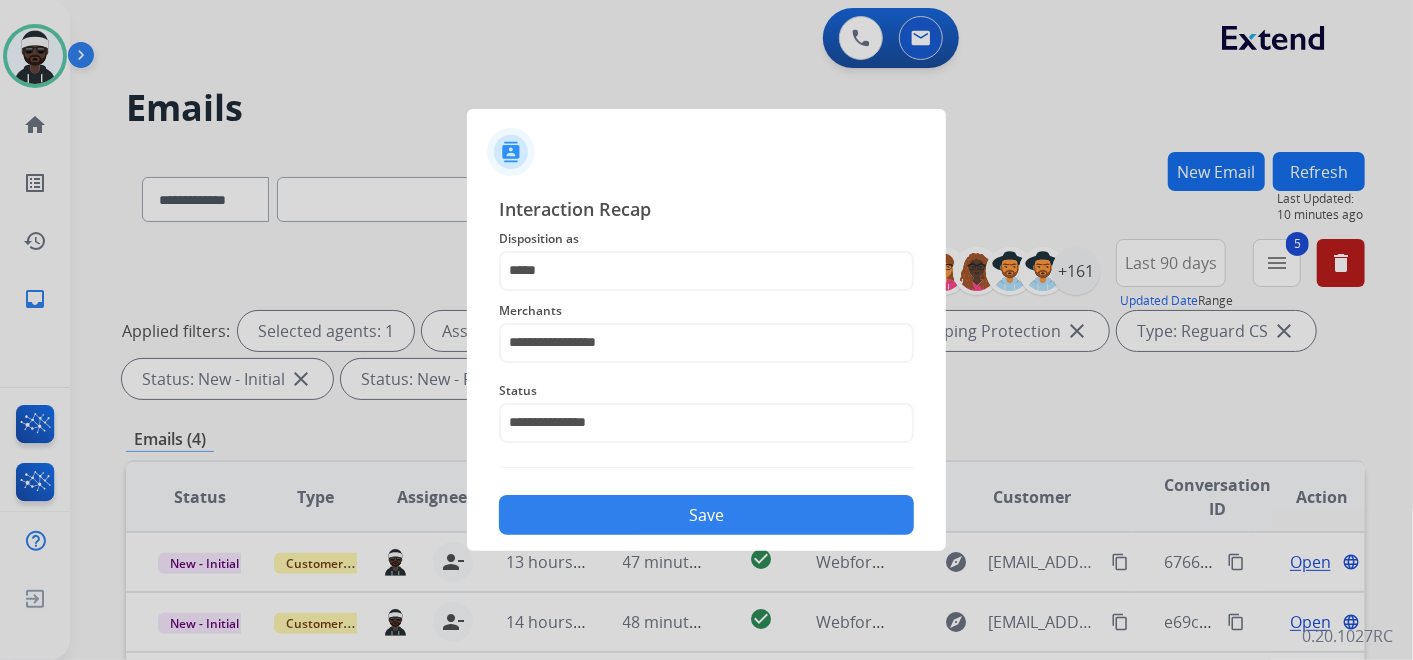 click on "Save" 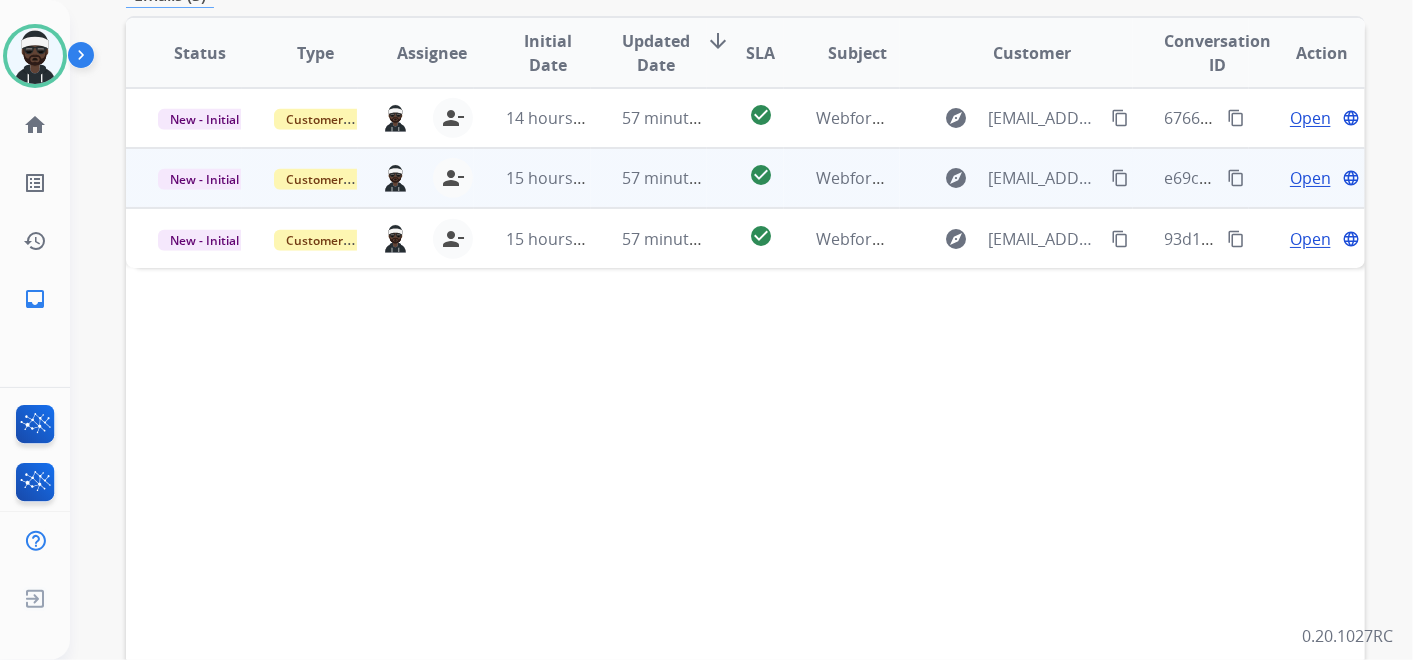 scroll, scrollTop: 222, scrollLeft: 0, axis: vertical 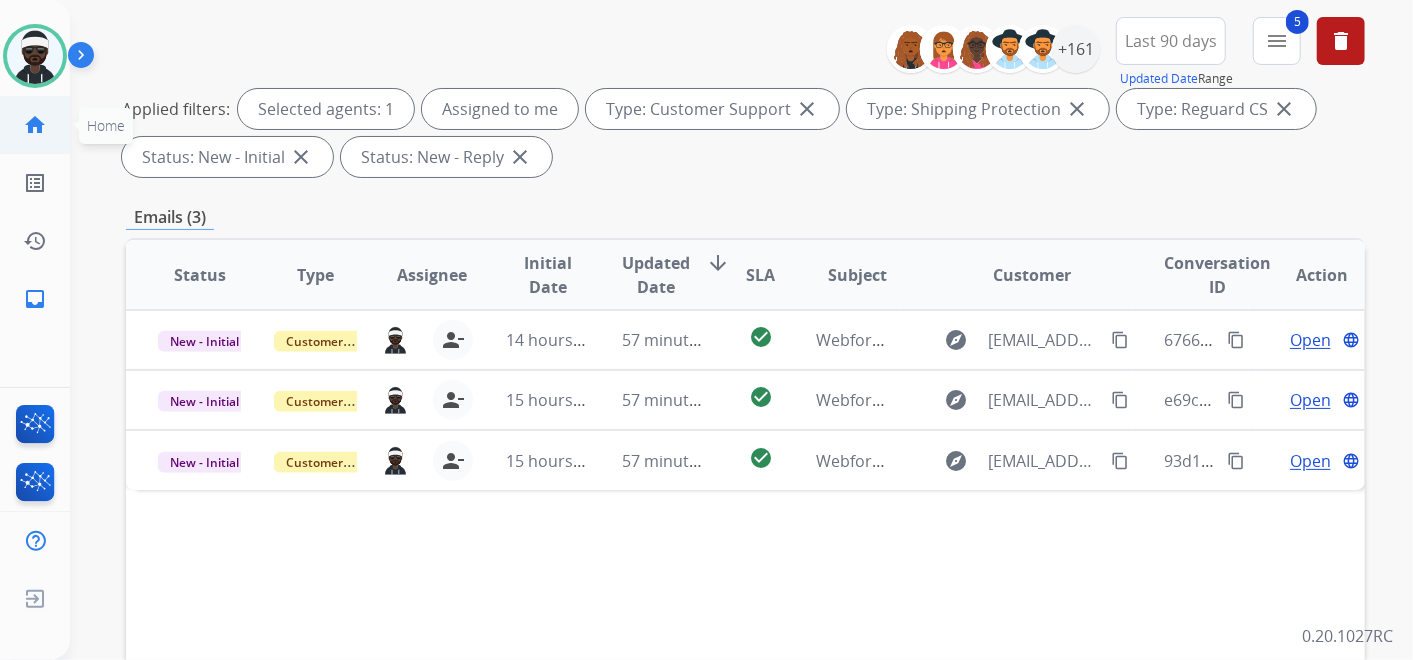 click on "home" 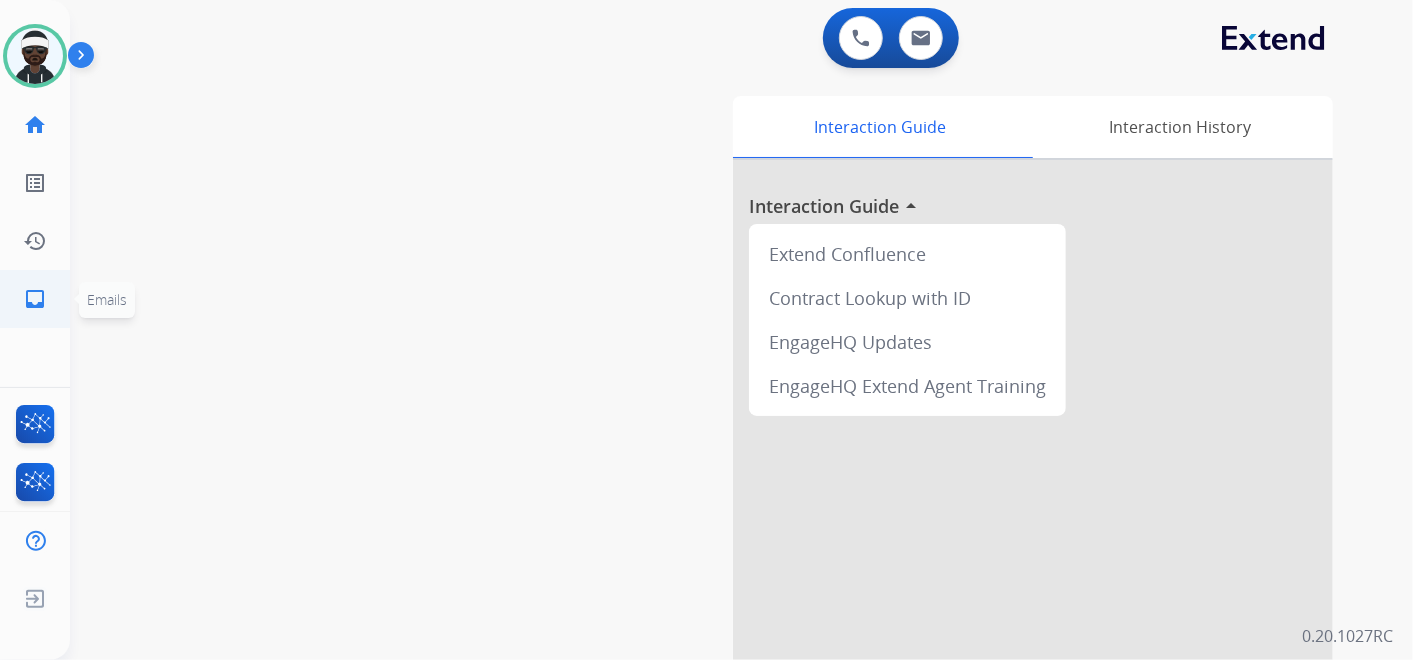 click on "inbox" 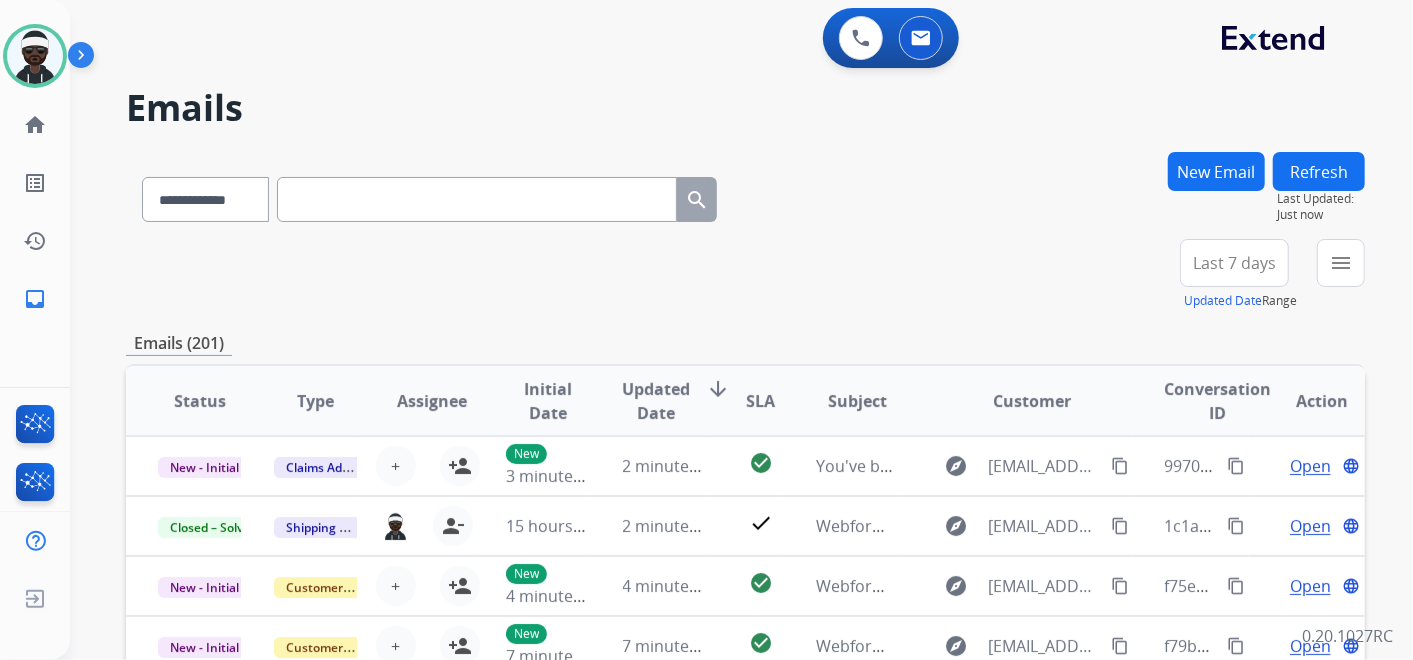 click at bounding box center (477, 199) 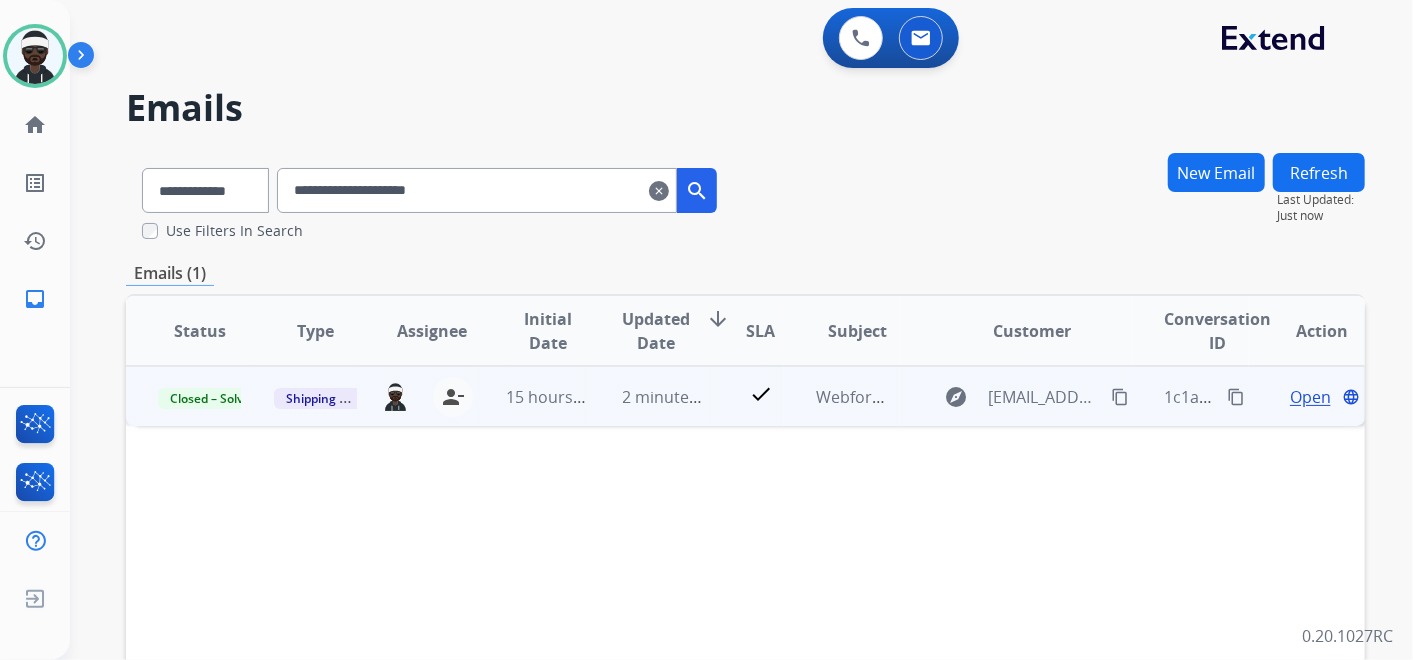 click on "content_copy" at bounding box center (1236, 397) 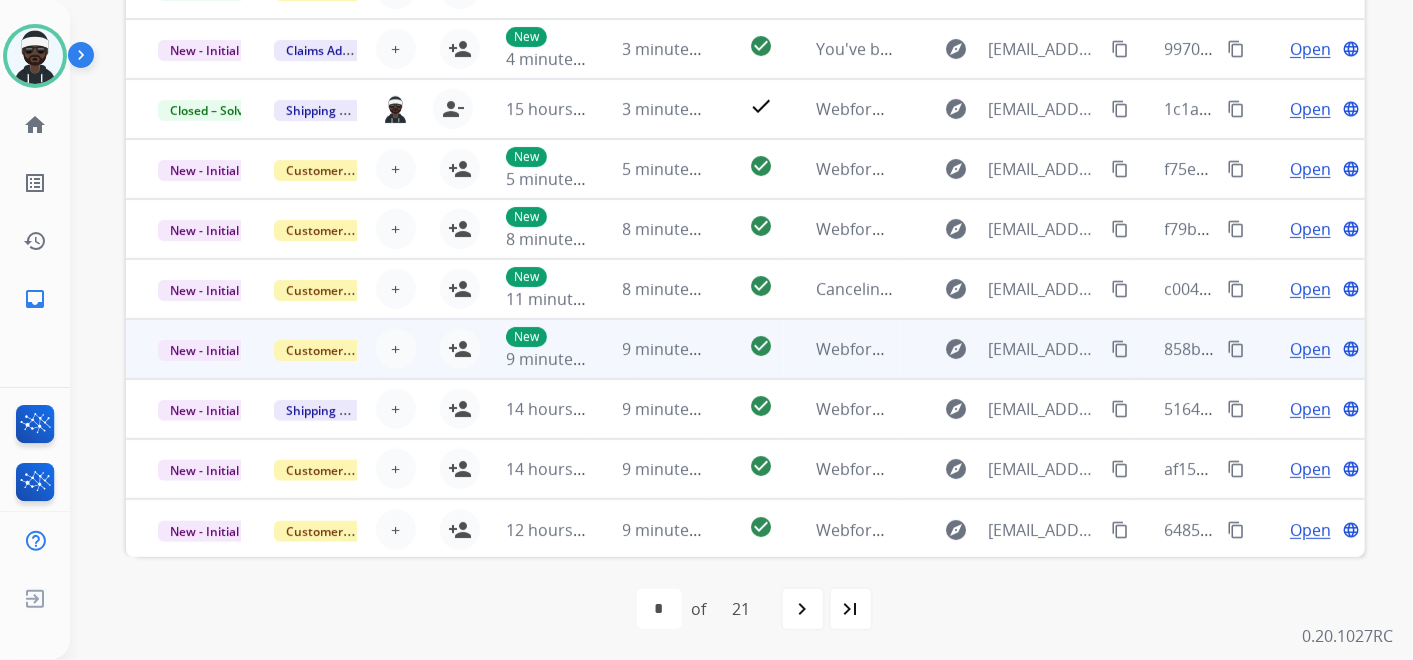 scroll, scrollTop: 0, scrollLeft: 0, axis: both 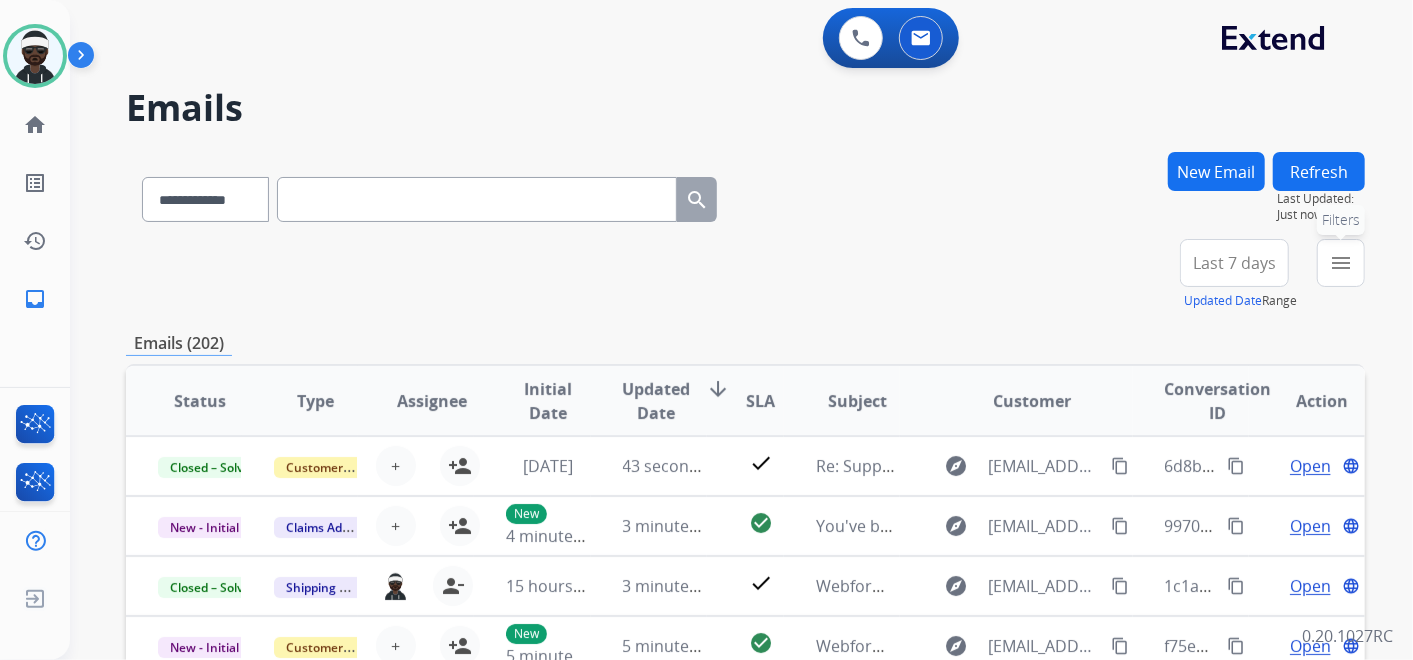click on "menu" at bounding box center (1341, 263) 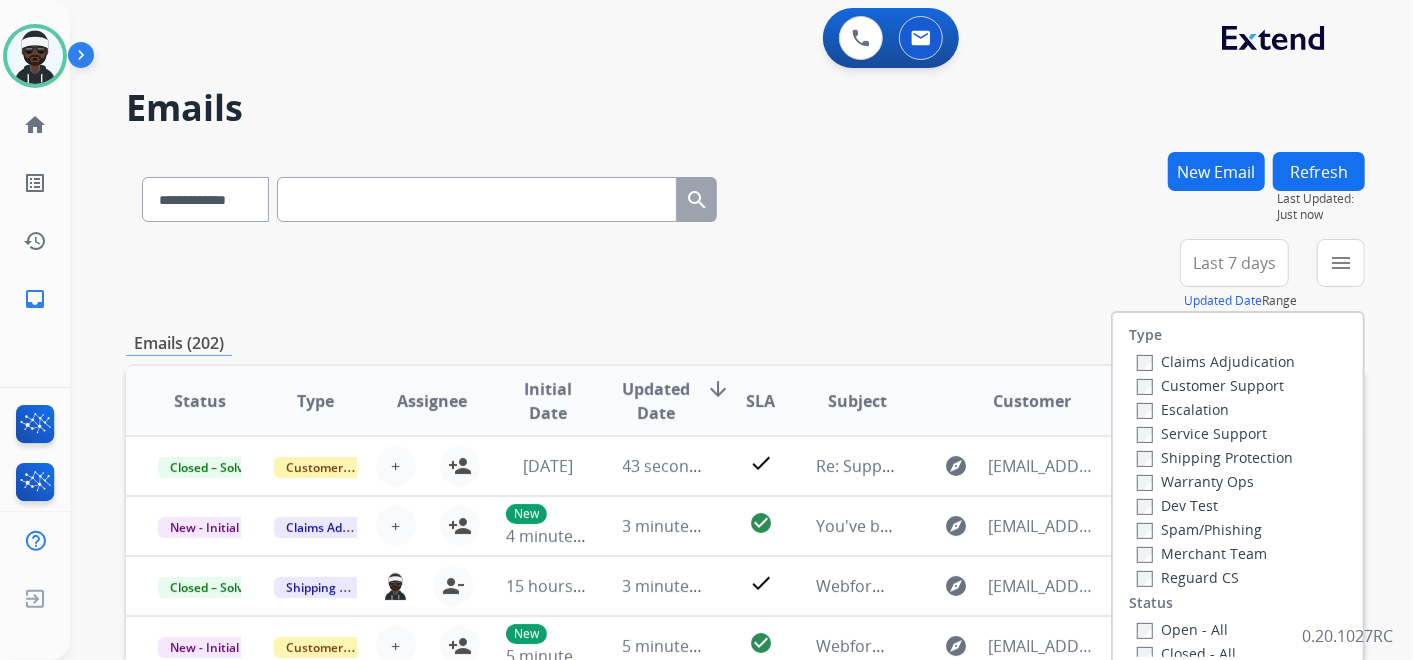 click on "Customer Support" at bounding box center [1210, 385] 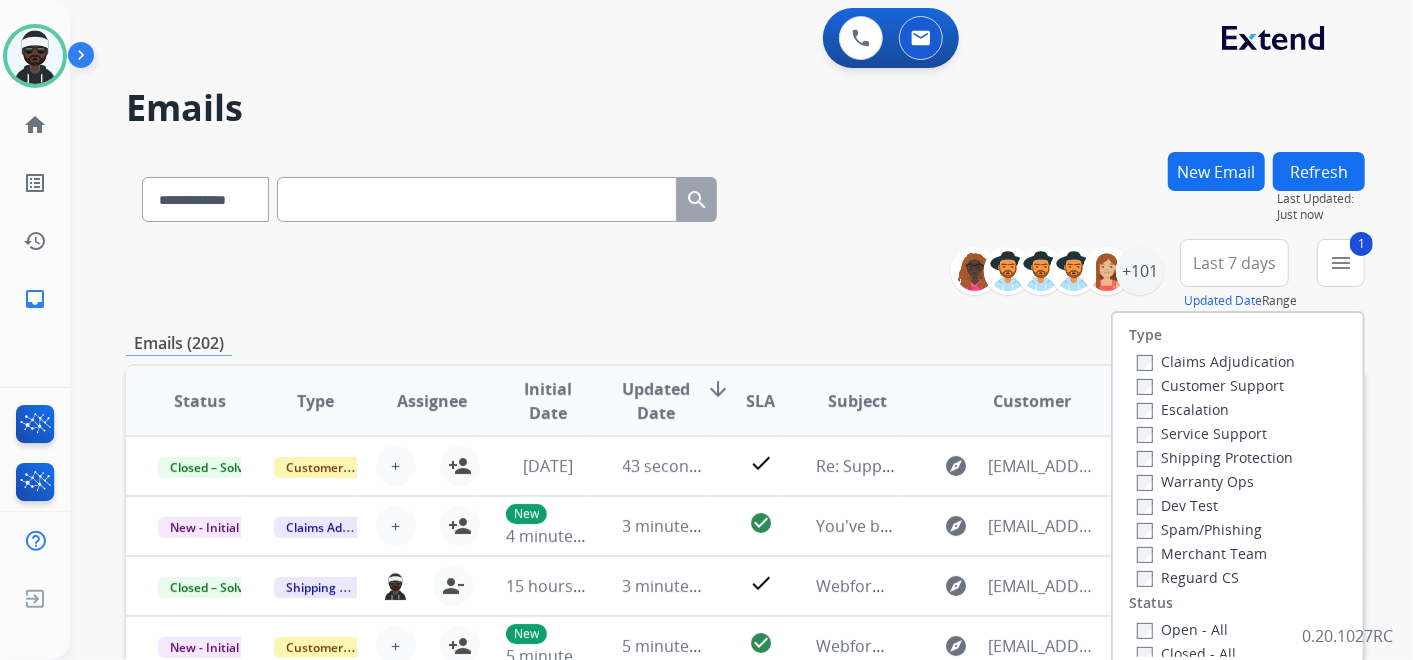 click on "Shipping Protection" at bounding box center (1215, 457) 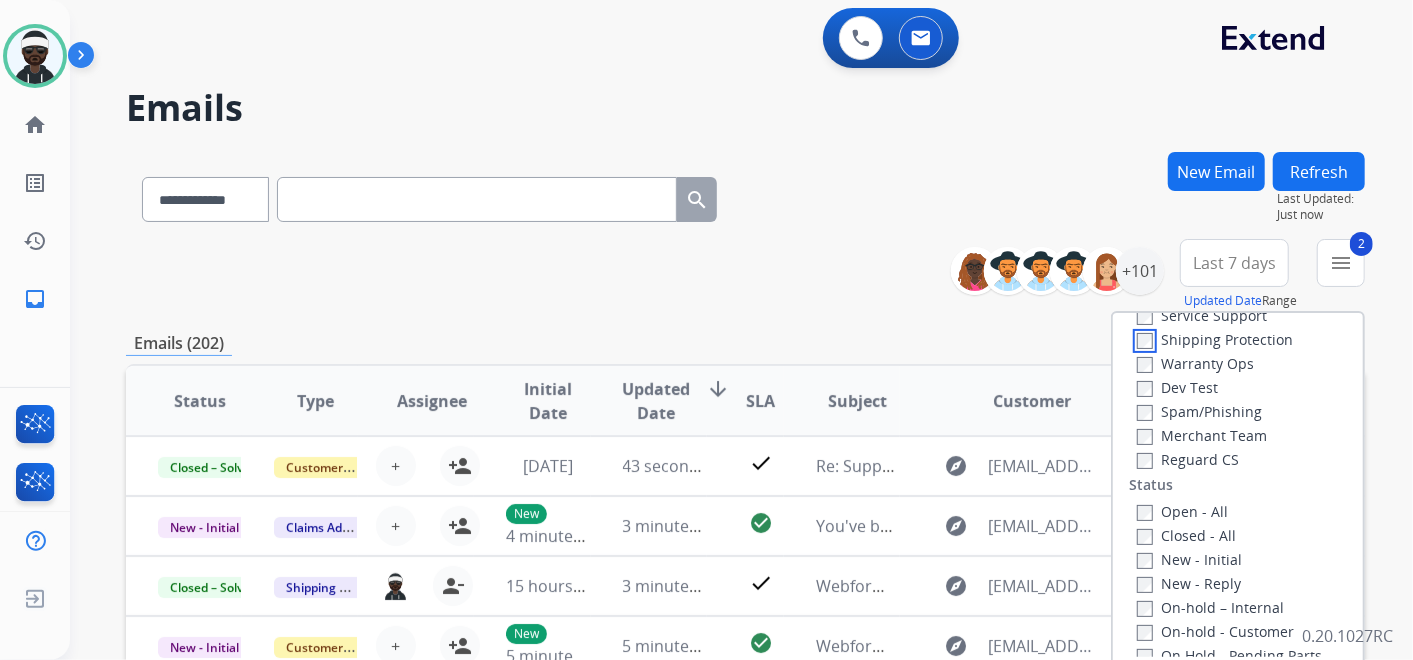 scroll, scrollTop: 222, scrollLeft: 0, axis: vertical 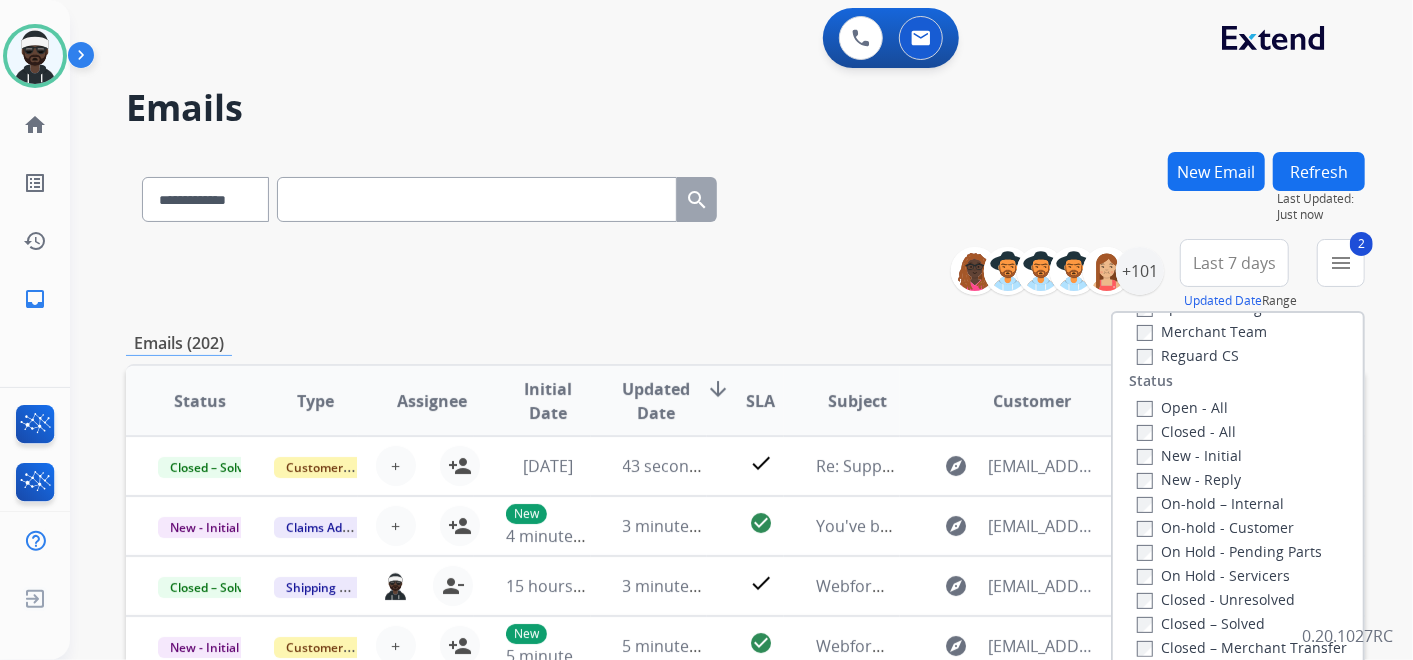 click on "Reguard CS" at bounding box center (1188, 355) 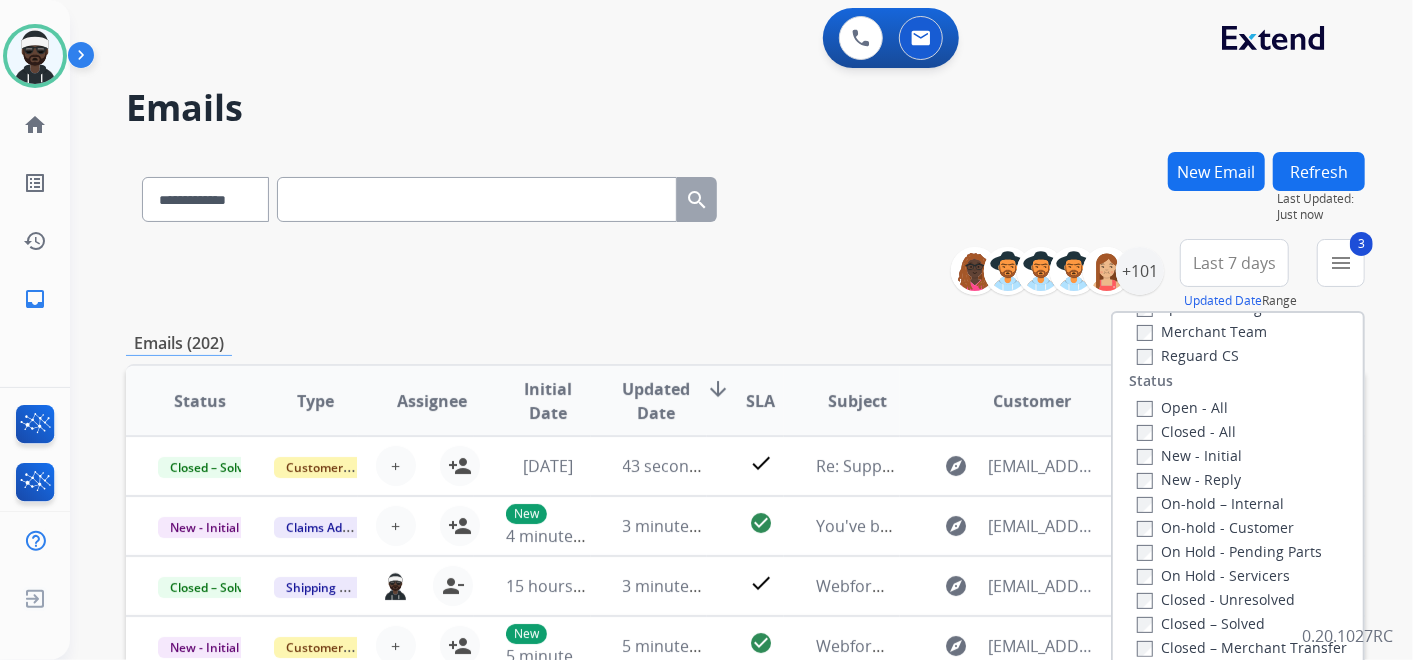 click on "New - Initial" at bounding box center (1189, 455) 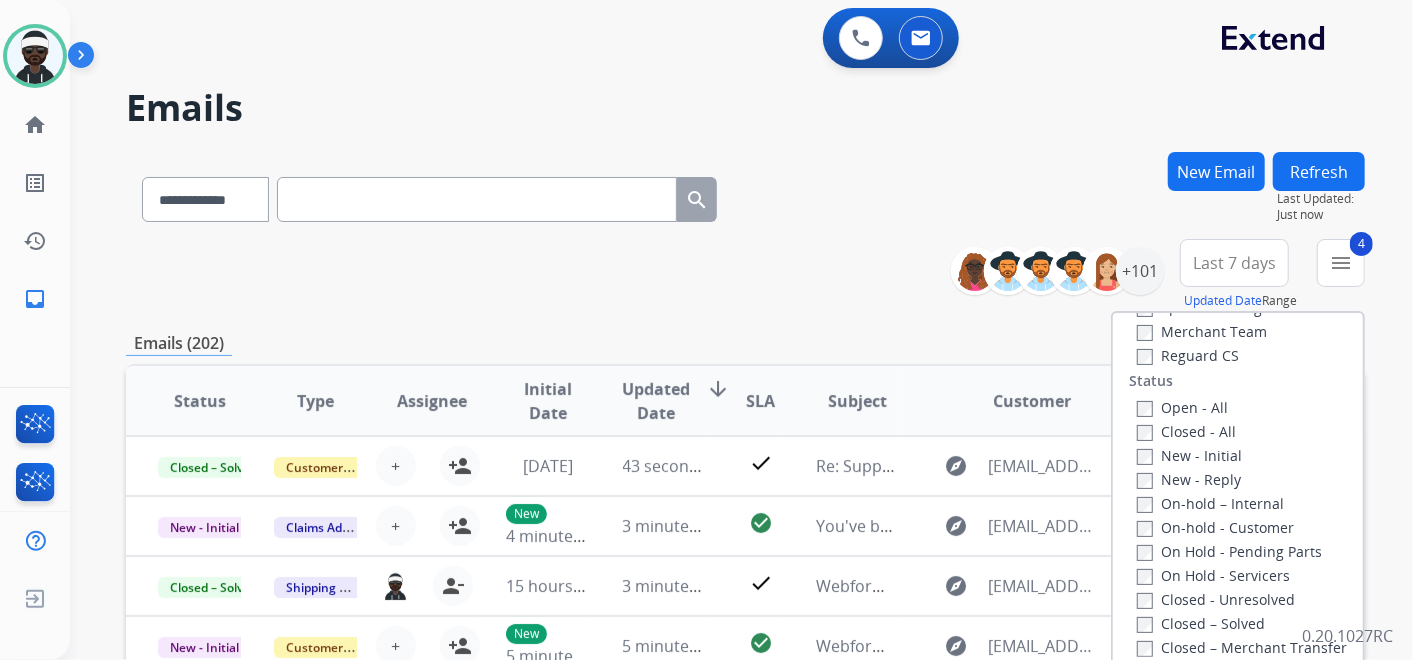click on "New - Reply" at bounding box center (1189, 479) 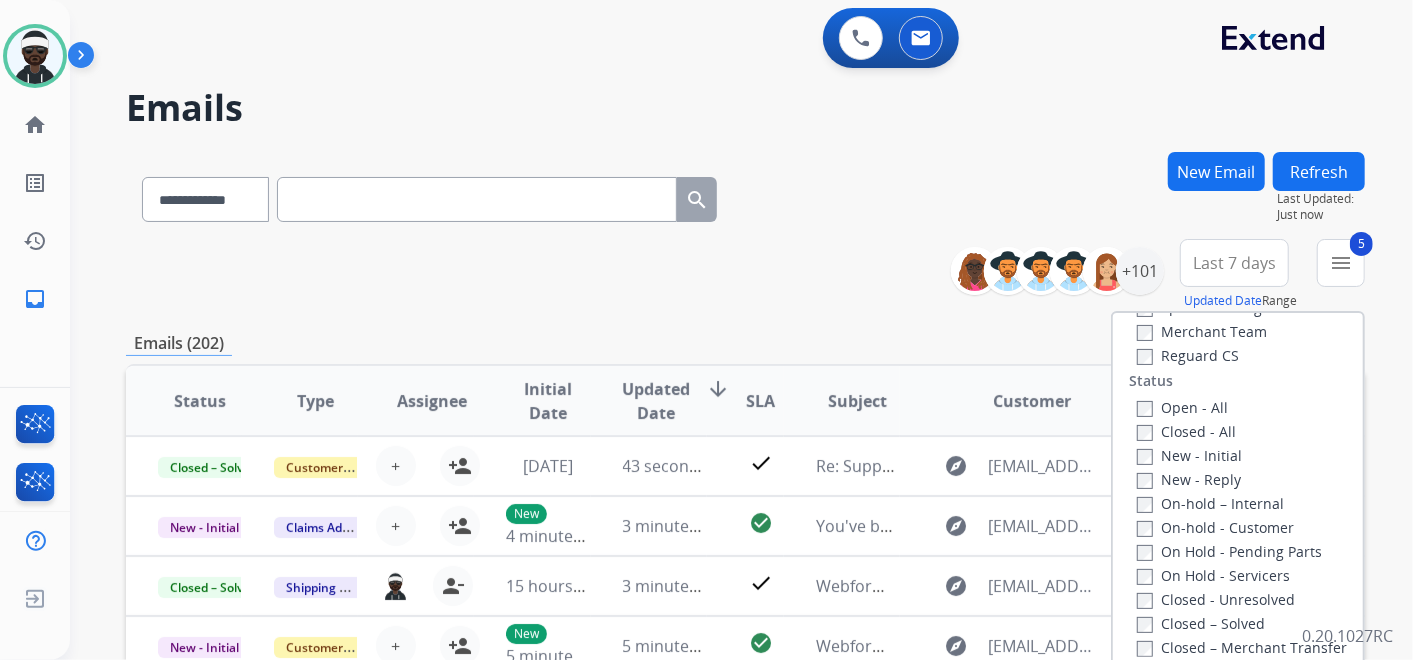 click on "Last 7 days" at bounding box center [1234, 263] 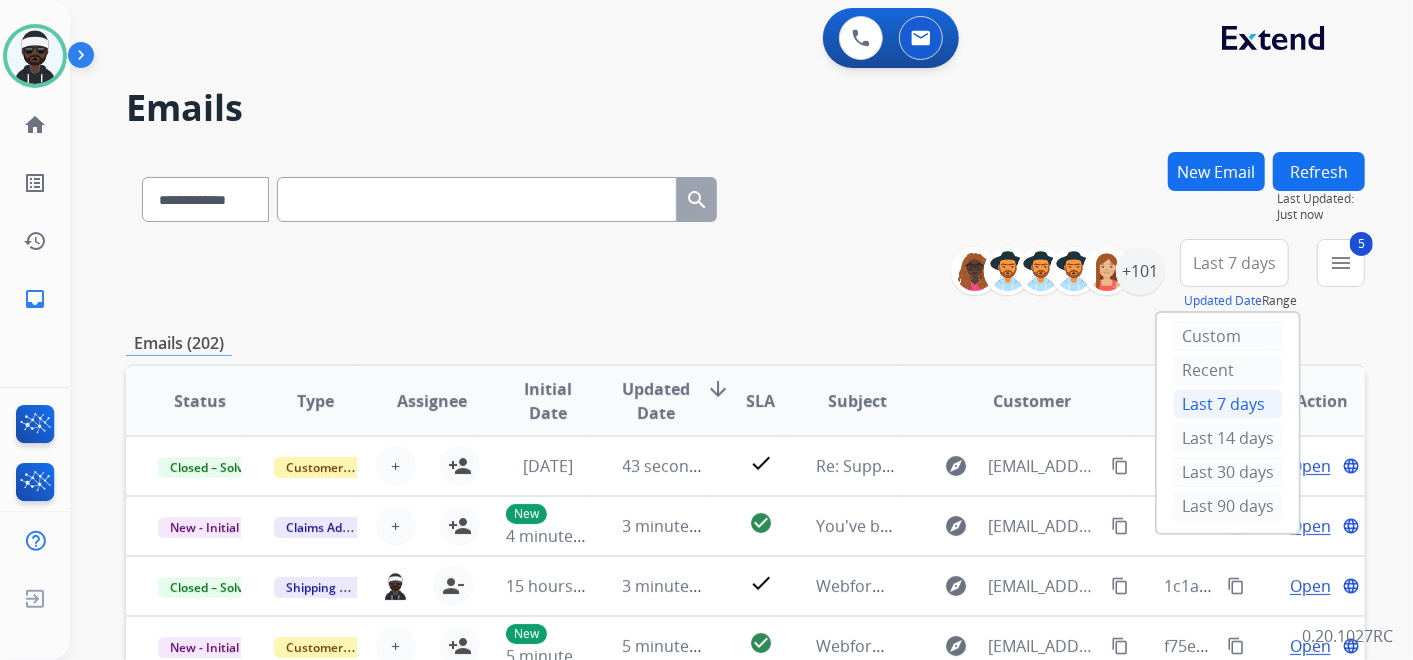 click on "5 menu" at bounding box center [1341, 263] 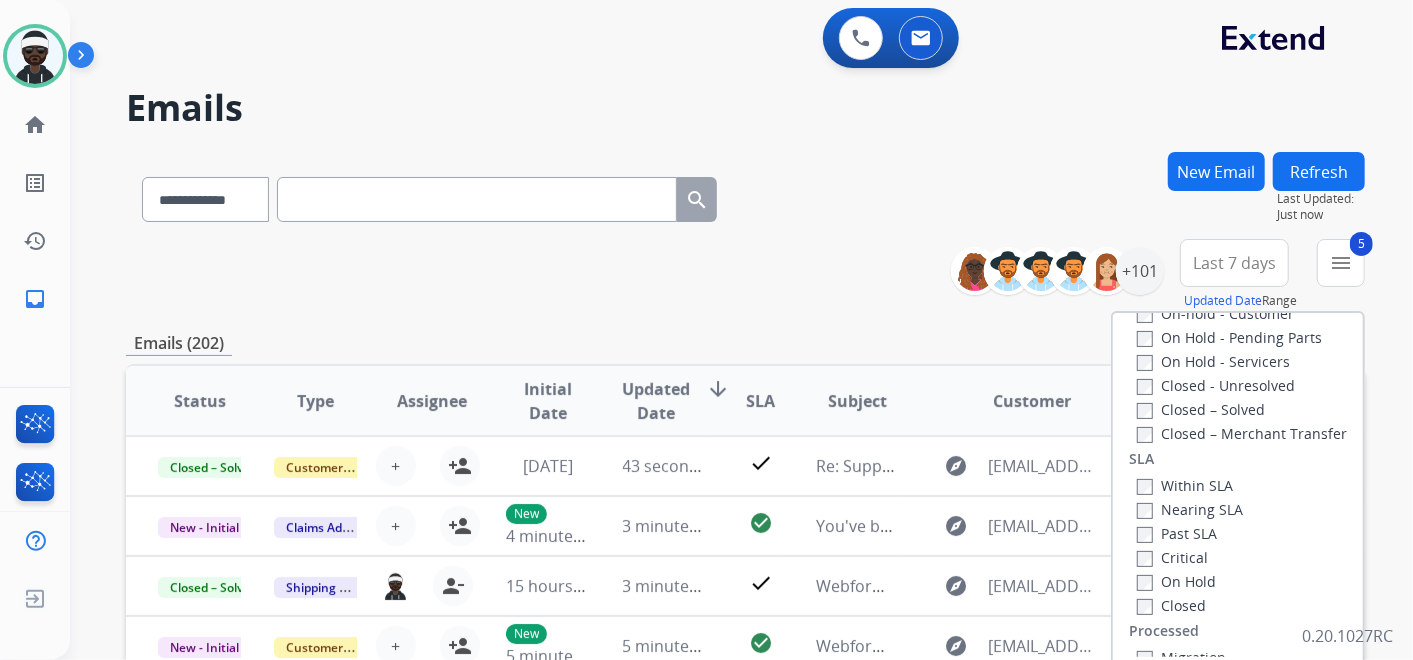 scroll, scrollTop: 526, scrollLeft: 0, axis: vertical 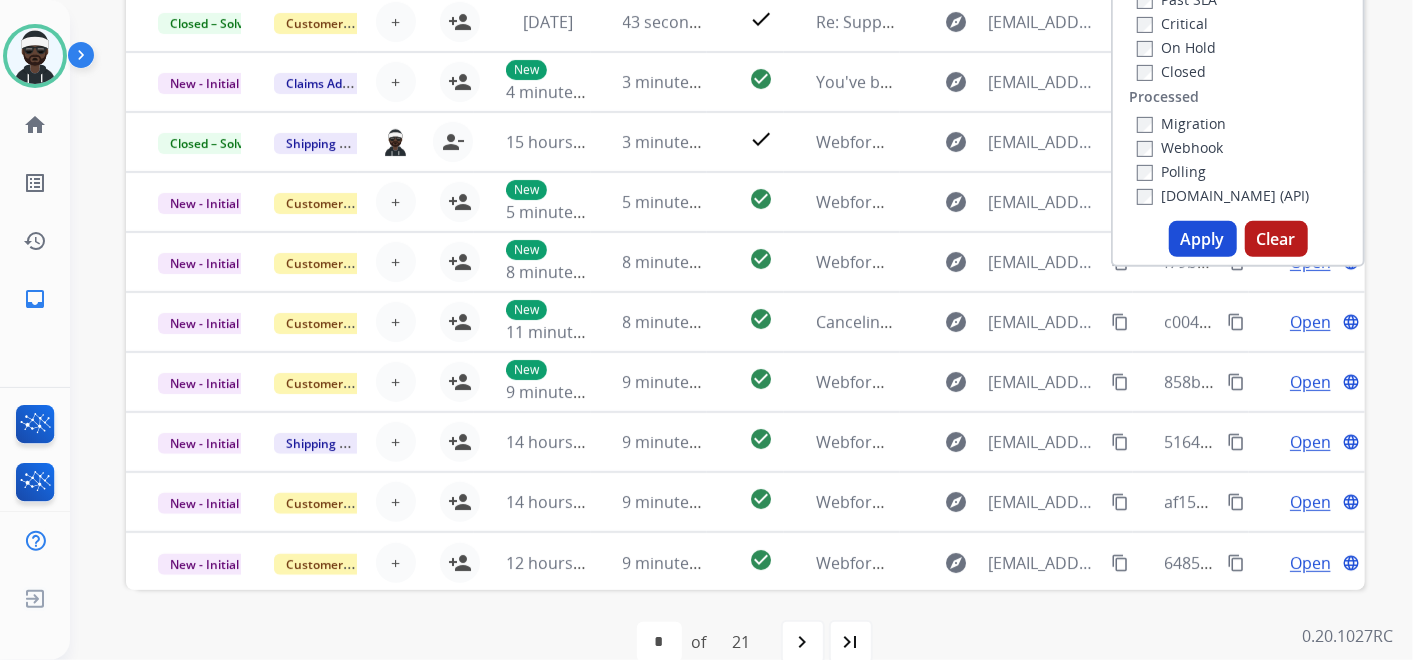 click on "Apply" at bounding box center (1203, 239) 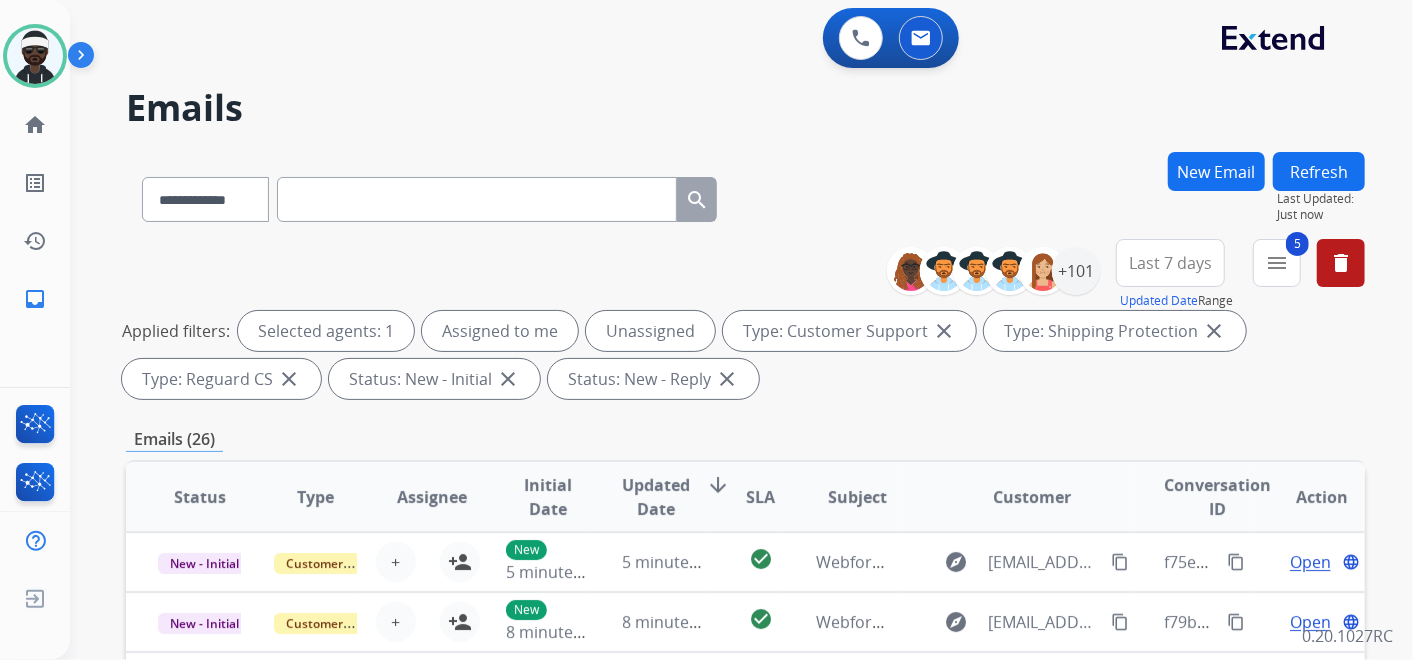 click on "Last 7 days" at bounding box center [1170, 263] 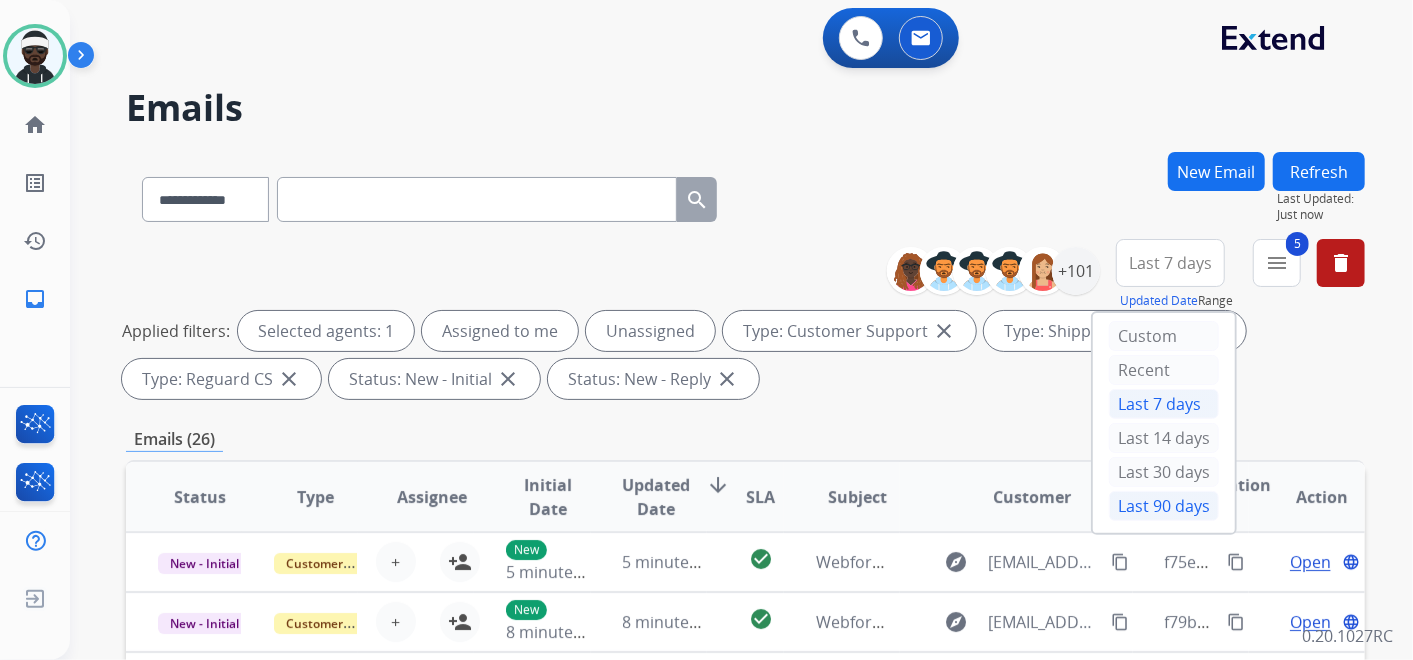 click on "Last 90 days" at bounding box center (1164, 506) 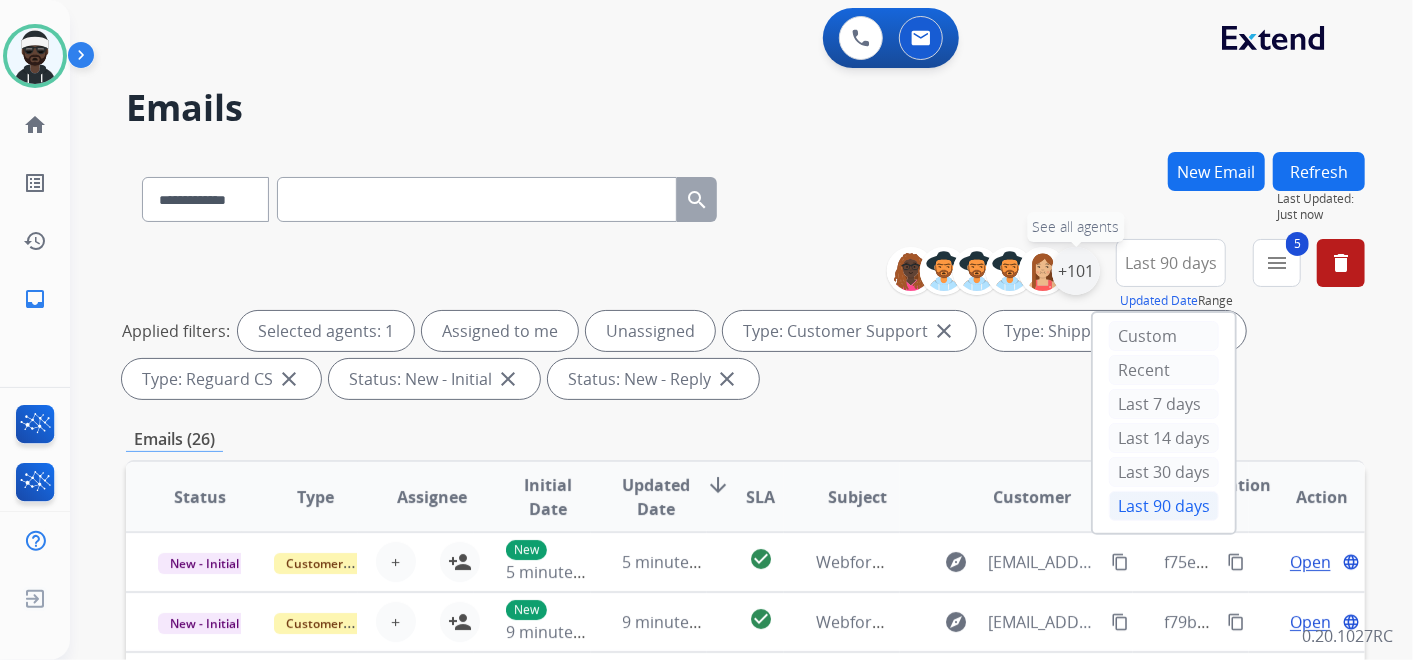 click on "+101" at bounding box center (1076, 271) 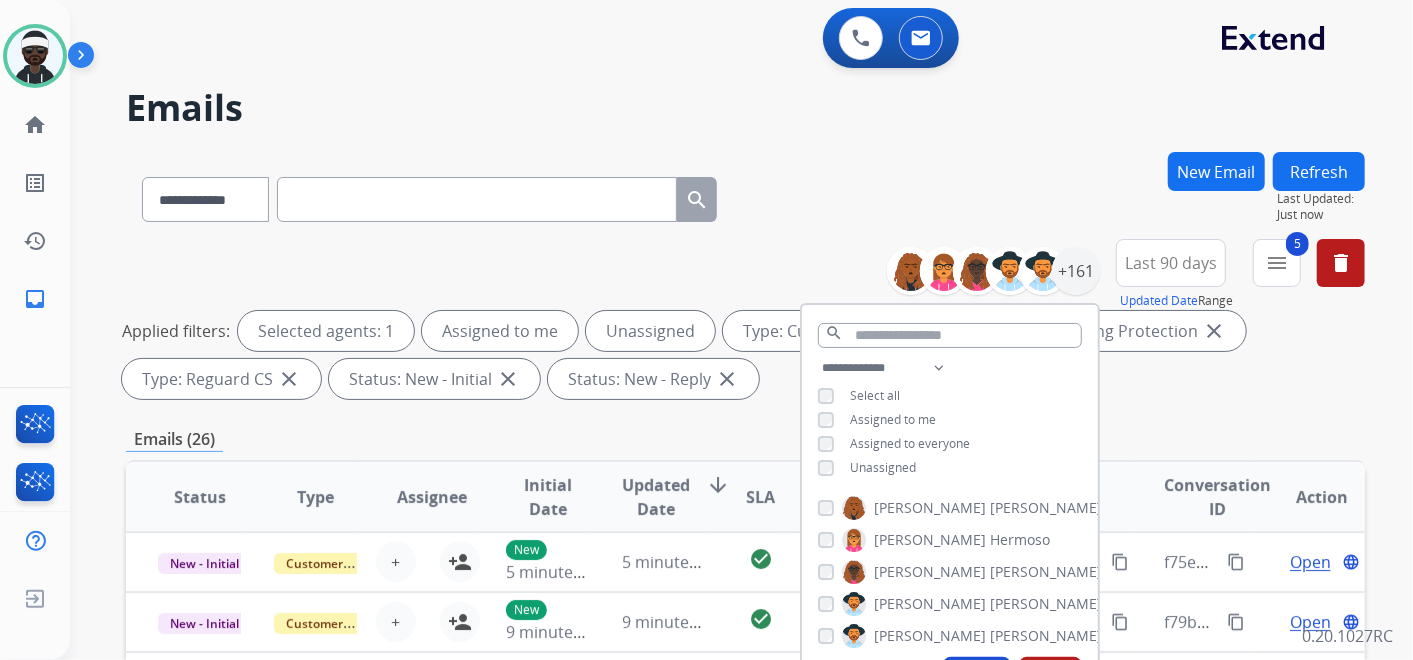 click on "Unassigned" at bounding box center [883, 467] 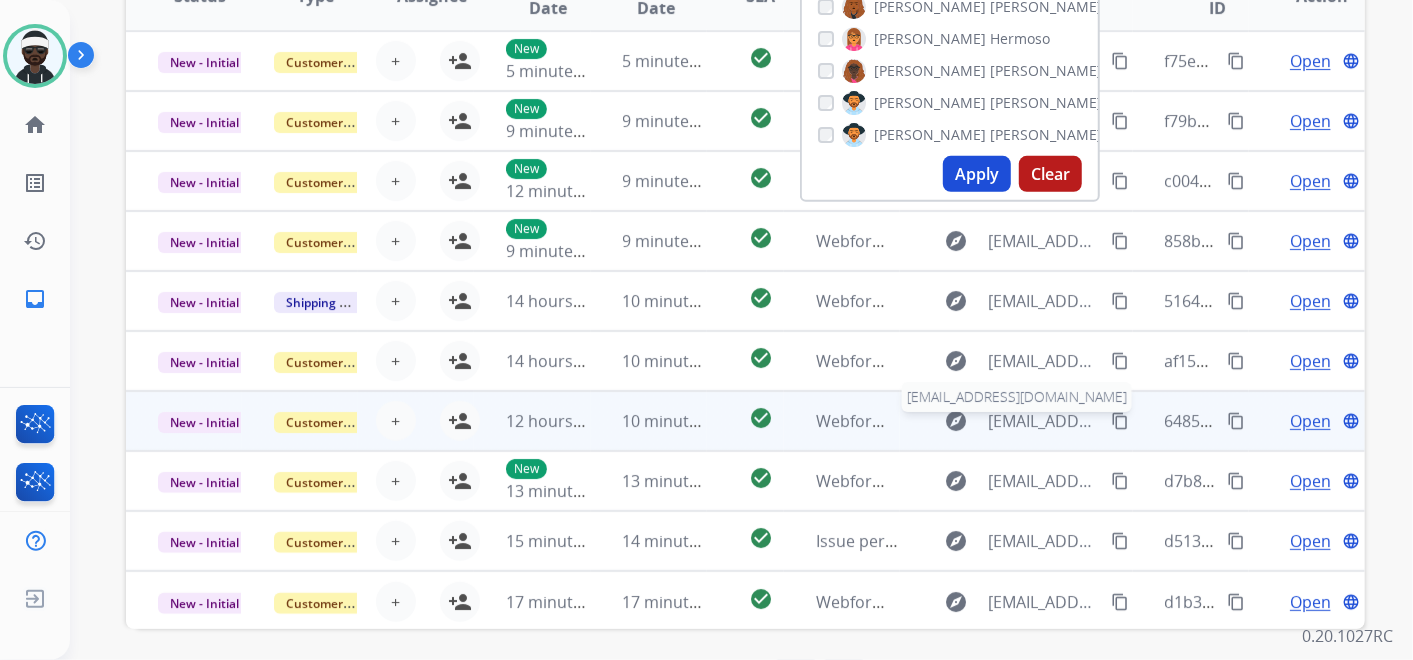 scroll, scrollTop: 555, scrollLeft: 0, axis: vertical 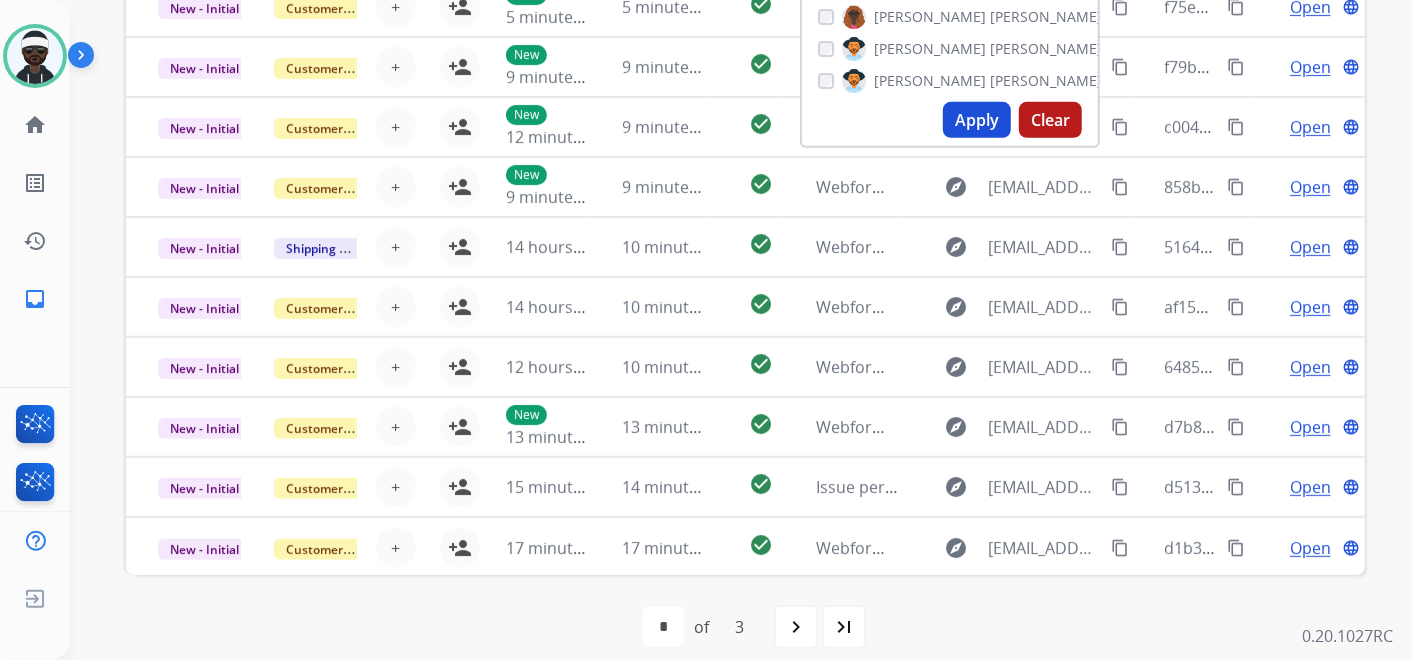 click on "Apply" at bounding box center (977, 120) 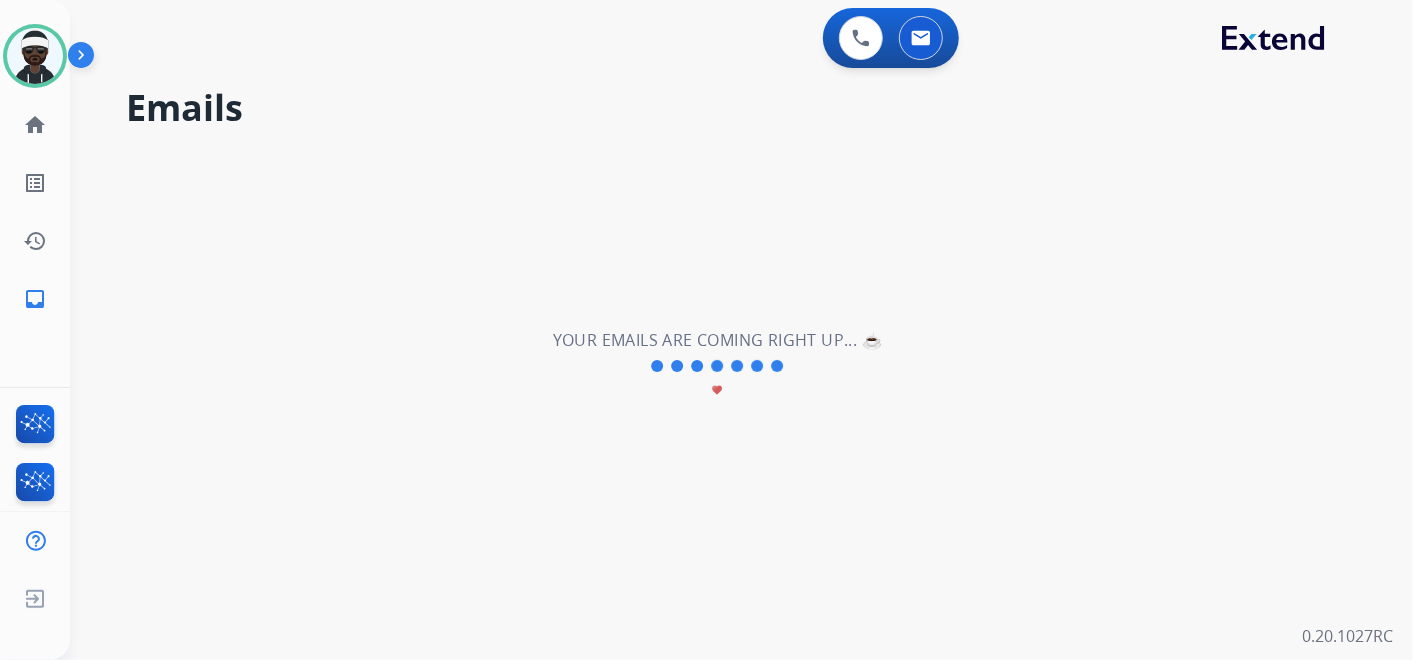 scroll, scrollTop: 0, scrollLeft: 0, axis: both 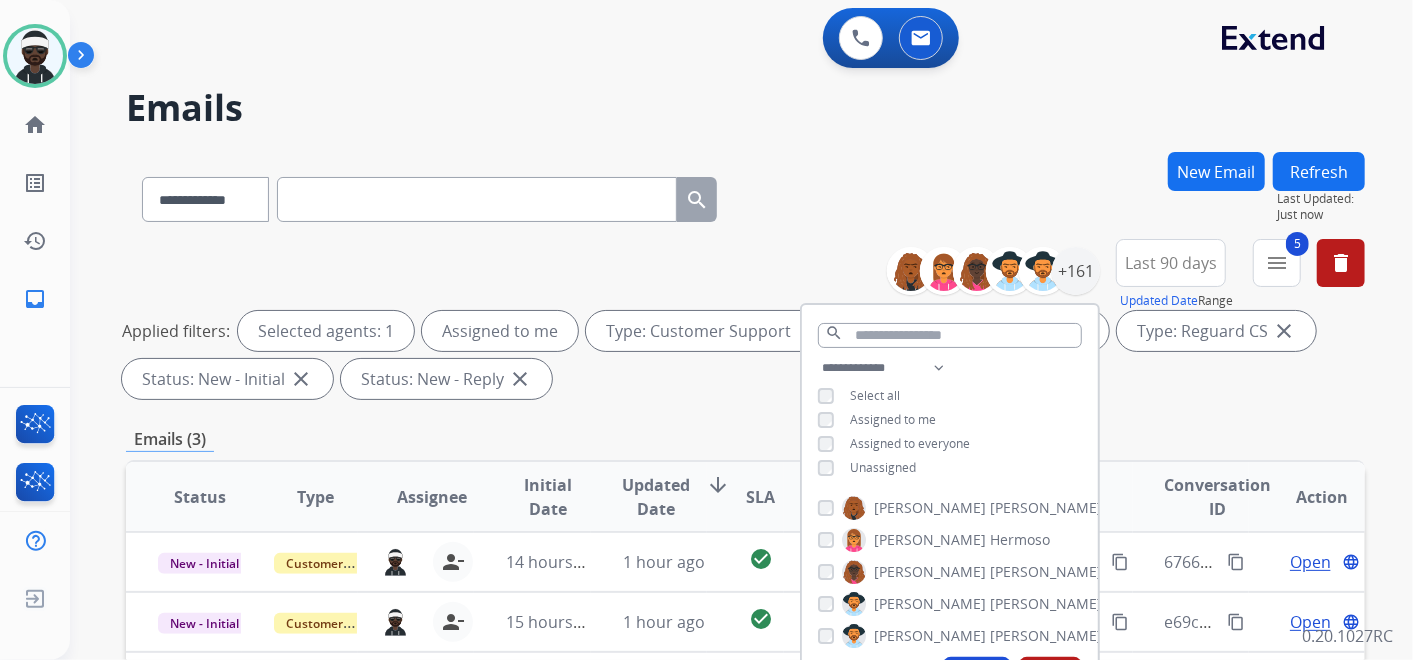 click on "**********" at bounding box center [745, 323] 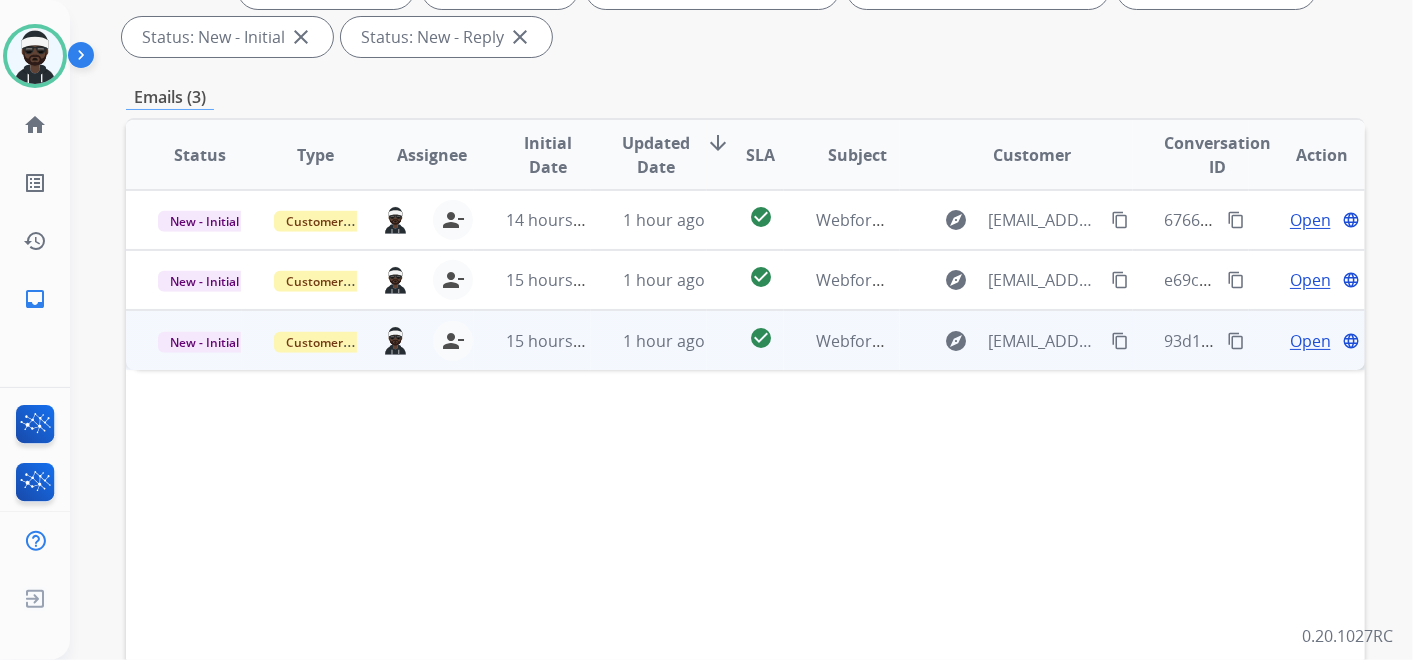 scroll, scrollTop: 111, scrollLeft: 0, axis: vertical 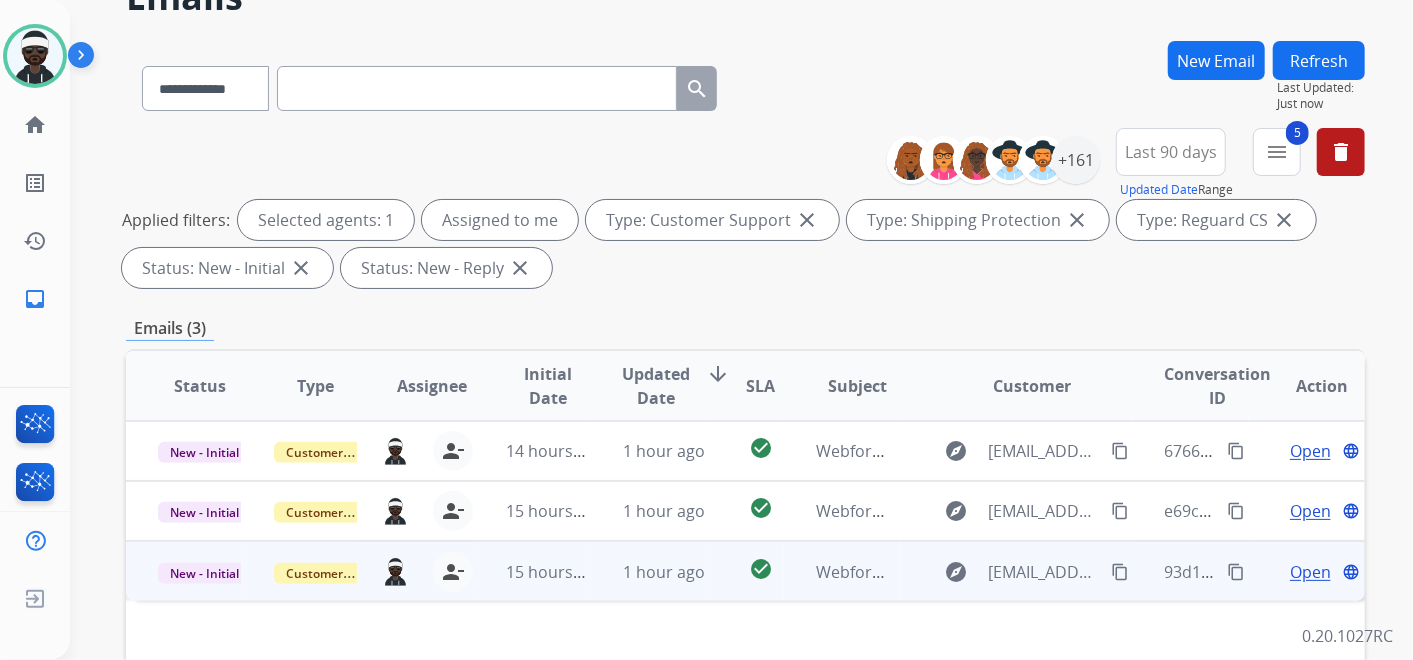 click on "Open" at bounding box center (1310, 572) 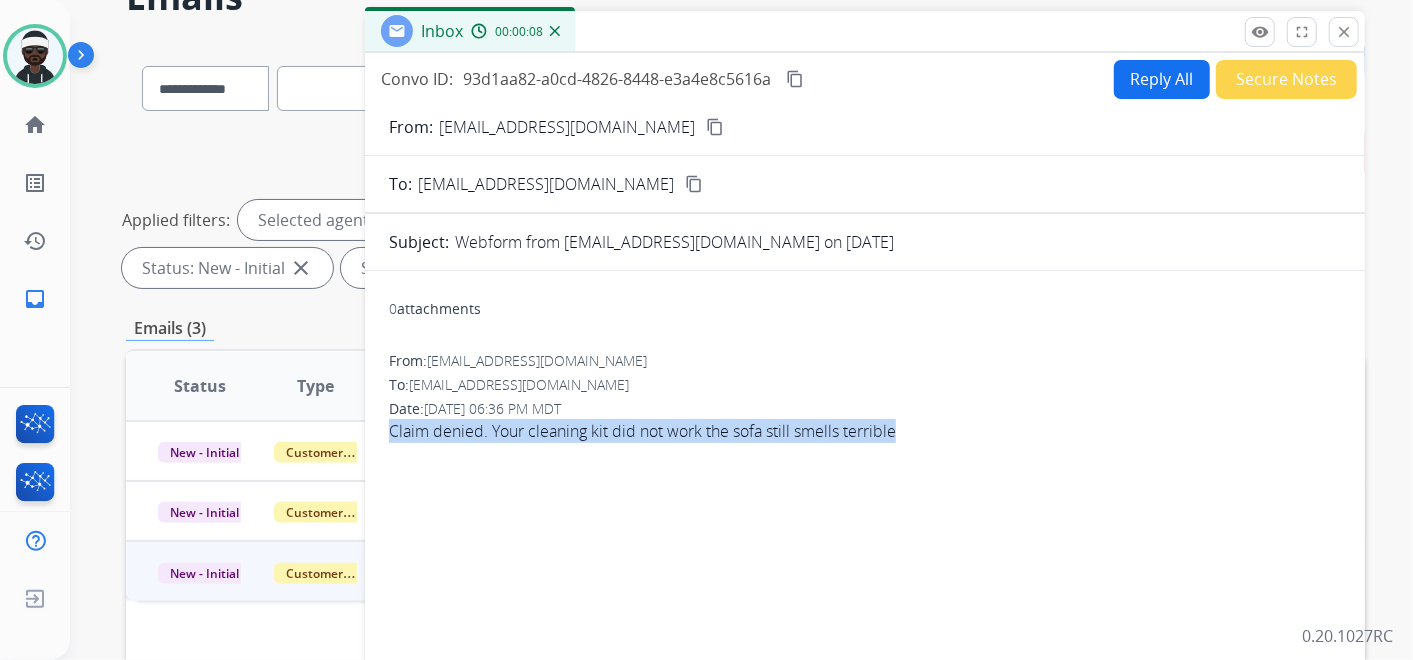 drag, startPoint x: 923, startPoint y: 428, endPoint x: 388, endPoint y: 419, distance: 535.0757 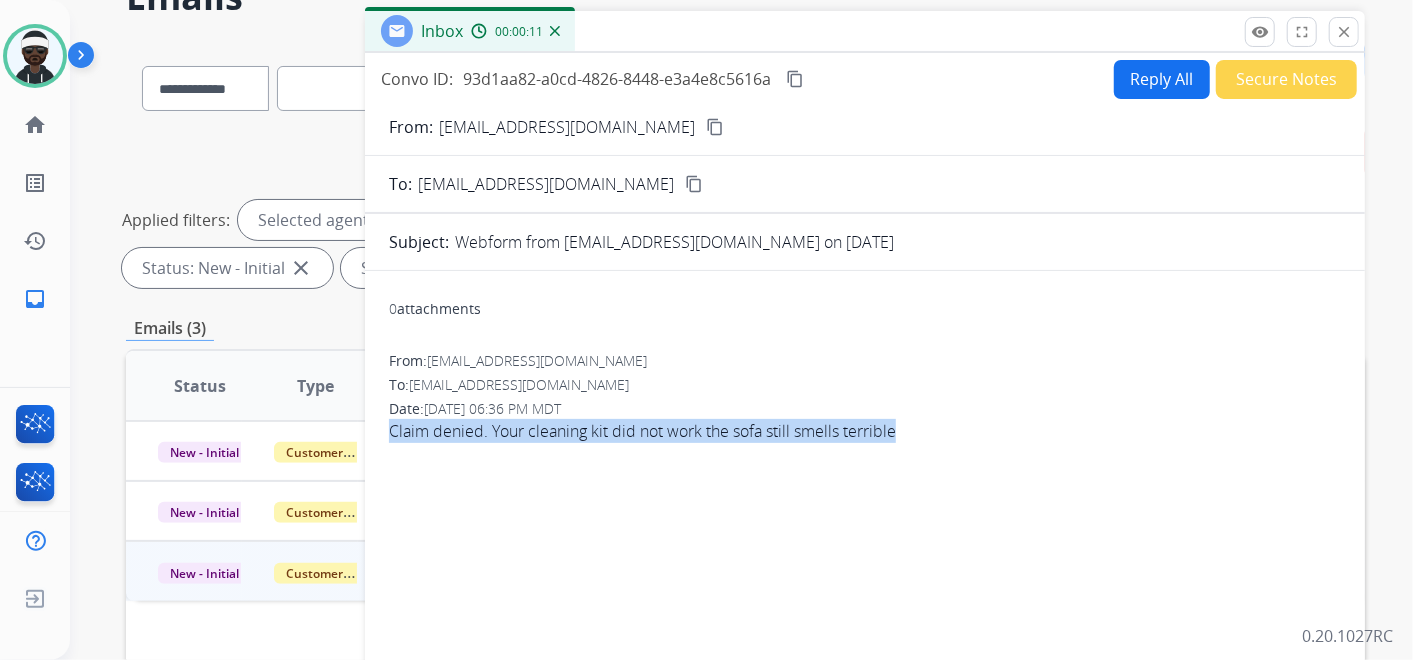 copy on "Claim denied.  Your cleaning kit did not work the sofa still smells terrible" 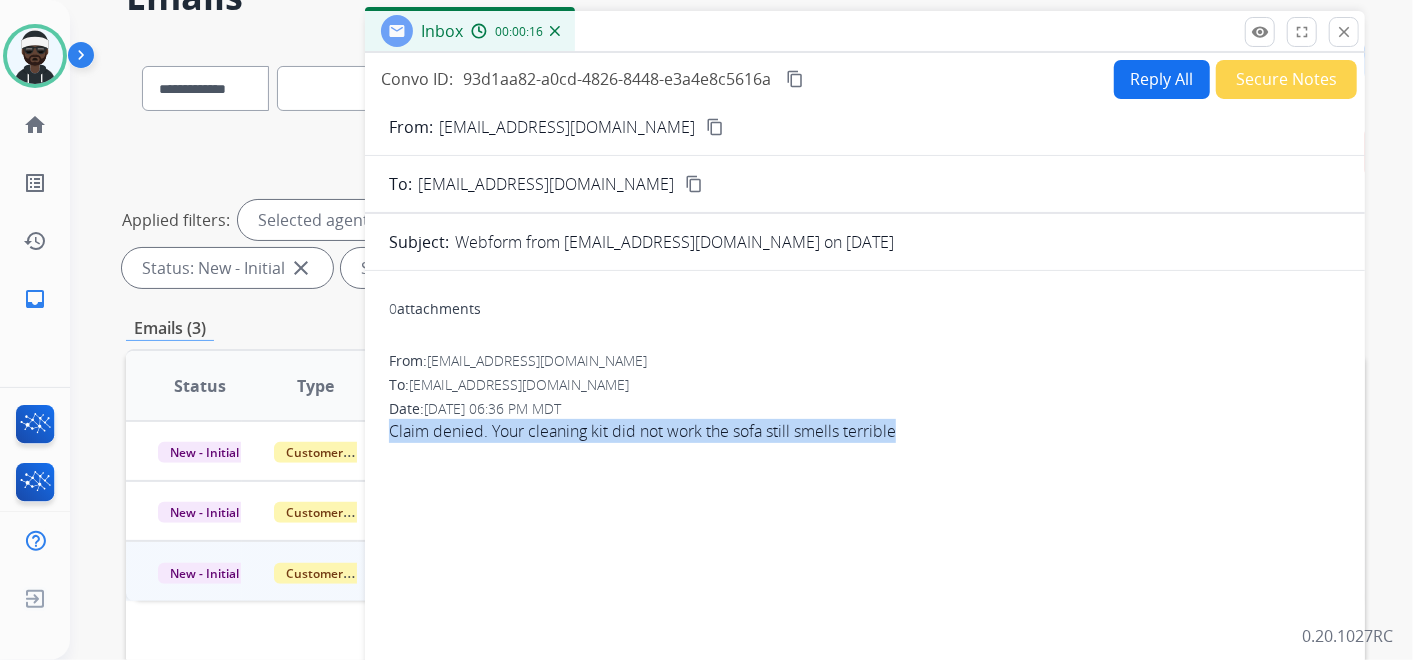 click on "content_copy" at bounding box center [715, 127] 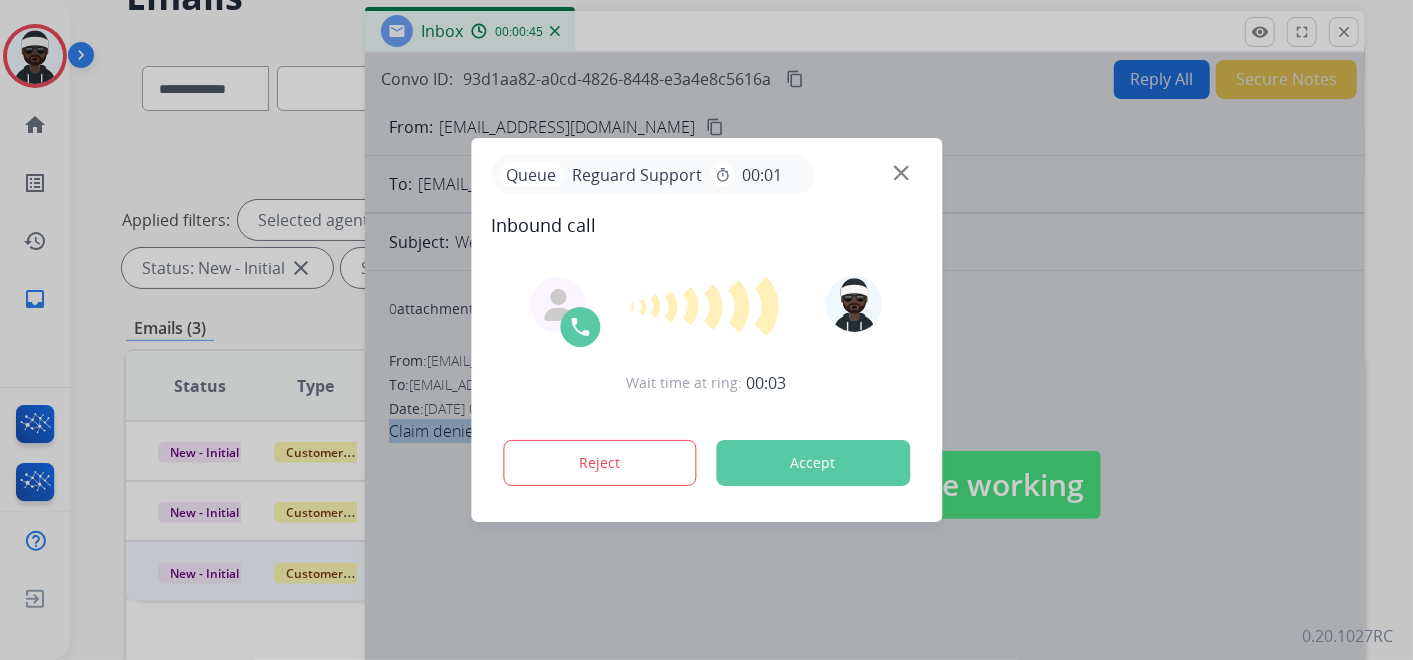click on "Accept" at bounding box center (813, 463) 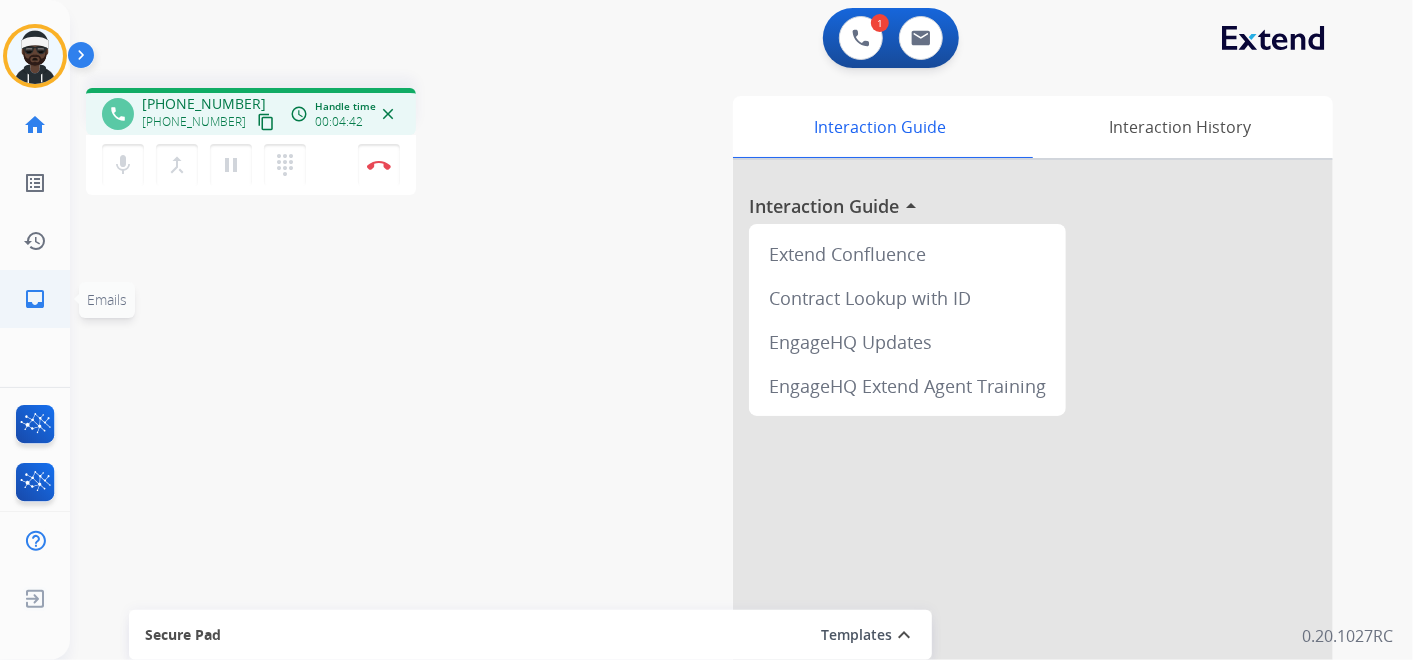 click on "inbox  Emails" 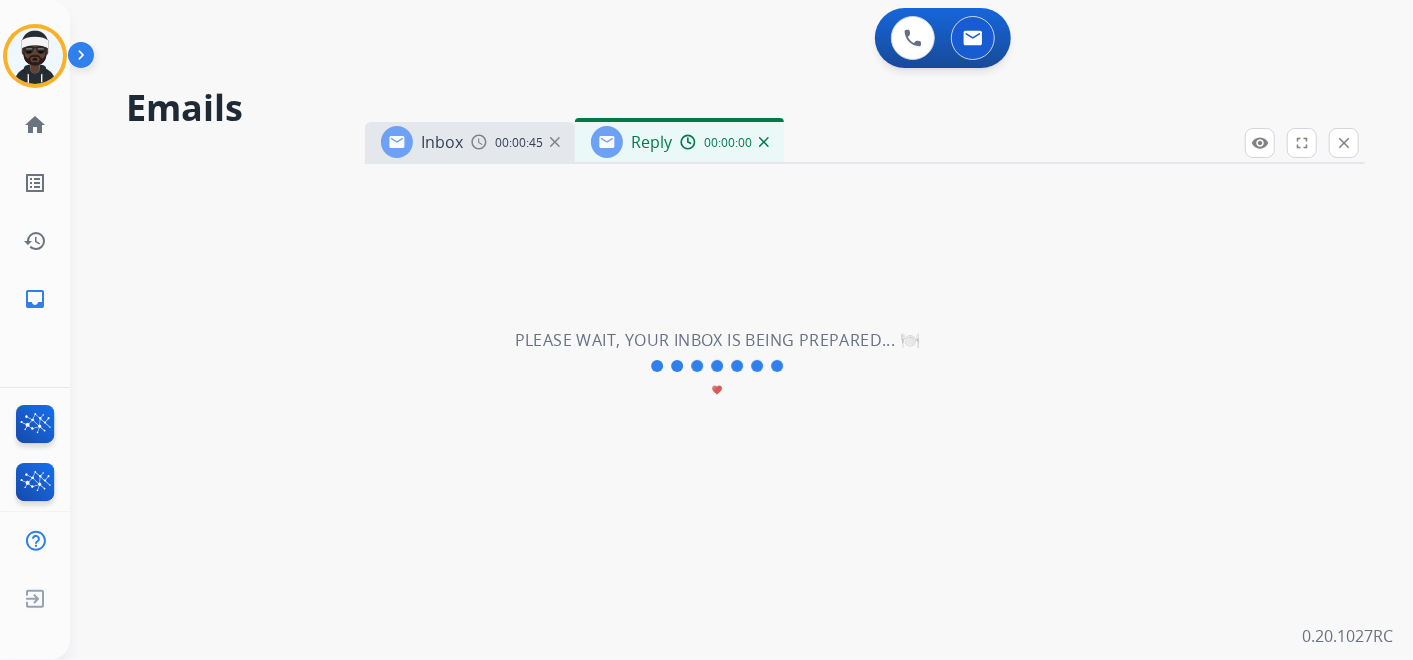 select on "**********" 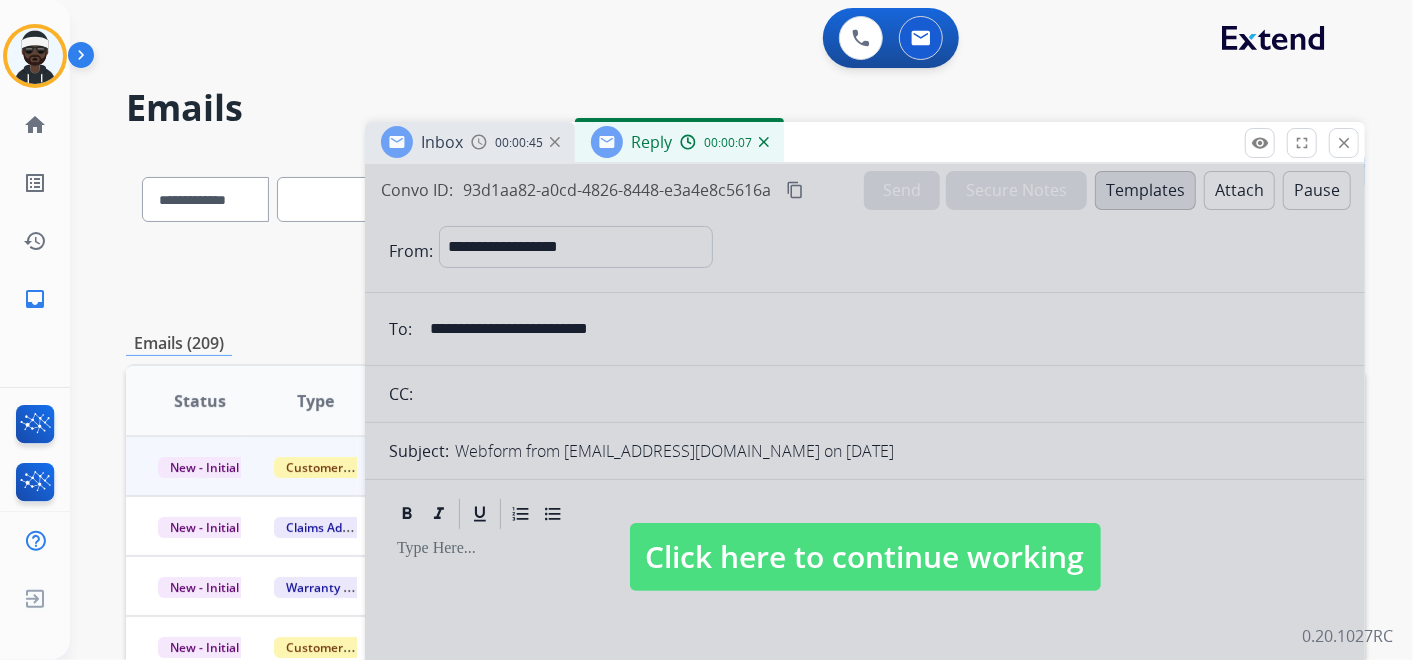click at bounding box center (865, 537) 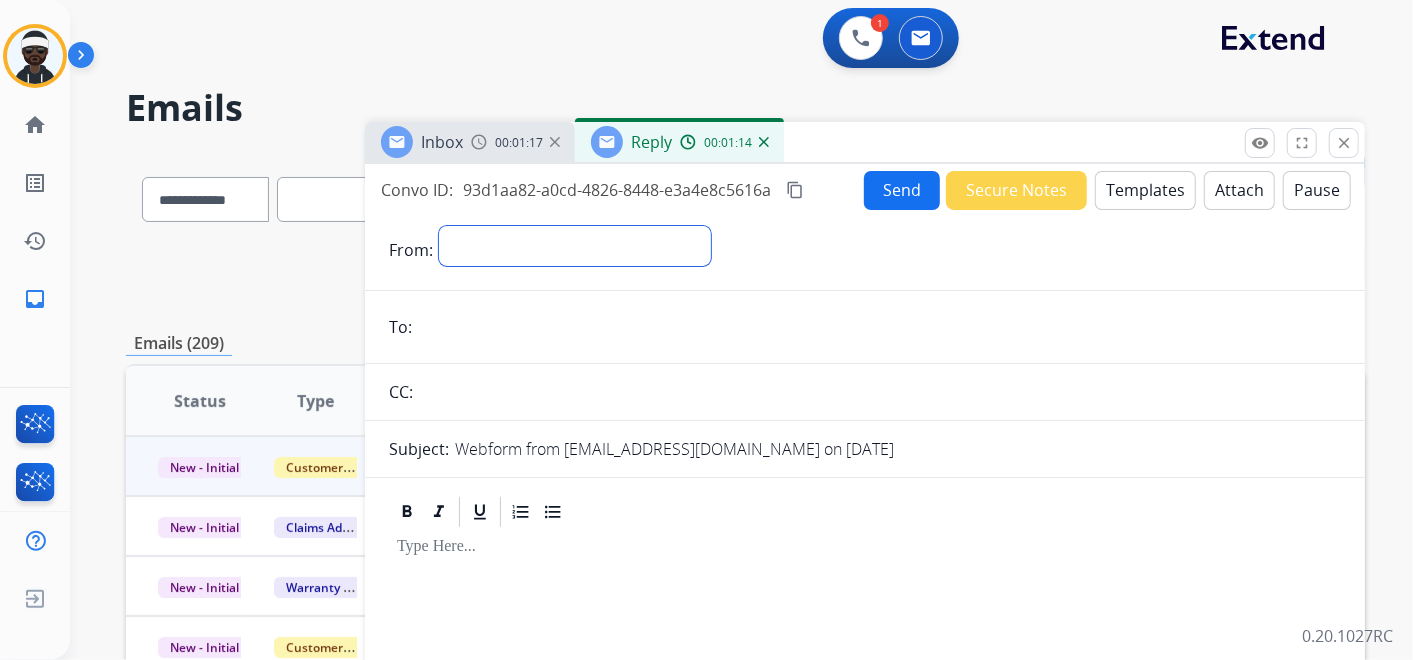 click on "**********" at bounding box center (575, 246) 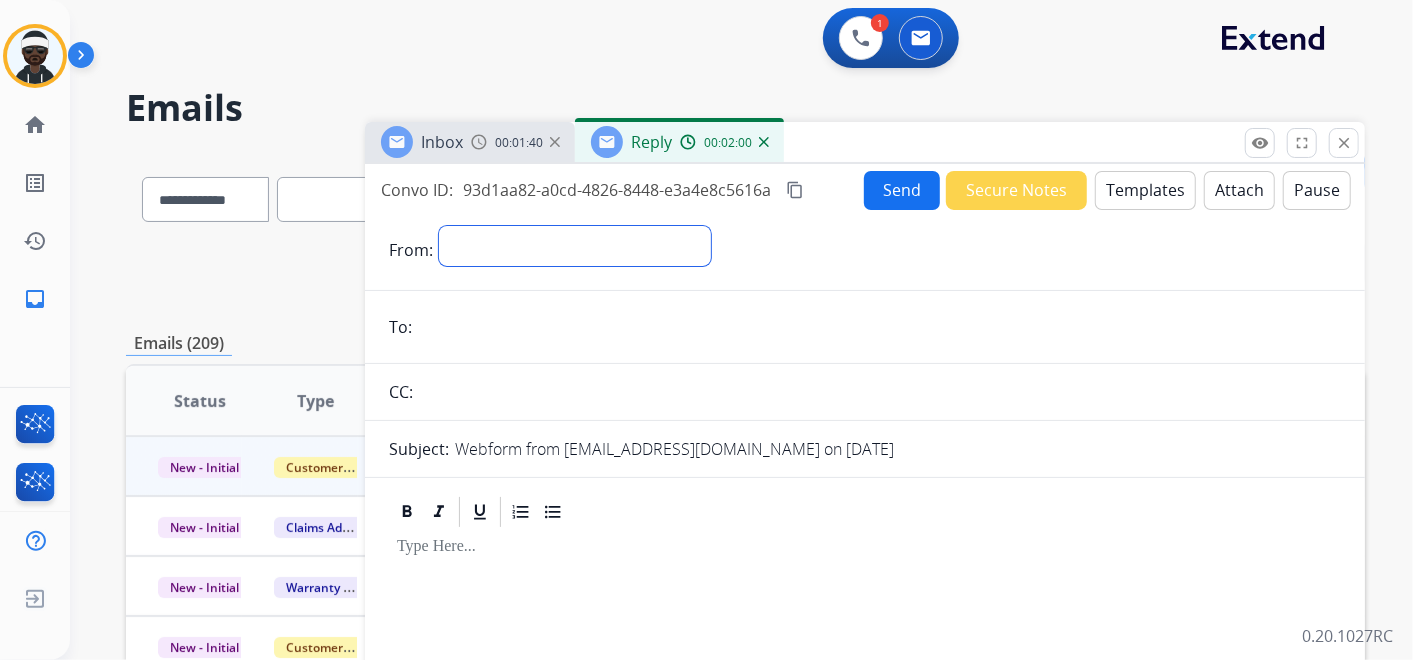 click on "**********" at bounding box center (575, 246) 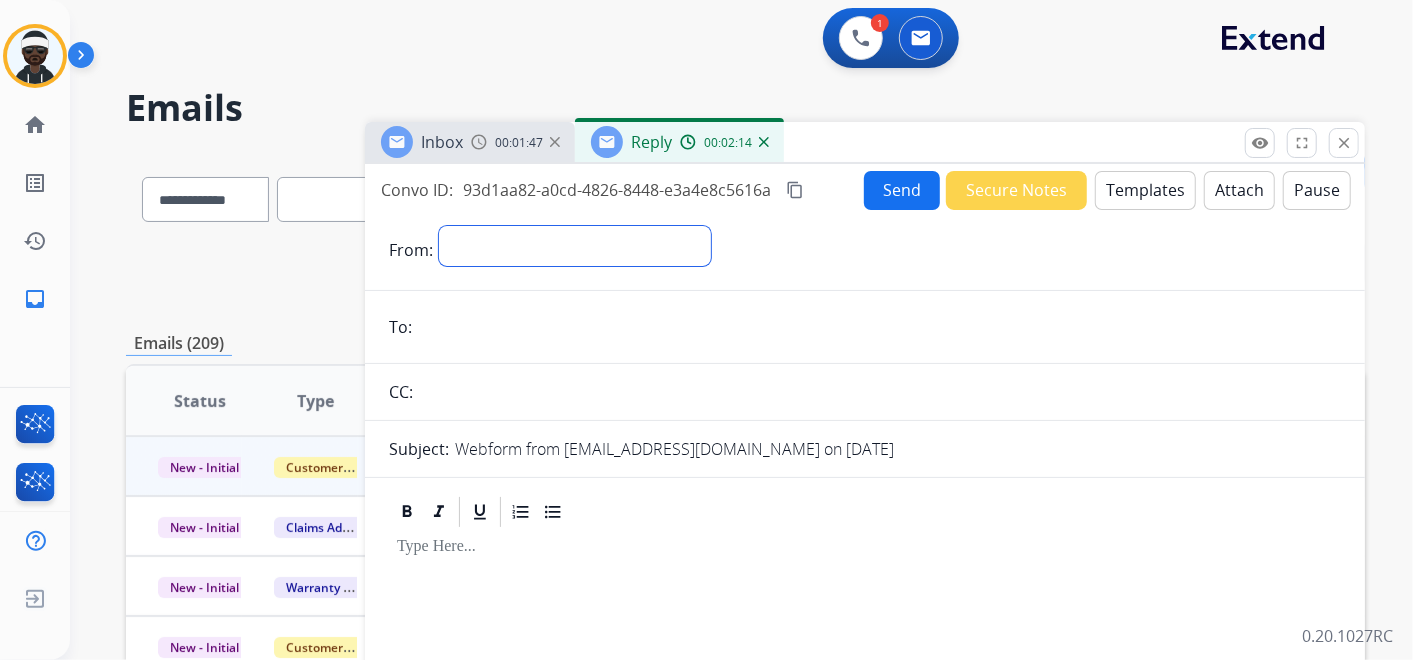 click on "**********" at bounding box center (575, 246) 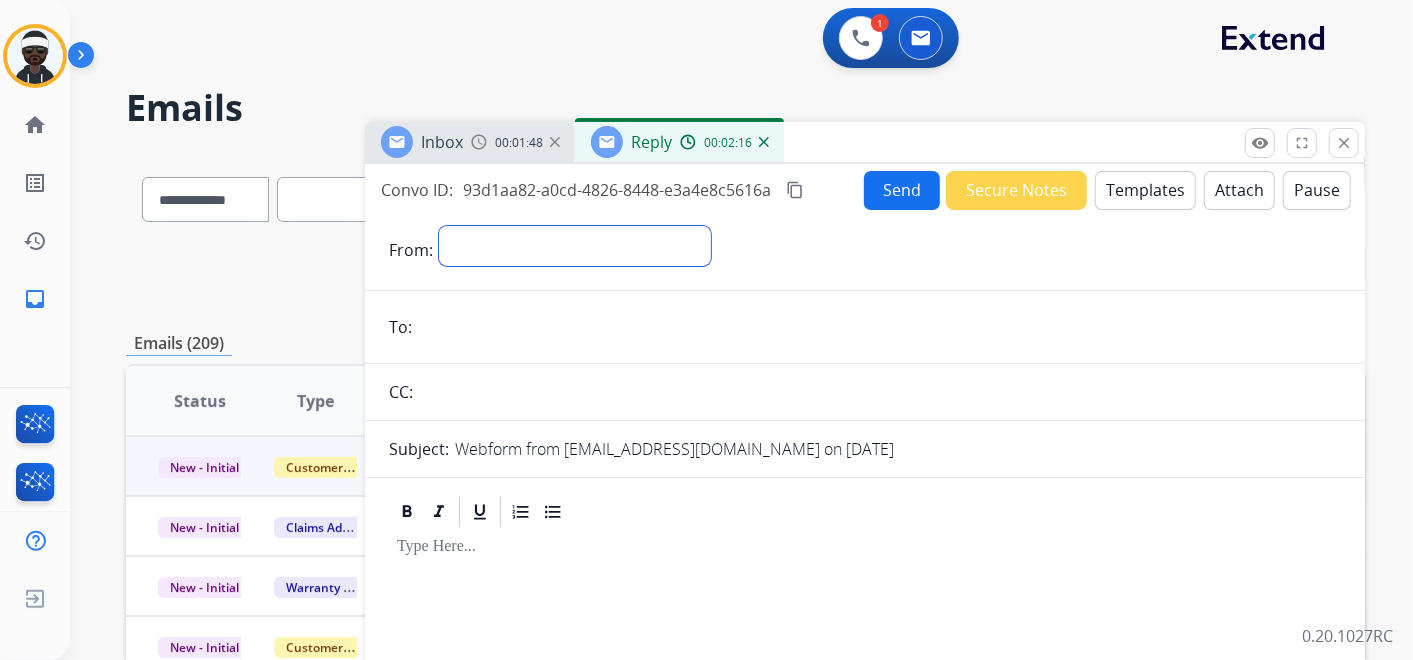 drag, startPoint x: 620, startPoint y: 242, endPoint x: 605, endPoint y: 265, distance: 27.45906 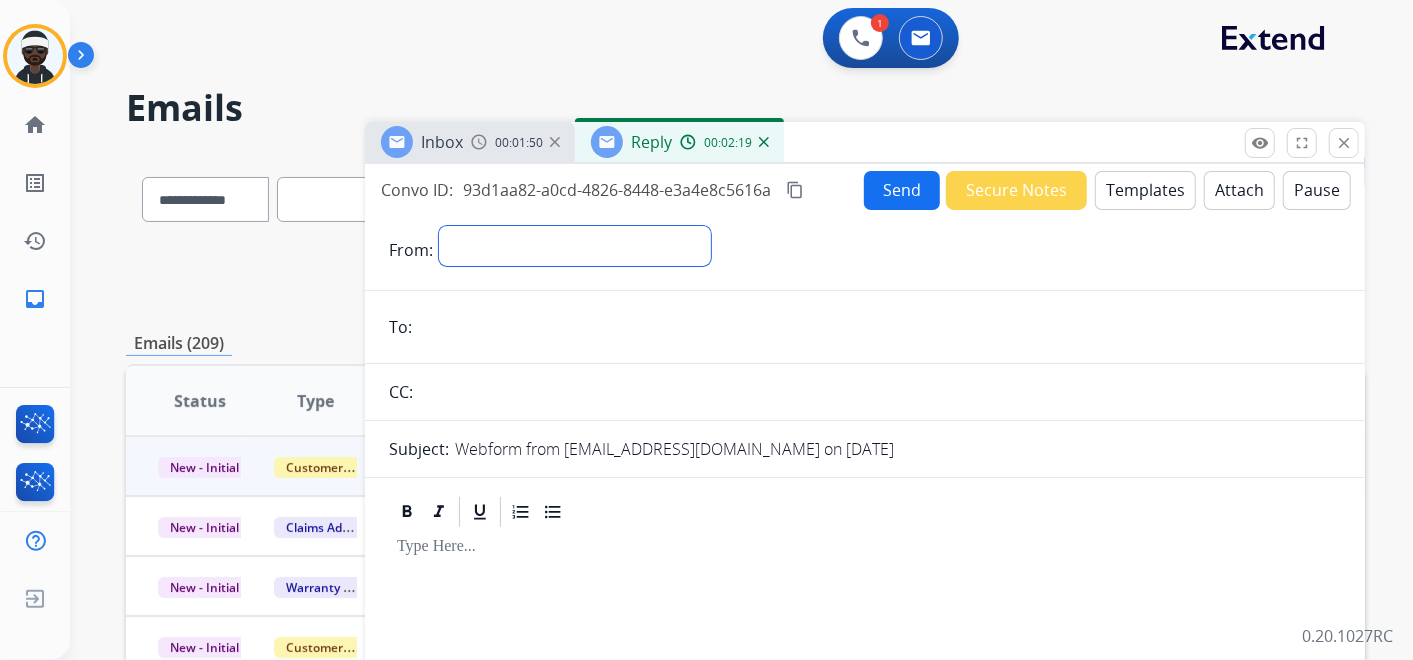 select on "**********" 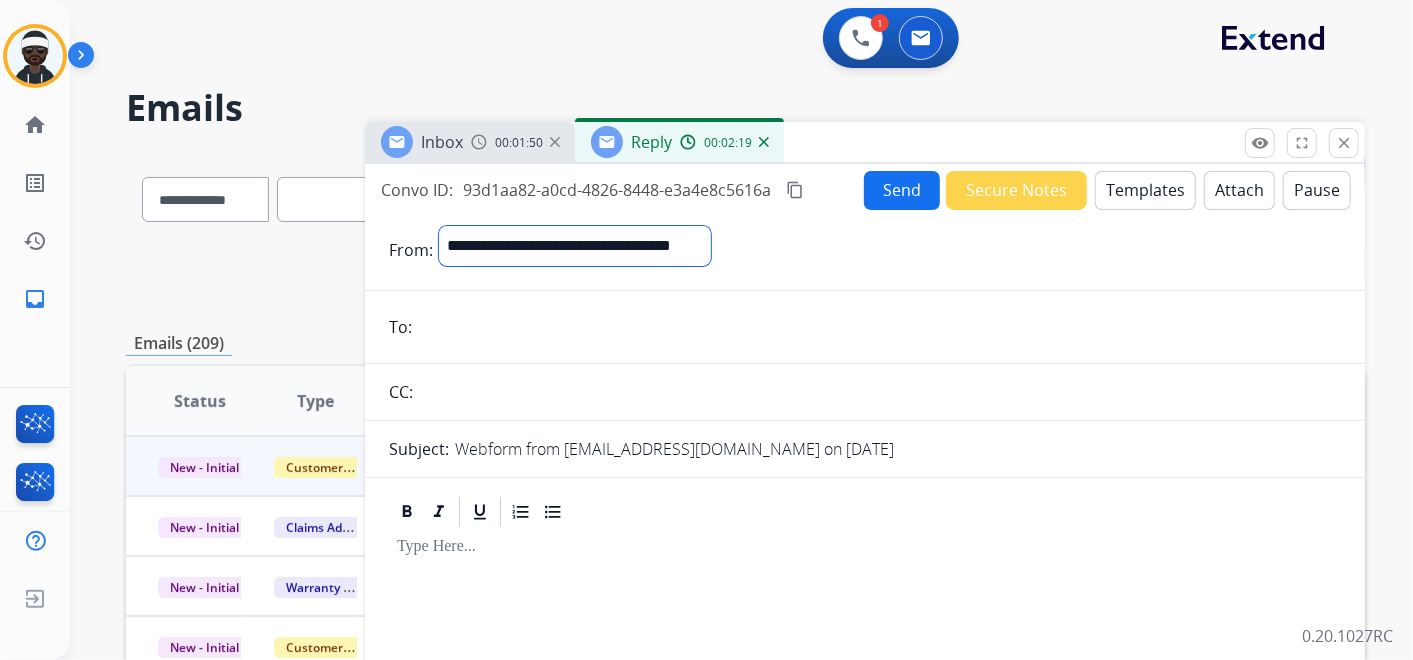 click on "**********" at bounding box center (575, 246) 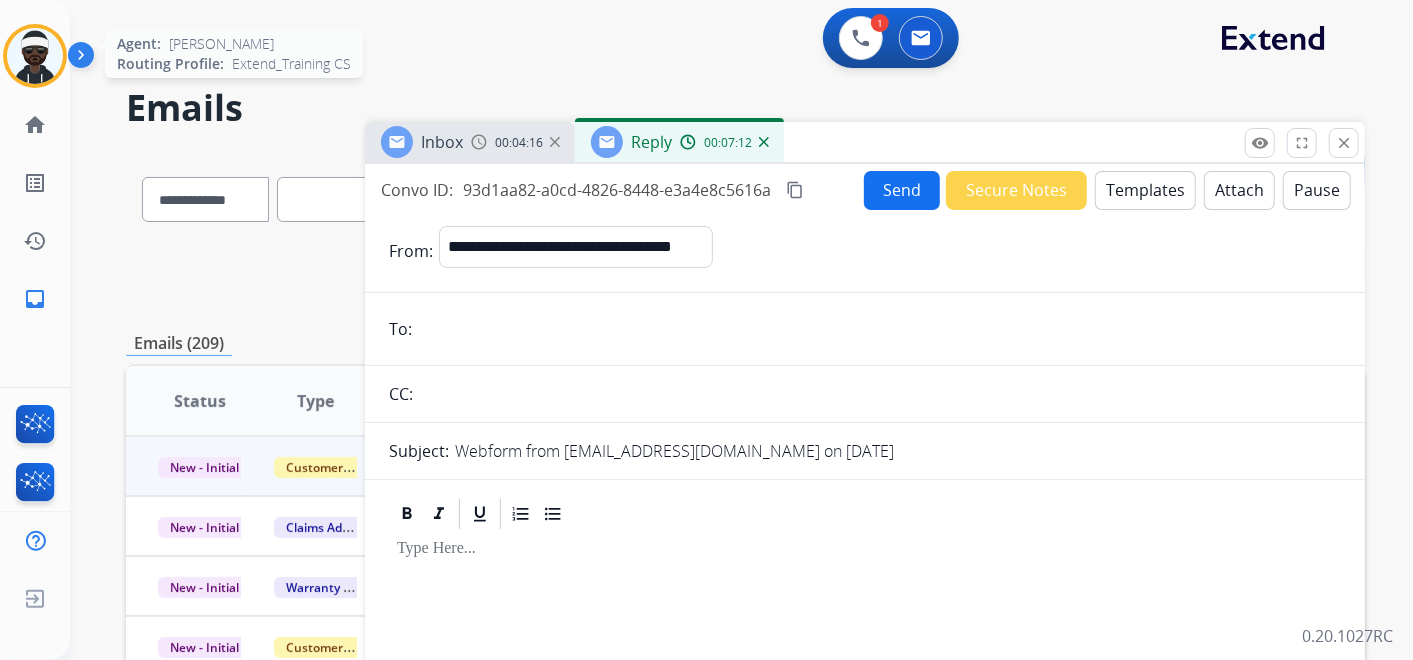 click at bounding box center (35, 56) 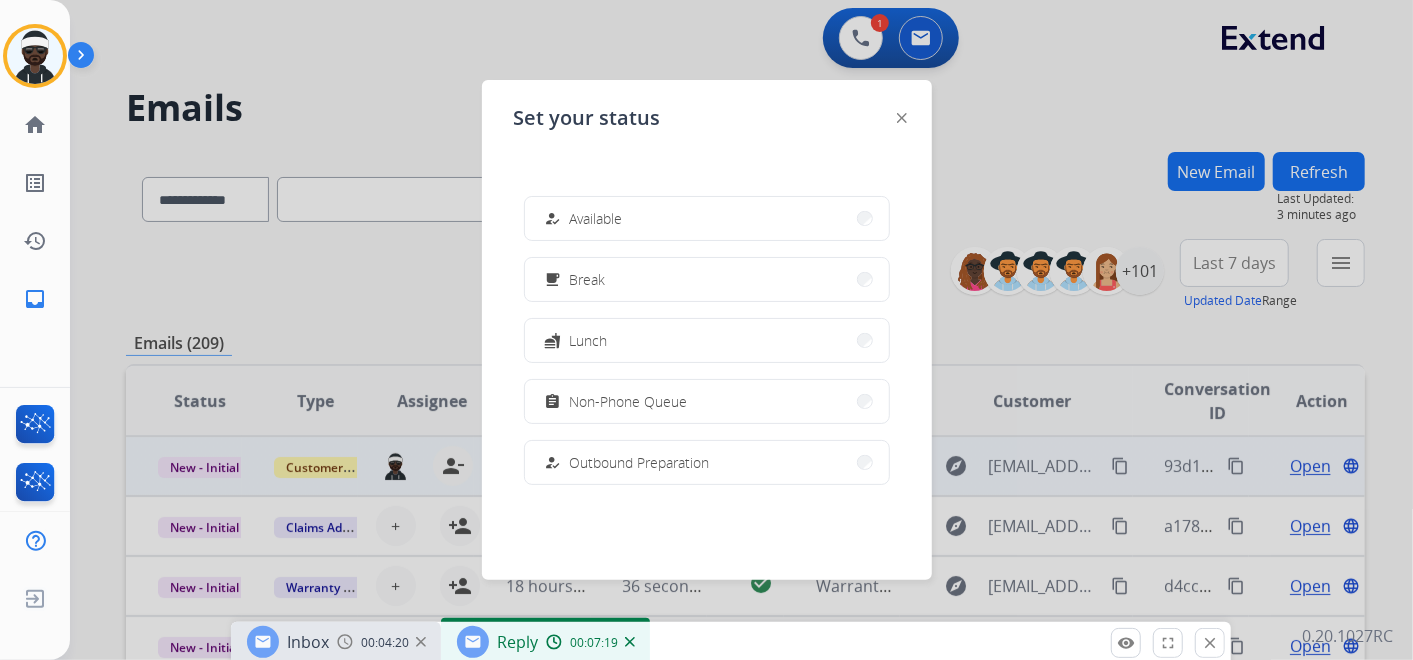 drag, startPoint x: 1005, startPoint y: 154, endPoint x: 868, endPoint y: 603, distance: 469.43582 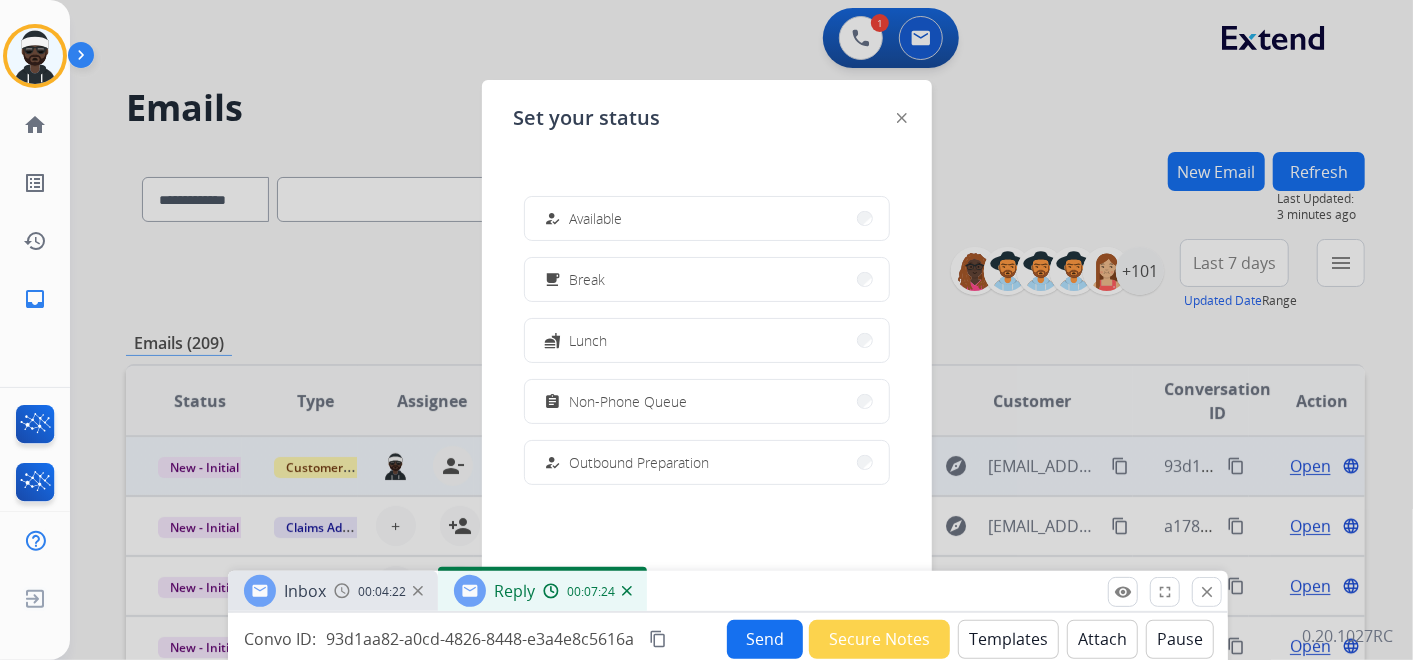 click at bounding box center (706, 330) 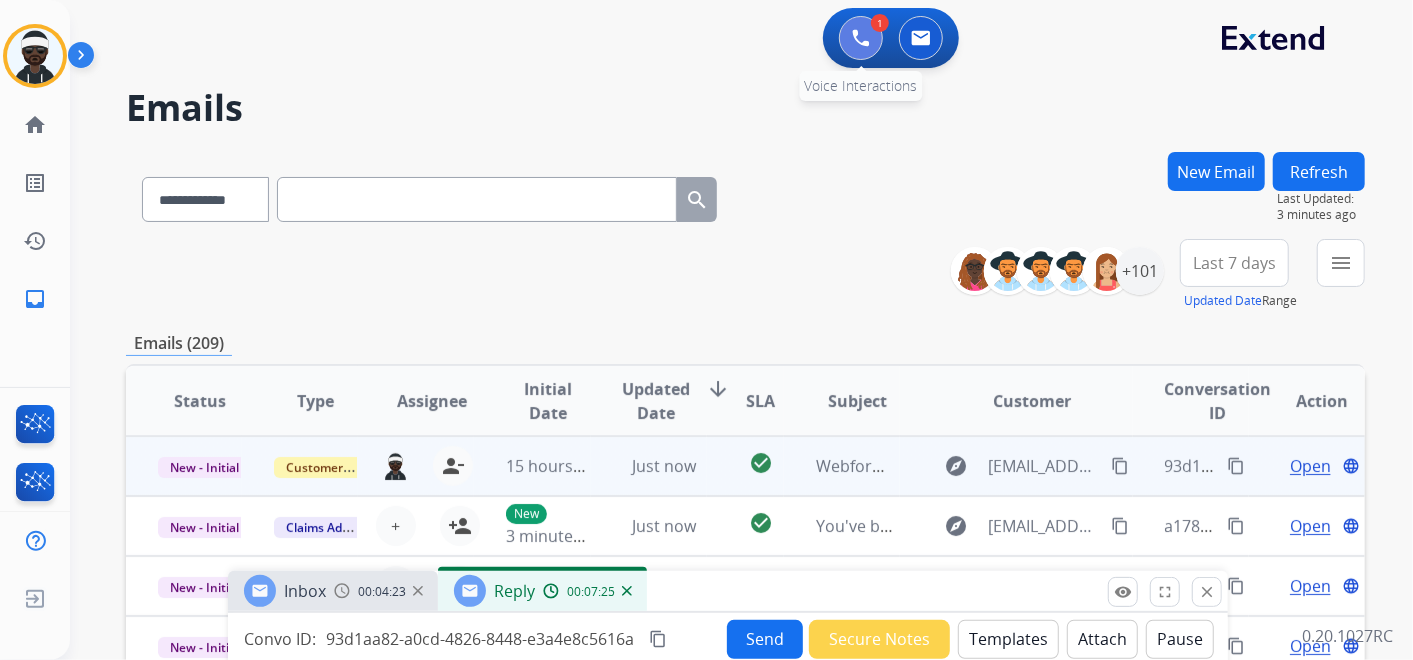 click at bounding box center [861, 38] 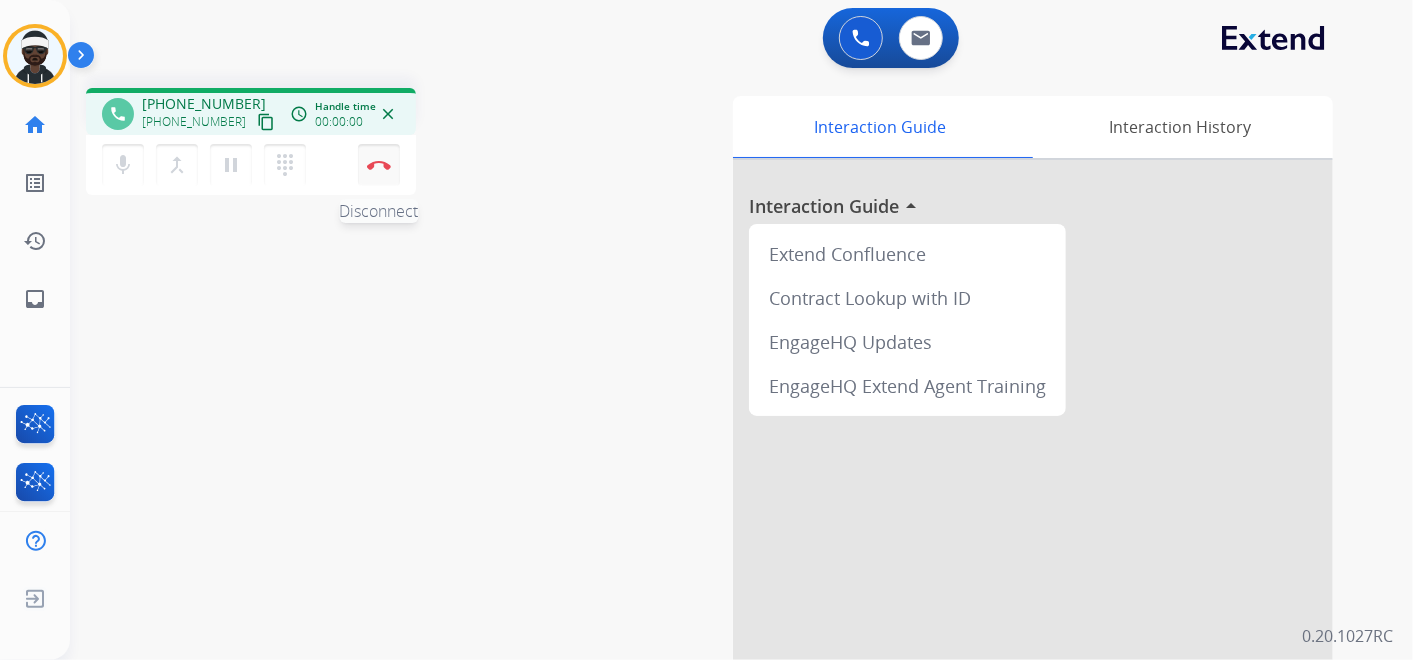 click on "Disconnect" at bounding box center (379, 165) 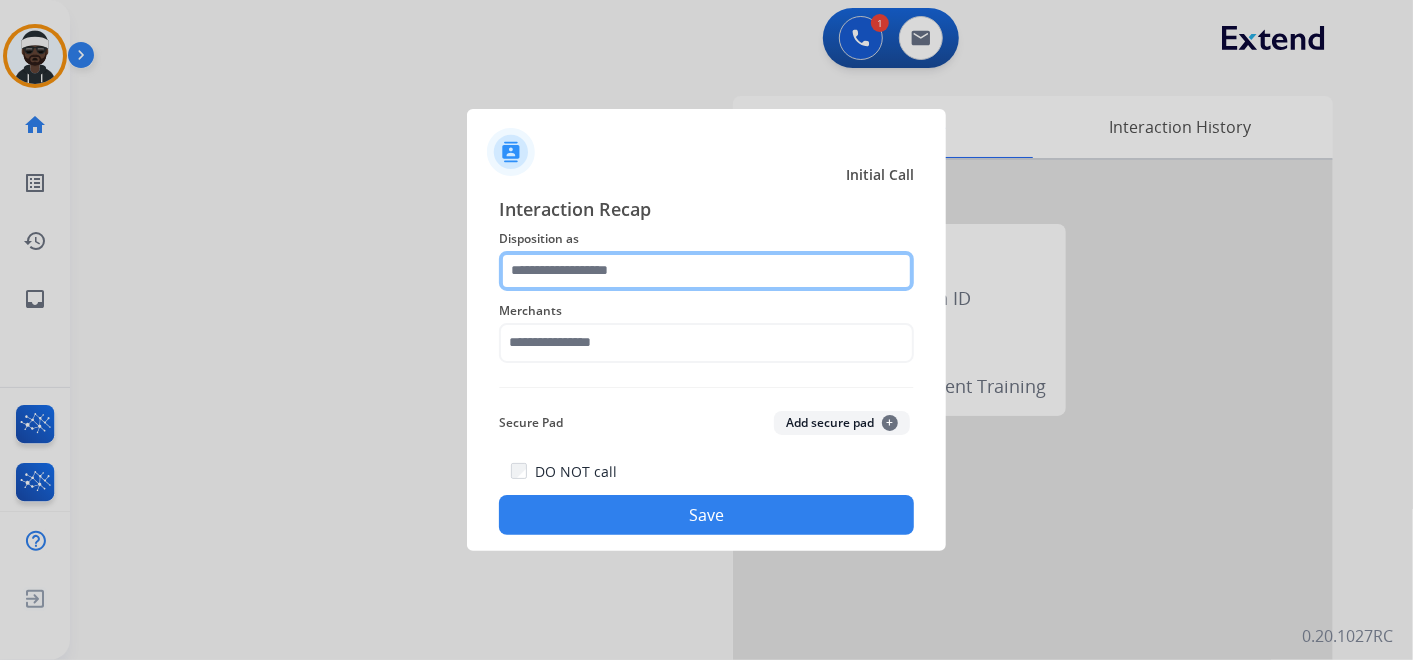 click 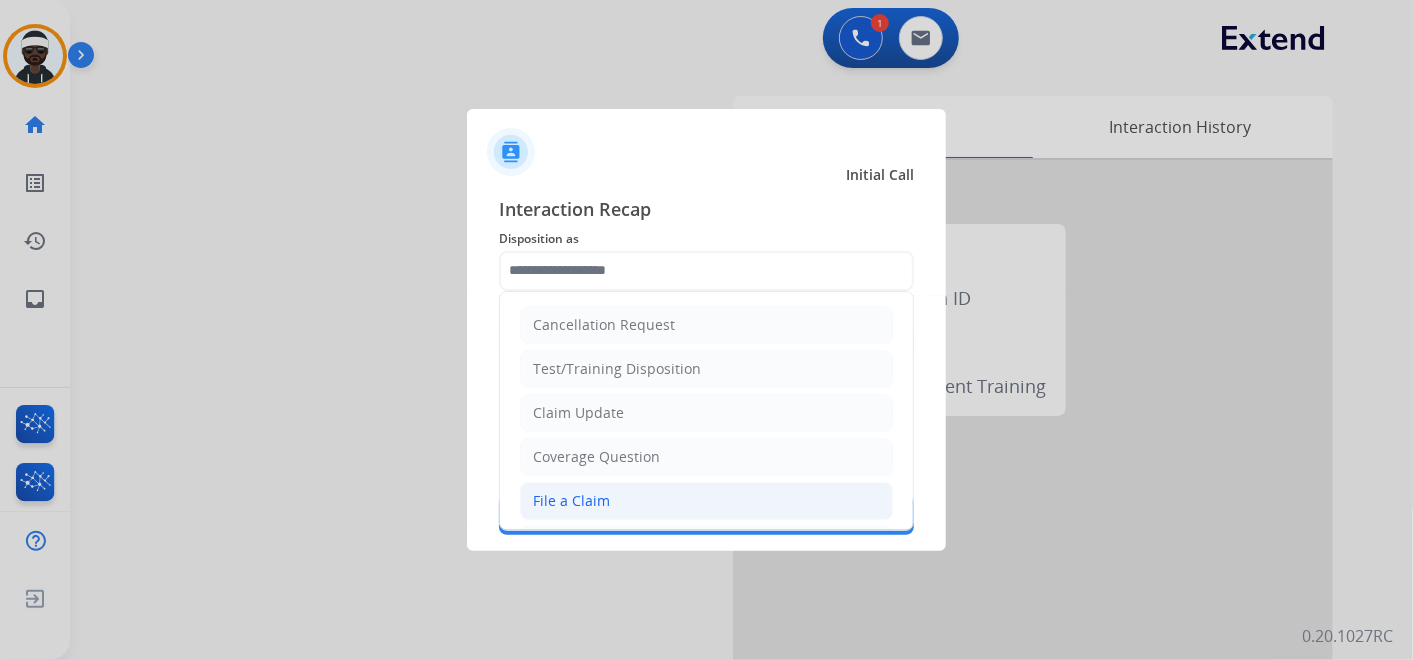 click on "File a Claim" 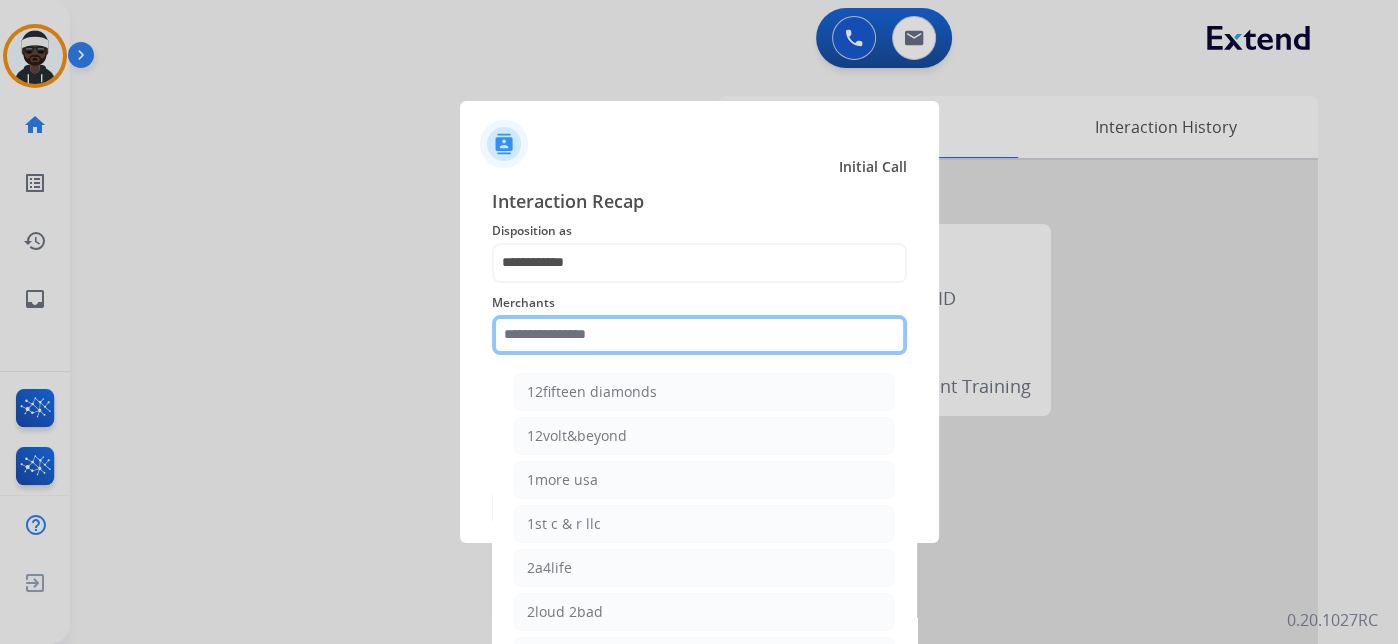 click on "Merchants    12fifteen diamonds   12volt&beyond   1more usa   1st c & r llc   2a4life   2loud 2bad   3balls   4 state trucks   4moms   [MEDICAL_DATA] spirits   Accessorypartsstore   Action clutch   Active lifestyle store   Addaday   Adorama abs   Adorama business-to-business   [MEDICAL_DATA] offroad outfitters   Ads shocks   Advance auto parts   Aem electronics   Aerishealthinc   Ag solutions group, llc   Aim controllers   Air-relax   Airocide   Airslamit   Airsoft station   Airthereal   Alchemy fine home   Aleko products   [PERSON_NAME] home   All around e-bikes   All electric motion   All things barbecue   [PERSON_NAME]   Allied gaming north america, llc   Allied wheel components   Alta [PERSON_NAME] motors   Alter   Ambient fires   American bass   American cornhole association   American medical sales and rentals   American technologies network   Ameridroid   Amethyst home   Amgair   Ams fireplace   Amscope   Andaaz jewelers   [PERSON_NAME]   Anova   Anytime baseball supply   Anytime sports supply   Apec water systems   Apollo neuro" 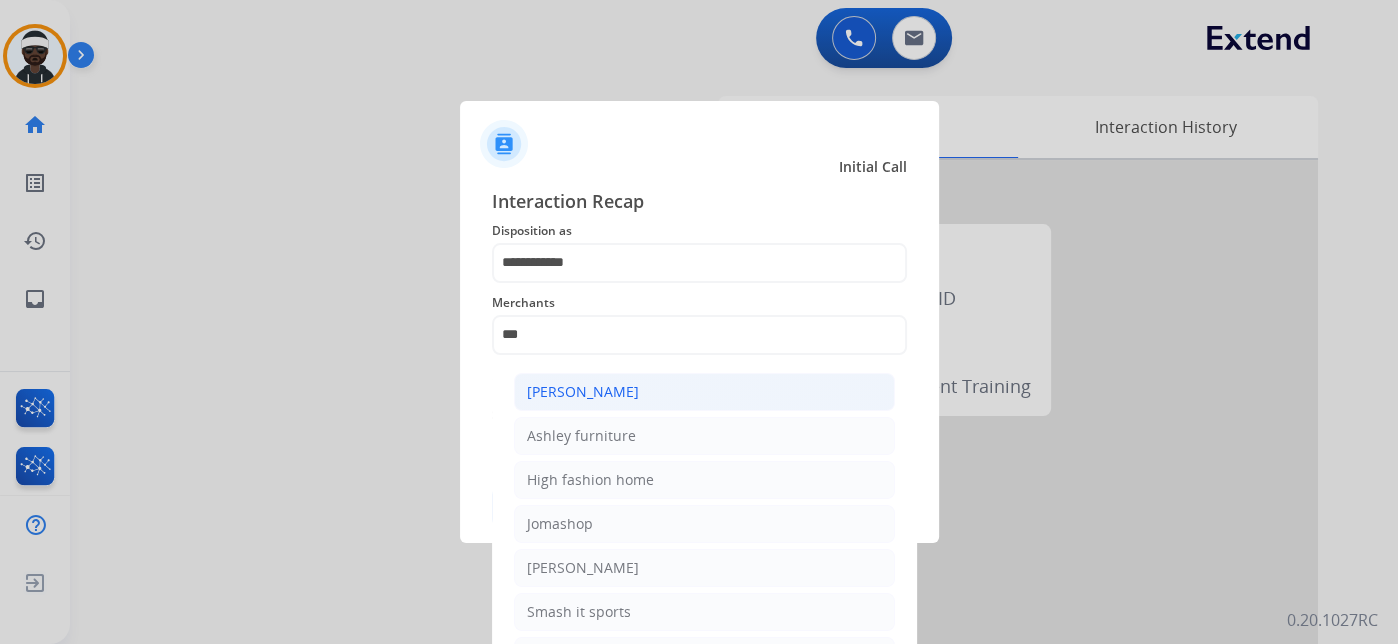 click on "[PERSON_NAME]" 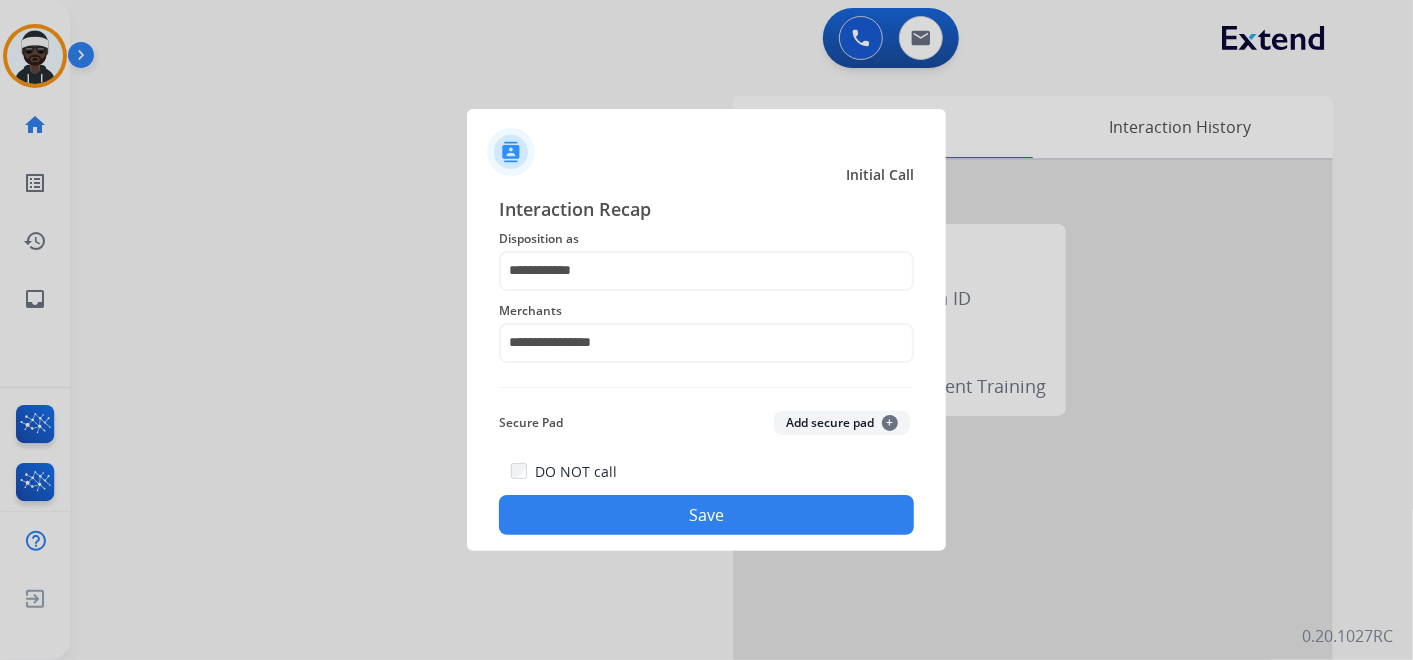 click on "DO NOT call   Save" 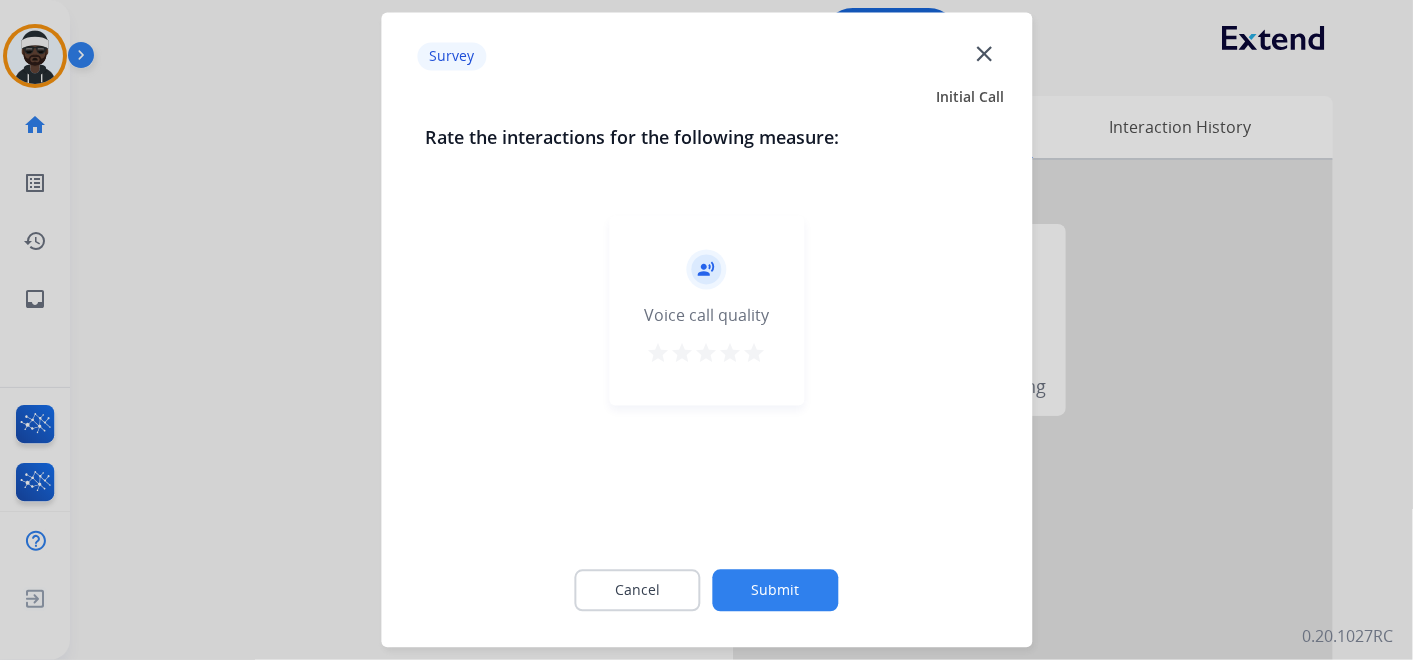 click on "Submit" 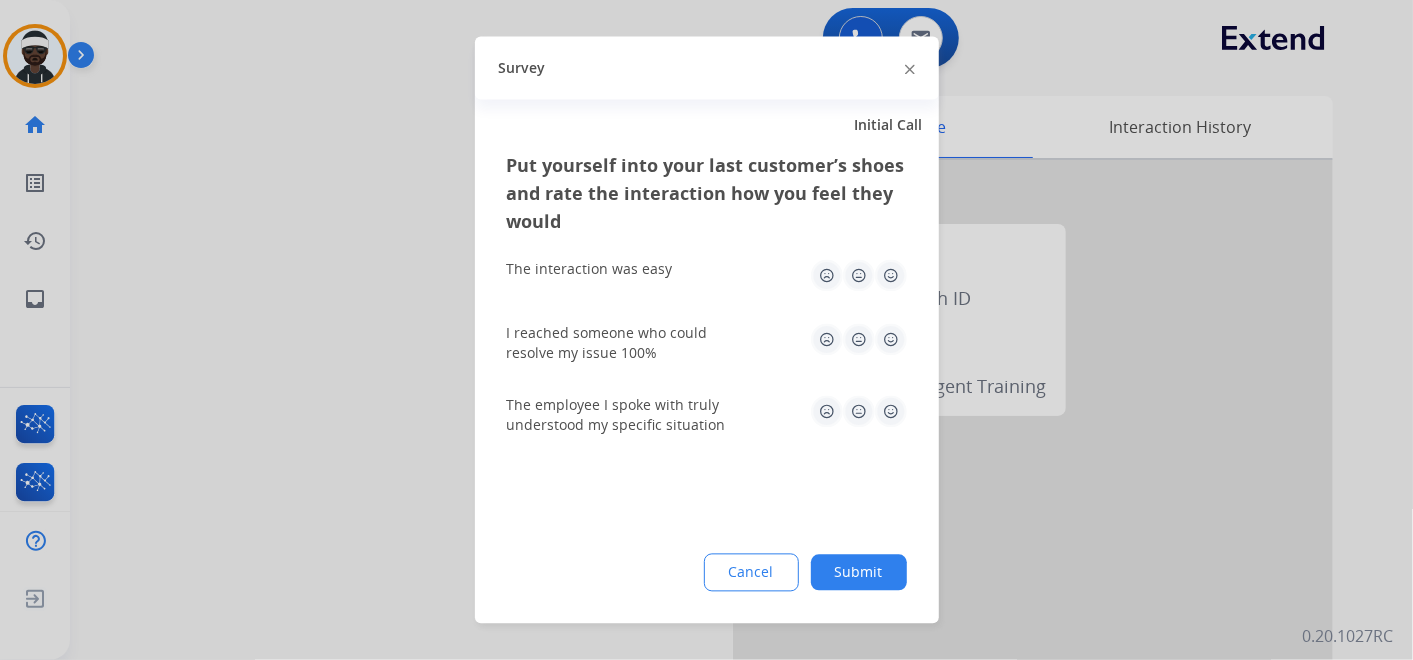 click on "Put yourself into your last customer’s shoes and rate the interaction how you feel they would  The interaction was easy   I reached someone who could resolve my issue 100%   The employee I spoke with truly understood my specific situation  Cancel Submit" 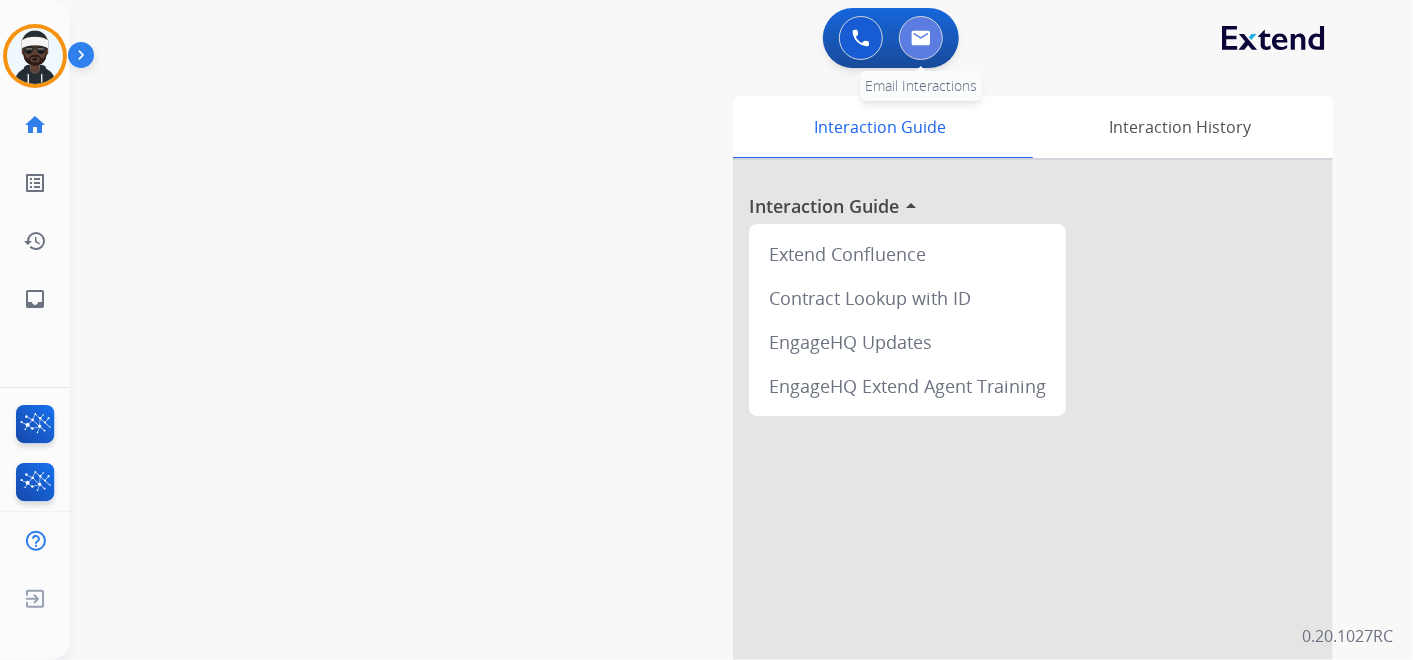 click at bounding box center [921, 38] 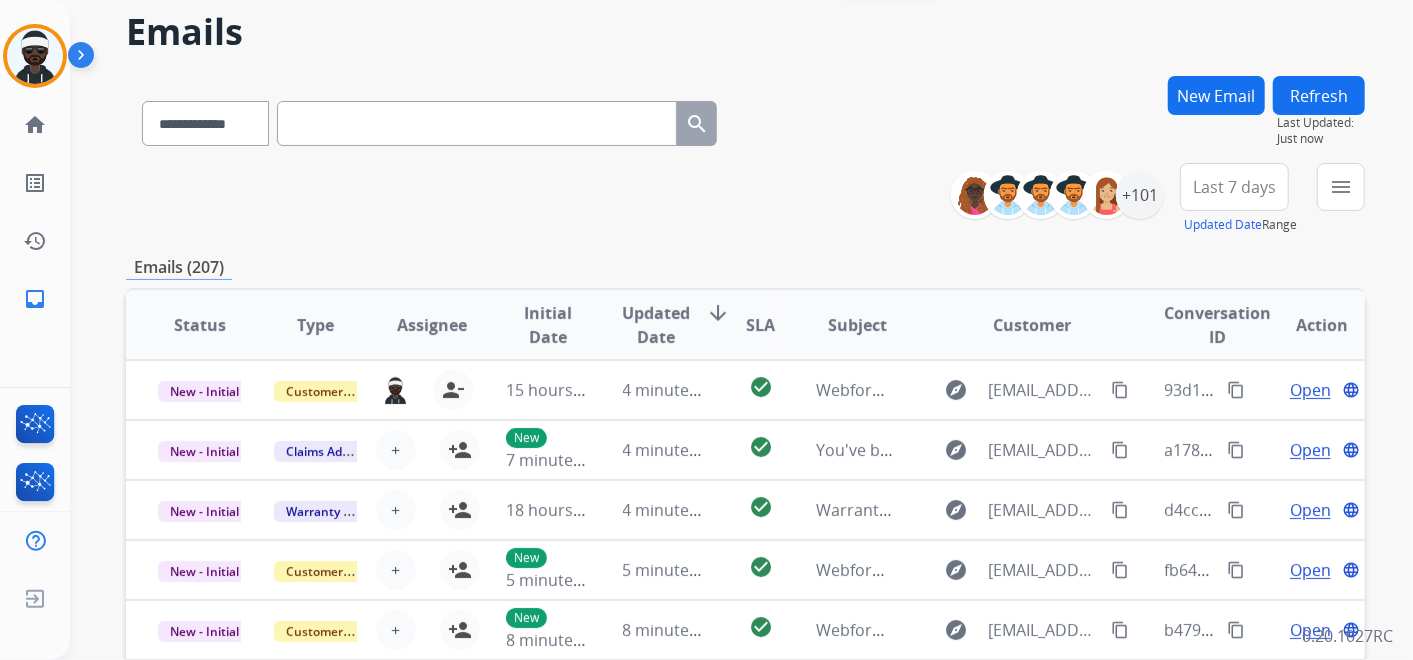 scroll, scrollTop: 111, scrollLeft: 0, axis: vertical 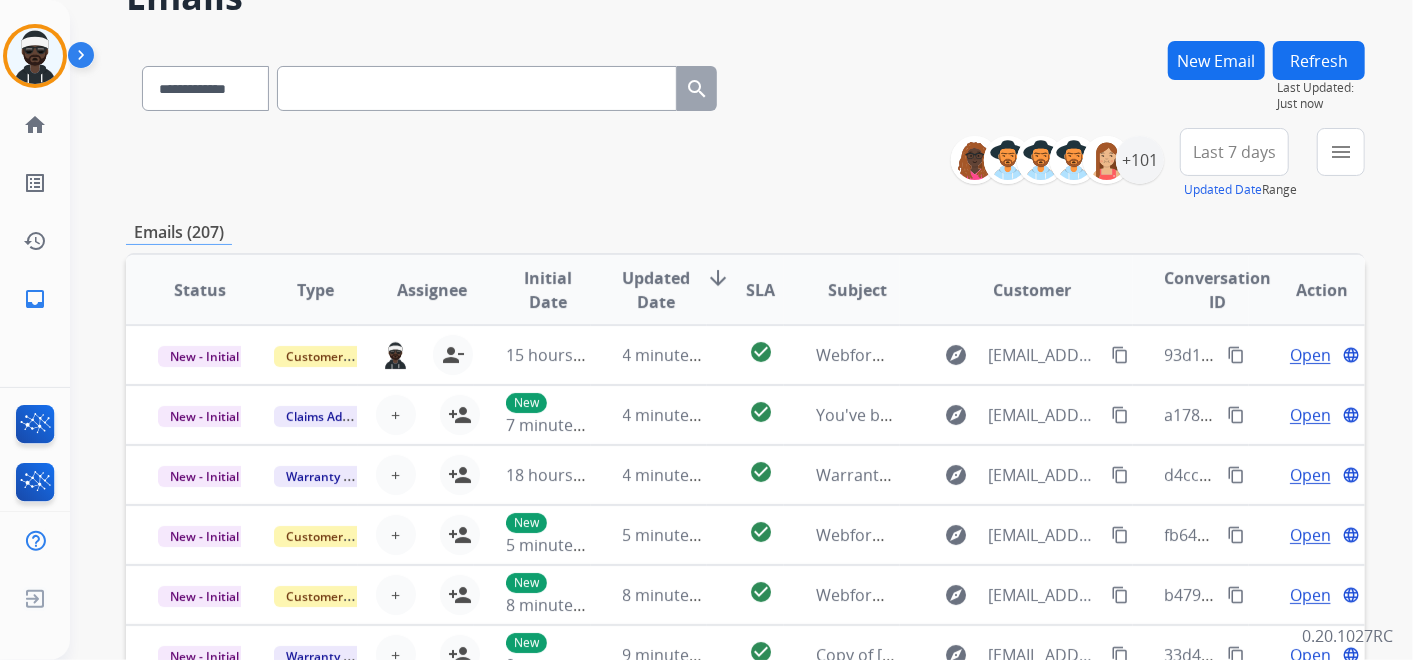 click on "New Email" at bounding box center (1216, 60) 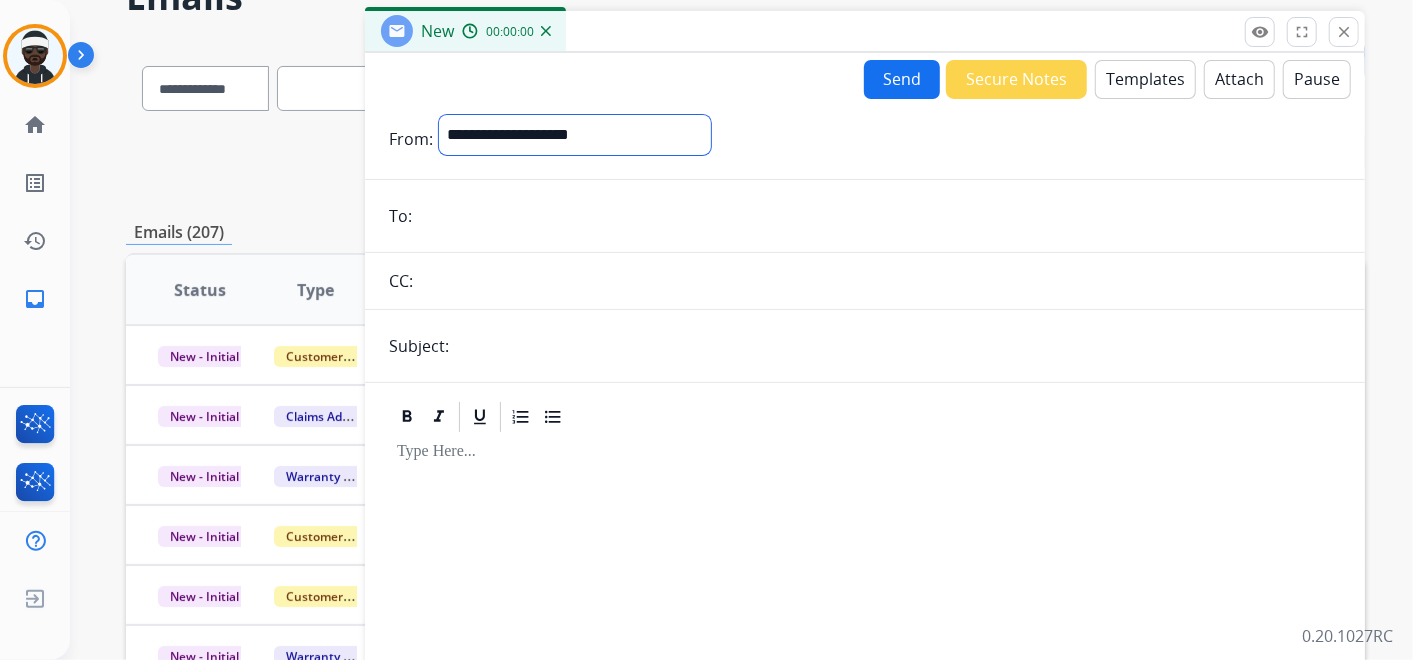 click on "**********" at bounding box center [575, 135] 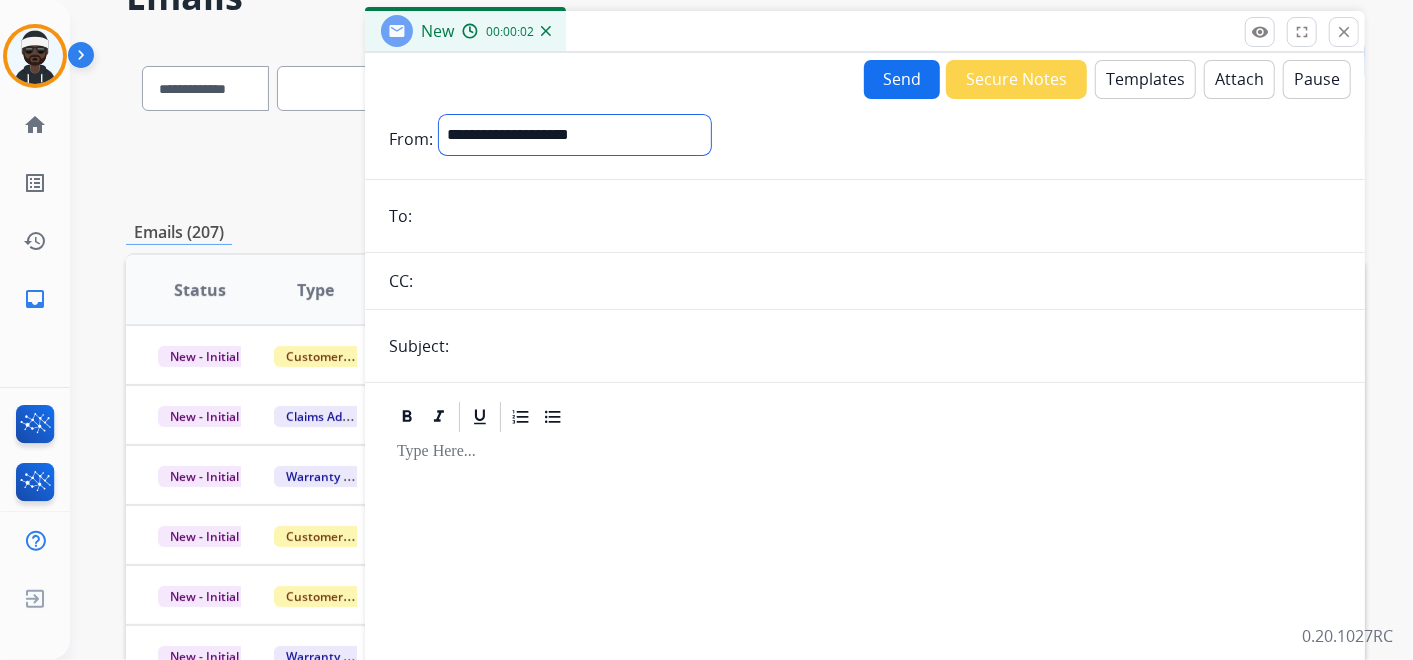 select on "**********" 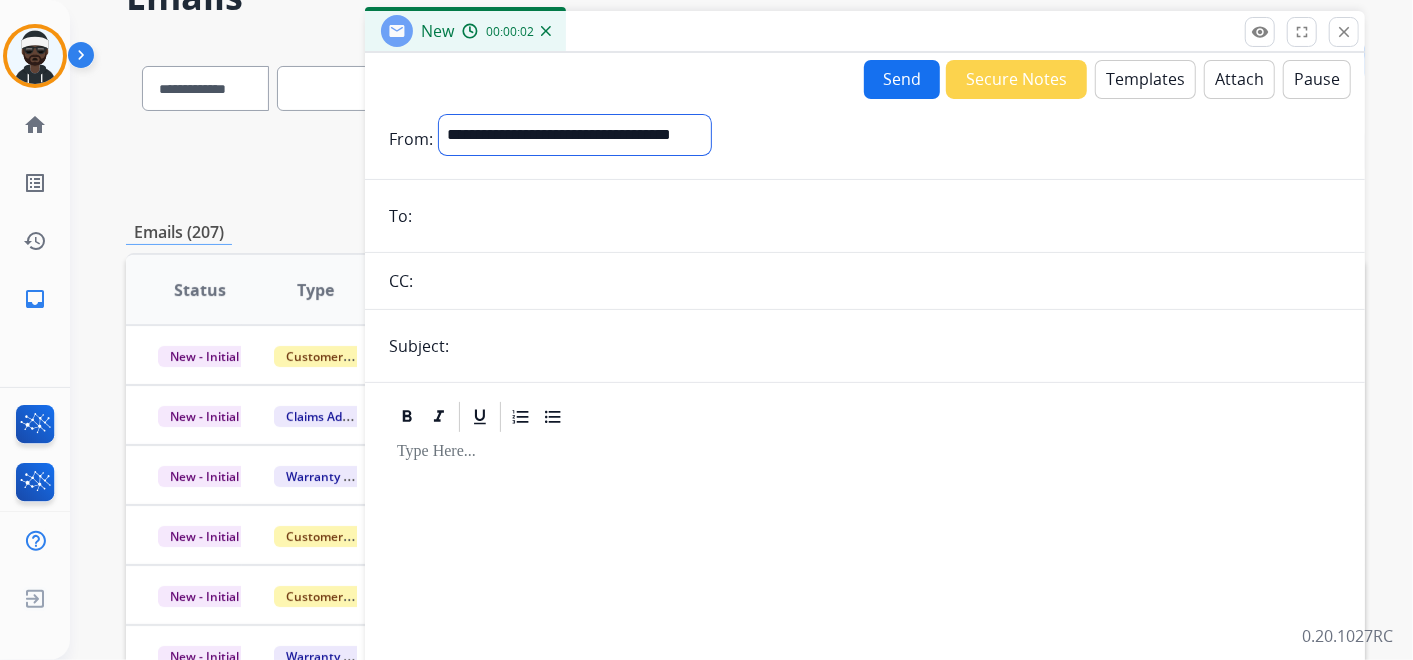 click on "**********" at bounding box center [575, 135] 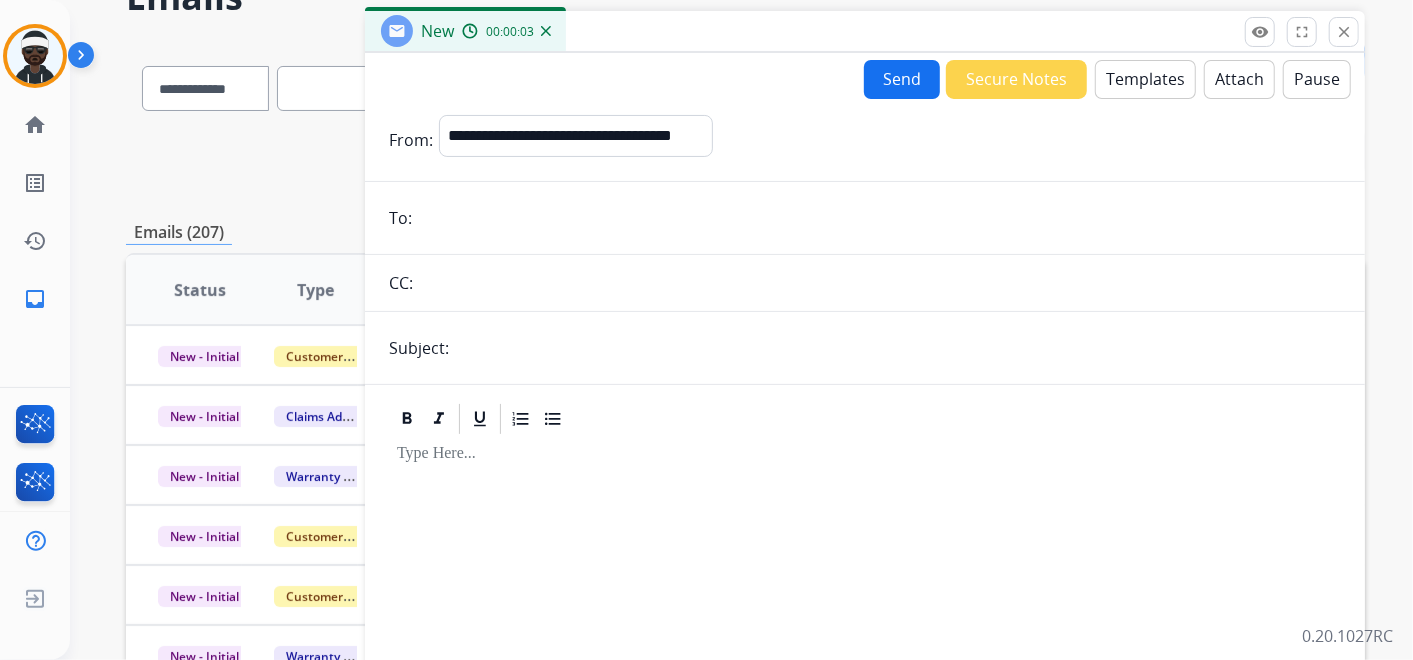 click at bounding box center [879, 218] 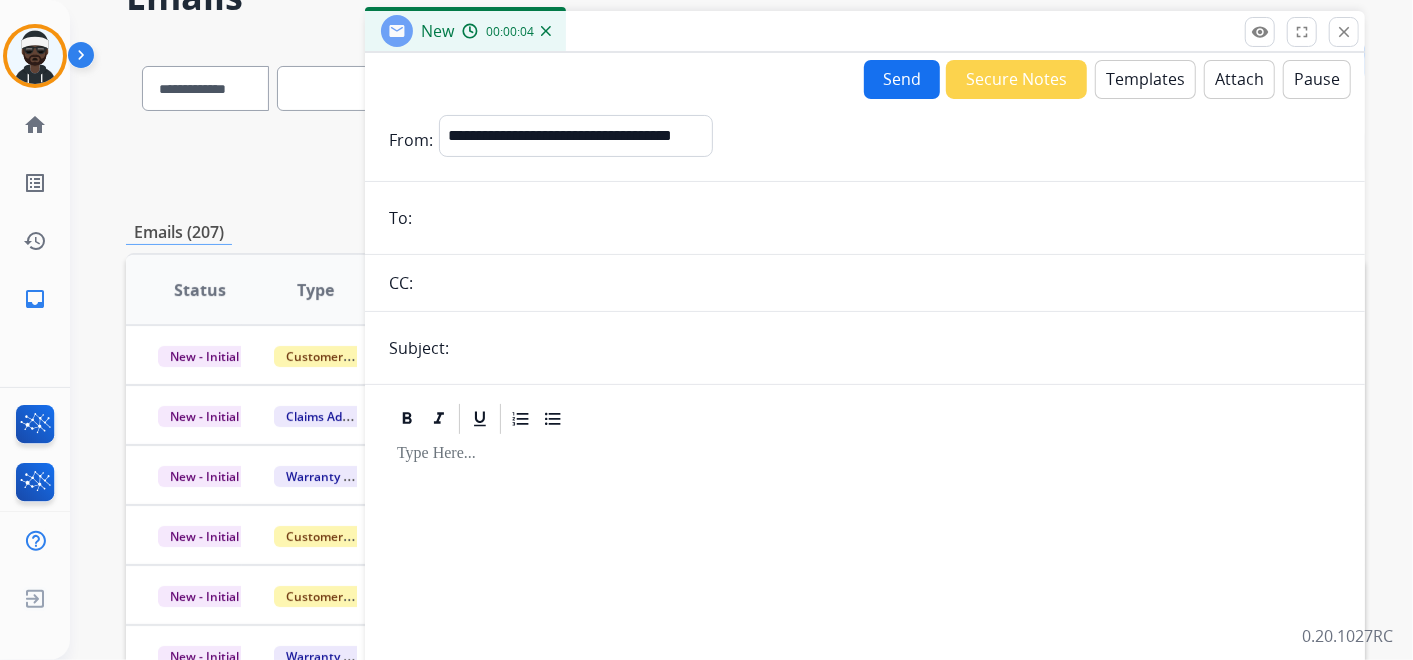 paste on "**********" 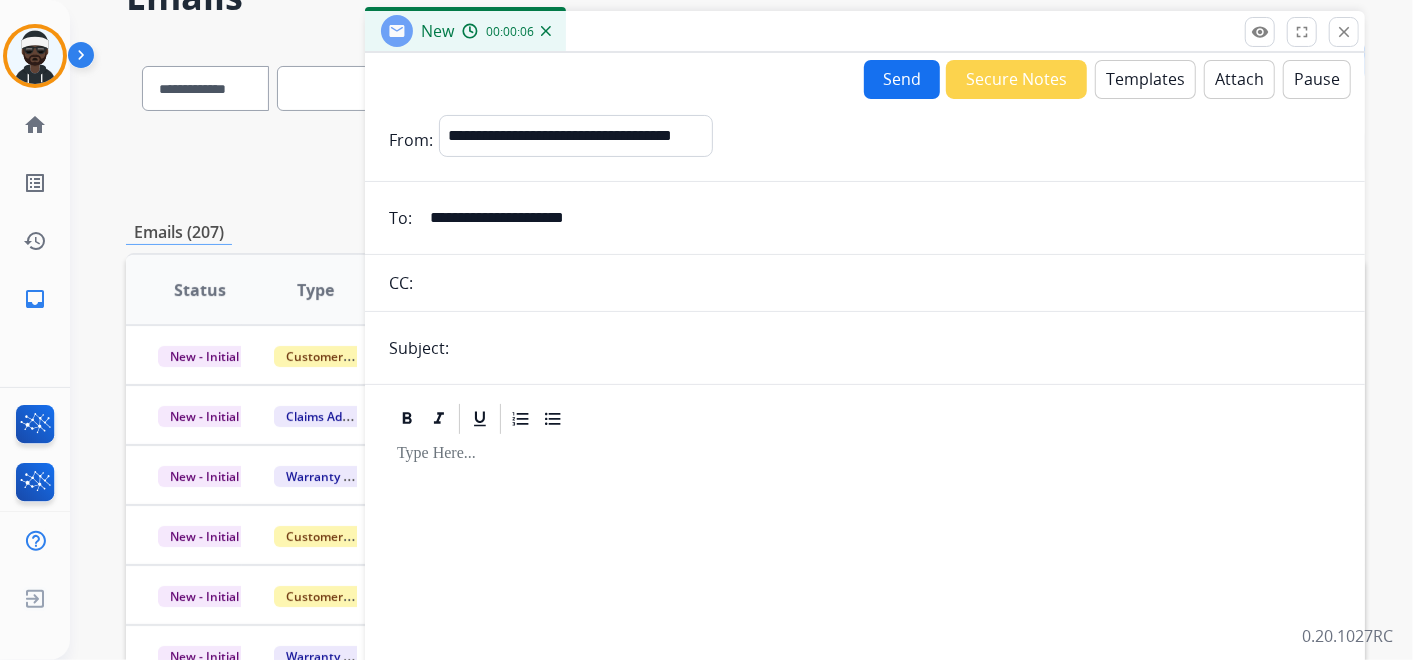 type on "**********" 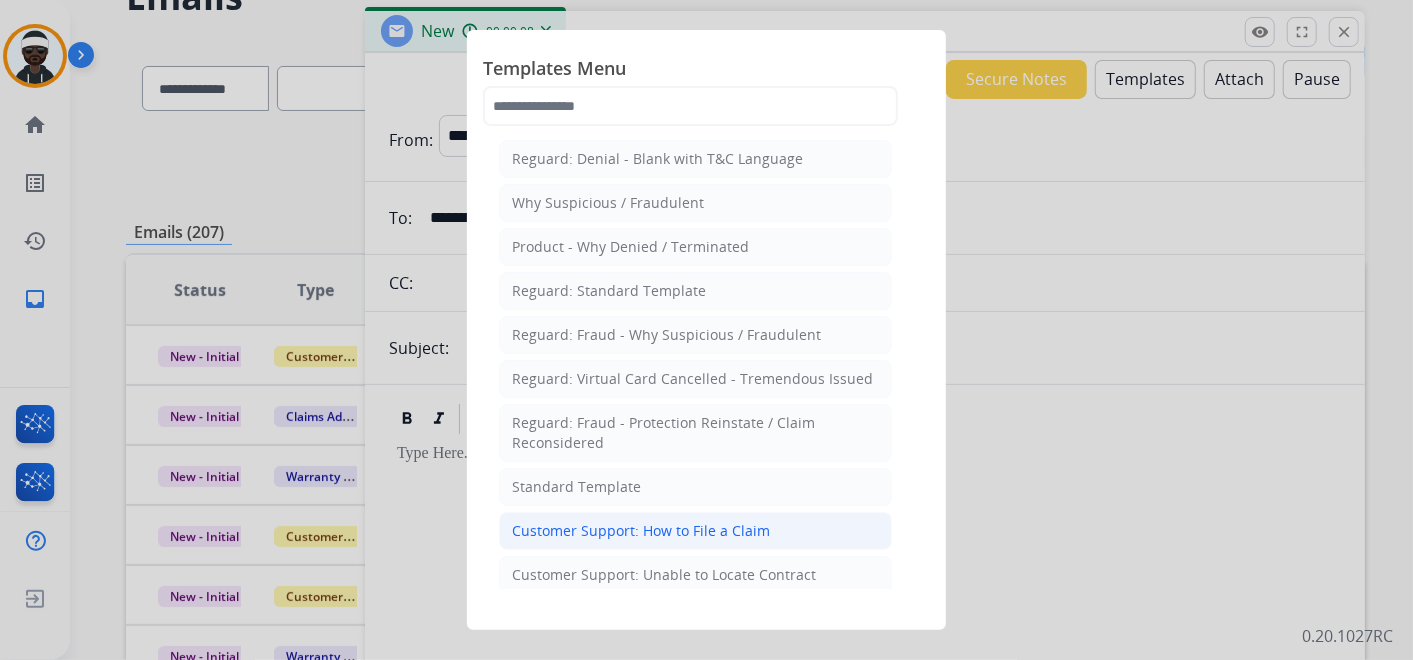 click on "Customer Support: How to File a Claim" 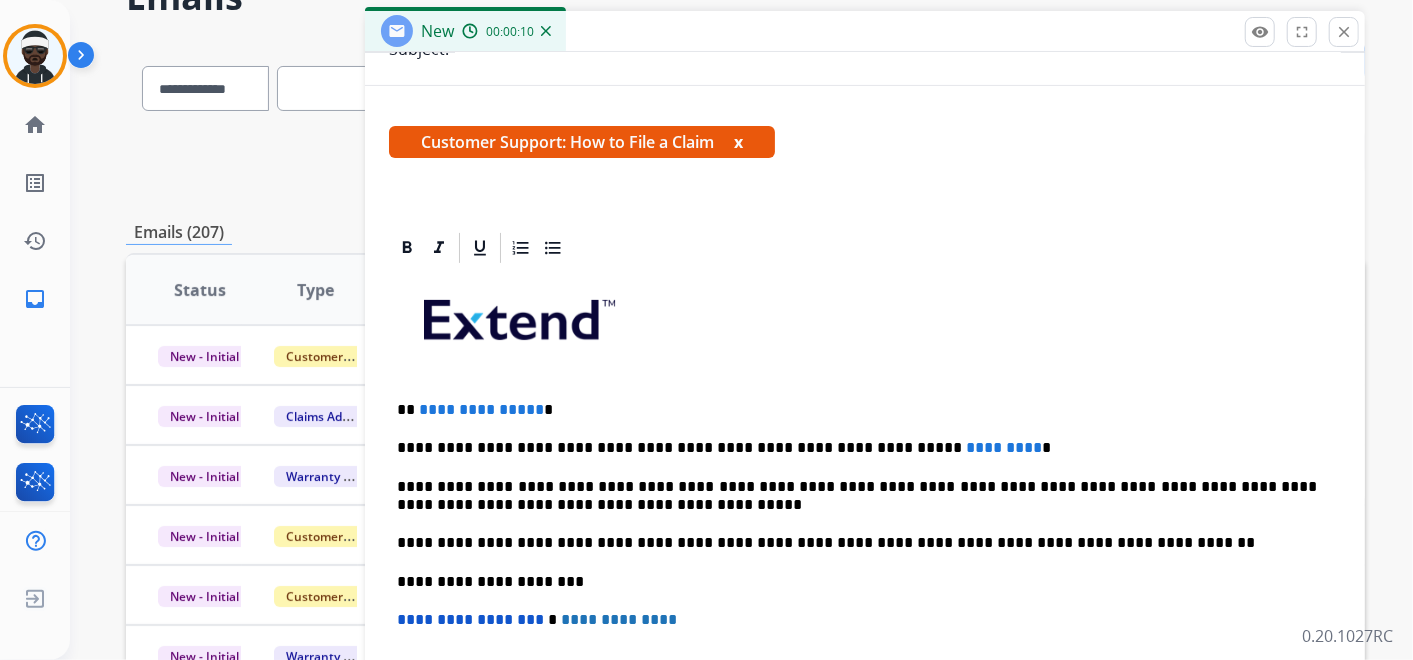 scroll, scrollTop: 333, scrollLeft: 0, axis: vertical 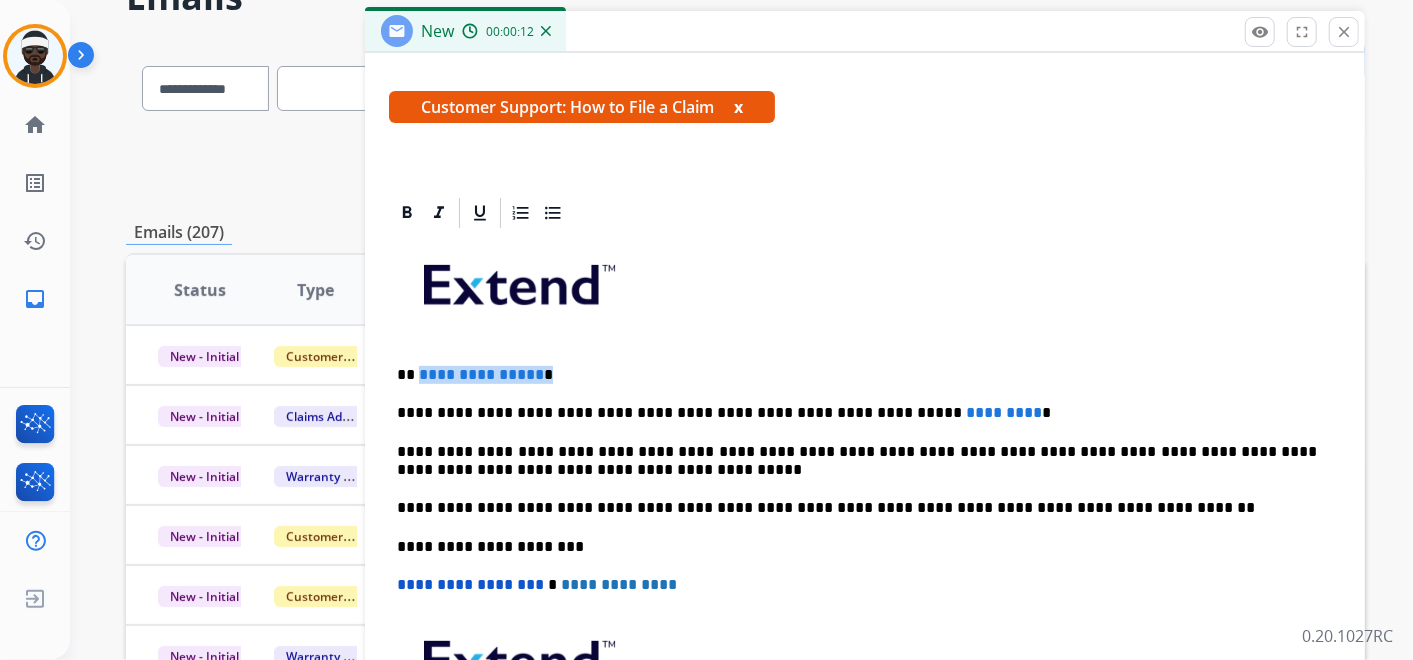 drag, startPoint x: 576, startPoint y: 374, endPoint x: 416, endPoint y: 375, distance: 160.00313 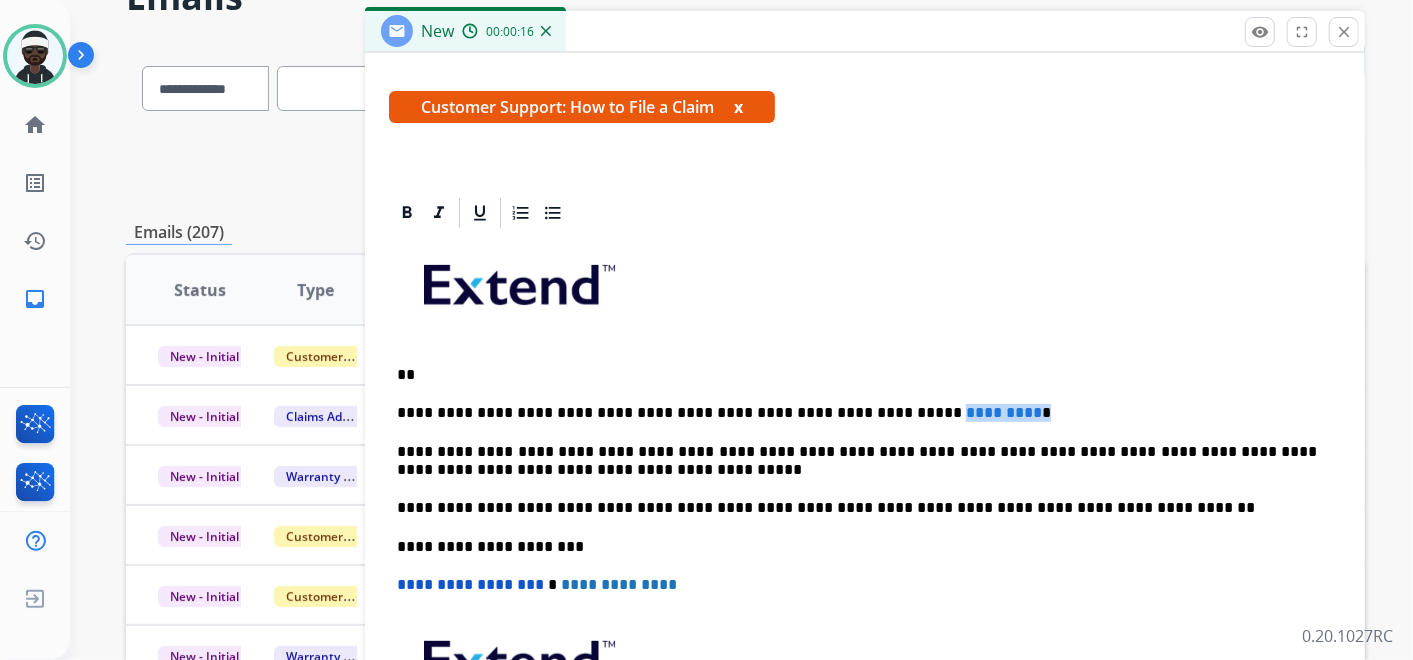 drag, startPoint x: 965, startPoint y: 415, endPoint x: 861, endPoint y: 412, distance: 104.04326 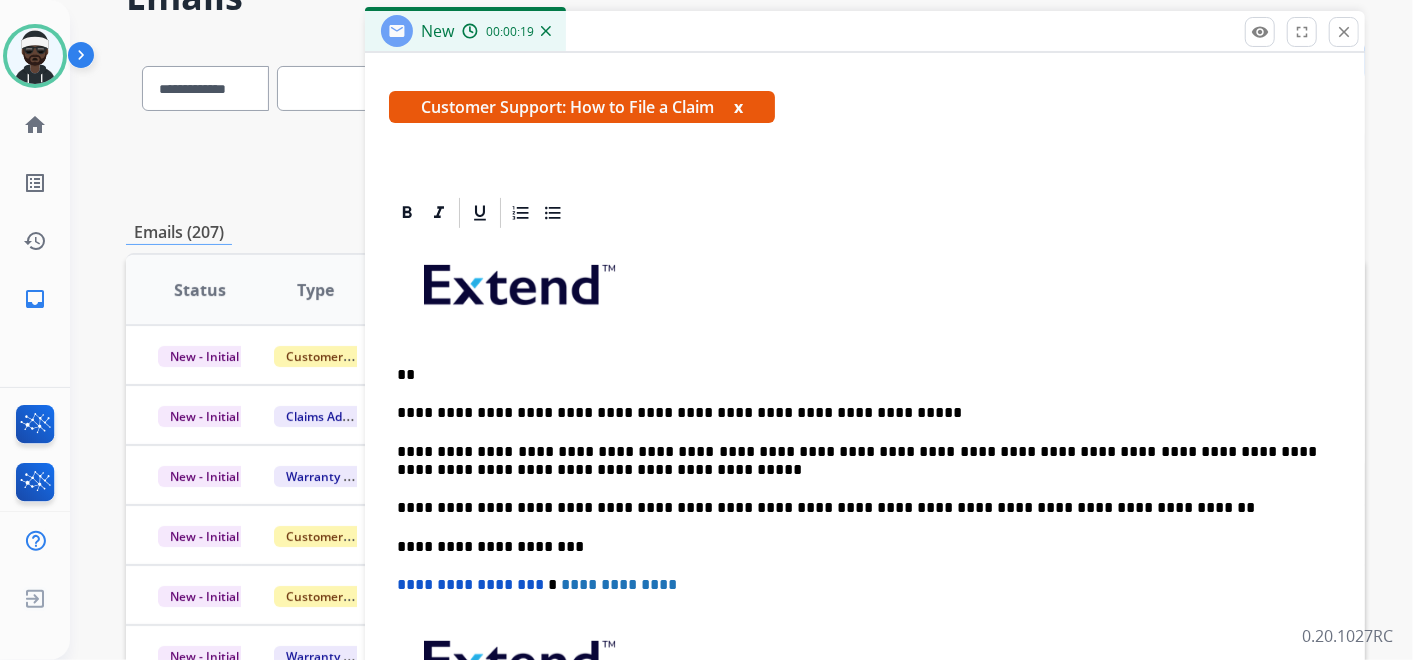 type 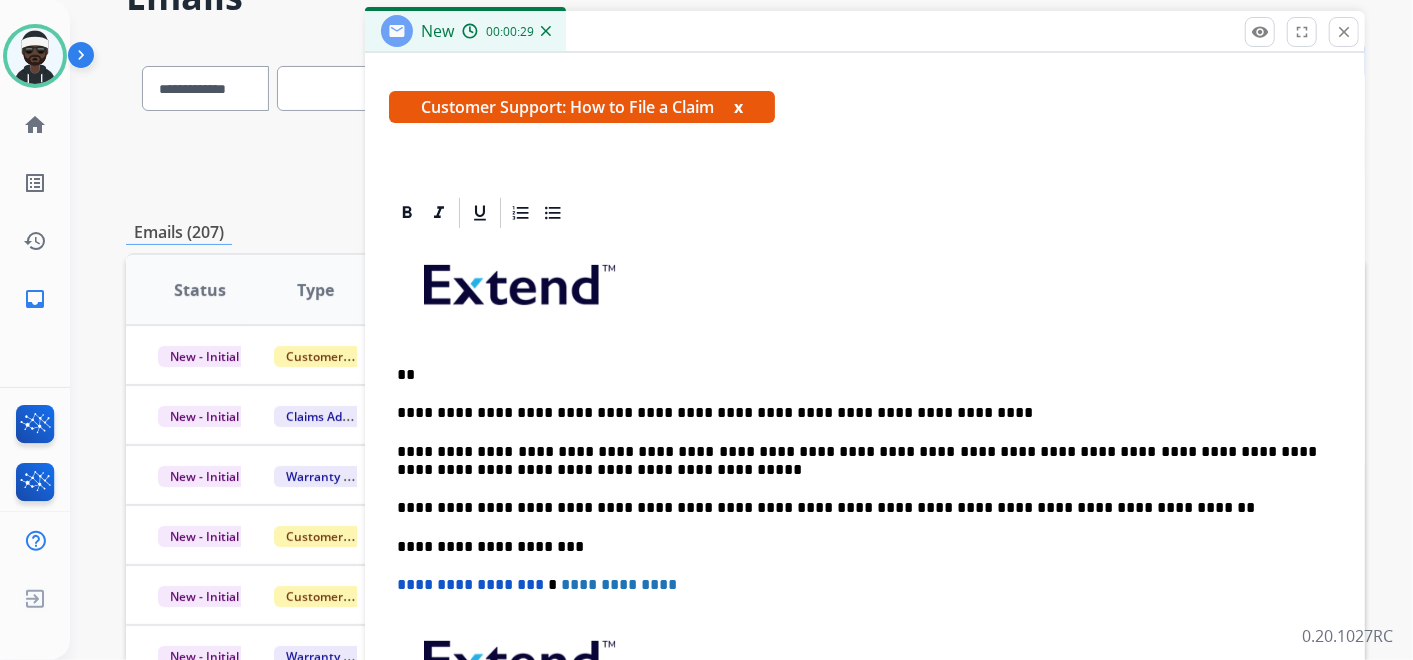 click on "**********" at bounding box center (857, 508) 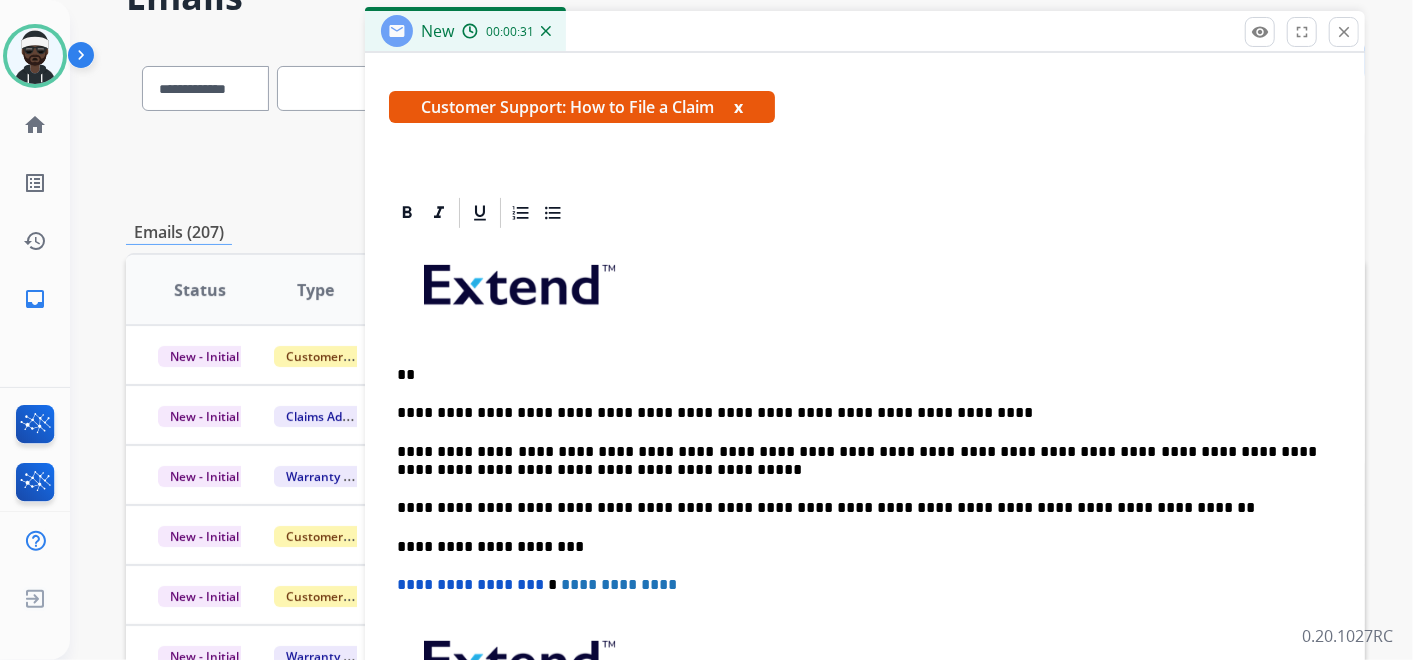 click on "**********" at bounding box center [857, 461] 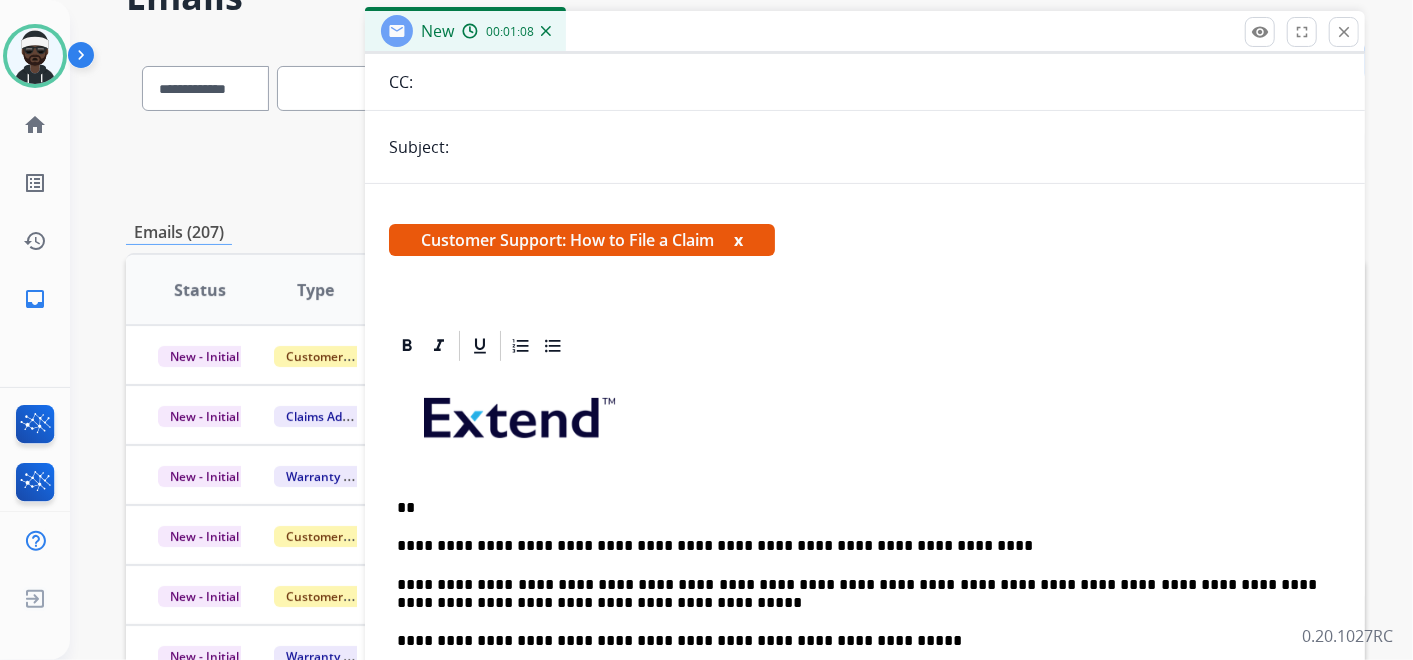 scroll, scrollTop: 0, scrollLeft: 0, axis: both 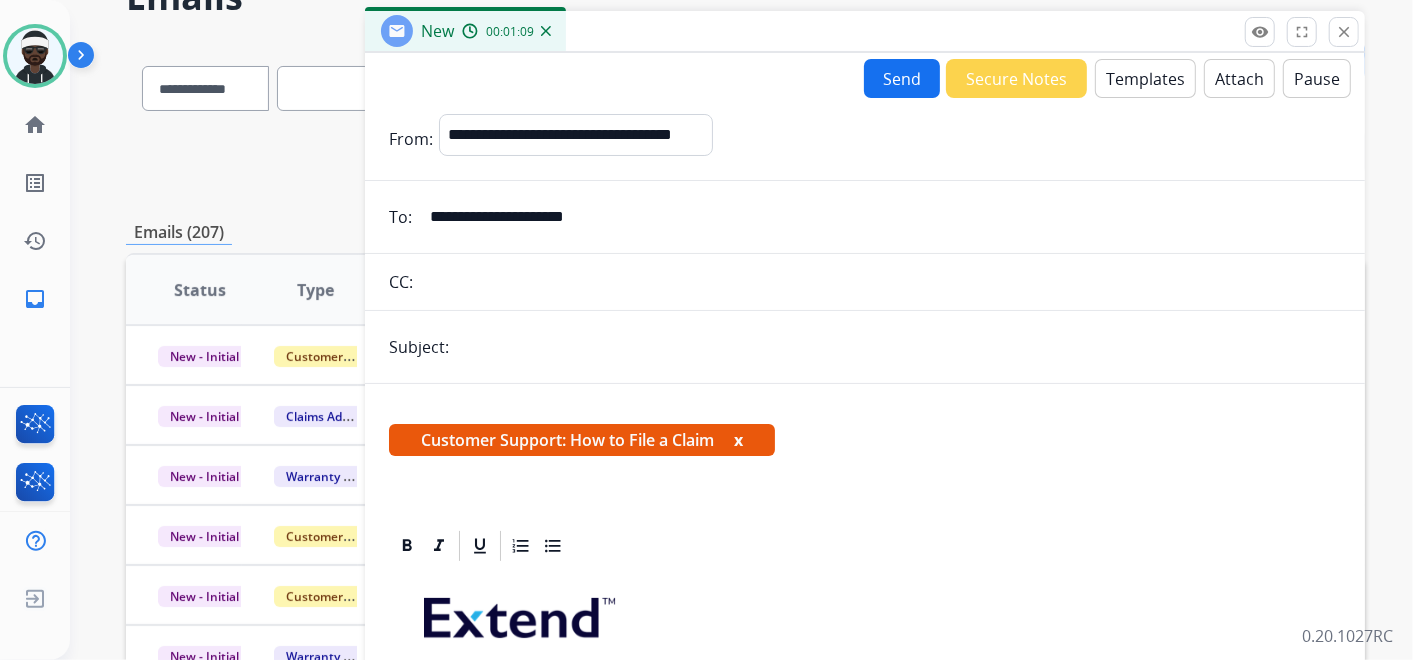 click on "Attach" at bounding box center (1239, 78) 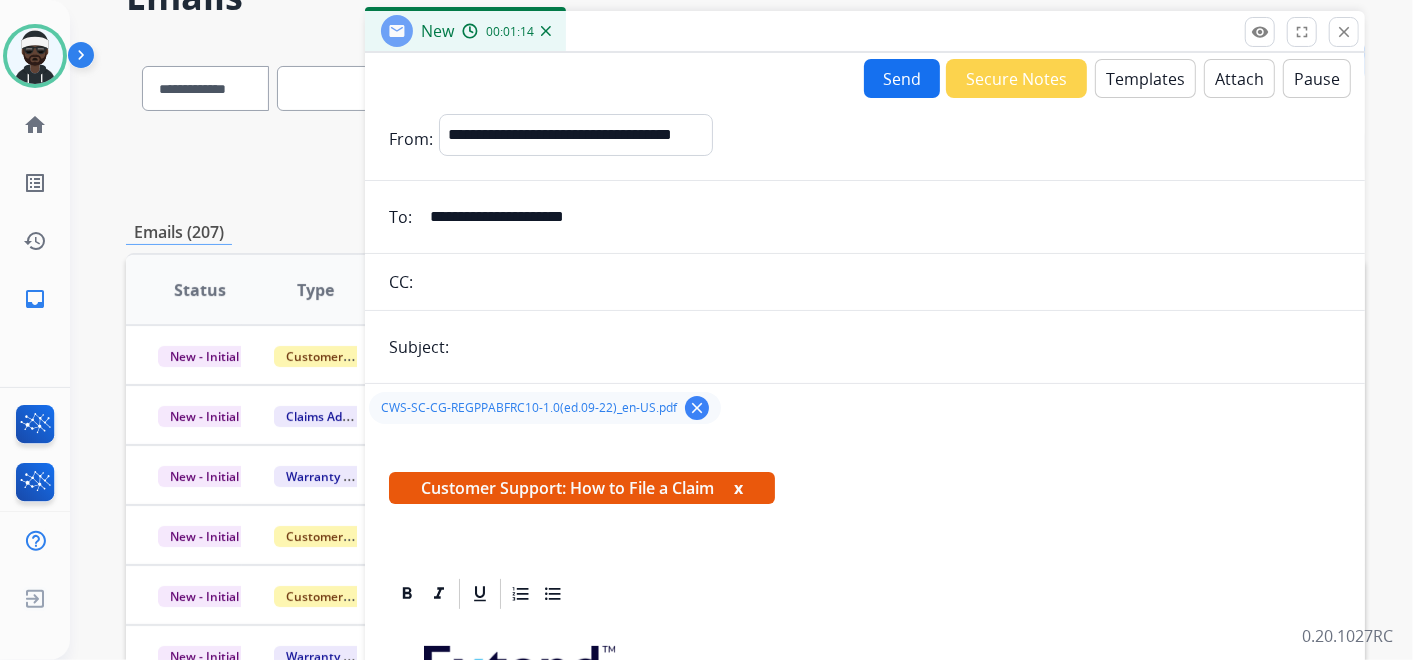 click on "Customer Support: How to File a Claim   x" at bounding box center [582, 488] 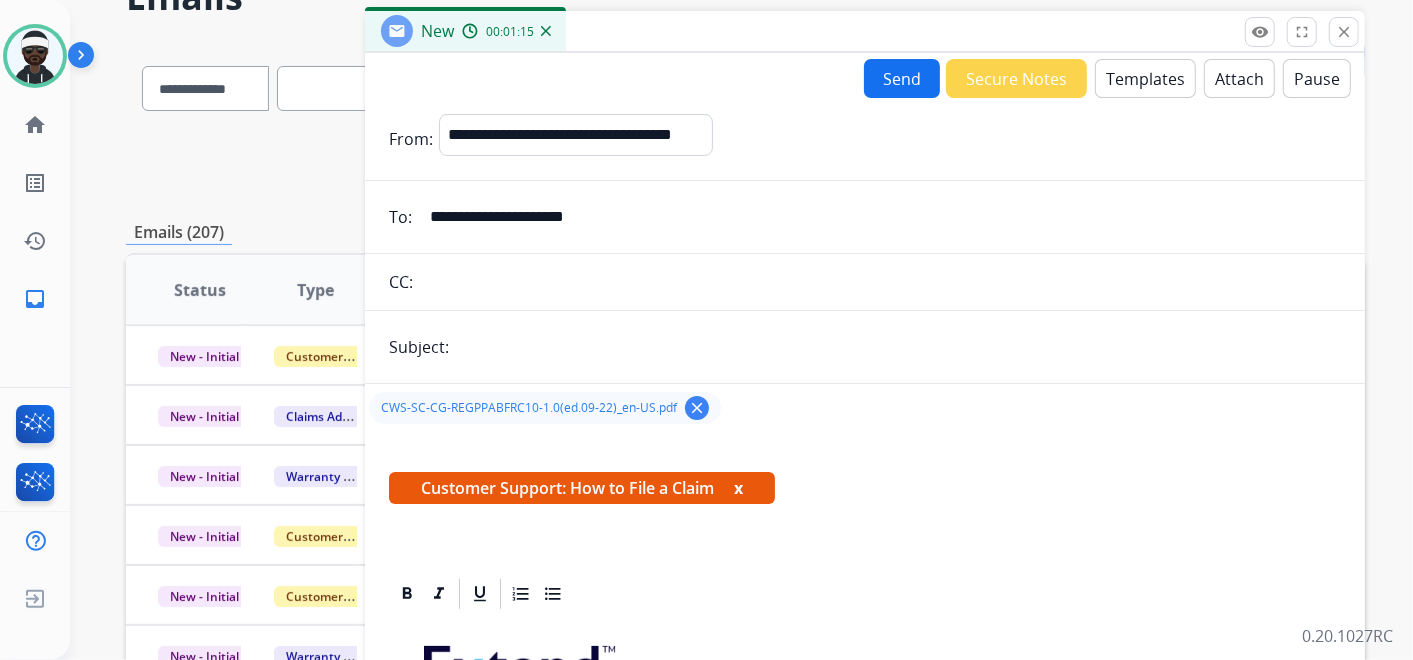 click on "x" at bounding box center (738, 488) 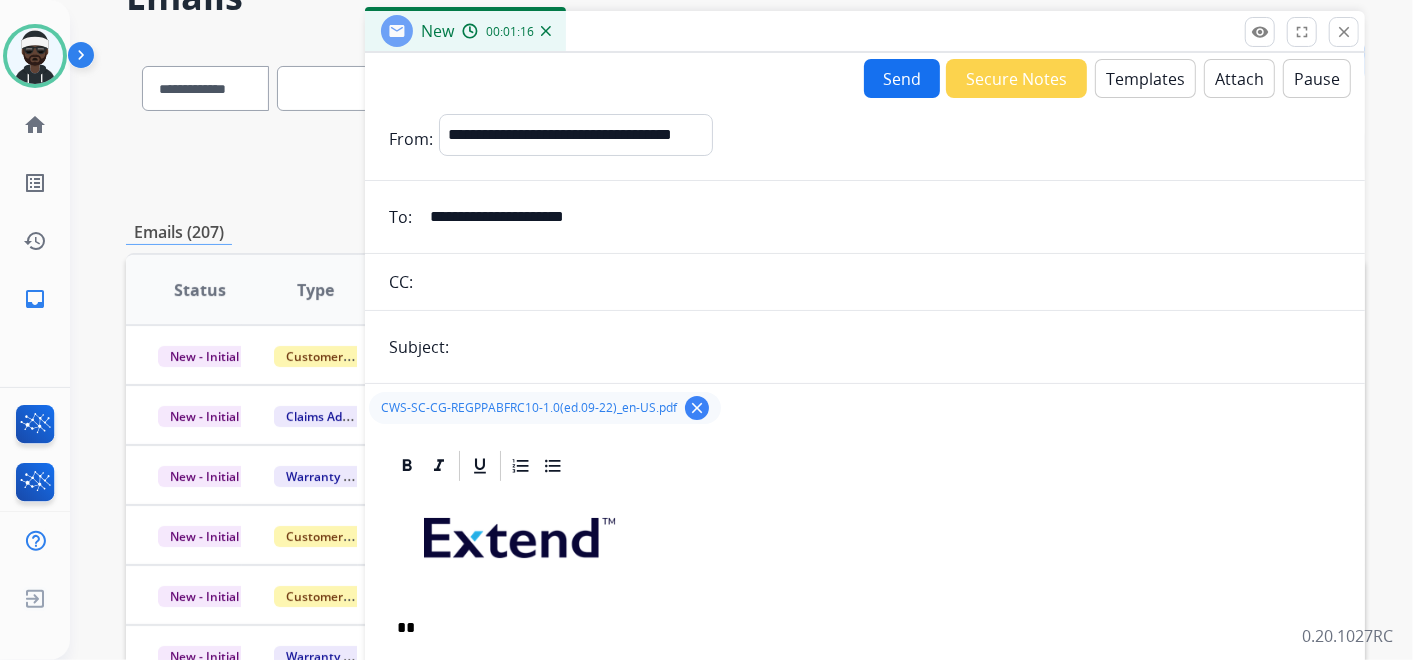 drag, startPoint x: 520, startPoint y: 354, endPoint x: 529, endPoint y: 349, distance: 10.29563 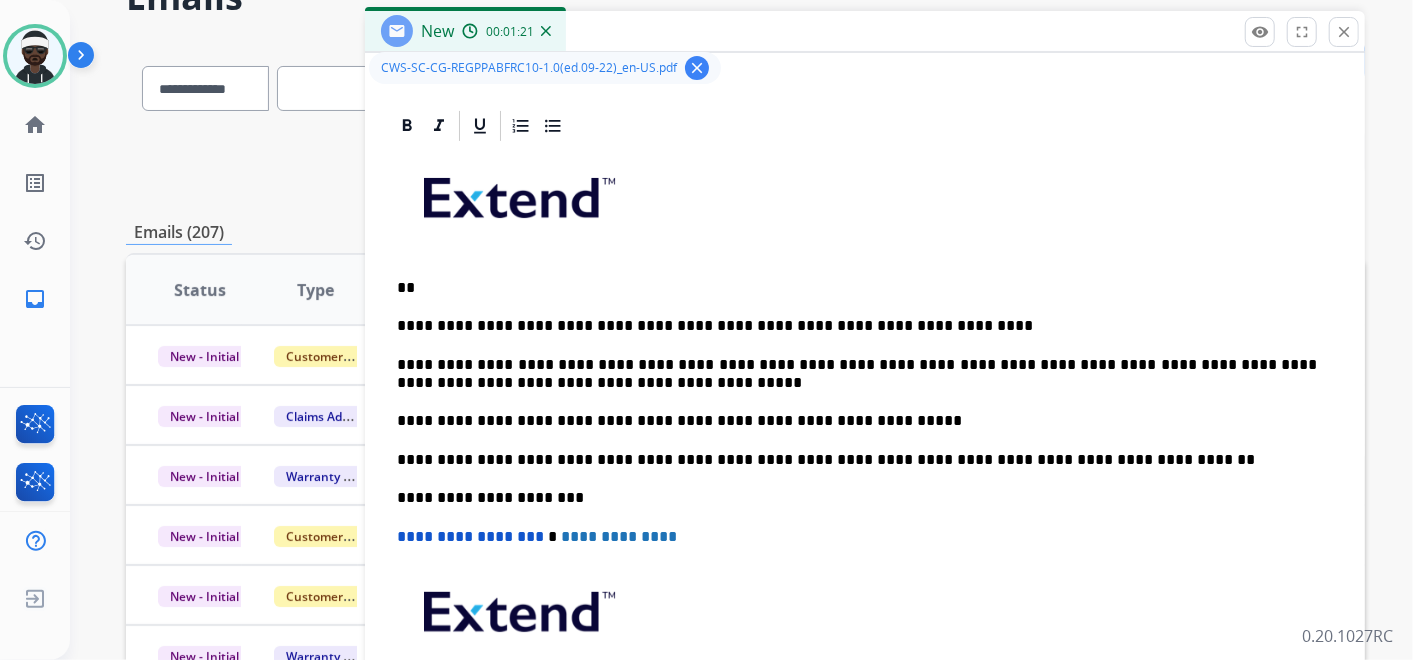 scroll, scrollTop: 341, scrollLeft: 0, axis: vertical 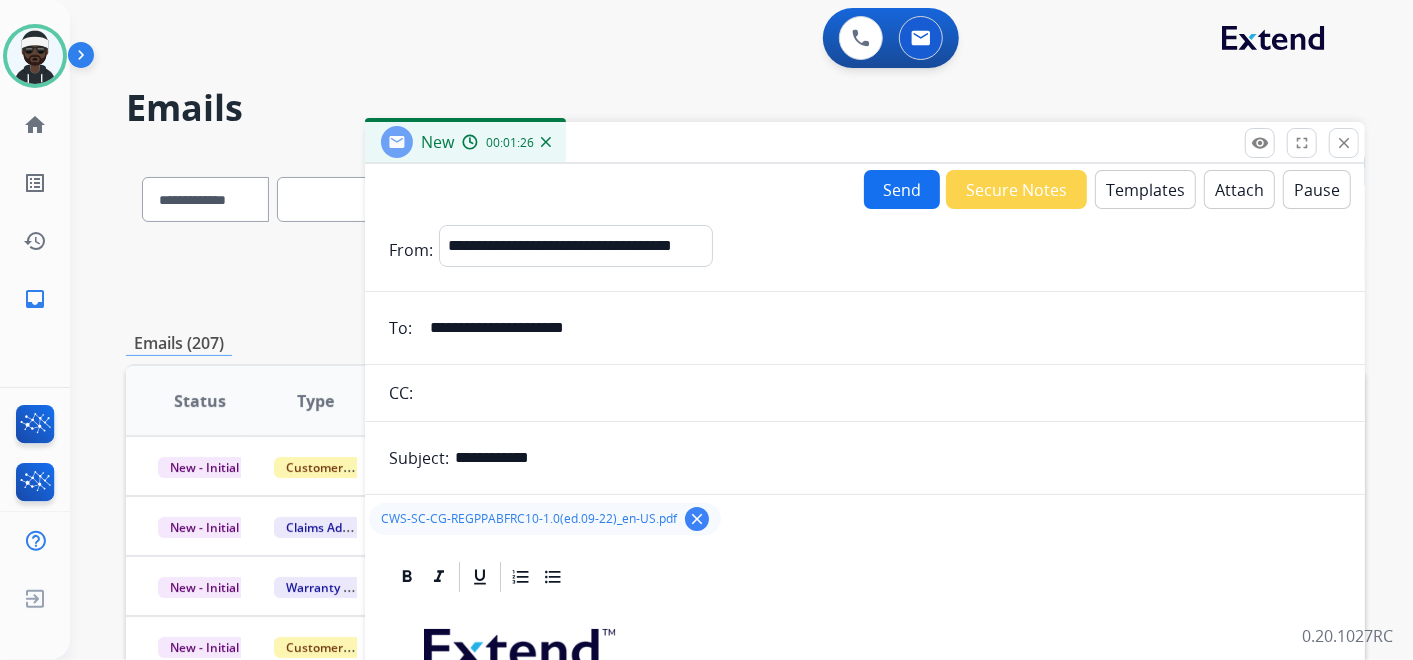 type on "**********" 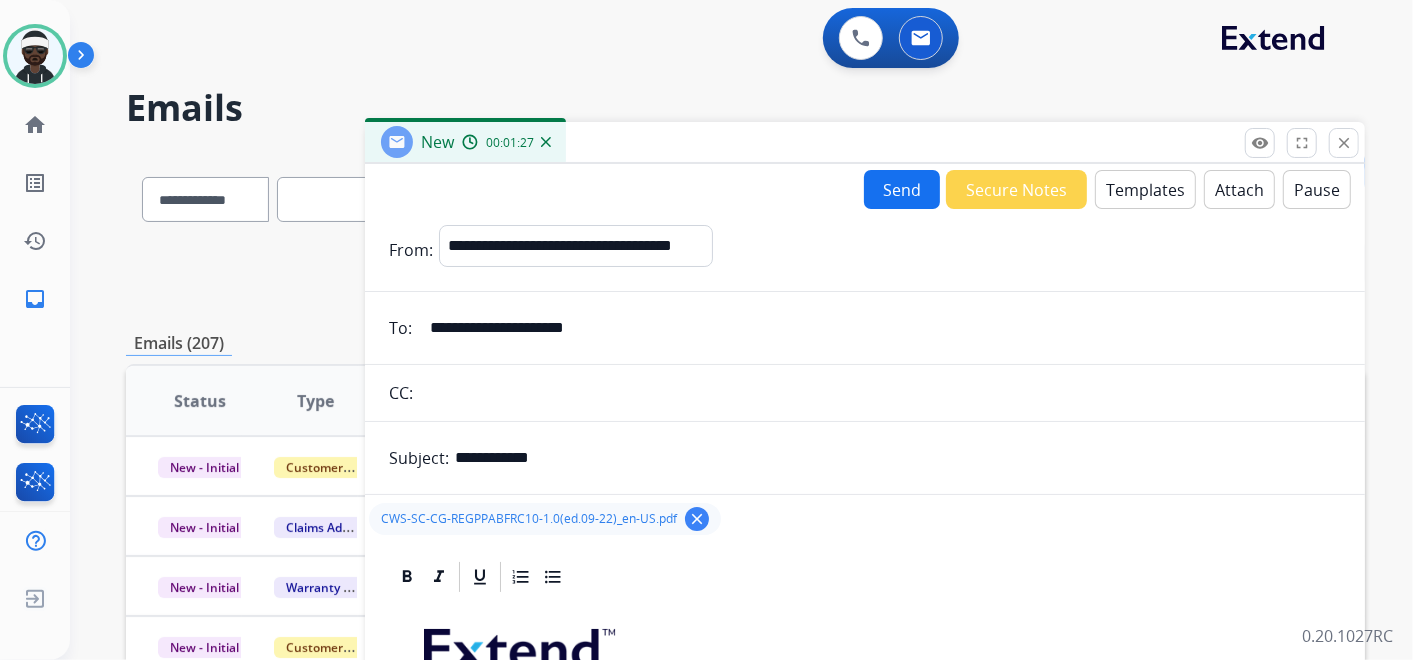 click on "Send" at bounding box center [902, 189] 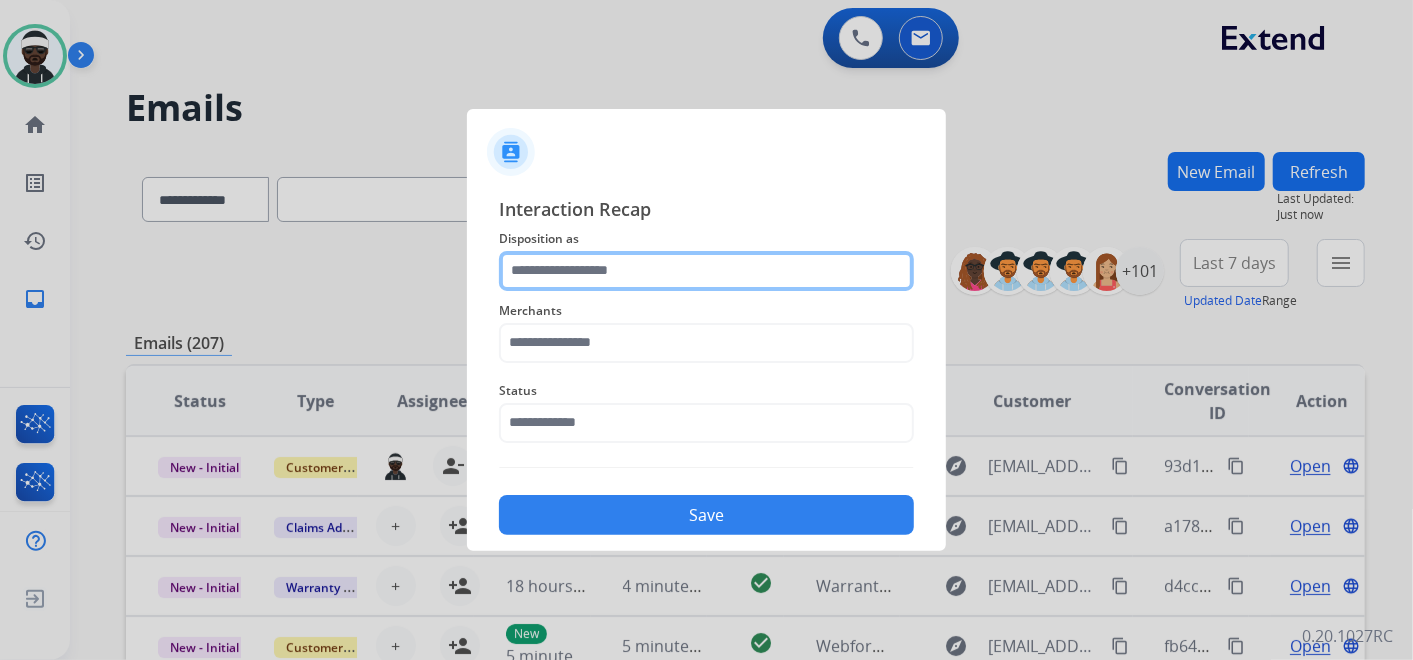 click 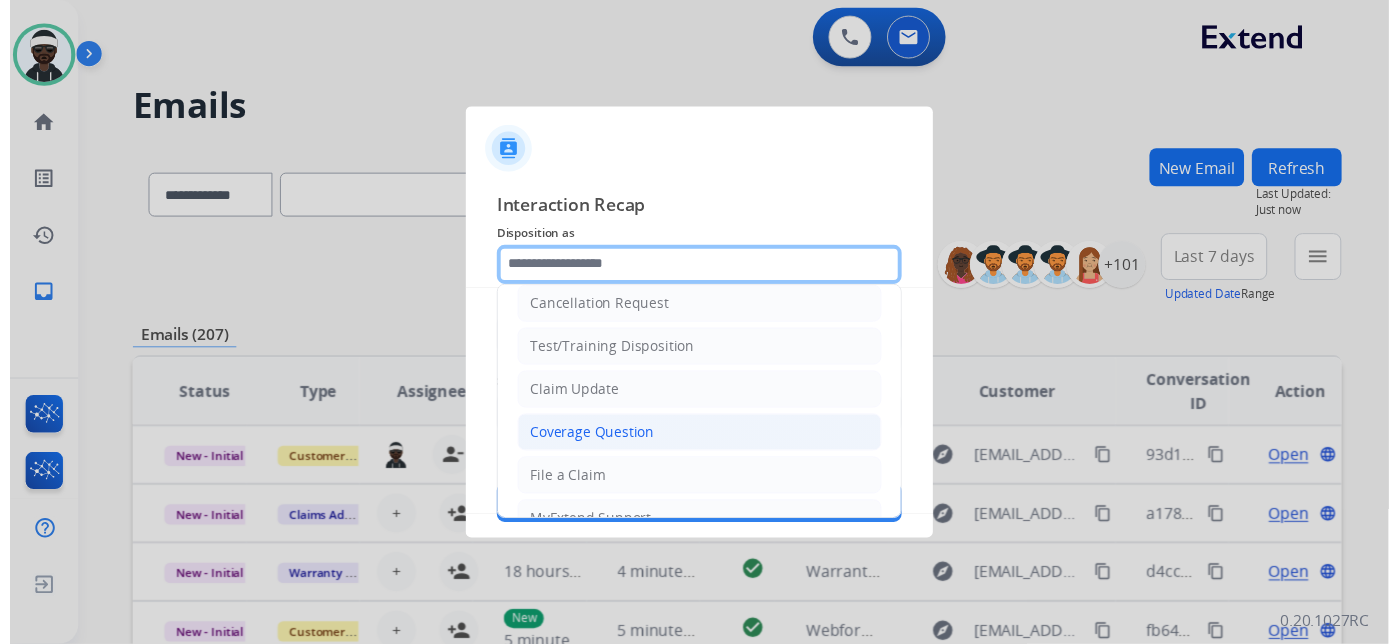 scroll, scrollTop: 0, scrollLeft: 0, axis: both 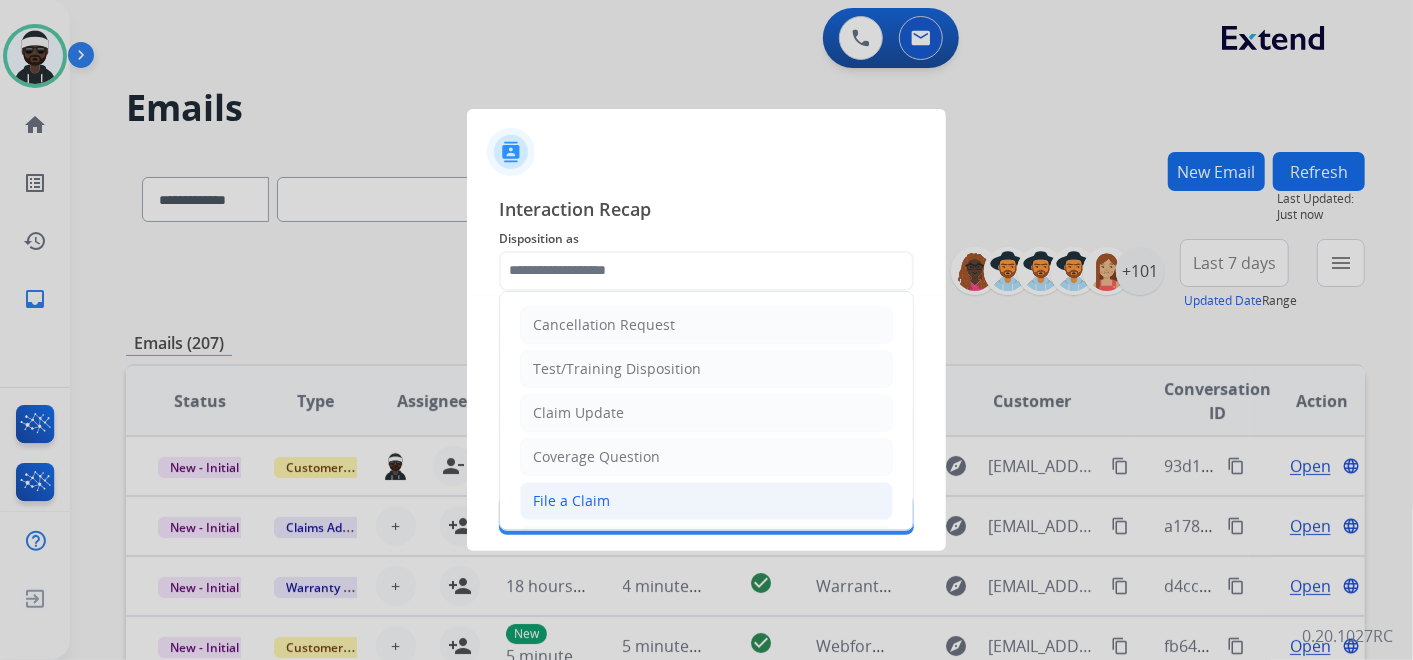 click on "File a Claim" 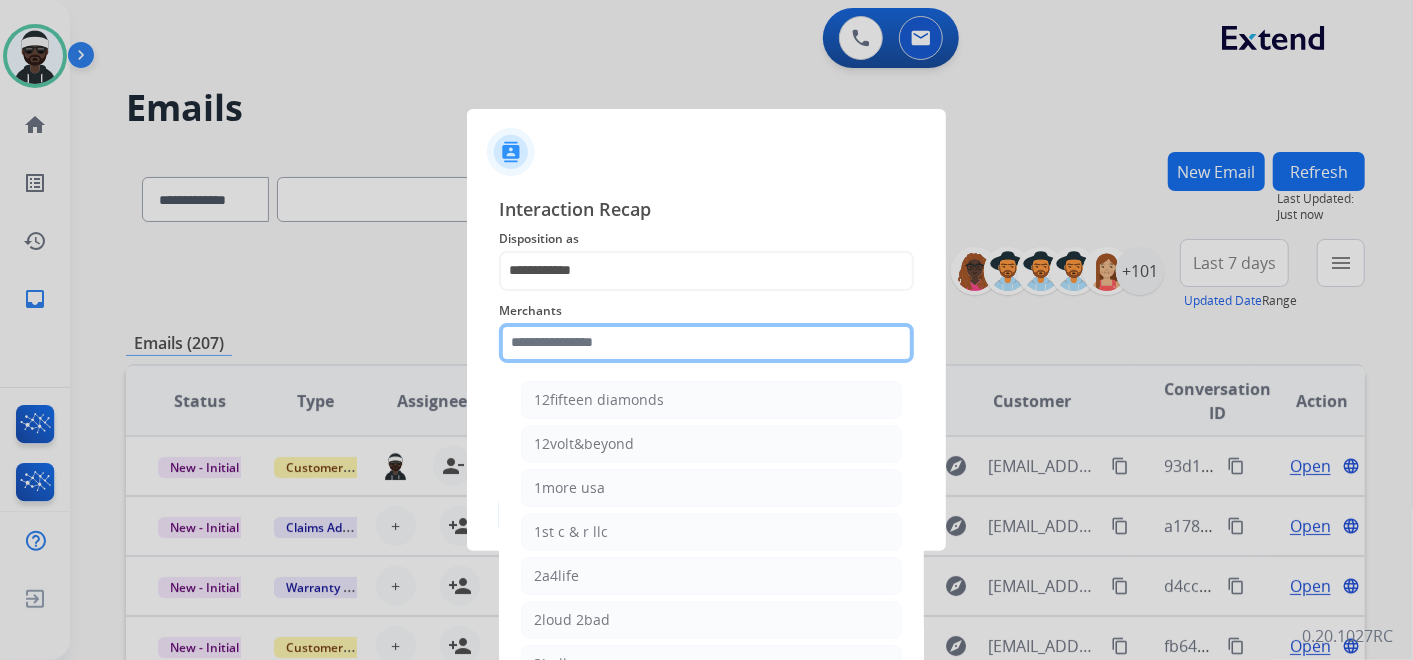 click 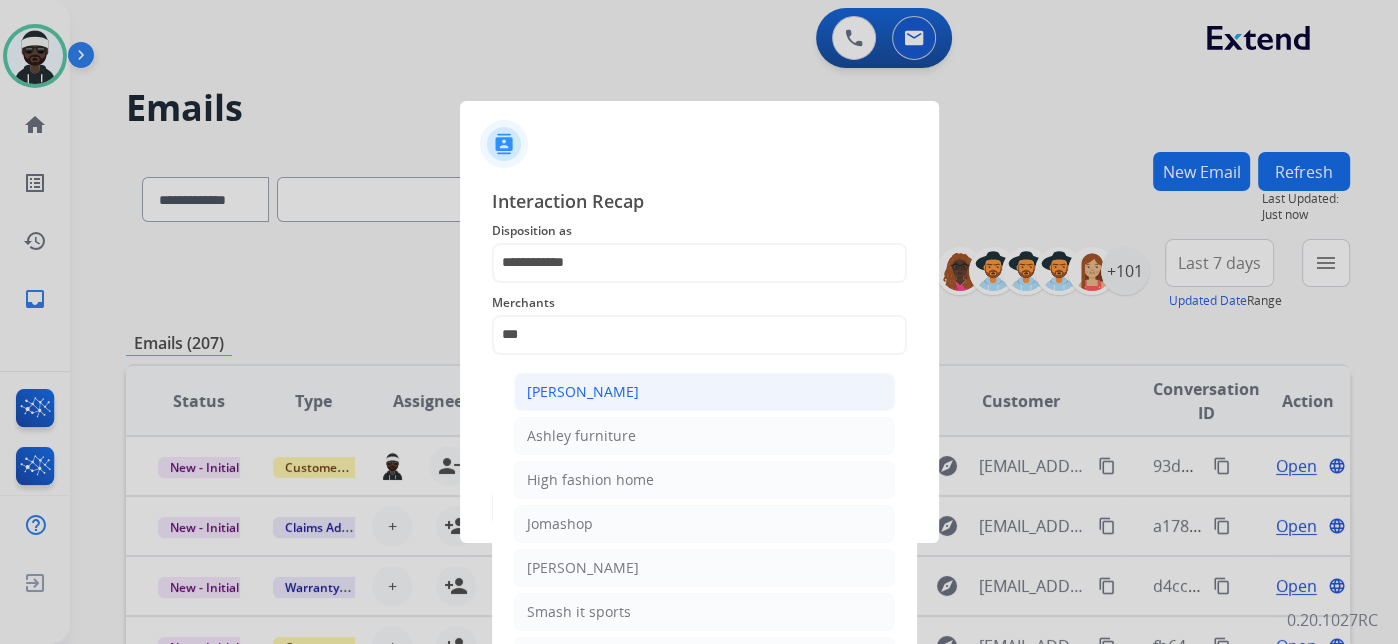 click on "[PERSON_NAME]" 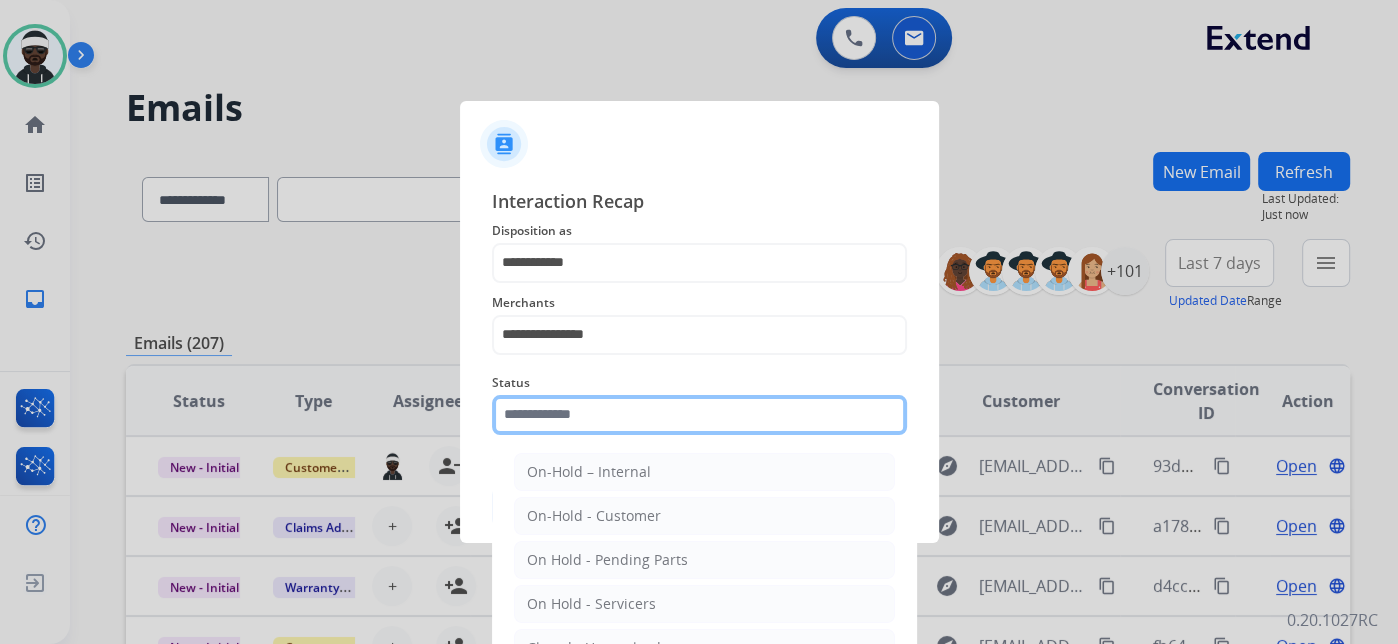 click 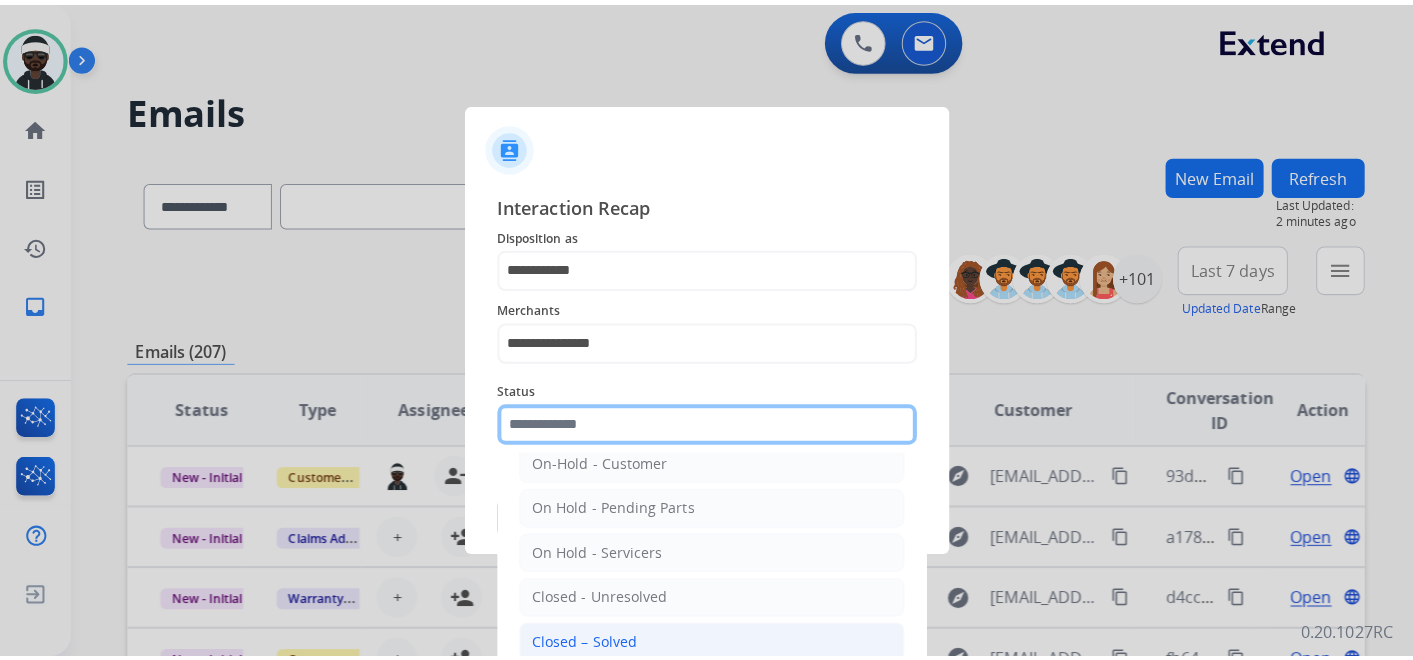 scroll, scrollTop: 114, scrollLeft: 0, axis: vertical 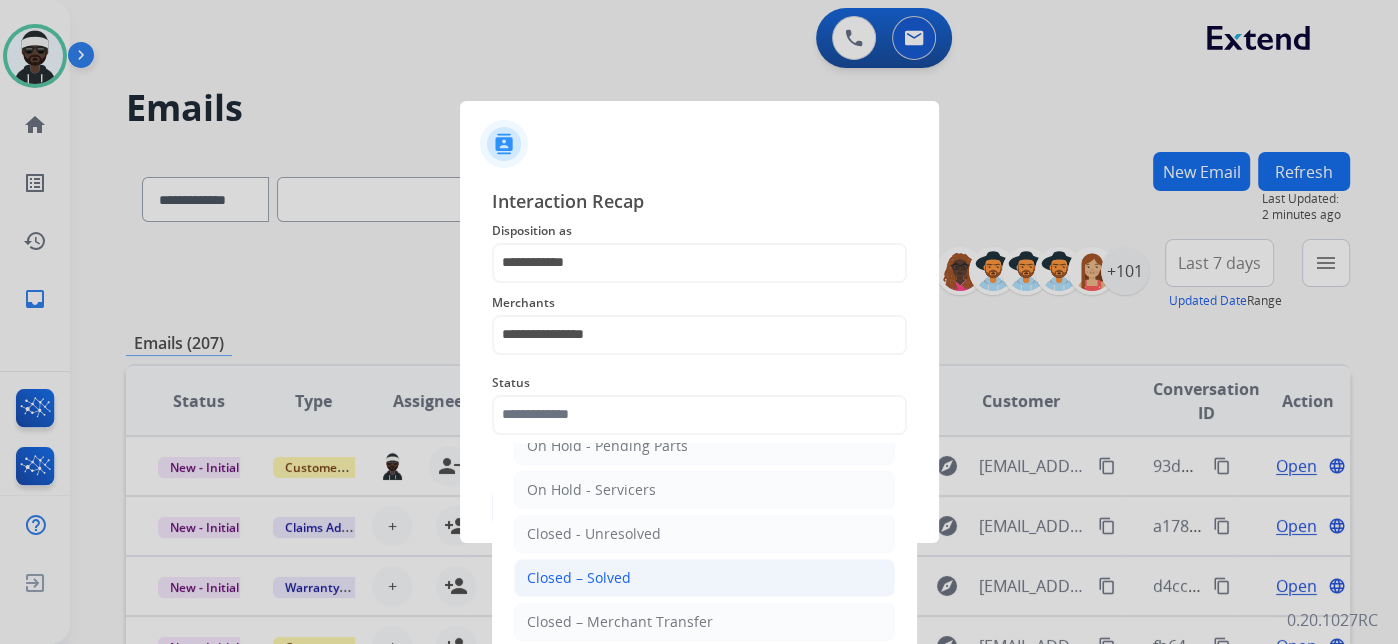 click on "Closed – Solved" 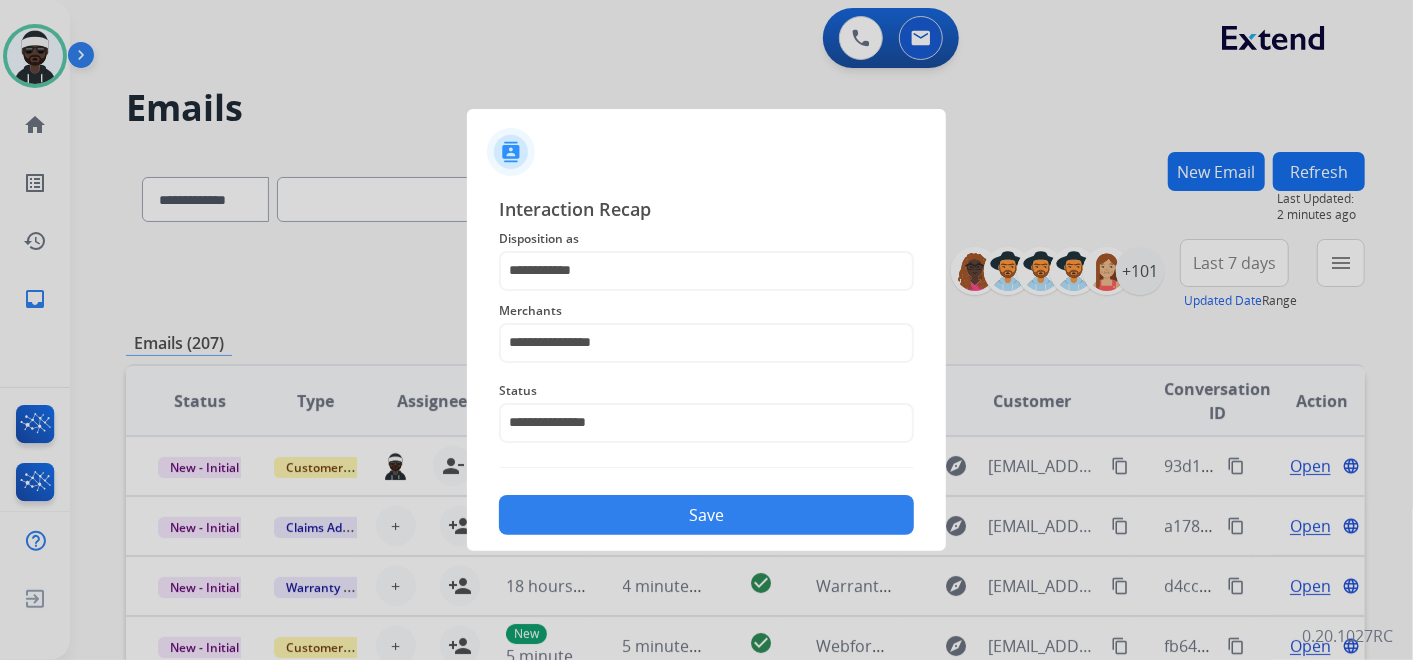 click on "Save" 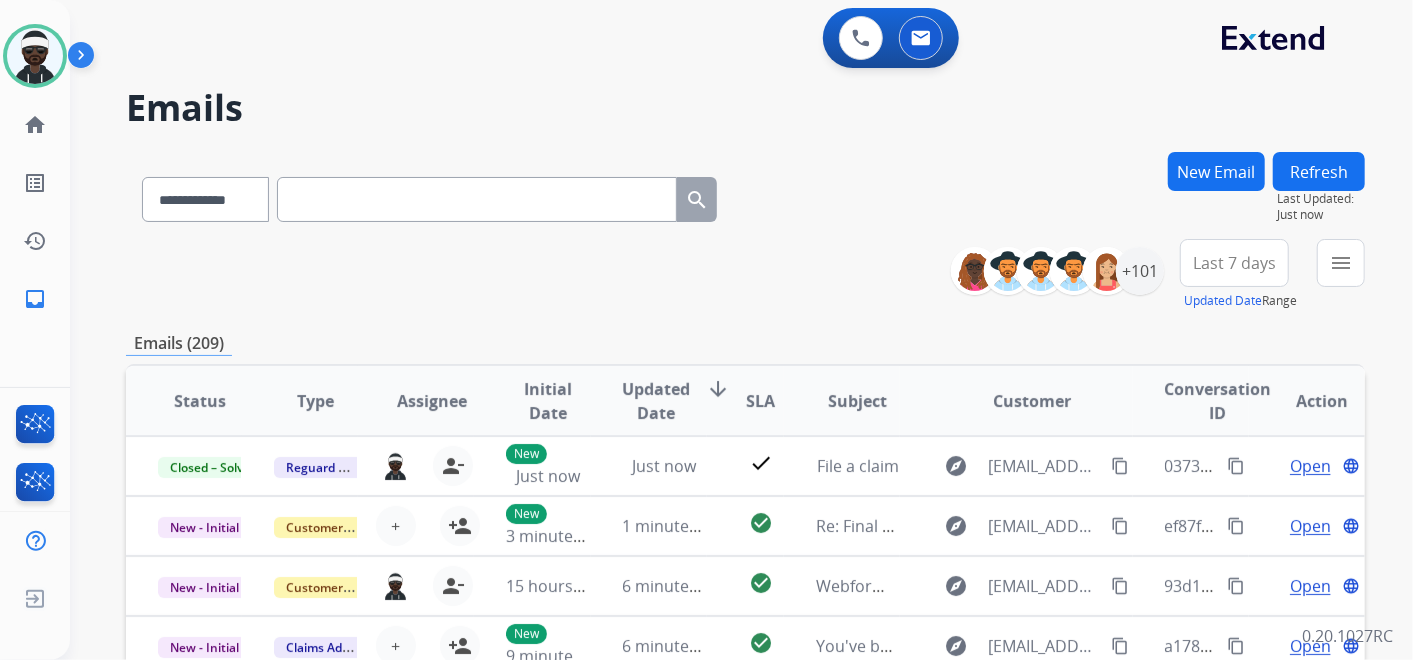 scroll, scrollTop: 1, scrollLeft: 0, axis: vertical 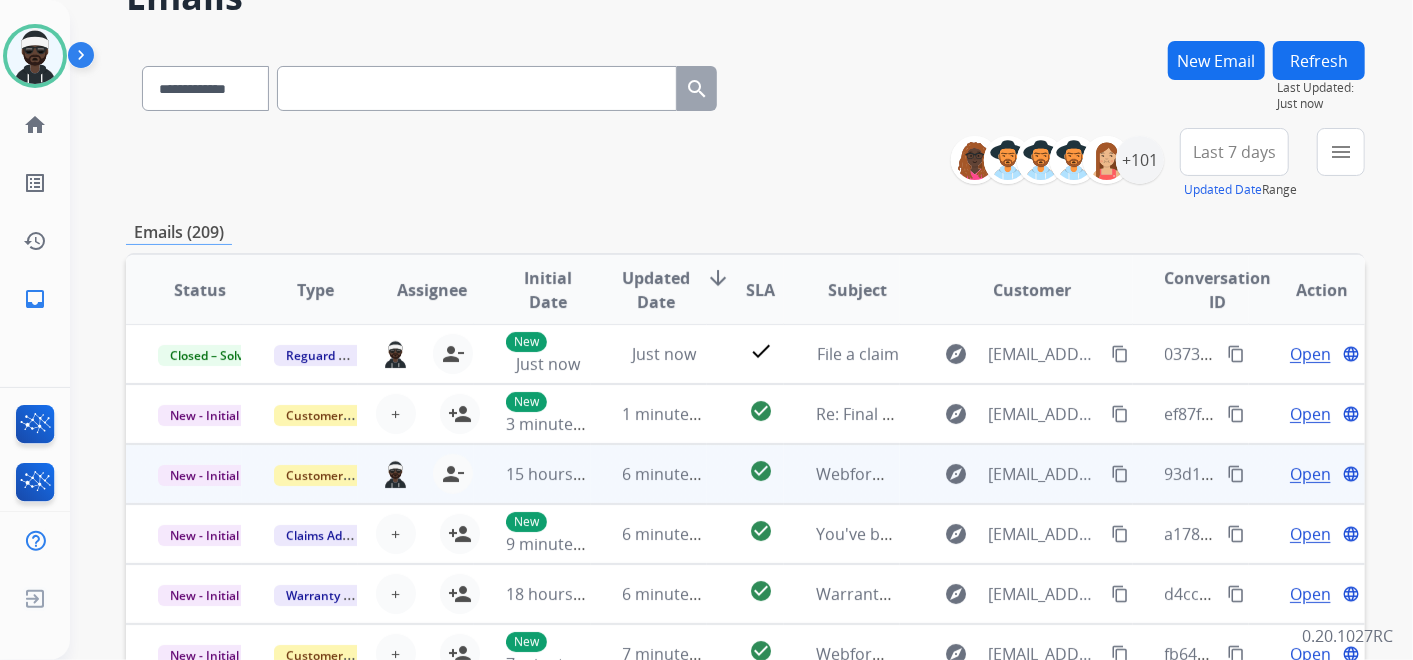click on "Open" at bounding box center [1310, 474] 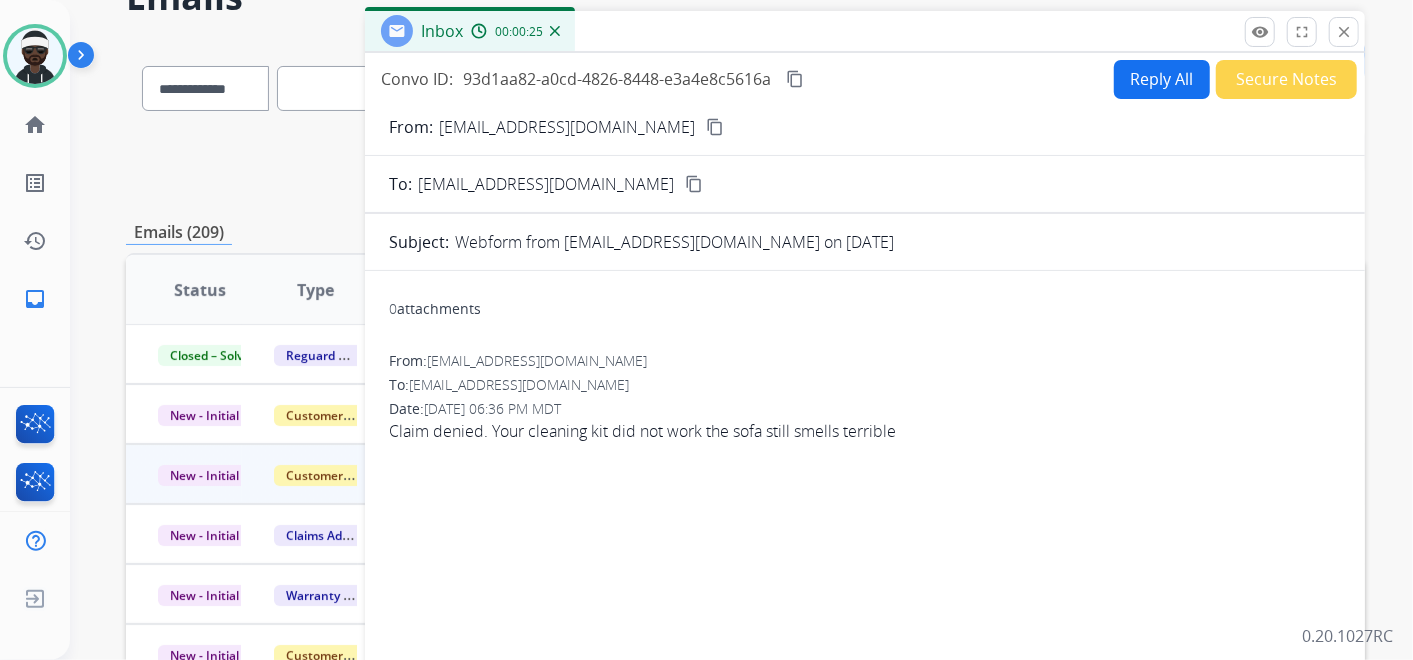 click on "Reply All" at bounding box center [1162, 79] 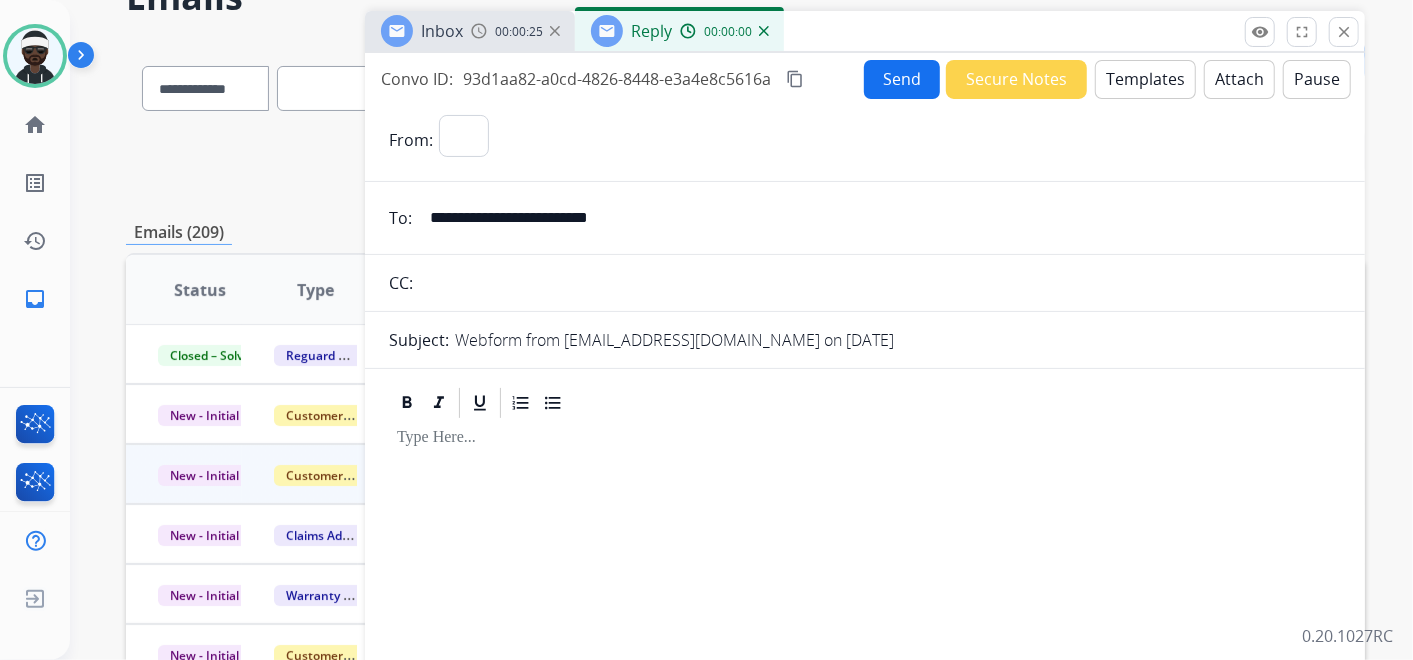 select on "**********" 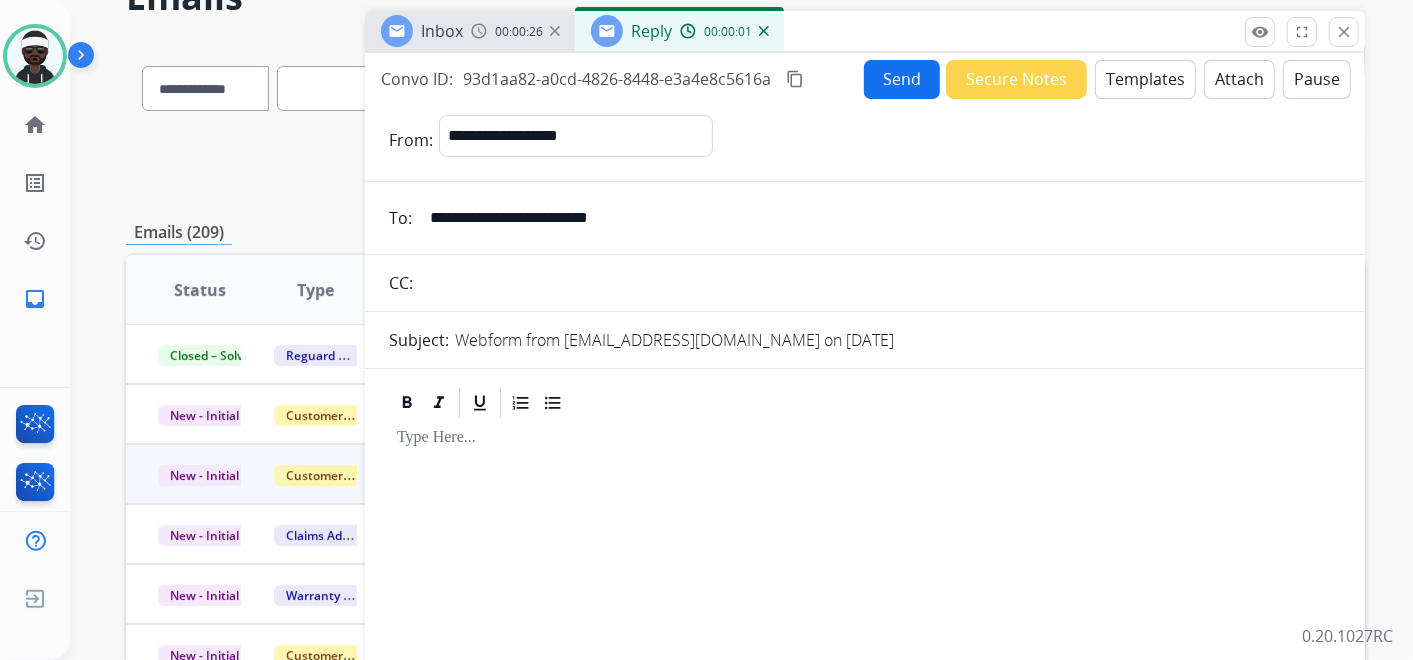 click on "Templates" at bounding box center (1145, 79) 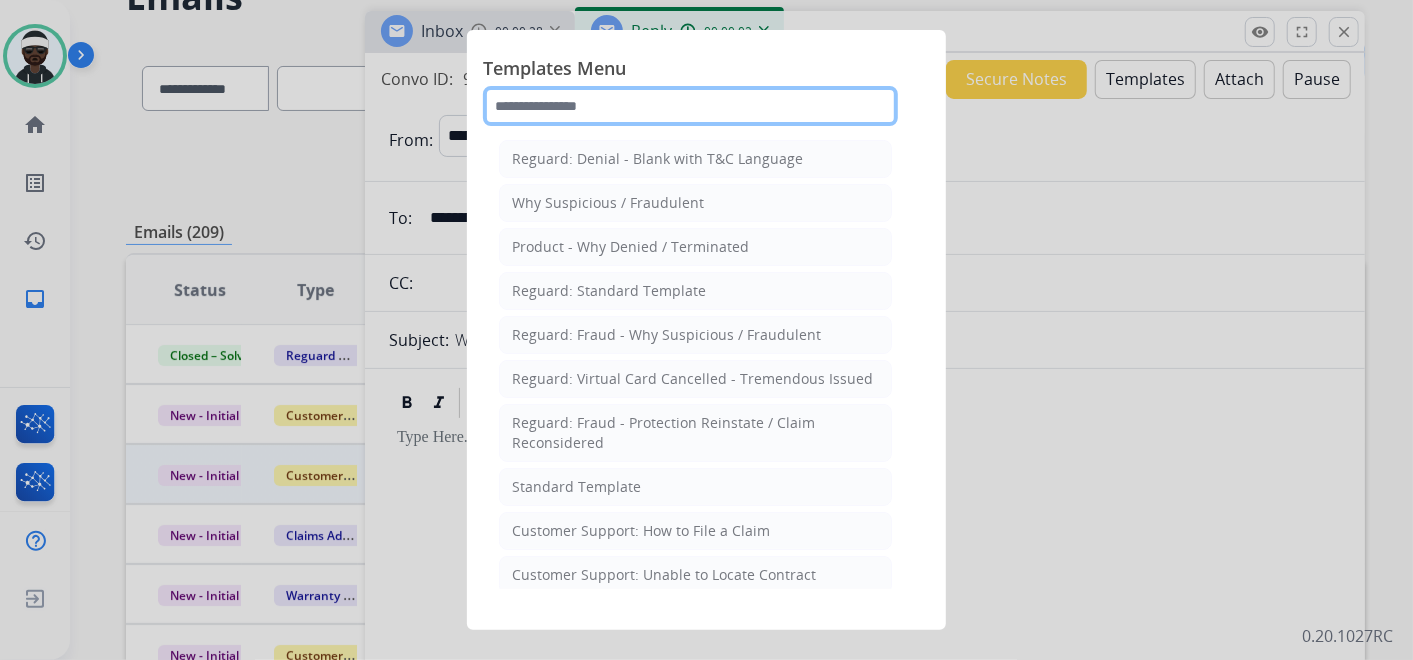 click 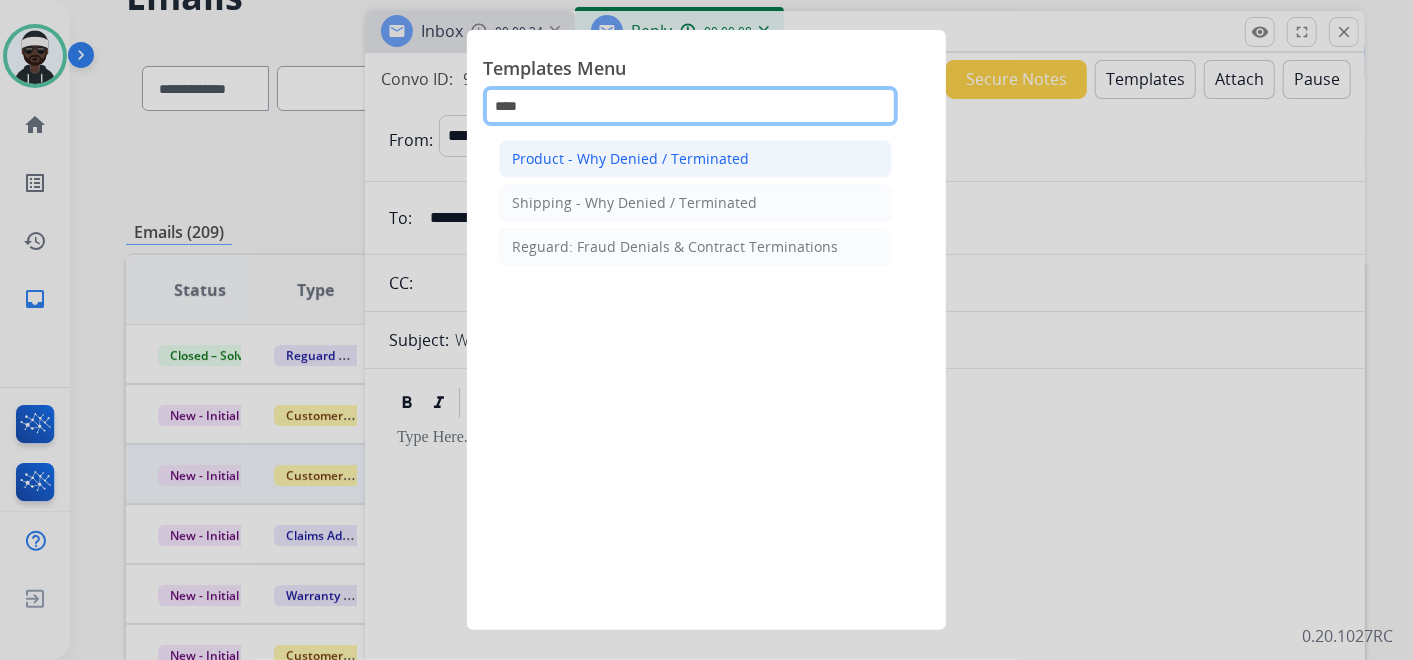 type on "****" 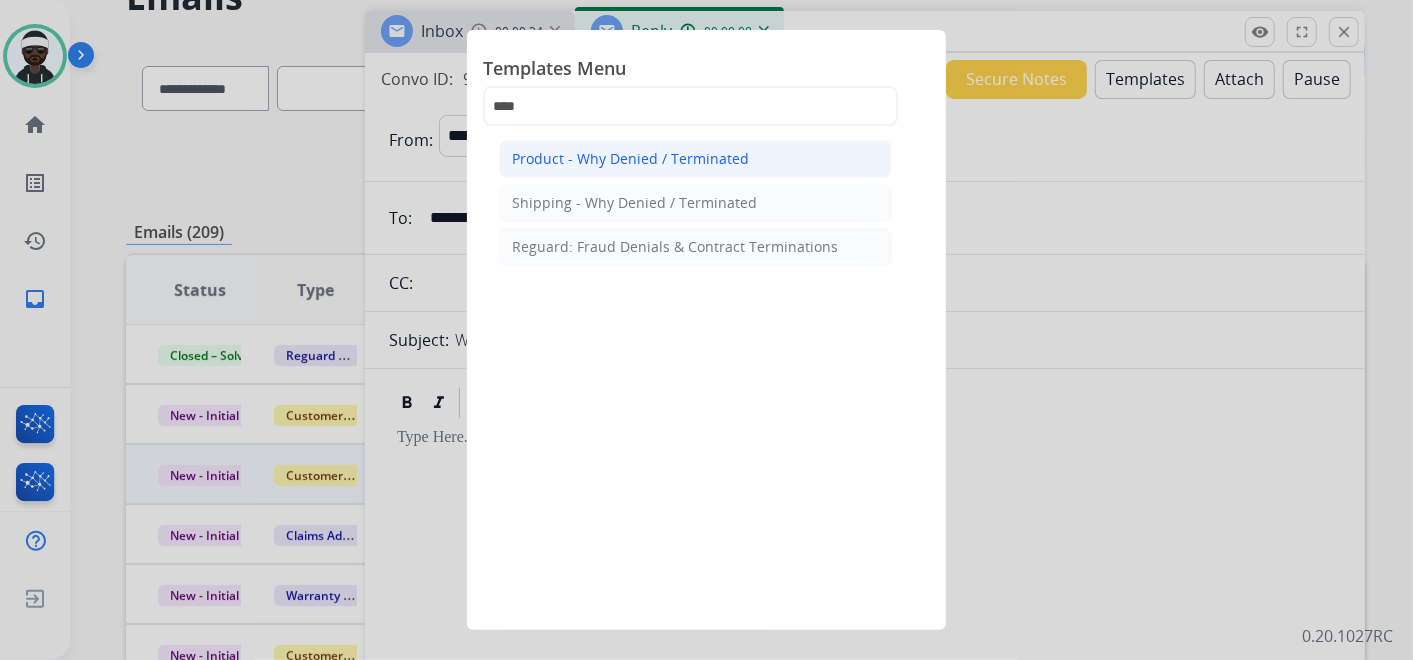 click on "Product - Why Denied / Terminated" 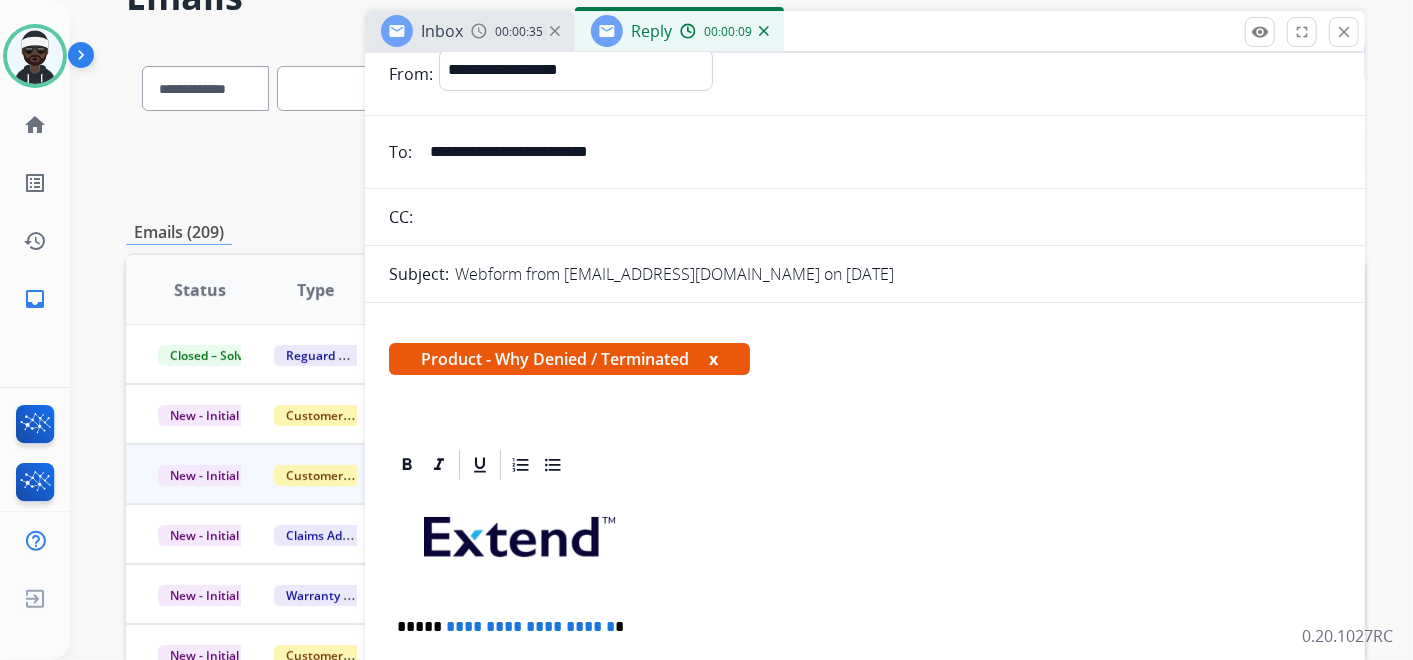 scroll, scrollTop: 111, scrollLeft: 0, axis: vertical 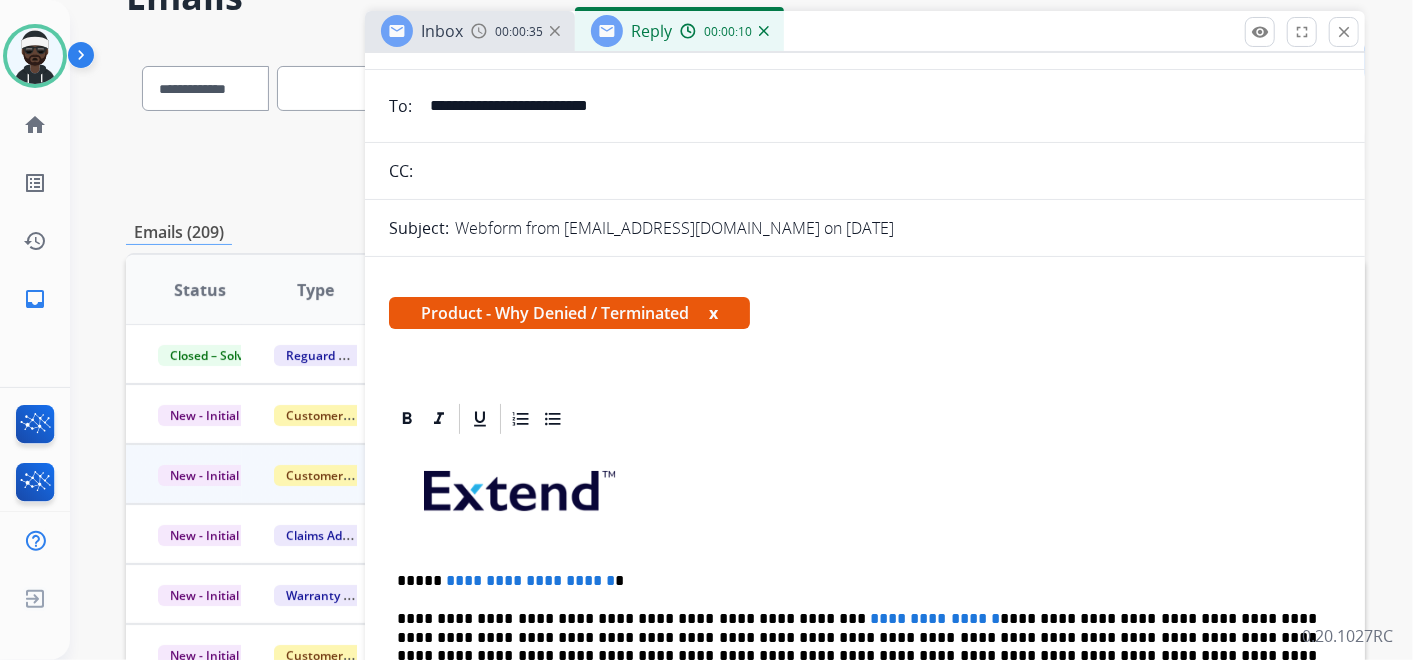 click on "x" at bounding box center [713, 313] 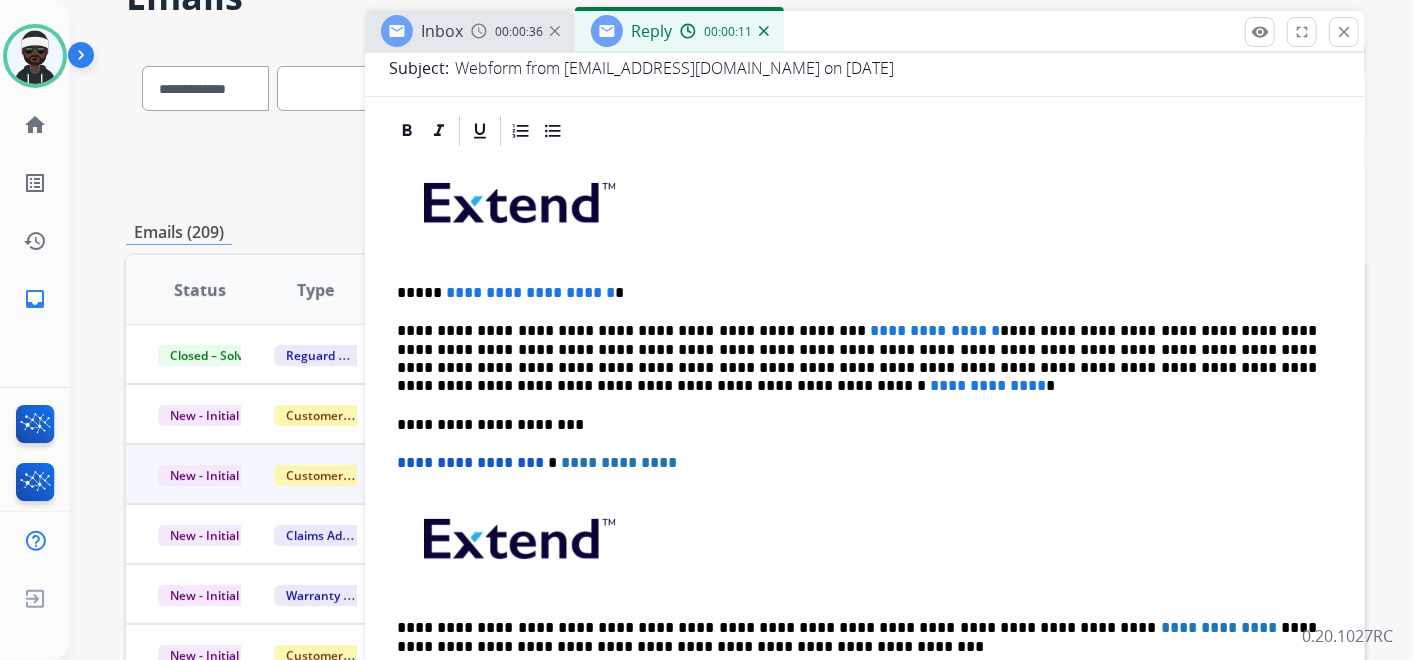 scroll, scrollTop: 306, scrollLeft: 0, axis: vertical 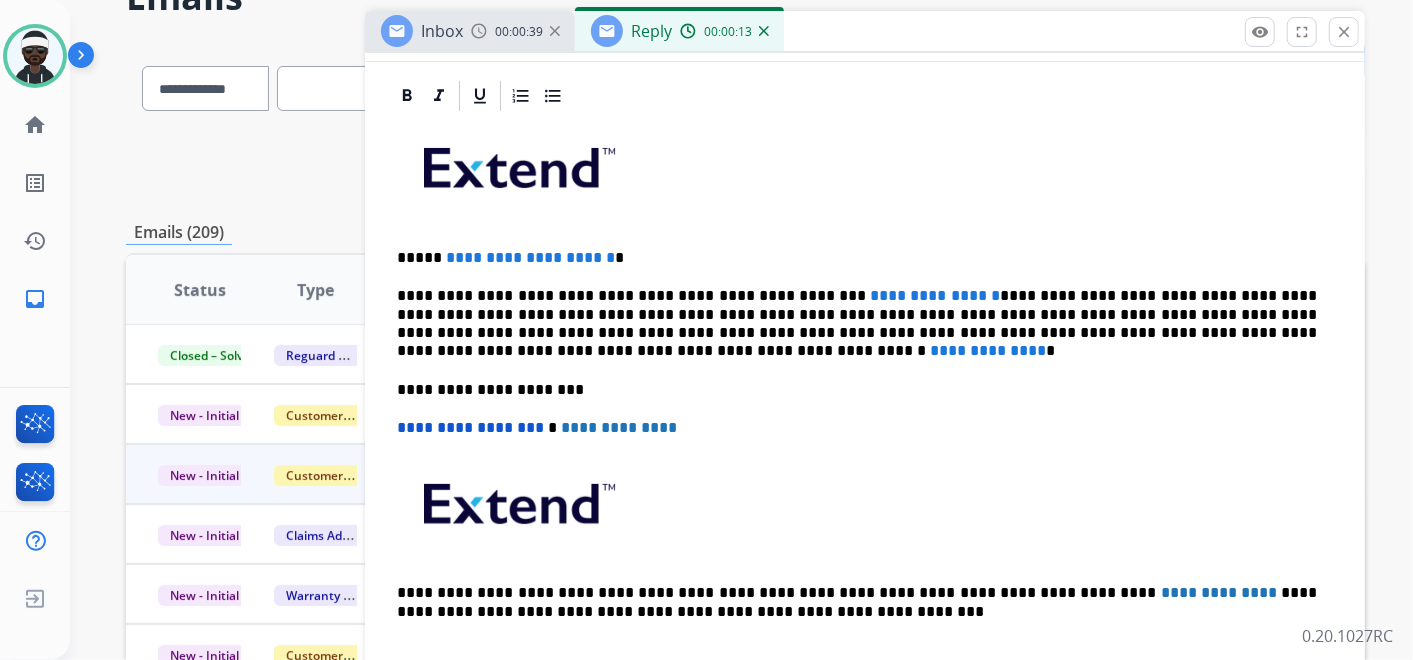 click on "**********" at bounding box center [857, 324] 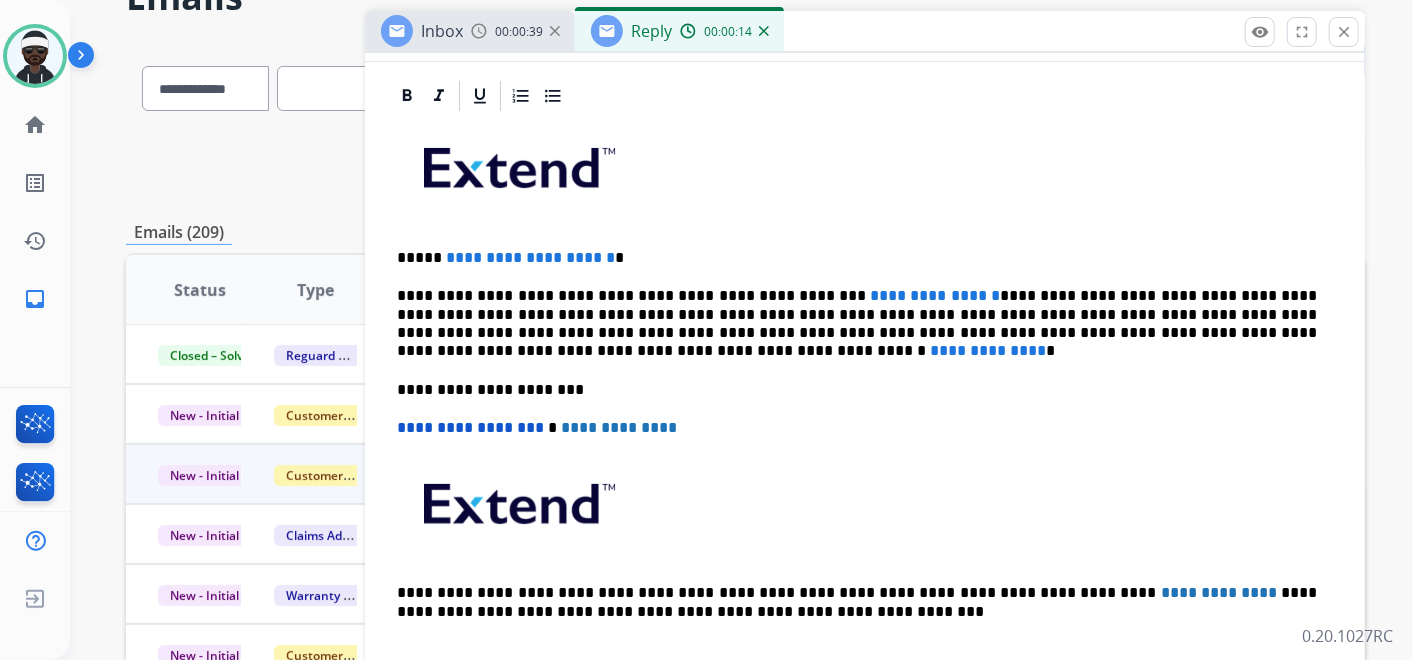click on "**********" at bounding box center [935, 295] 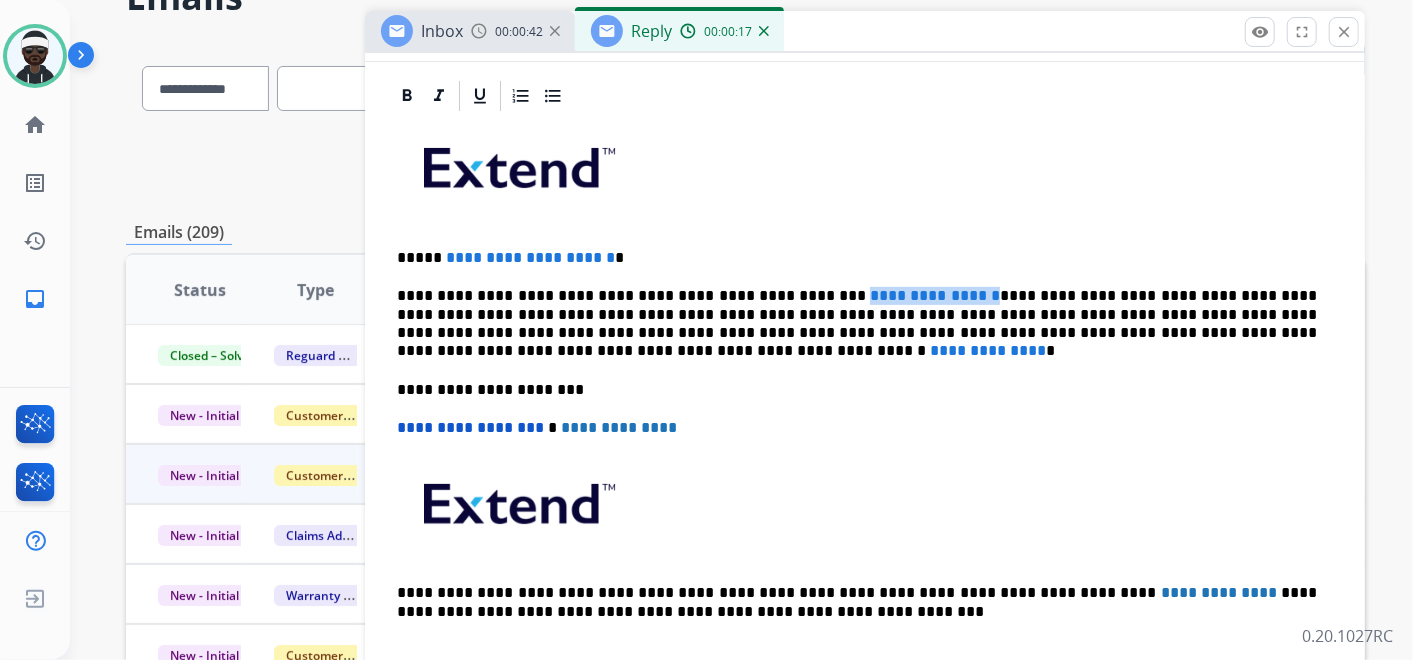 drag, startPoint x: 984, startPoint y: 292, endPoint x: 830, endPoint y: 279, distance: 154.54773 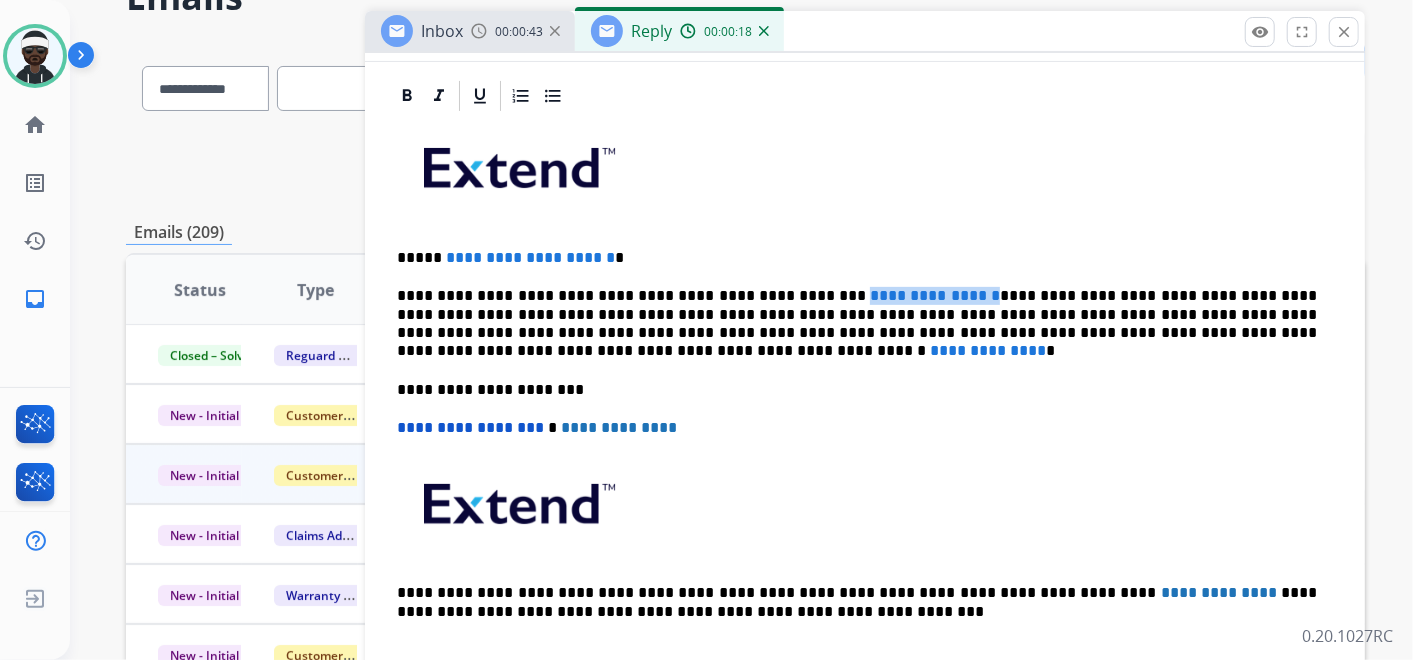 type 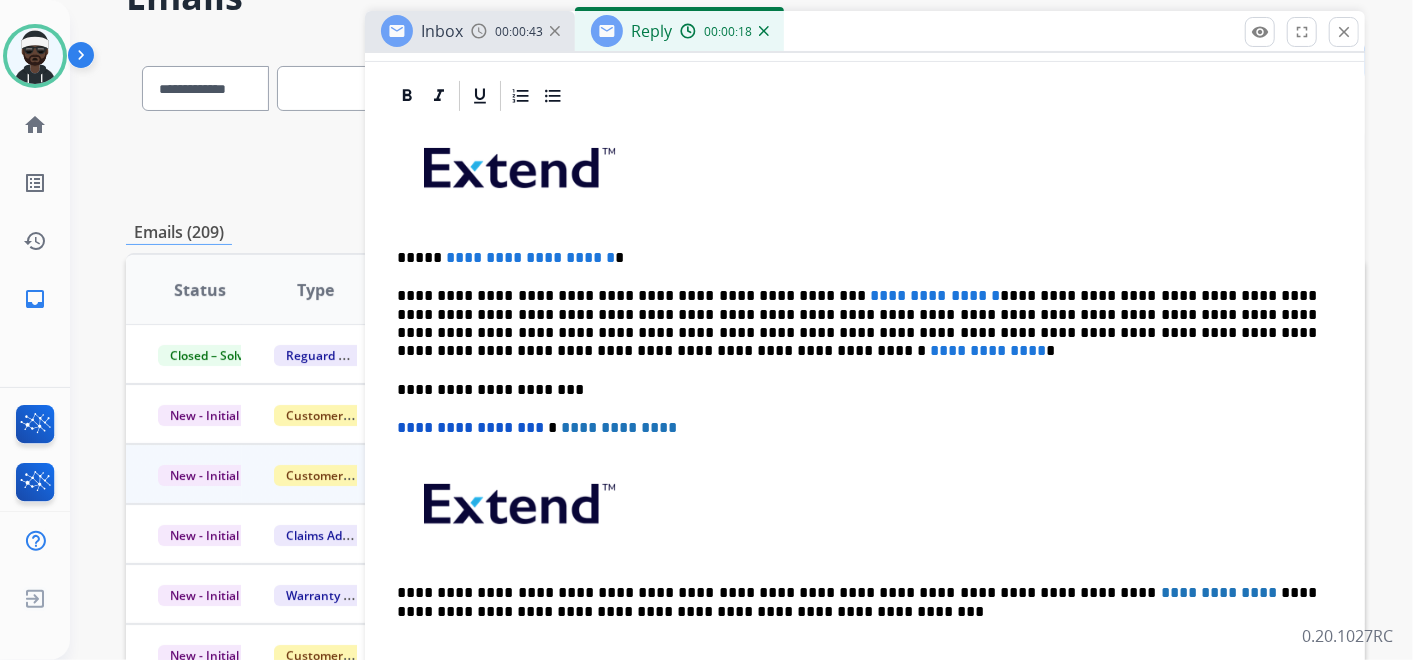scroll, scrollTop: 288, scrollLeft: 0, axis: vertical 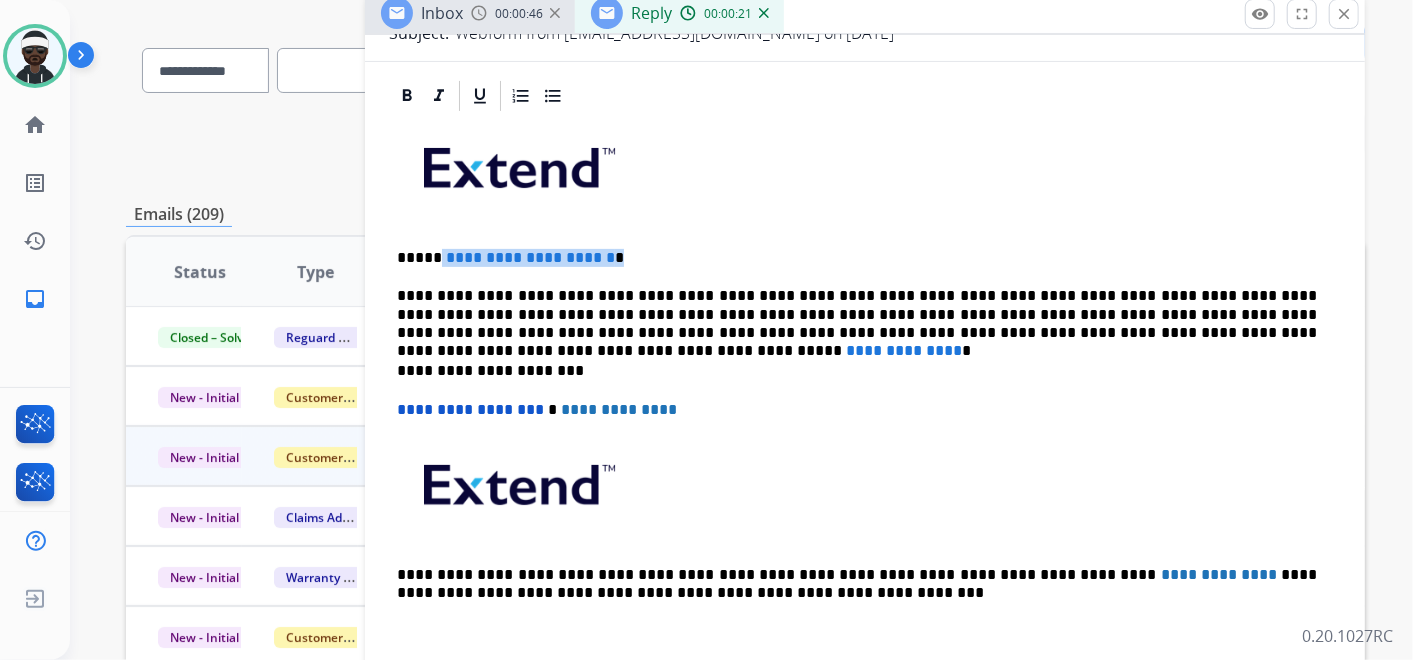 drag, startPoint x: 645, startPoint y: 237, endPoint x: 433, endPoint y: 242, distance: 212.05896 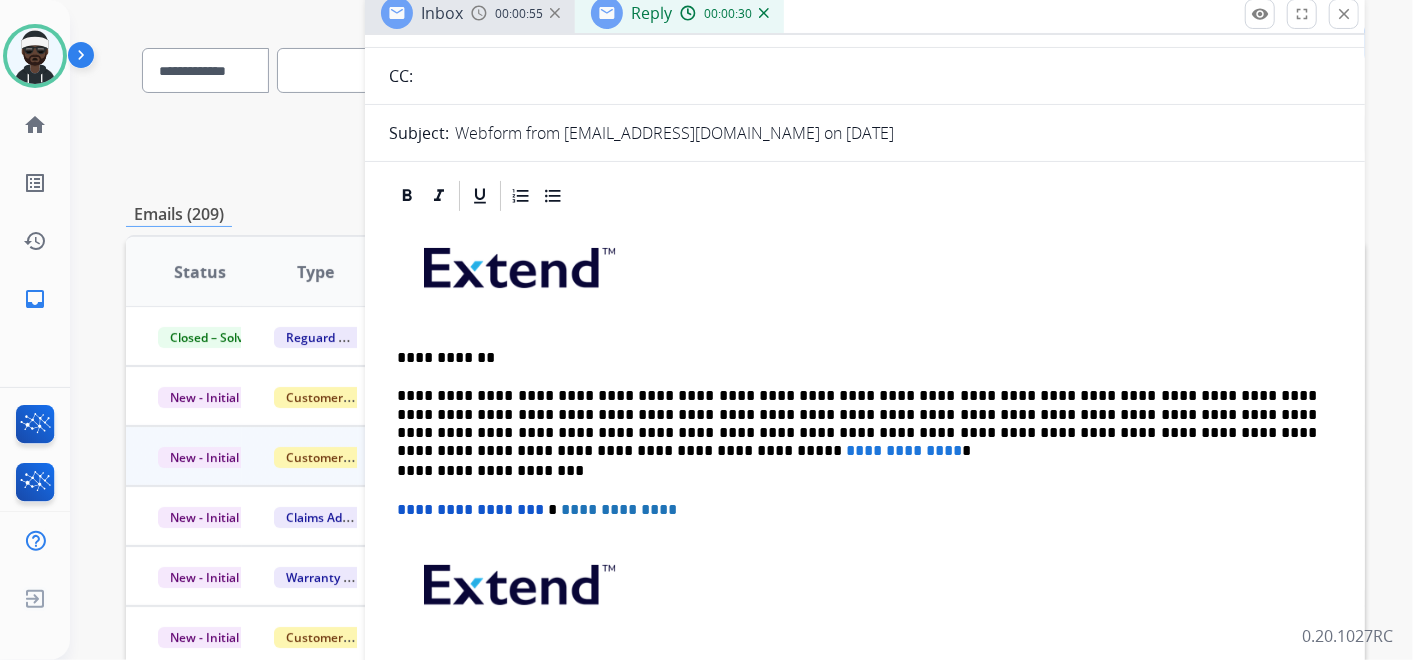 scroll, scrollTop: 222, scrollLeft: 0, axis: vertical 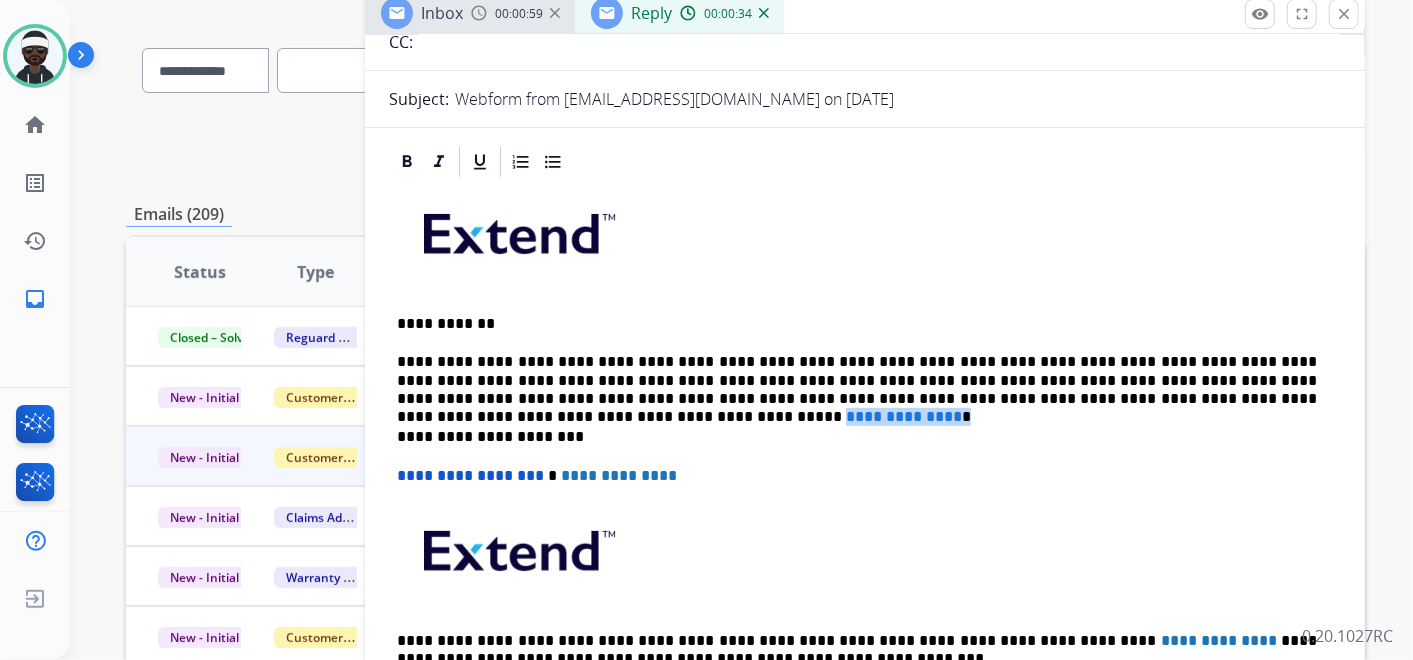 drag, startPoint x: 1265, startPoint y: 397, endPoint x: 1143, endPoint y: 400, distance: 122.03688 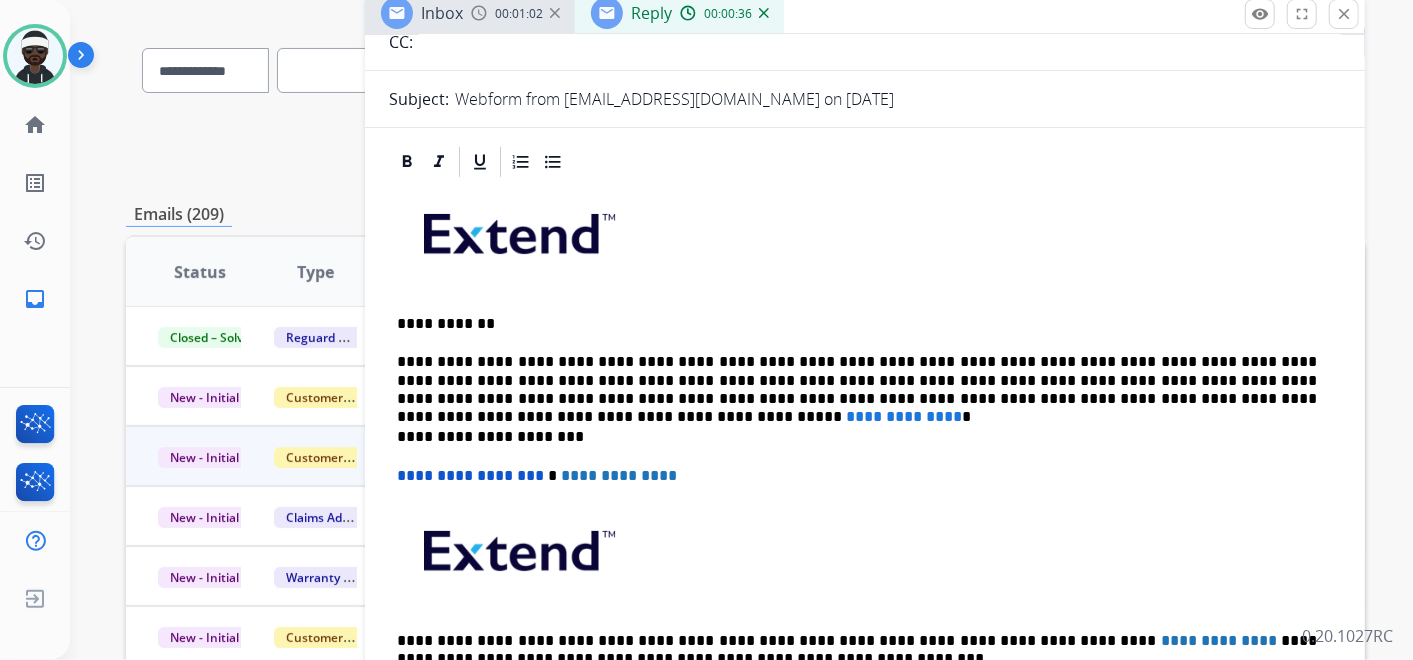 click on "**********" at bounding box center (857, 380) 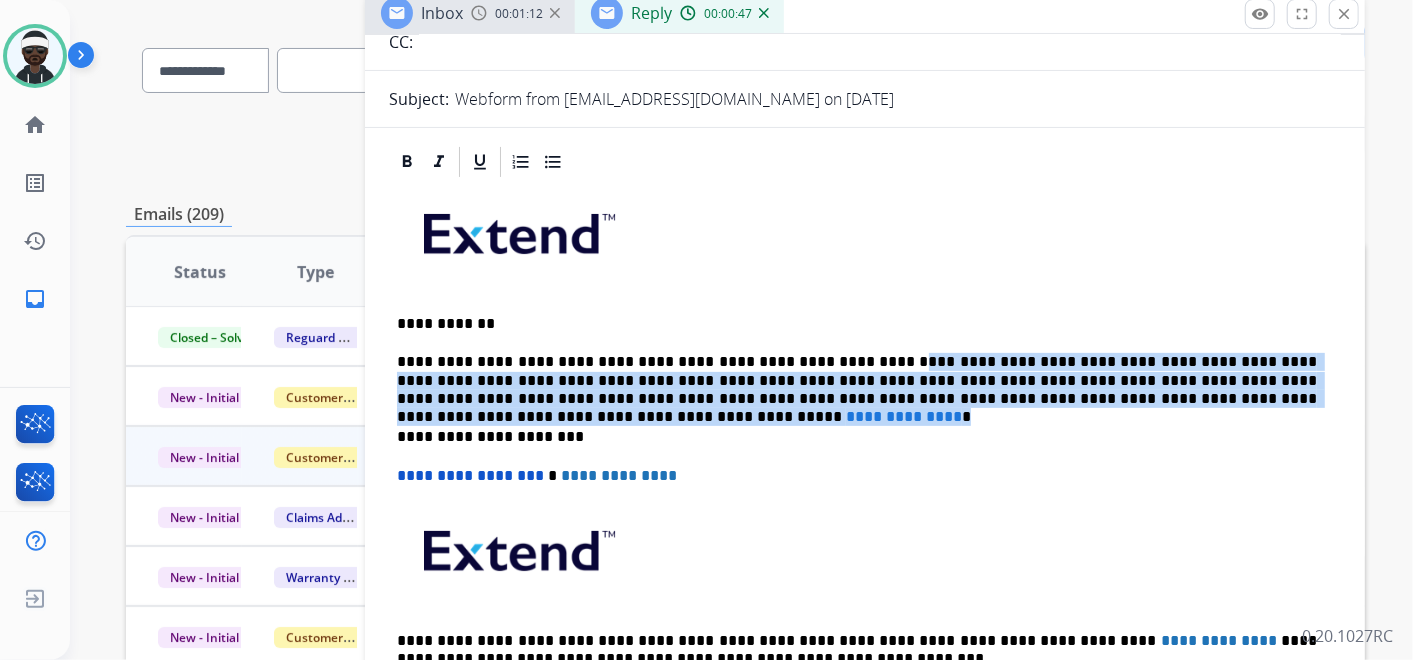 drag, startPoint x: 842, startPoint y: 352, endPoint x: 1294, endPoint y: 403, distance: 454.8681 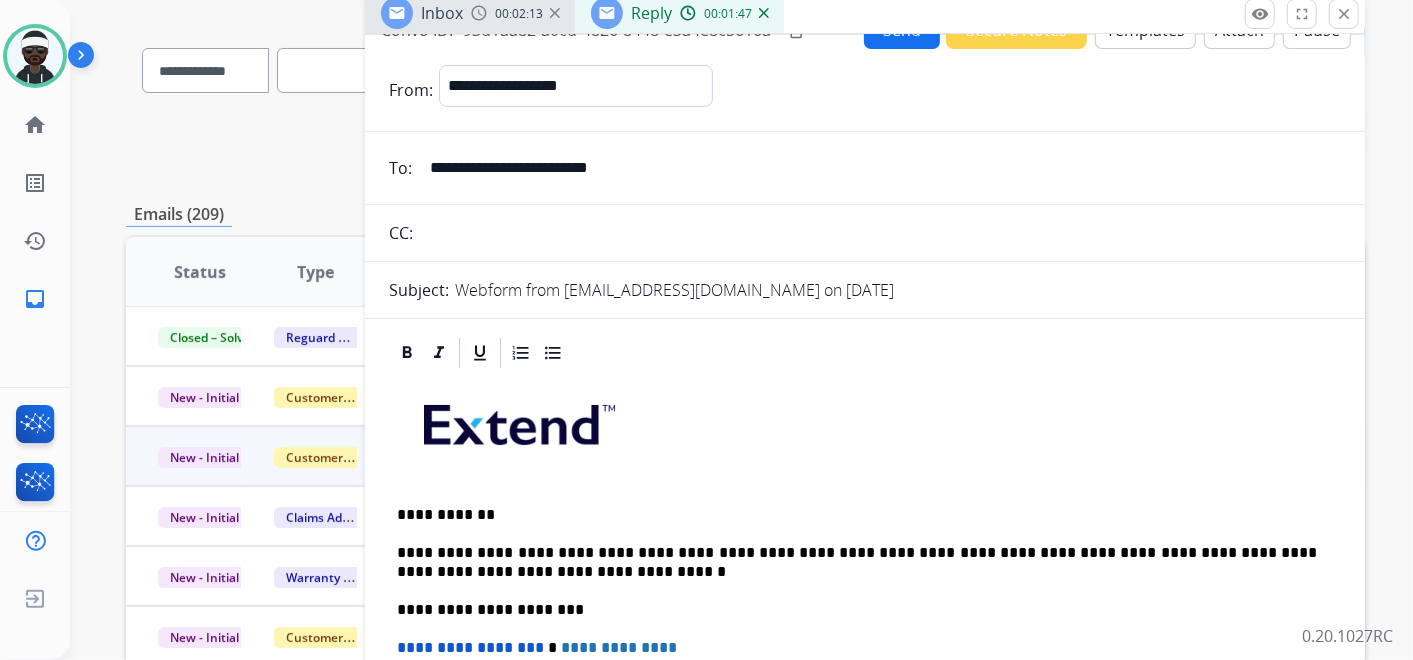 scroll, scrollTop: 0, scrollLeft: 0, axis: both 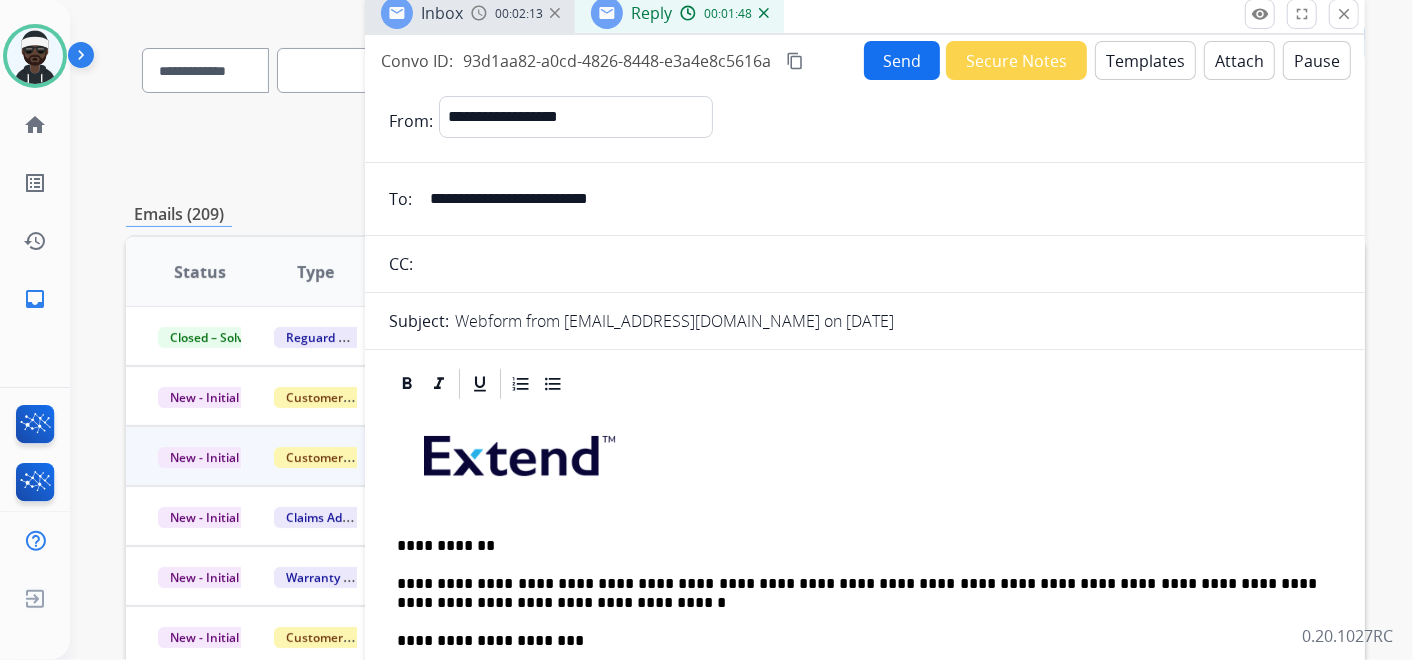 click on "Attach" at bounding box center [1239, 60] 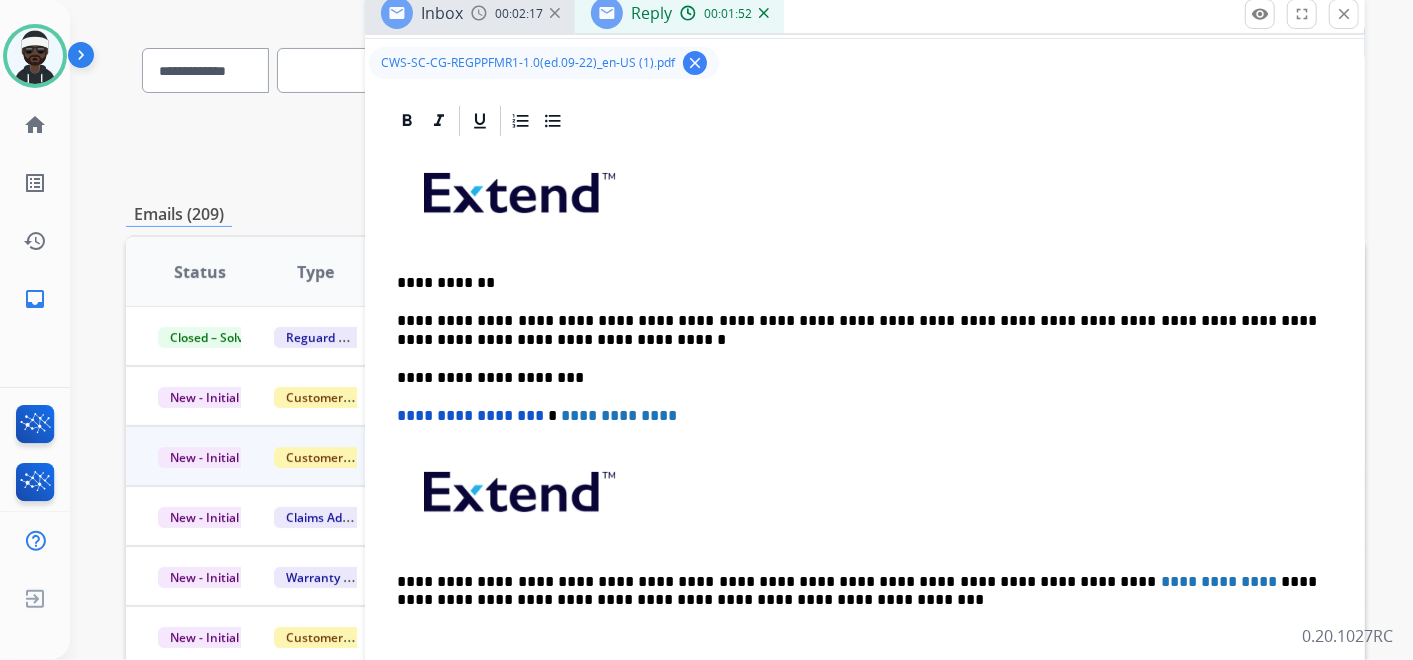 scroll, scrollTop: 317, scrollLeft: 0, axis: vertical 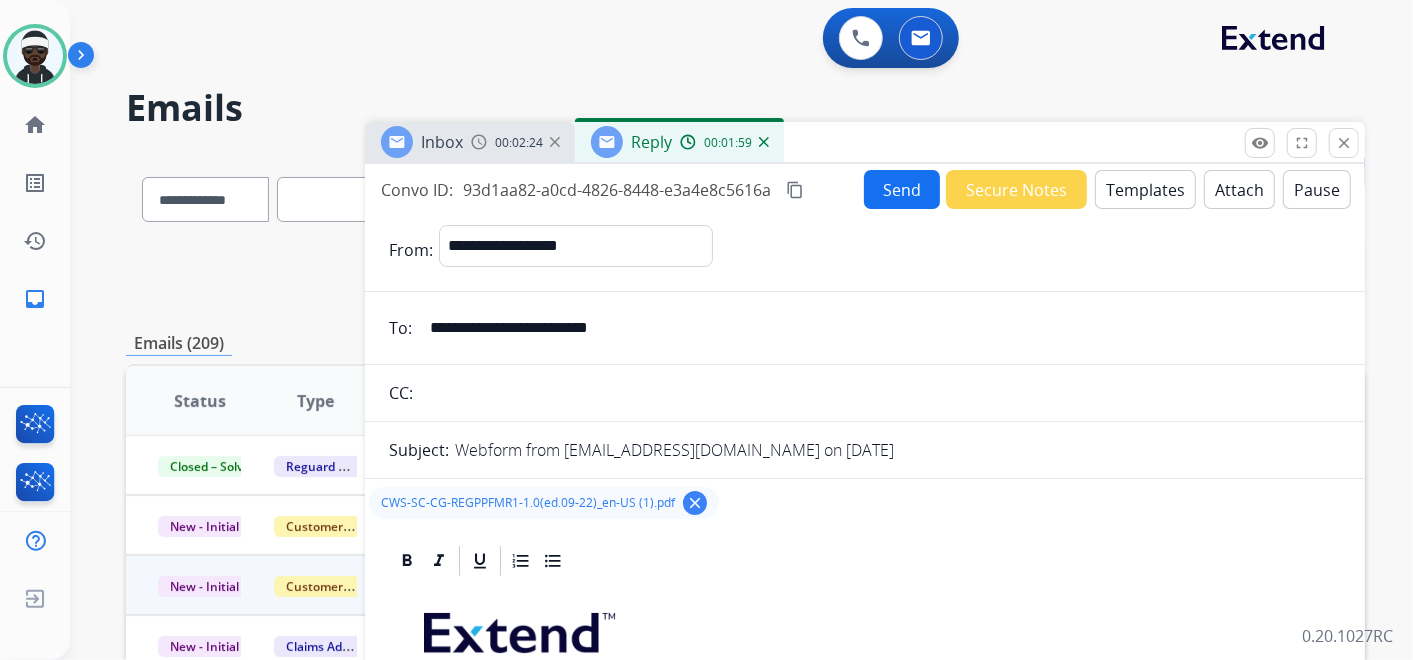 click on "Send" at bounding box center [902, 189] 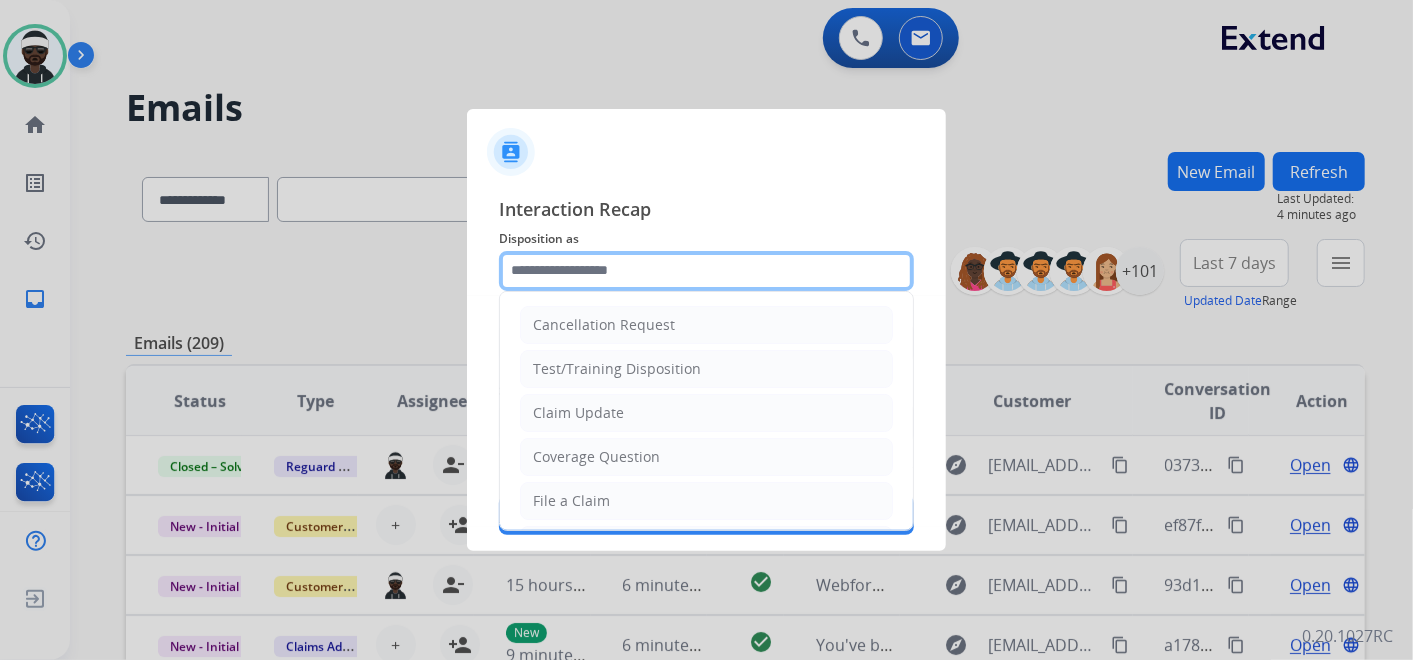 click 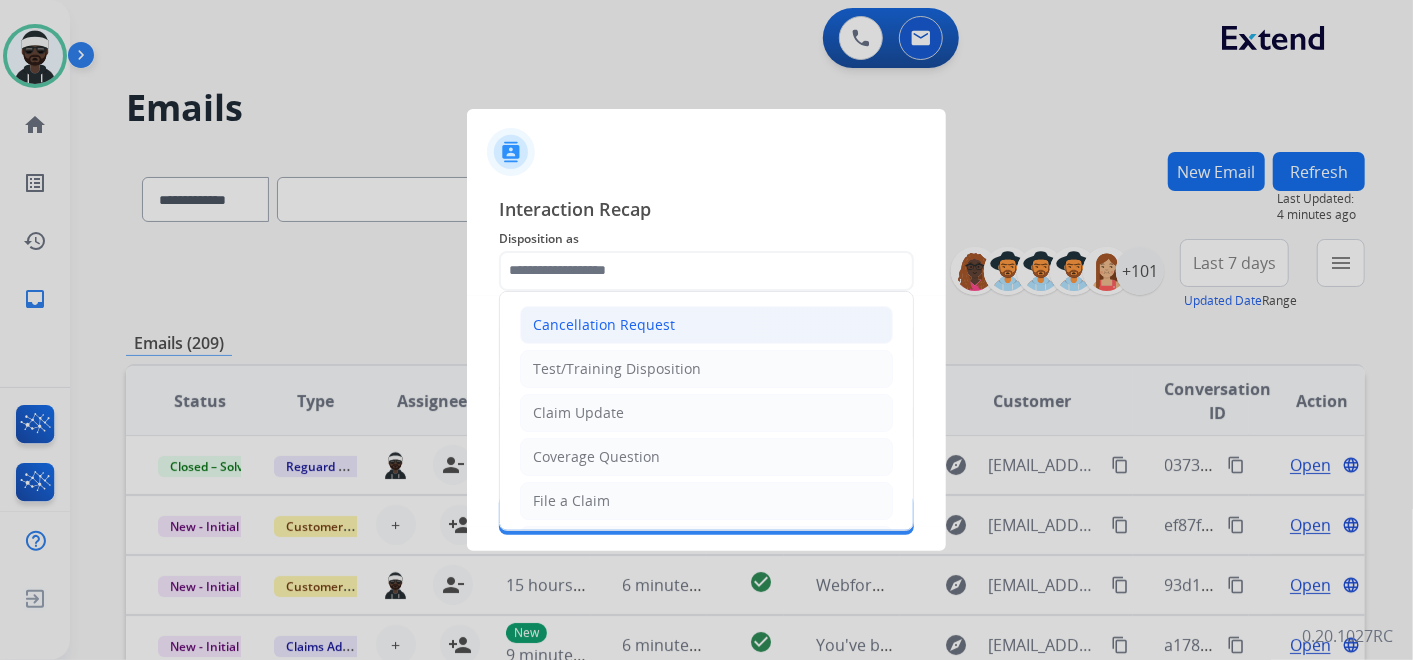 click on "Cancellation Request" 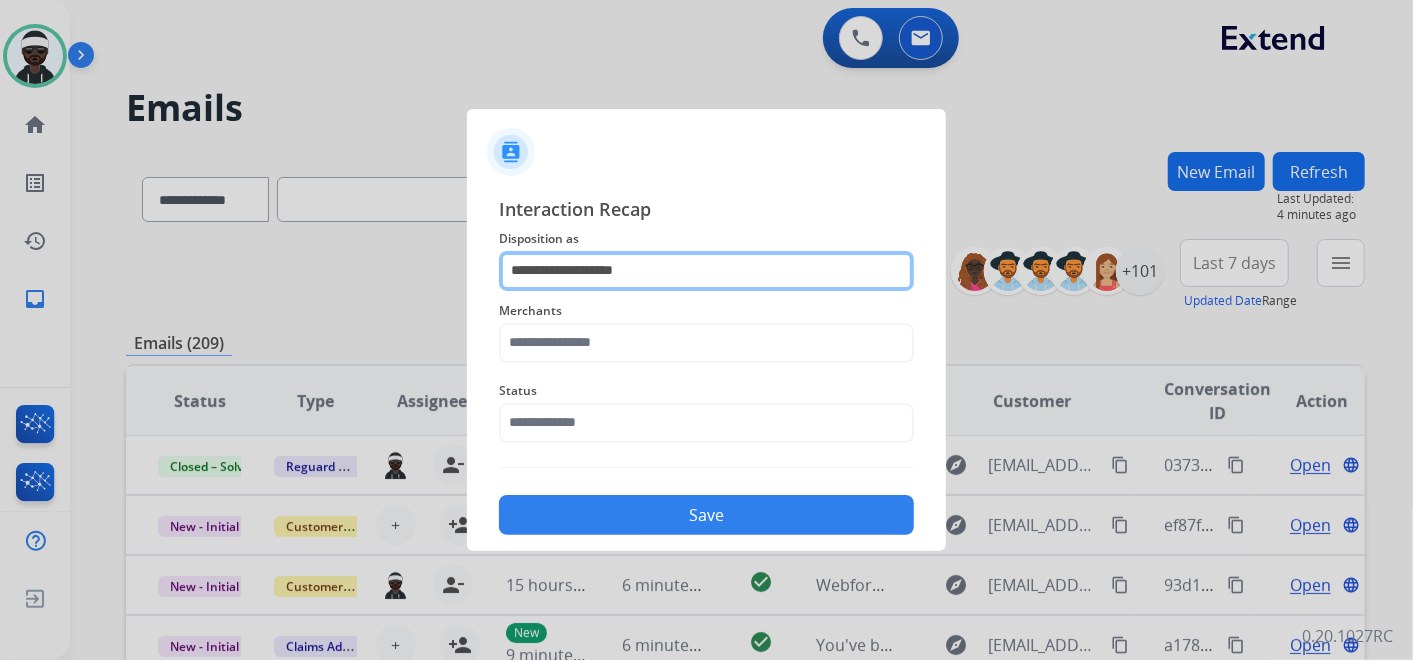 click on "**********" 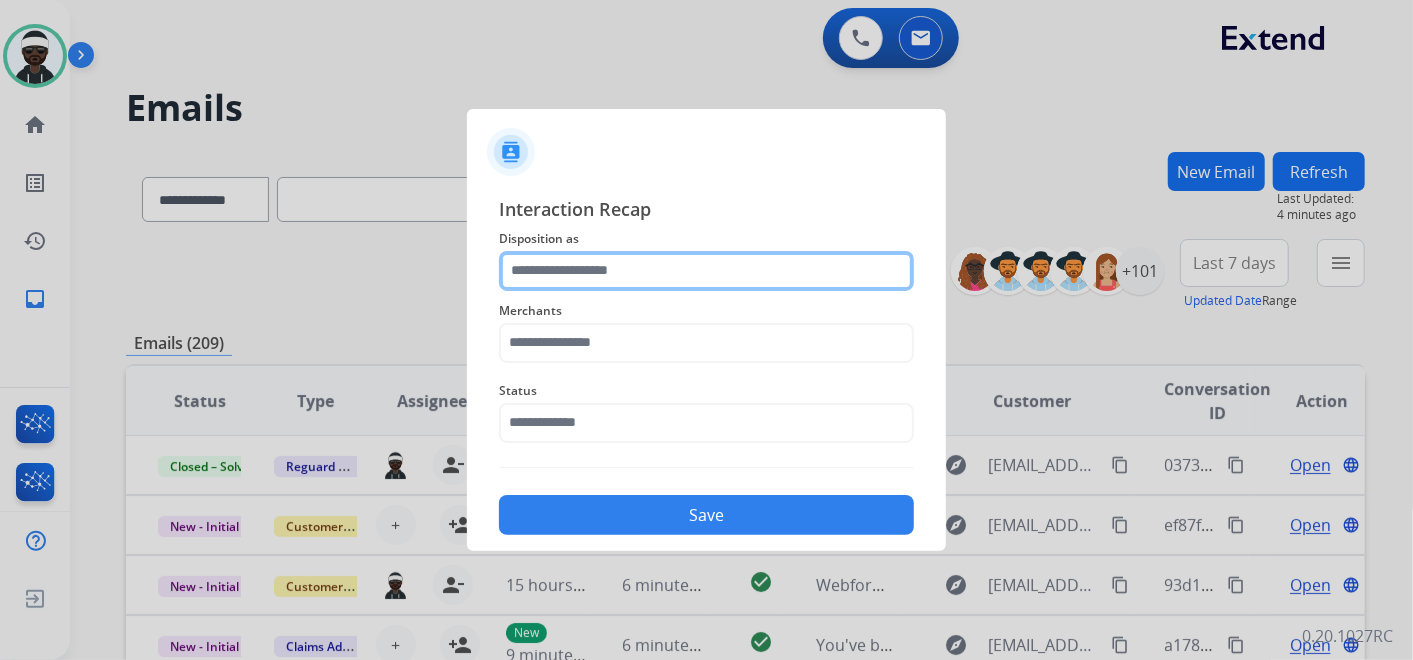 click 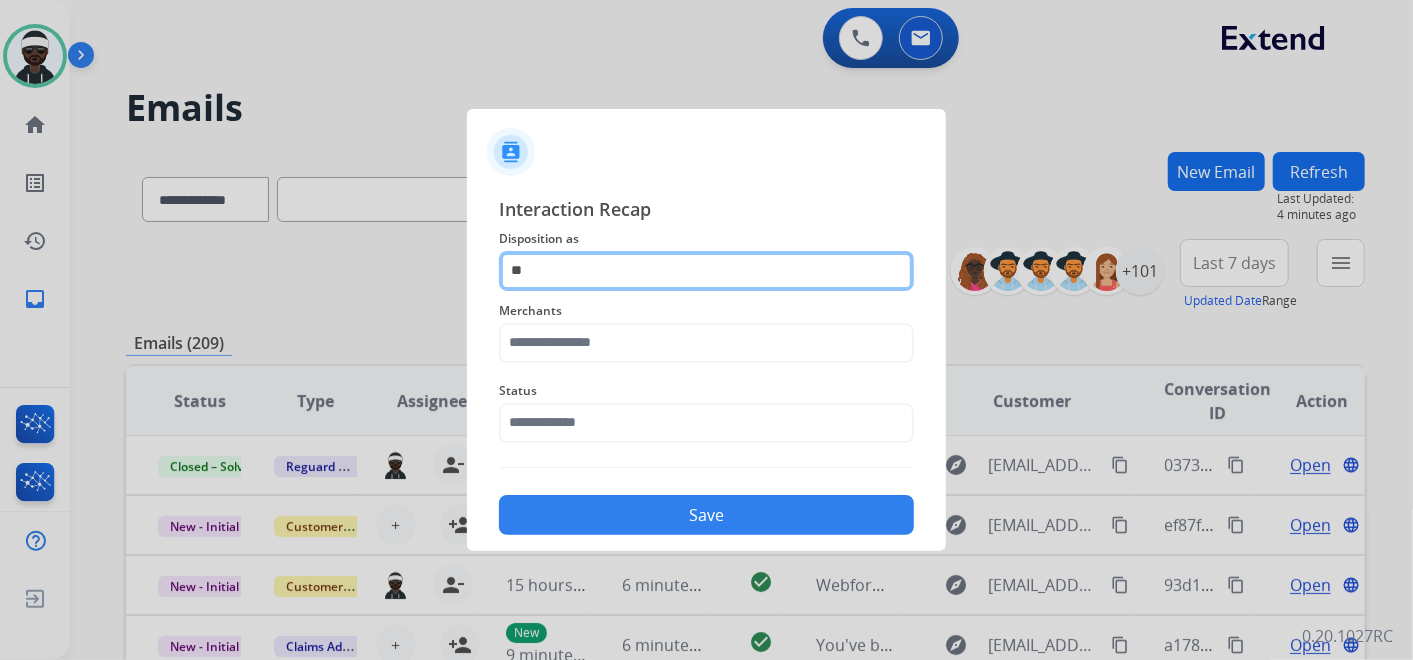 type on "*" 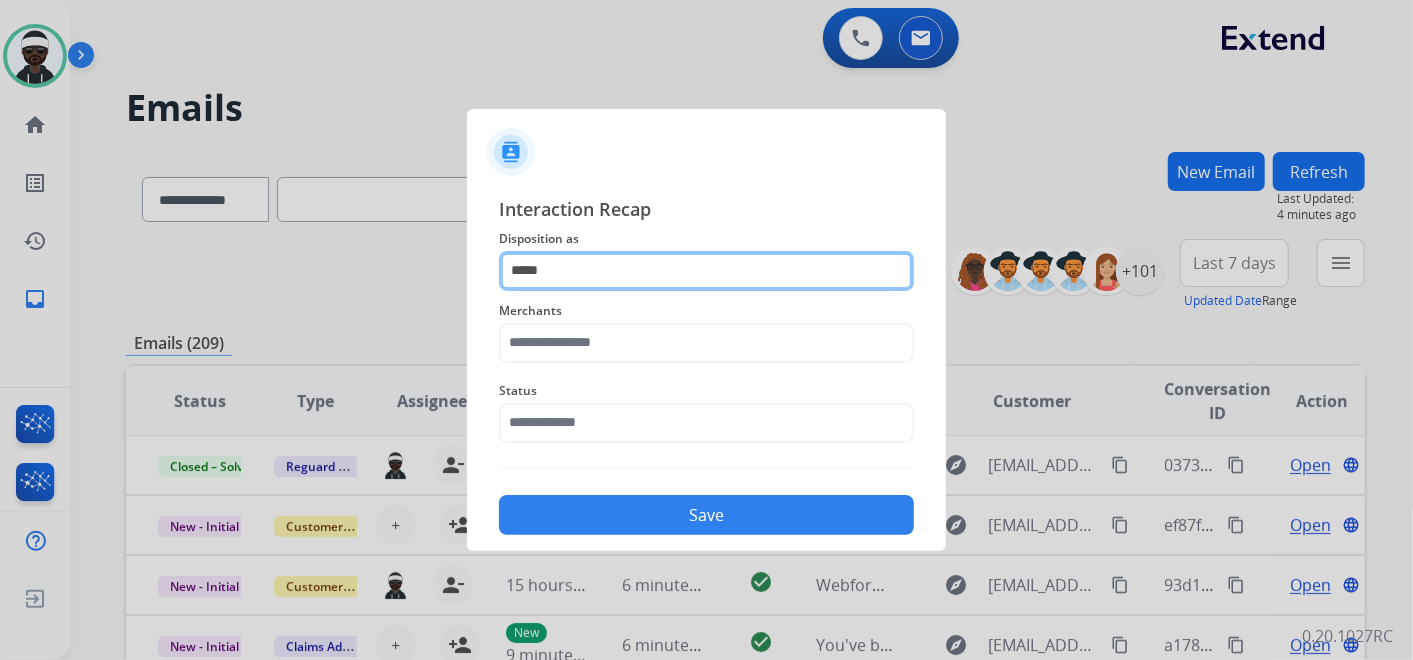 type on "*****" 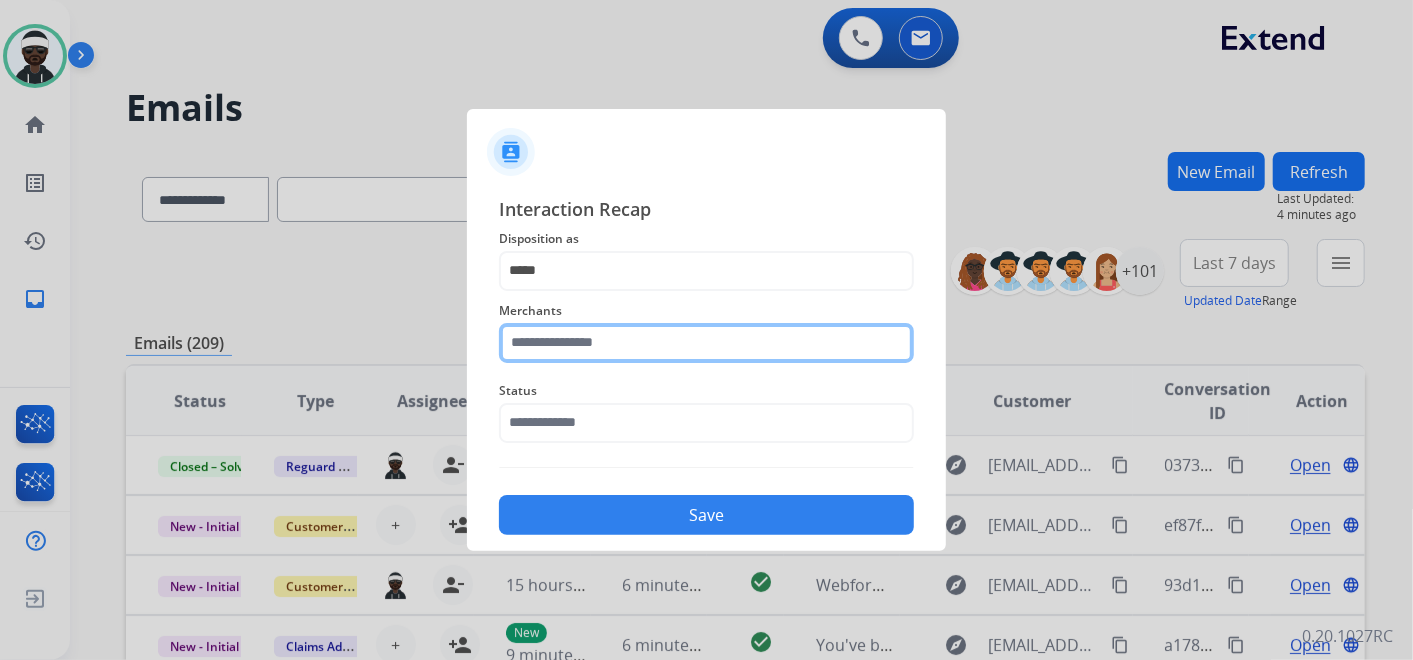 drag, startPoint x: 635, startPoint y: 322, endPoint x: 625, endPoint y: 323, distance: 10.049875 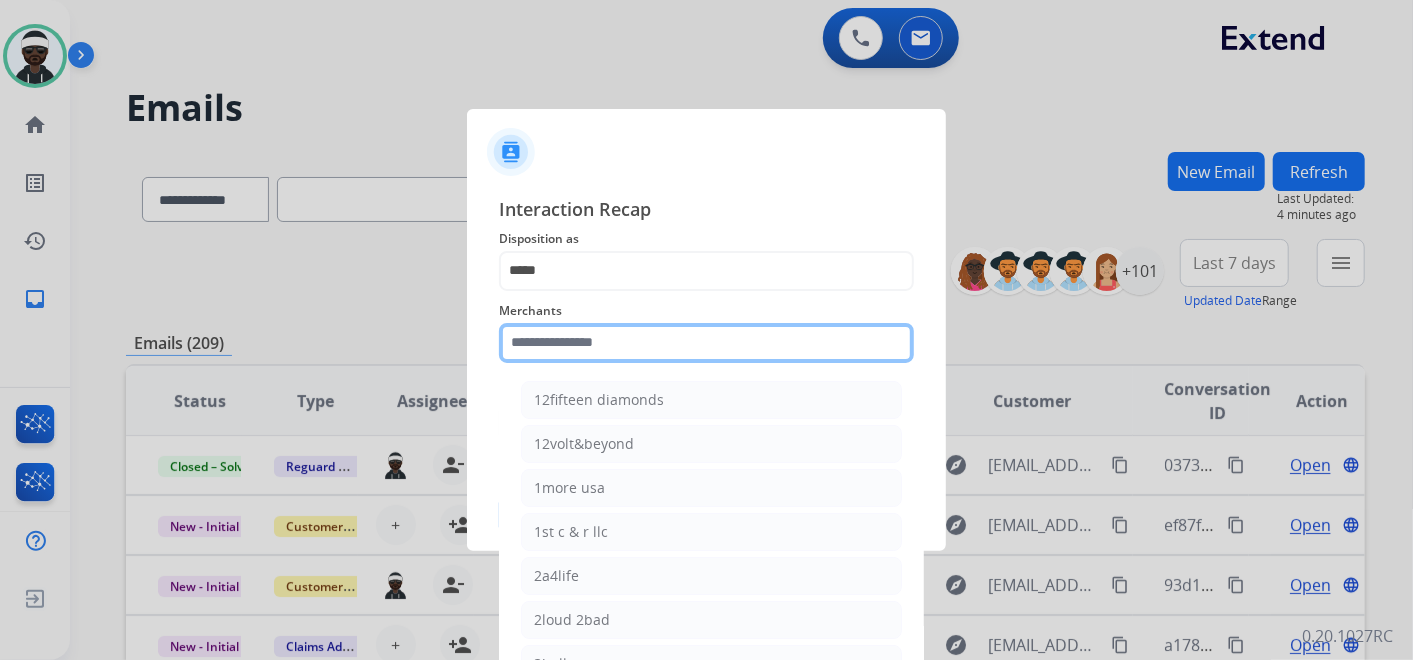 click 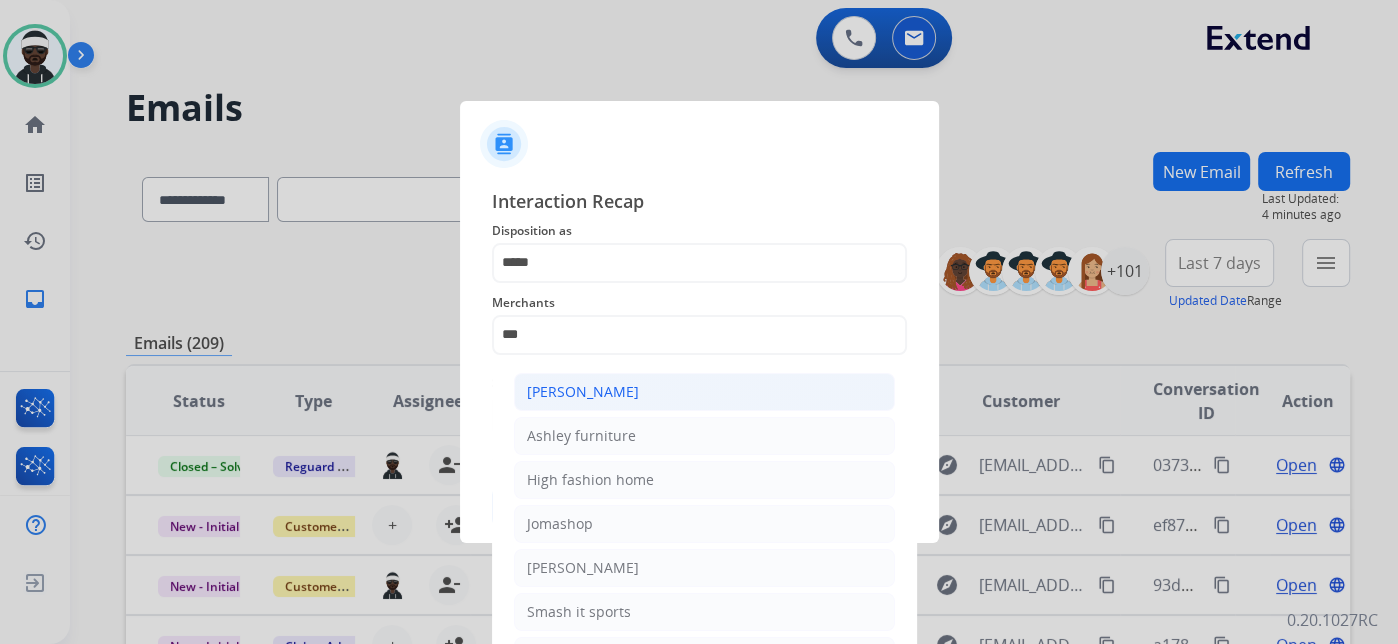 click on "[PERSON_NAME]" 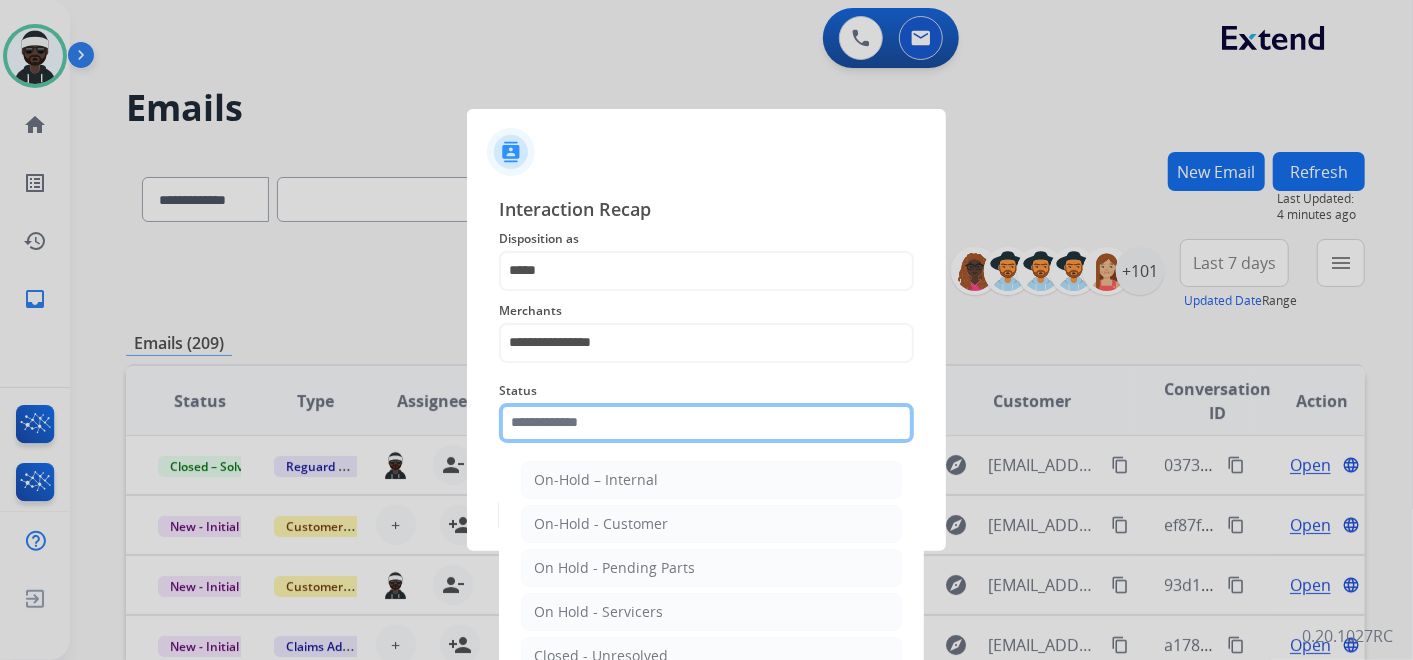 click 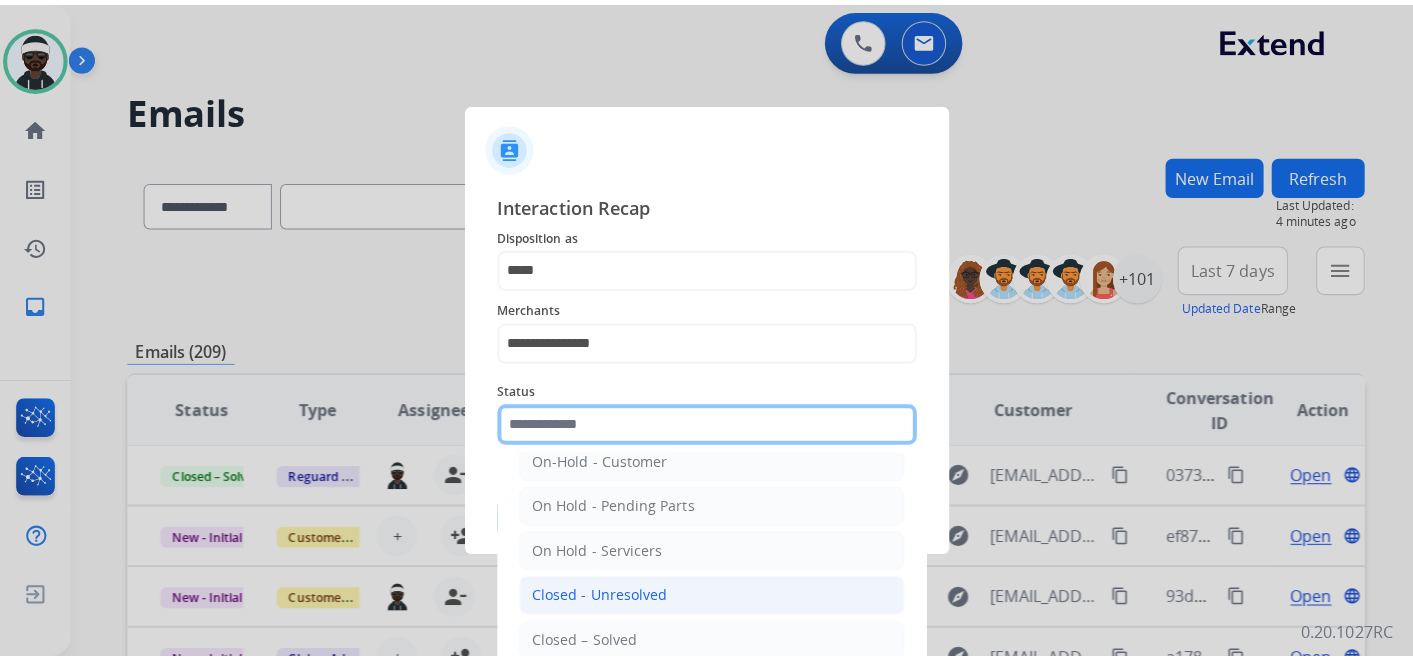 scroll, scrollTop: 114, scrollLeft: 0, axis: vertical 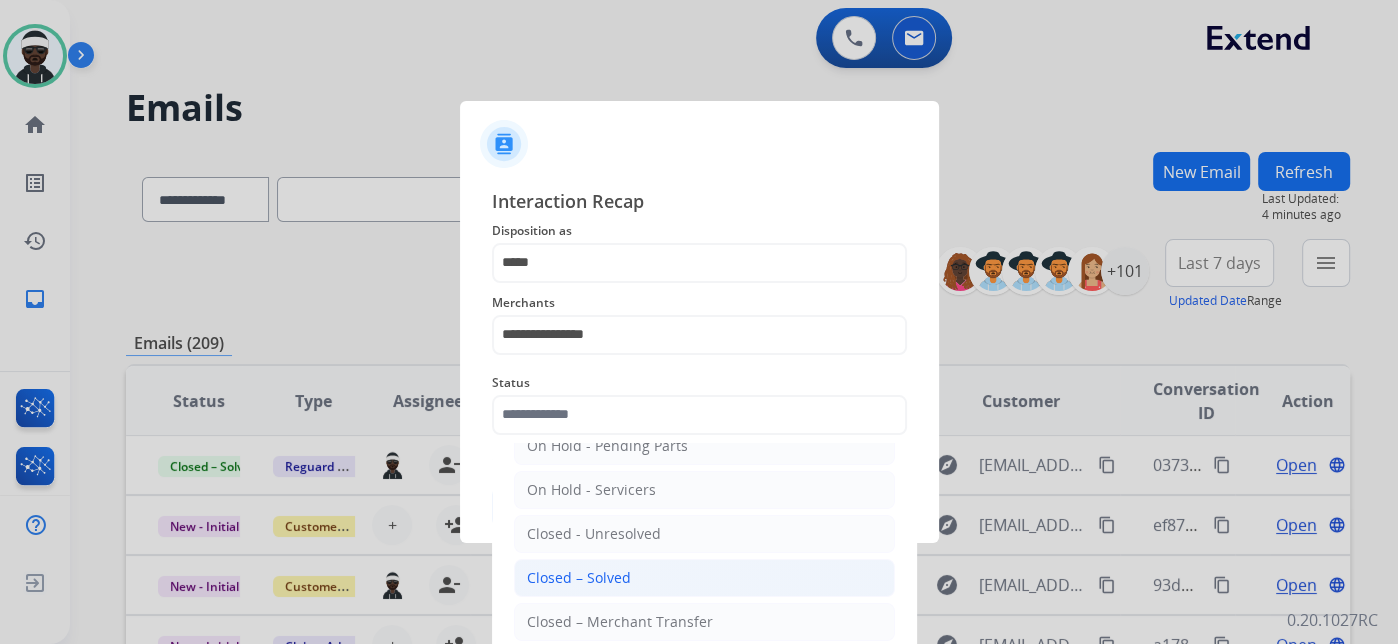 click on "Closed – Solved" 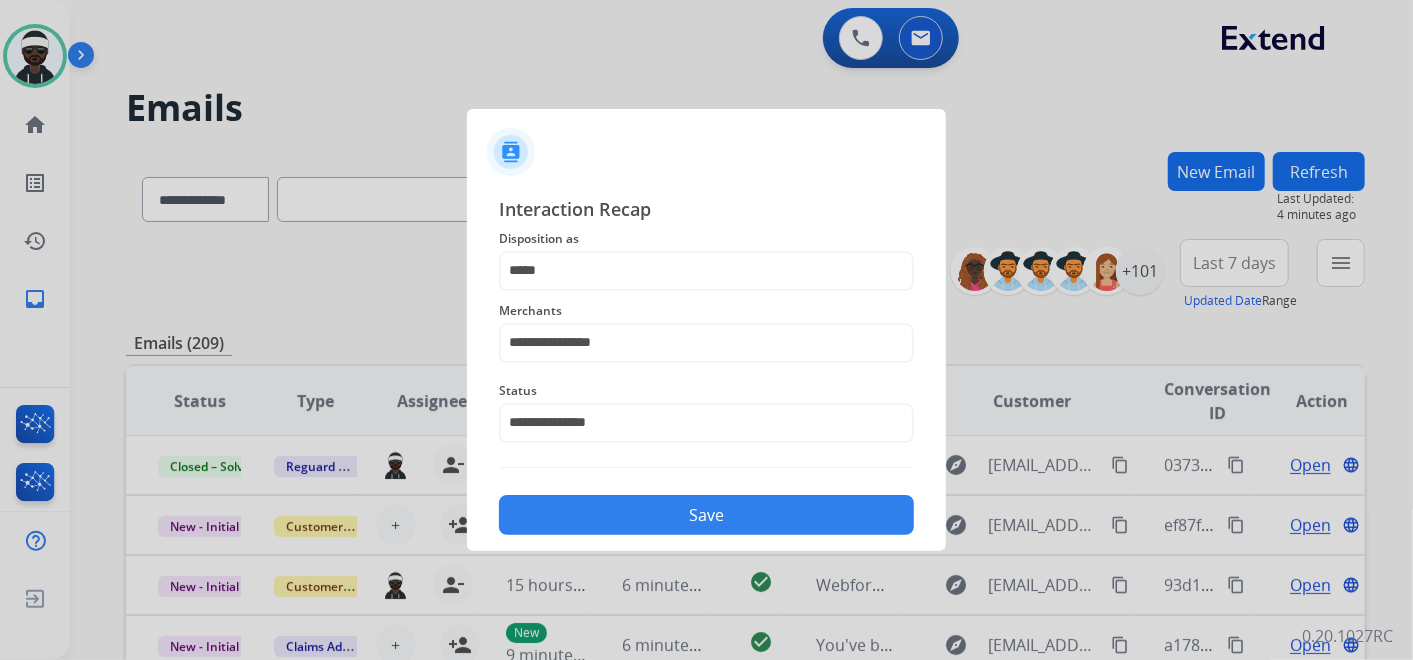 click on "Save" 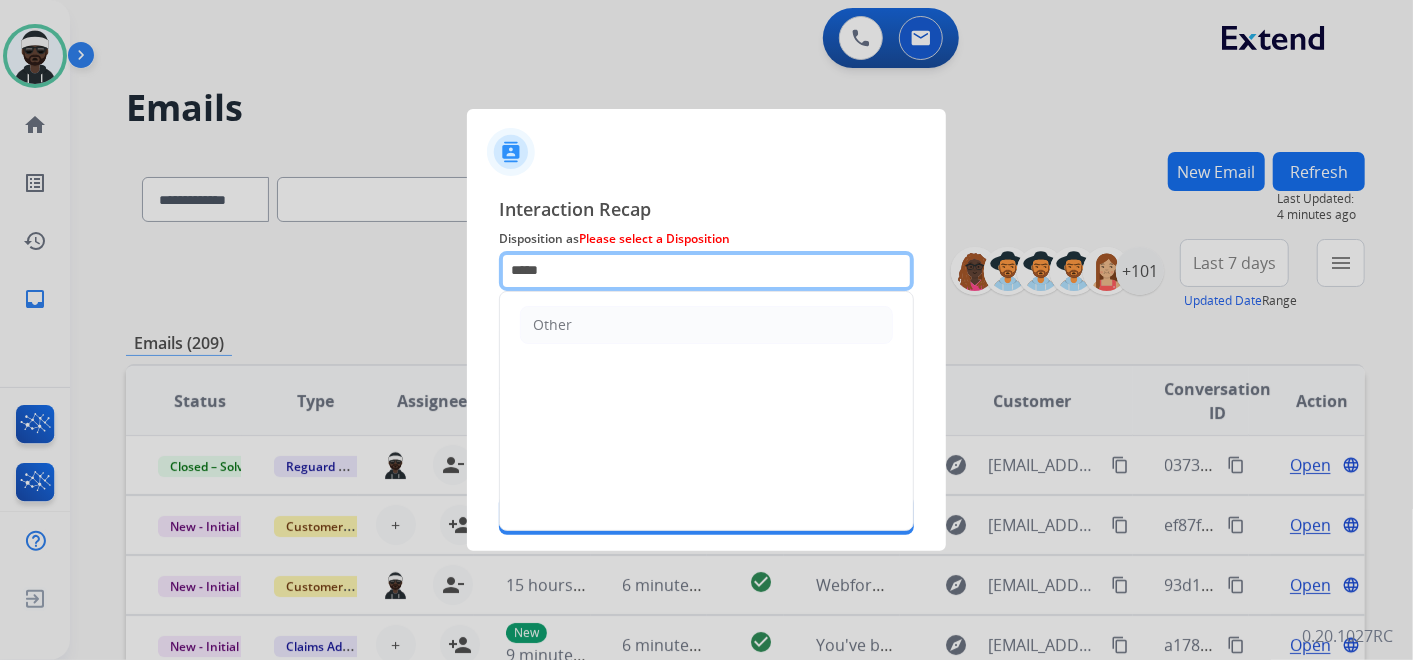 click on "*****" 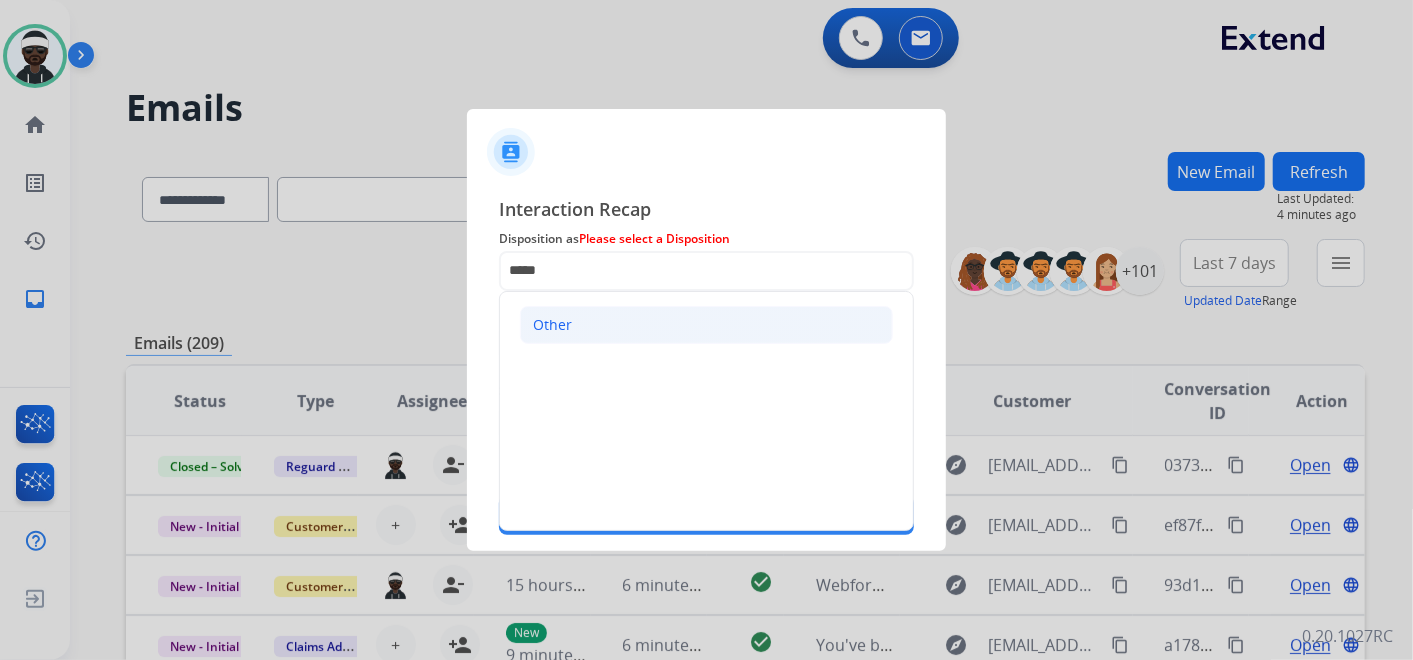click on "Other" 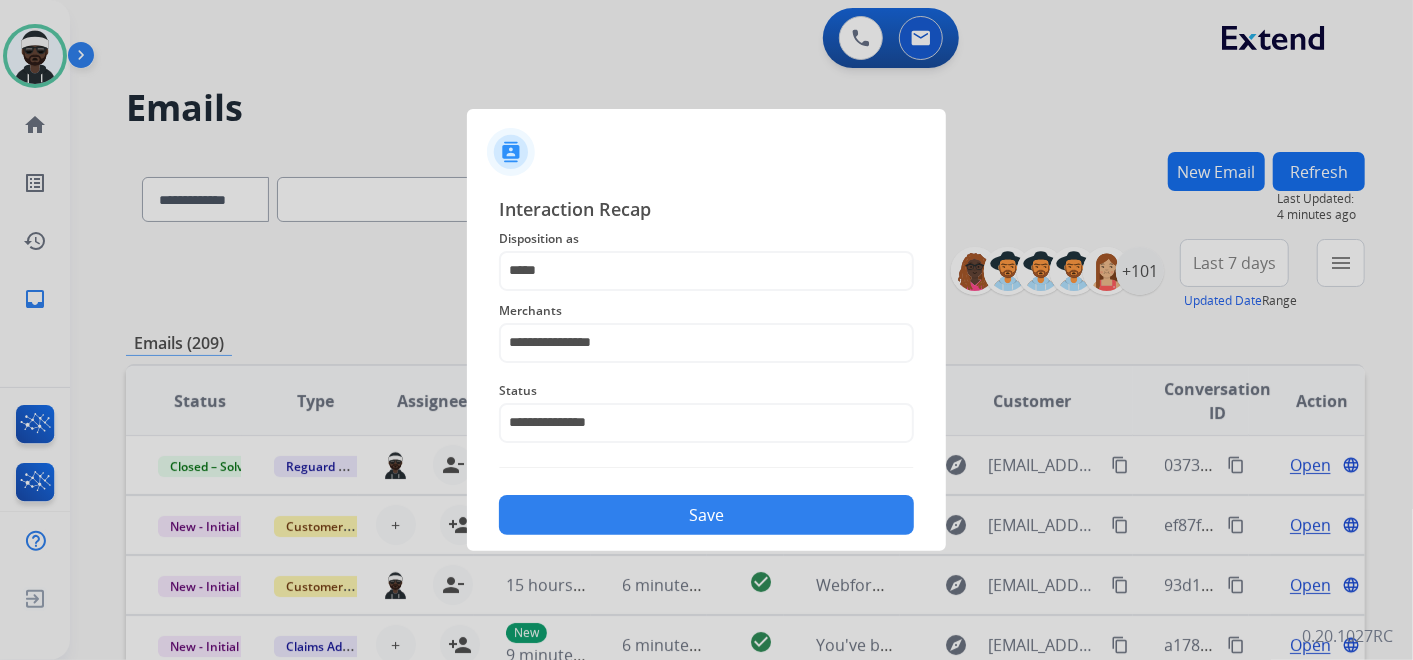 click on "Save" 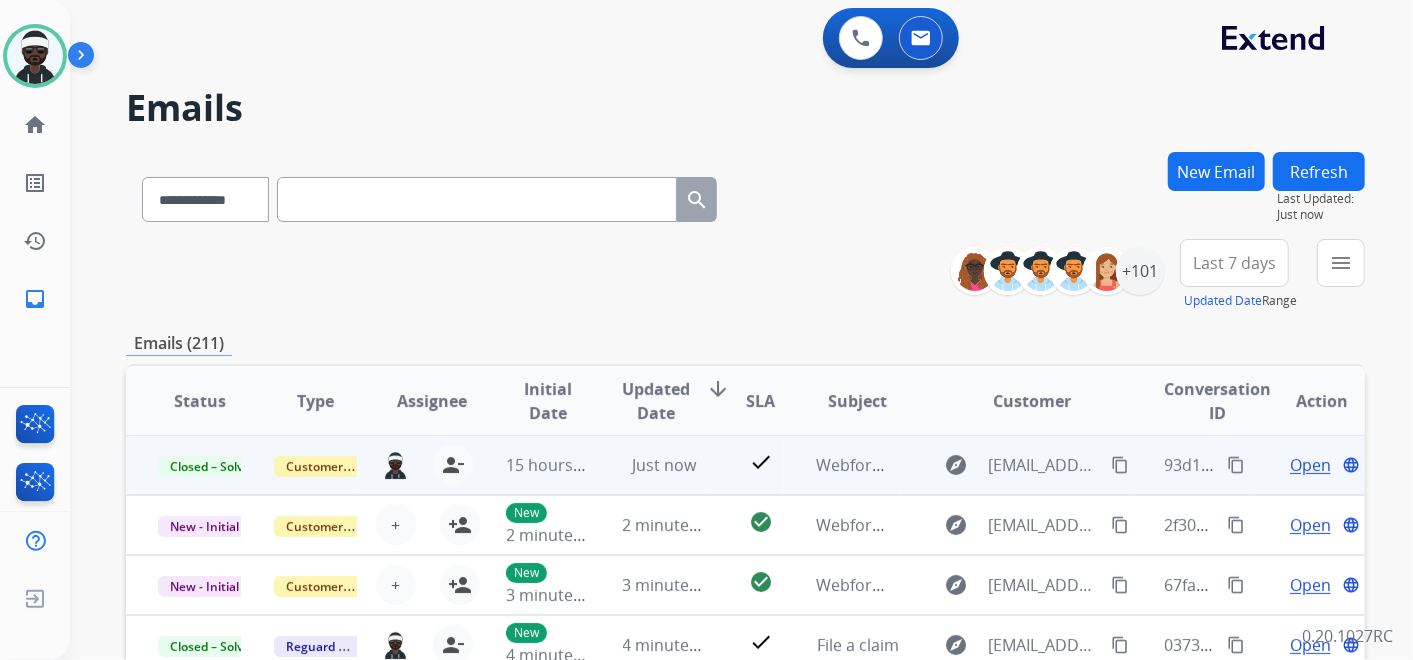 click on "content_copy" at bounding box center [1236, 465] 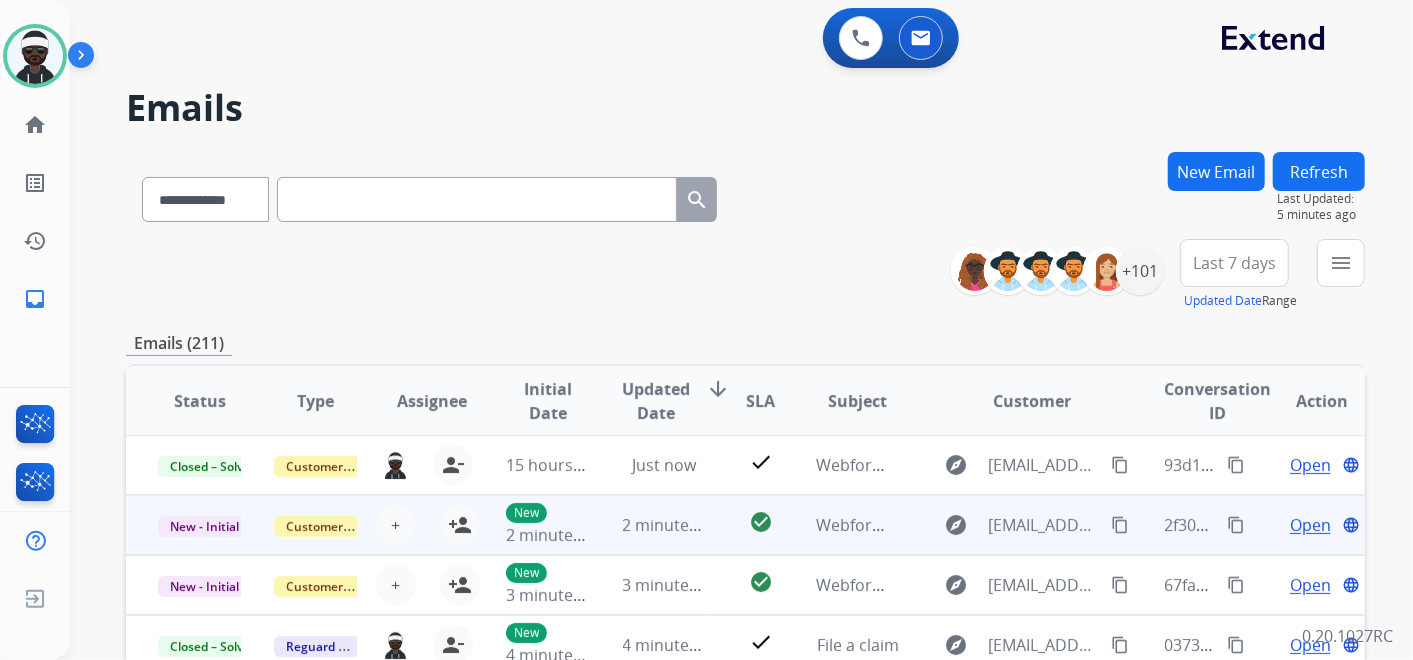 click on "content_copy" at bounding box center (1236, 525) 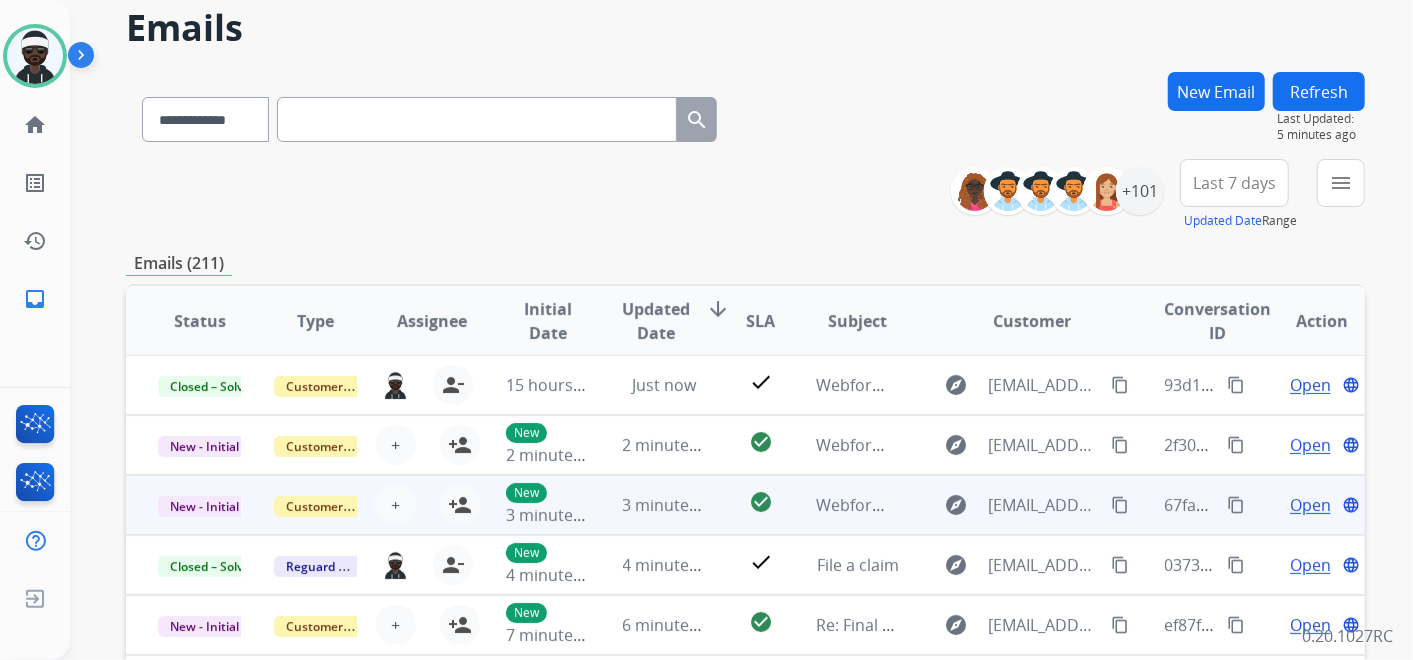 scroll, scrollTop: 222, scrollLeft: 0, axis: vertical 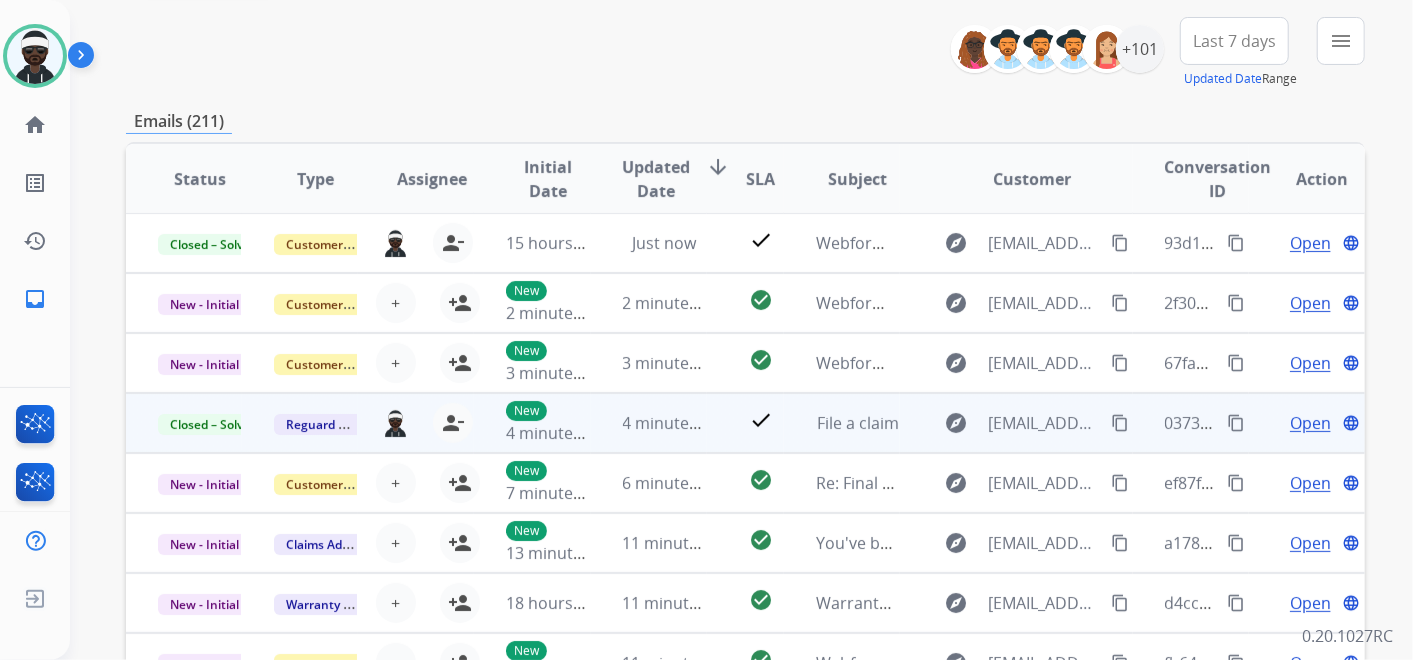 click on "content_copy" at bounding box center [1236, 423] 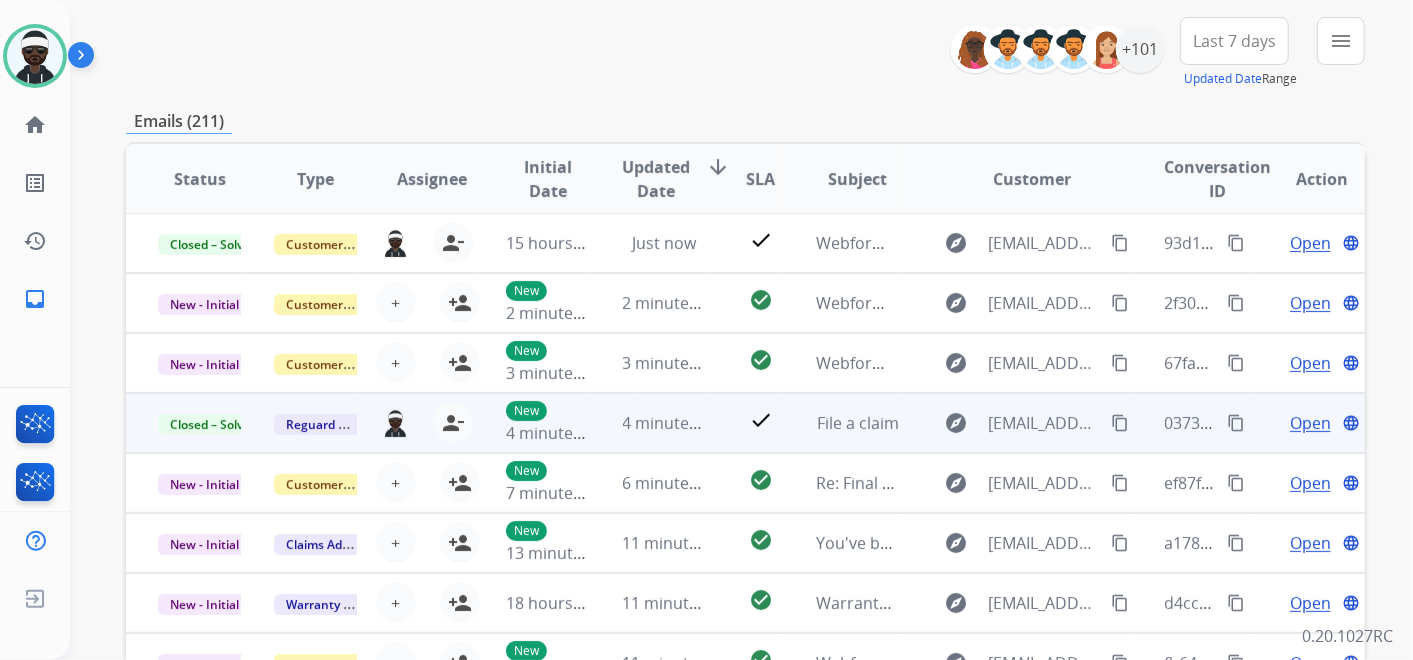 click on "content_copy" at bounding box center [1236, 423] 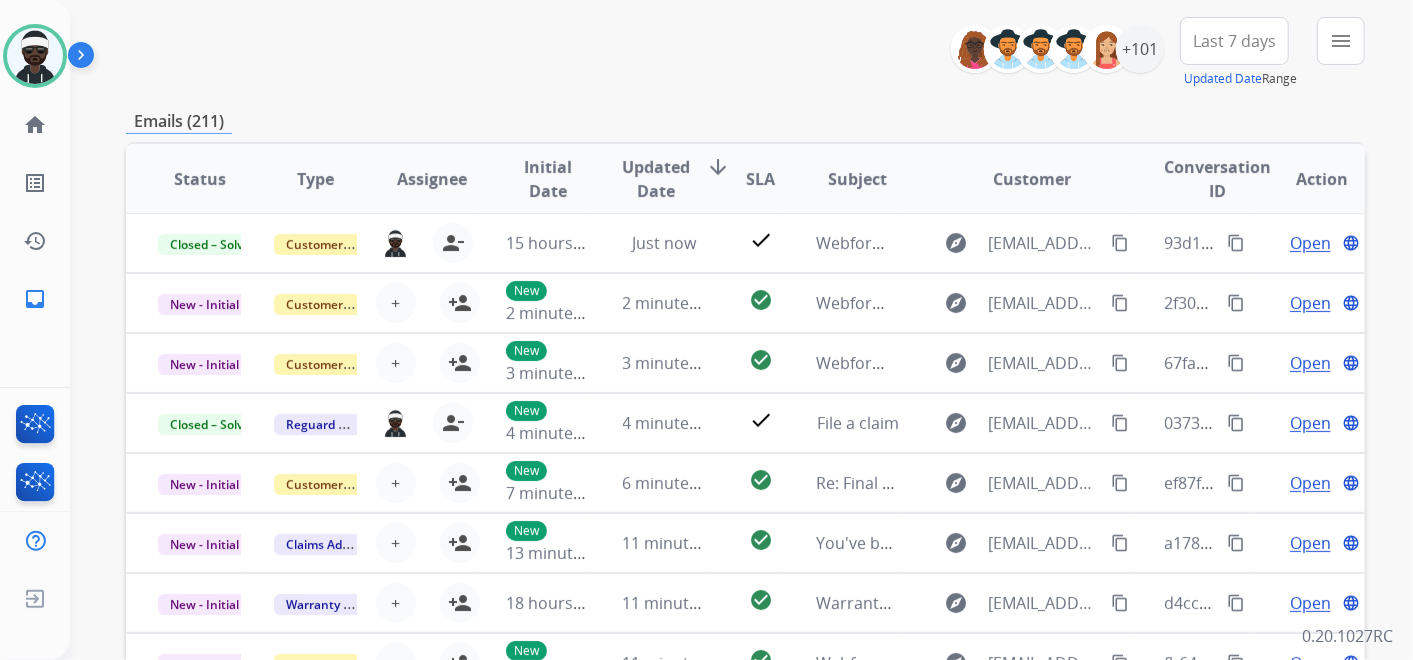 drag, startPoint x: 31, startPoint y: 190, endPoint x: 302, endPoint y: 75, distance: 294.3909 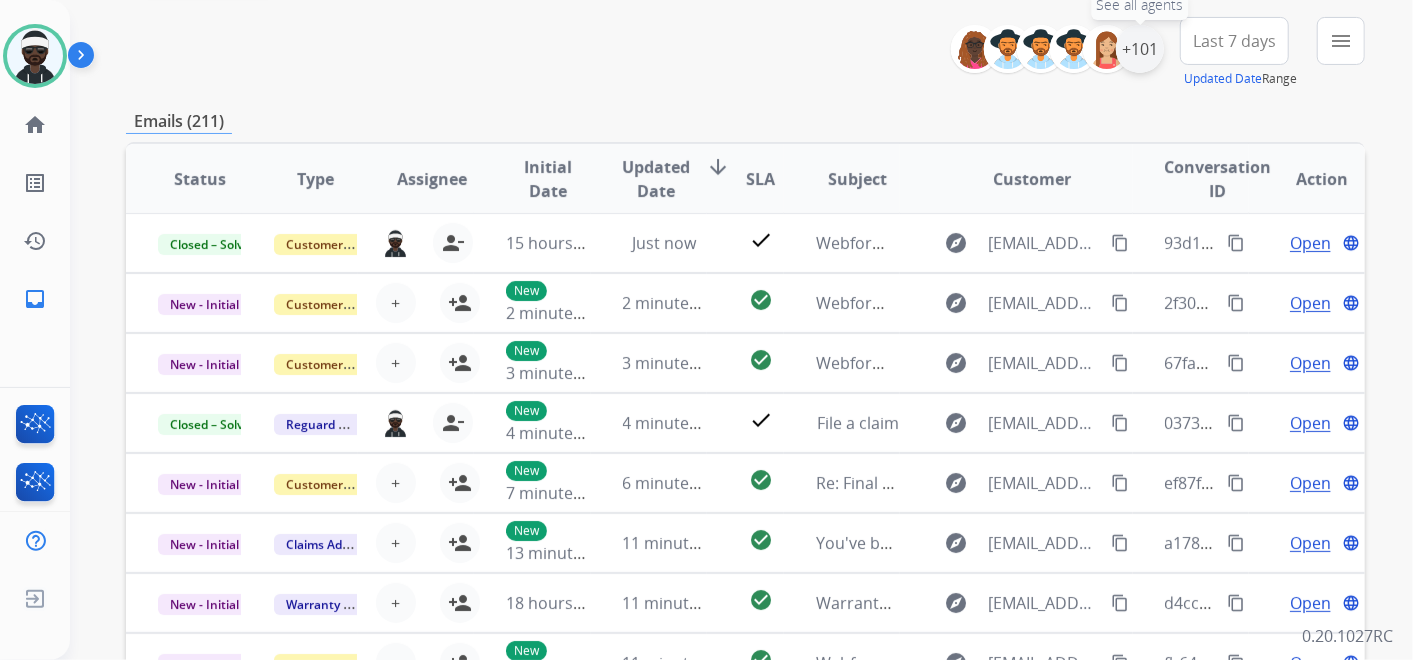 click on "+101" at bounding box center (1140, 49) 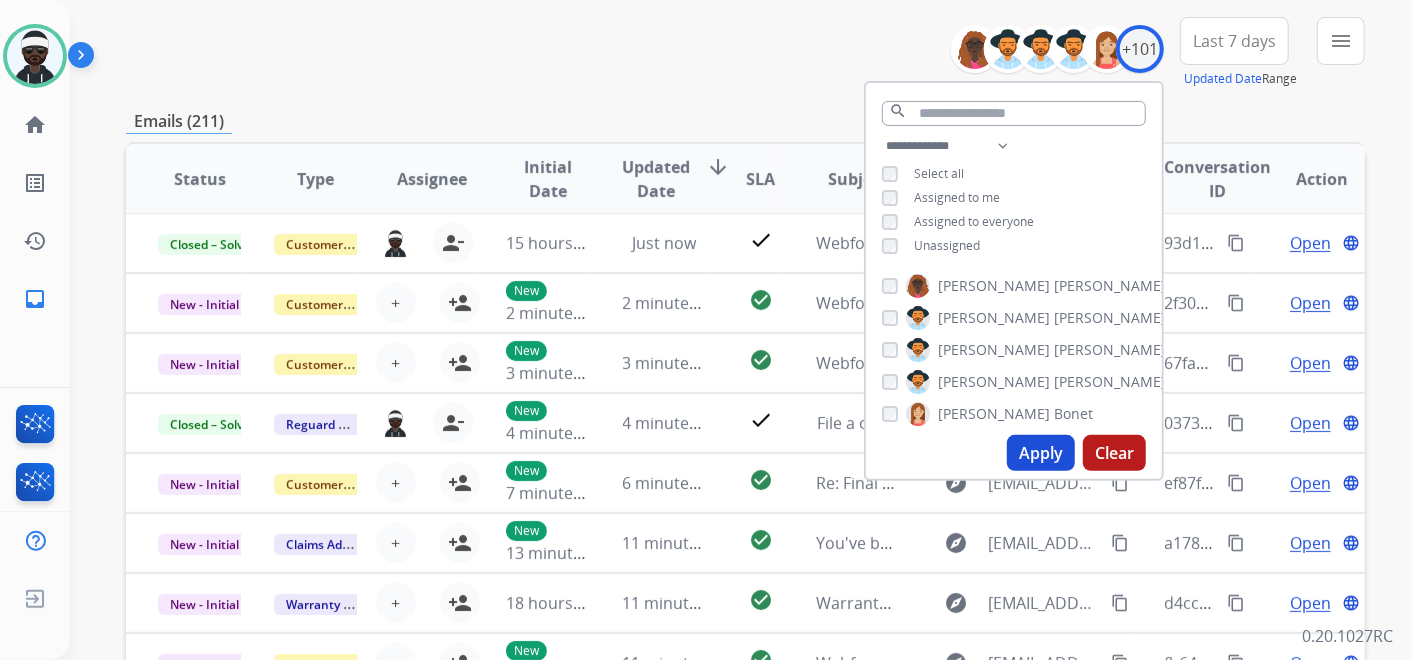 click on "Unassigned" at bounding box center [947, 245] 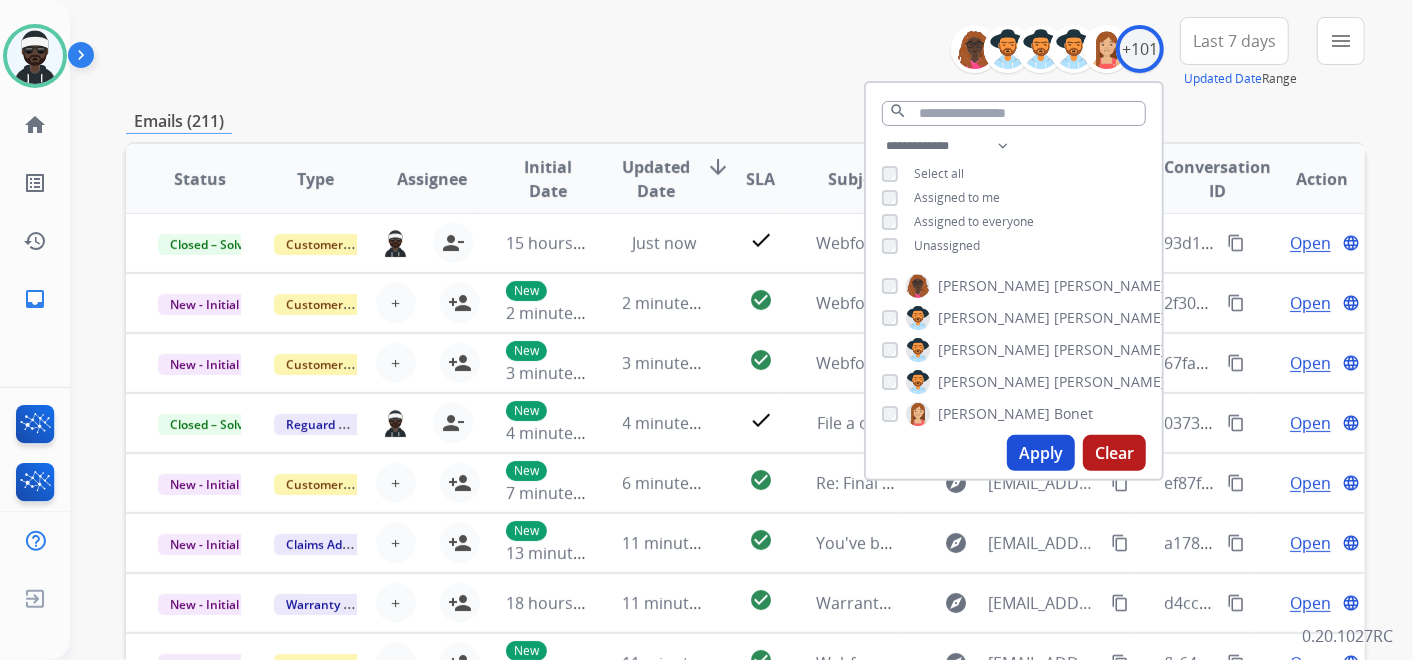 click on "Apply" at bounding box center (1041, 453) 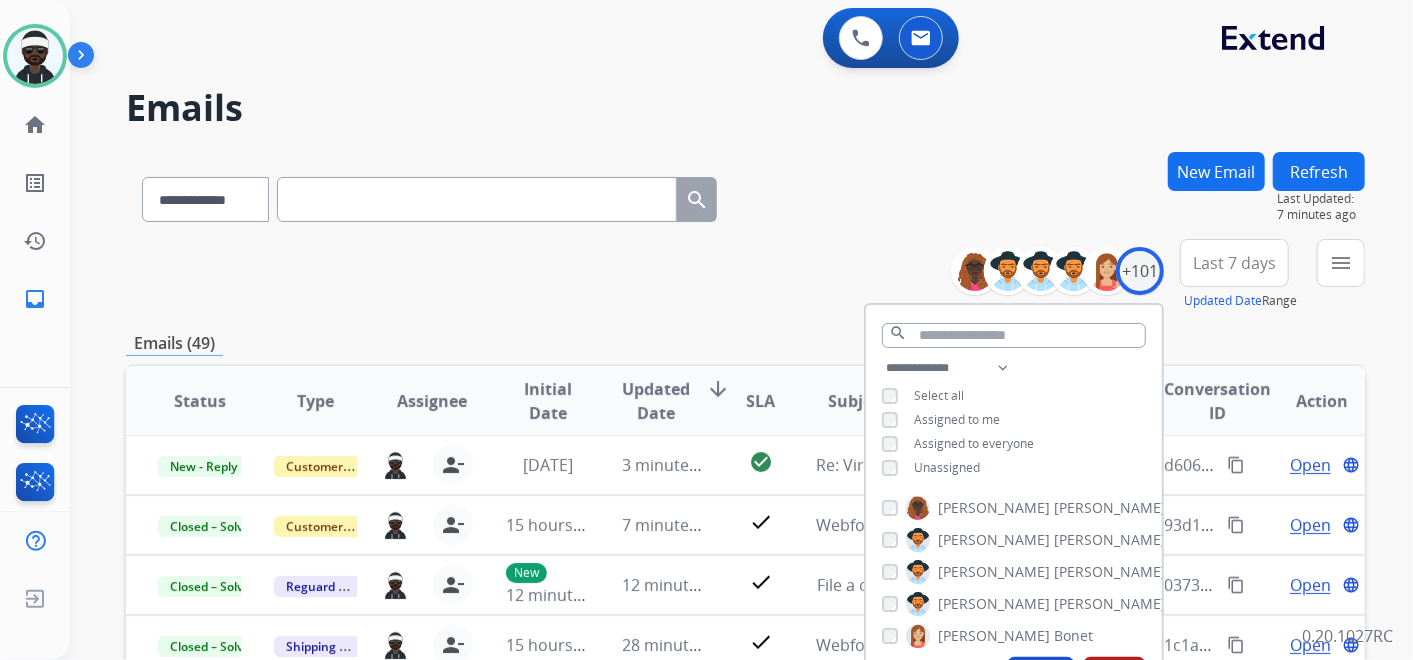 scroll, scrollTop: 477, scrollLeft: 0, axis: vertical 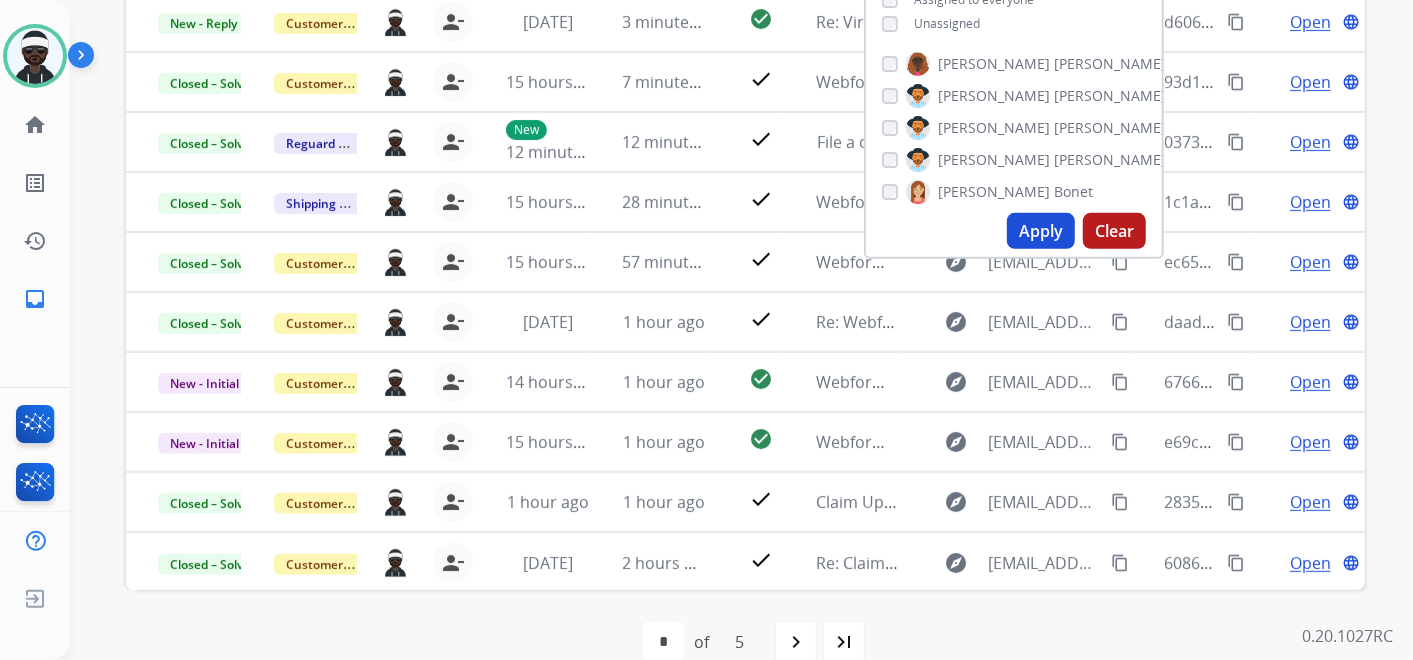 click on "**********" at bounding box center [717, -42] 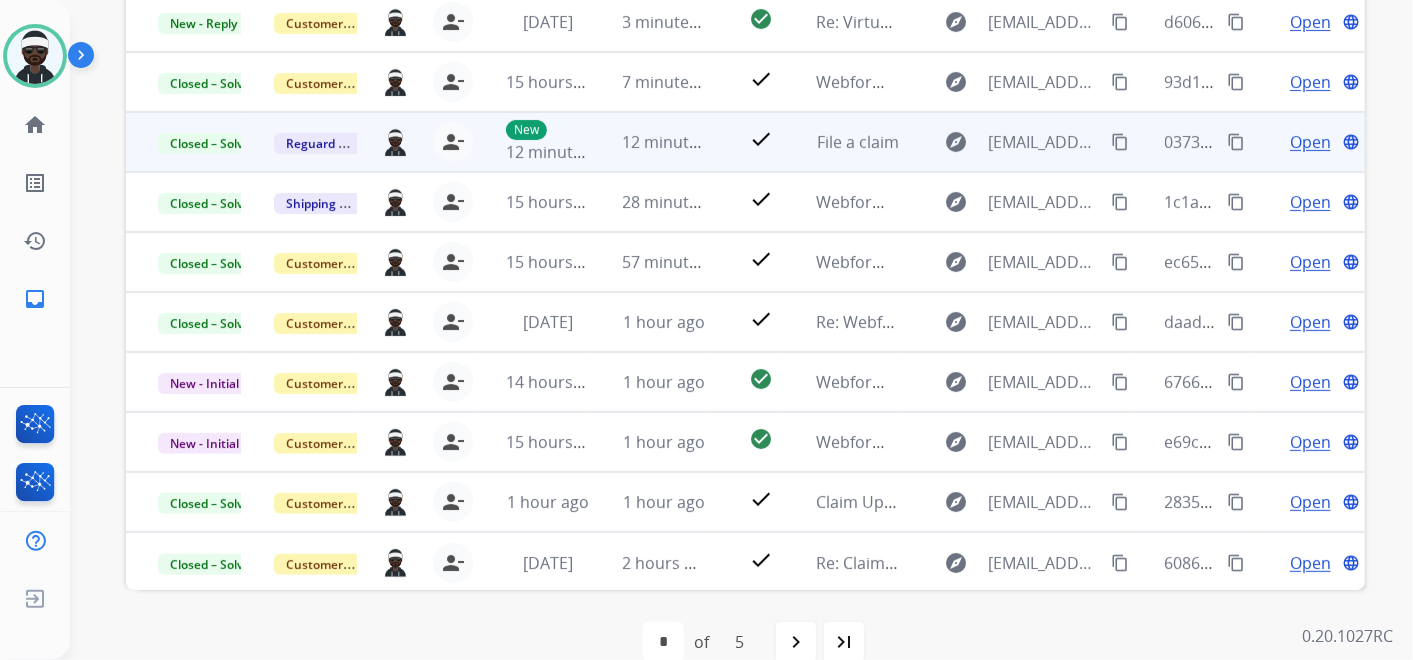 scroll, scrollTop: 111, scrollLeft: 0, axis: vertical 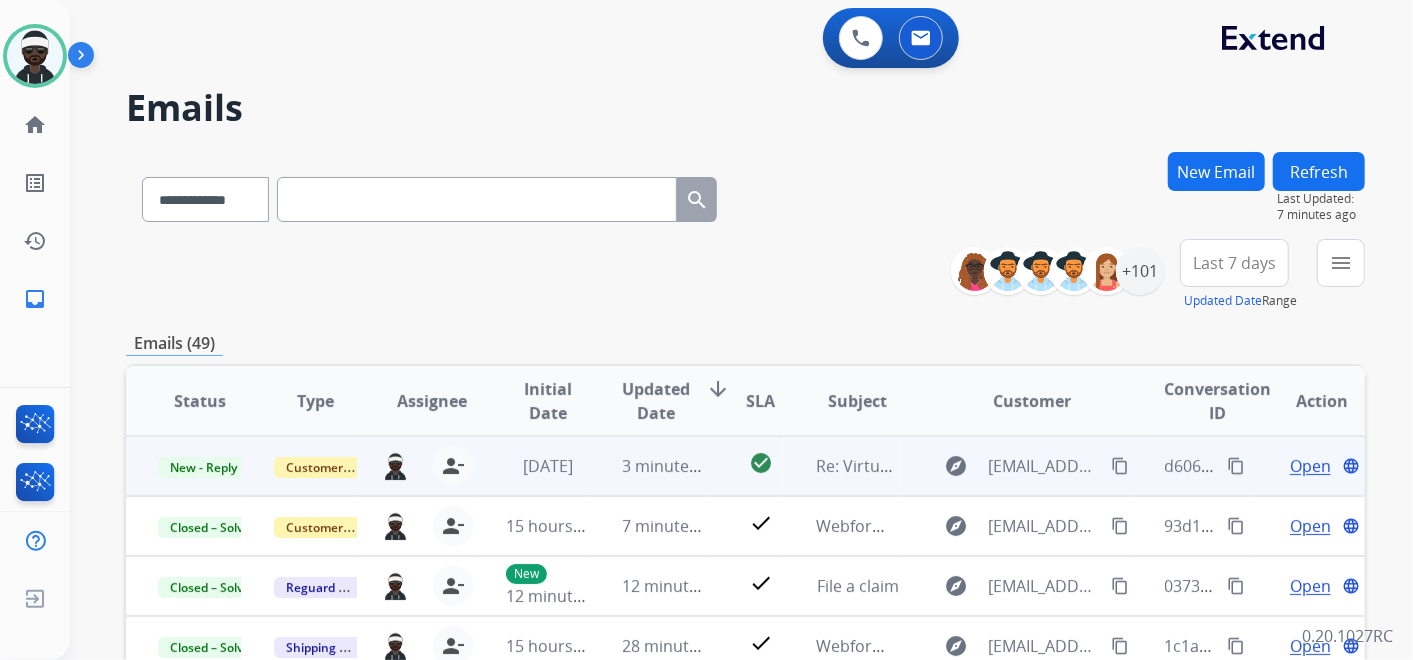 click on "Open" at bounding box center (1310, 466) 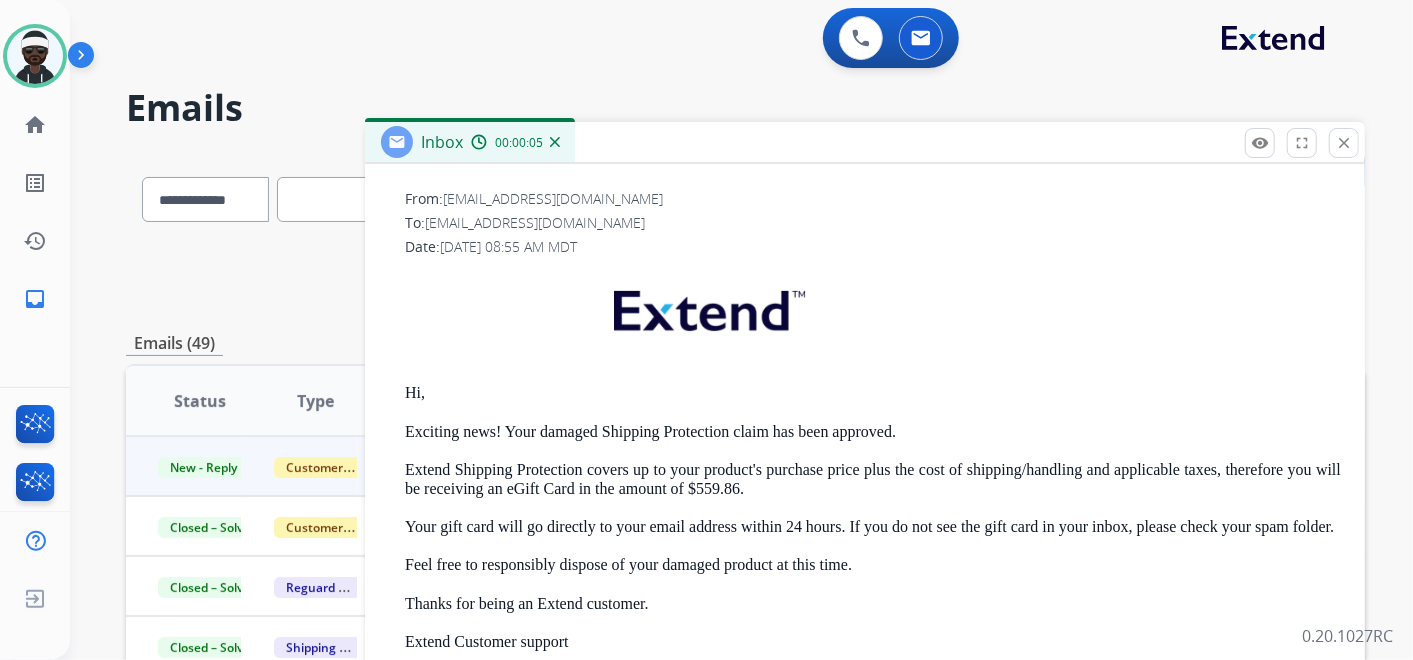 scroll, scrollTop: 437, scrollLeft: 0, axis: vertical 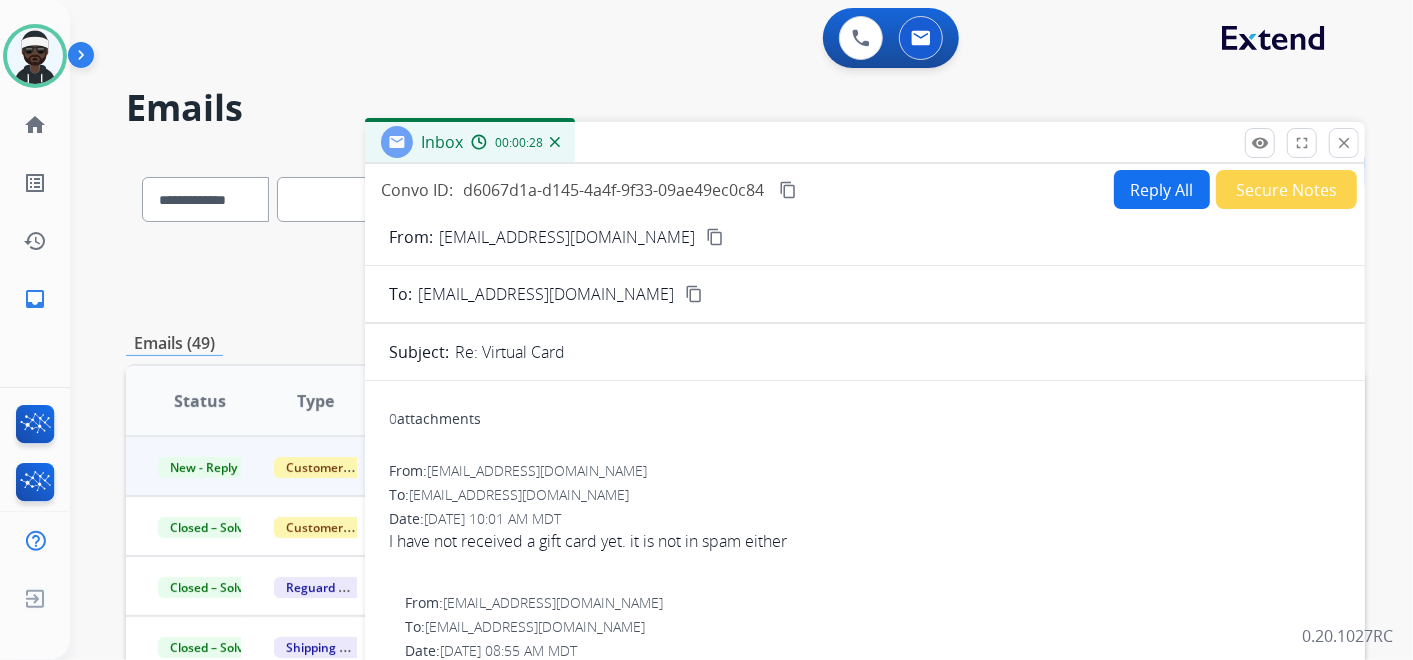 click on "content_copy" at bounding box center (715, 237) 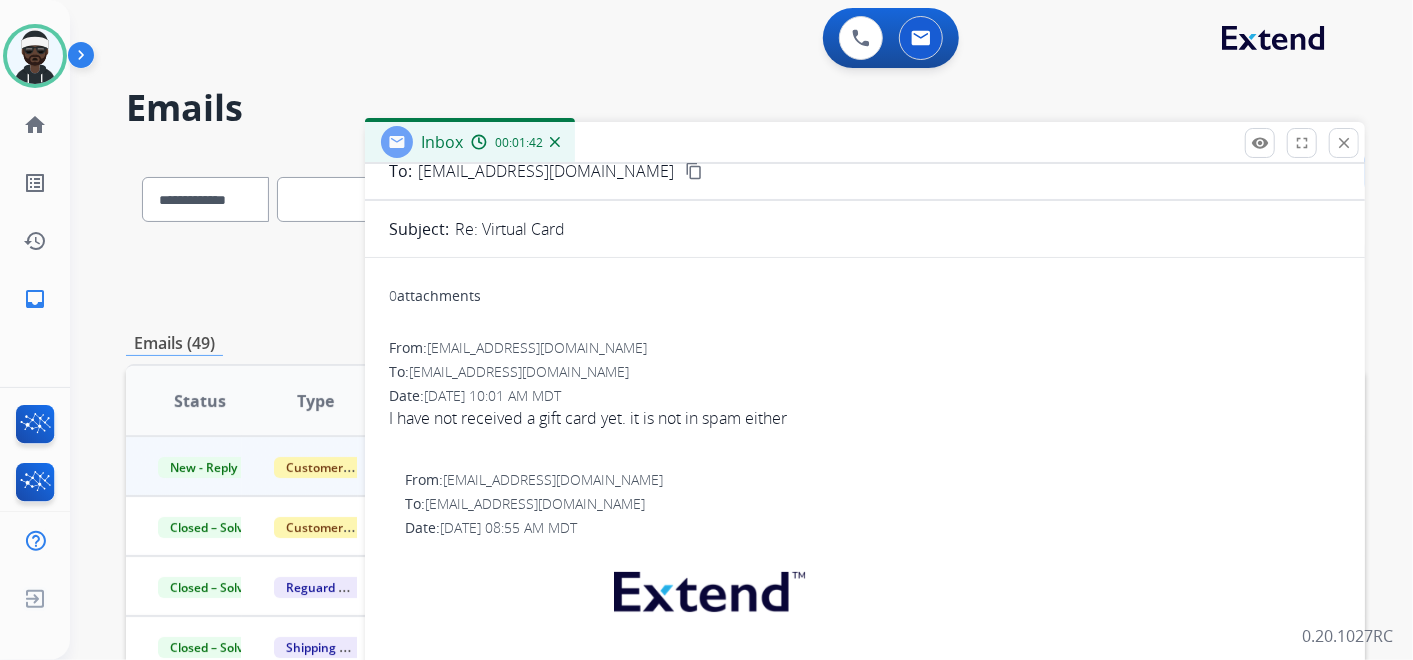 scroll, scrollTop: 437, scrollLeft: 0, axis: vertical 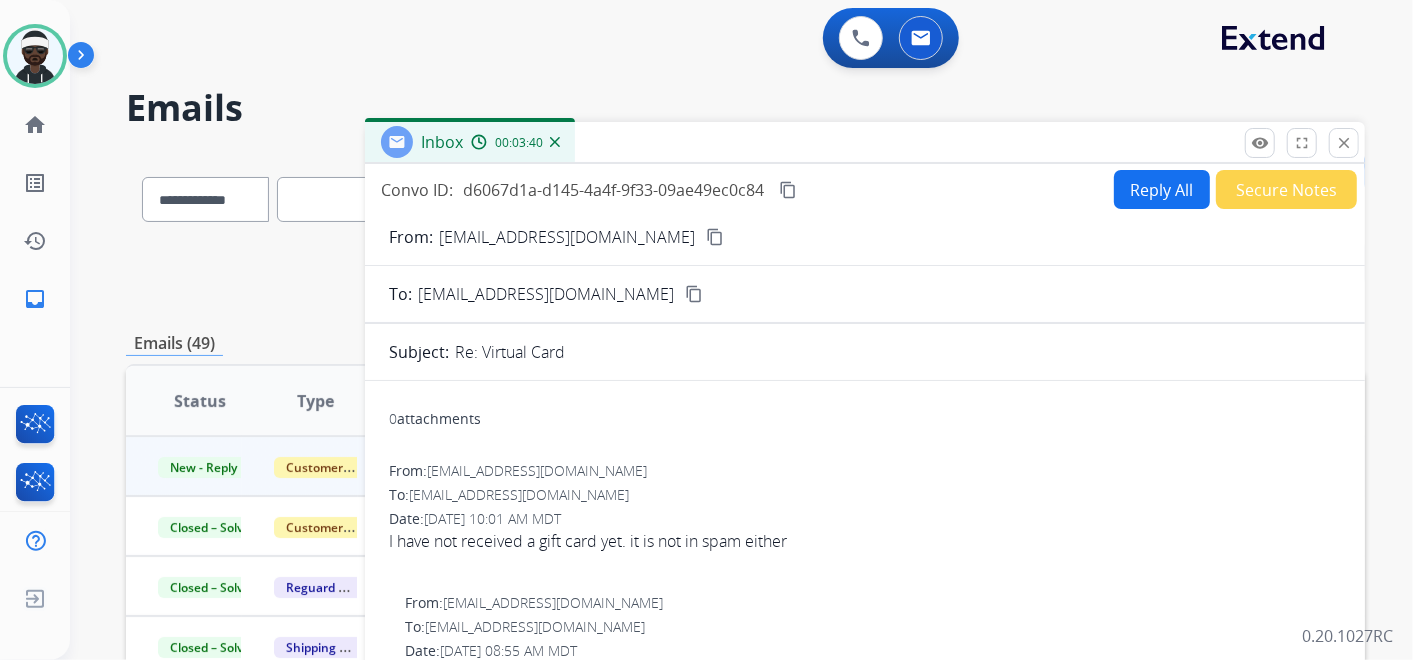 click on "Reply All" at bounding box center (1162, 189) 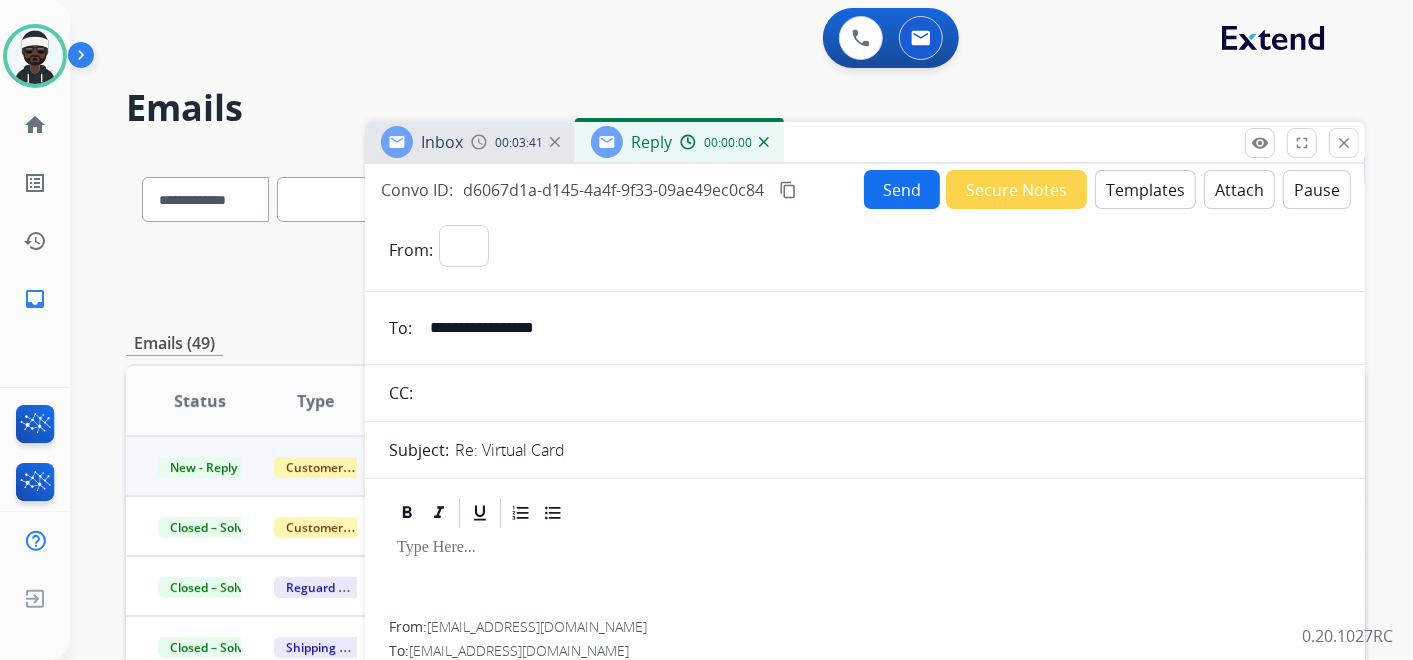 select on "**********" 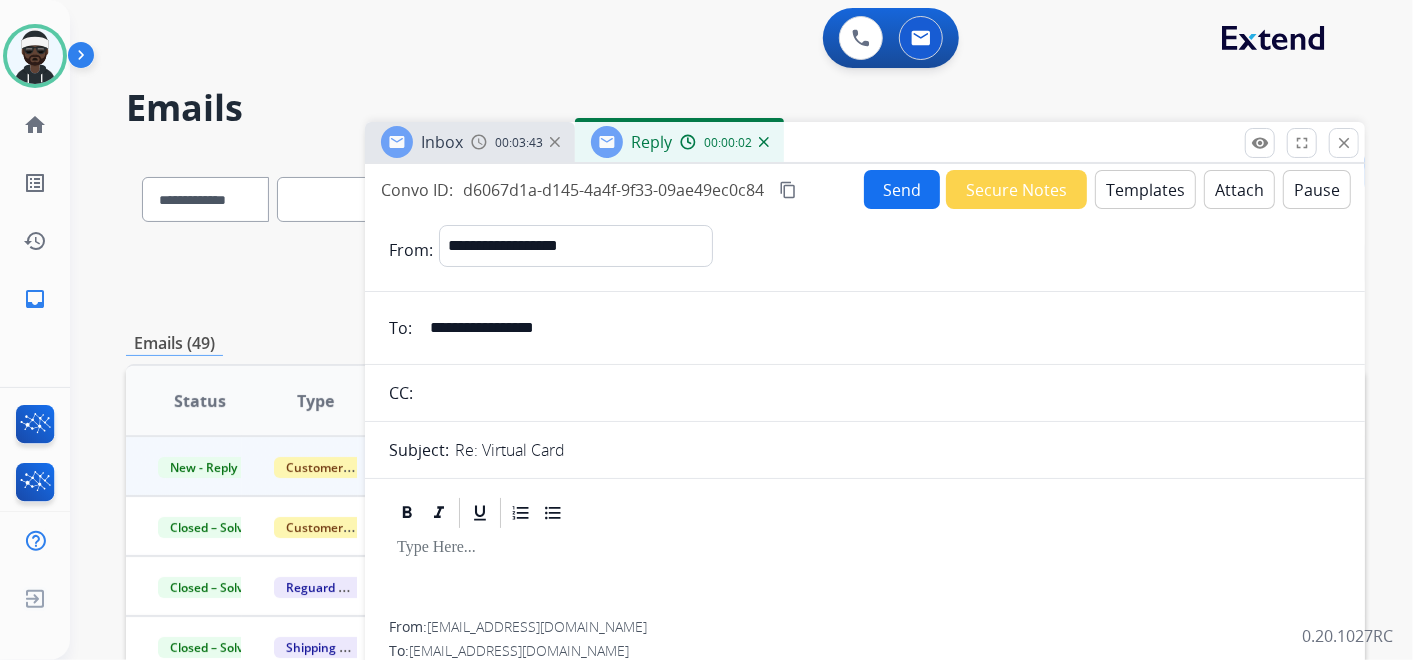 click at bounding box center (865, 548) 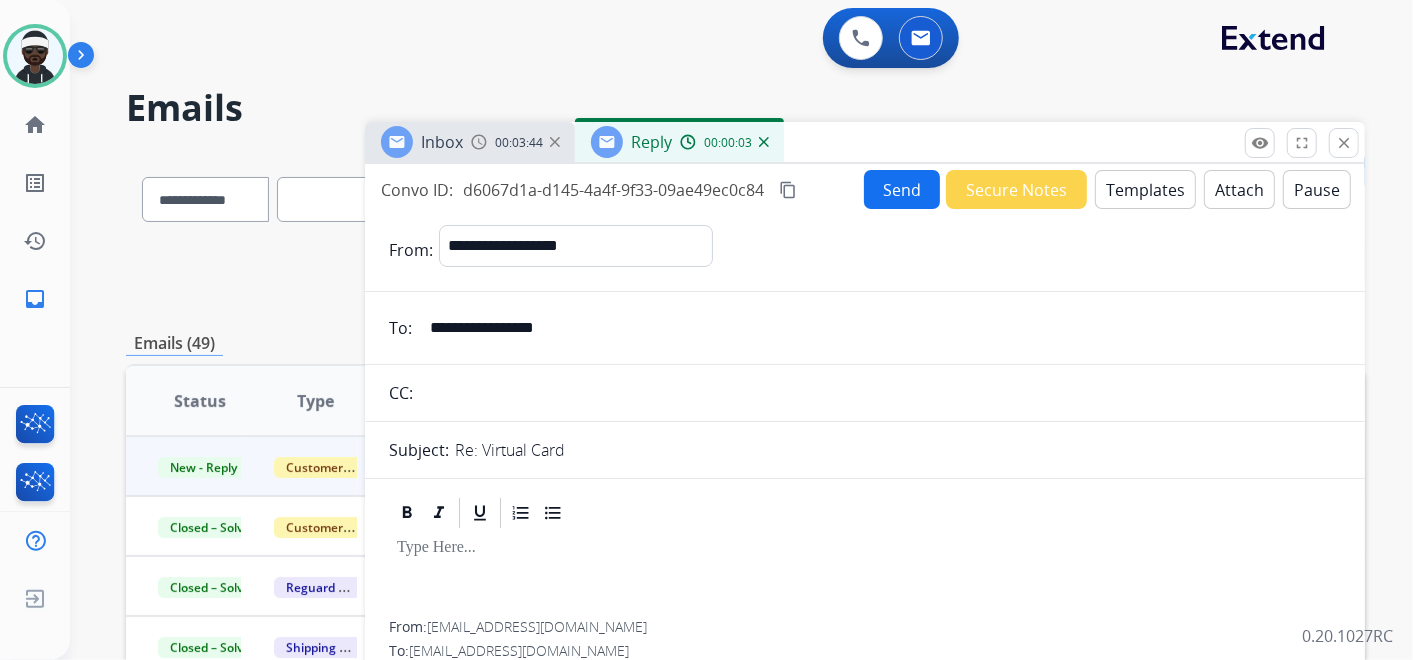 type 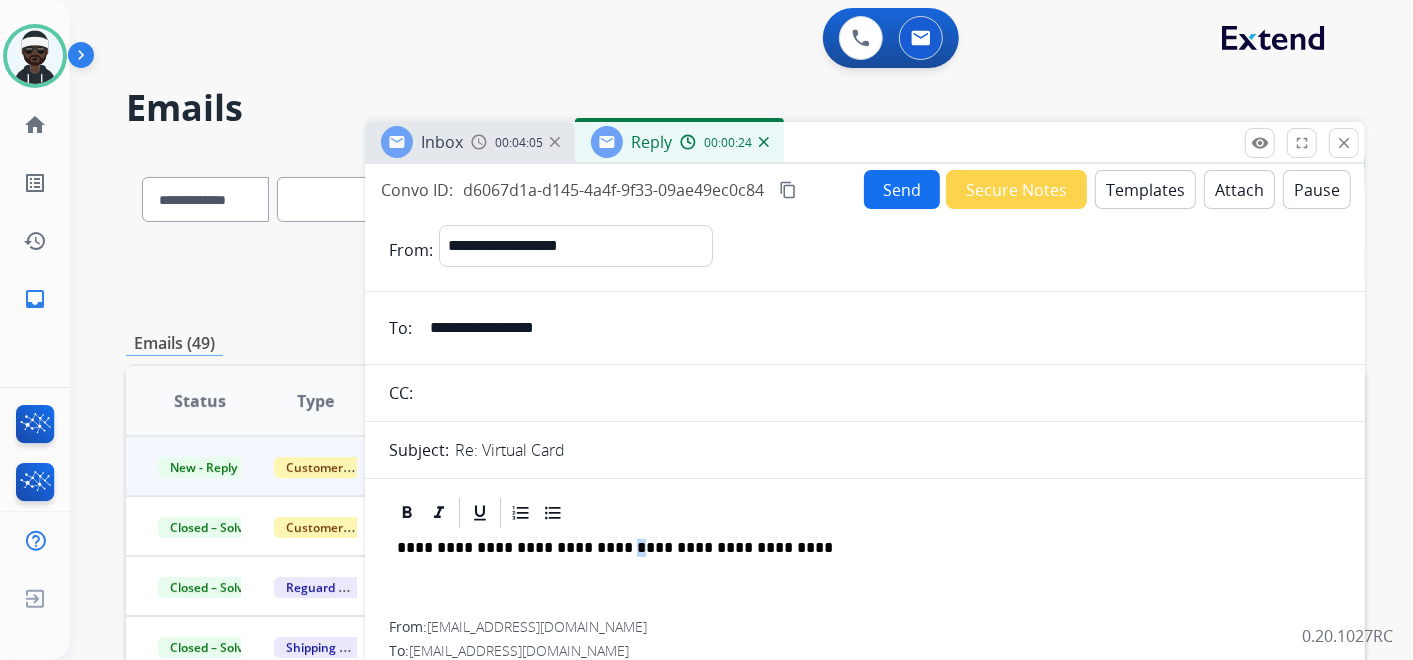 click on "**********" at bounding box center [857, 548] 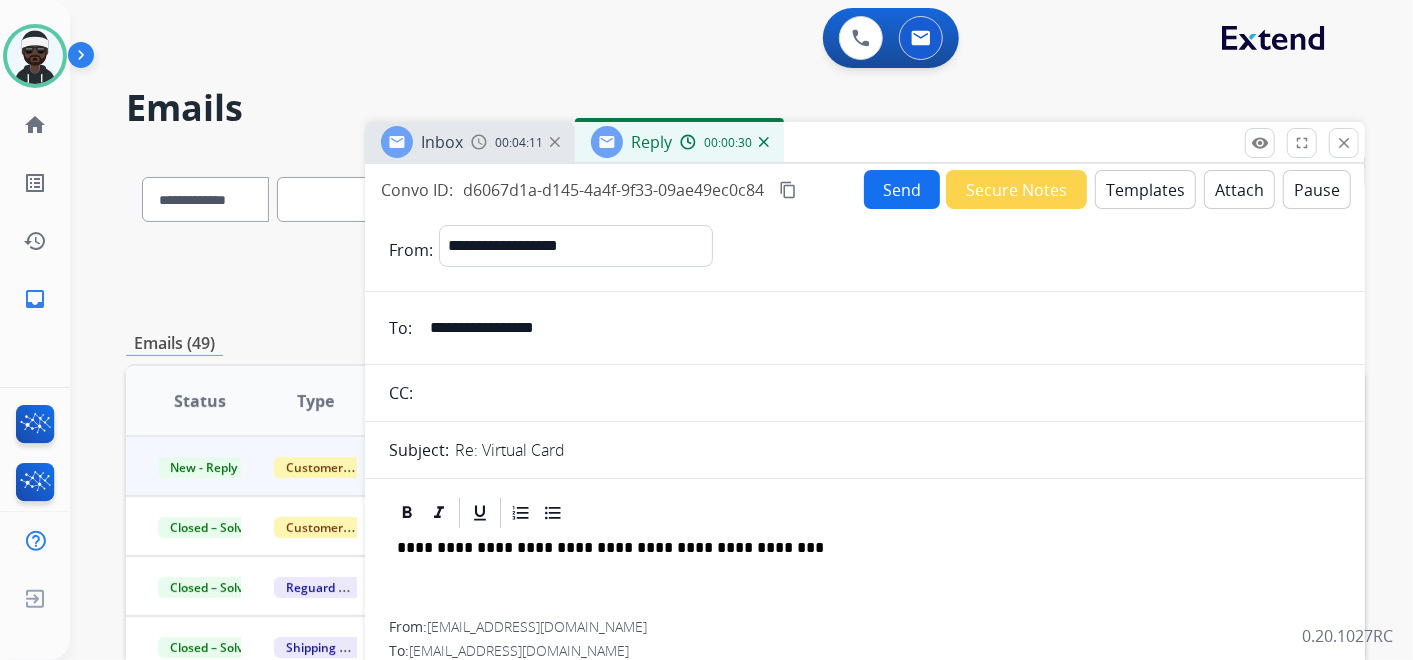 click on "**********" at bounding box center [857, 548] 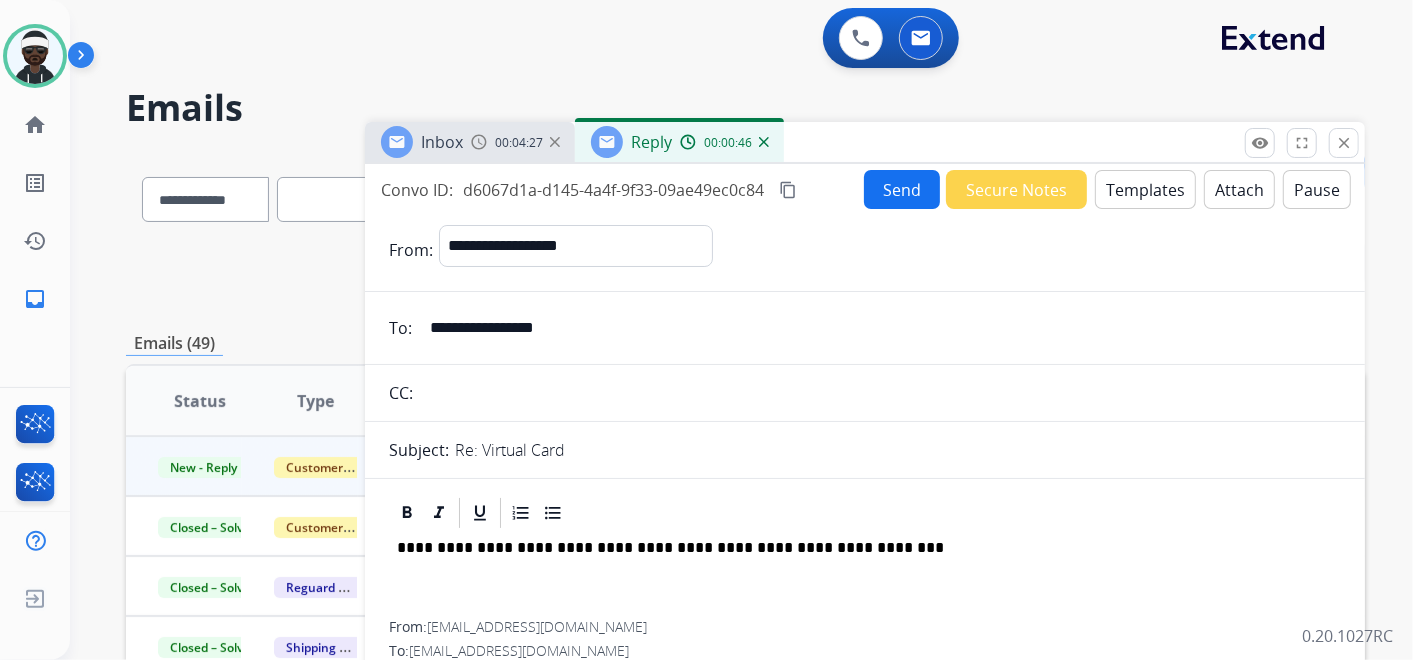 click on "**********" at bounding box center [857, 548] 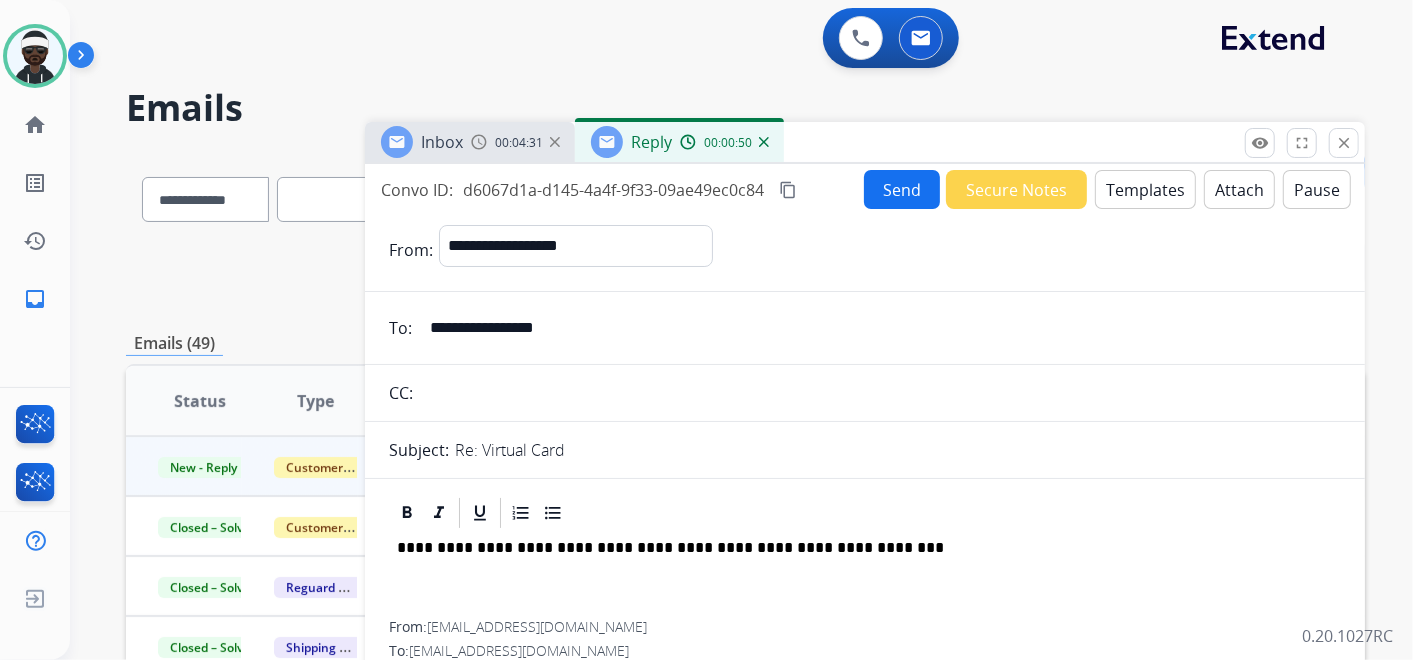 click on "**********" at bounding box center (857, 548) 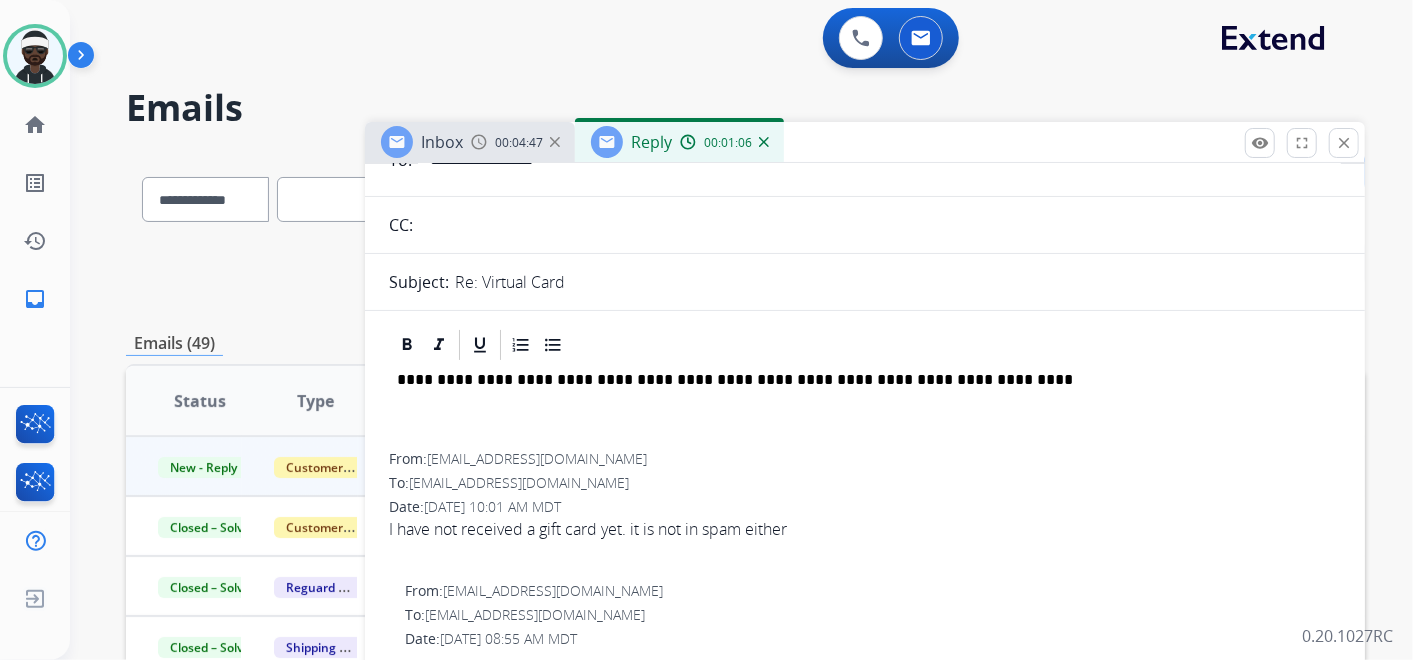 scroll, scrollTop: 0, scrollLeft: 0, axis: both 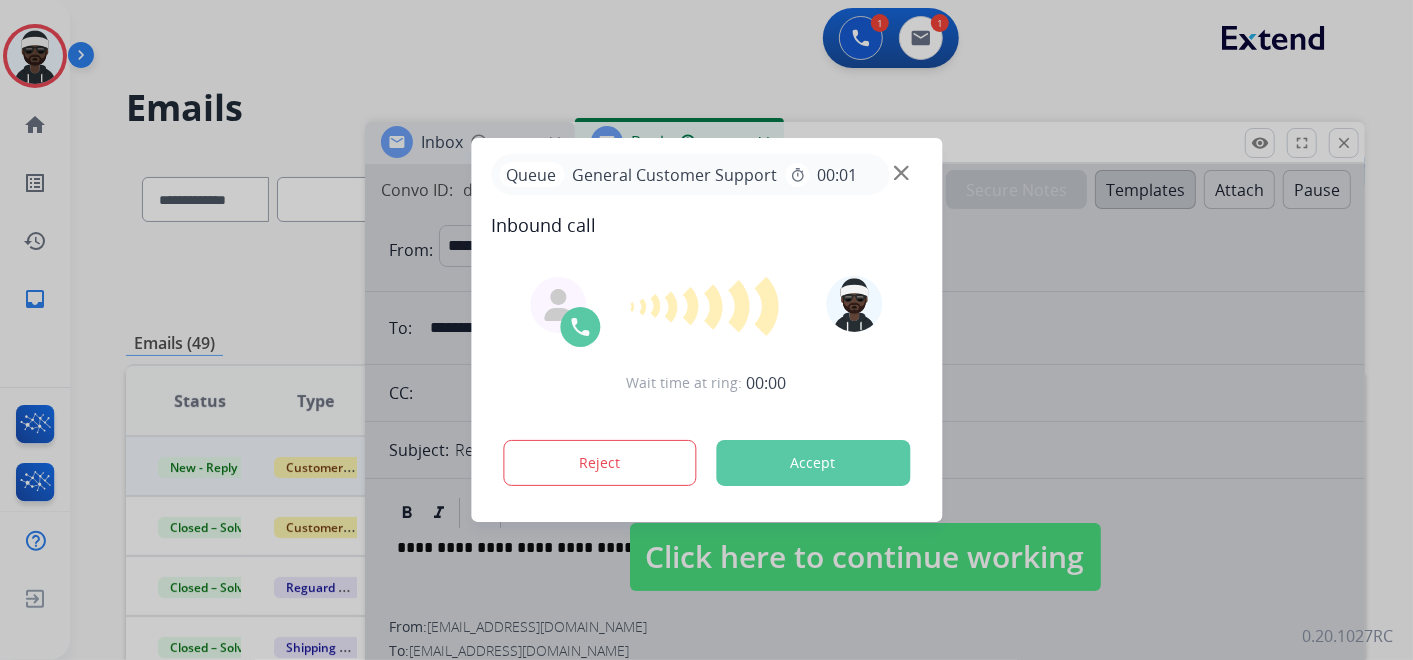 click on "Accept" at bounding box center [813, 463] 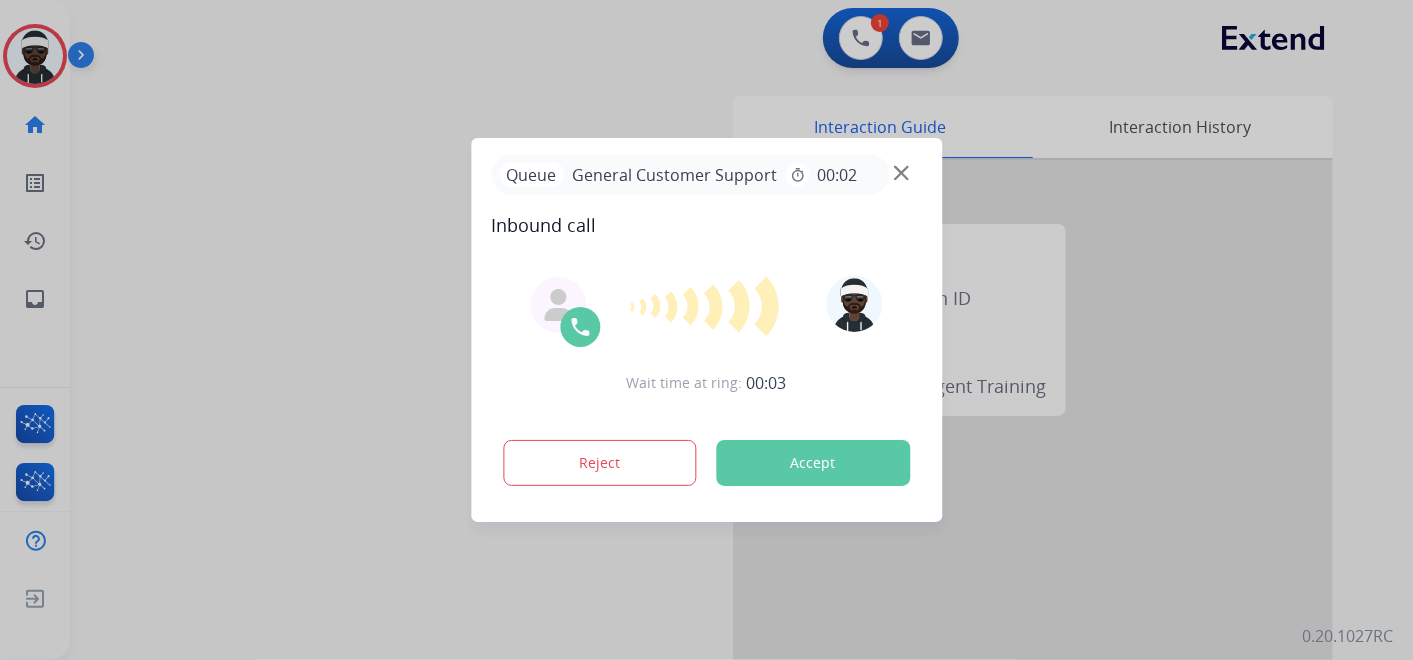 click on "Accept" at bounding box center (813, 463) 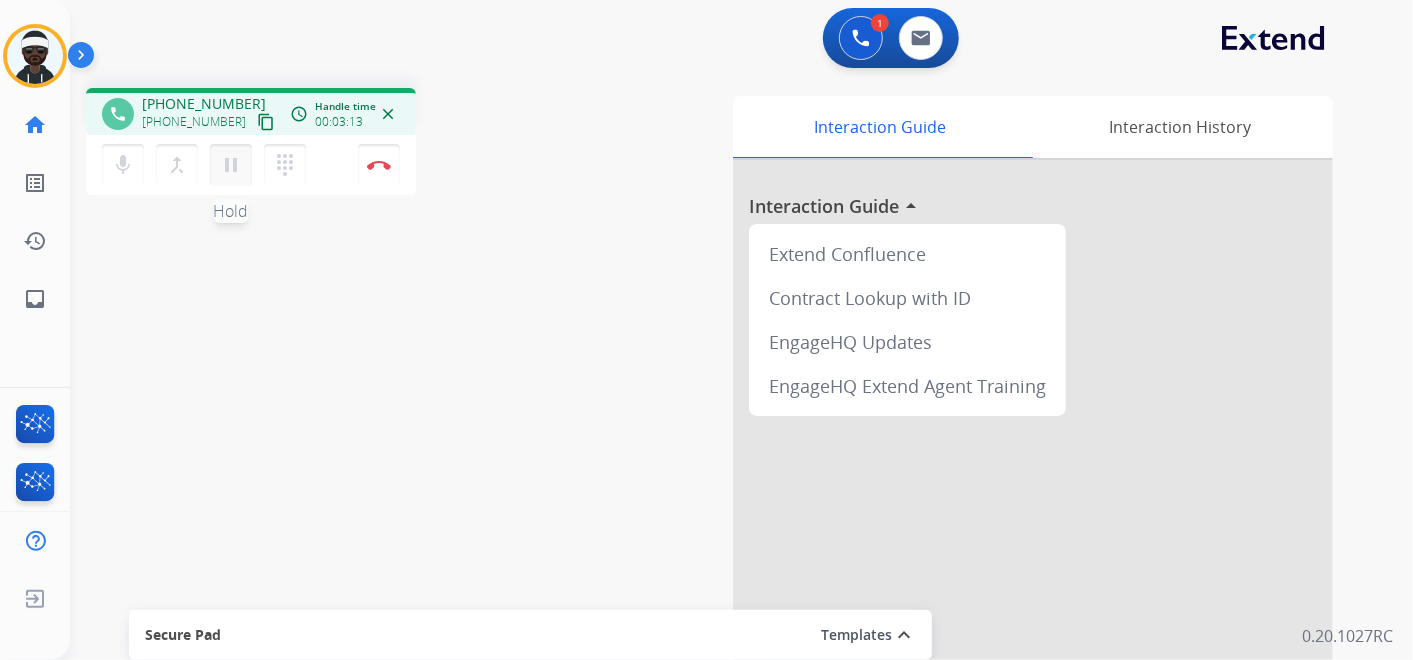 click on "pause" at bounding box center (231, 165) 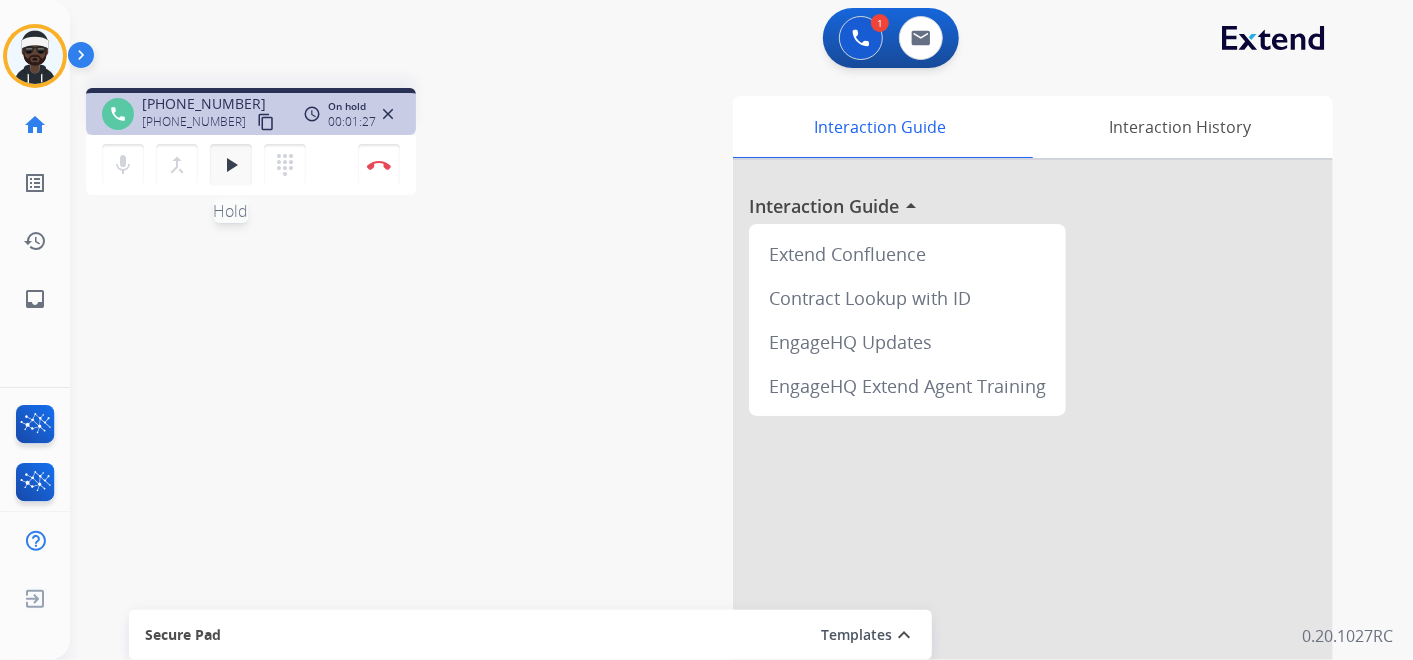 click on "play_arrow" at bounding box center (231, 165) 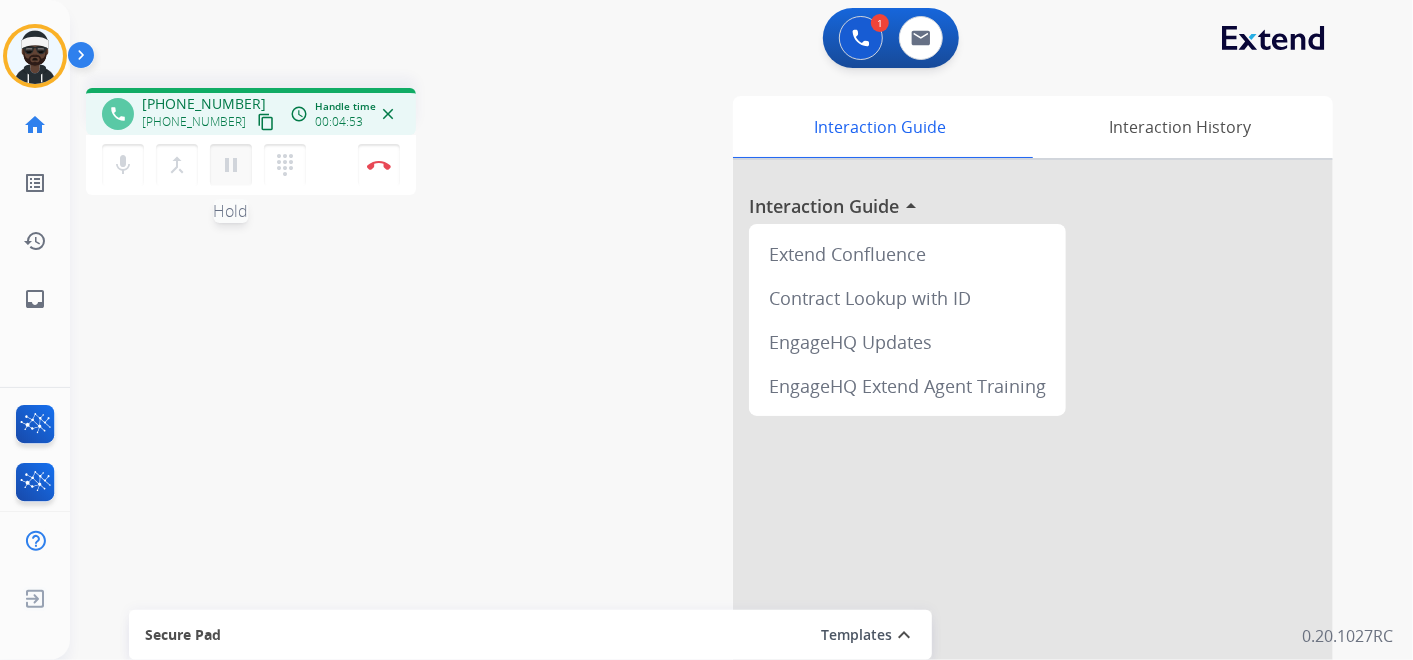 click on "pause" at bounding box center (231, 165) 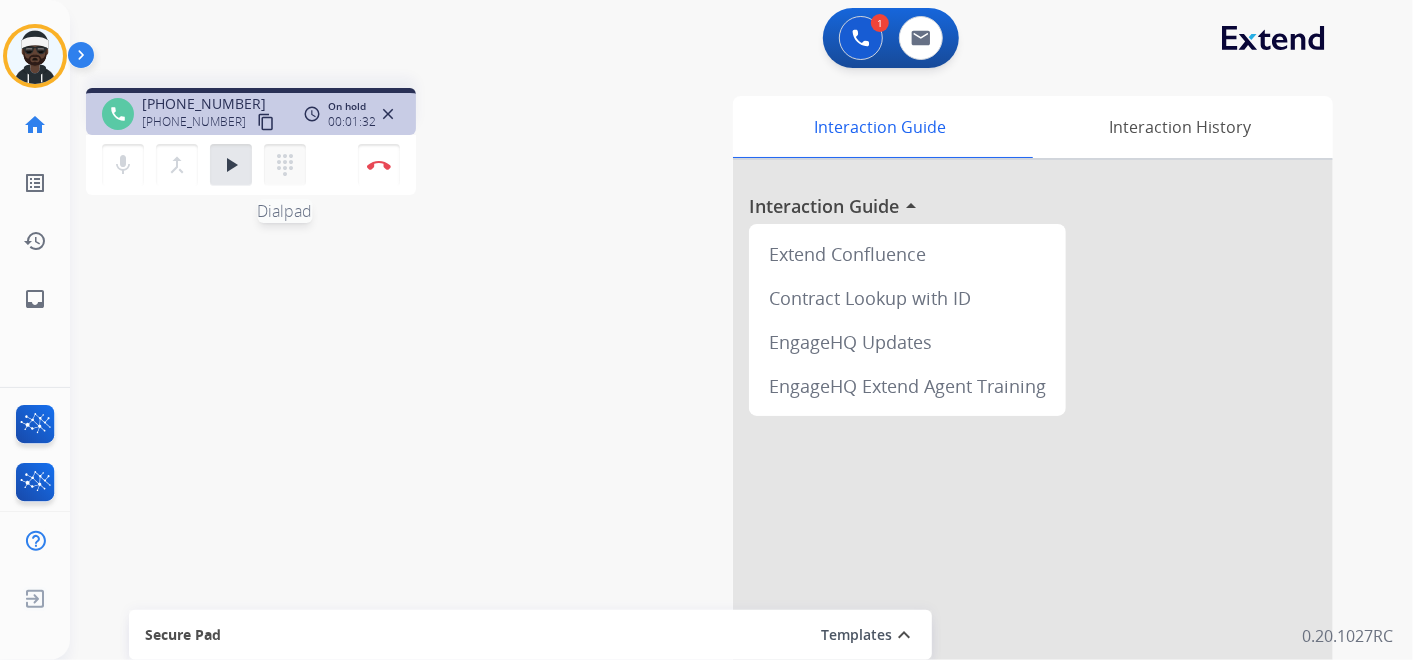 click on "dialpad" at bounding box center (285, 165) 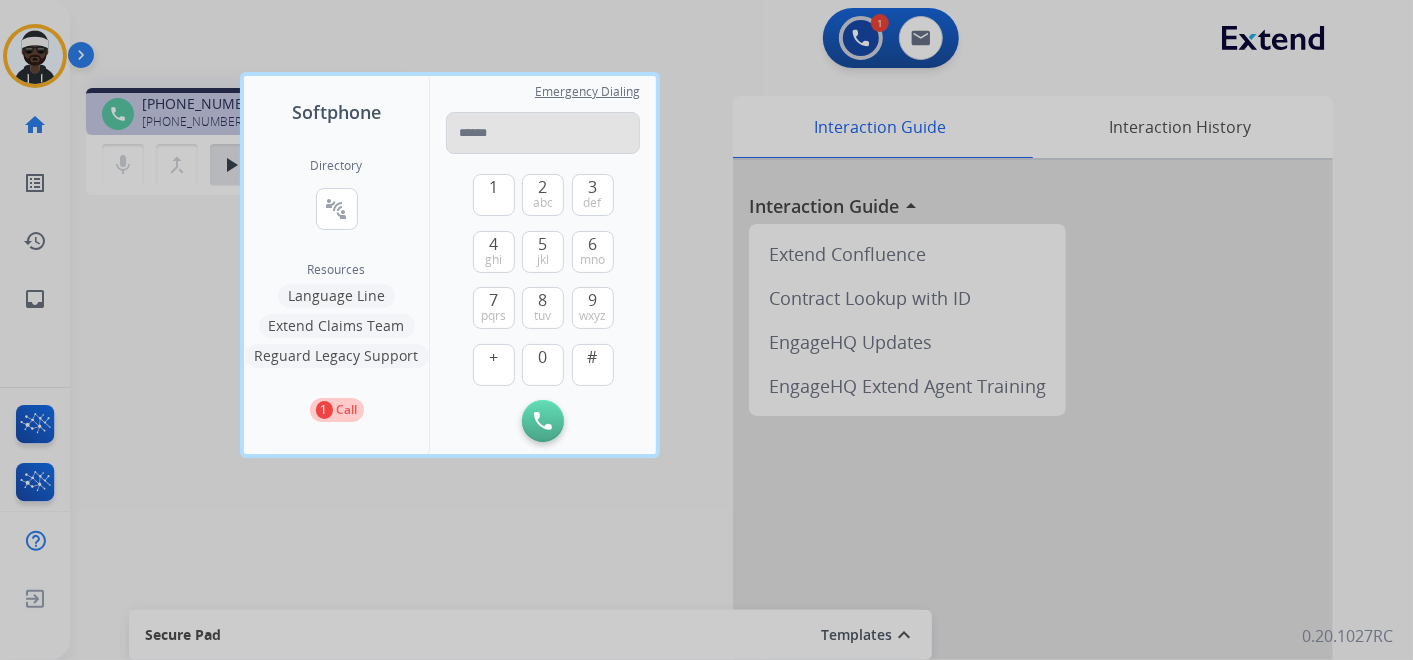click at bounding box center (543, 133) 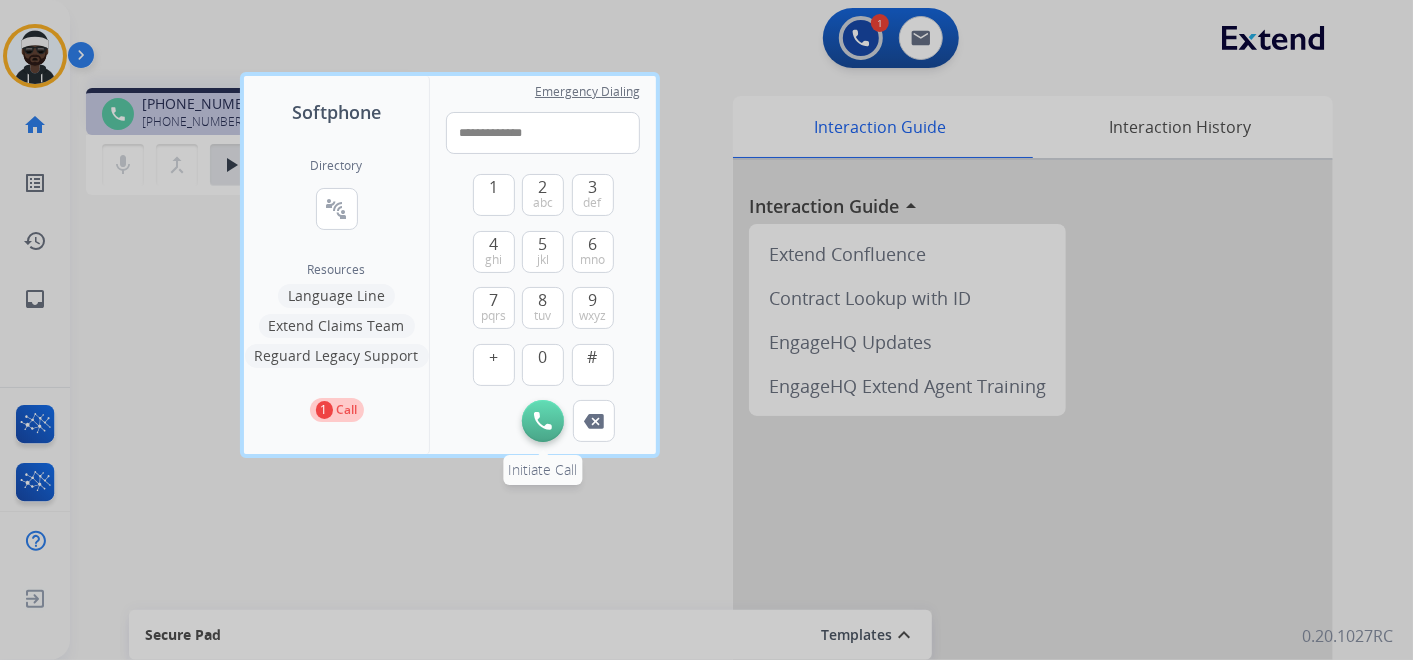 type on "**********" 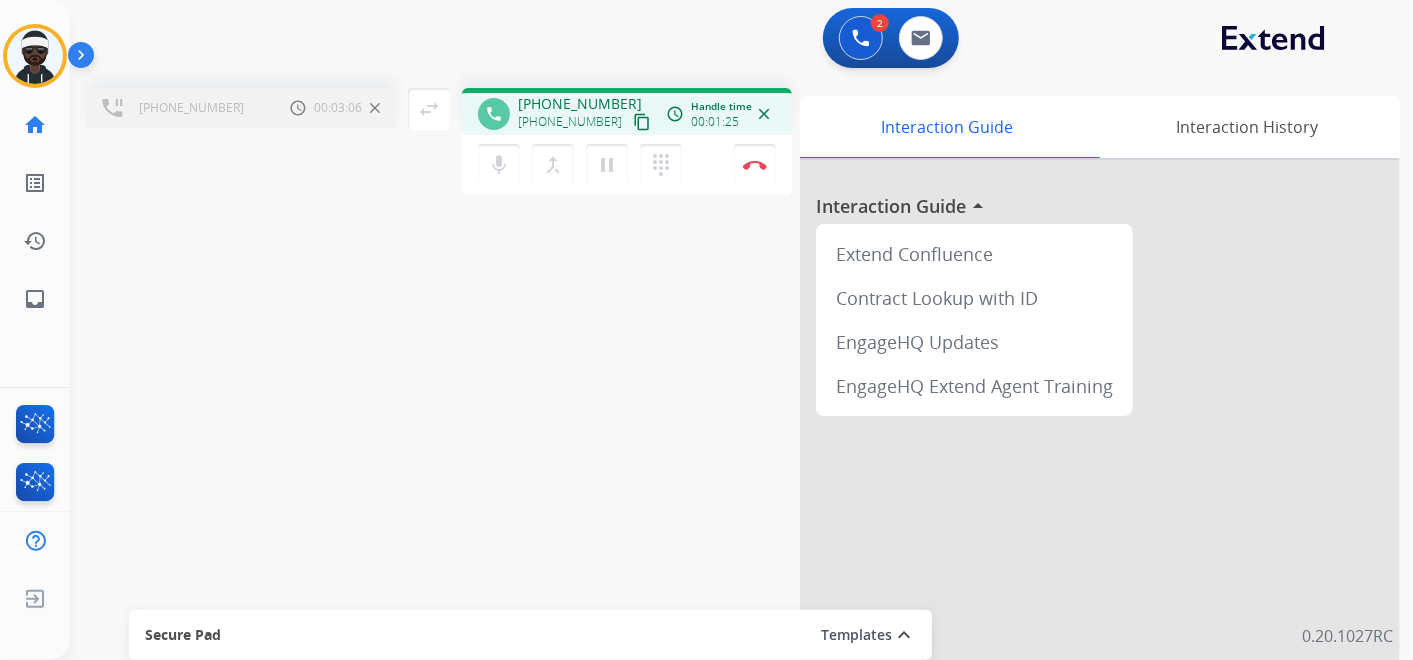 click on "expand_less" at bounding box center (904, 635) 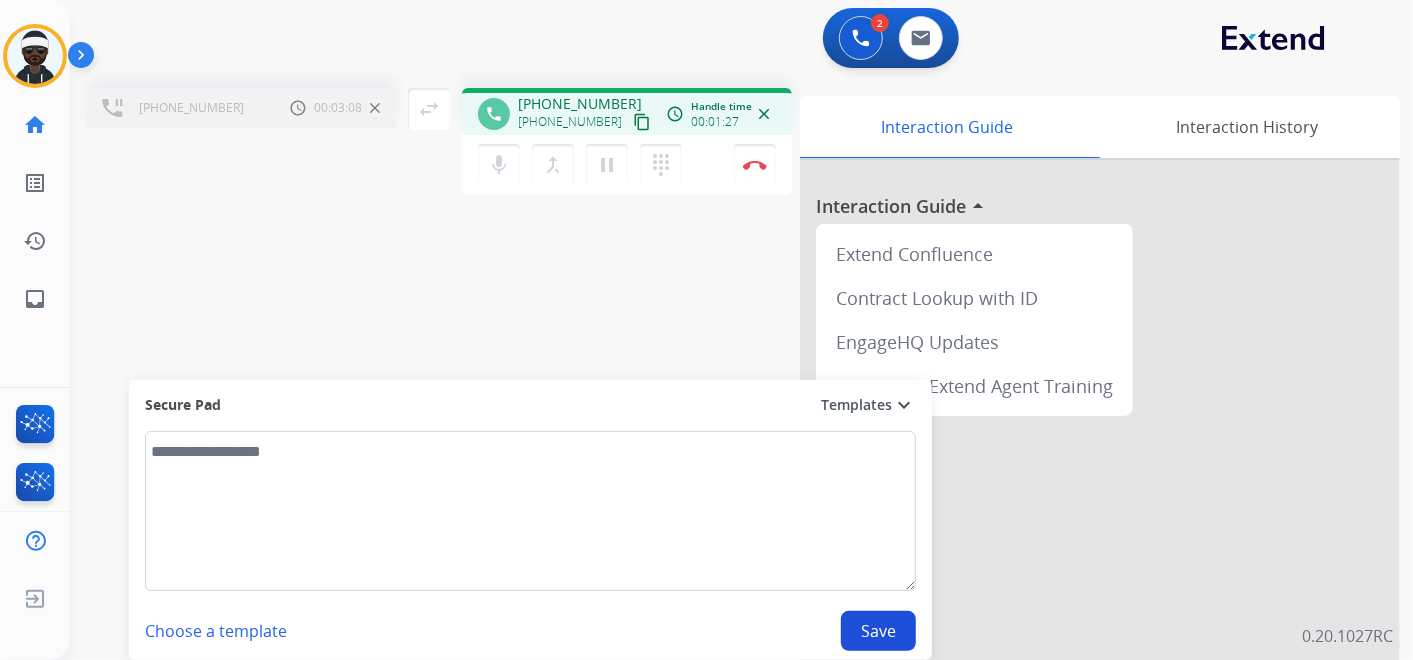 click on "expand_more" at bounding box center [904, 405] 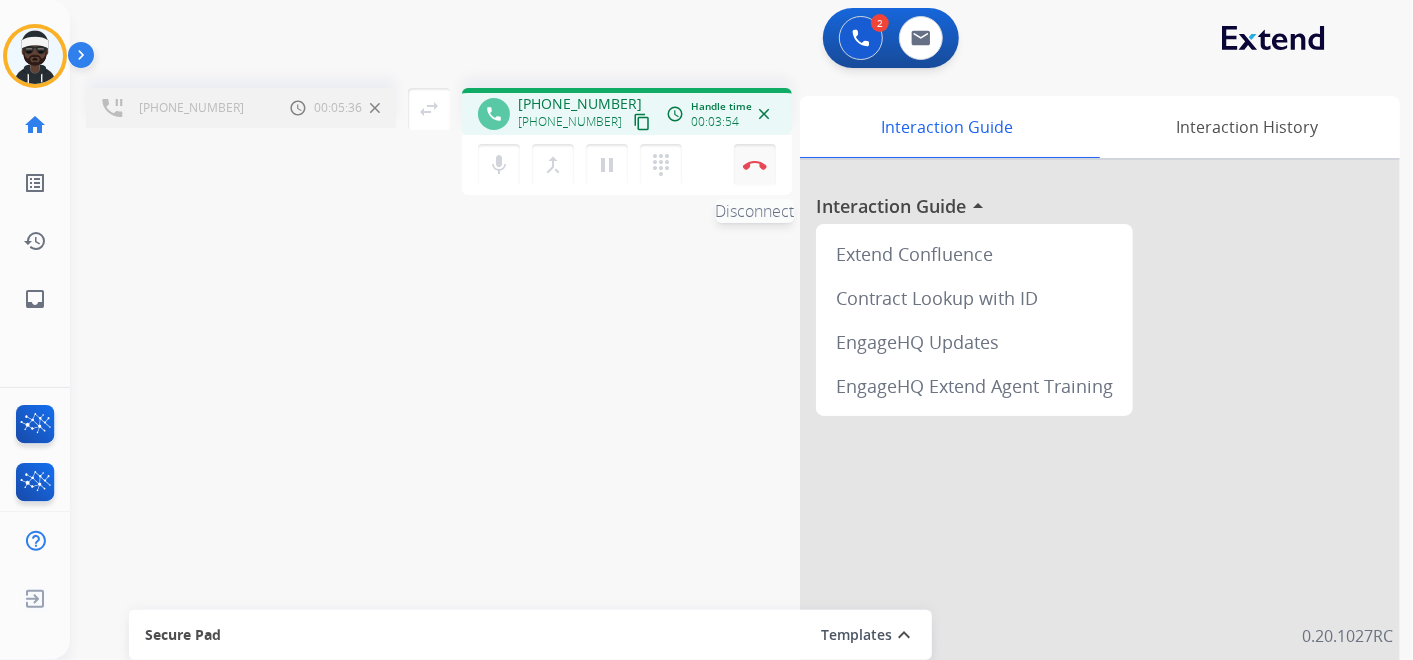 click at bounding box center [755, 165] 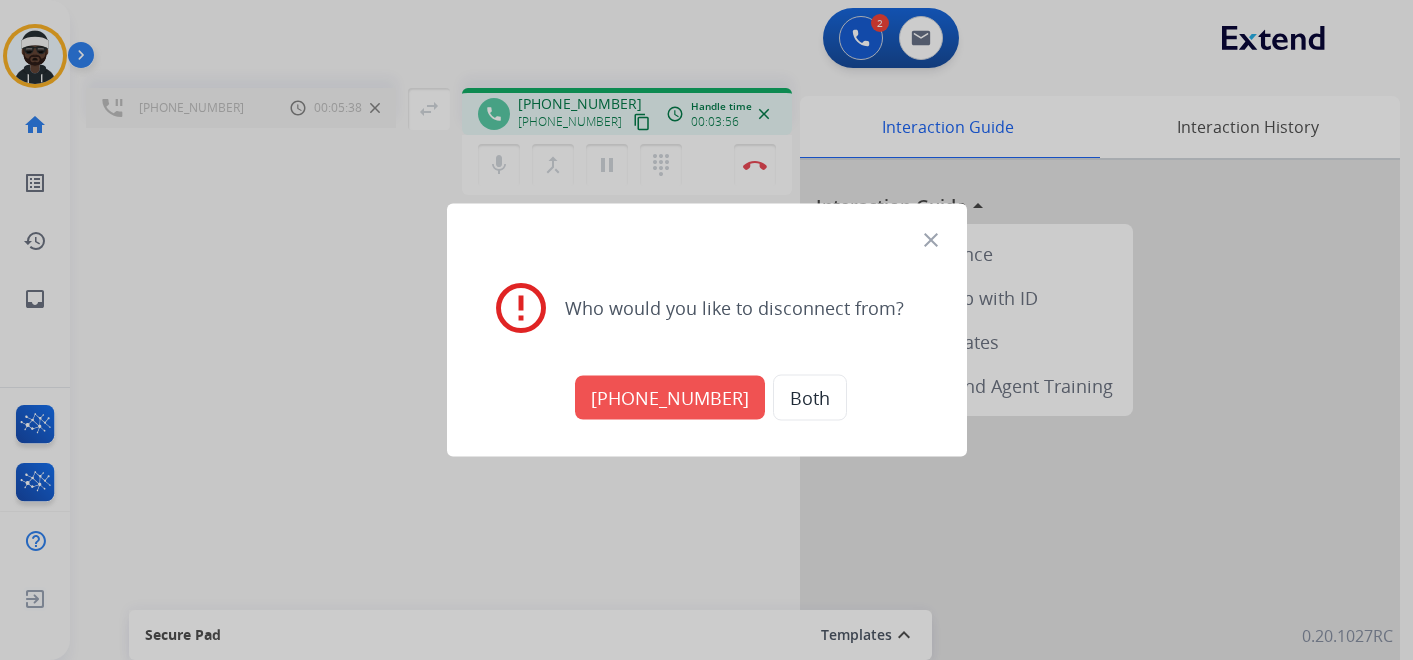 scroll, scrollTop: 0, scrollLeft: 0, axis: both 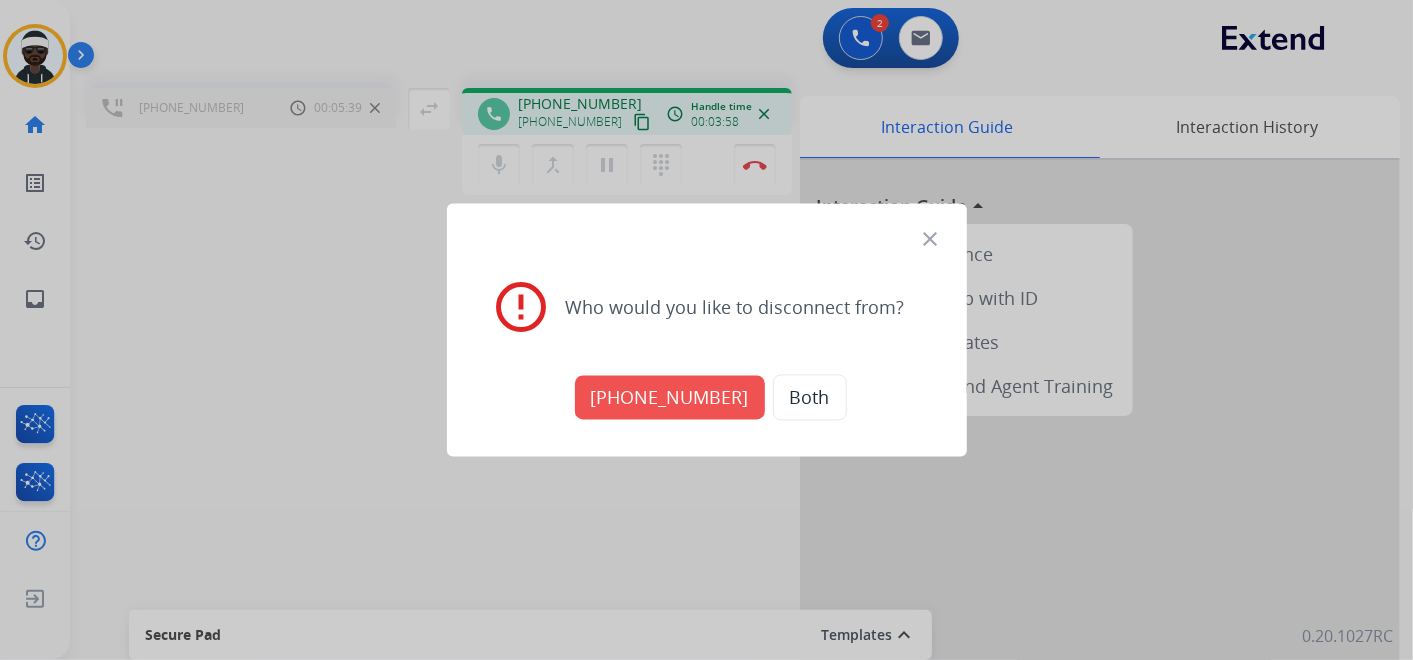 click on "[PHONE_NUMBER]" at bounding box center (670, 398) 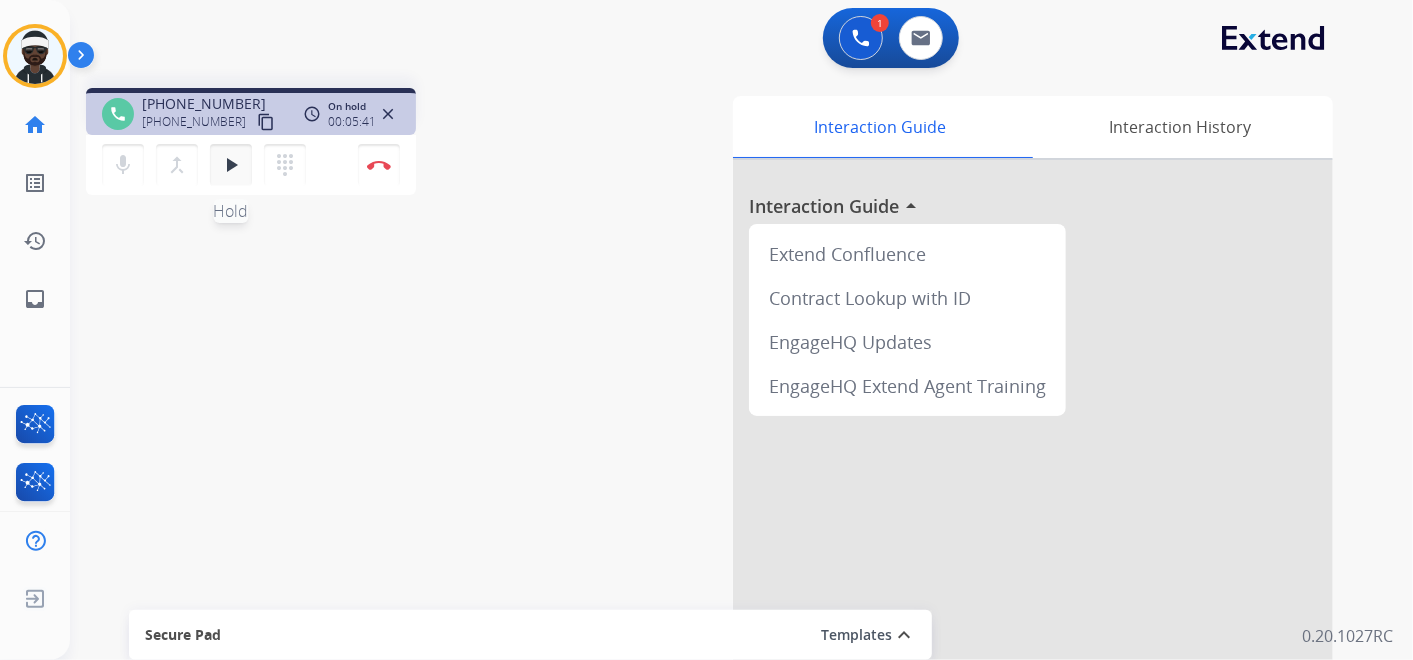 click on "play_arrow Hold" at bounding box center [231, 165] 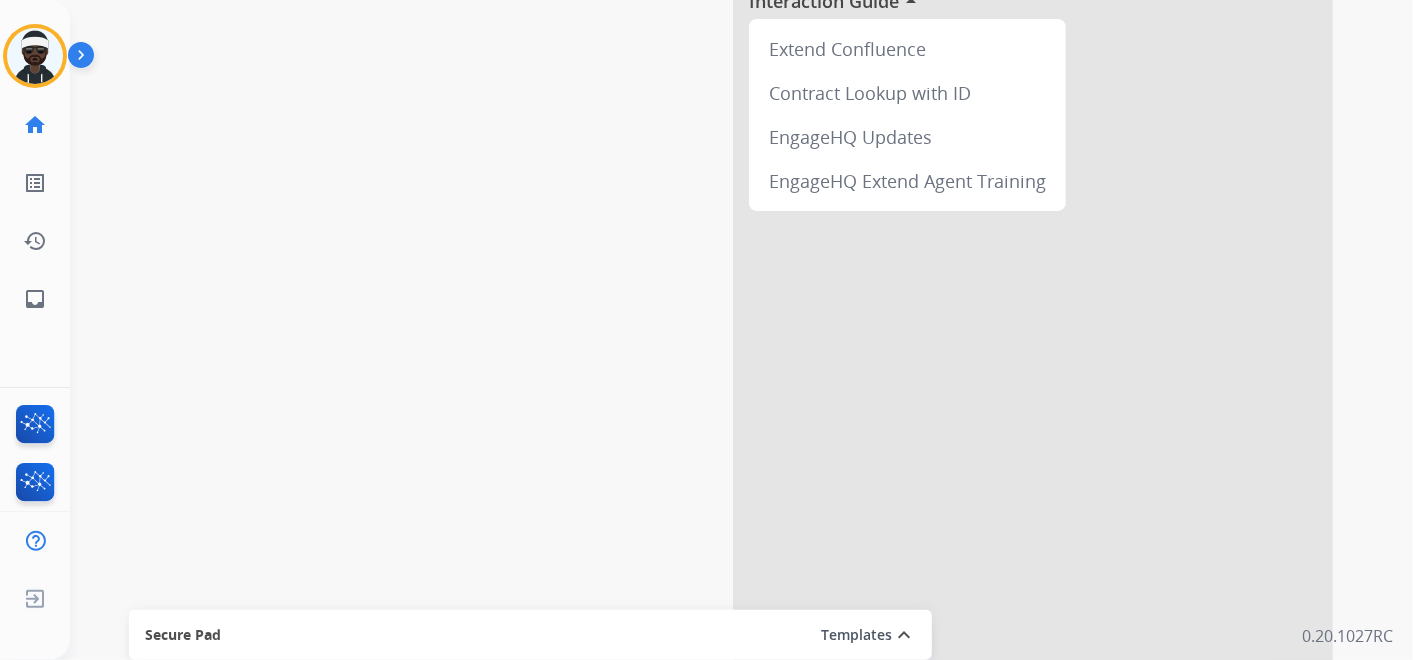 scroll, scrollTop: 245, scrollLeft: 0, axis: vertical 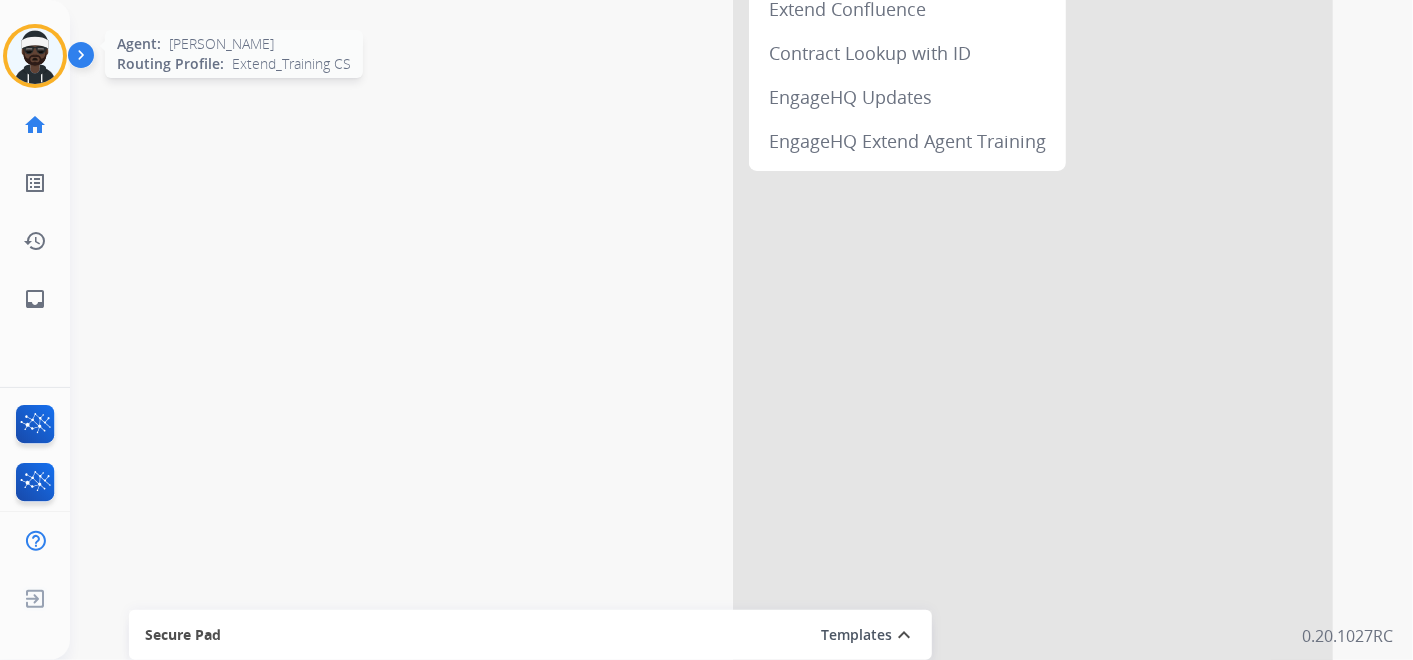 click at bounding box center [35, 56] 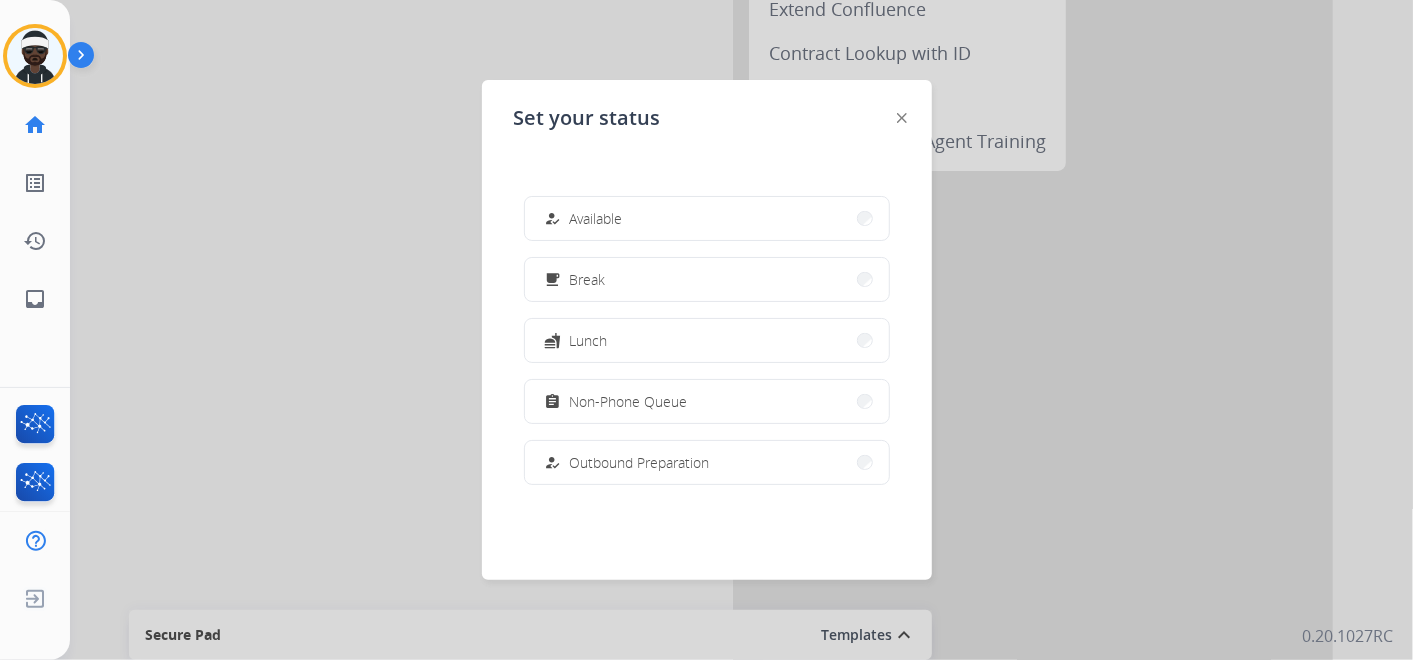 click 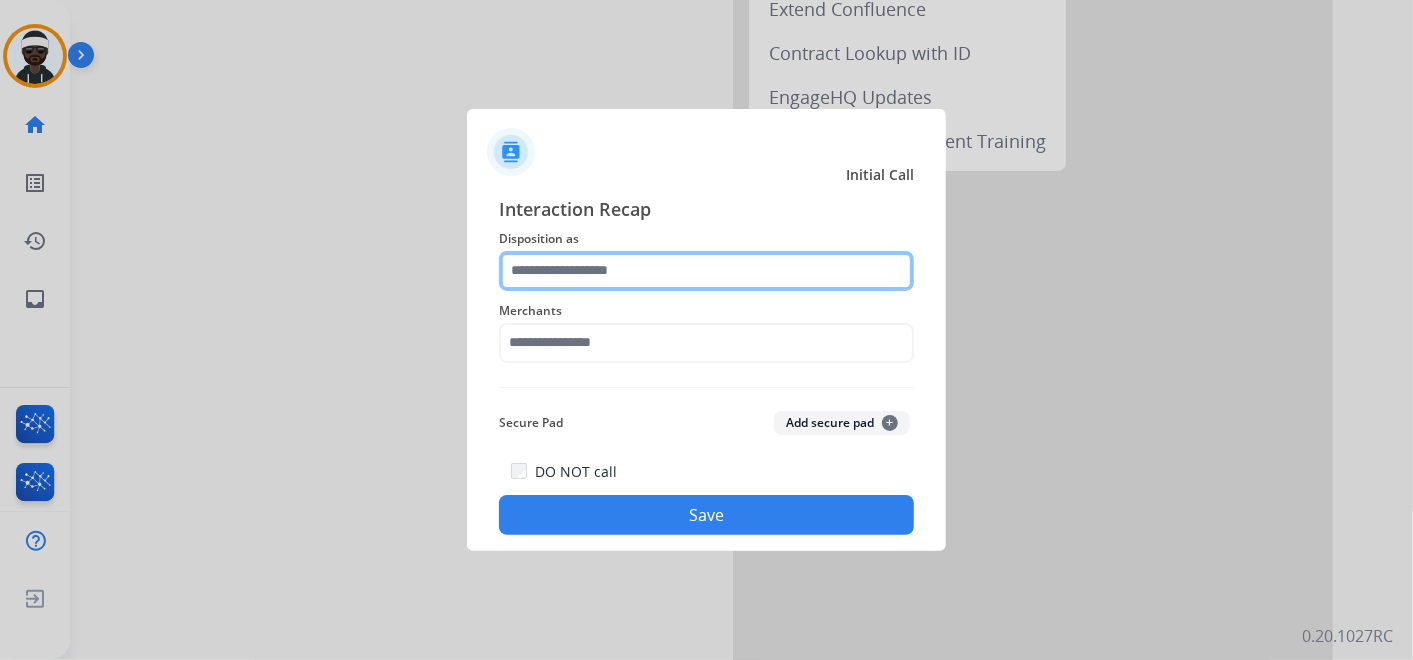 click 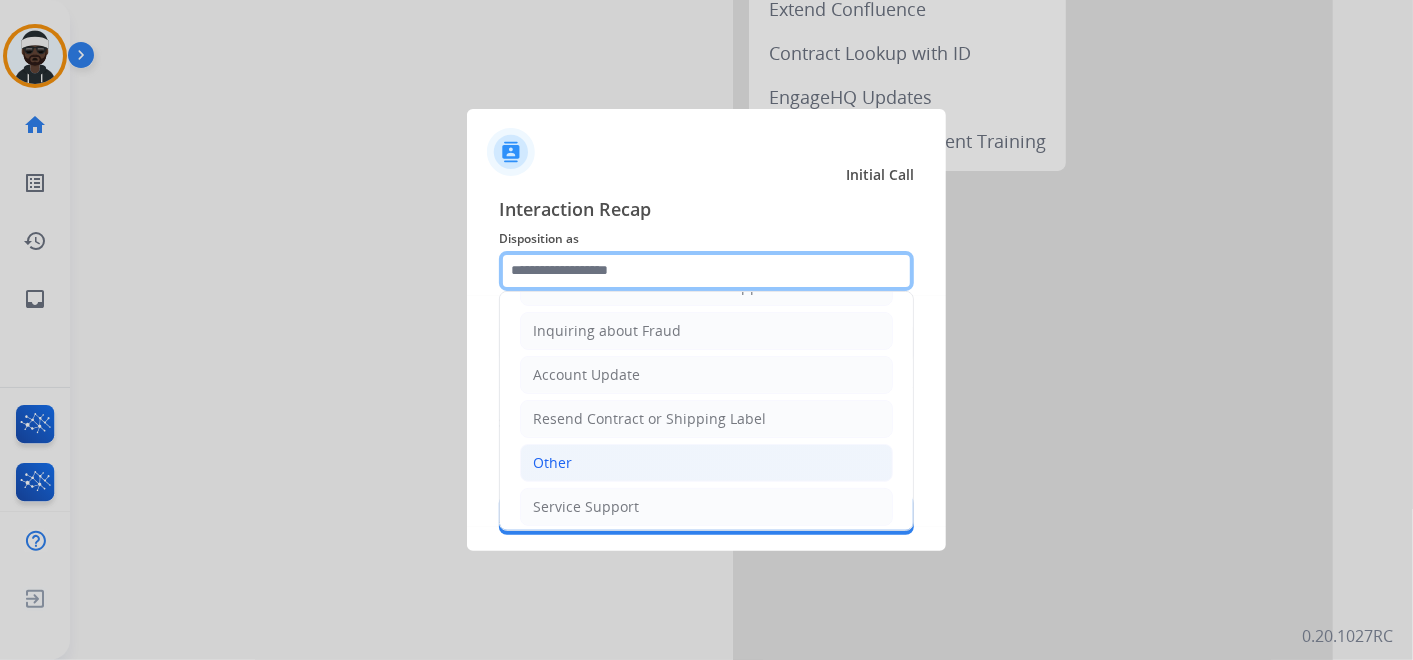 scroll, scrollTop: 305, scrollLeft: 0, axis: vertical 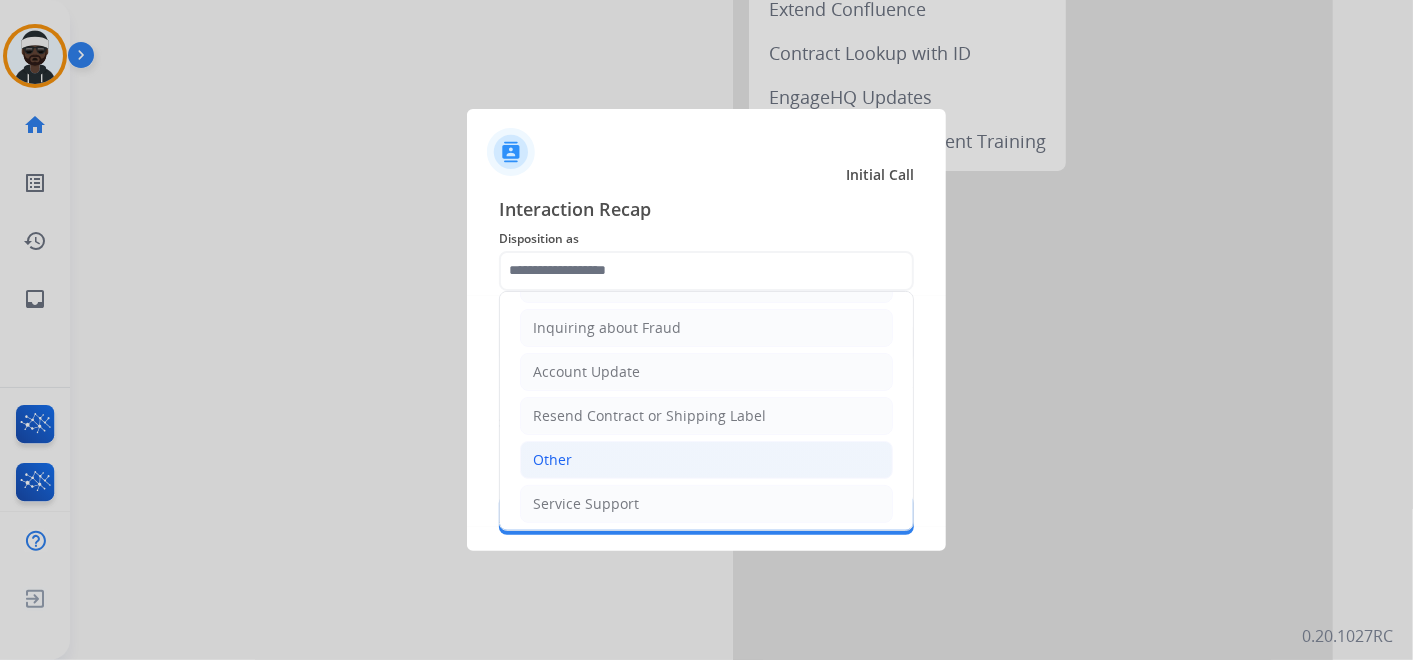 drag, startPoint x: 590, startPoint y: 445, endPoint x: 596, endPoint y: 402, distance: 43.416588 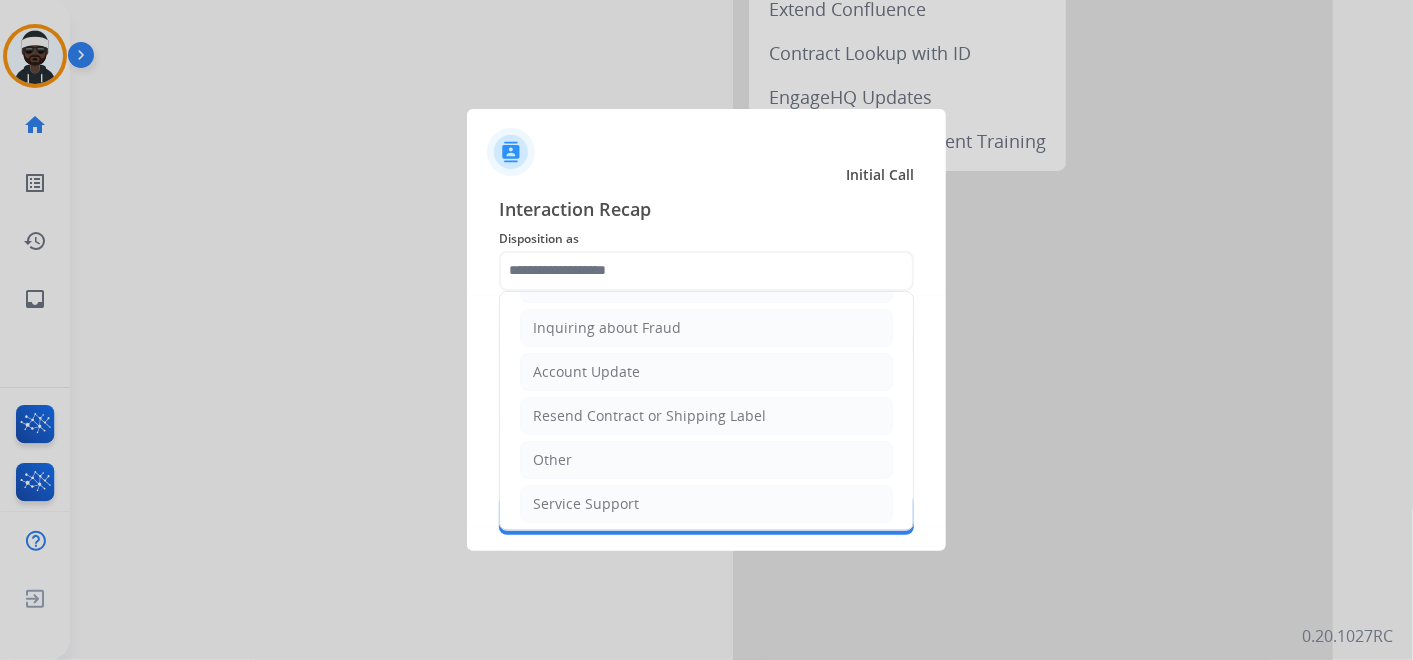 click on "Other" 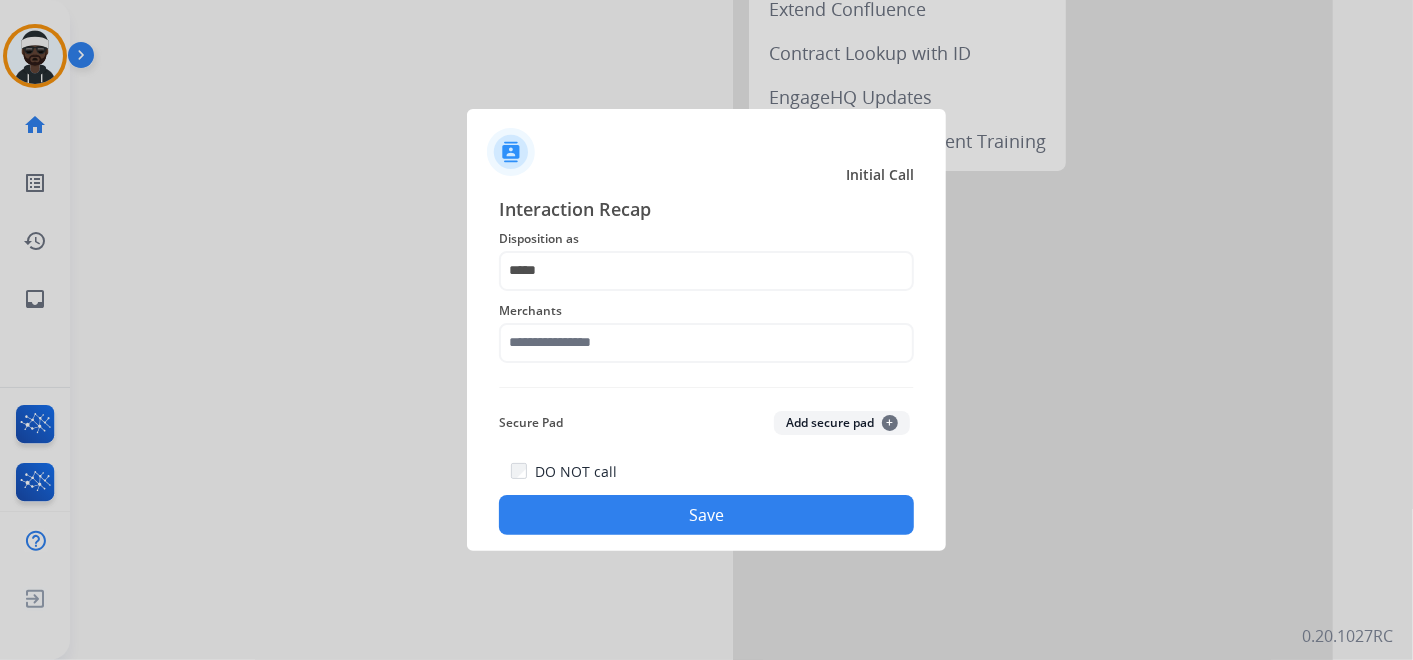 drag, startPoint x: 607, startPoint y: 305, endPoint x: 607, endPoint y: 322, distance: 17 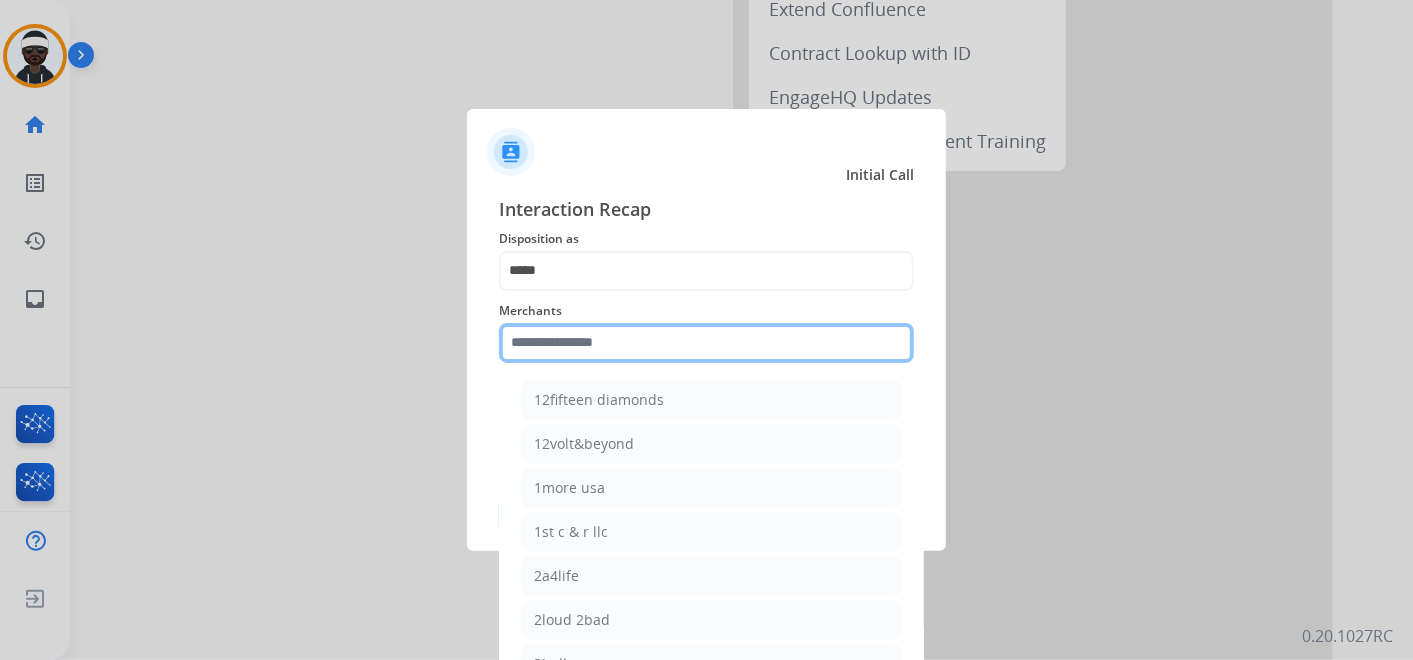 click 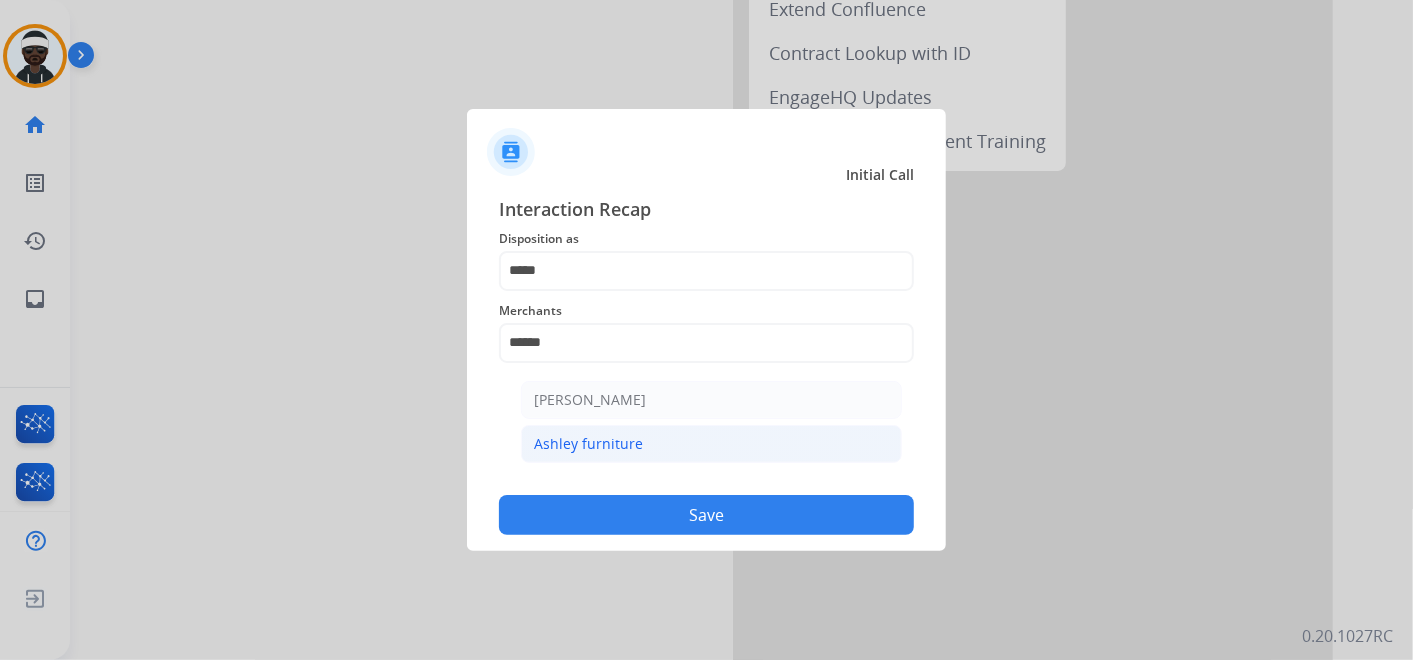 click on "Ashley furniture" 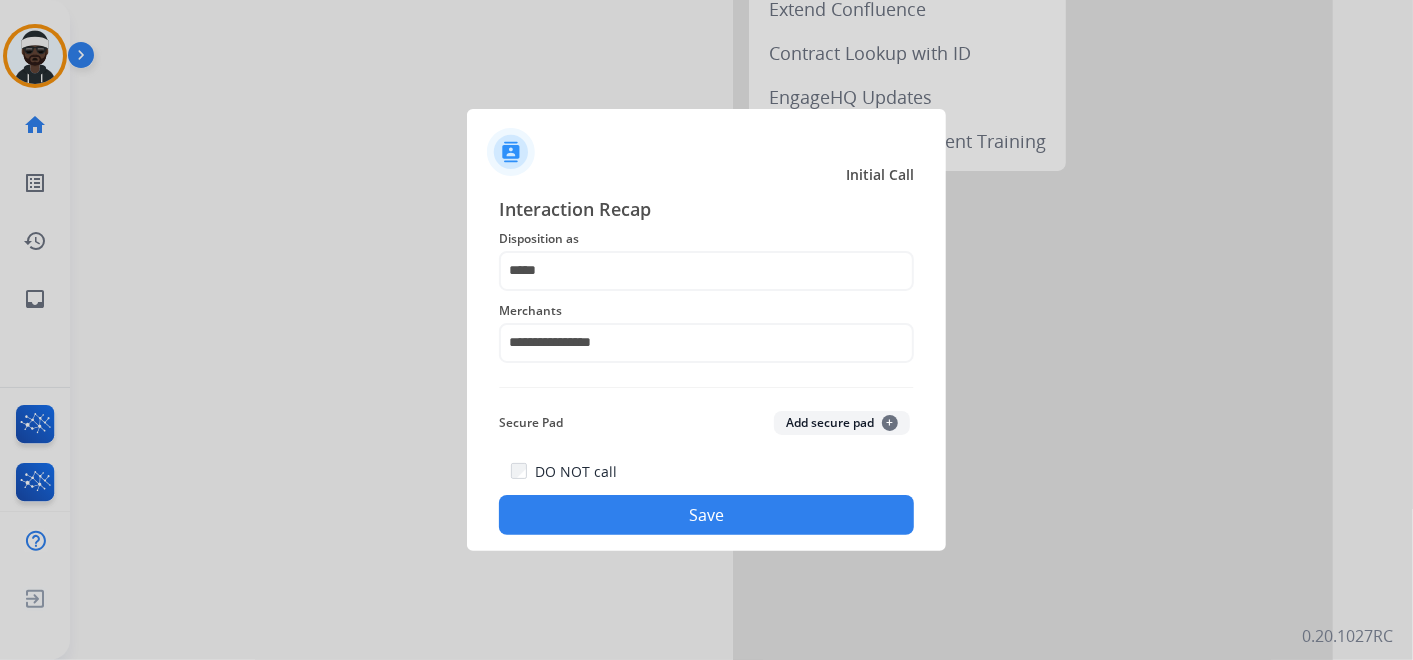 click on "Save" 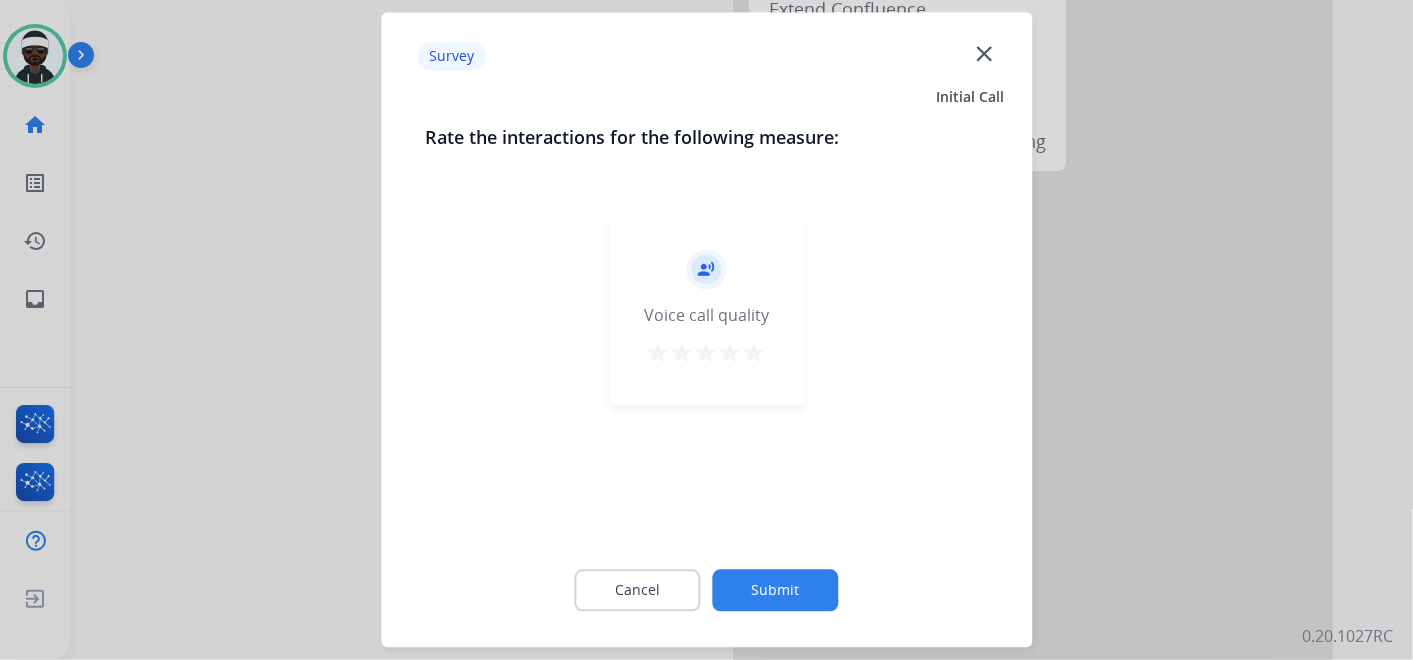 click on "Submit" 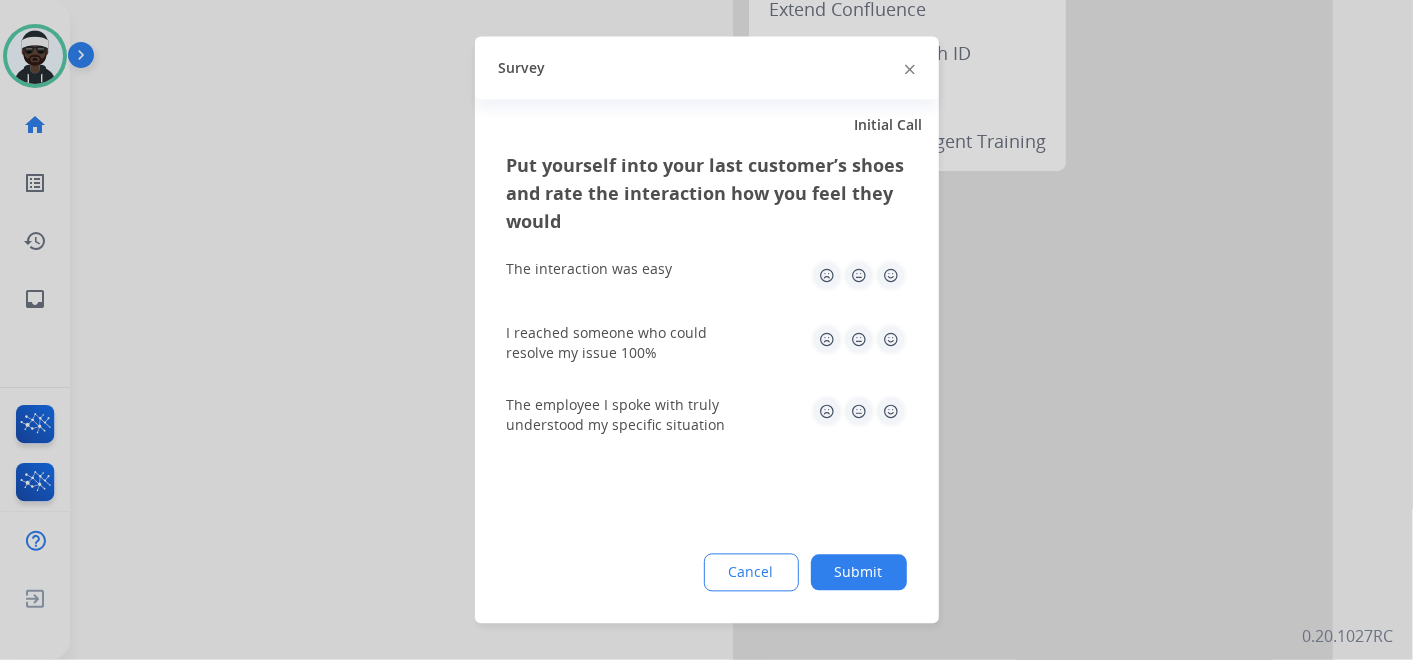 drag, startPoint x: 767, startPoint y: 597, endPoint x: 798, endPoint y: 594, distance: 31.144823 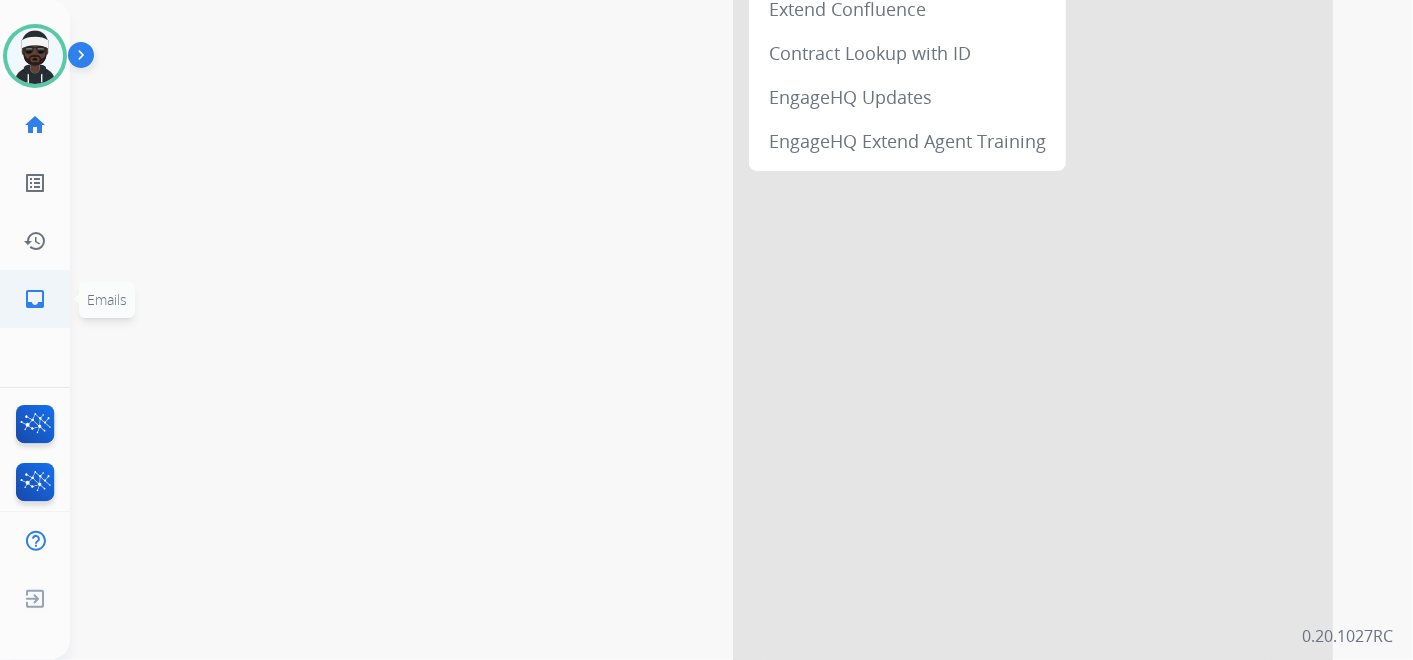 click on "inbox  Emails" 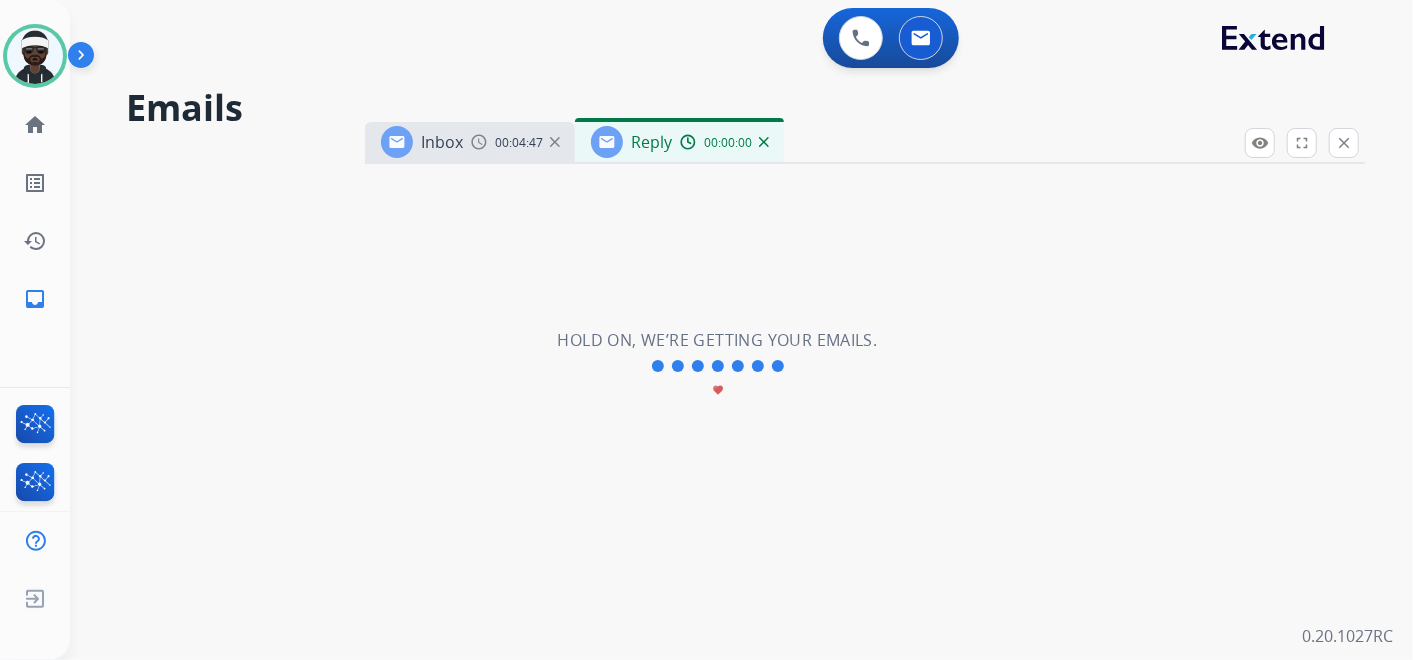 select on "**********" 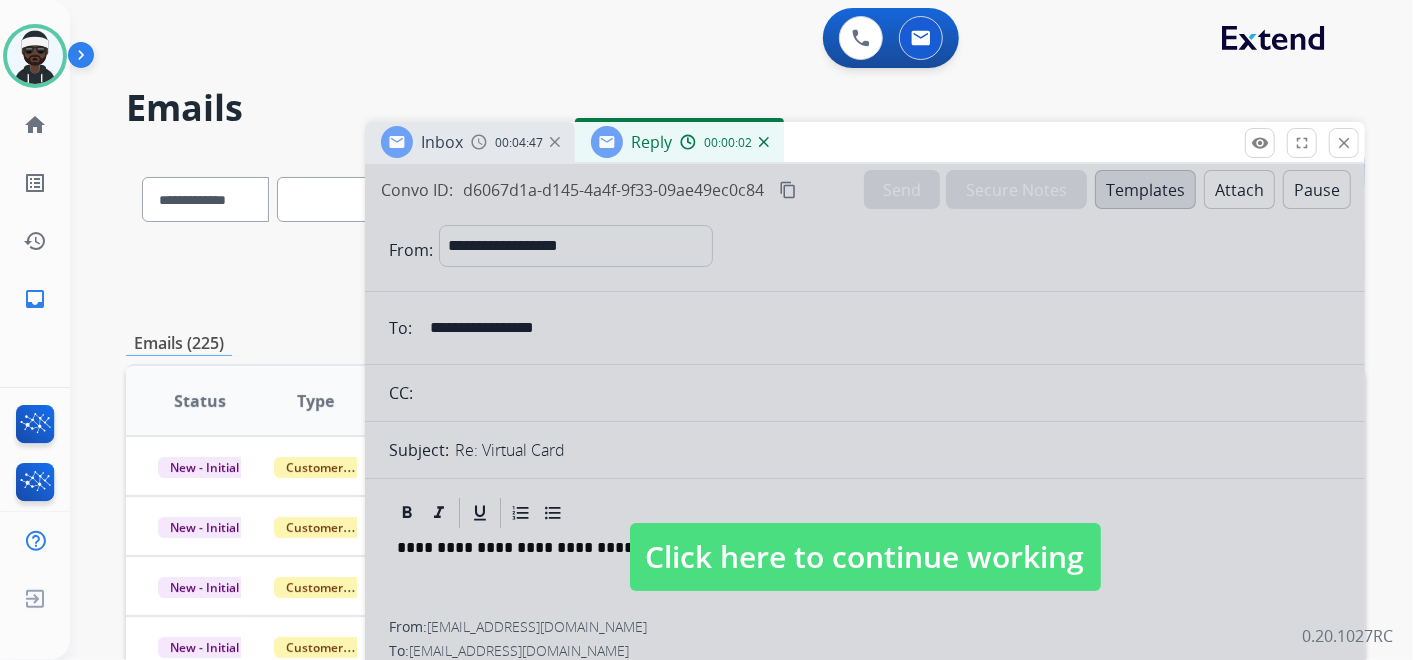 click at bounding box center [865, 537] 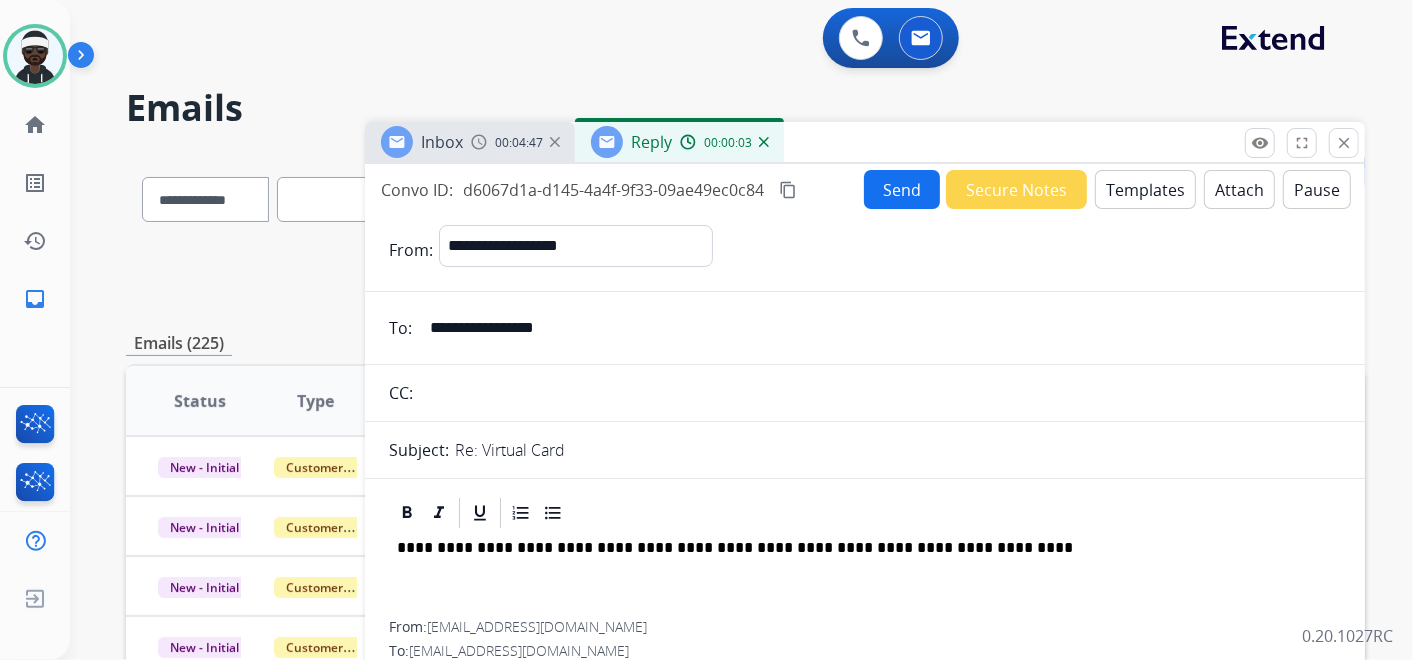click on "**********" at bounding box center [857, 548] 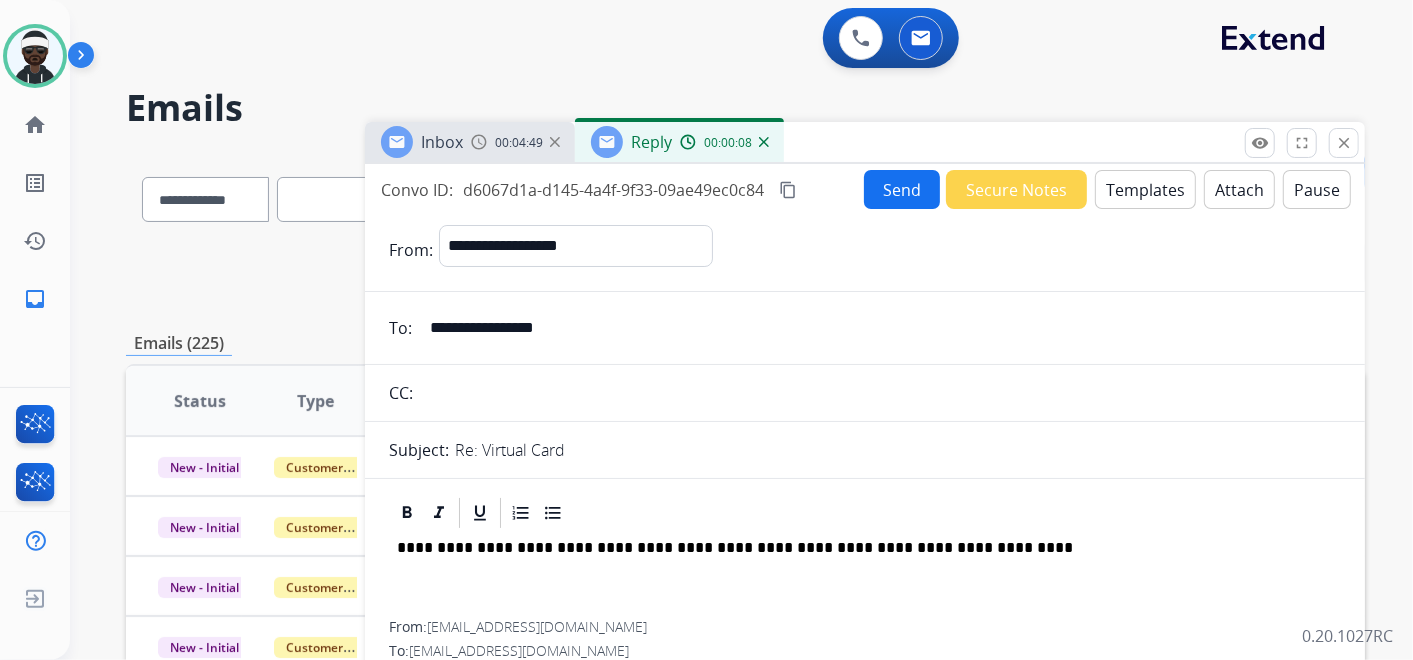 click on "Send" at bounding box center [902, 189] 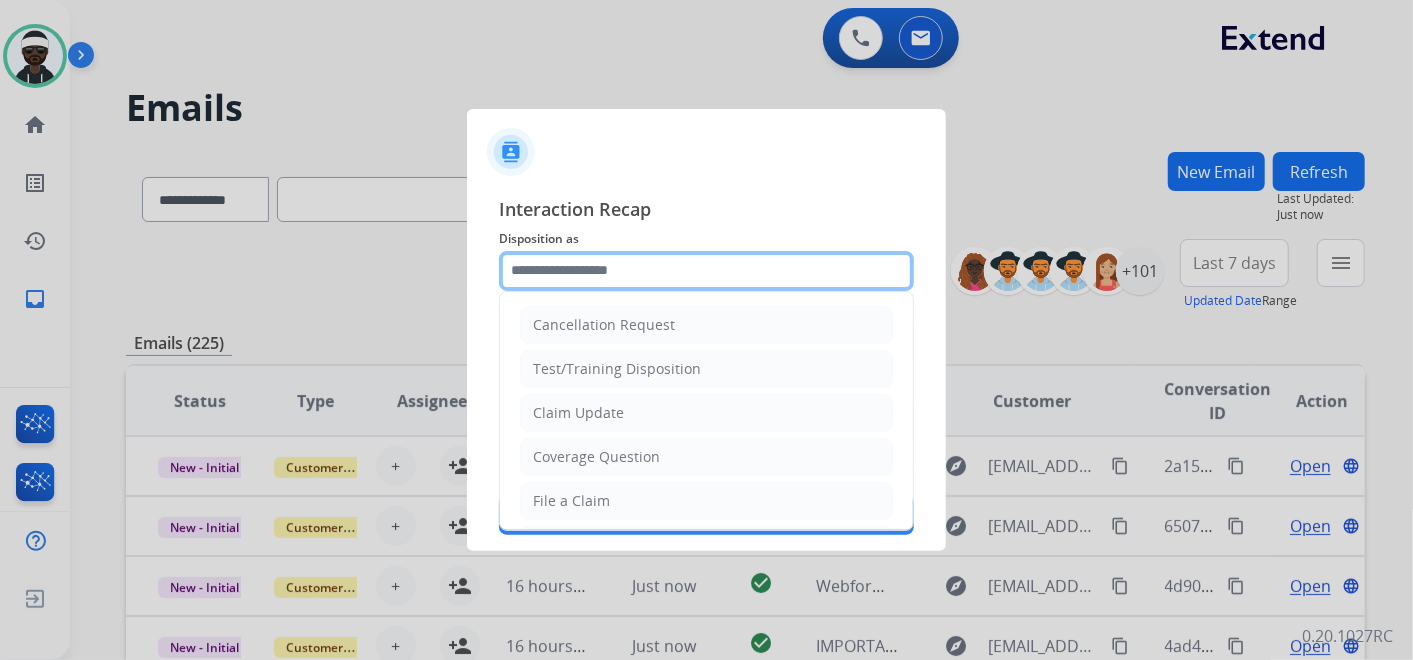 click 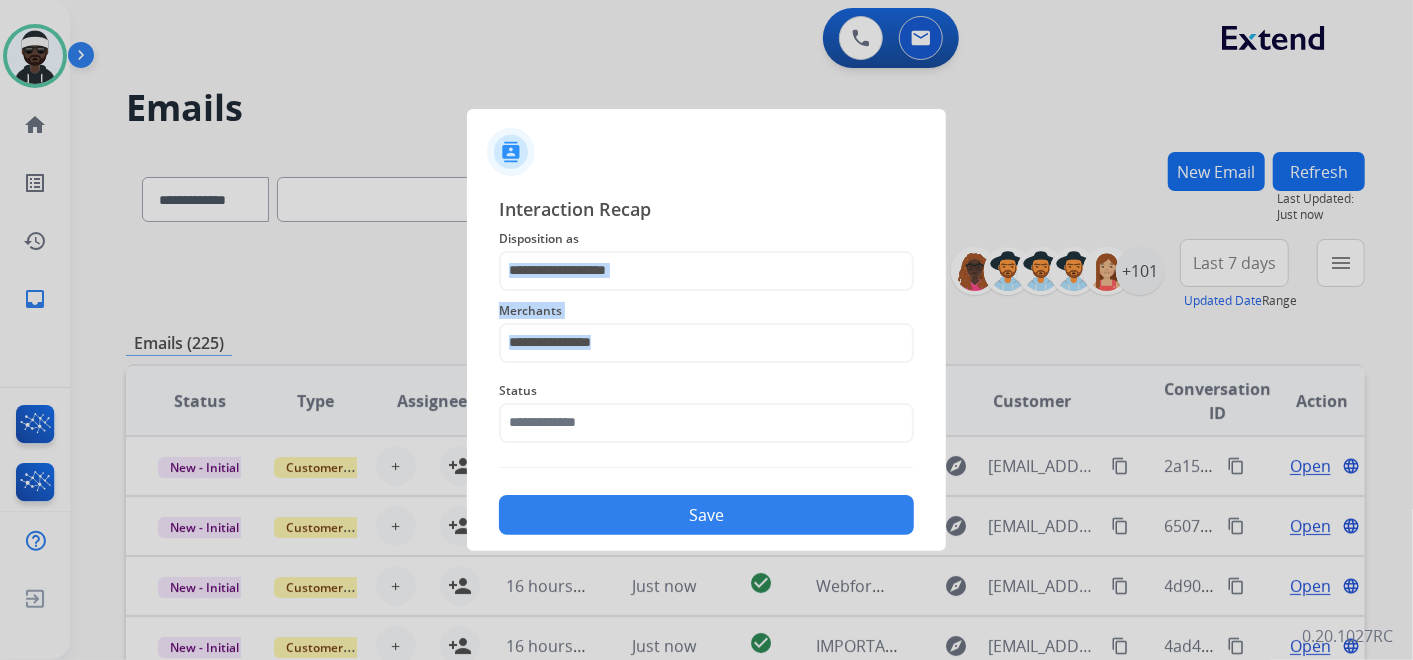 drag, startPoint x: 616, startPoint y: 488, endPoint x: 629, endPoint y: 424, distance: 65.30697 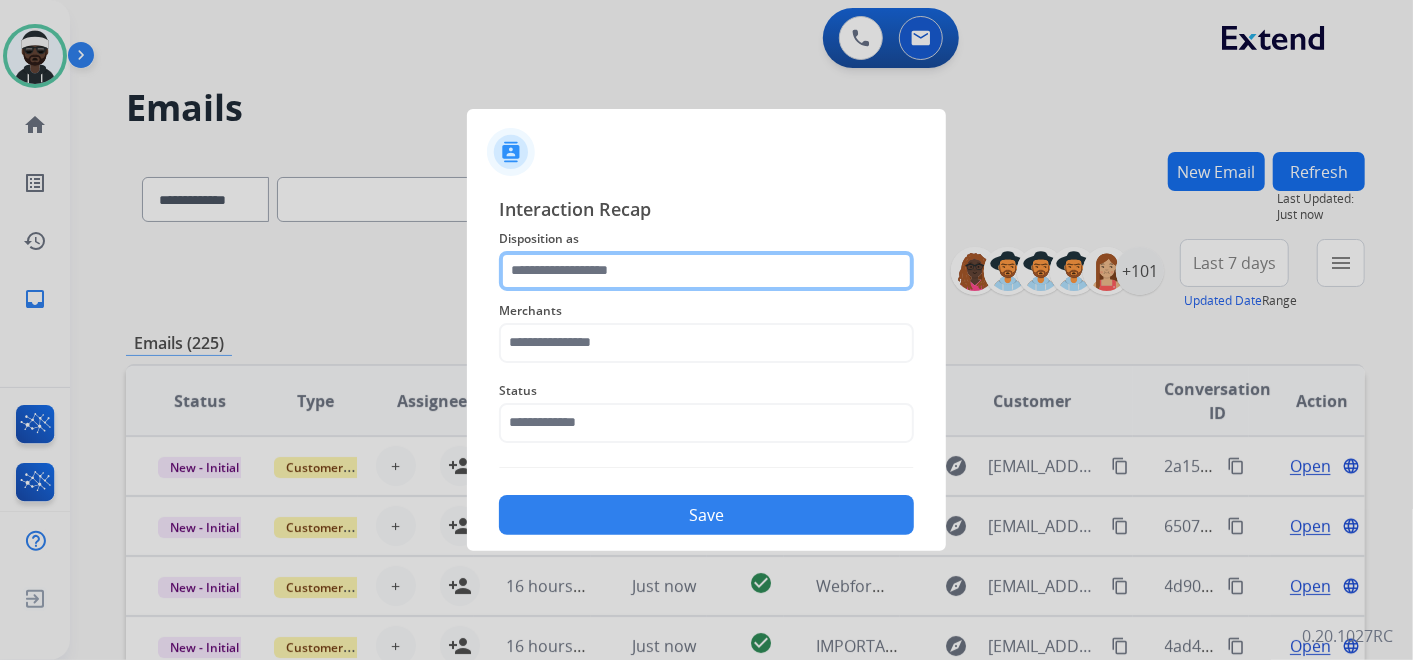 click 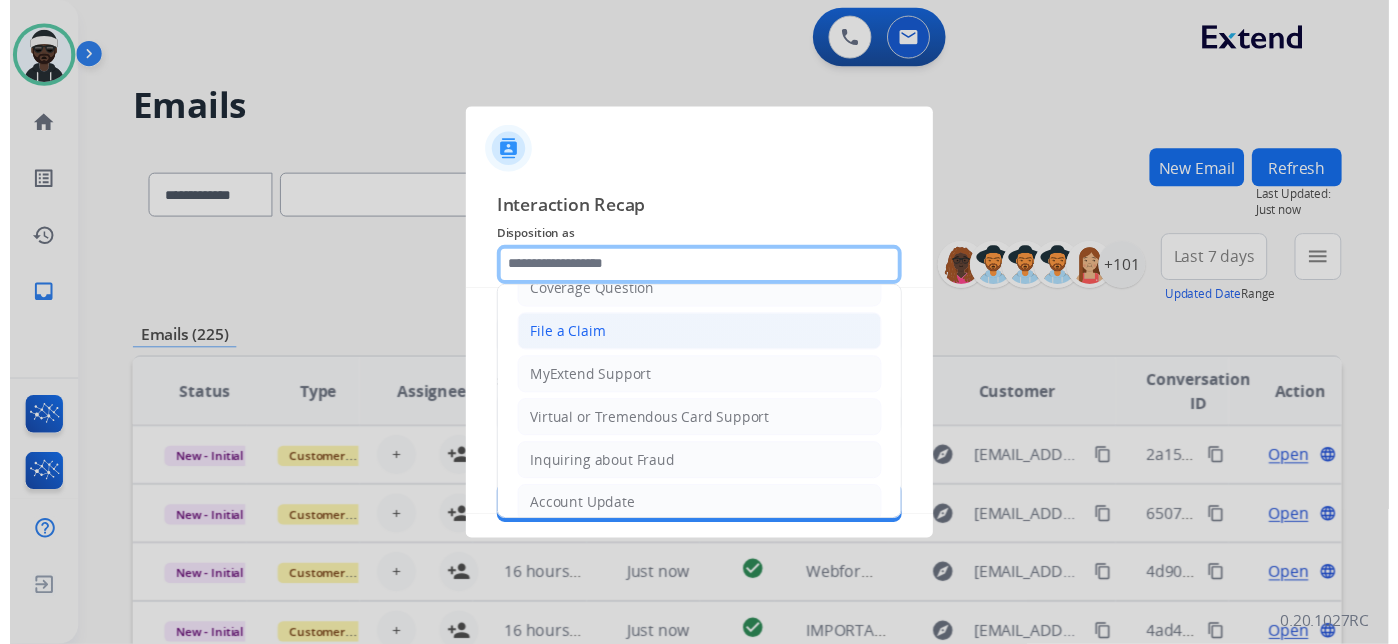 scroll, scrollTop: 194, scrollLeft: 0, axis: vertical 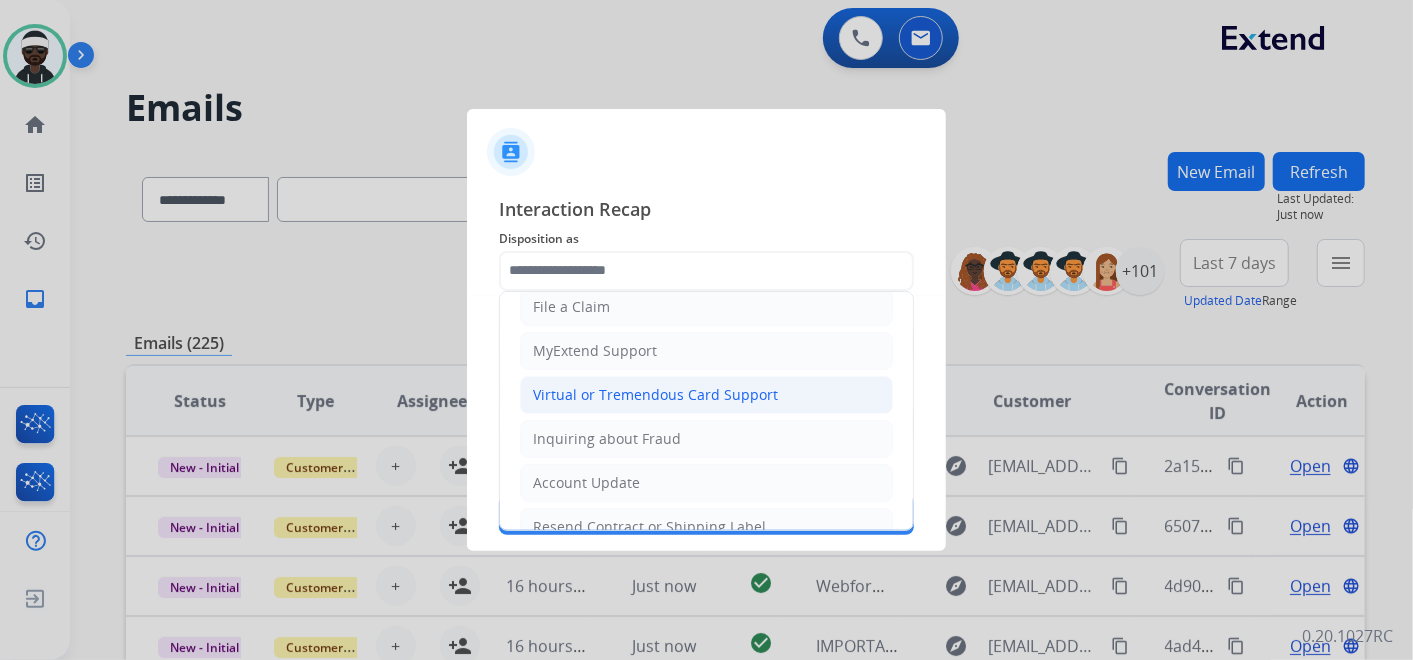 click on "Virtual or Tremendous Card Support" 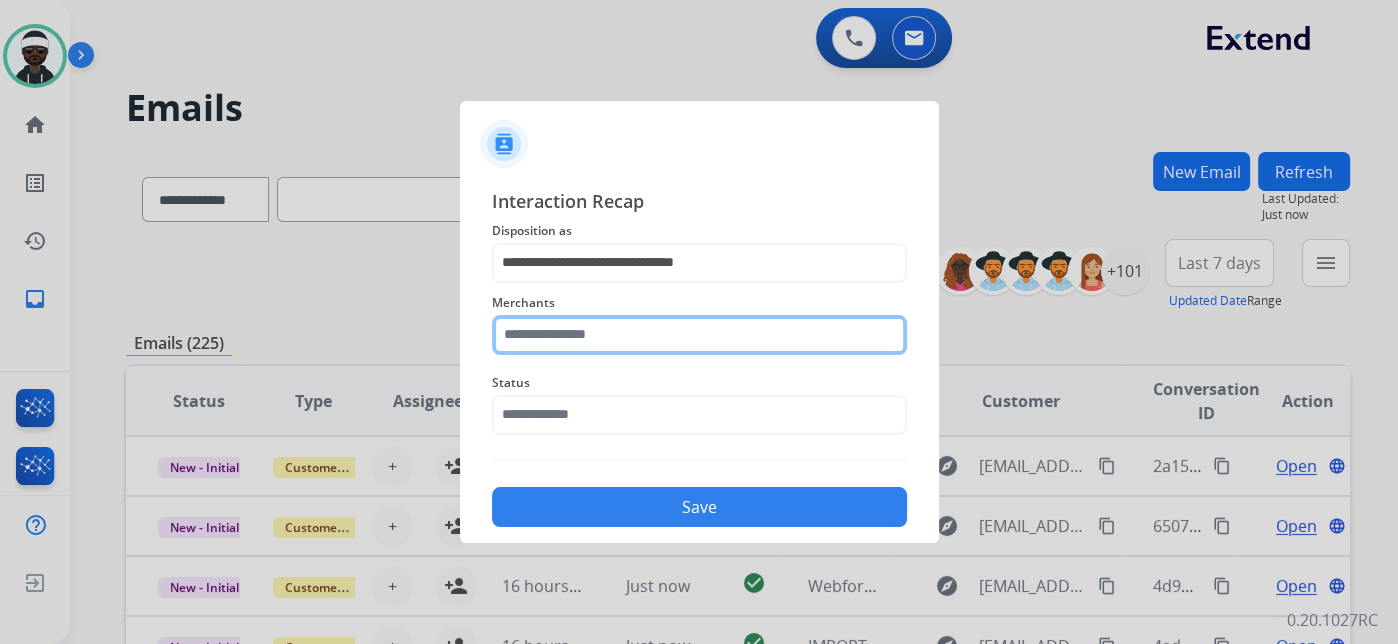 click 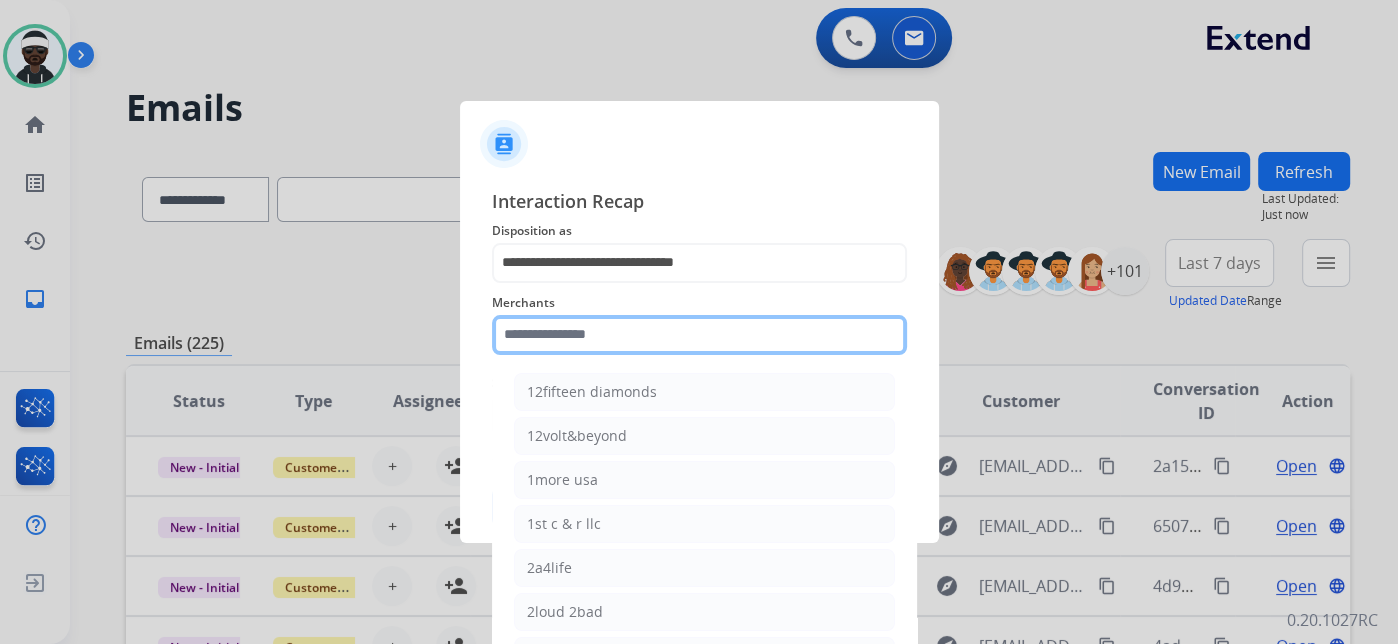 scroll, scrollTop: 18, scrollLeft: 0, axis: vertical 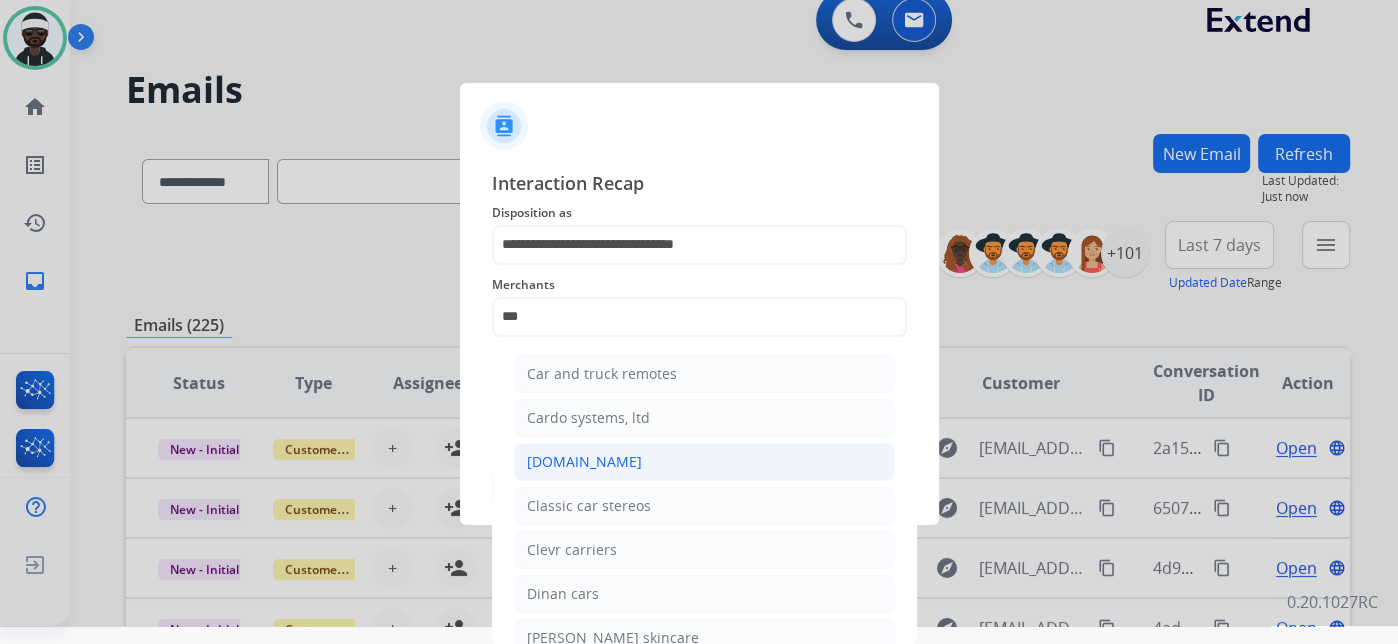click on "[DOMAIN_NAME]" 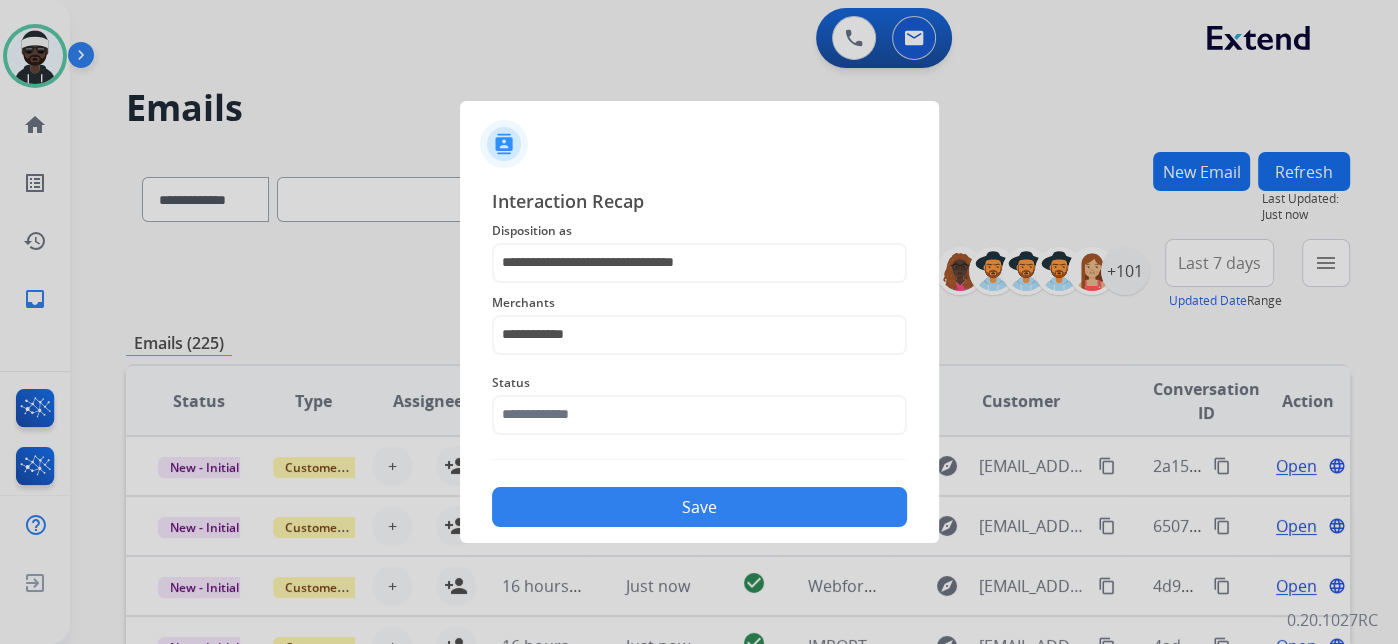 scroll, scrollTop: 0, scrollLeft: 0, axis: both 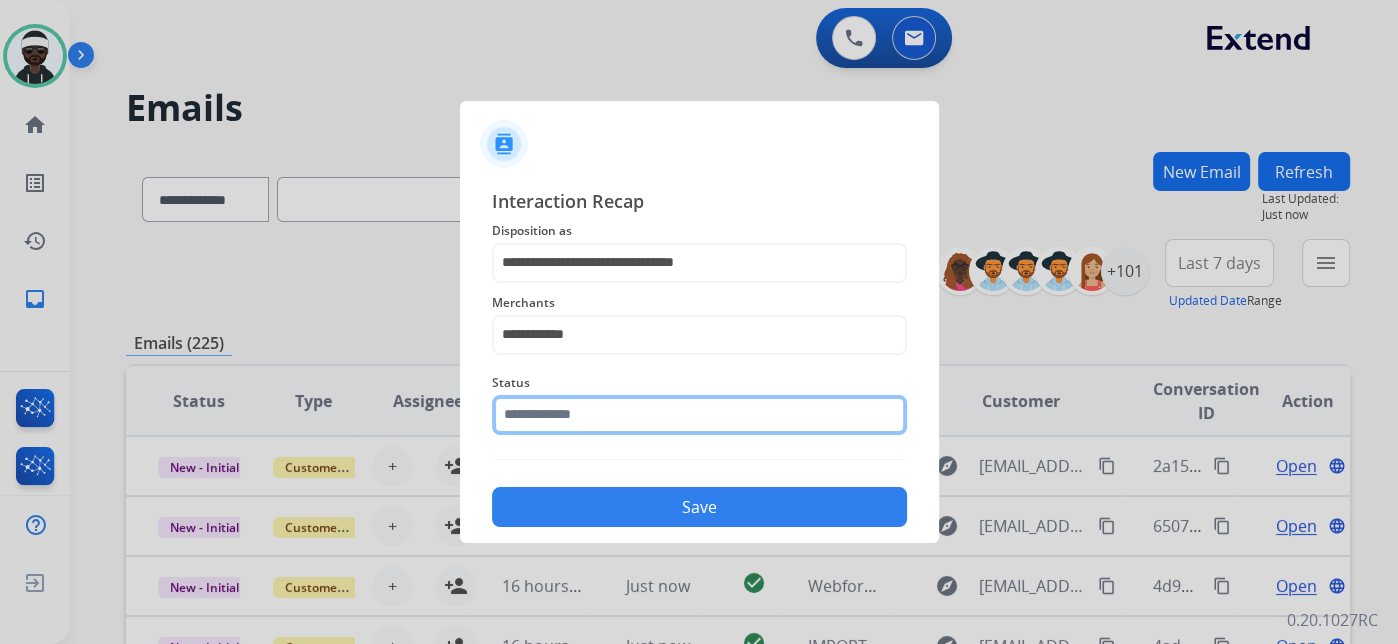 click 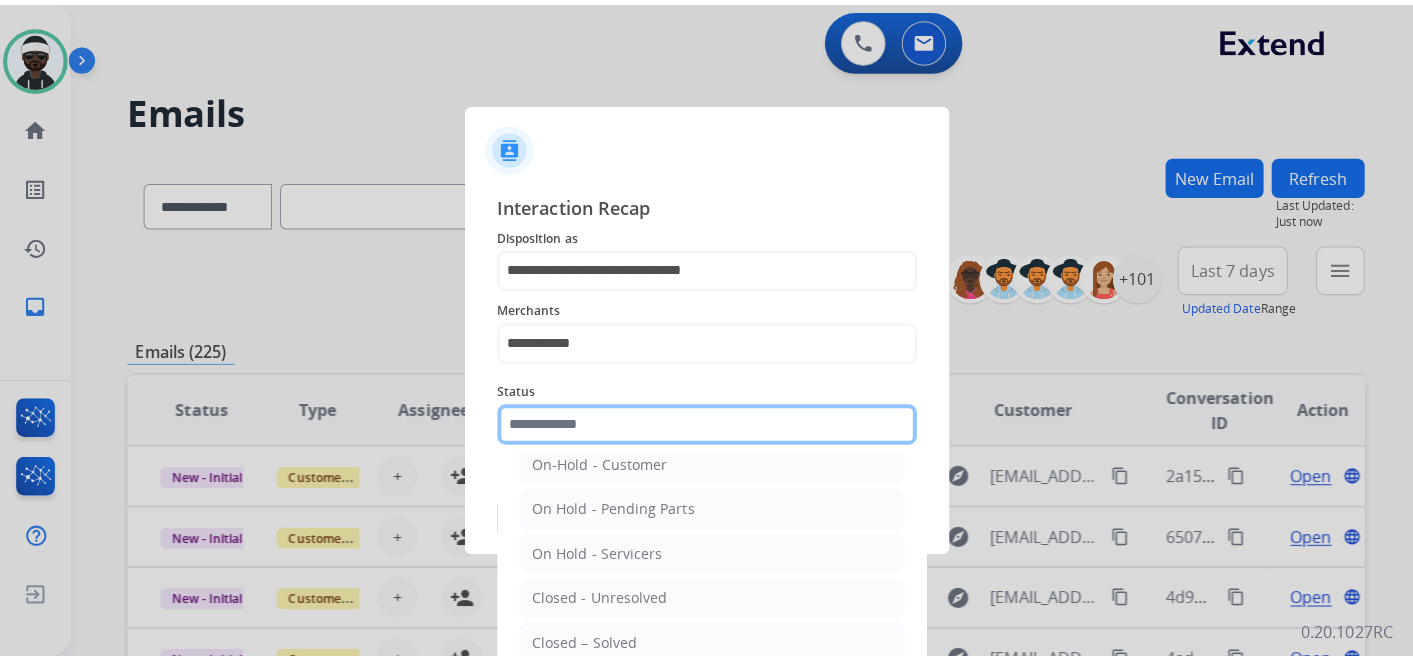 scroll, scrollTop: 114, scrollLeft: 0, axis: vertical 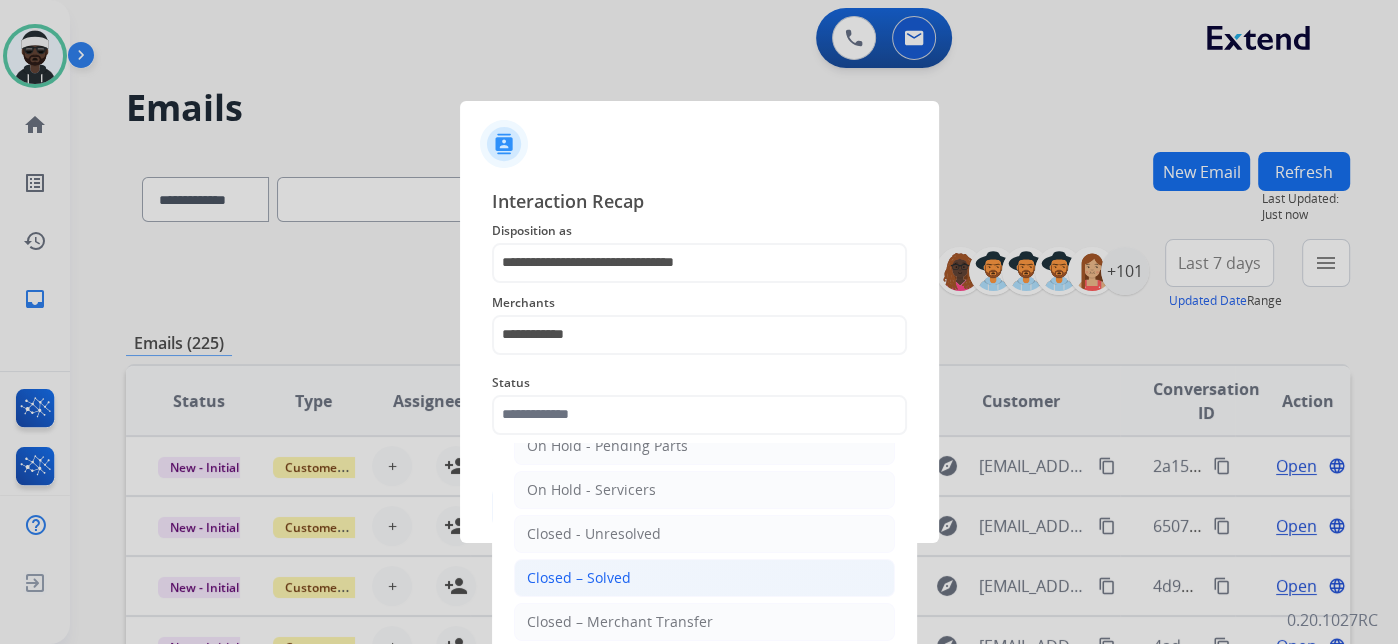 click on "Closed – Solved" 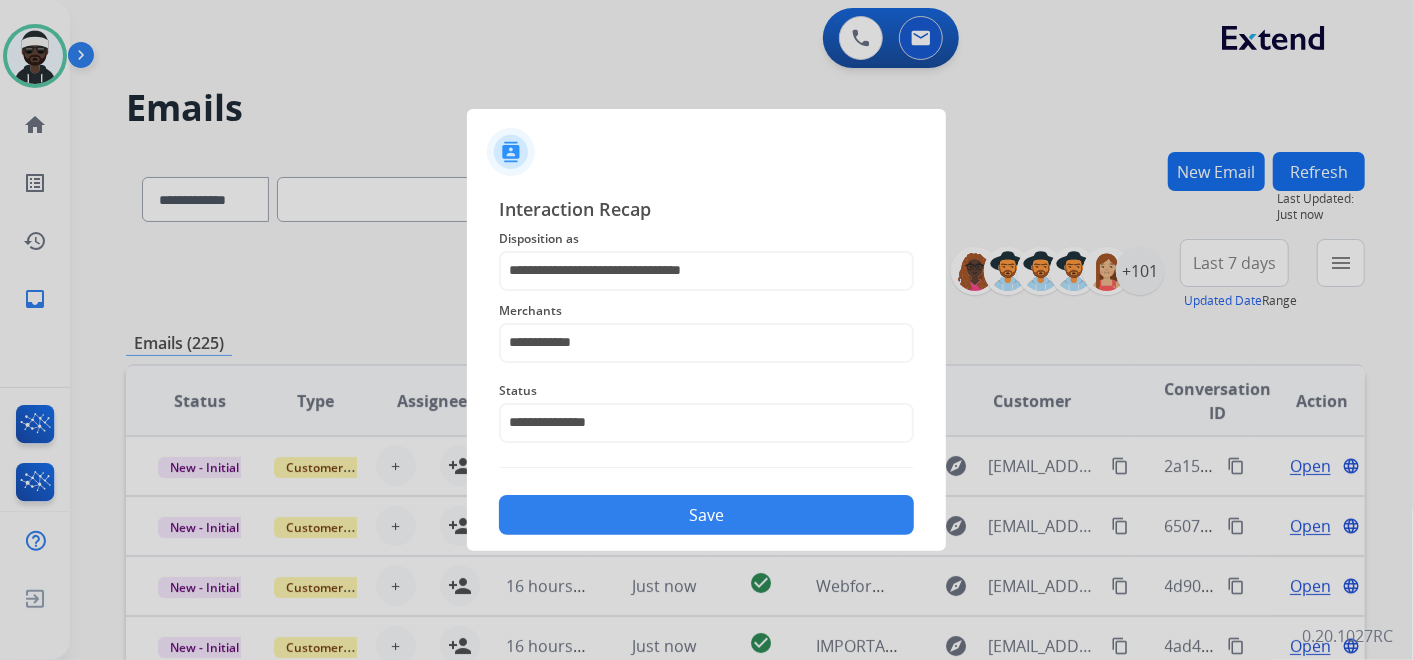 click on "Save" 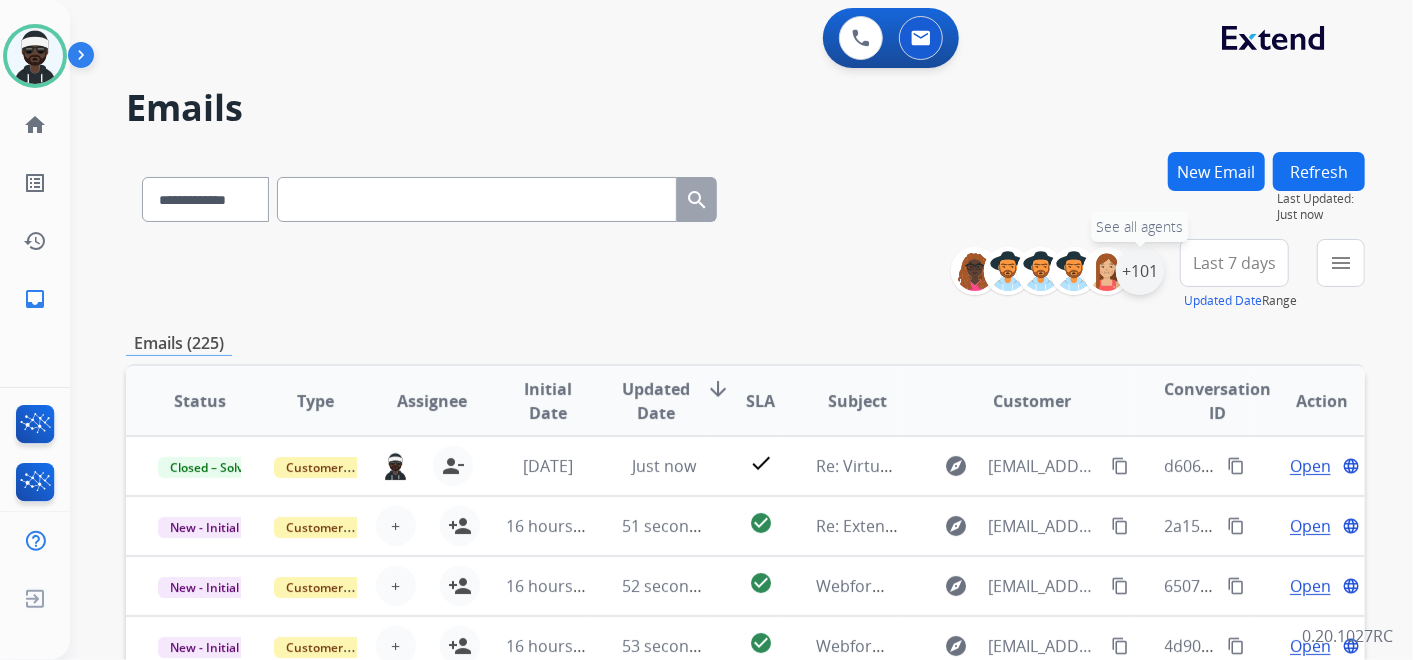 drag, startPoint x: 1142, startPoint y: 280, endPoint x: 1153, endPoint y: 274, distance: 12.529964 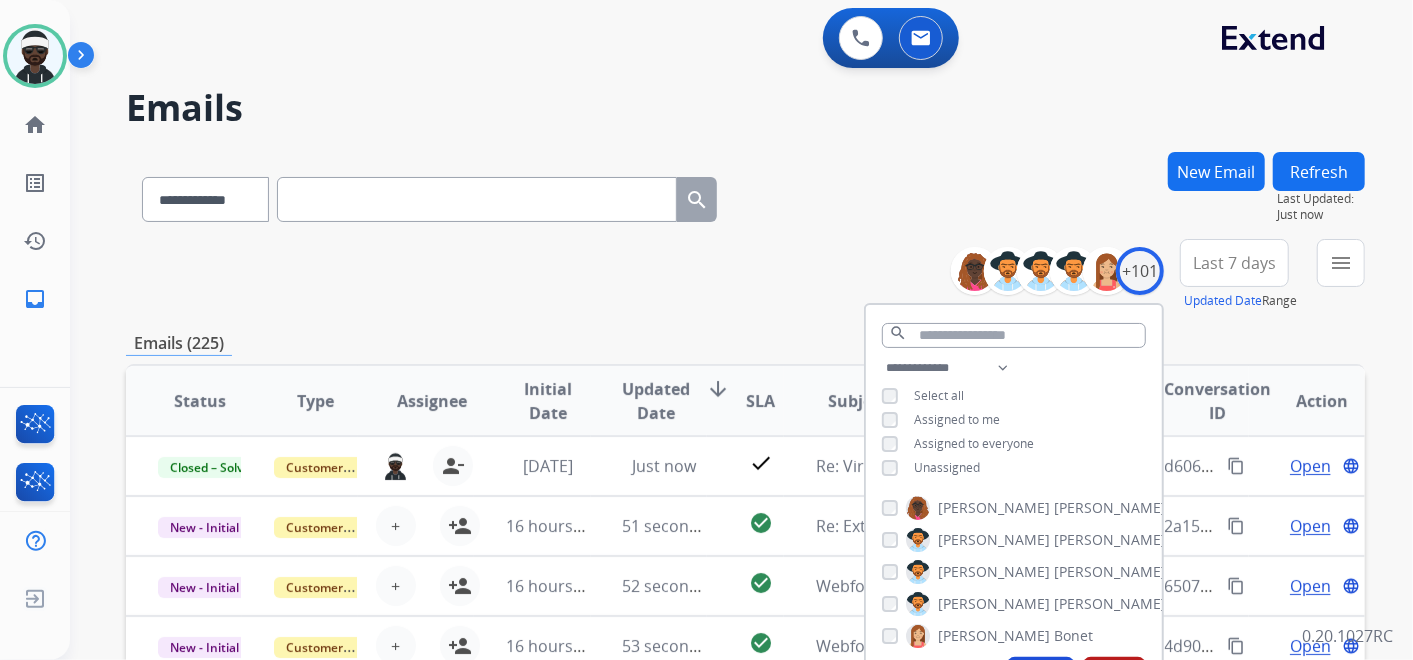 click on "Unassigned" at bounding box center [947, 467] 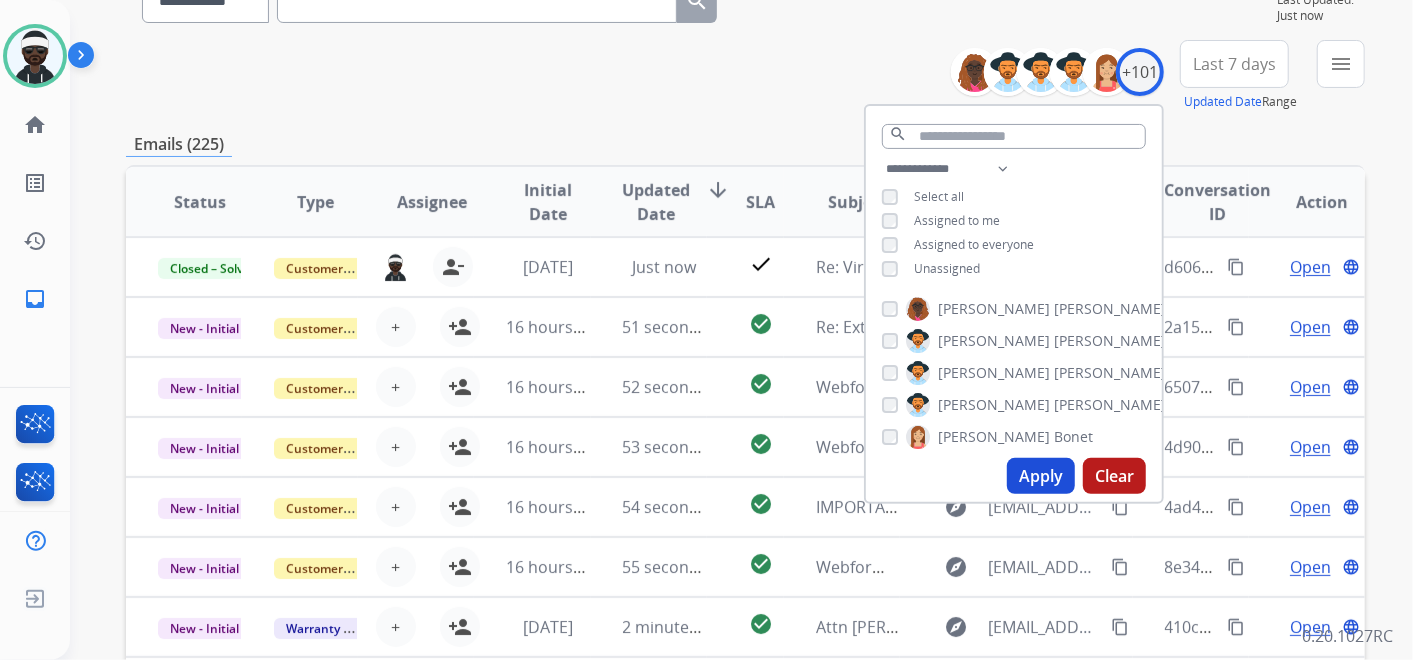 scroll, scrollTop: 477, scrollLeft: 0, axis: vertical 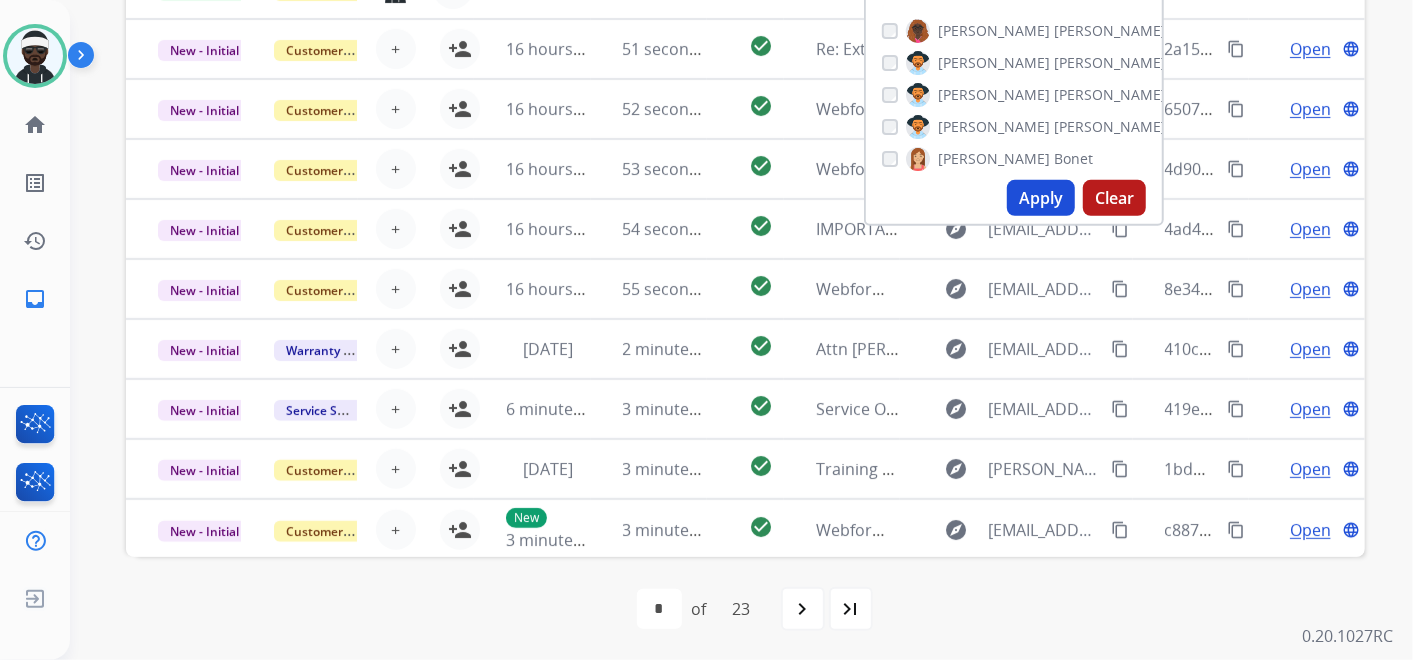 click on "Apply" at bounding box center [1041, 198] 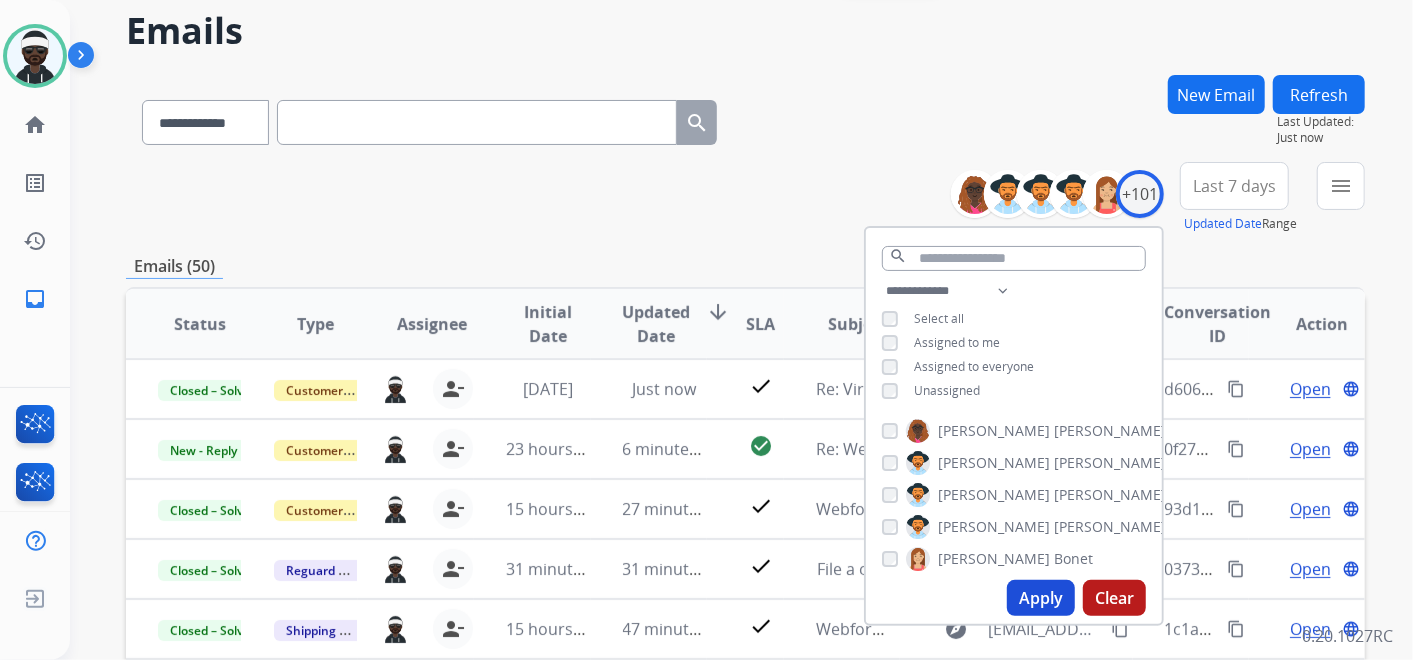 scroll, scrollTop: 111, scrollLeft: 0, axis: vertical 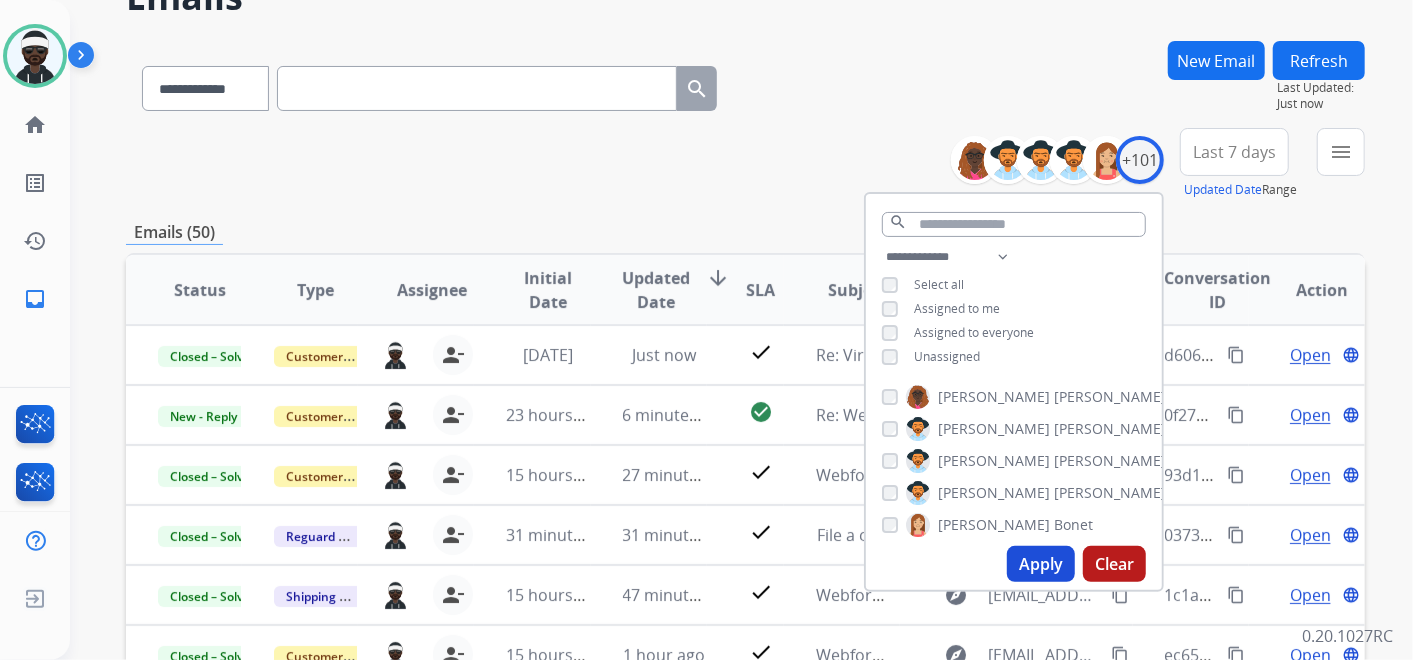 click on "Last 7 days" at bounding box center (1234, 152) 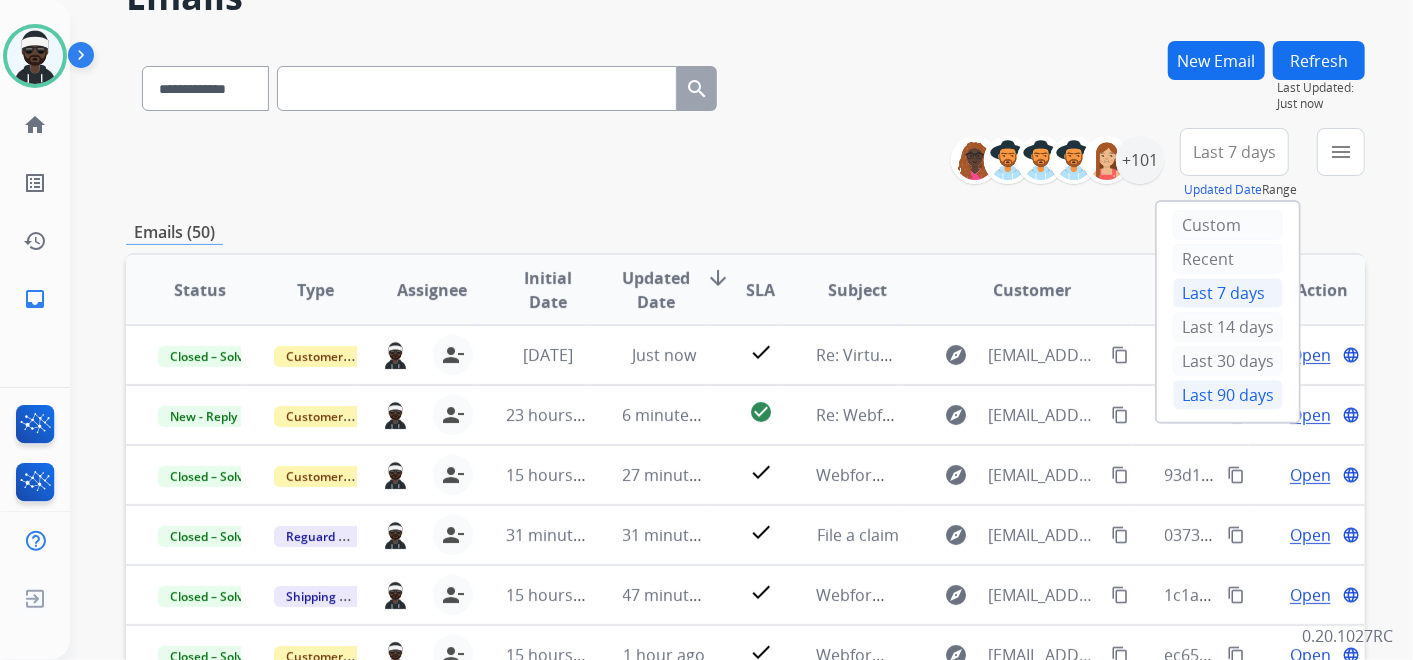 click on "Last 90 days" at bounding box center (1228, 395) 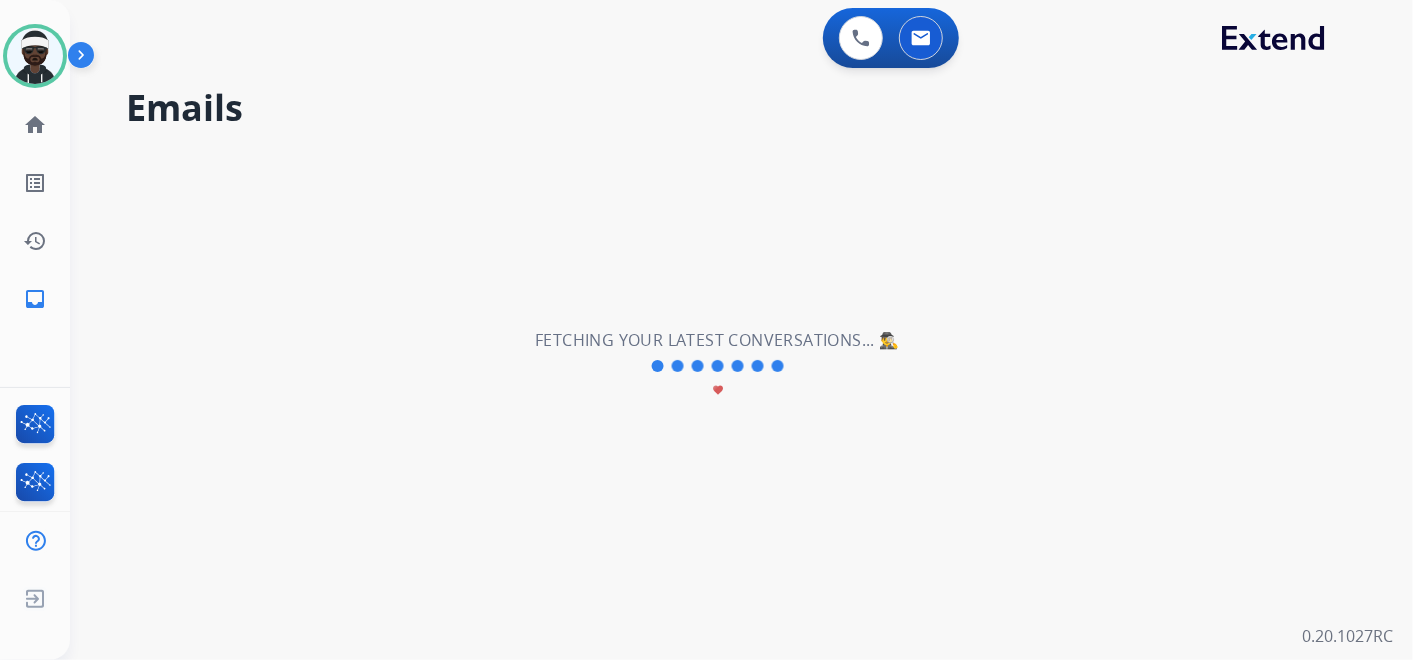 scroll, scrollTop: 0, scrollLeft: 0, axis: both 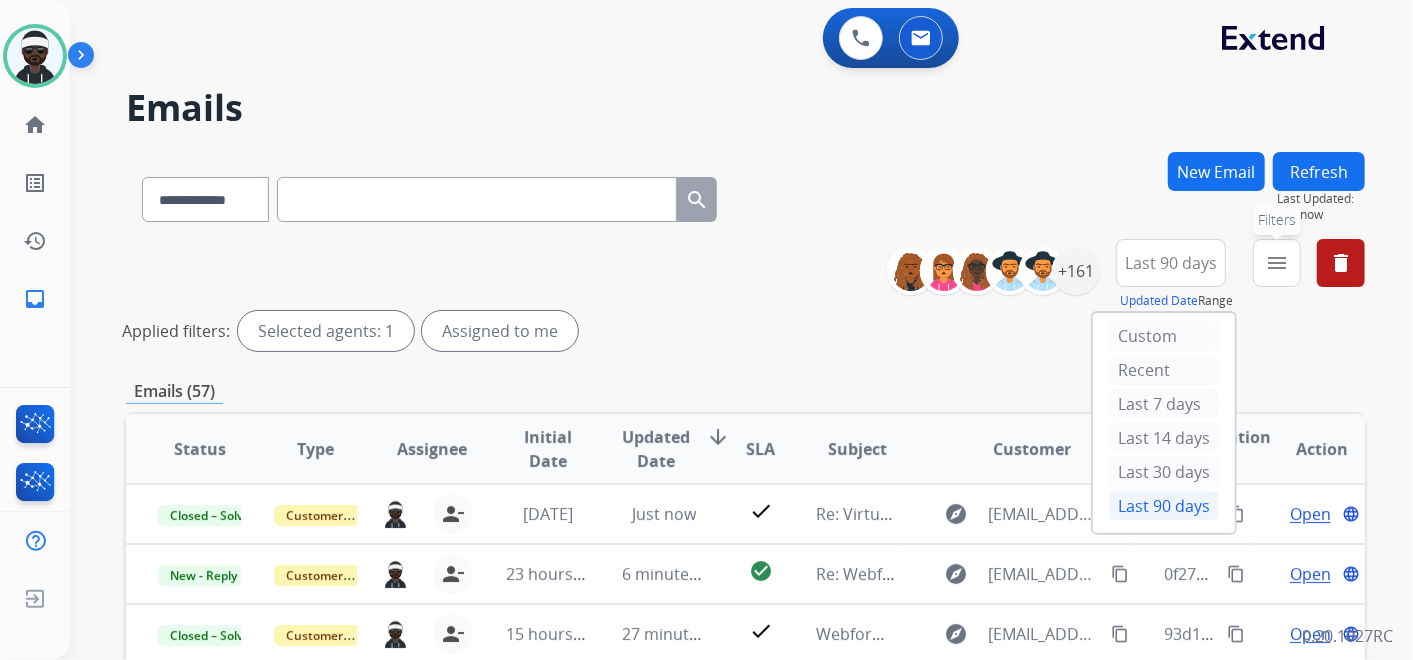 click on "menu" at bounding box center (1277, 263) 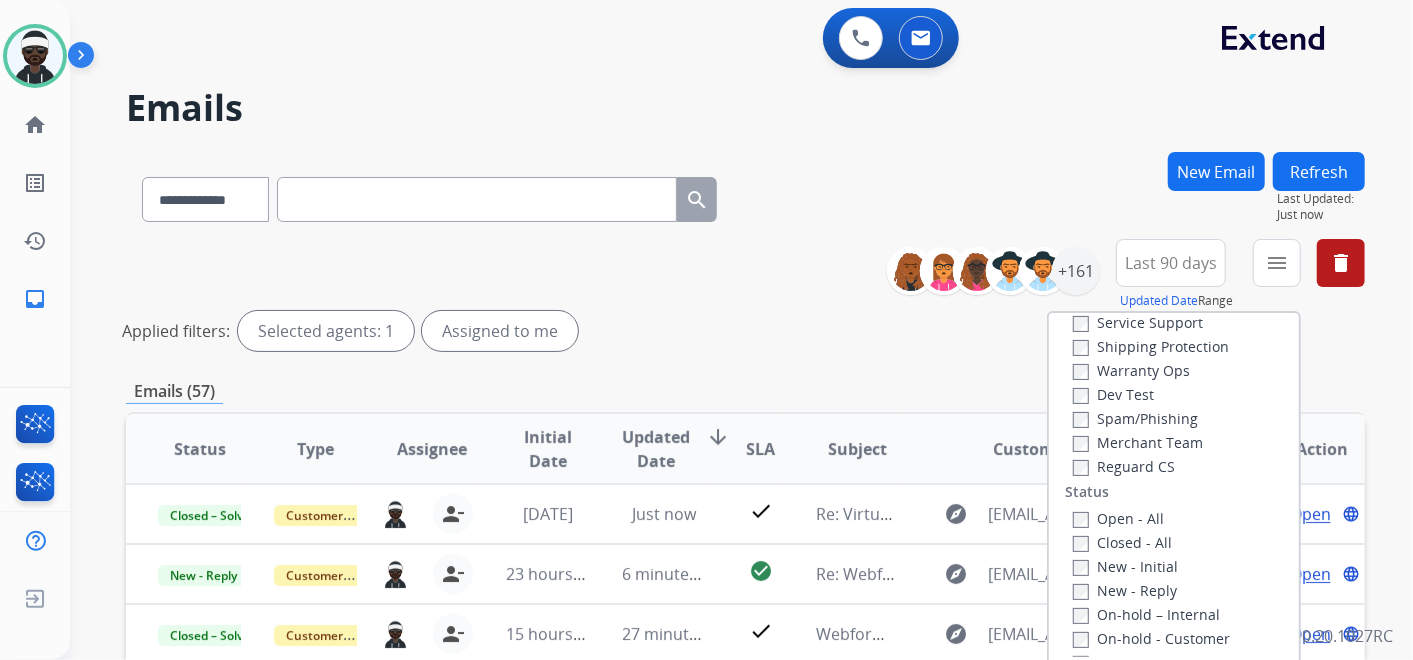scroll, scrollTop: 0, scrollLeft: 0, axis: both 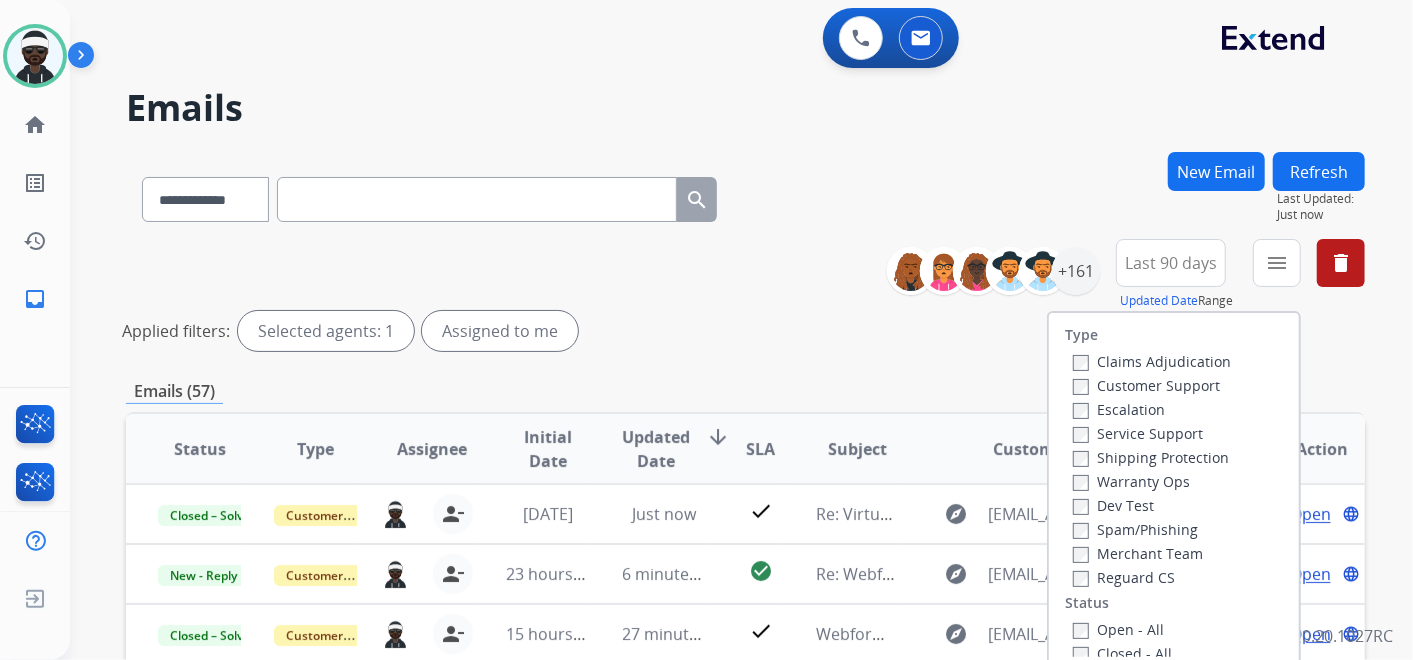 click on "Customer Support" at bounding box center (1146, 385) 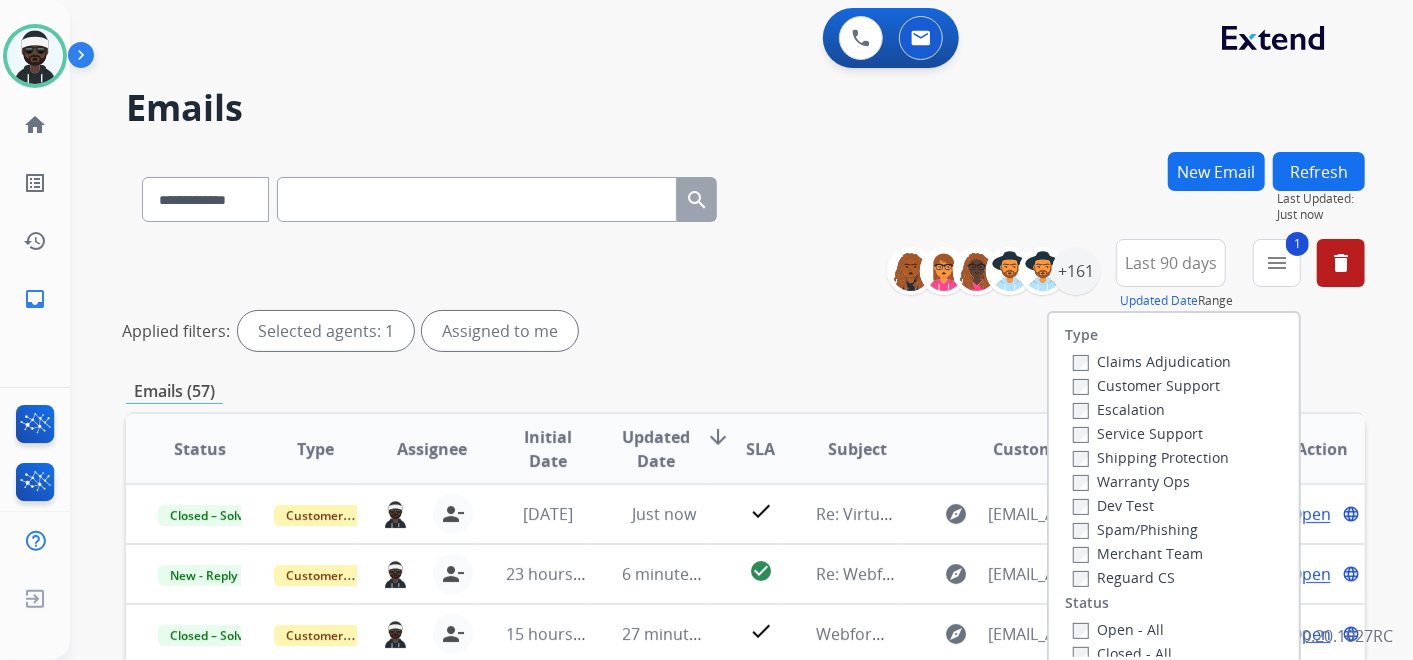 click on "Shipping Protection" at bounding box center (1151, 457) 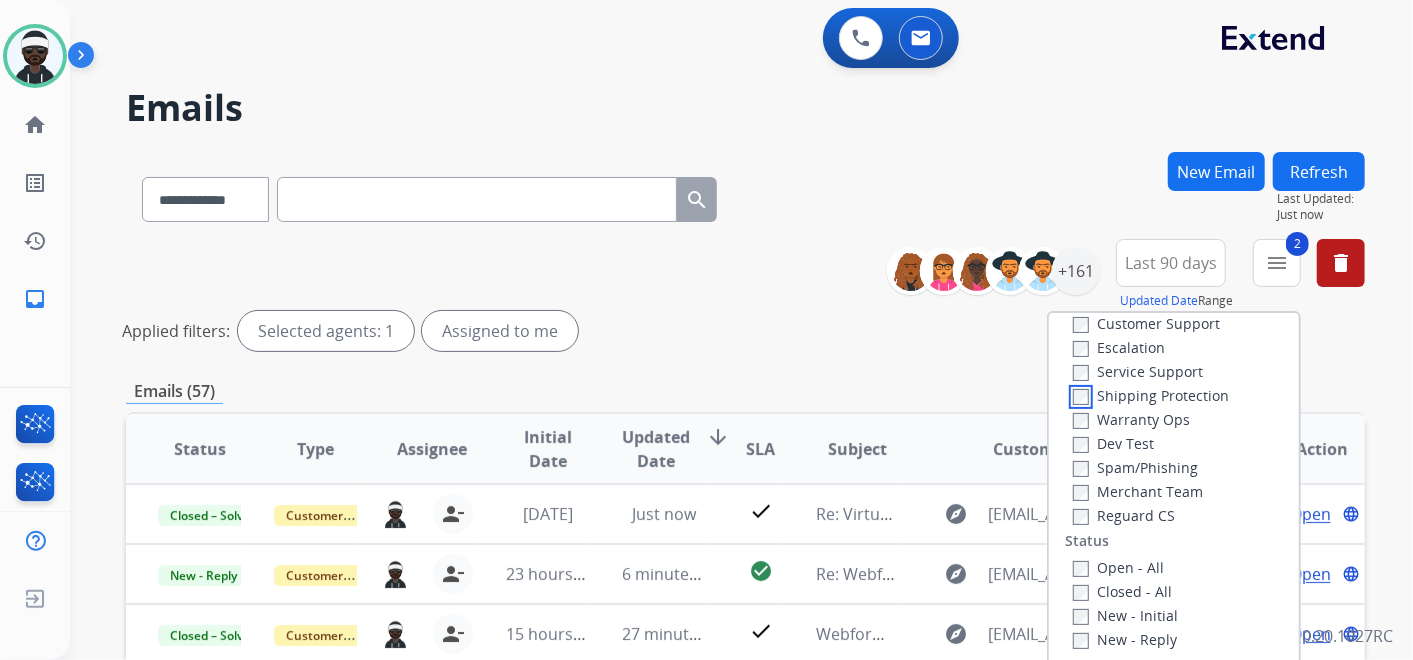 scroll, scrollTop: 111, scrollLeft: 0, axis: vertical 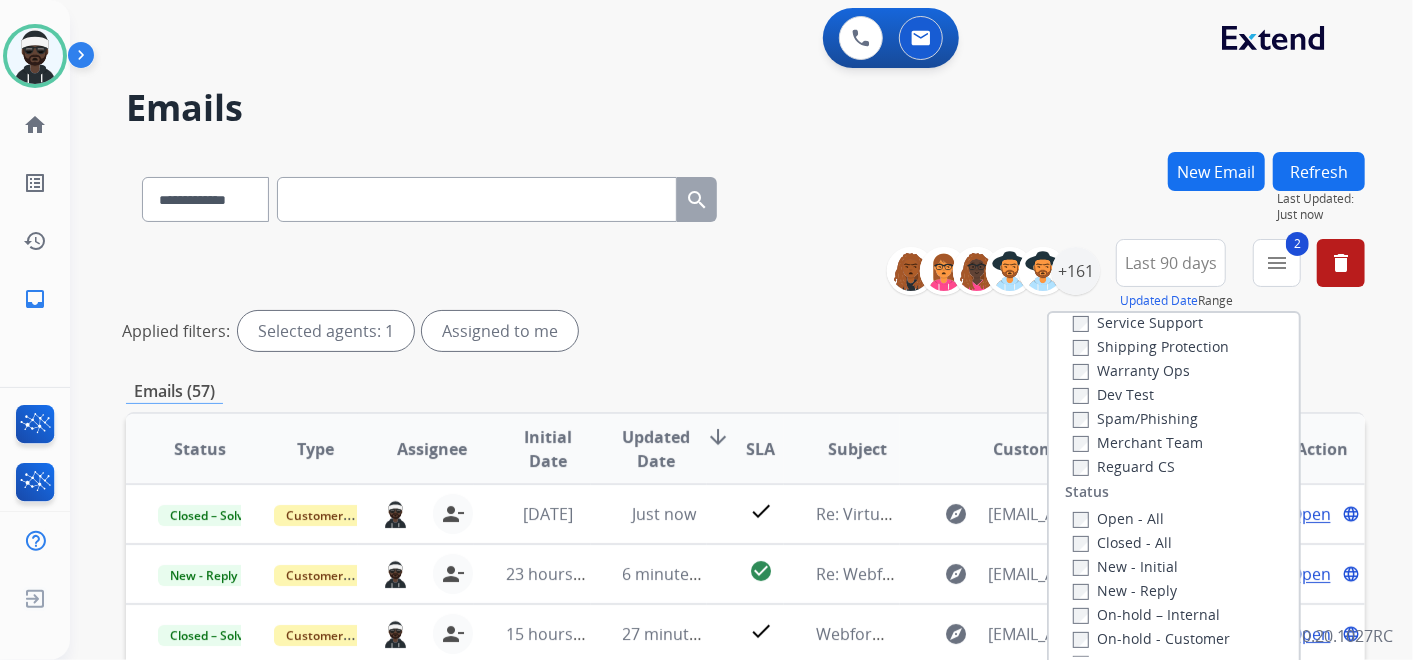 click on "Reguard CS" at bounding box center (1124, 466) 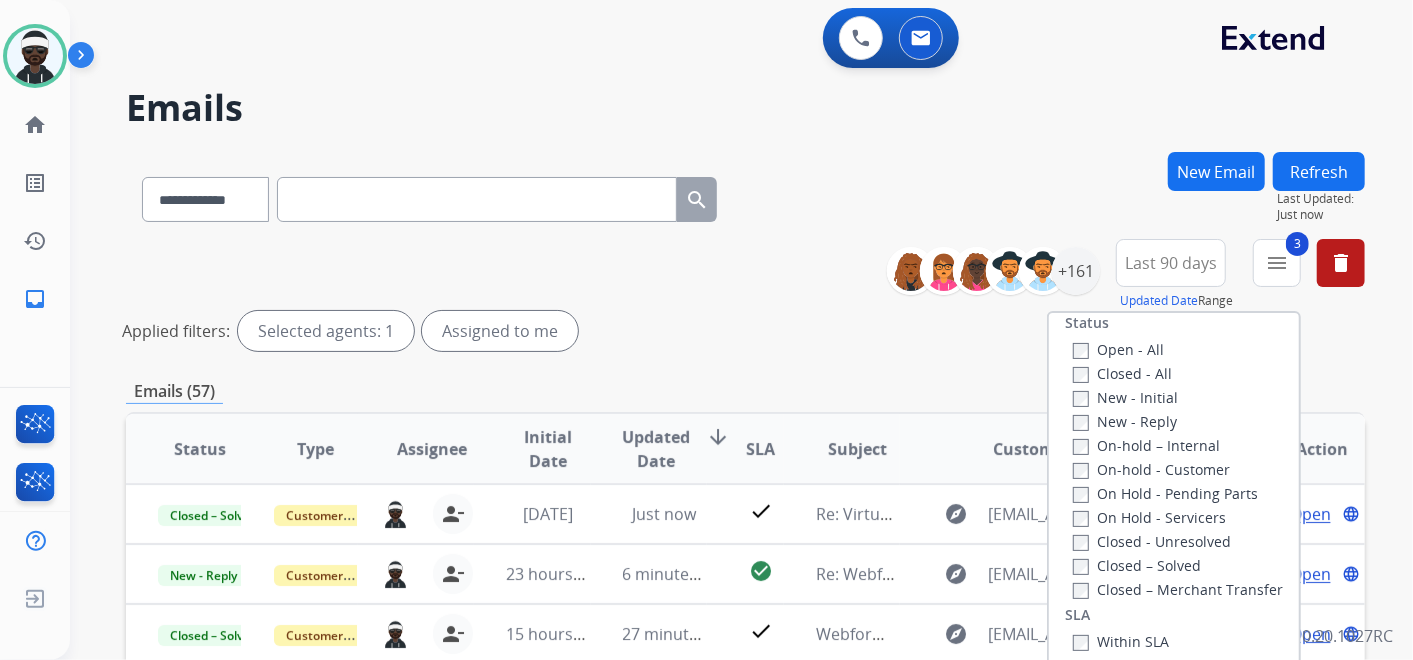 scroll, scrollTop: 333, scrollLeft: 0, axis: vertical 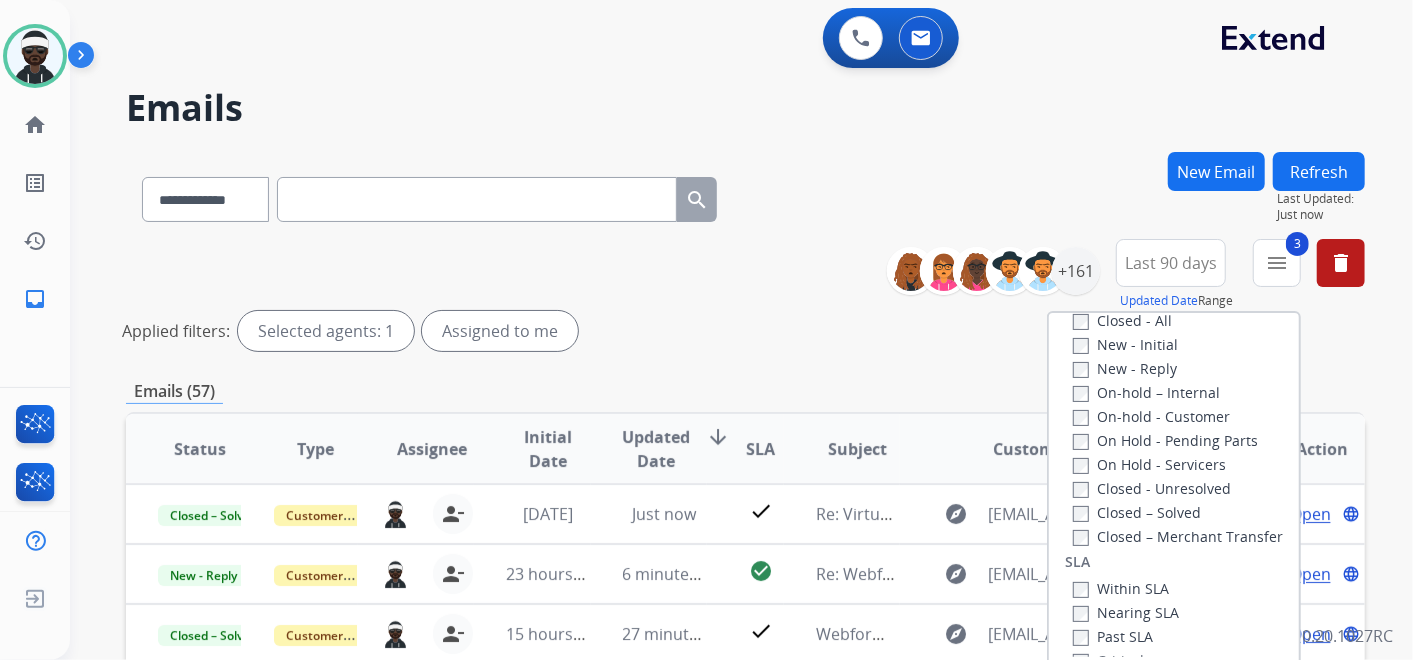 click on "New - Initial" at bounding box center [1125, 344] 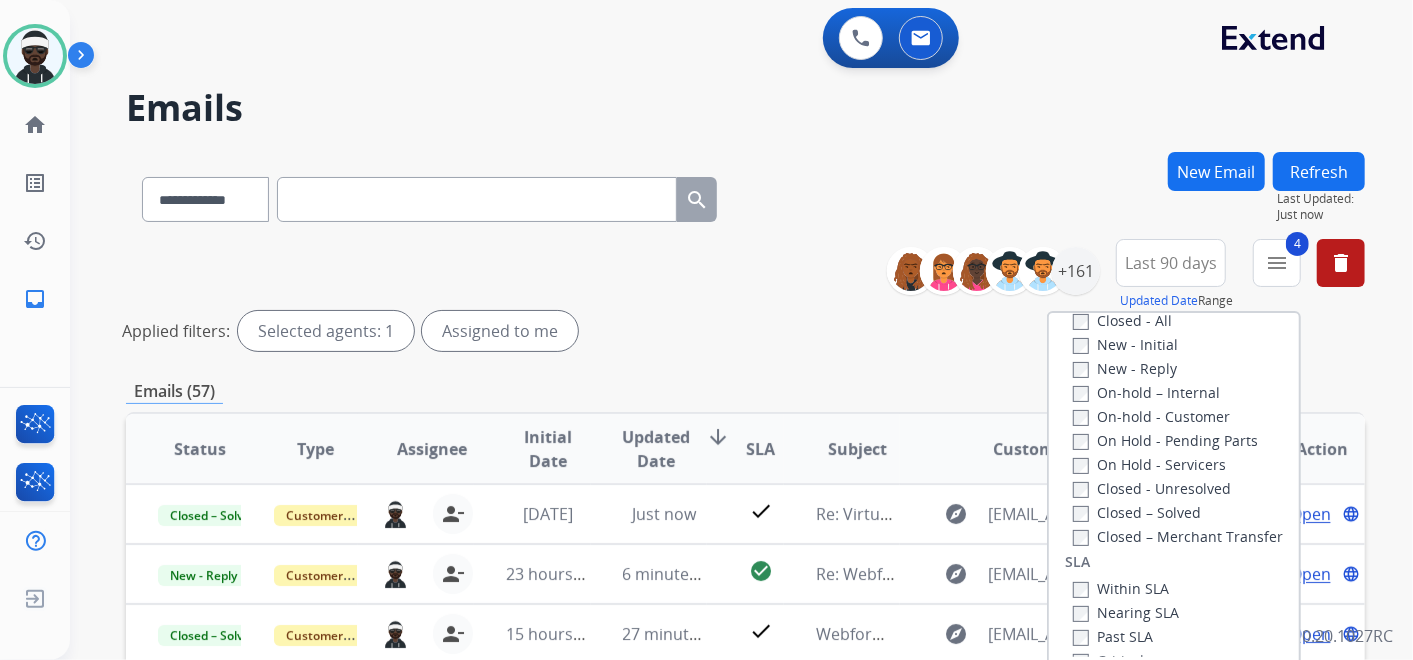 click on "On-hold – Internal" at bounding box center (1178, 392) 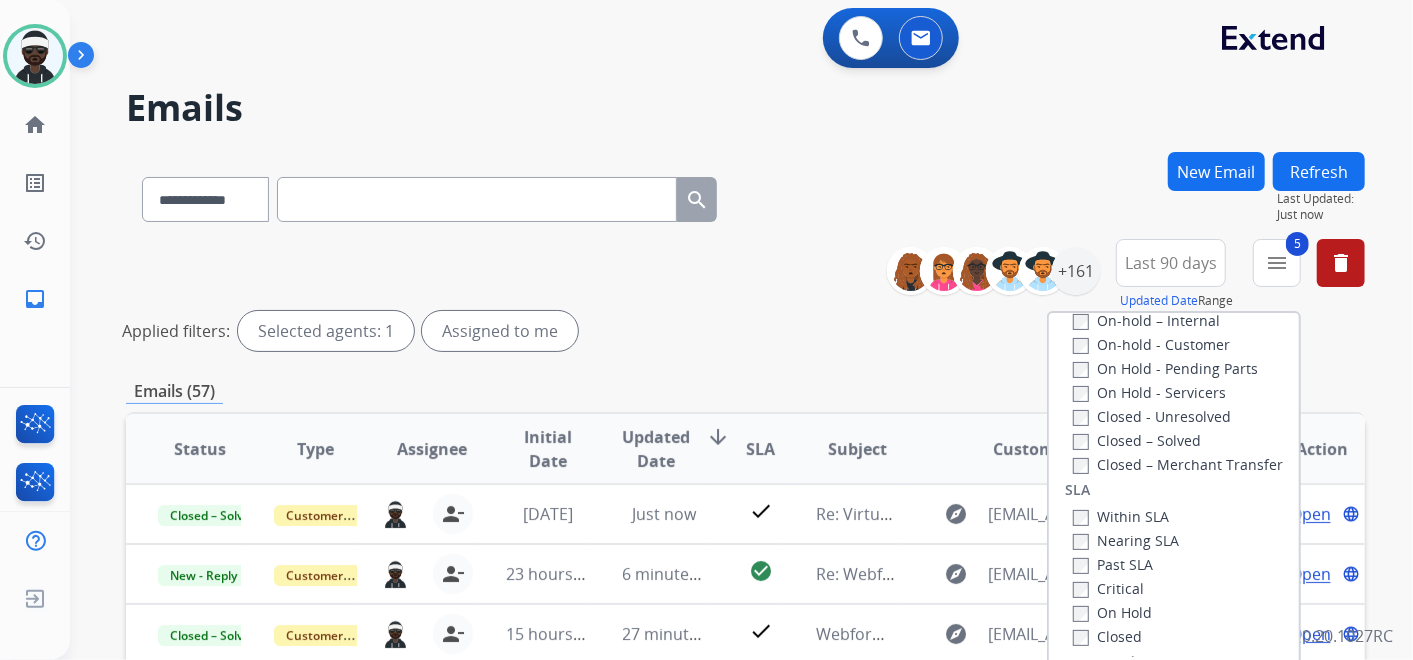 scroll, scrollTop: 526, scrollLeft: 0, axis: vertical 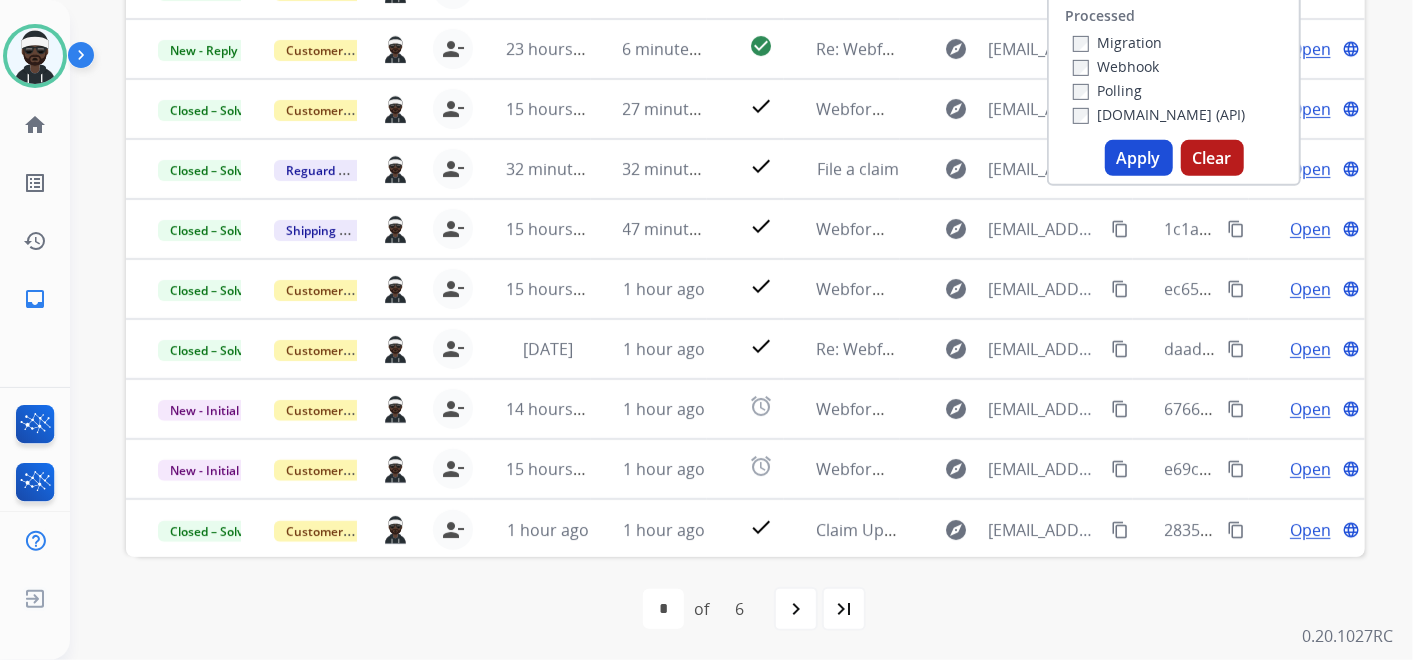 click on "Apply" at bounding box center [1139, 158] 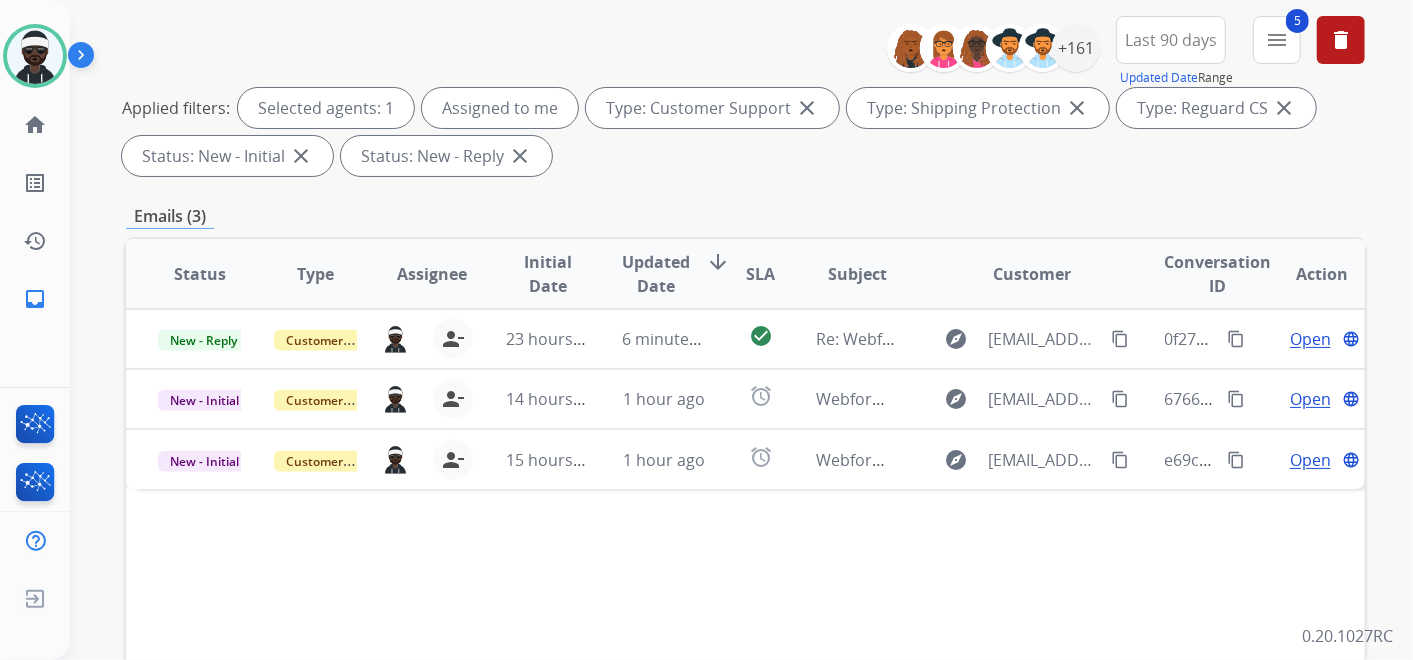 scroll, scrollTop: 333, scrollLeft: 0, axis: vertical 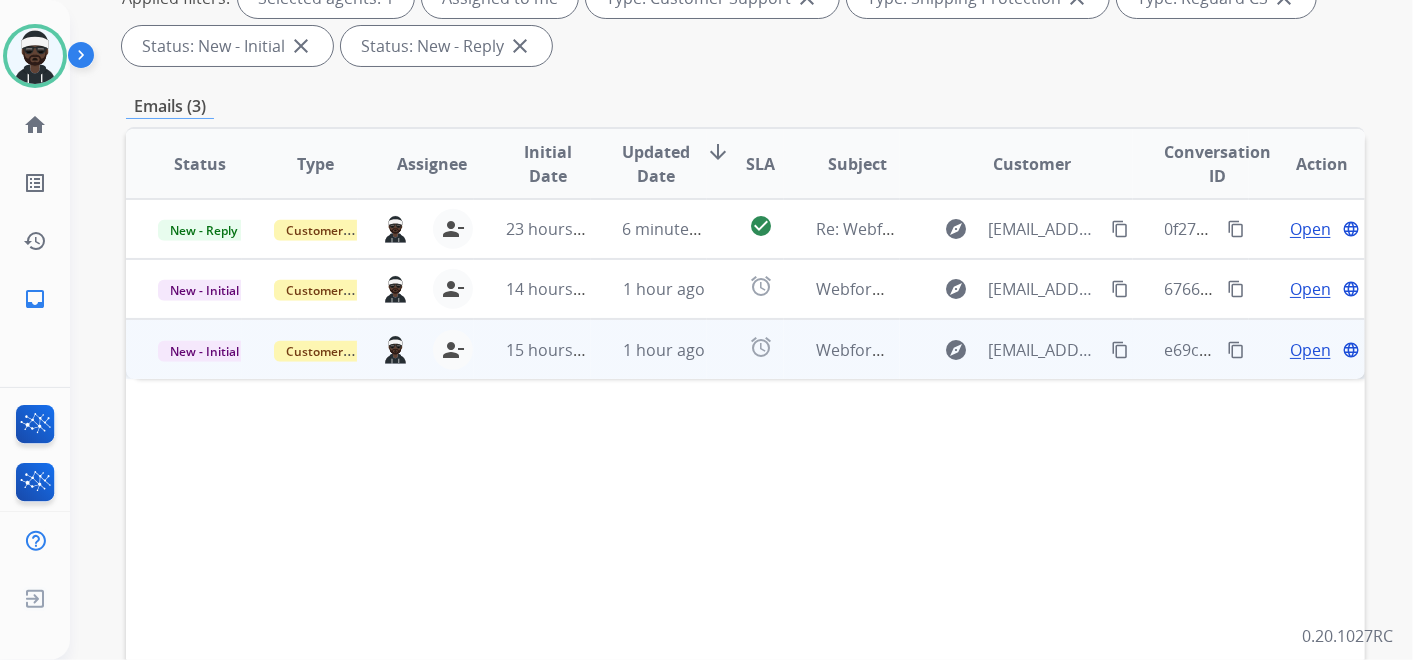 click on "Open" at bounding box center (1310, 350) 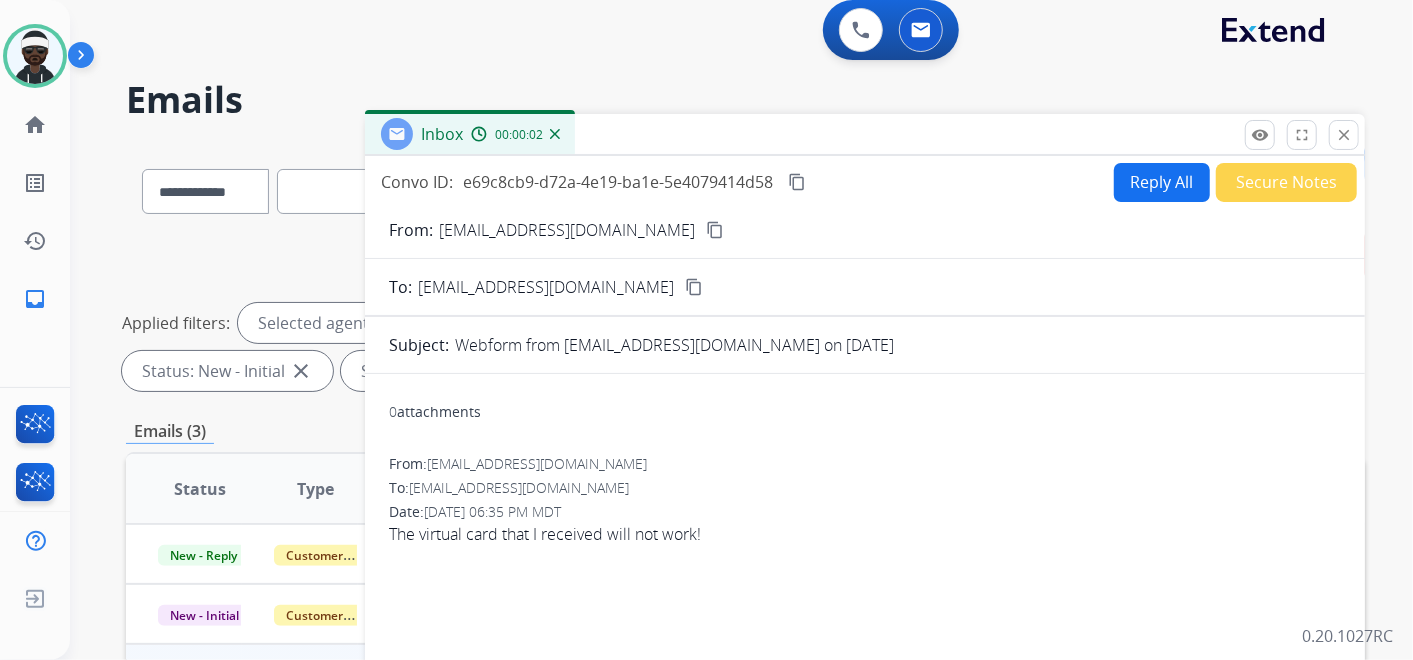 scroll, scrollTop: 0, scrollLeft: 0, axis: both 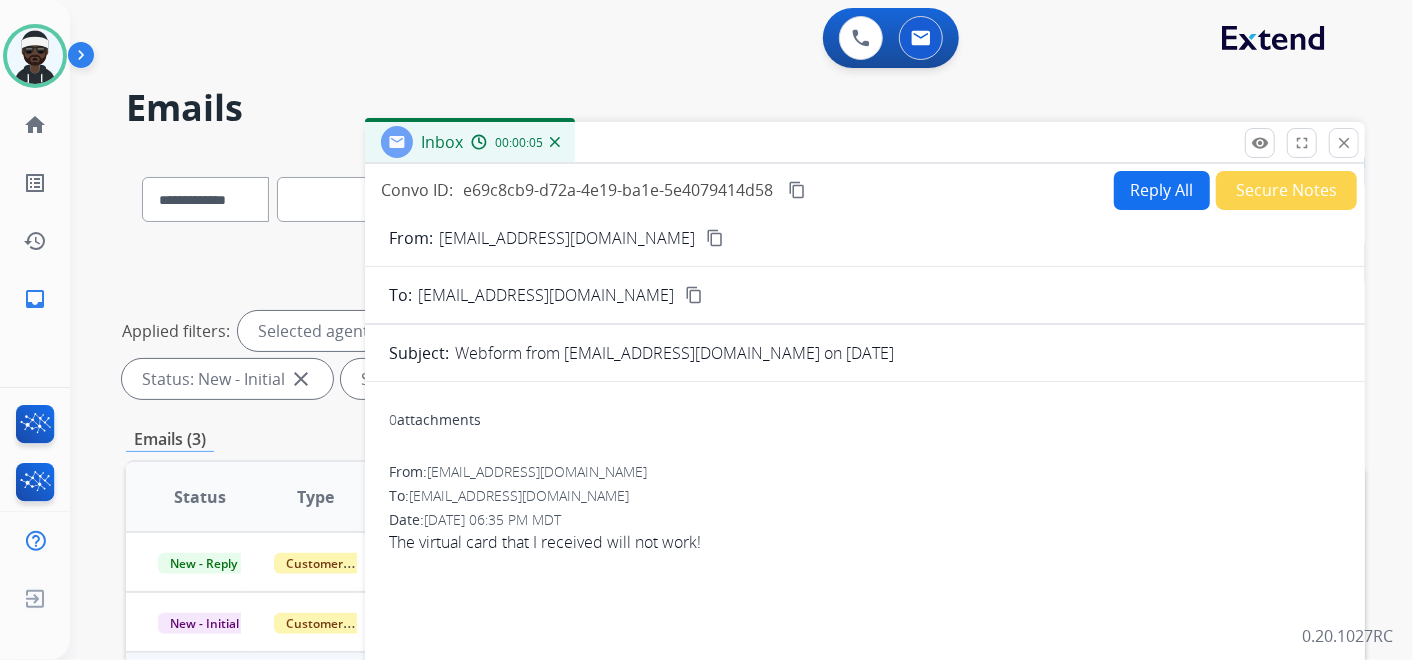 click on "content_copy" at bounding box center (715, 238) 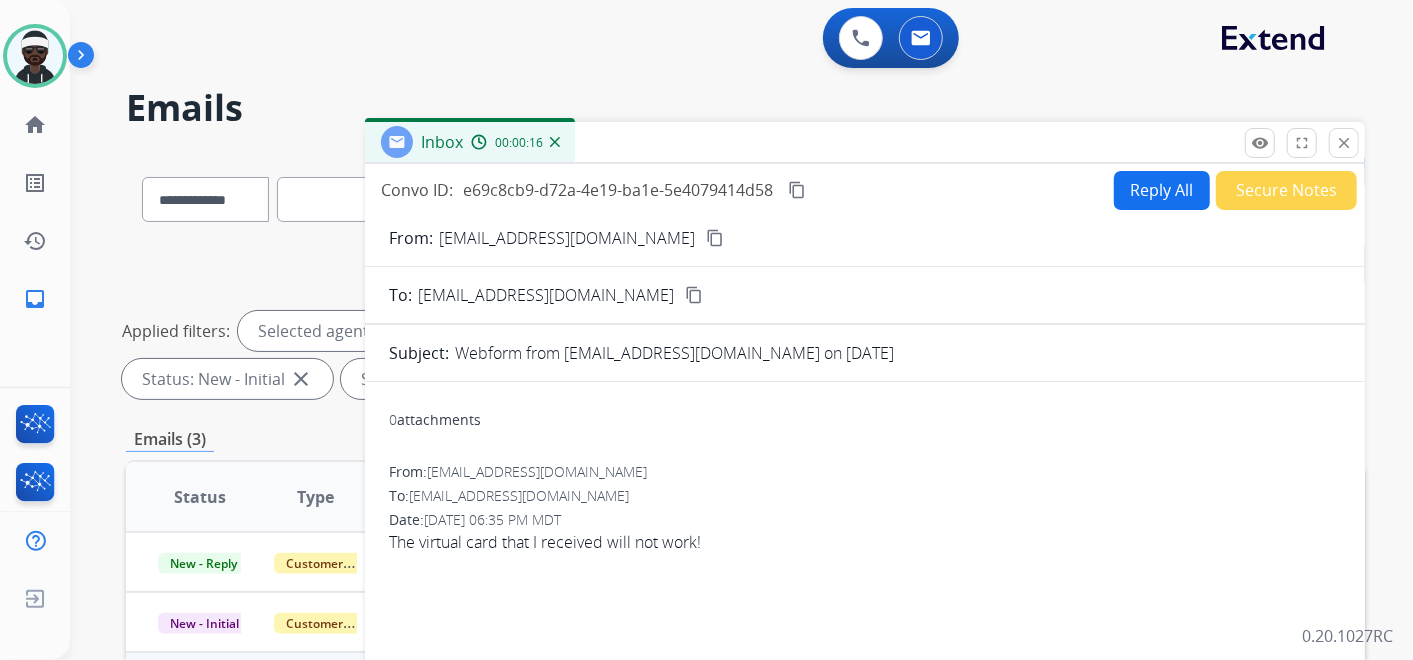 click on "The virtual card that I received will not work!" at bounding box center (865, 542) 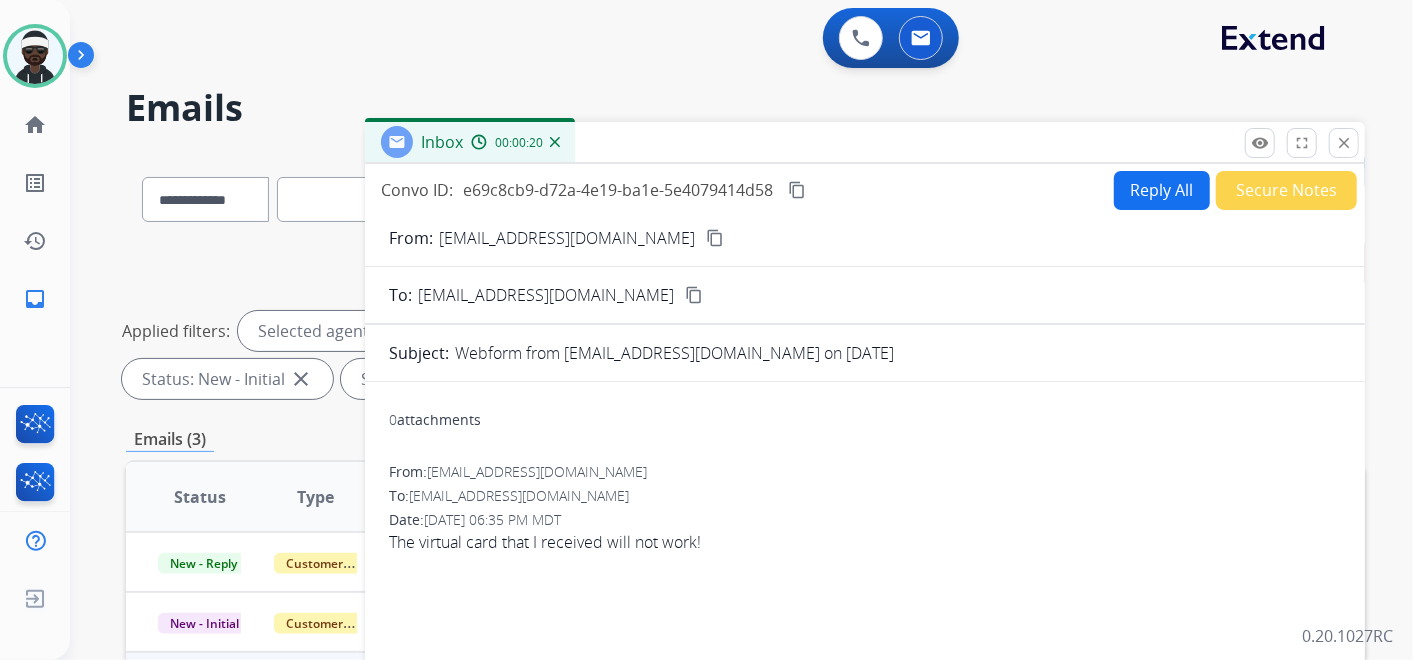click on "Reply All" at bounding box center [1162, 190] 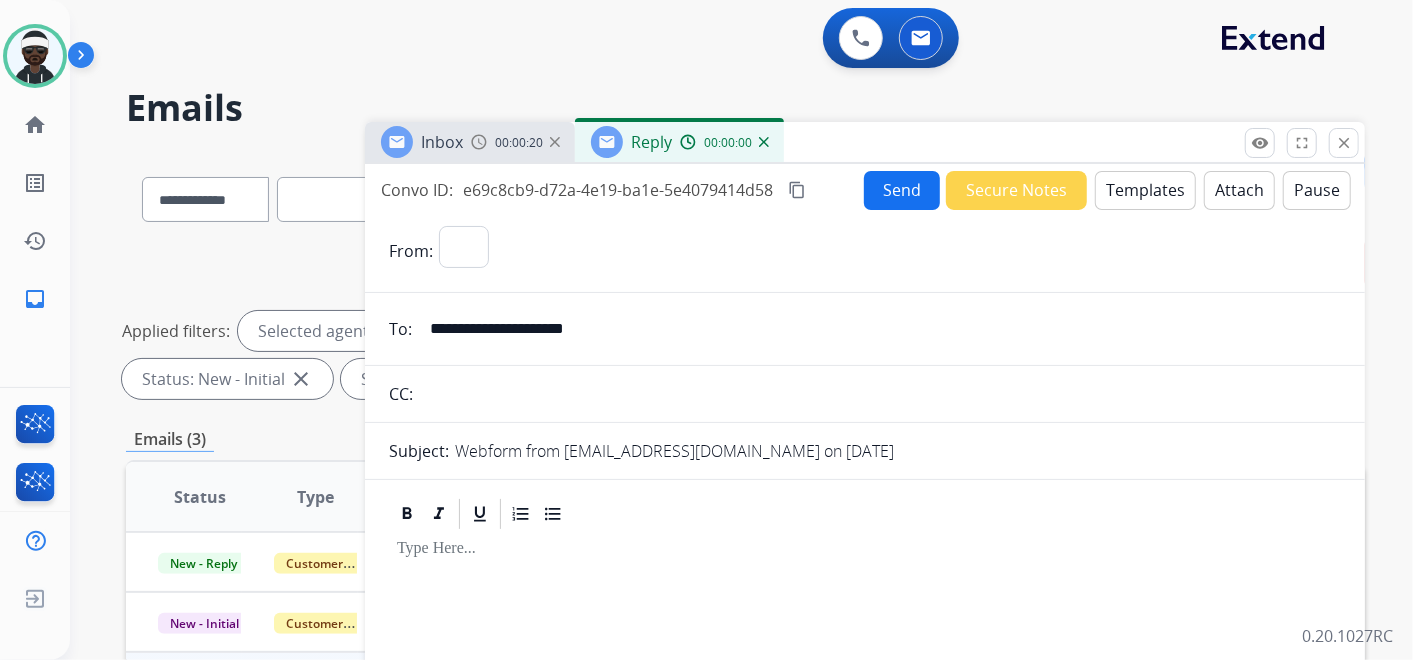 select on "**********" 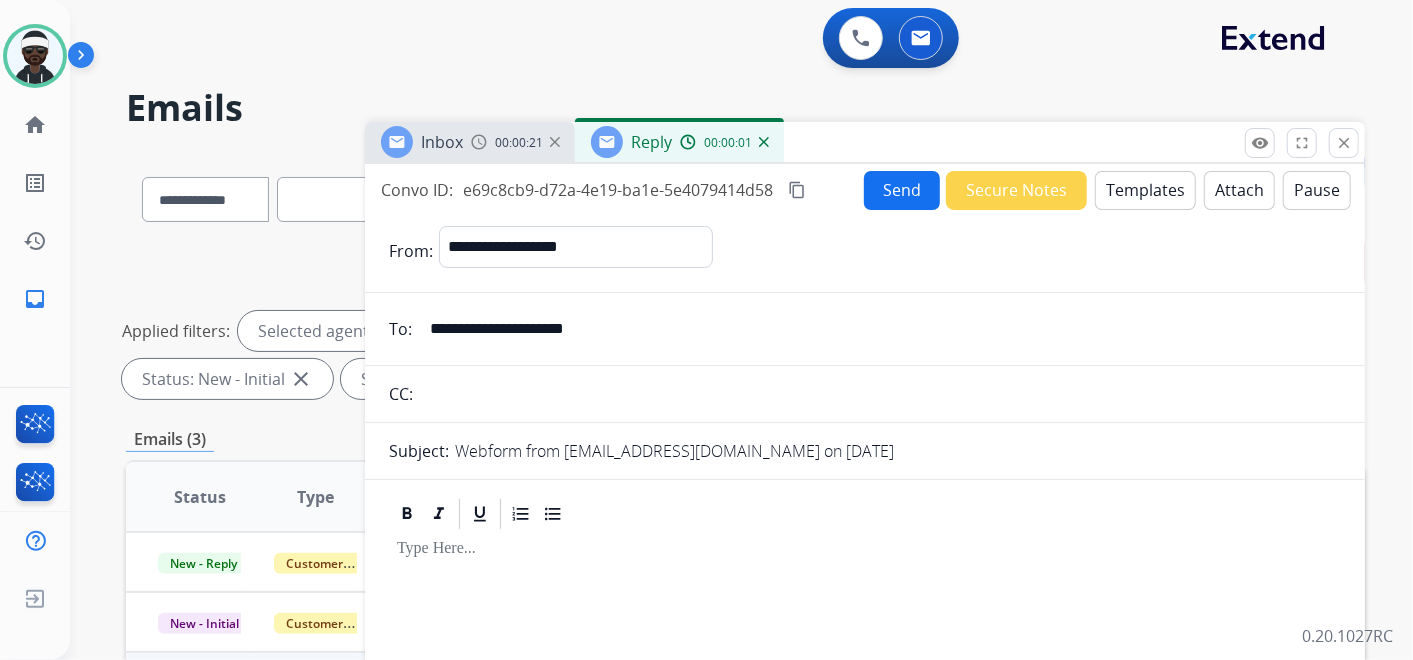 click at bounding box center [880, 394] 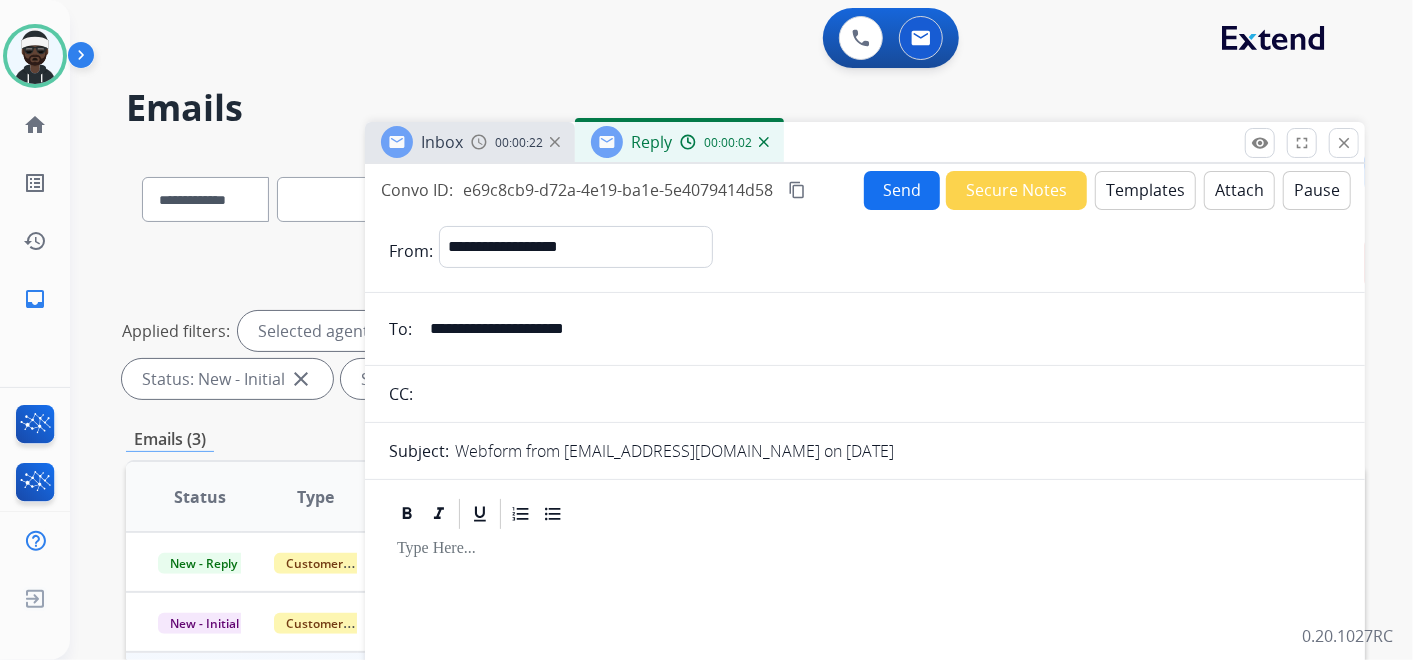 click at bounding box center (865, 696) 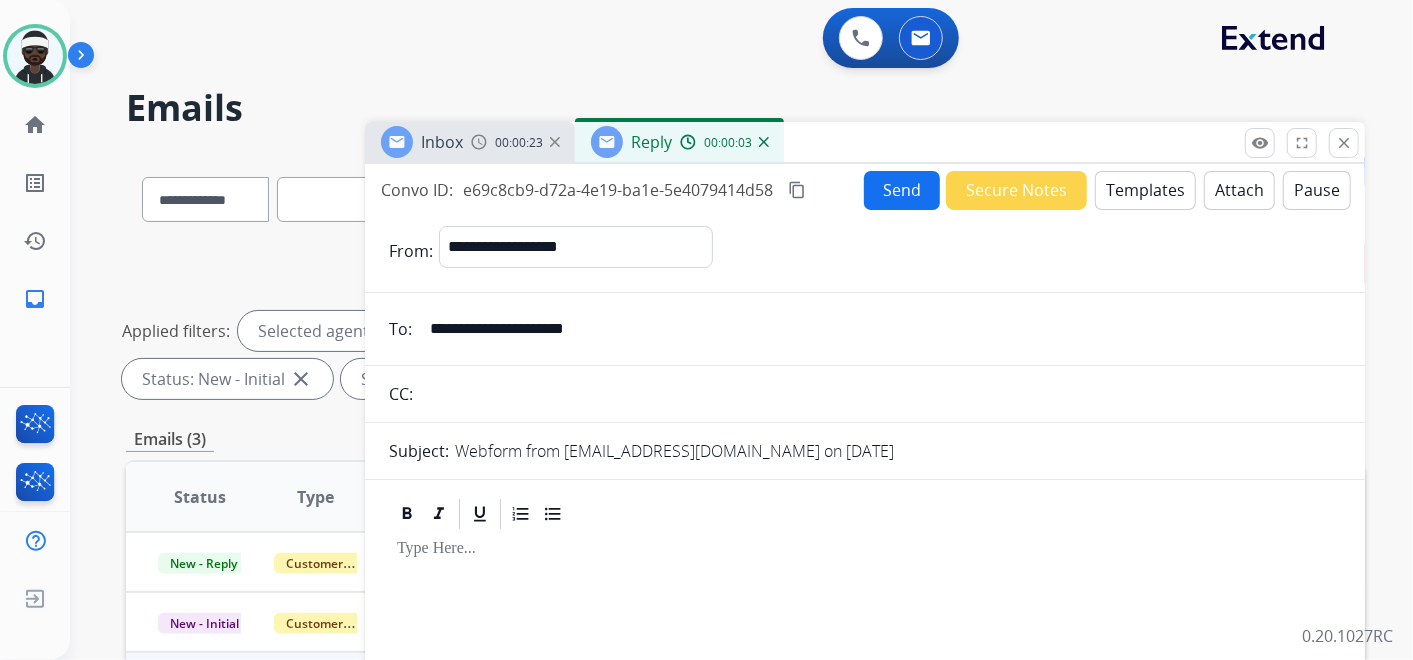 type 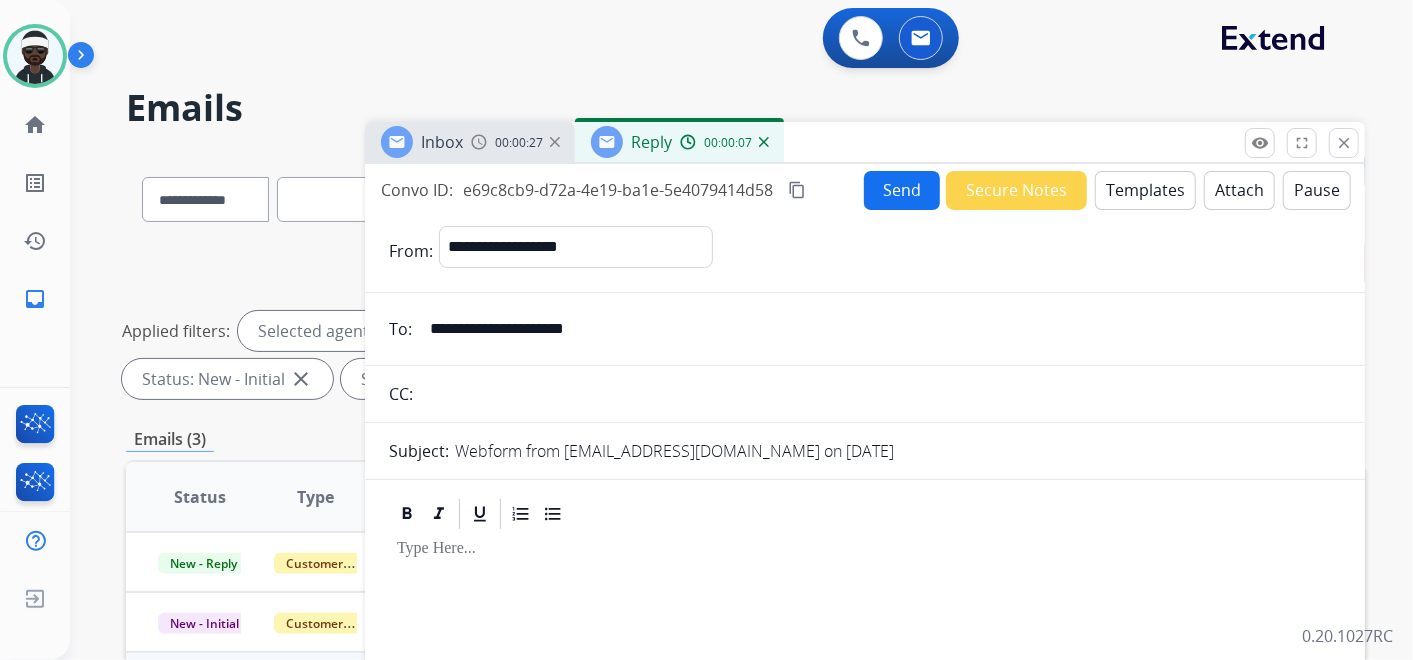 click on "Templates" at bounding box center [1145, 190] 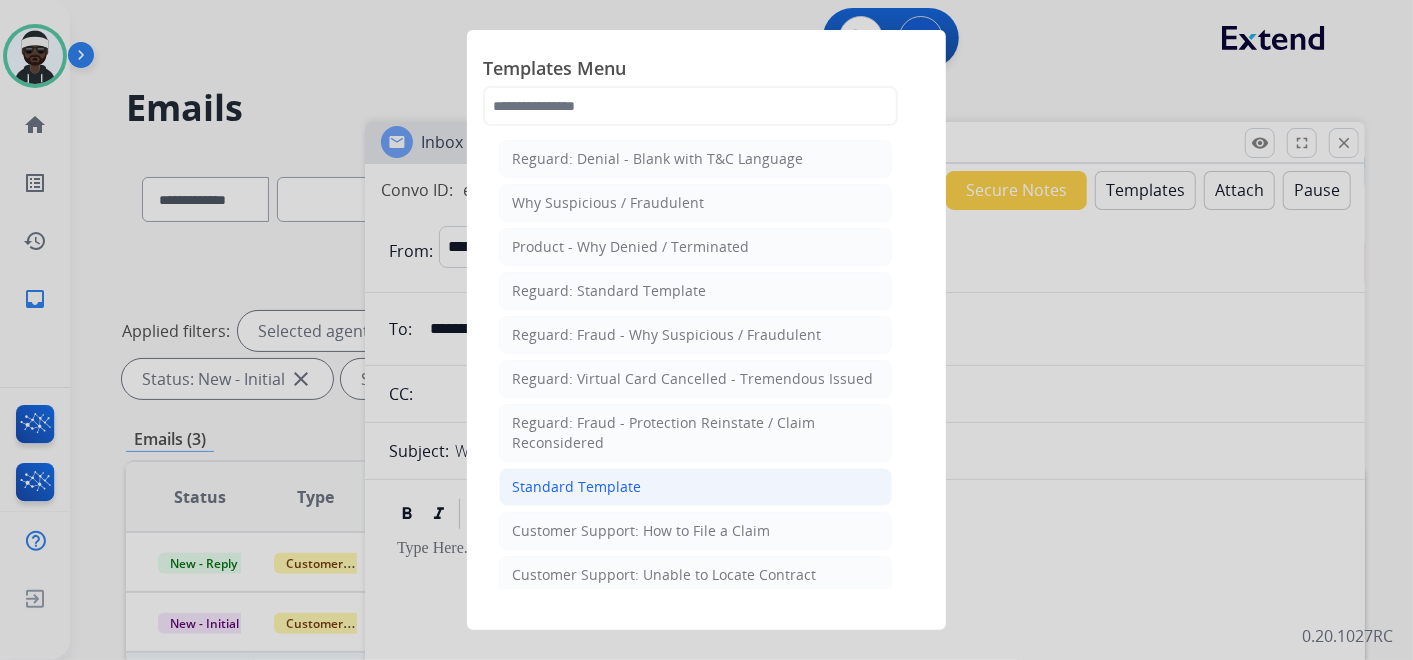 click on "Standard Template" 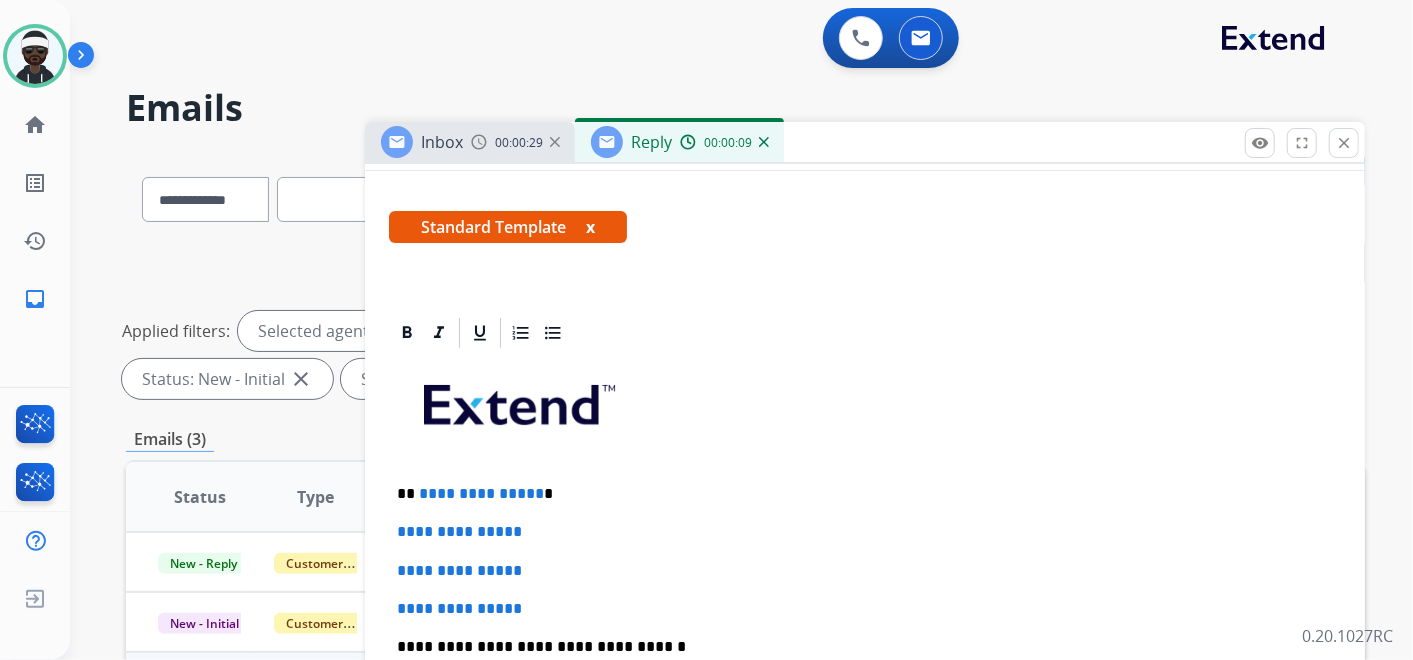 scroll, scrollTop: 333, scrollLeft: 0, axis: vertical 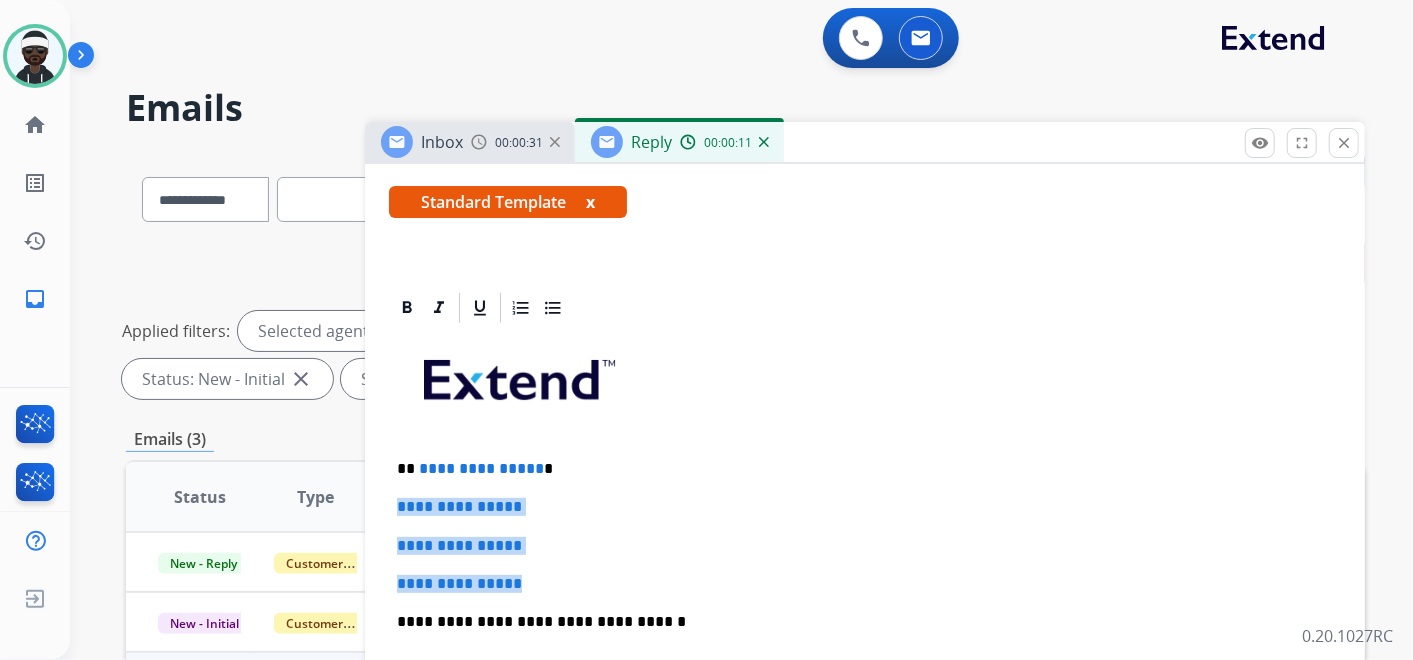 drag, startPoint x: 550, startPoint y: 582, endPoint x: 380, endPoint y: 496, distance: 190.51509 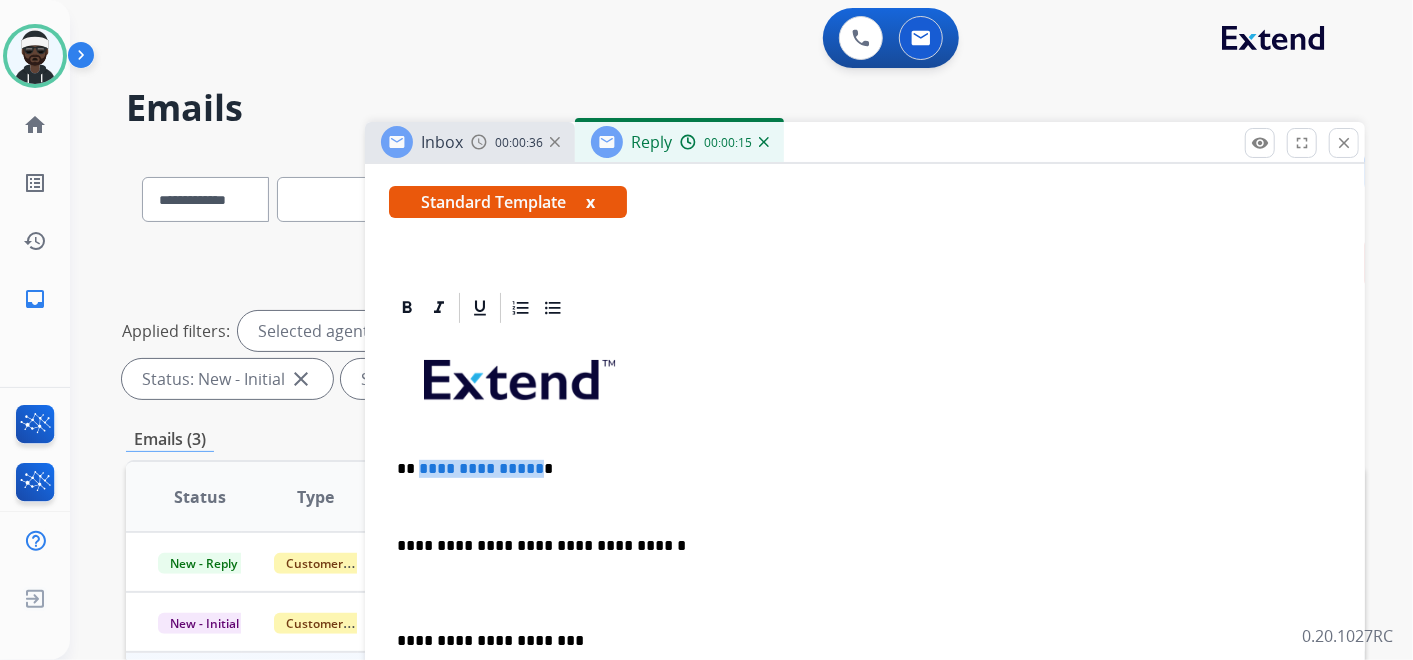 drag, startPoint x: 532, startPoint y: 469, endPoint x: 417, endPoint y: 465, distance: 115.06954 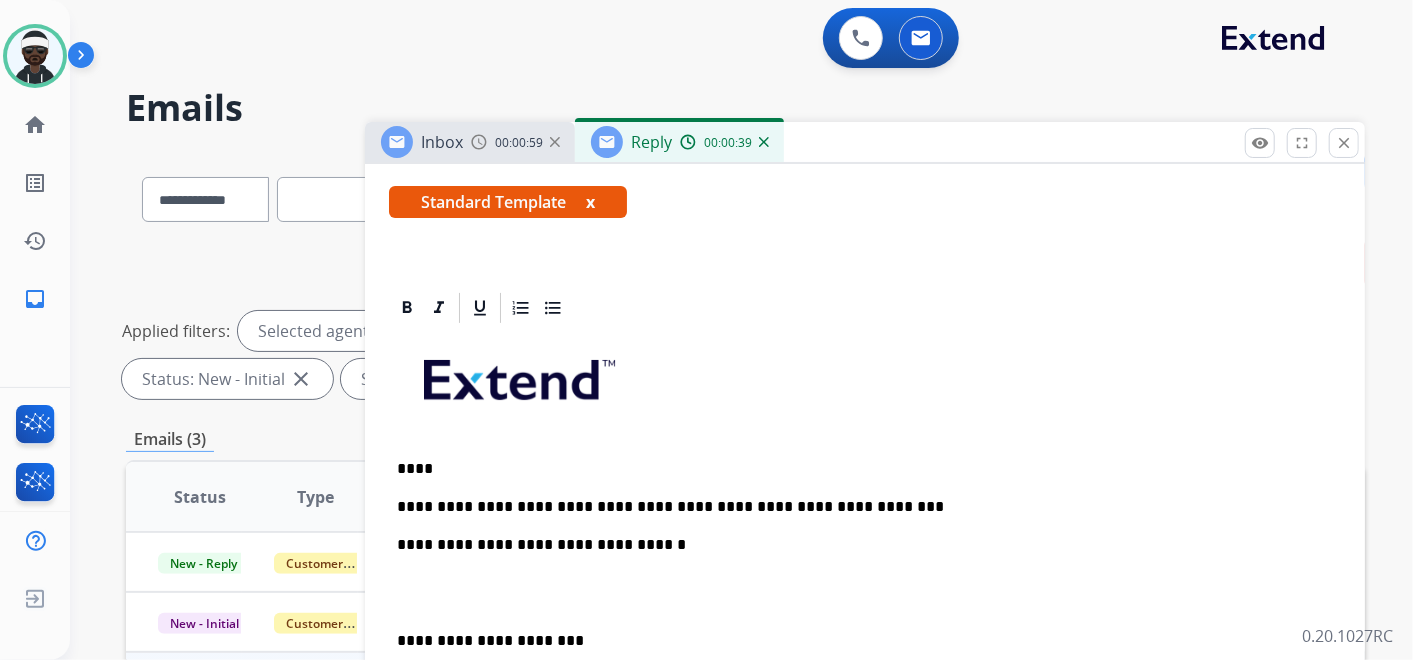 click on "**********" at bounding box center [857, 507] 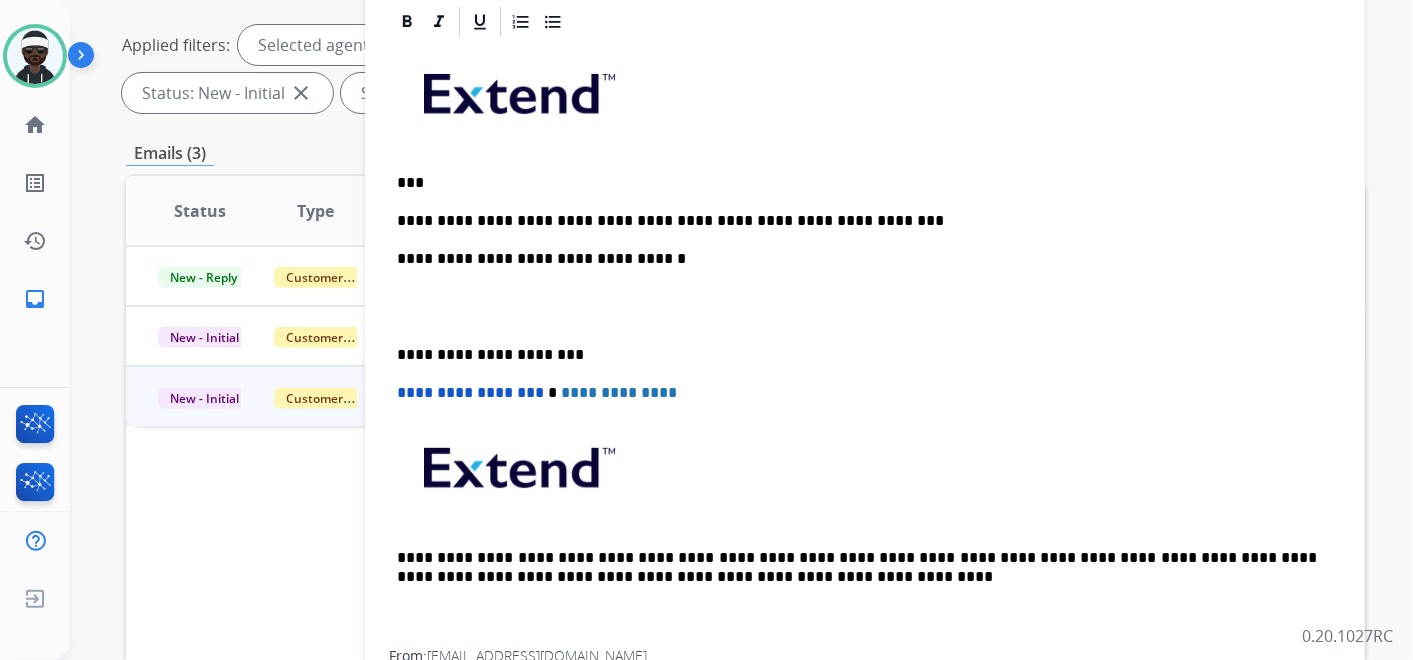 scroll, scrollTop: 333, scrollLeft: 0, axis: vertical 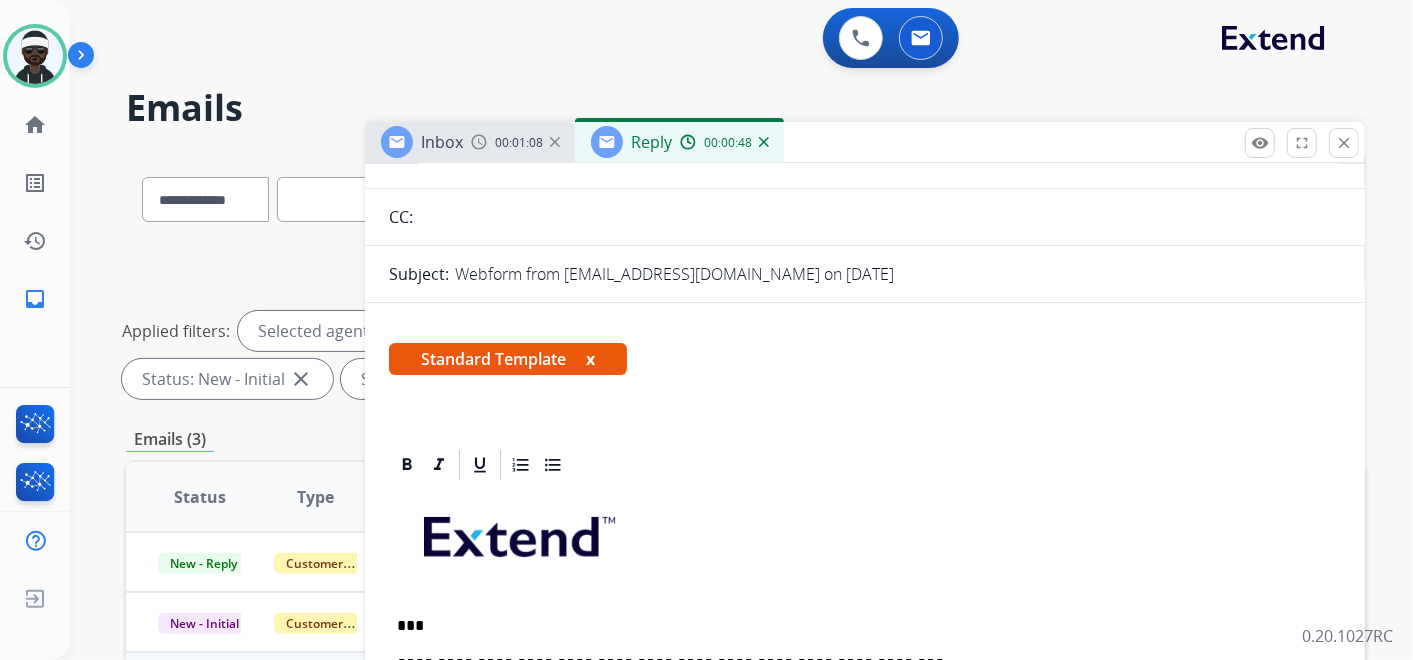 drag, startPoint x: 594, startPoint y: 358, endPoint x: 657, endPoint y: 357, distance: 63.007935 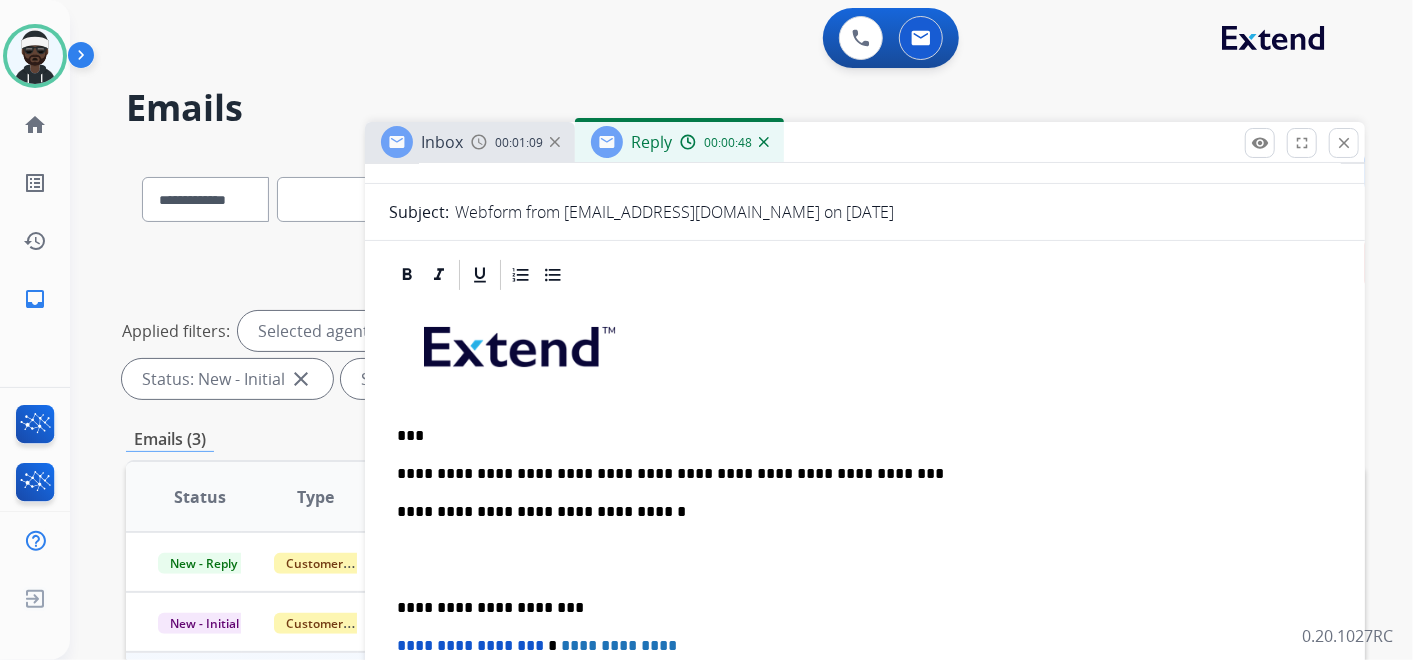 scroll, scrollTop: 270, scrollLeft: 0, axis: vertical 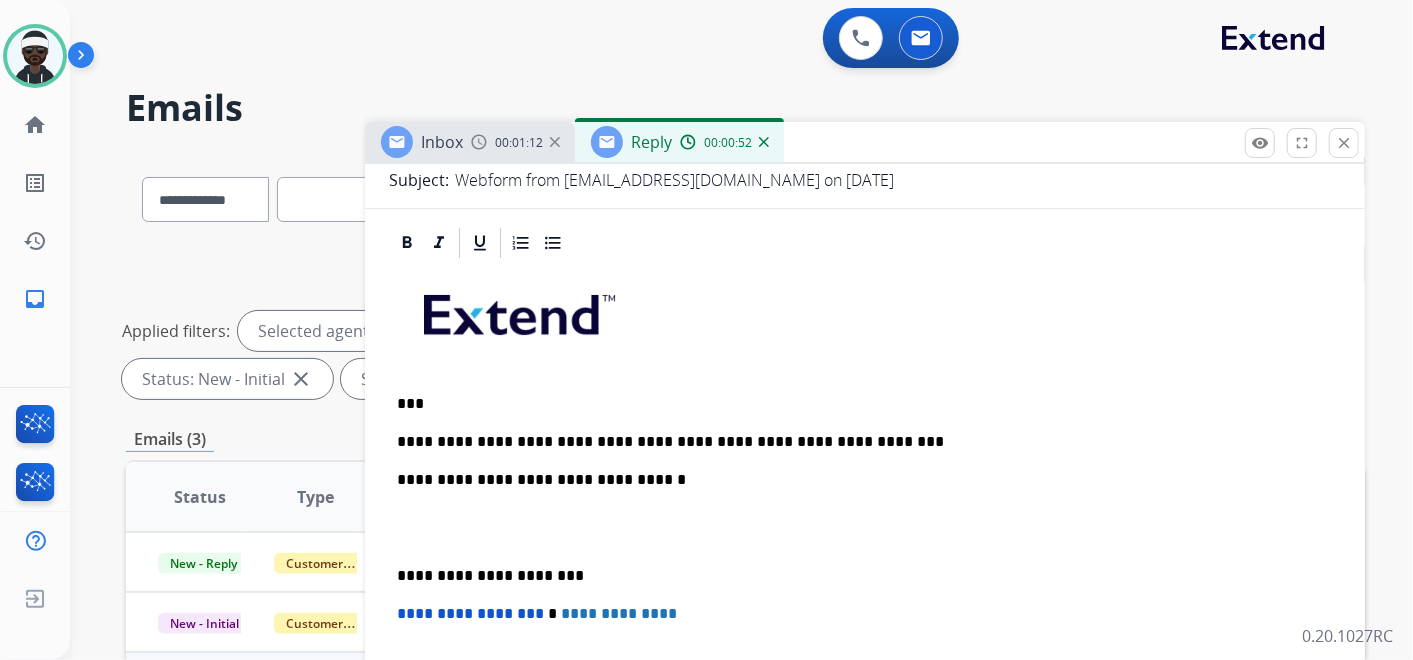click on "**********" at bounding box center (857, 442) 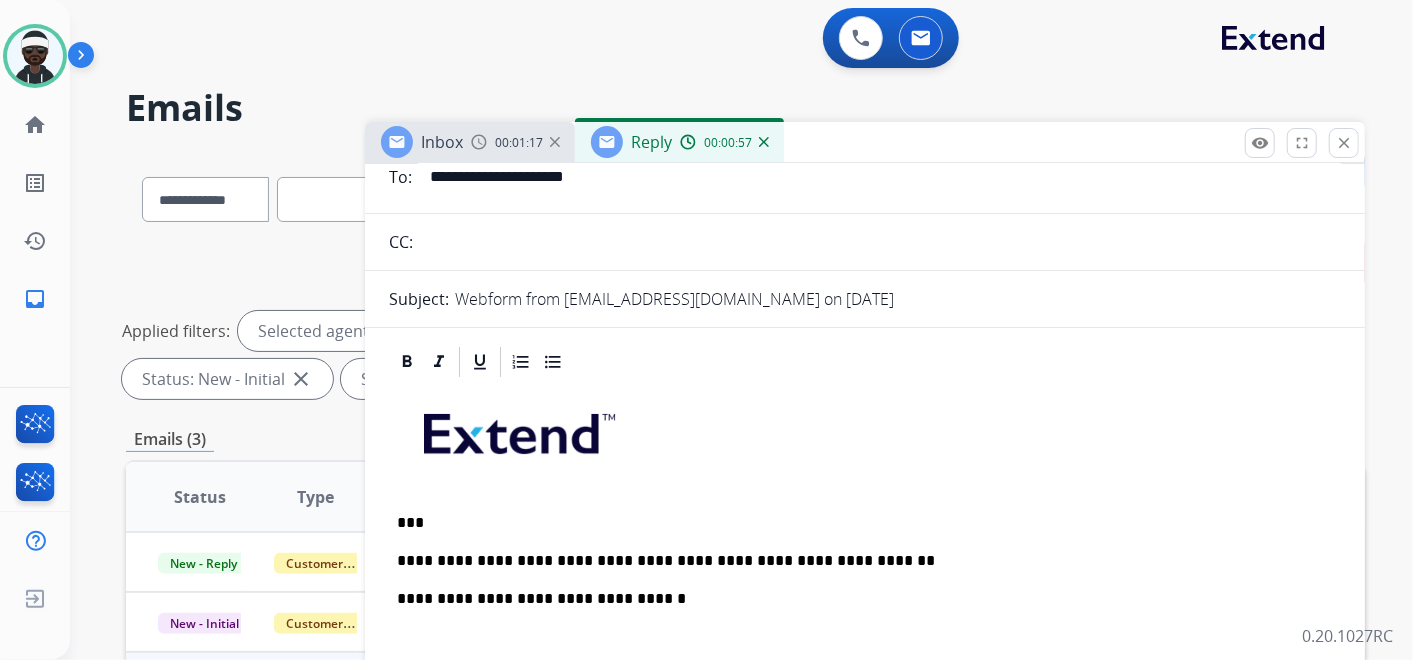 scroll, scrollTop: 0, scrollLeft: 0, axis: both 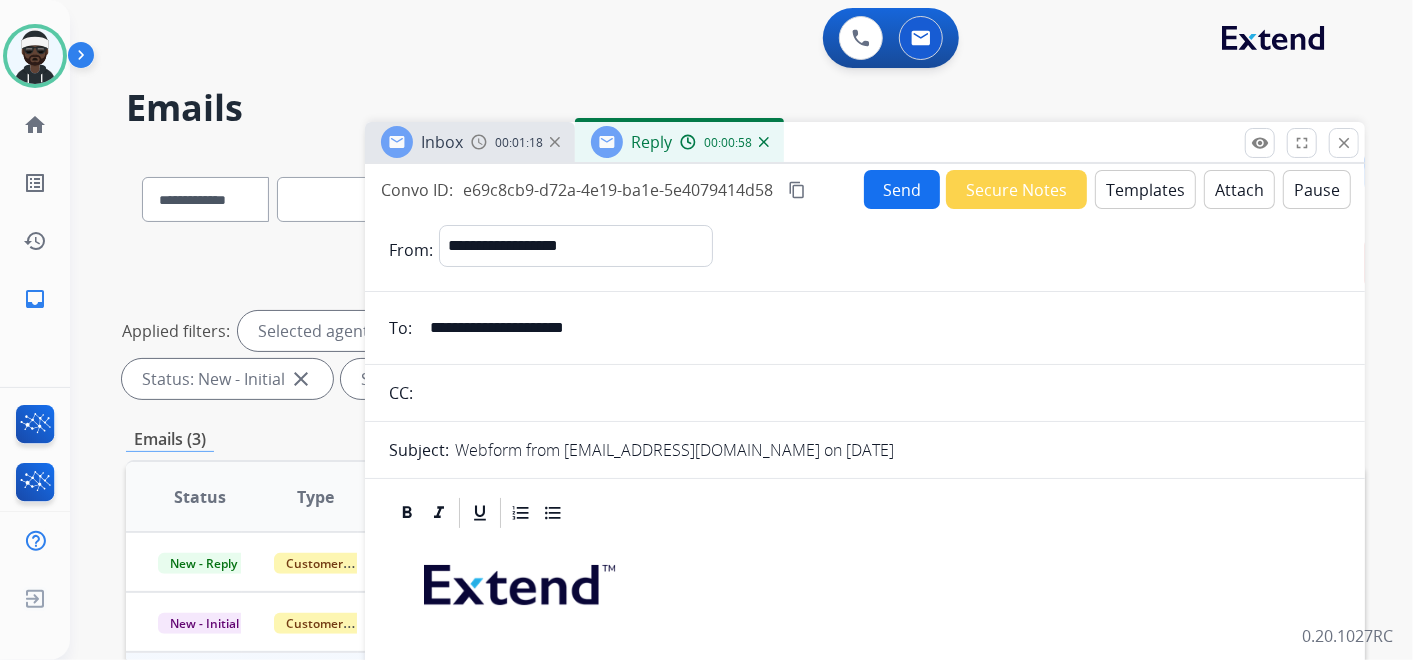 click on "Send" at bounding box center [902, 189] 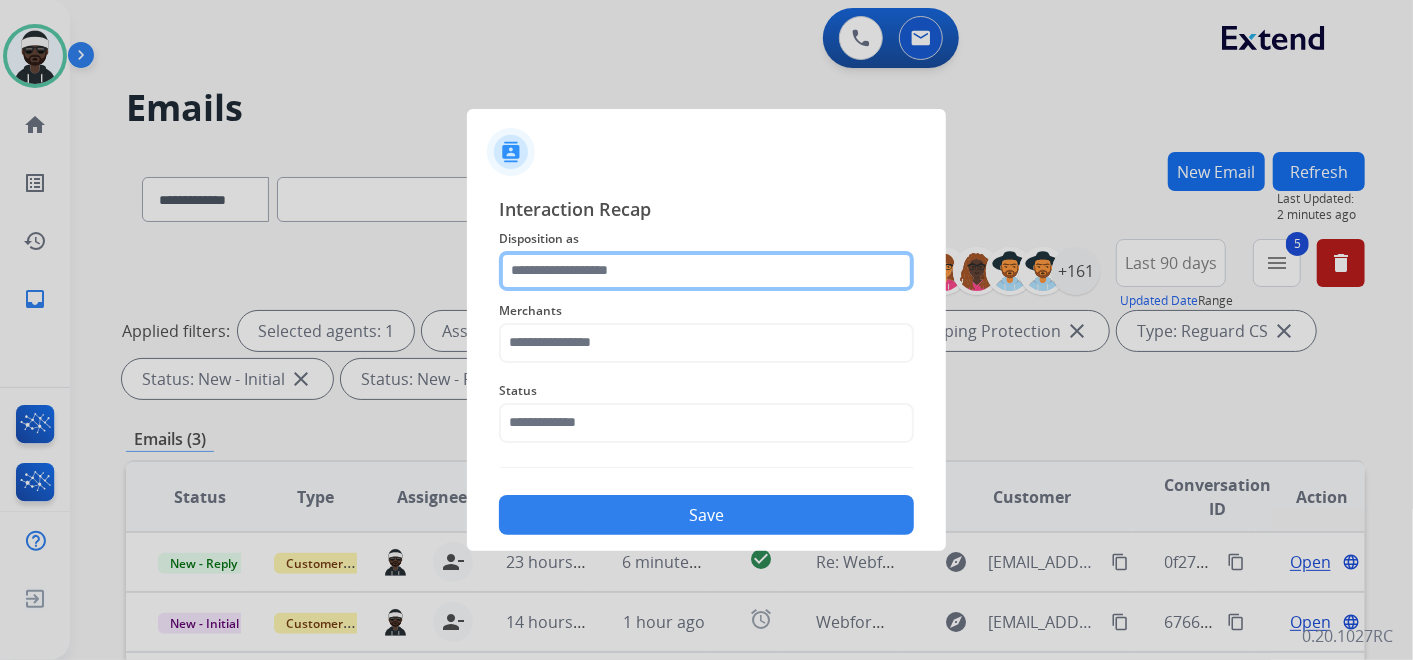 click 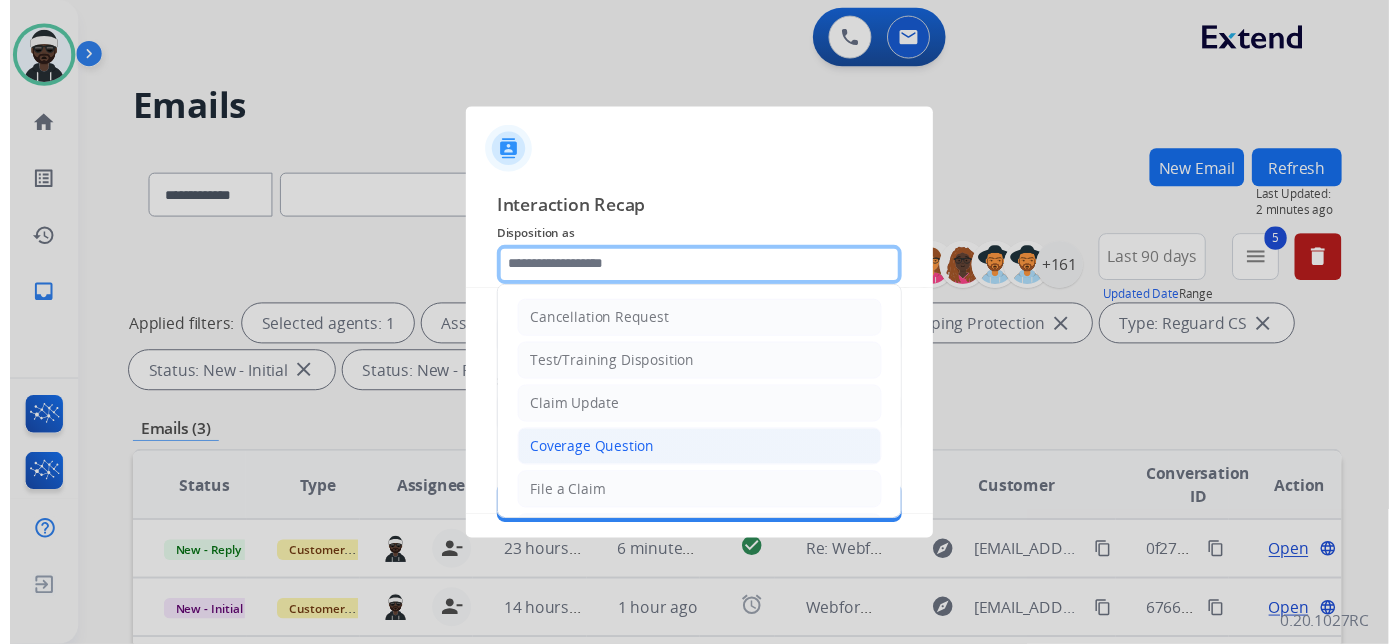 scroll, scrollTop: 111, scrollLeft: 0, axis: vertical 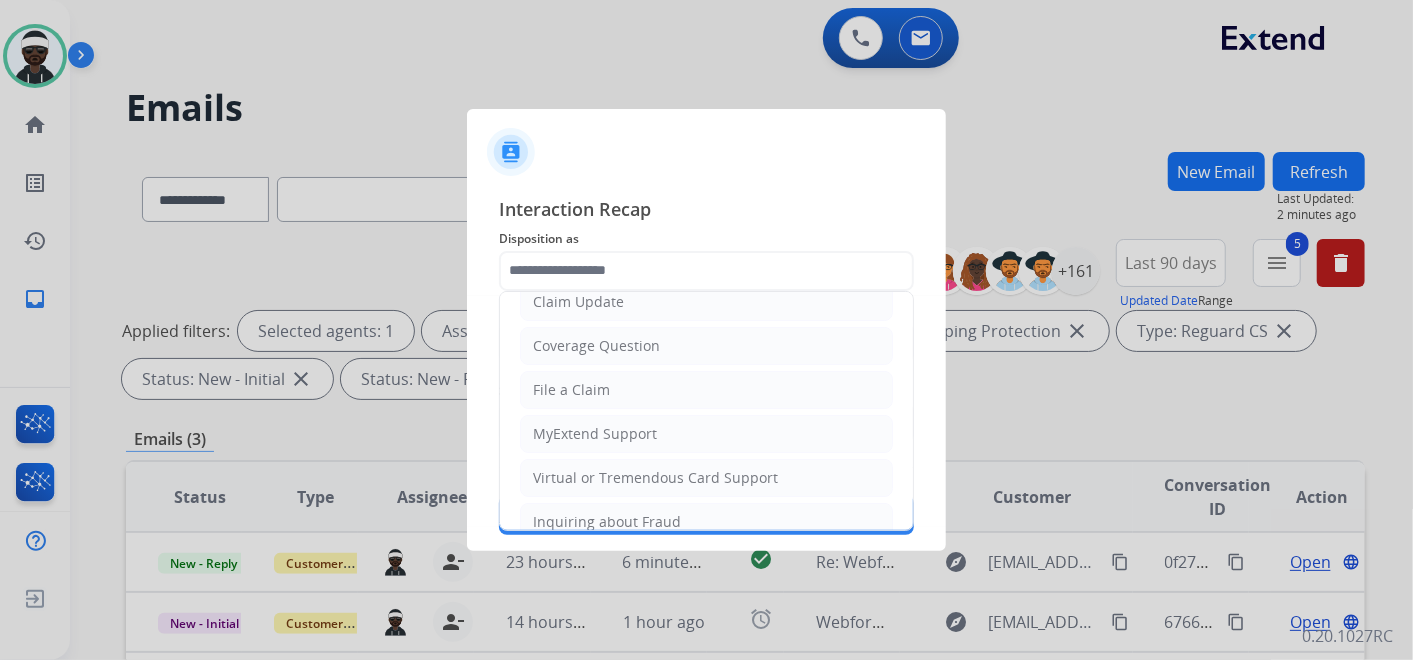 click on "Virtual or Tremendous Card Support" 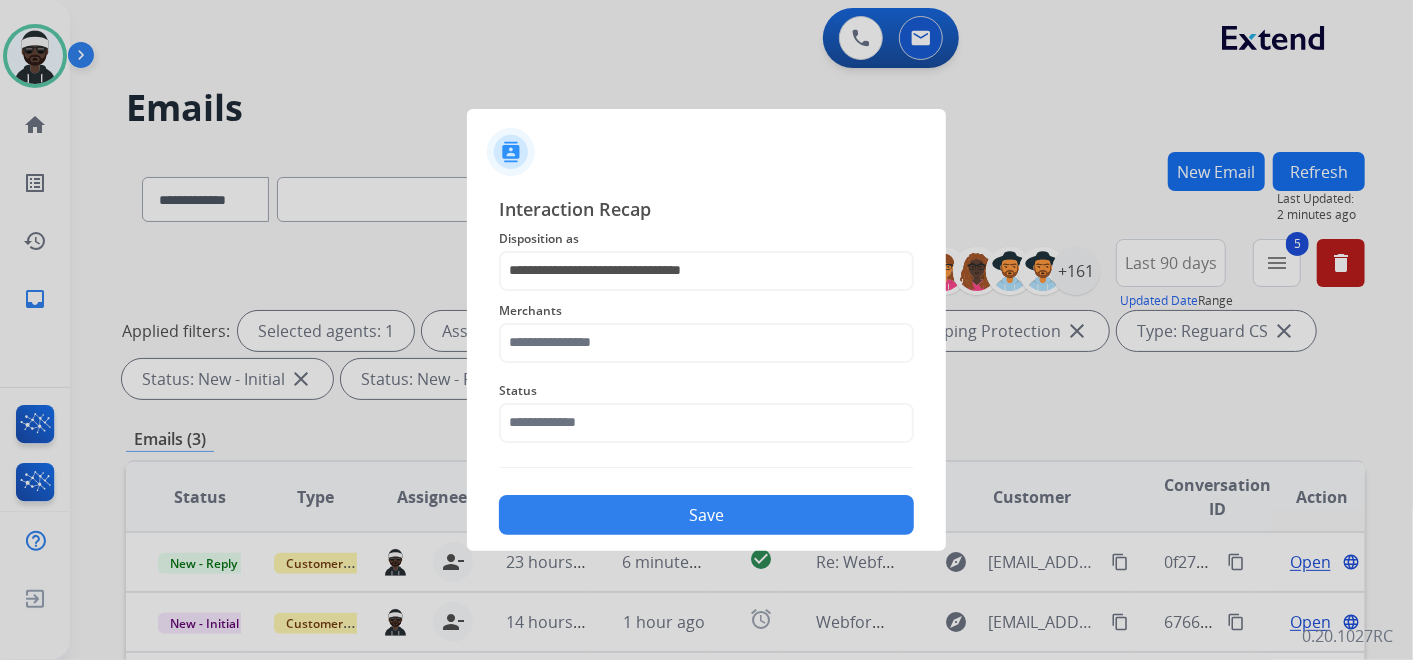 click on "Merchants" 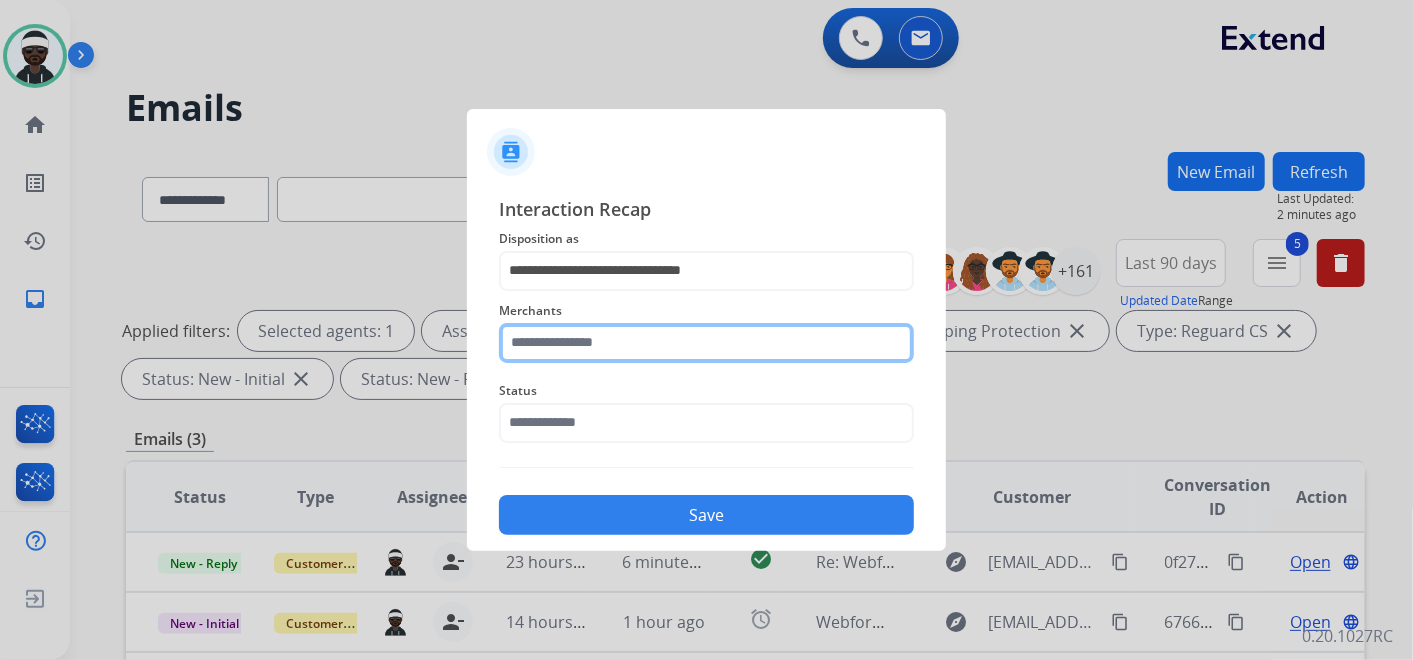 click 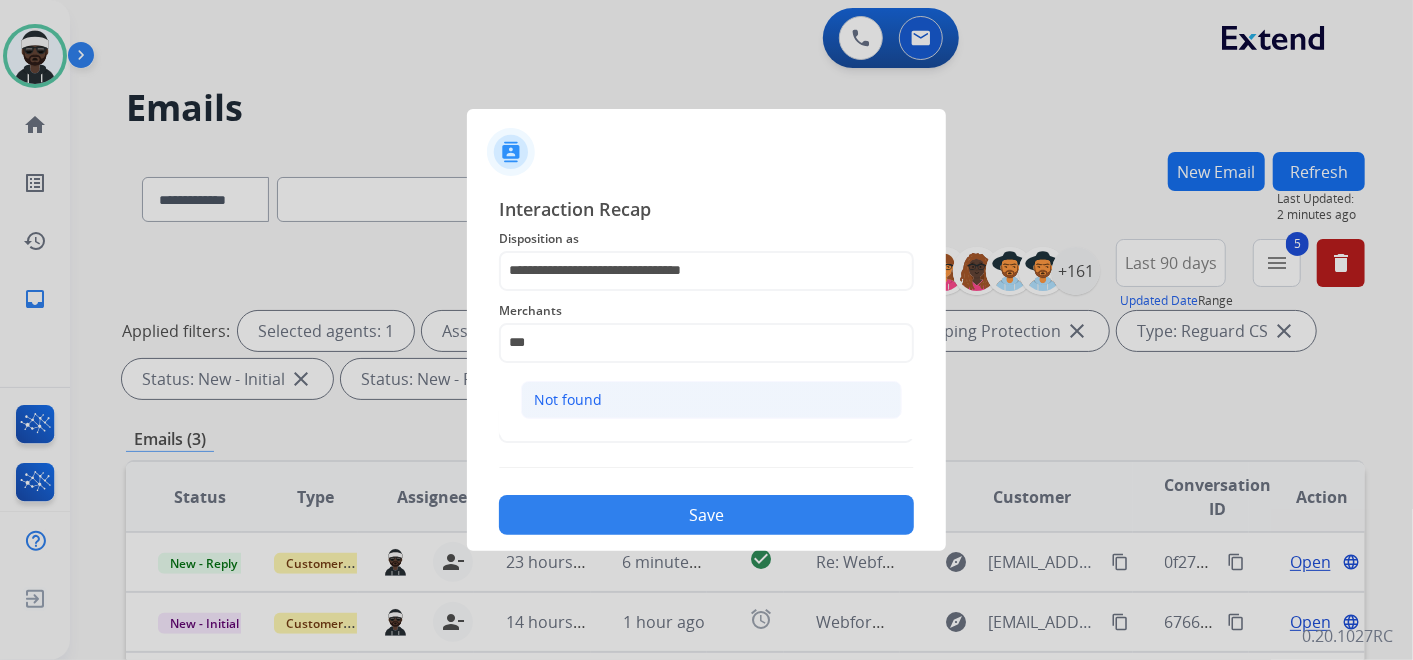 click on "Not found" 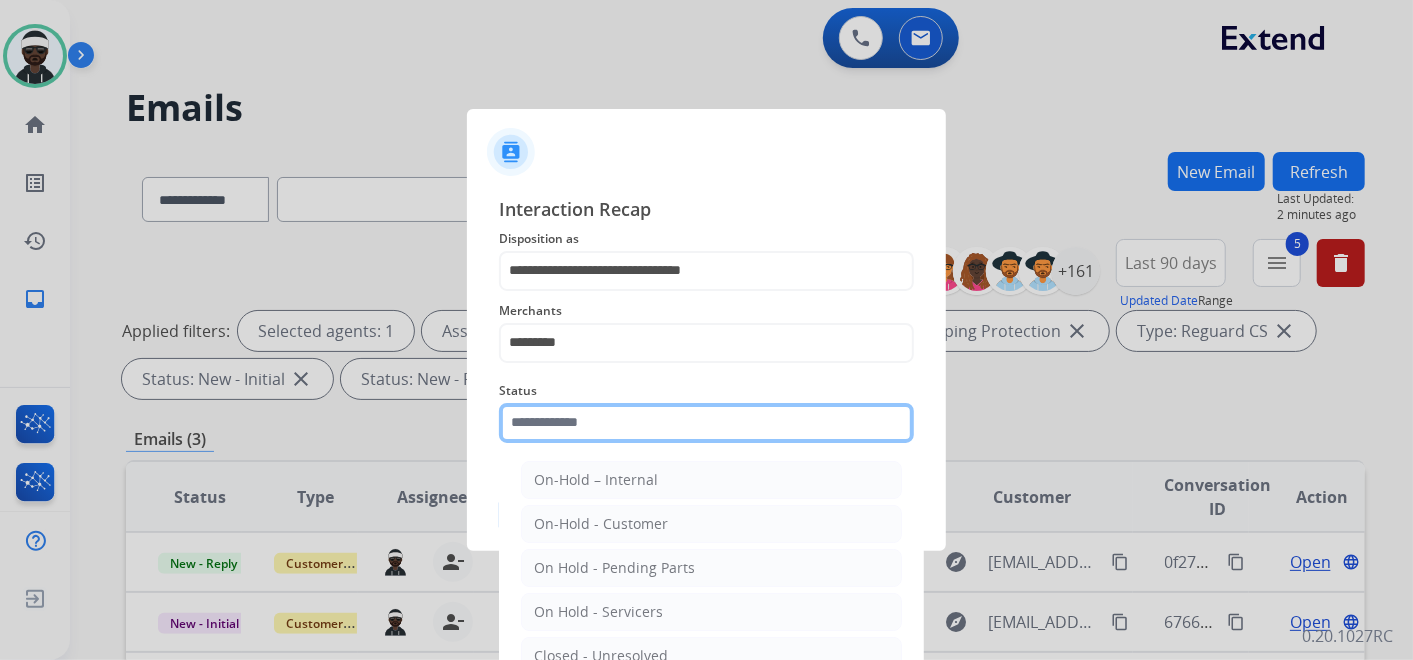 drag, startPoint x: 628, startPoint y: 404, endPoint x: 611, endPoint y: 439, distance: 38.910152 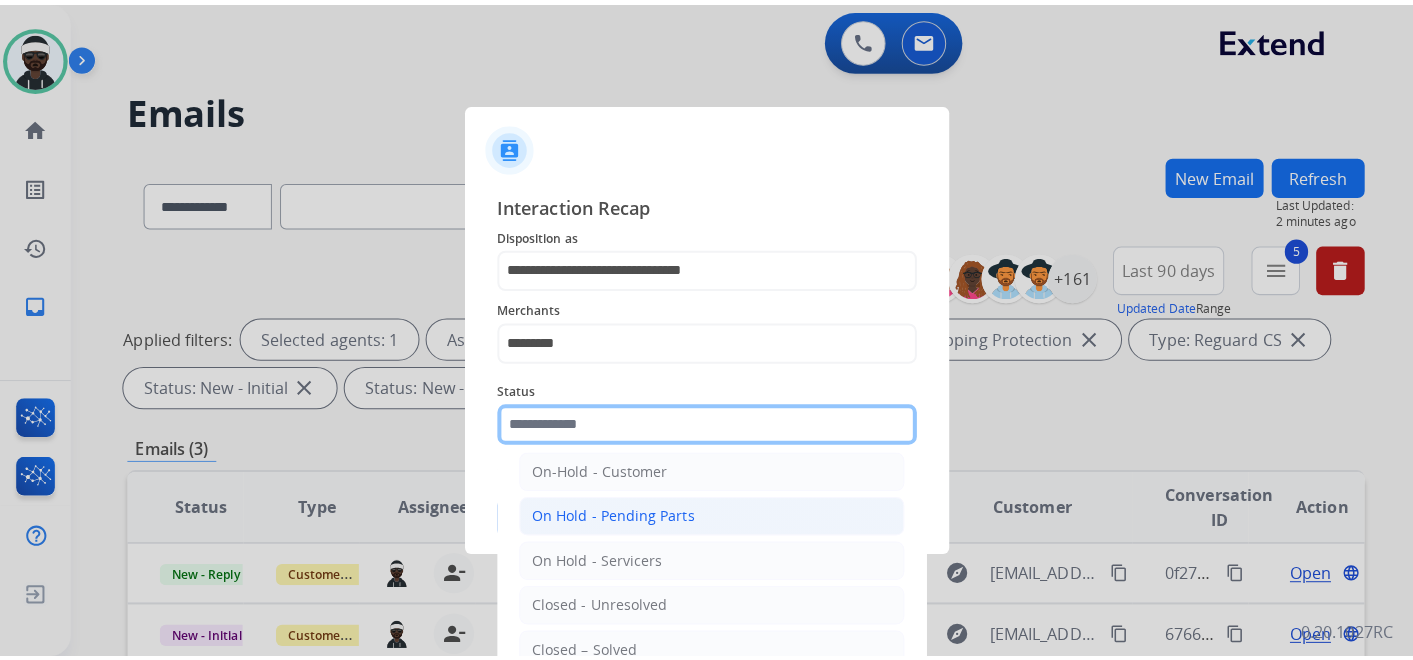 scroll, scrollTop: 114, scrollLeft: 0, axis: vertical 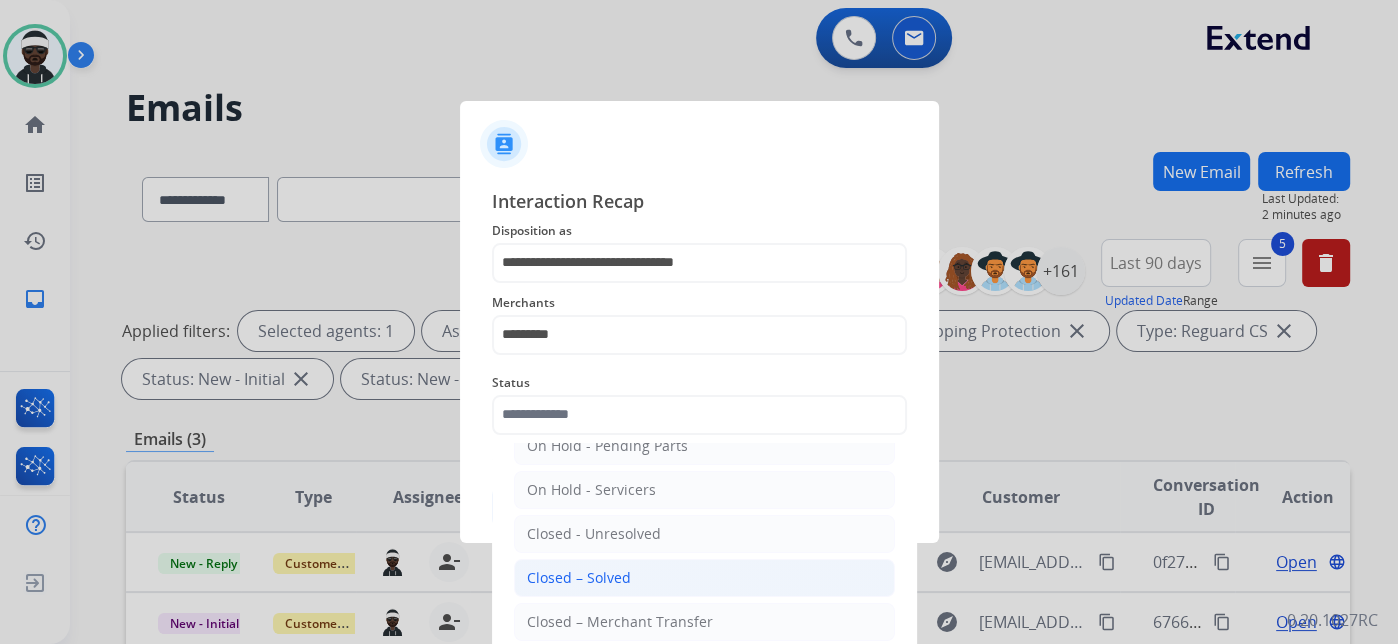 click on "Closed – Solved" 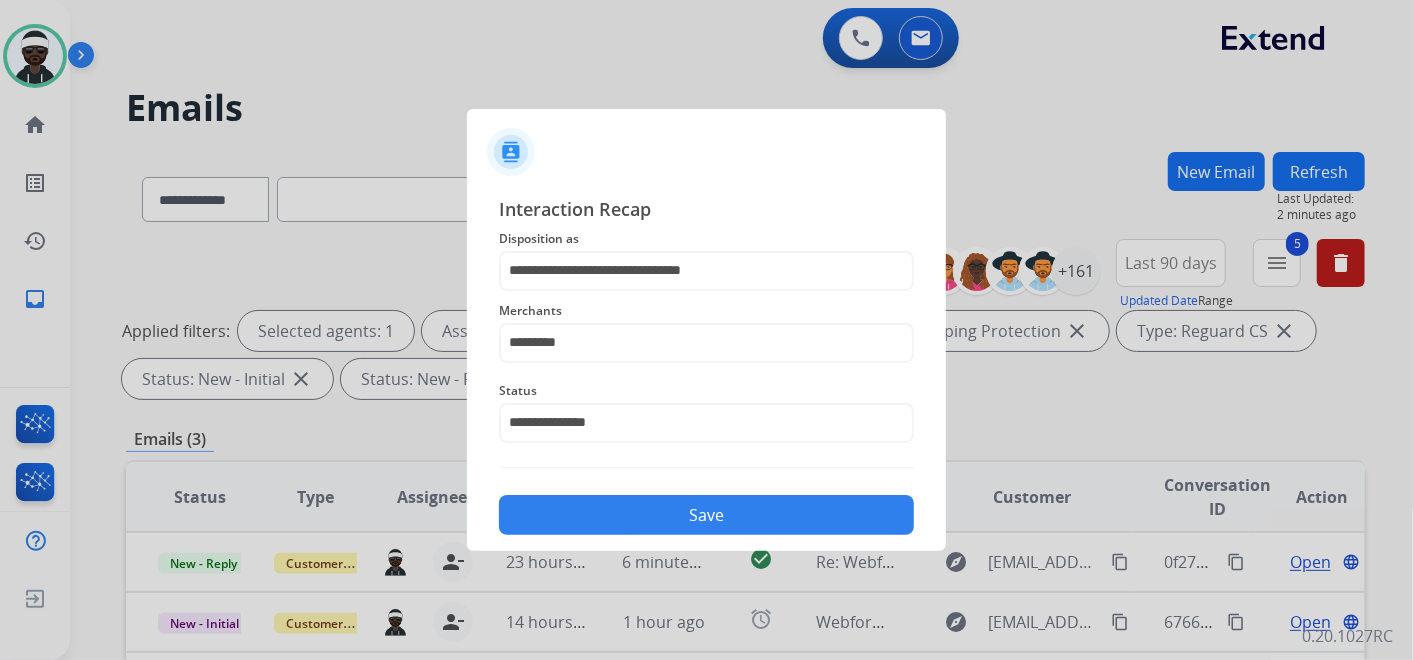 click on "Save" 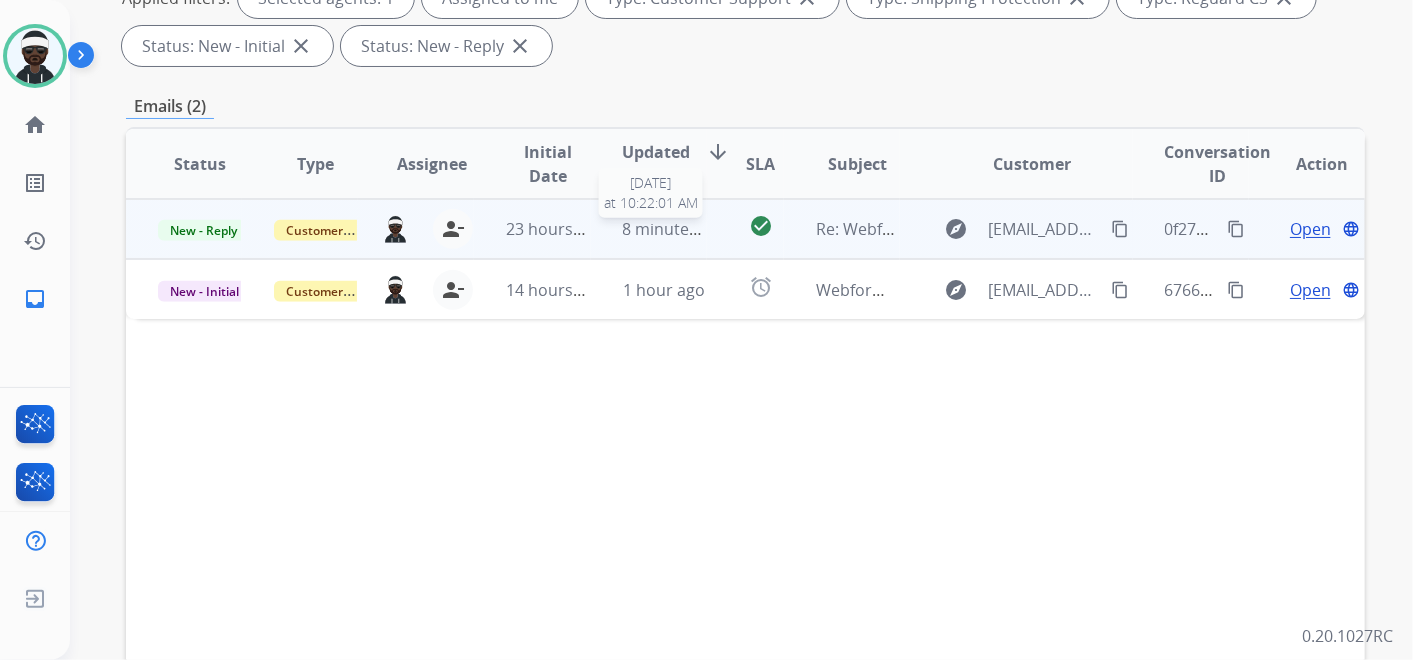 scroll, scrollTop: 0, scrollLeft: 0, axis: both 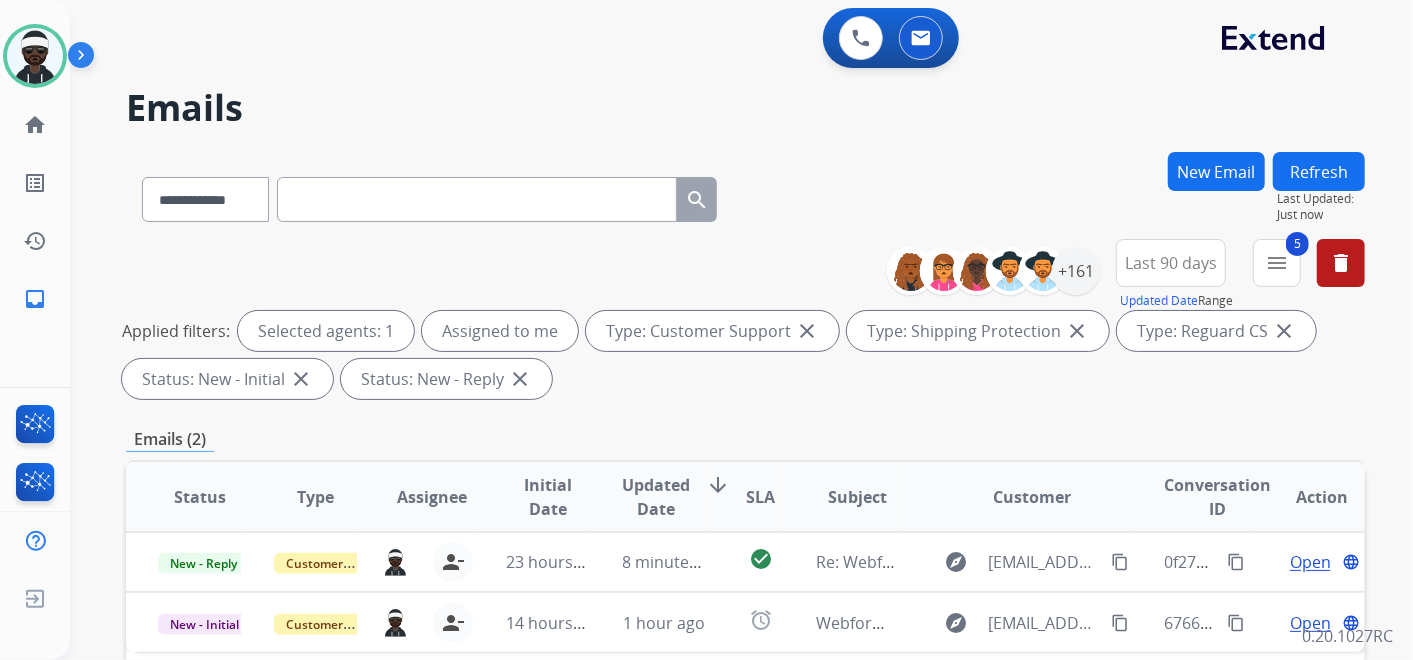 click at bounding box center [477, 199] 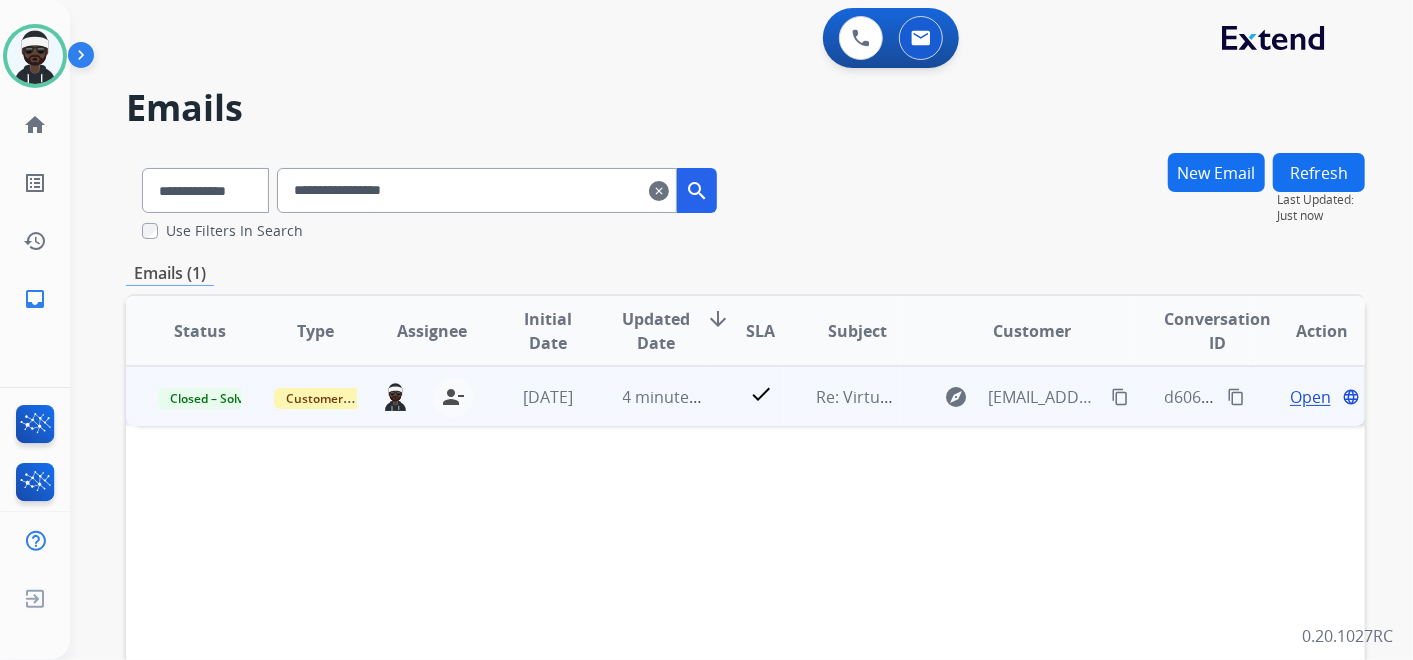 click on "content_copy" at bounding box center (1236, 397) 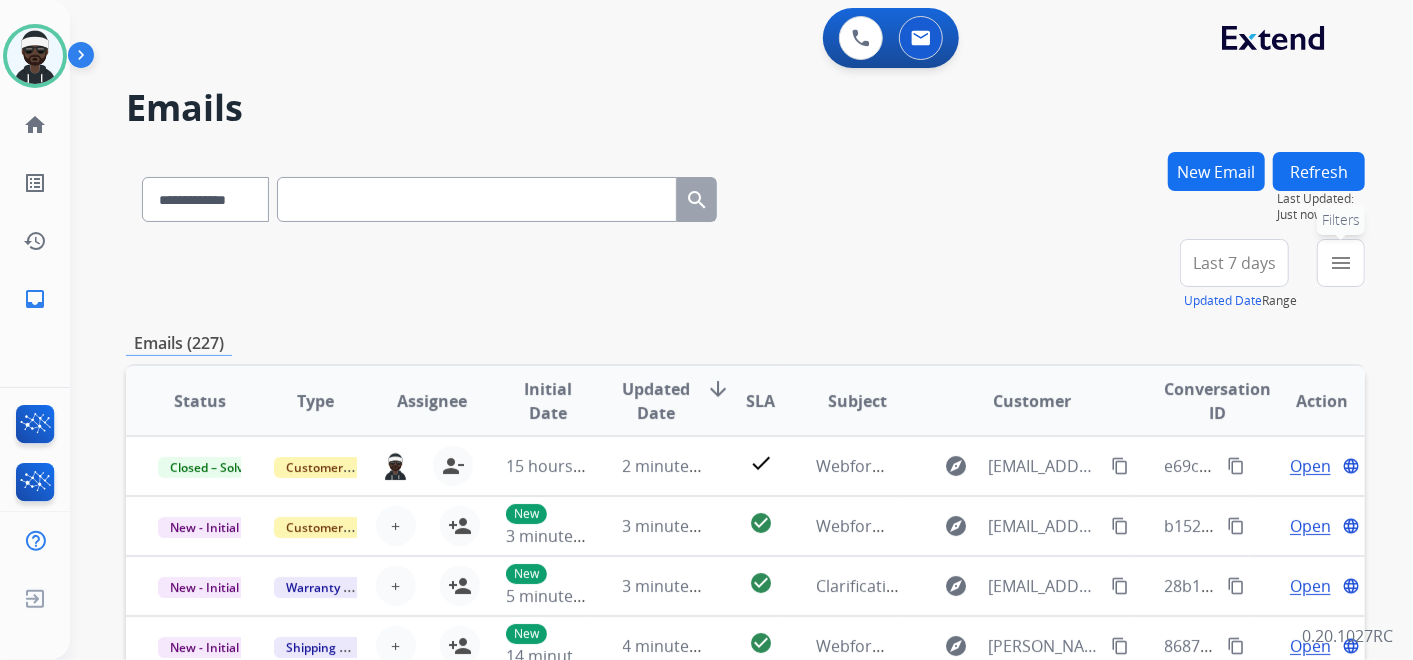 click on "menu" at bounding box center [1341, 263] 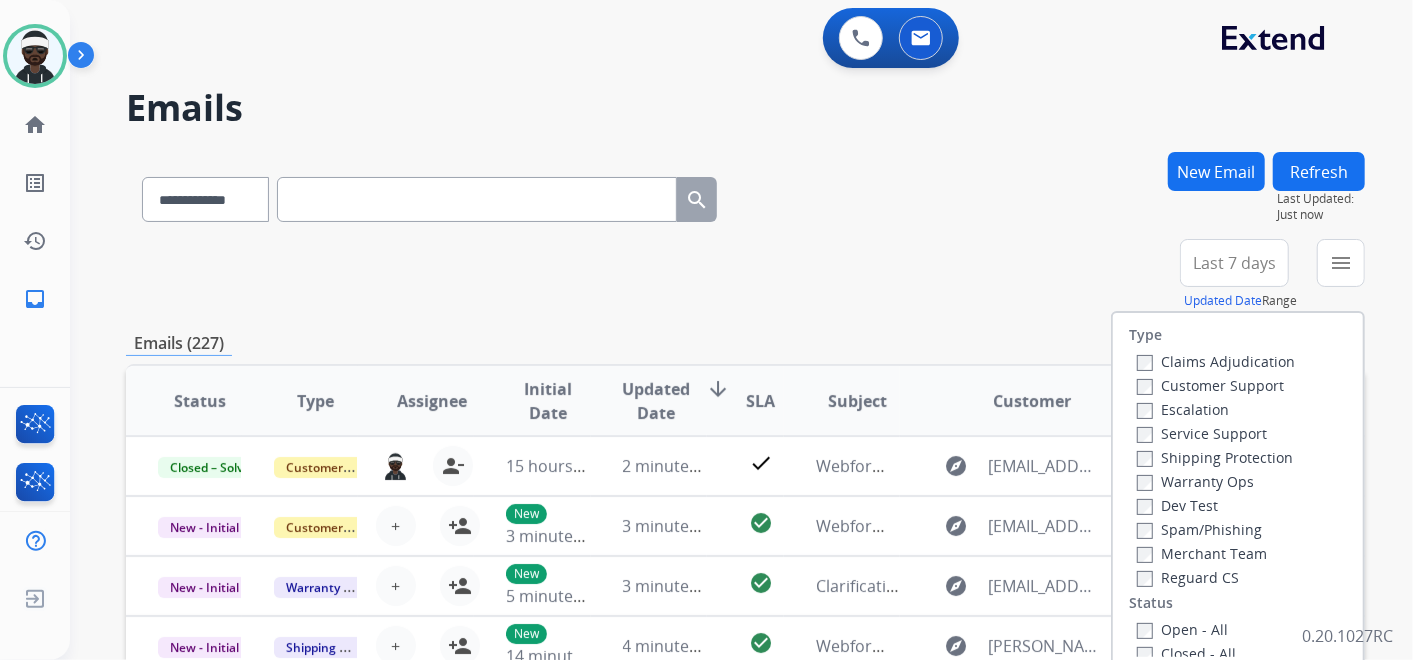 click on "Last 7 days" at bounding box center (1234, 263) 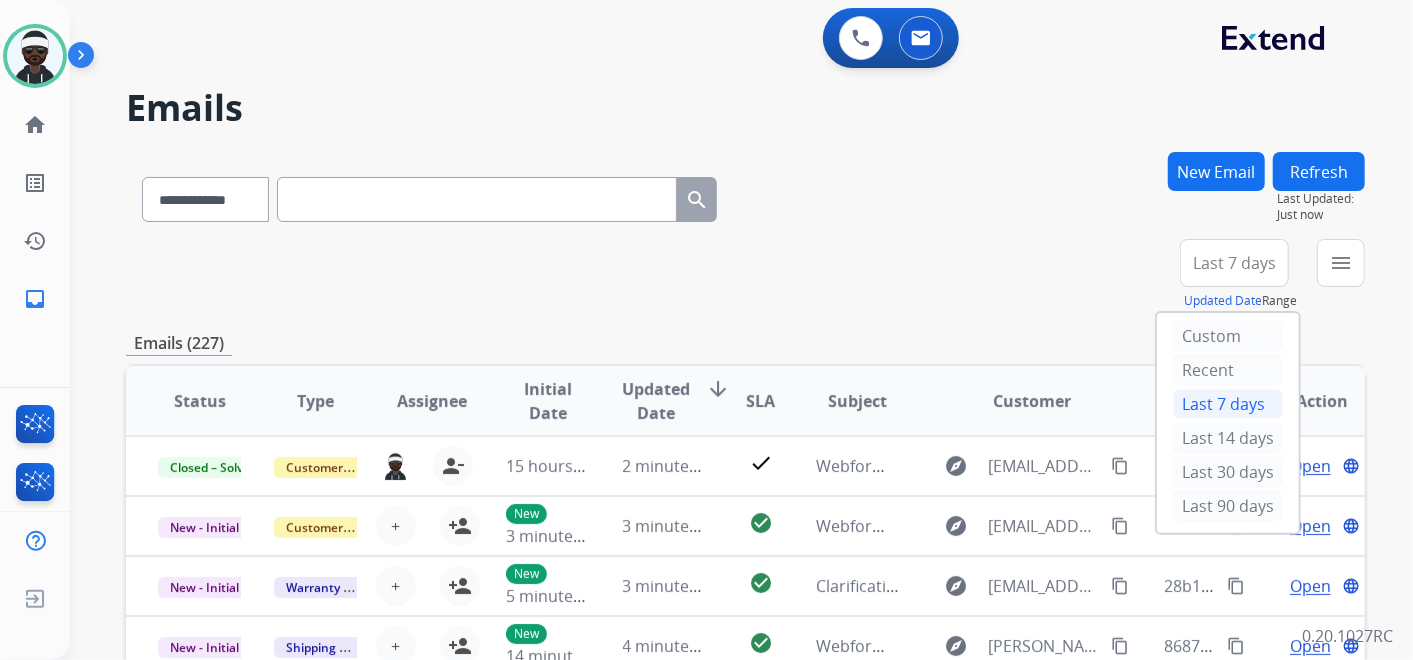 drag, startPoint x: 1222, startPoint y: 506, endPoint x: 1280, endPoint y: 422, distance: 102.0784 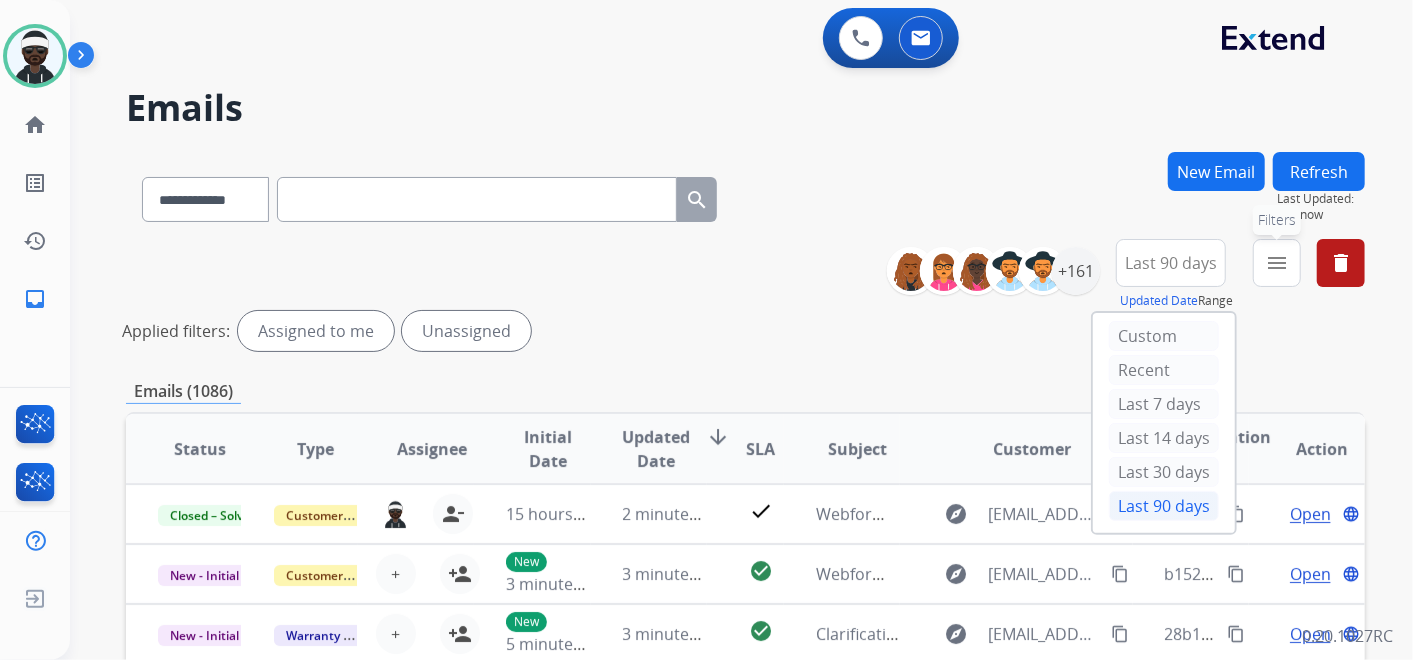 click on "menu" at bounding box center (1277, 263) 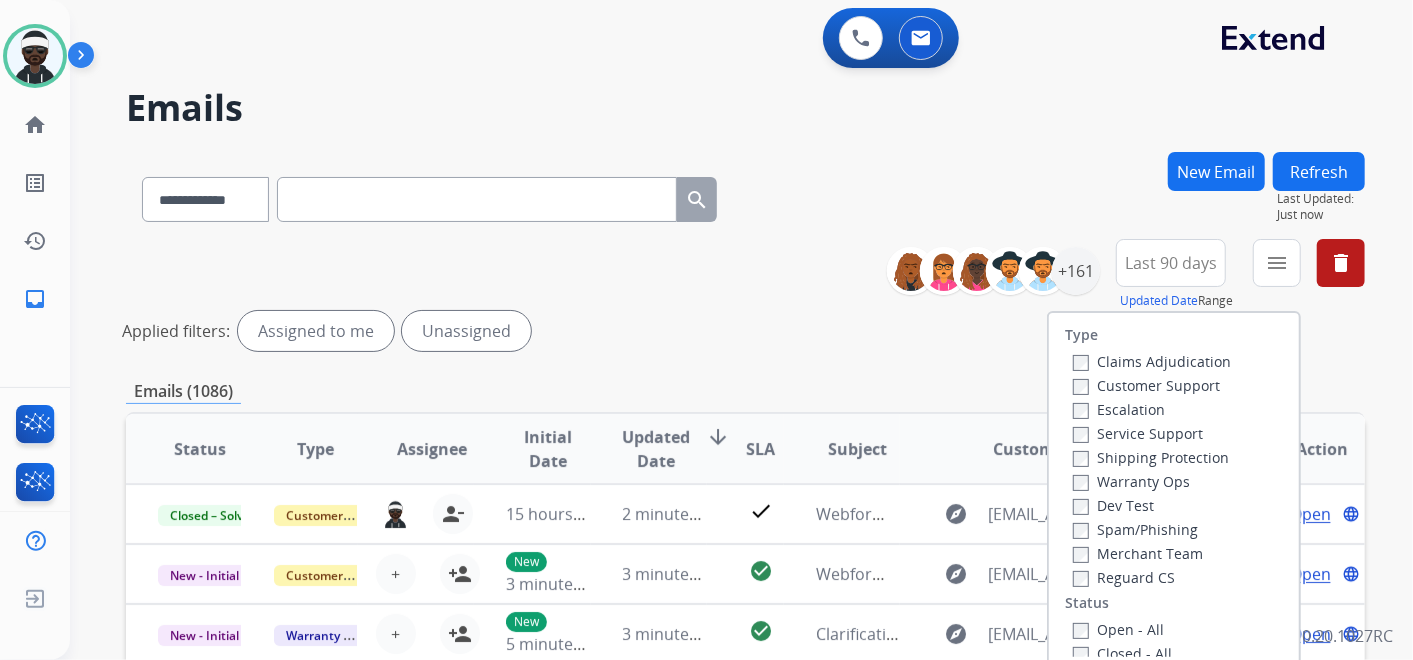 click on "Customer Support" at bounding box center [1146, 385] 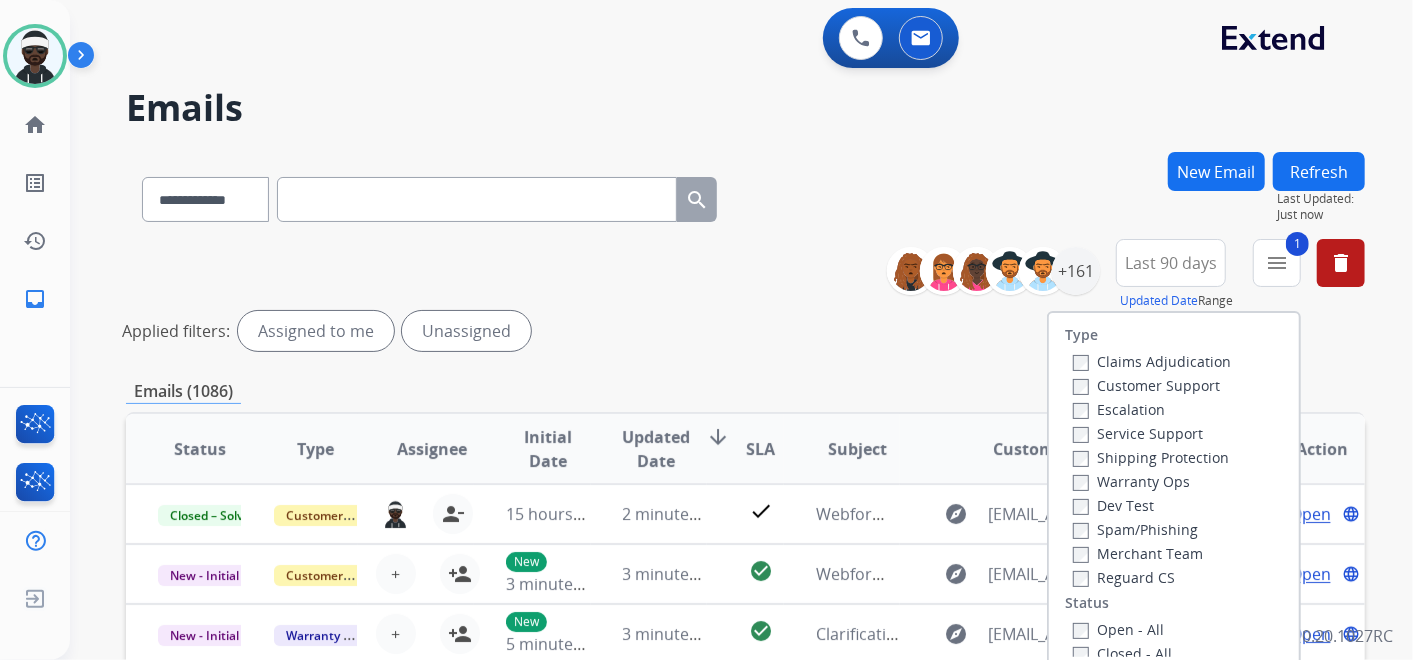 click on "Shipping Protection" at bounding box center (1151, 457) 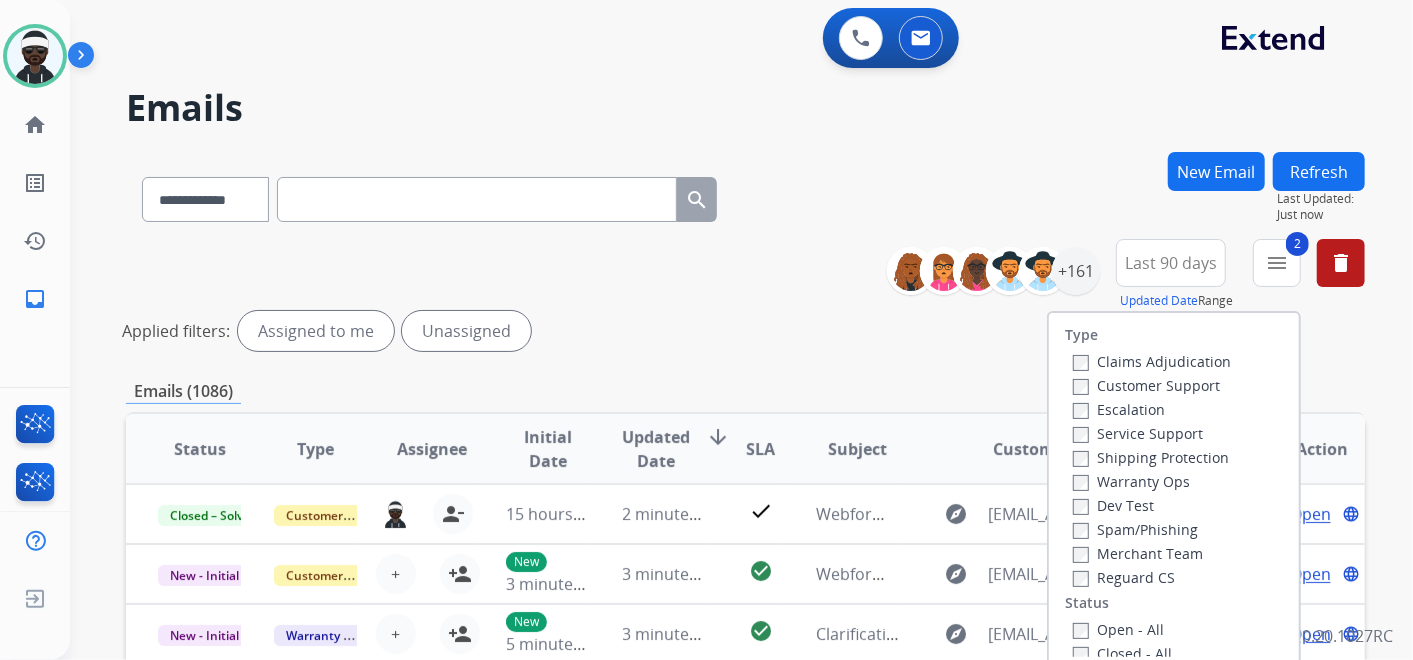 click on "Reguard CS" at bounding box center (1124, 577) 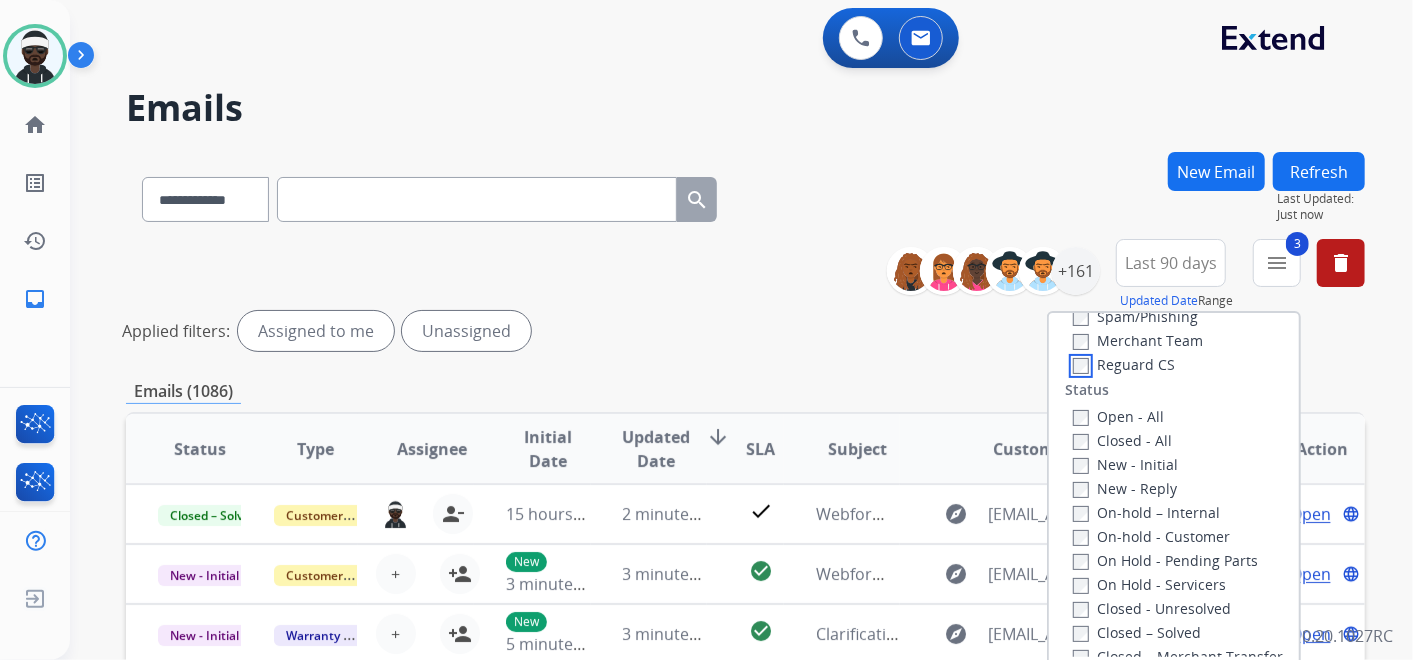 scroll, scrollTop: 222, scrollLeft: 0, axis: vertical 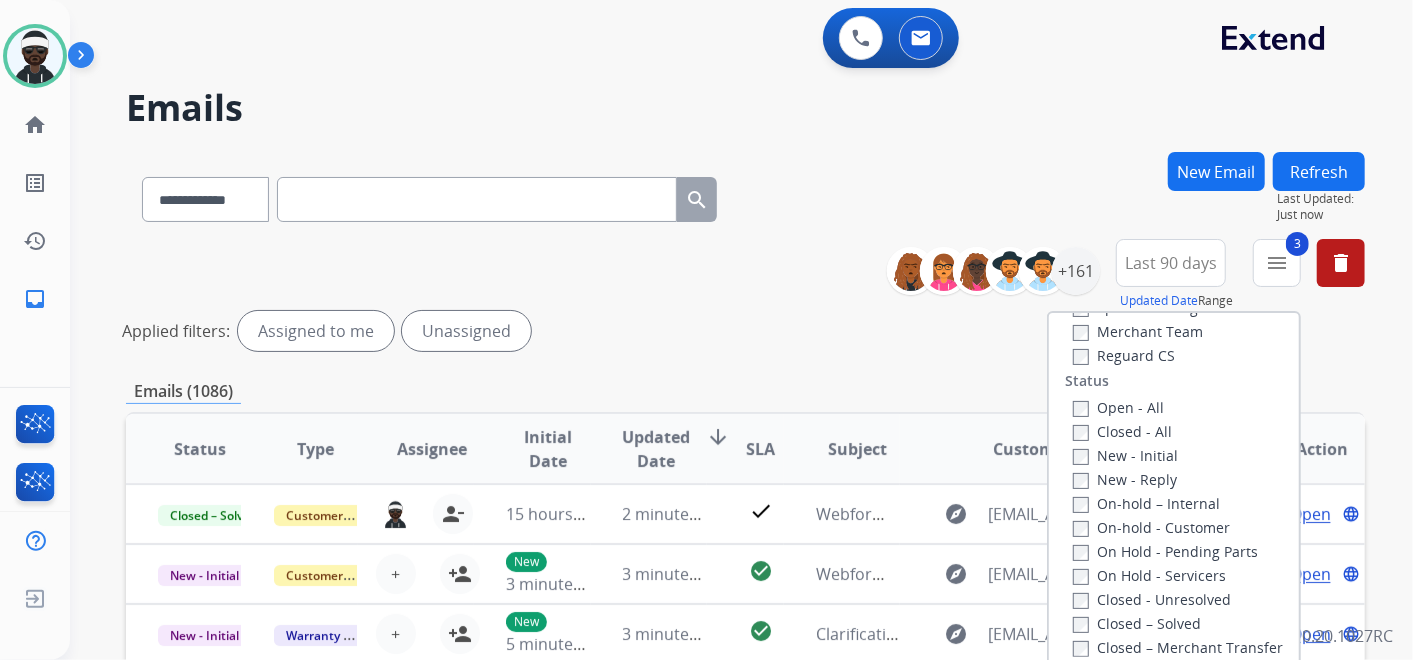 click on "New - Initial" at bounding box center (1125, 455) 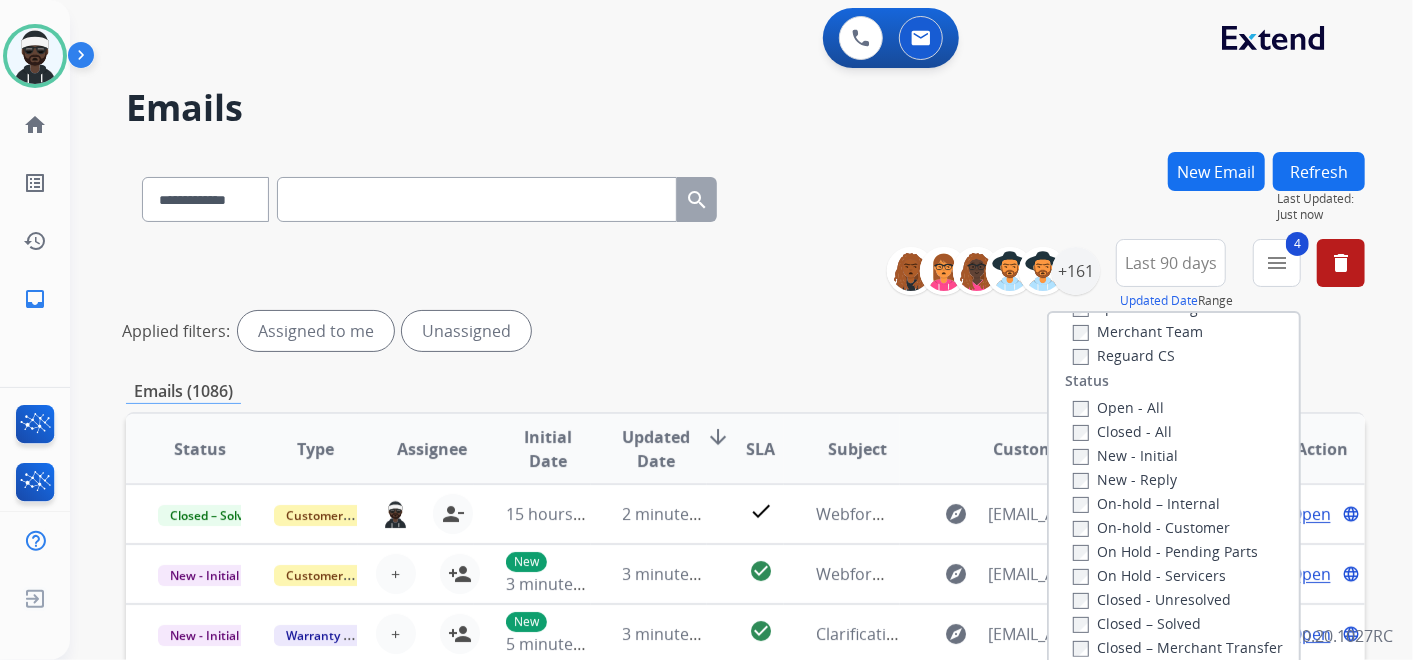 click on "New - Reply" at bounding box center [1125, 479] 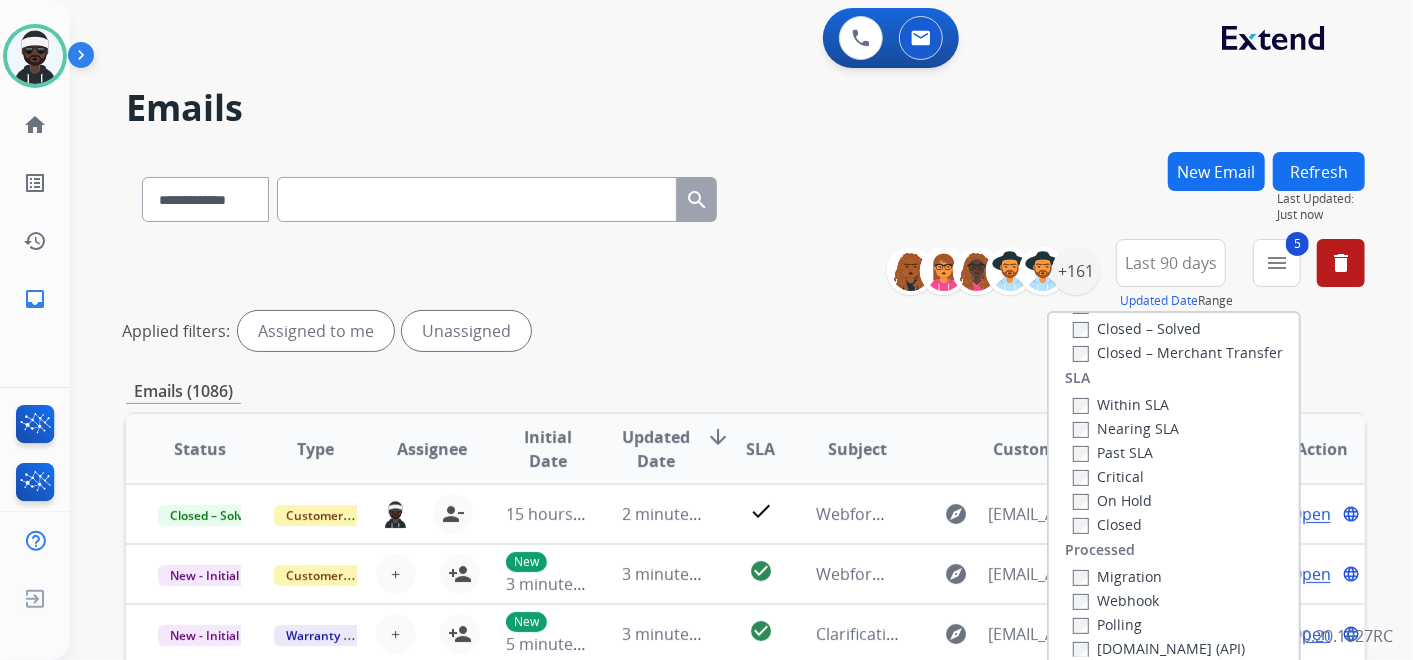 scroll, scrollTop: 526, scrollLeft: 0, axis: vertical 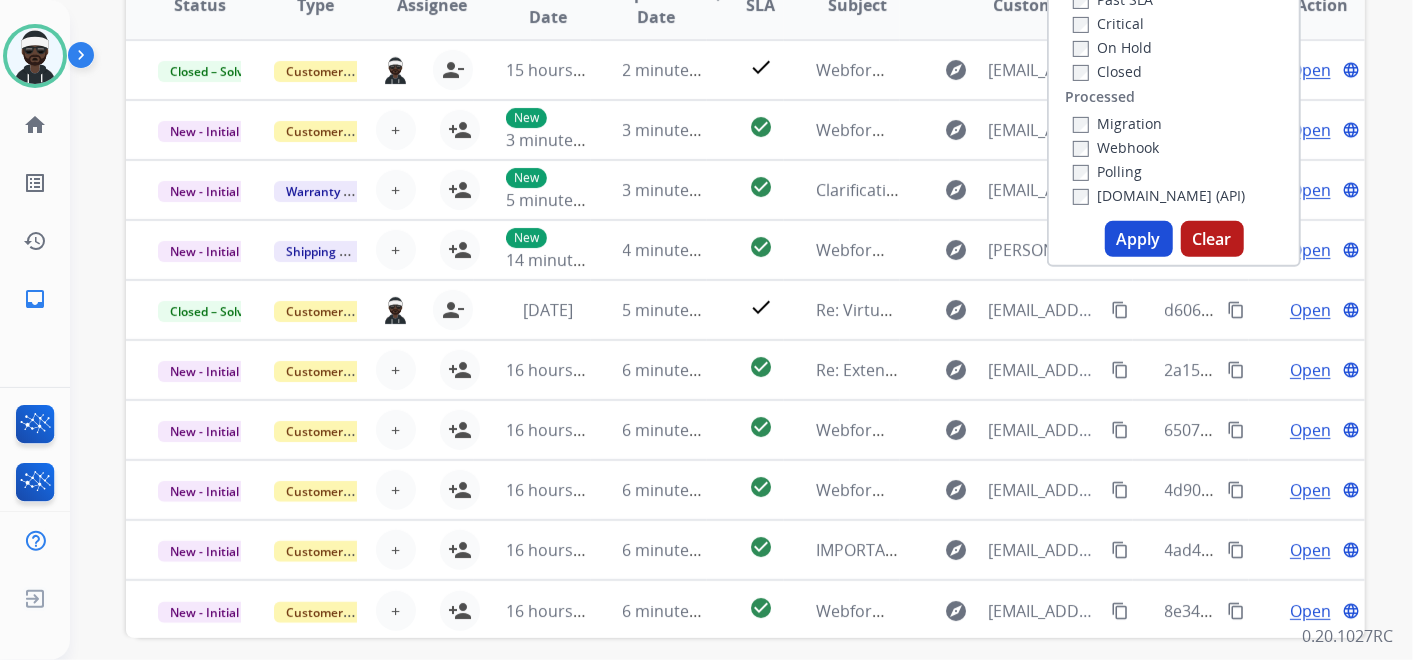 click on "Apply" at bounding box center [1139, 239] 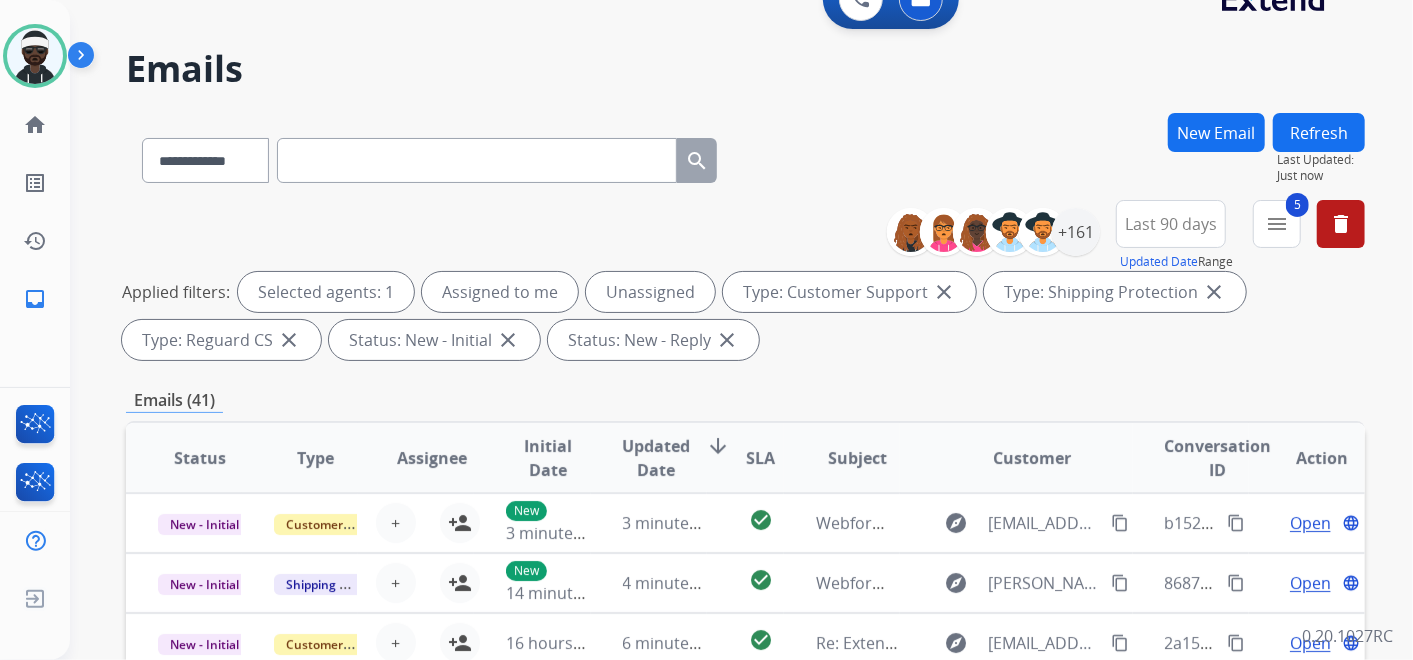 scroll, scrollTop: 0, scrollLeft: 0, axis: both 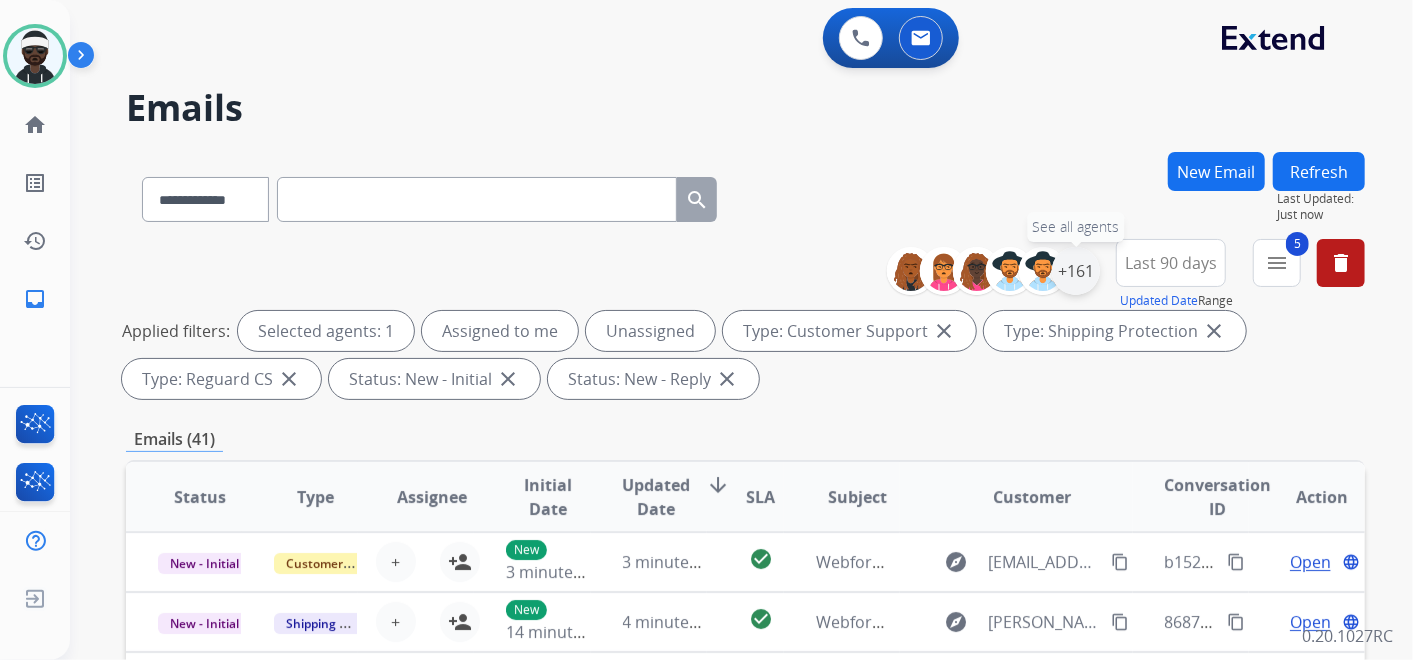 click on "+161" at bounding box center (1076, 271) 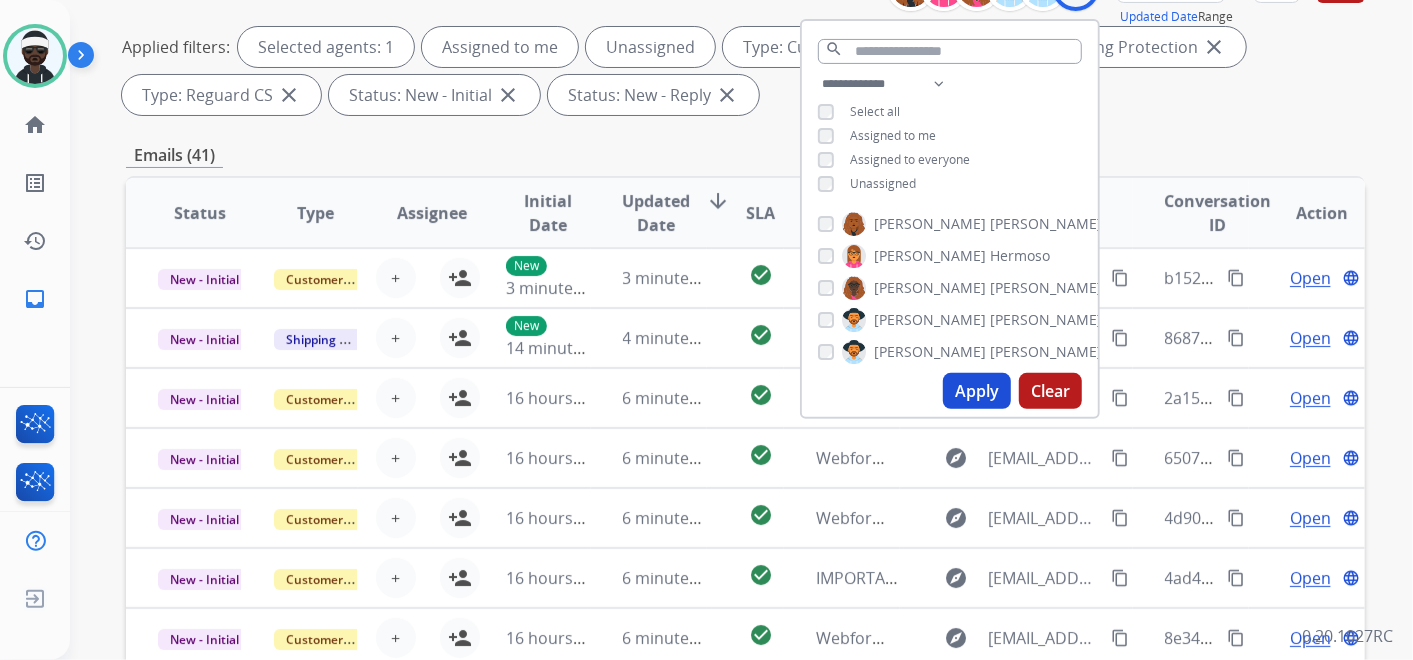 scroll, scrollTop: 333, scrollLeft: 0, axis: vertical 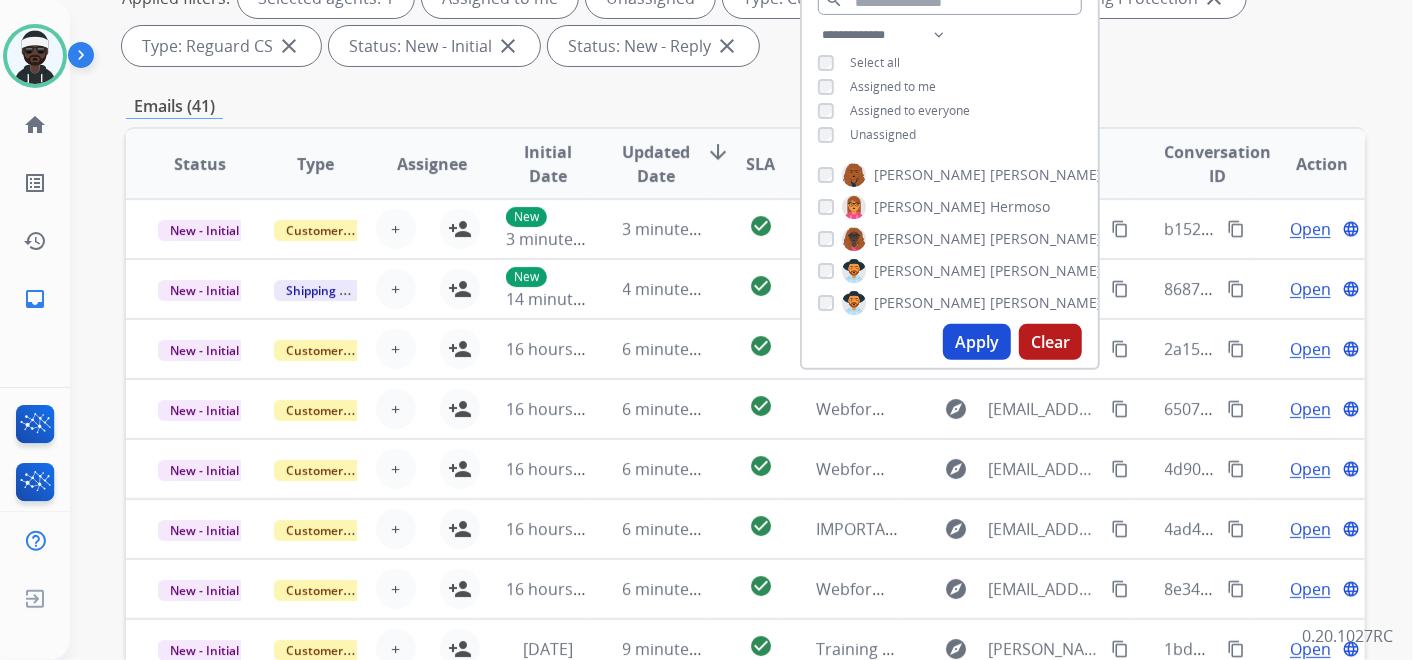 click on "Unassigned" at bounding box center [883, 134] 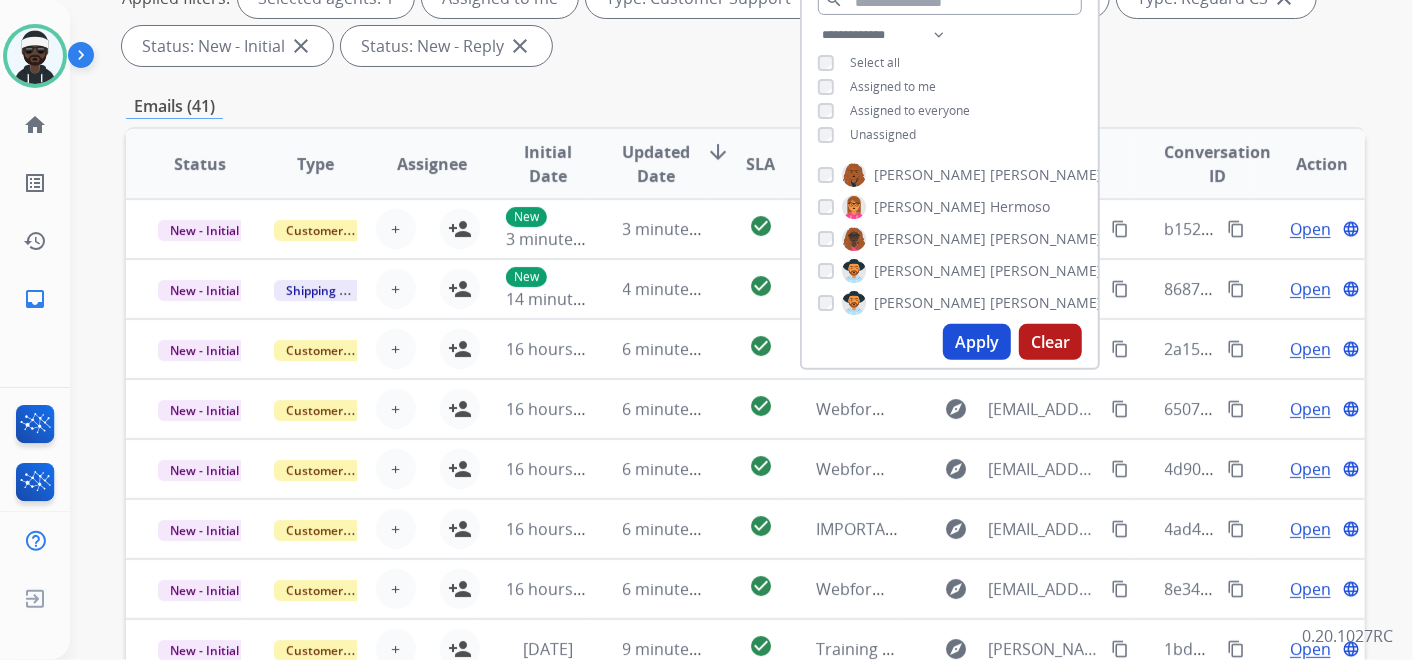 click on "Apply" at bounding box center [977, 342] 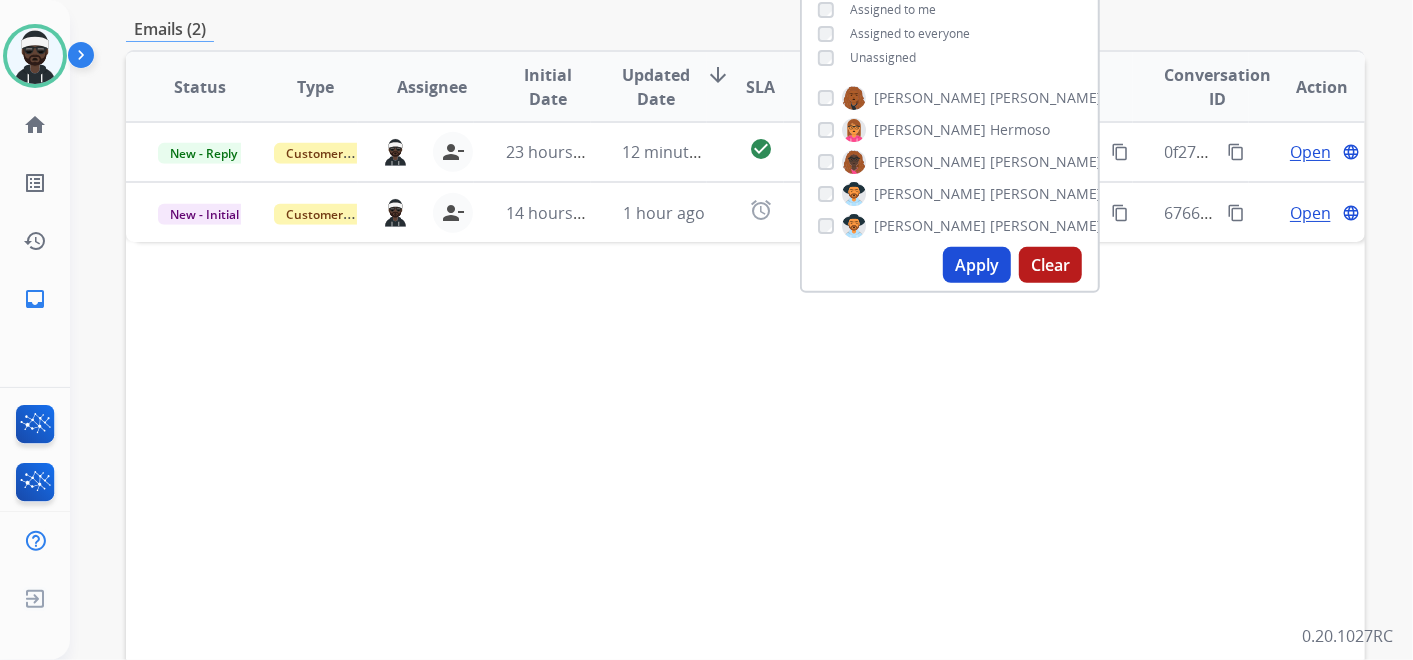 scroll, scrollTop: 444, scrollLeft: 0, axis: vertical 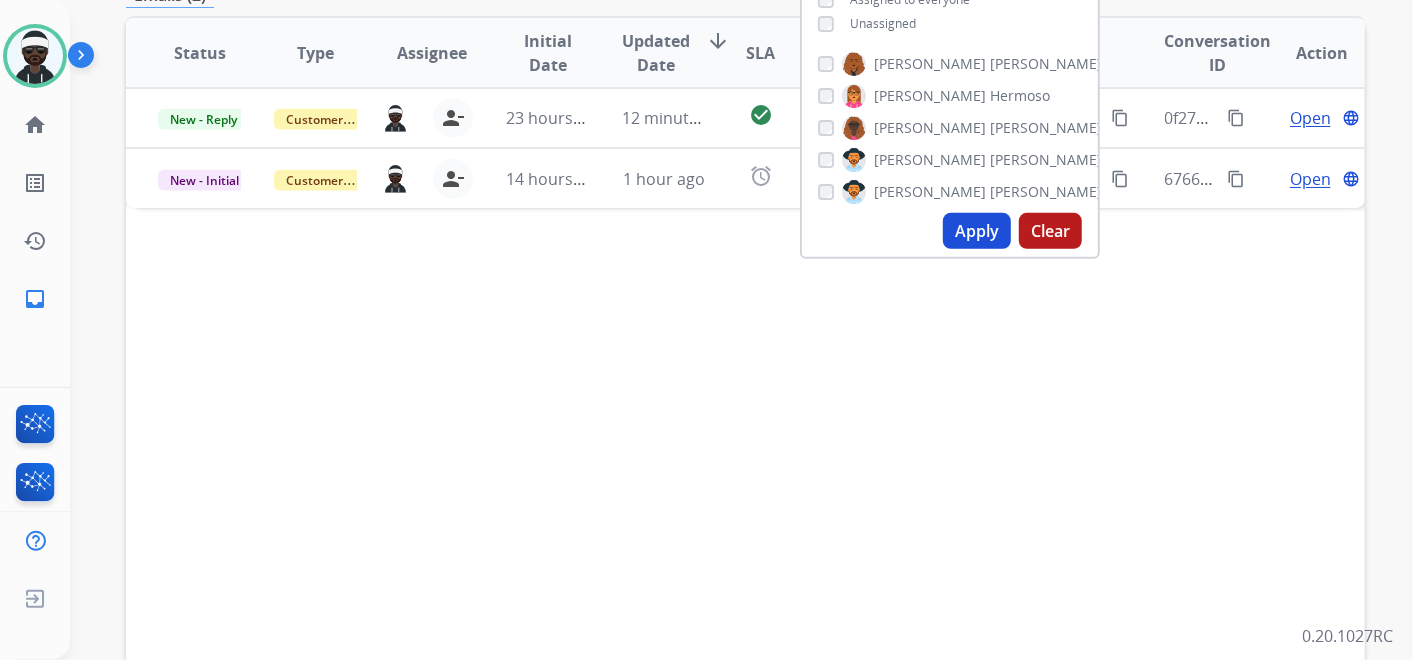 drag, startPoint x: 768, startPoint y: 354, endPoint x: 784, endPoint y: 345, distance: 18.35756 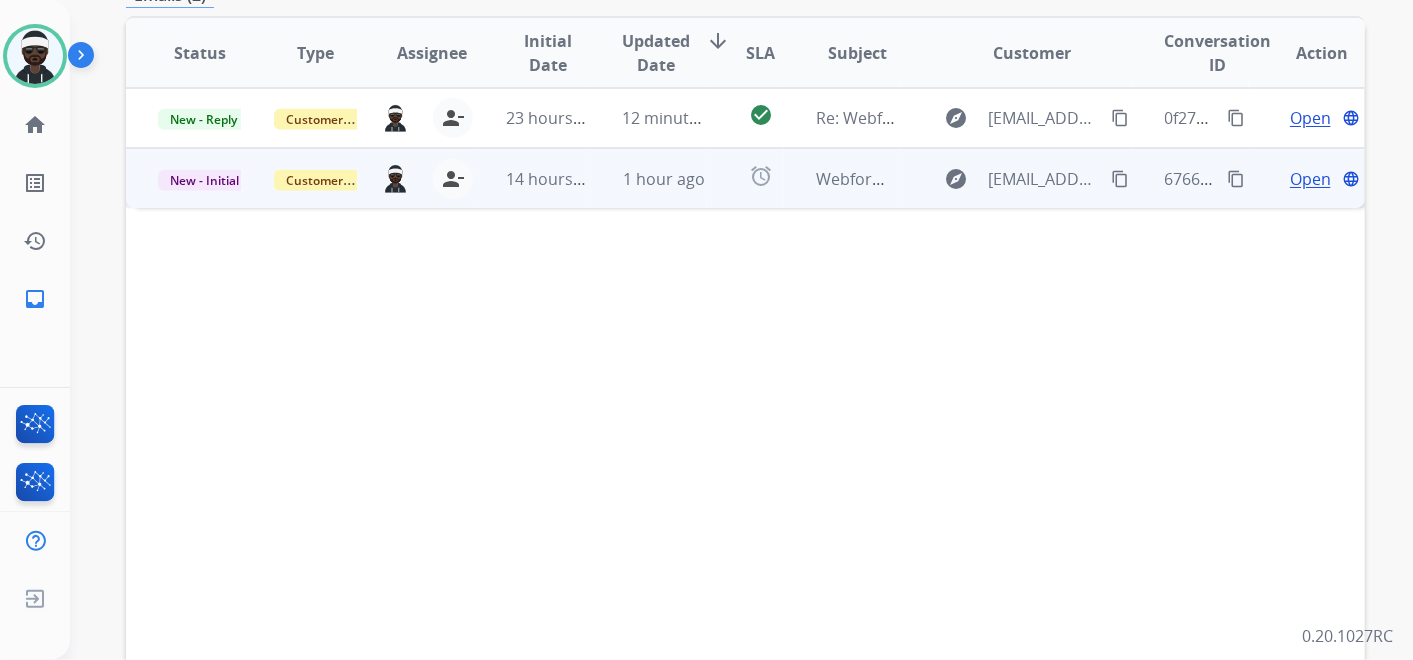 click on "Open" at bounding box center (1310, 179) 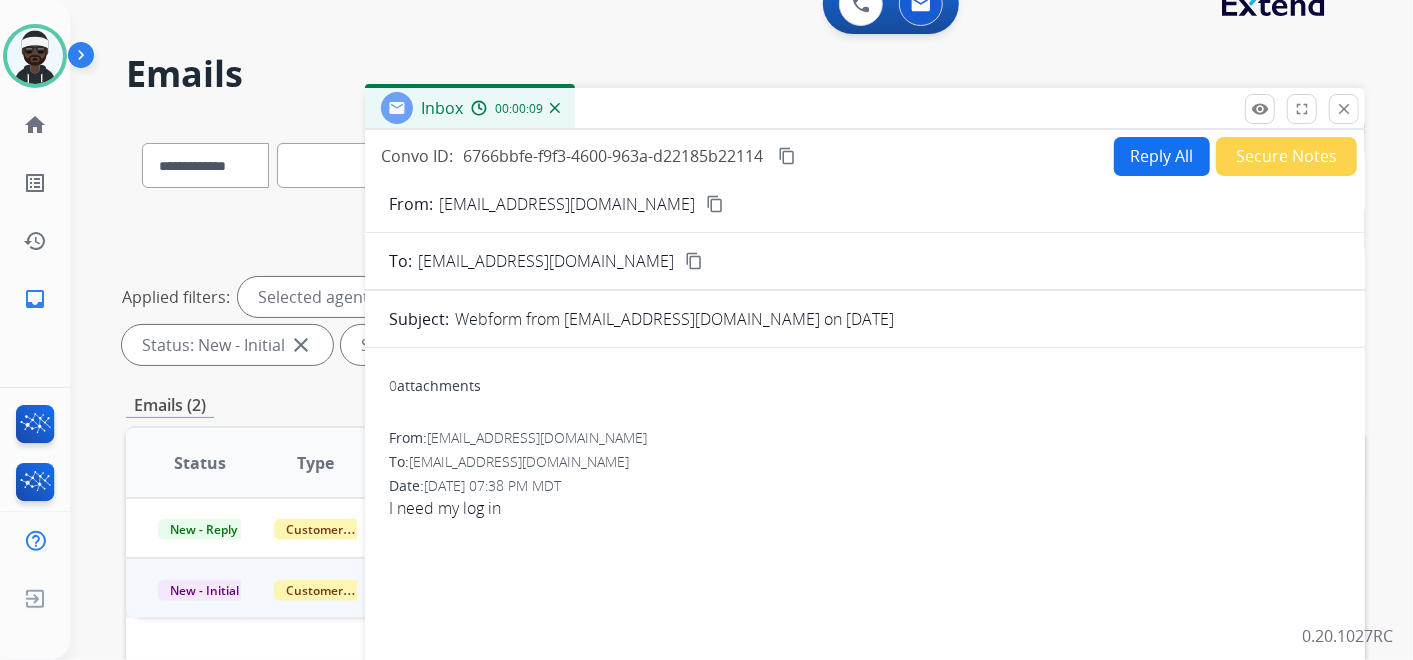 scroll, scrollTop: 0, scrollLeft: 0, axis: both 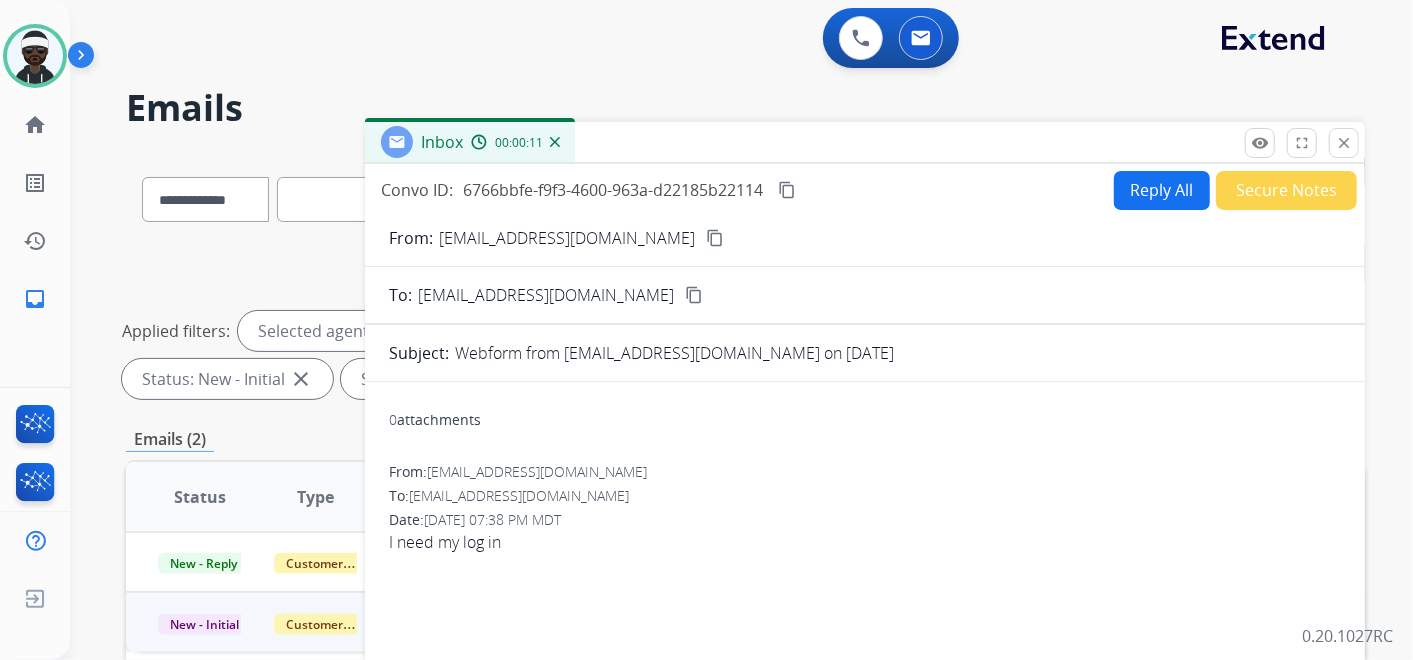 click on "Reply All" at bounding box center (1162, 190) 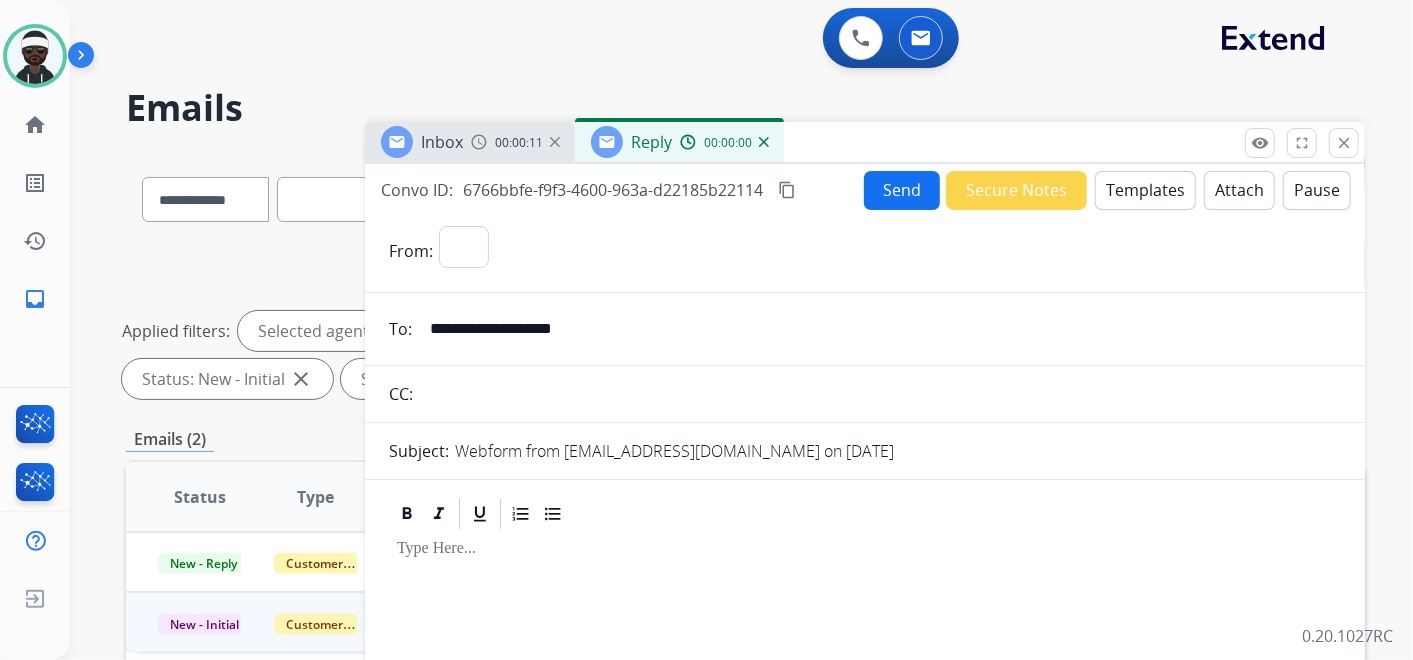select on "**********" 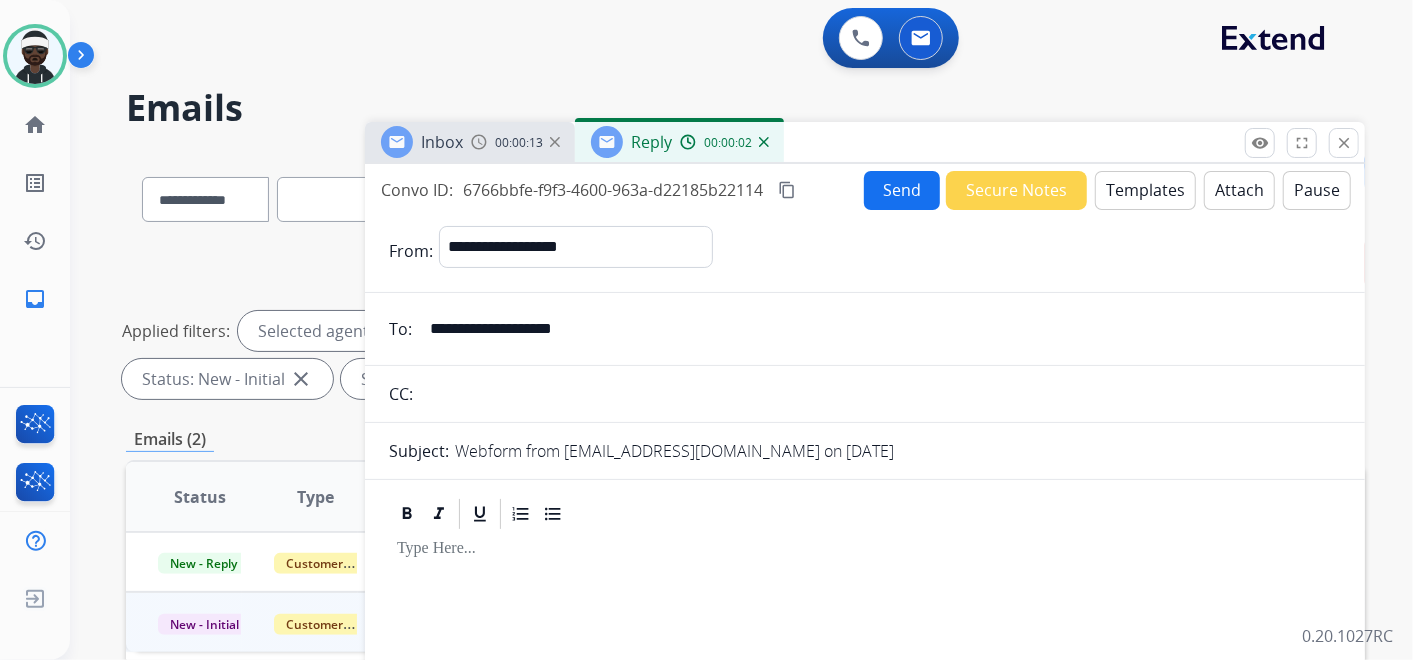 click on "Templates" at bounding box center [1145, 190] 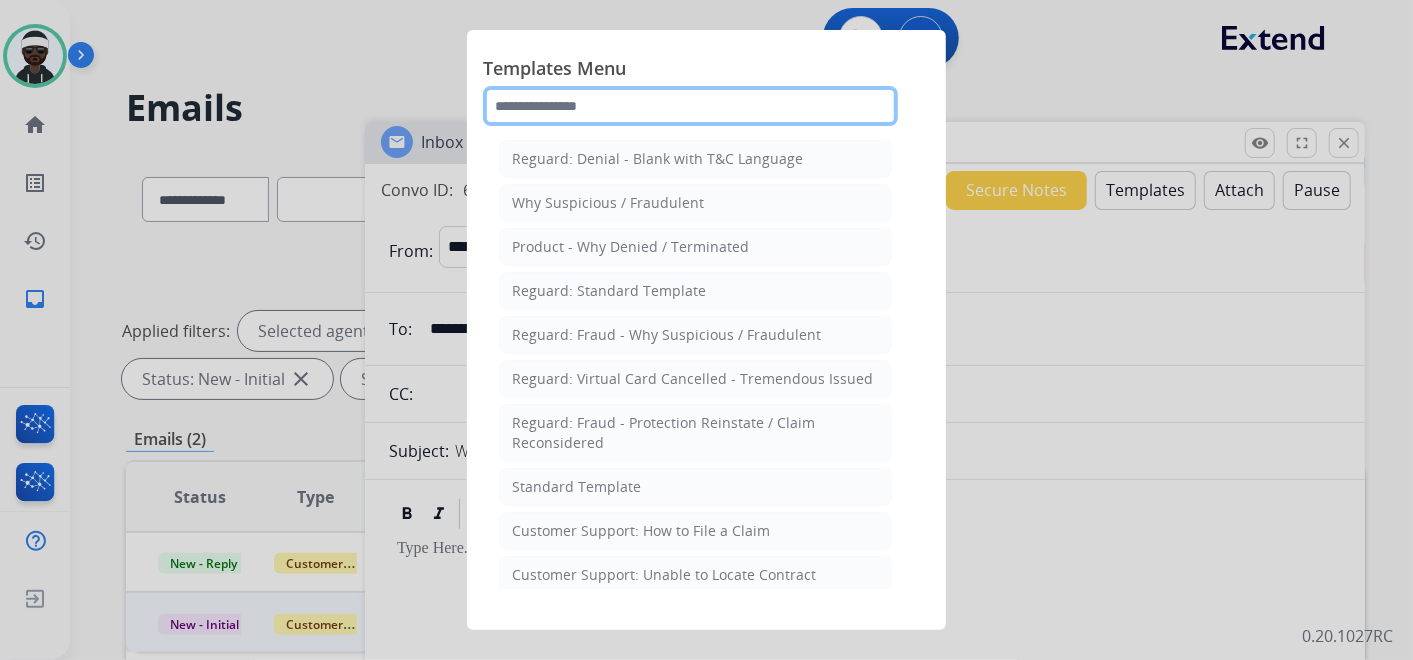 click 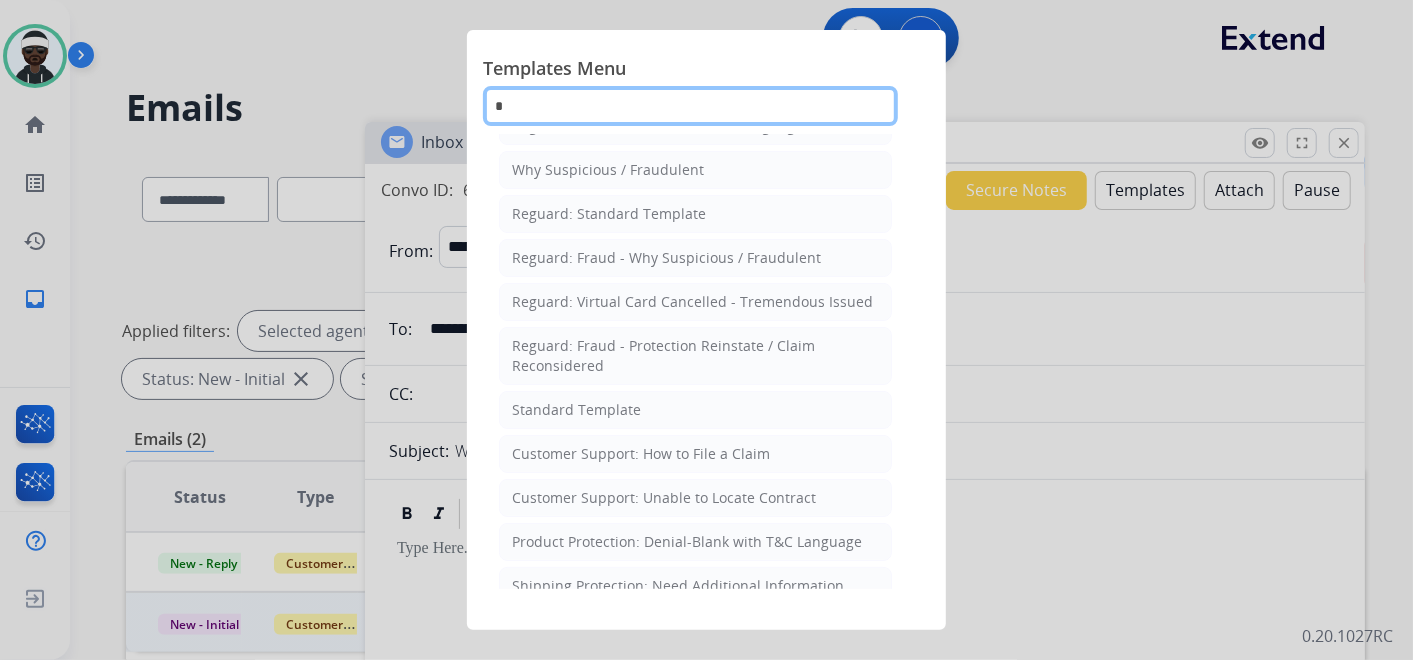 scroll, scrollTop: 0, scrollLeft: 0, axis: both 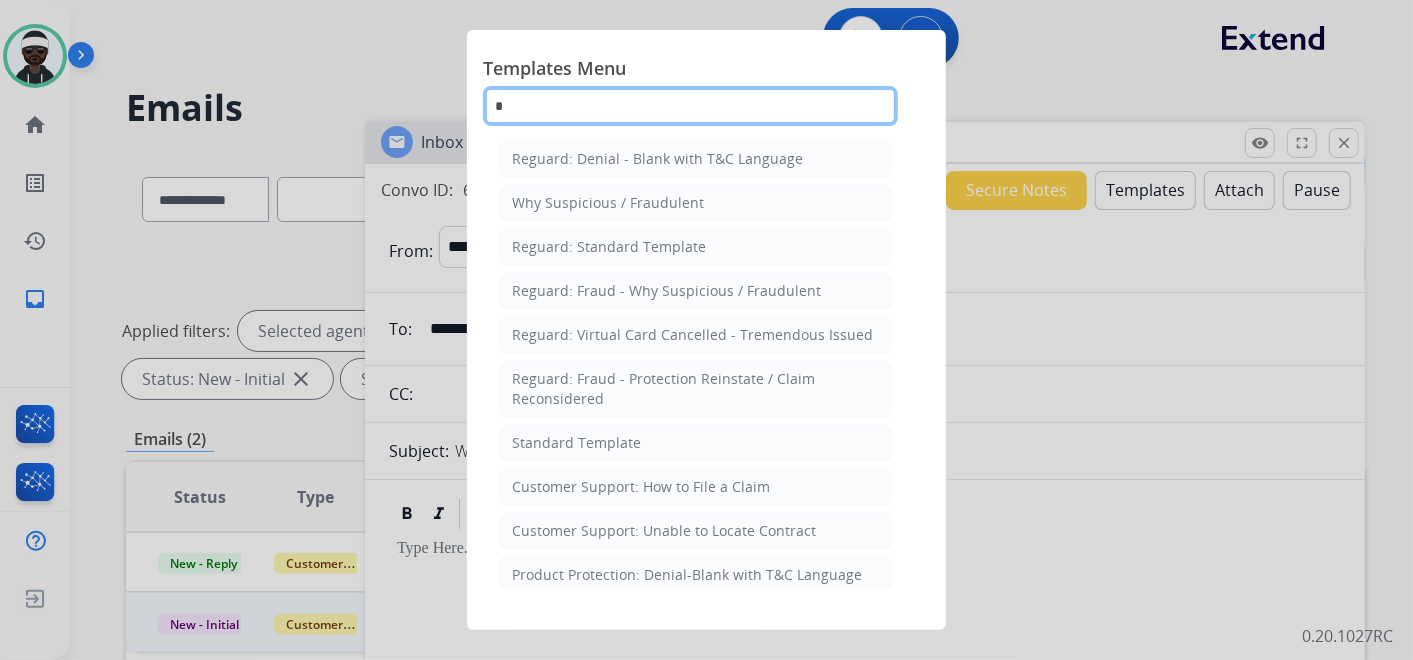 type on "*" 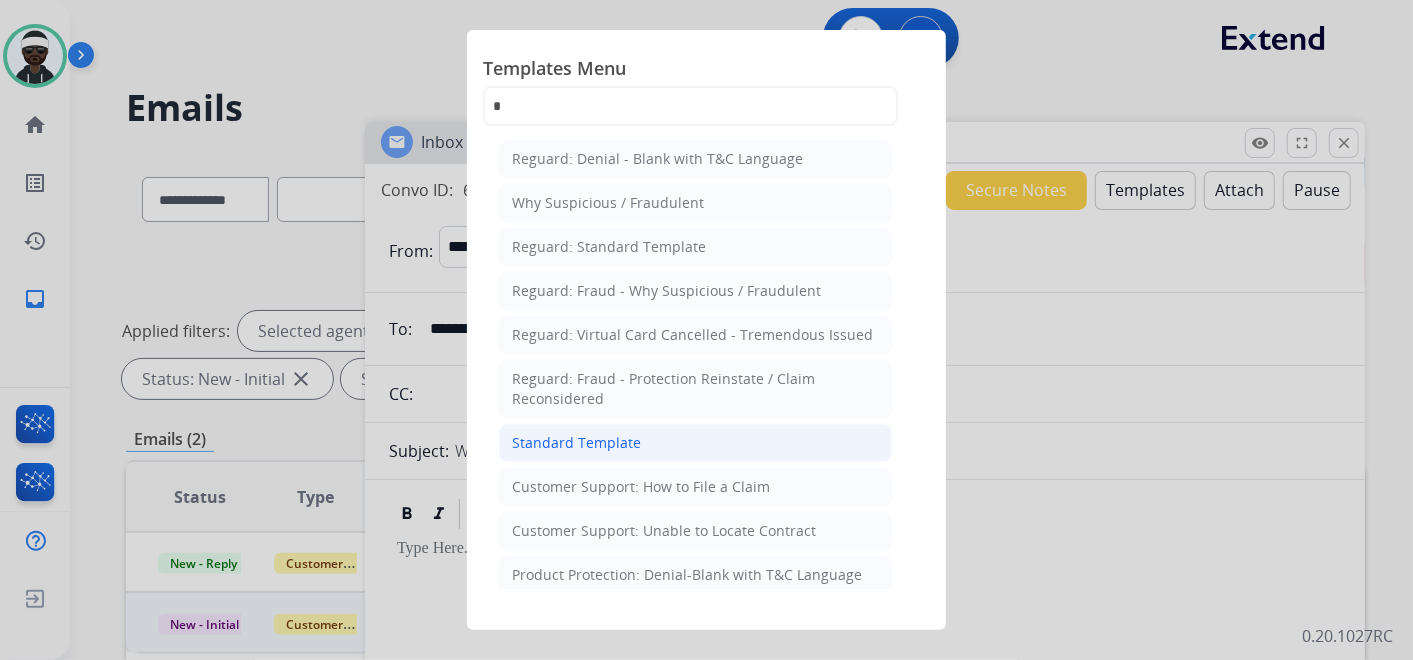 click on "Standard Template" 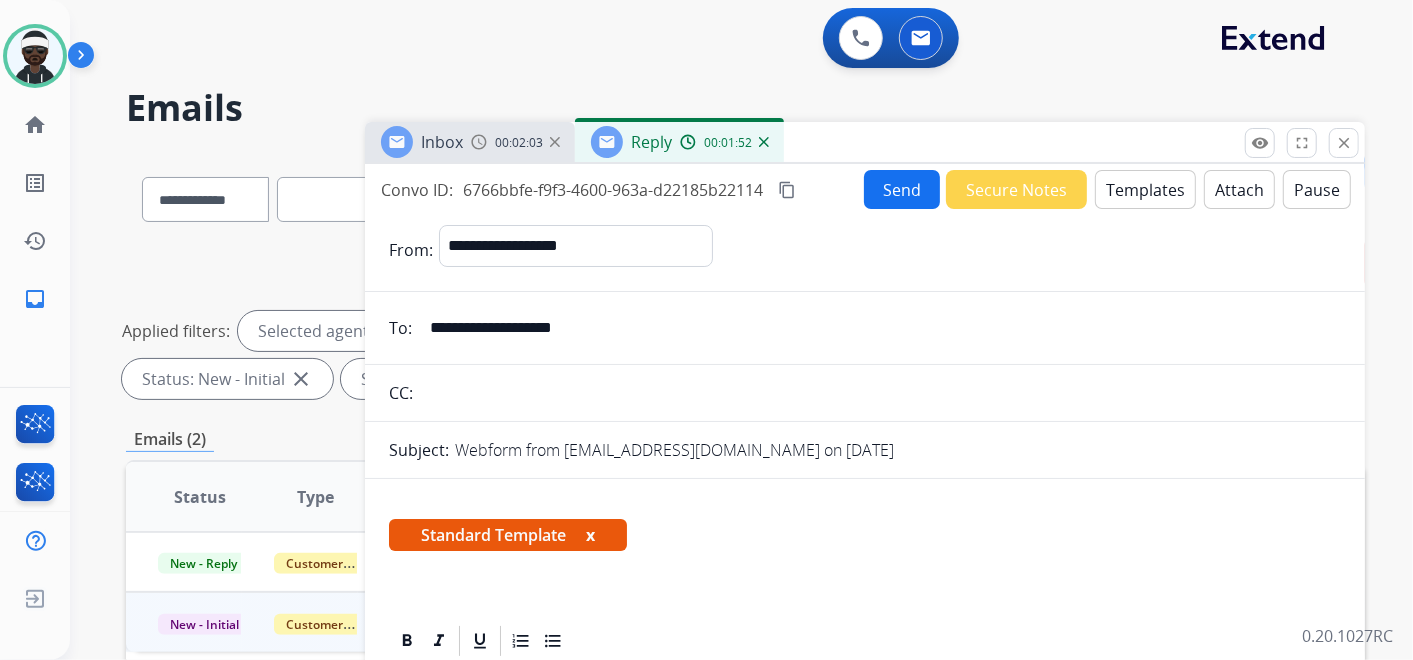 click on "x" at bounding box center (590, 535) 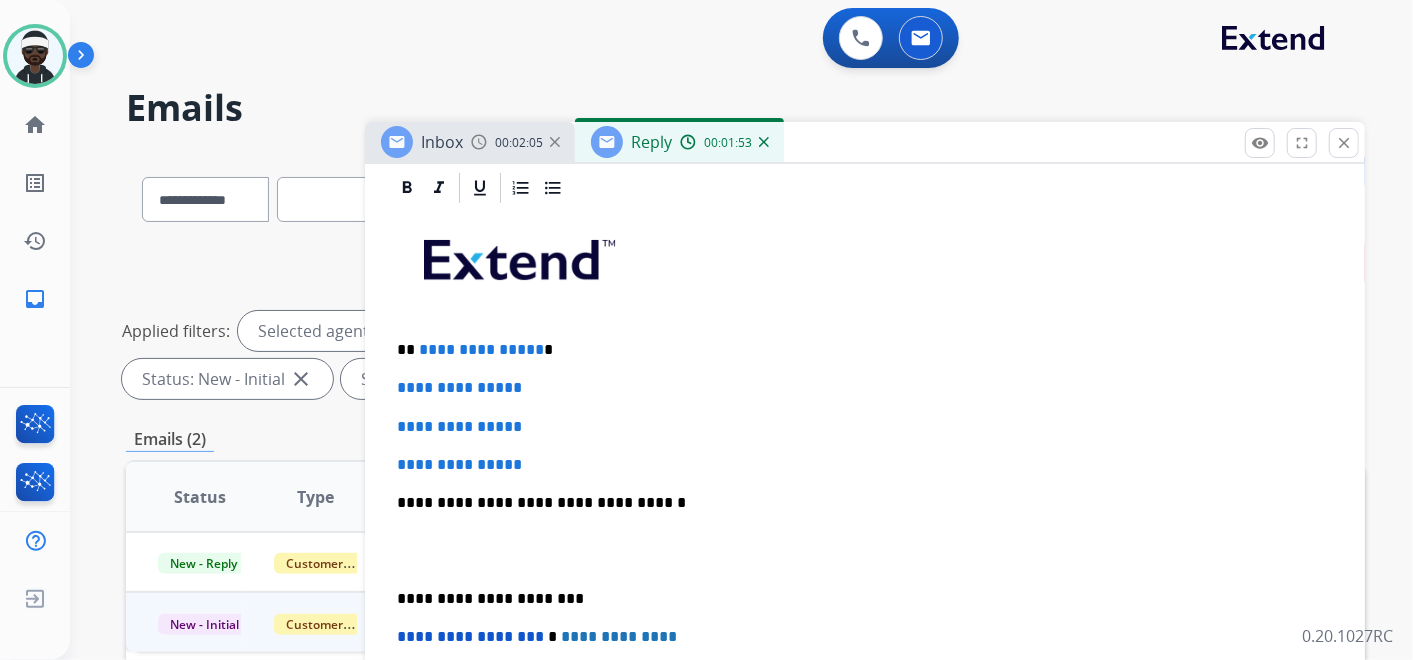 scroll, scrollTop: 333, scrollLeft: 0, axis: vertical 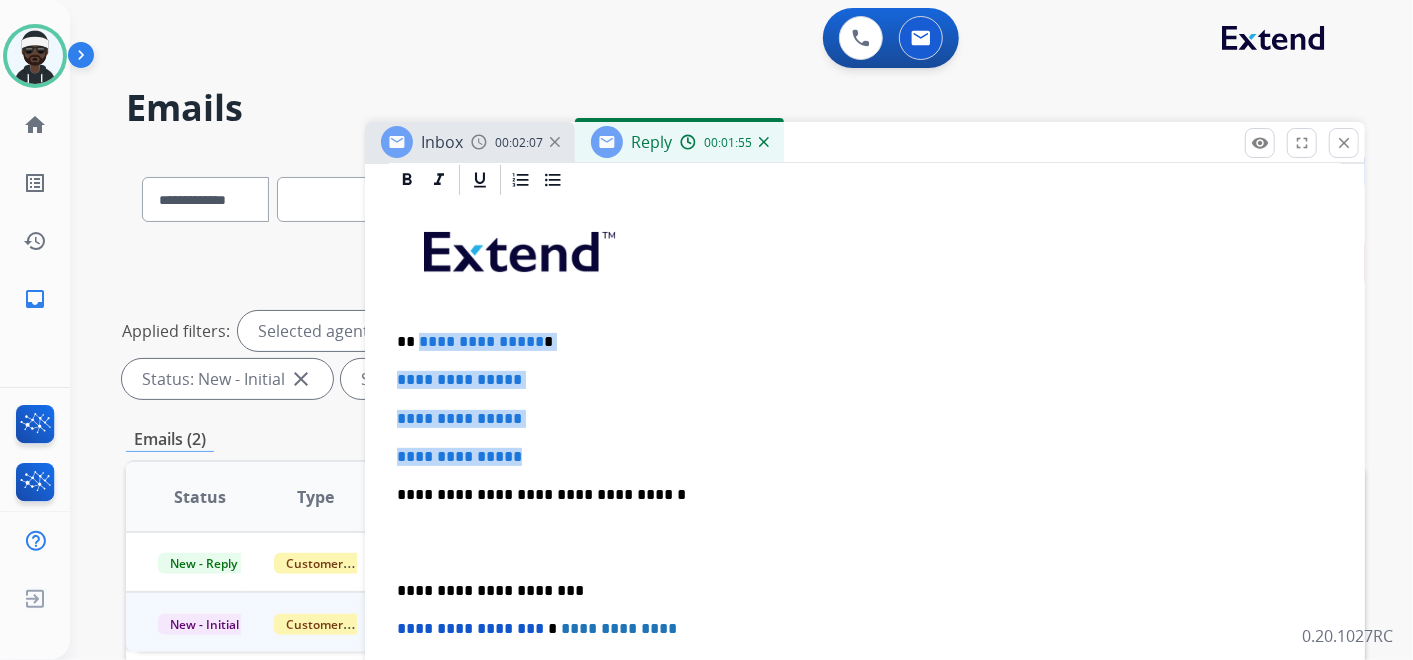 drag, startPoint x: 544, startPoint y: 461, endPoint x: 417, endPoint y: 343, distance: 173.35802 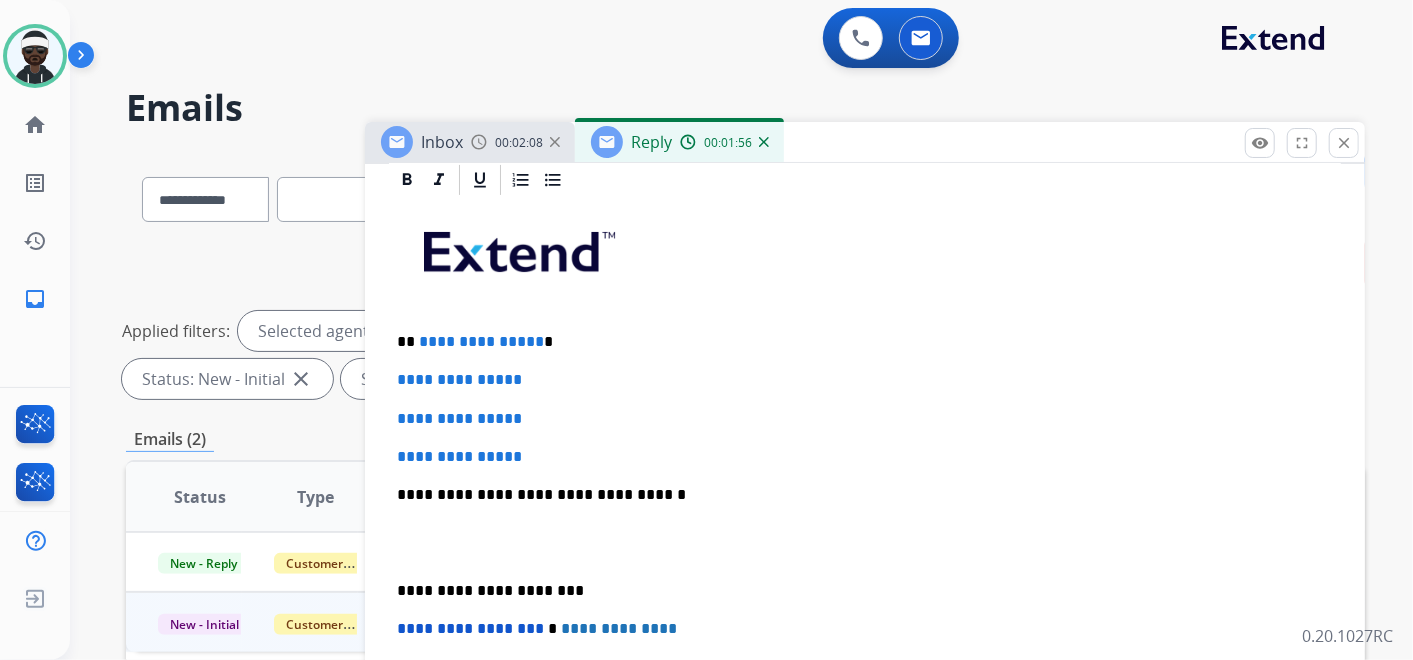 scroll, scrollTop: 231, scrollLeft: 0, axis: vertical 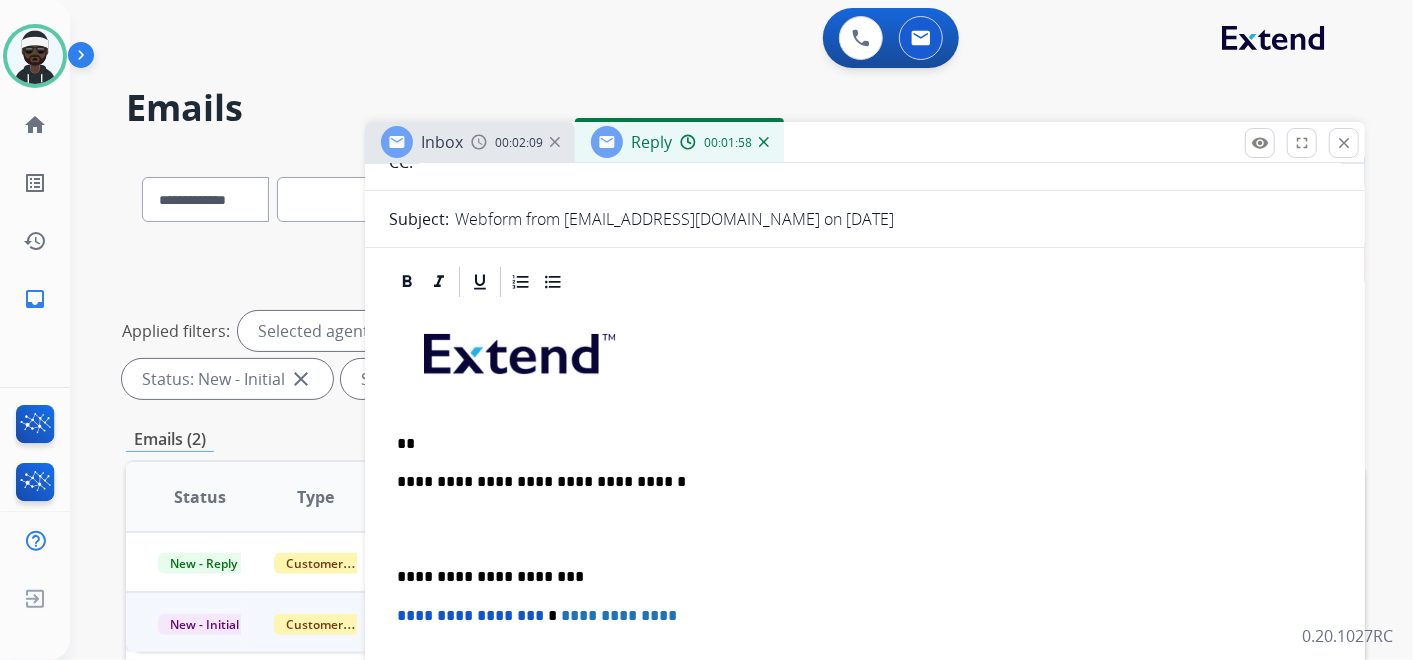 type 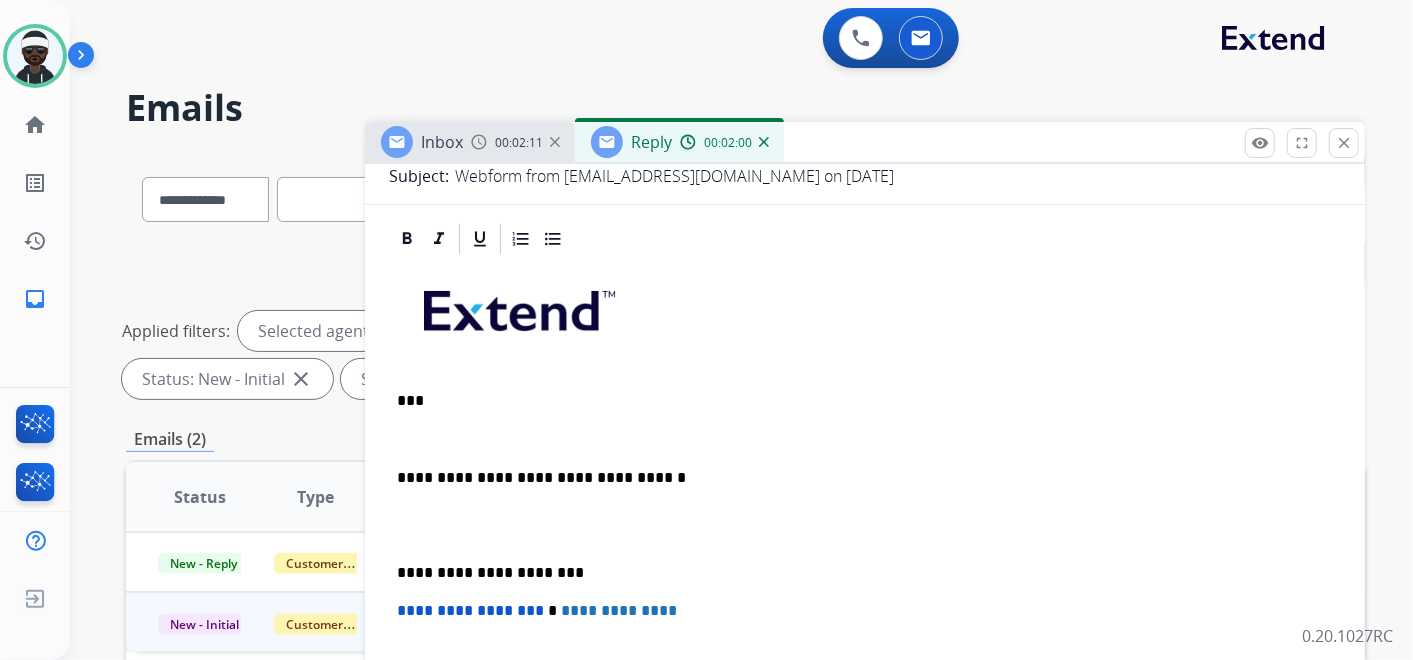 scroll, scrollTop: 270, scrollLeft: 0, axis: vertical 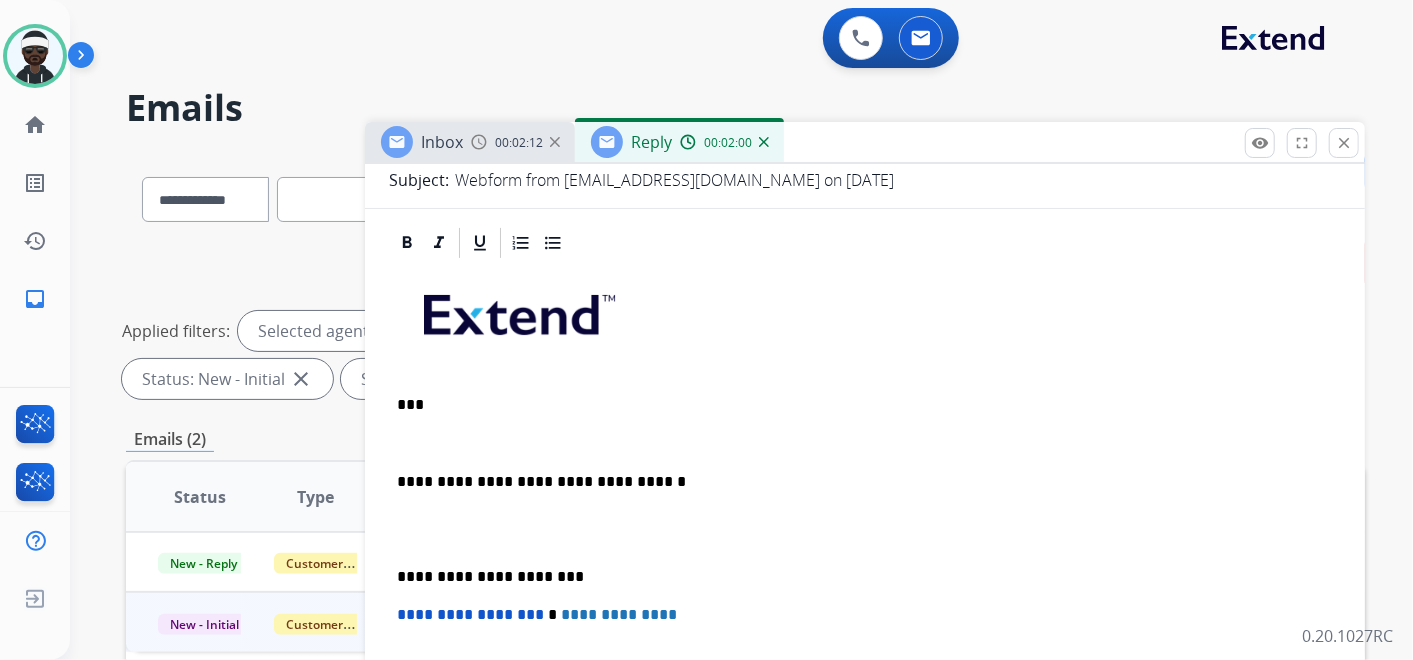 click at bounding box center [517, 310] 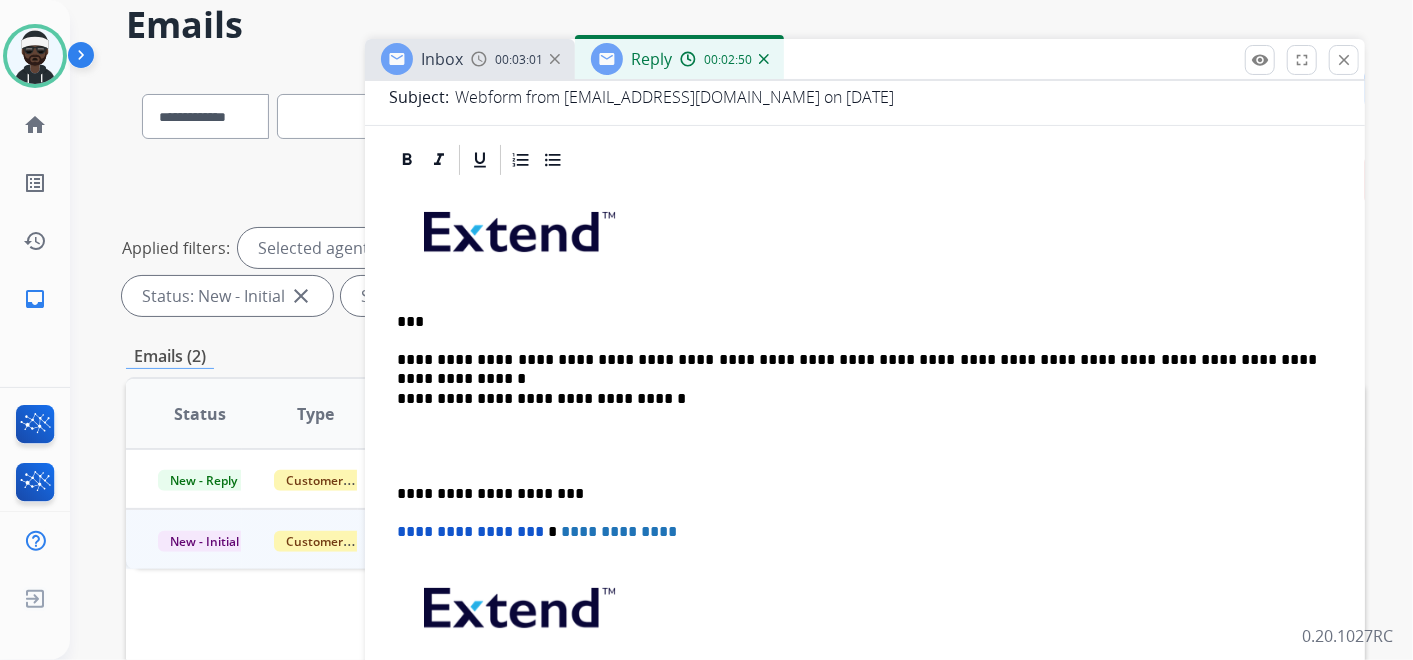 scroll, scrollTop: 111, scrollLeft: 0, axis: vertical 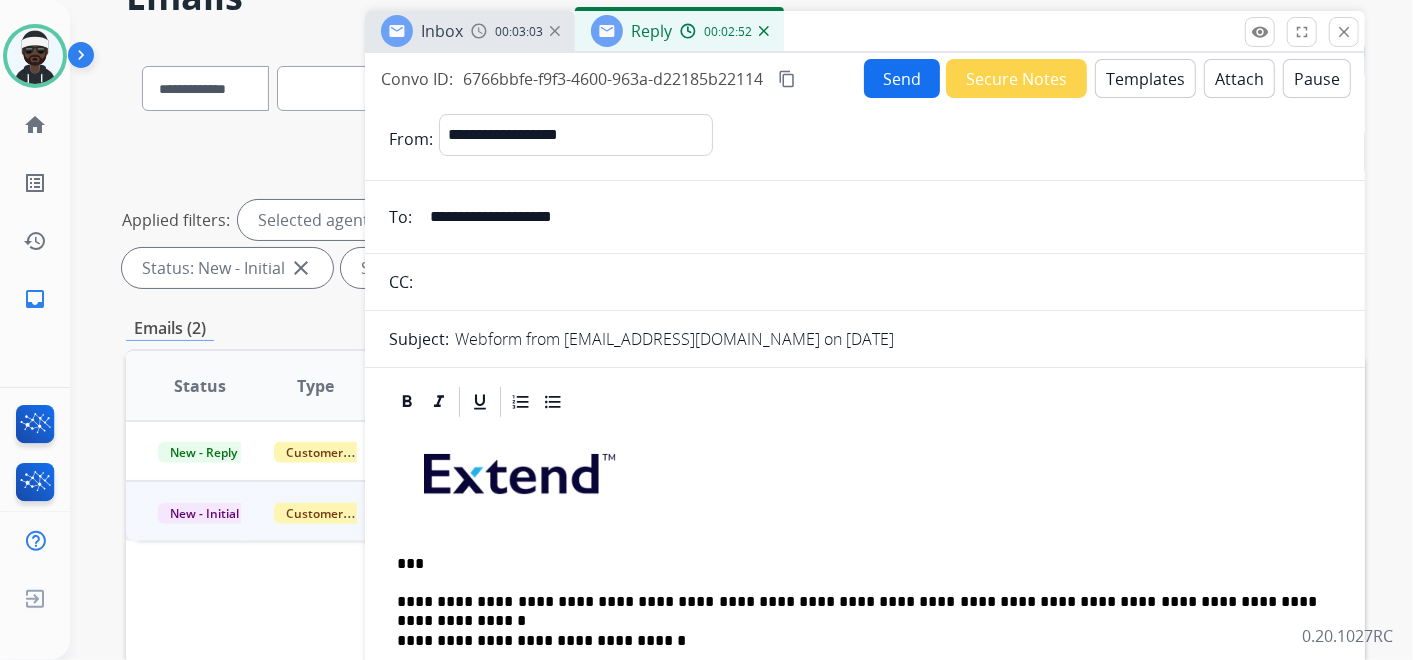 click on "**********" at bounding box center [706, 330] 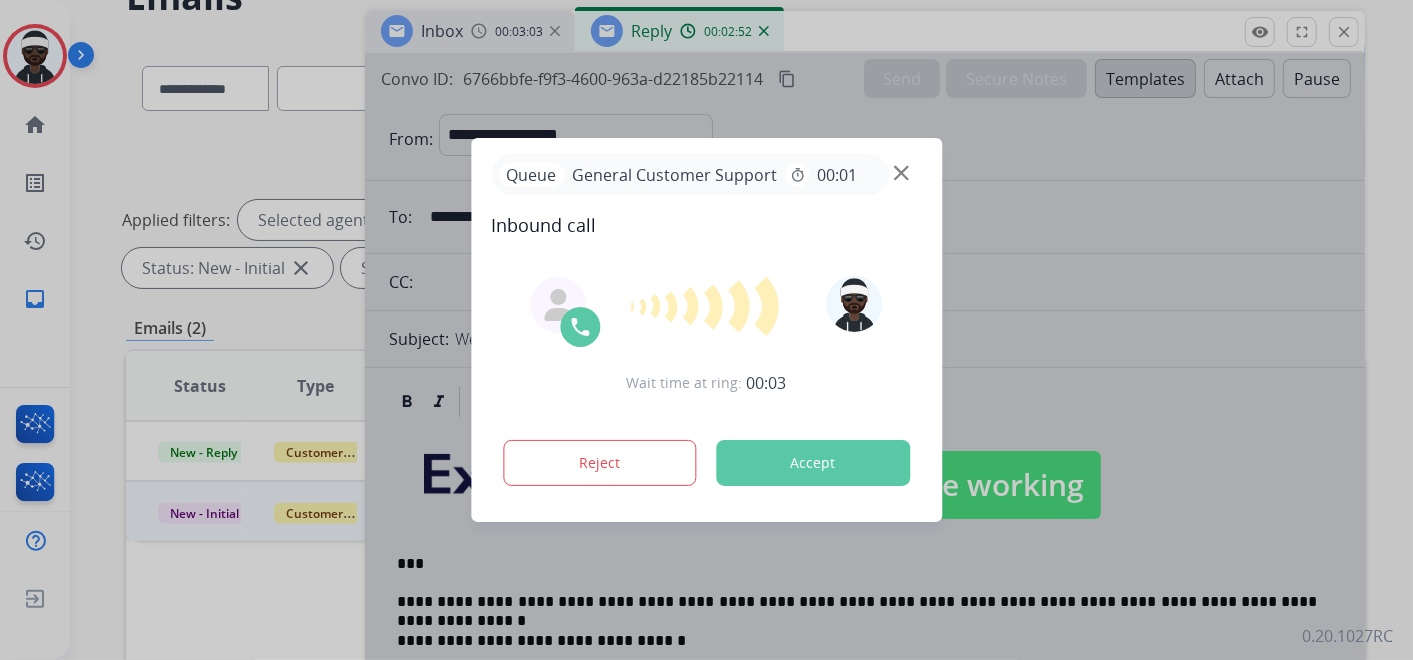 click on "Accept" at bounding box center [813, 463] 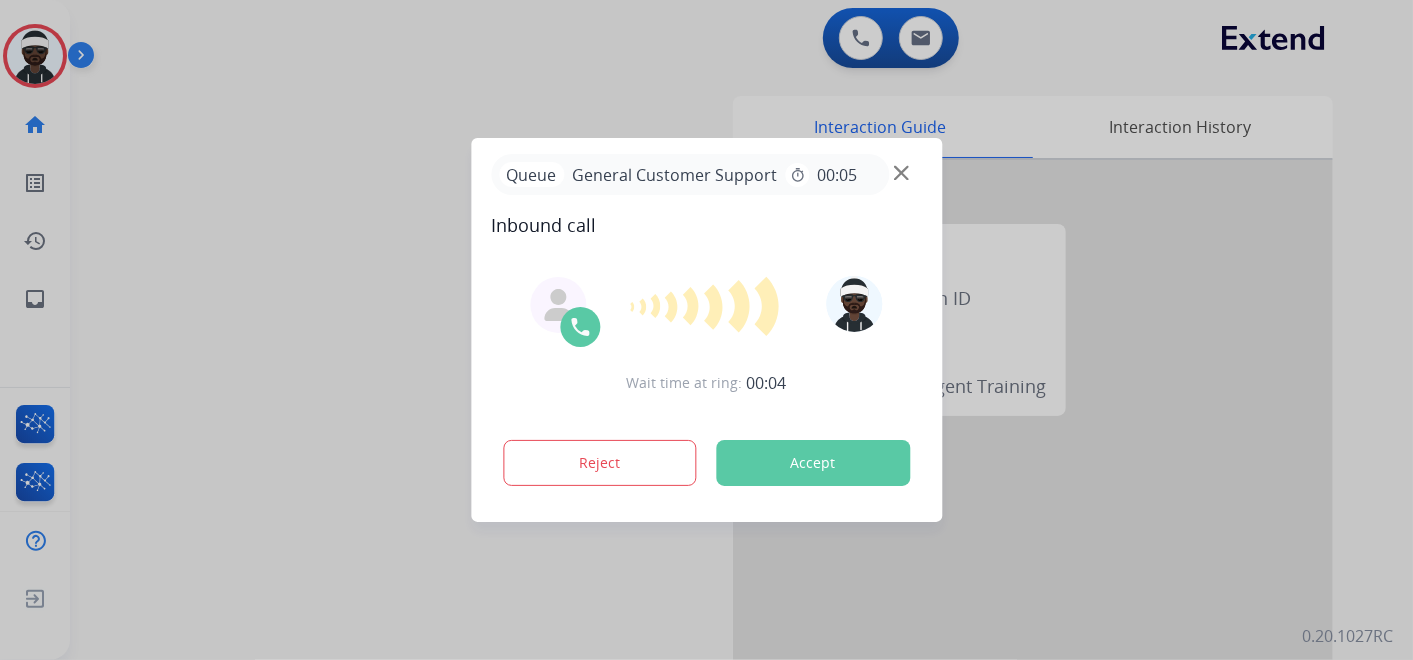 click on "Accept" at bounding box center (813, 463) 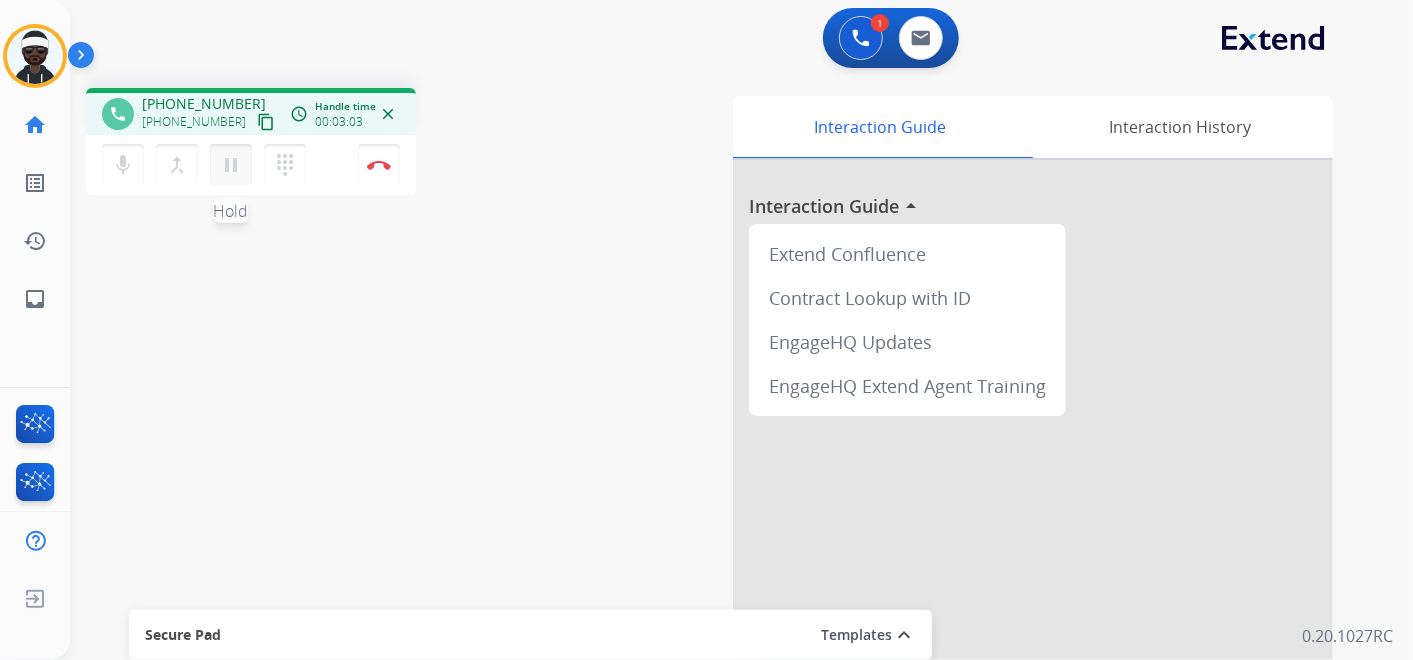 click on "pause" at bounding box center (231, 165) 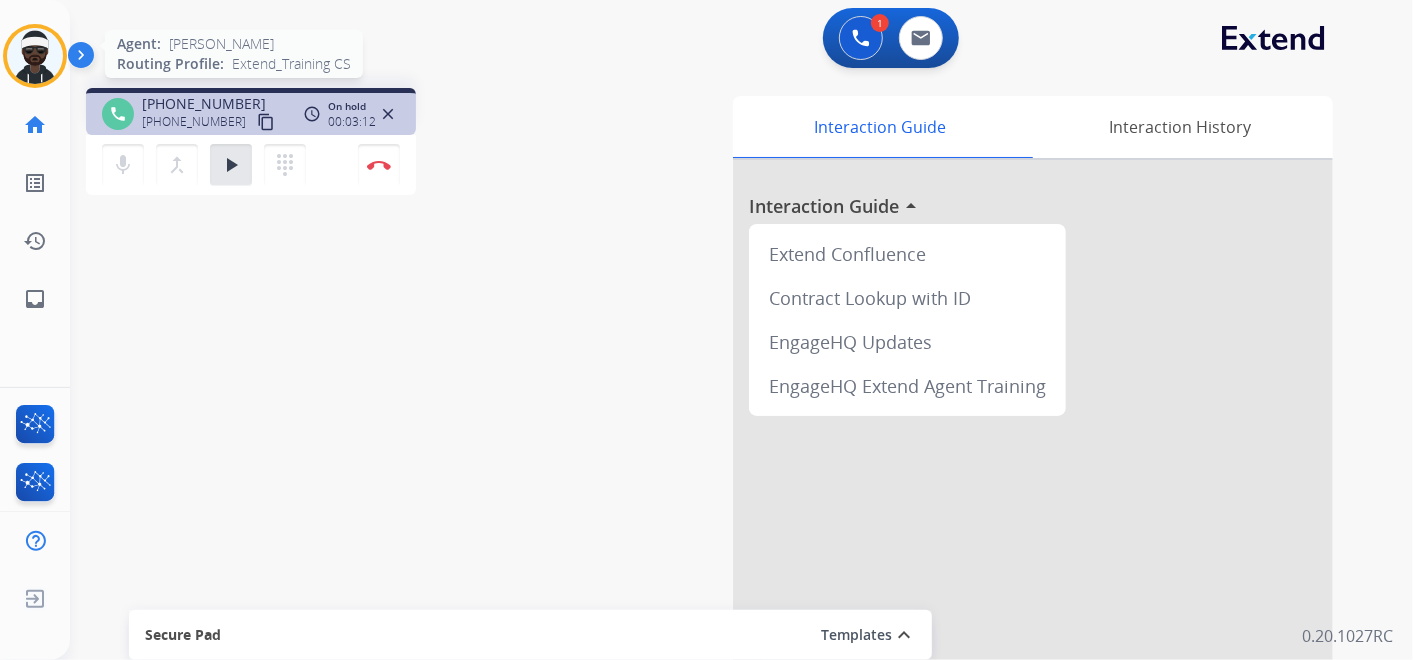 click at bounding box center (35, 56) 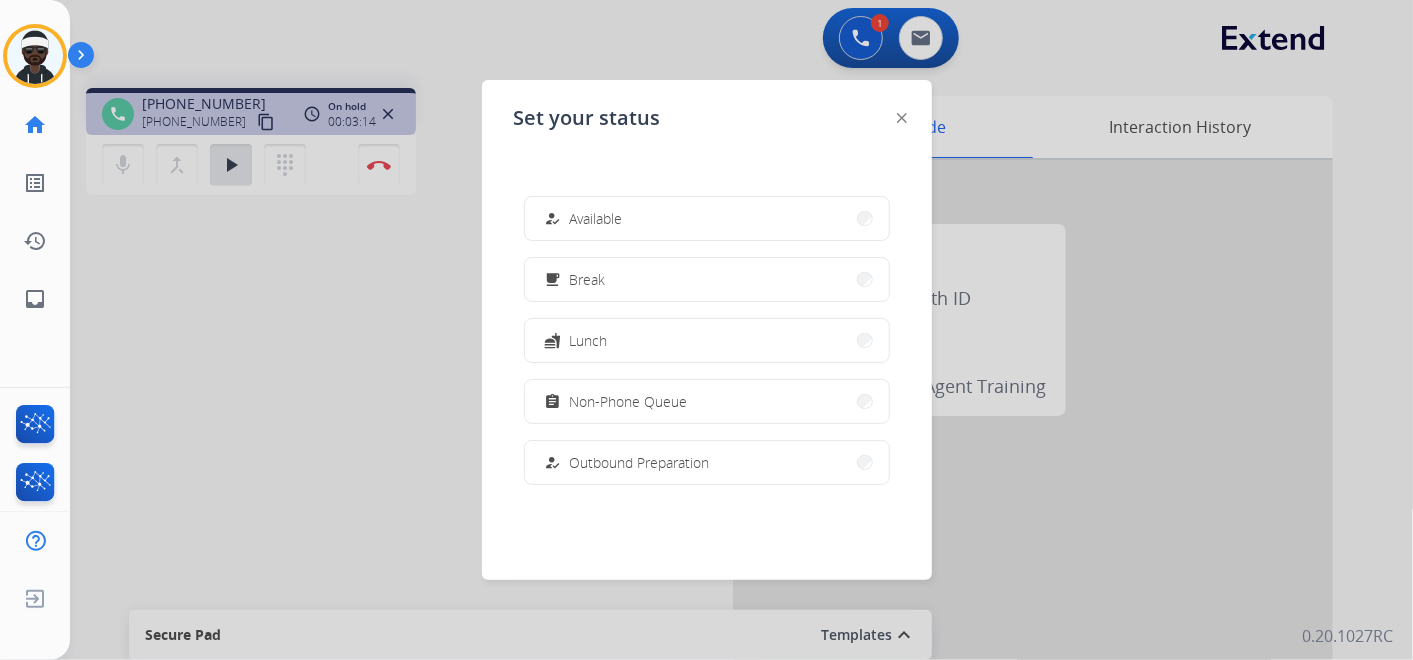 drag, startPoint x: 261, startPoint y: 54, endPoint x: 266, endPoint y: 88, distance: 34.36568 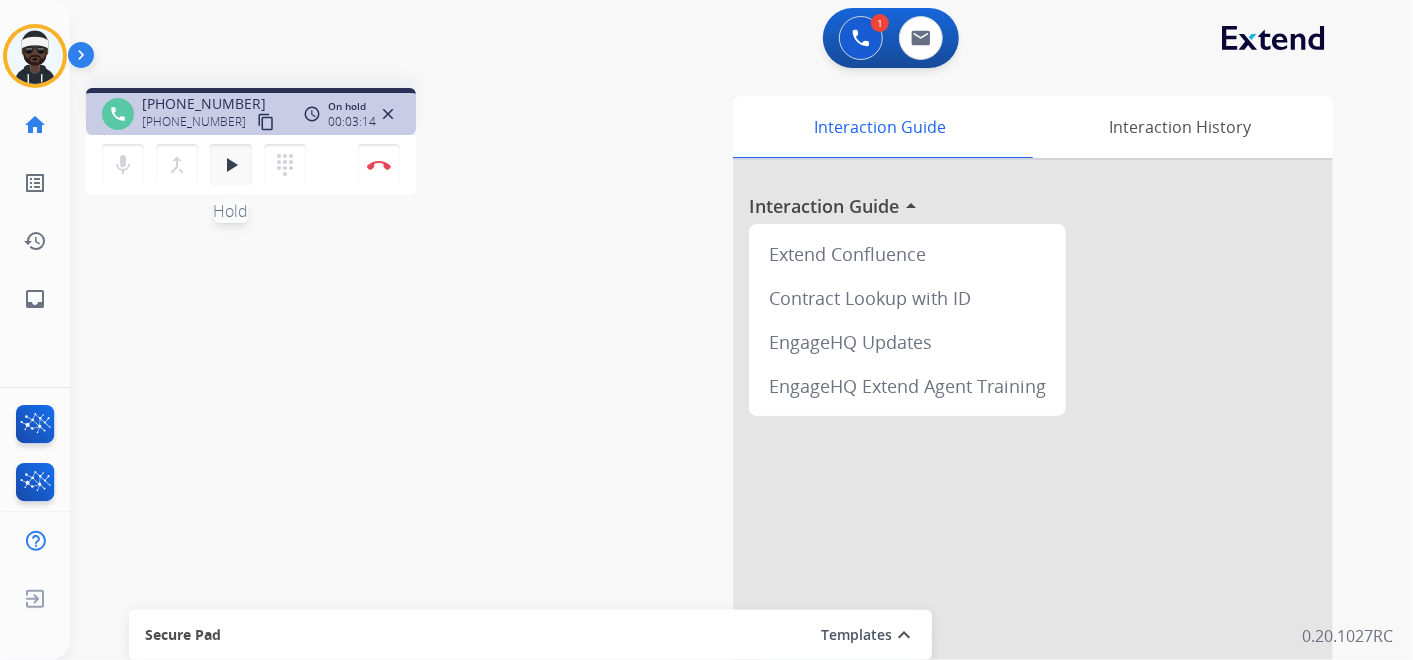 click on "play_arrow" at bounding box center (231, 165) 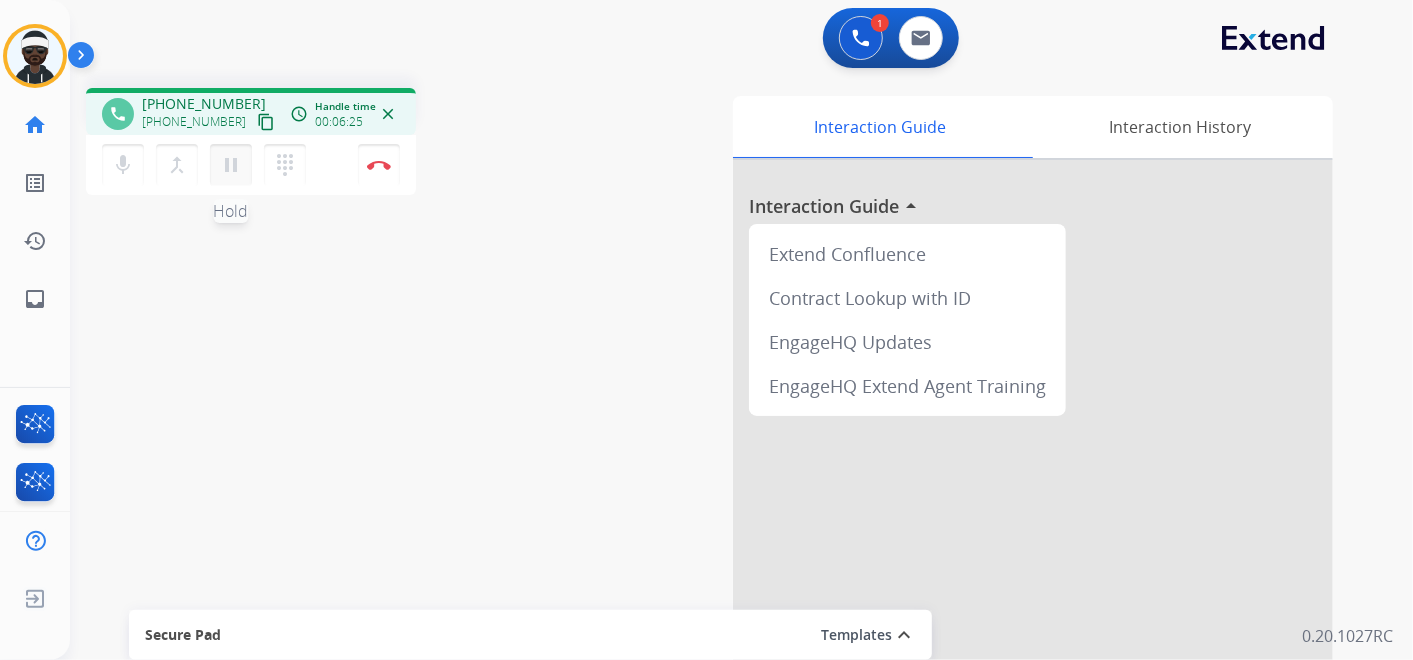 click on "pause" at bounding box center [231, 165] 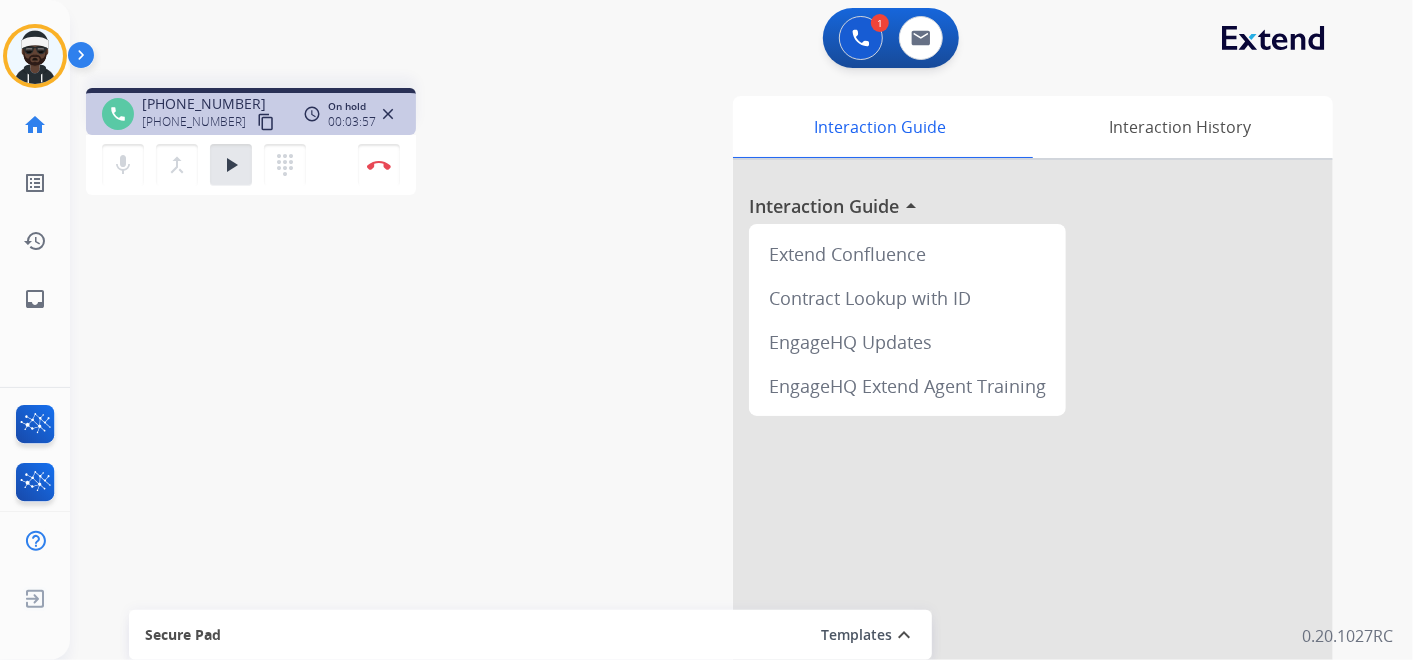 drag, startPoint x: 179, startPoint y: 61, endPoint x: 124, endPoint y: -58, distance: 131.09538 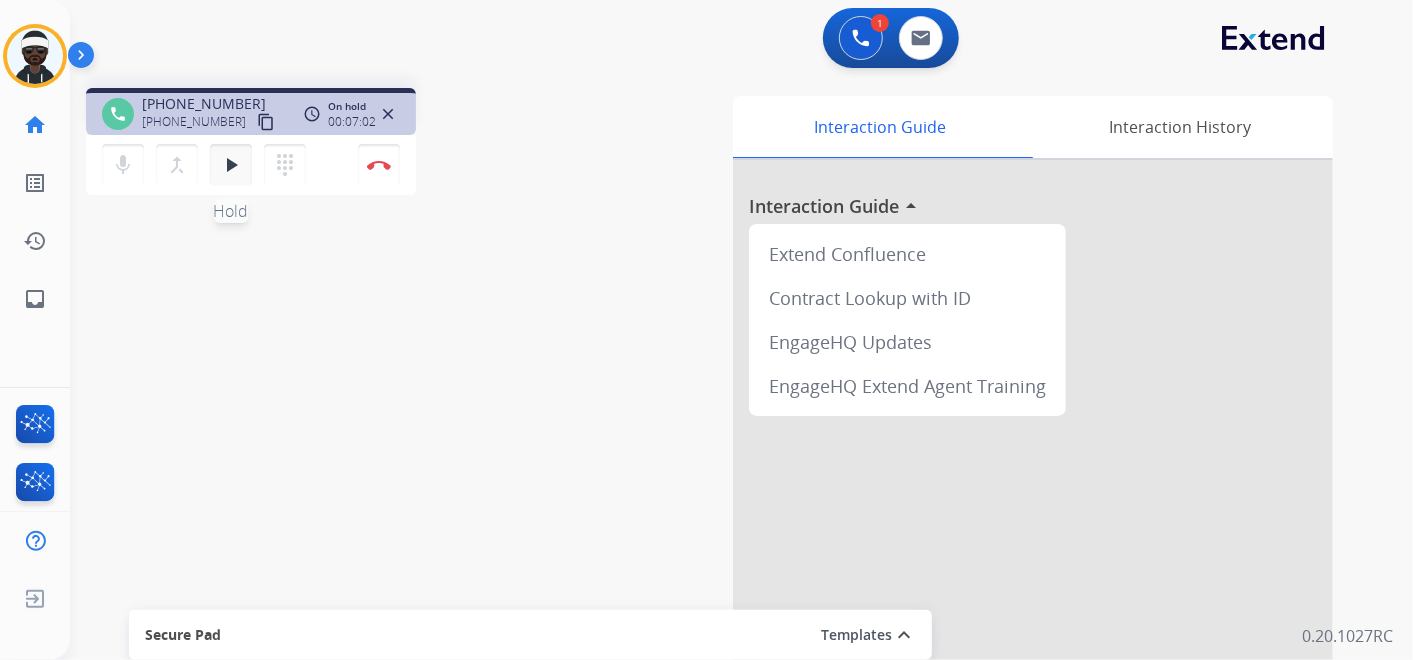 click on "play_arrow" at bounding box center [231, 165] 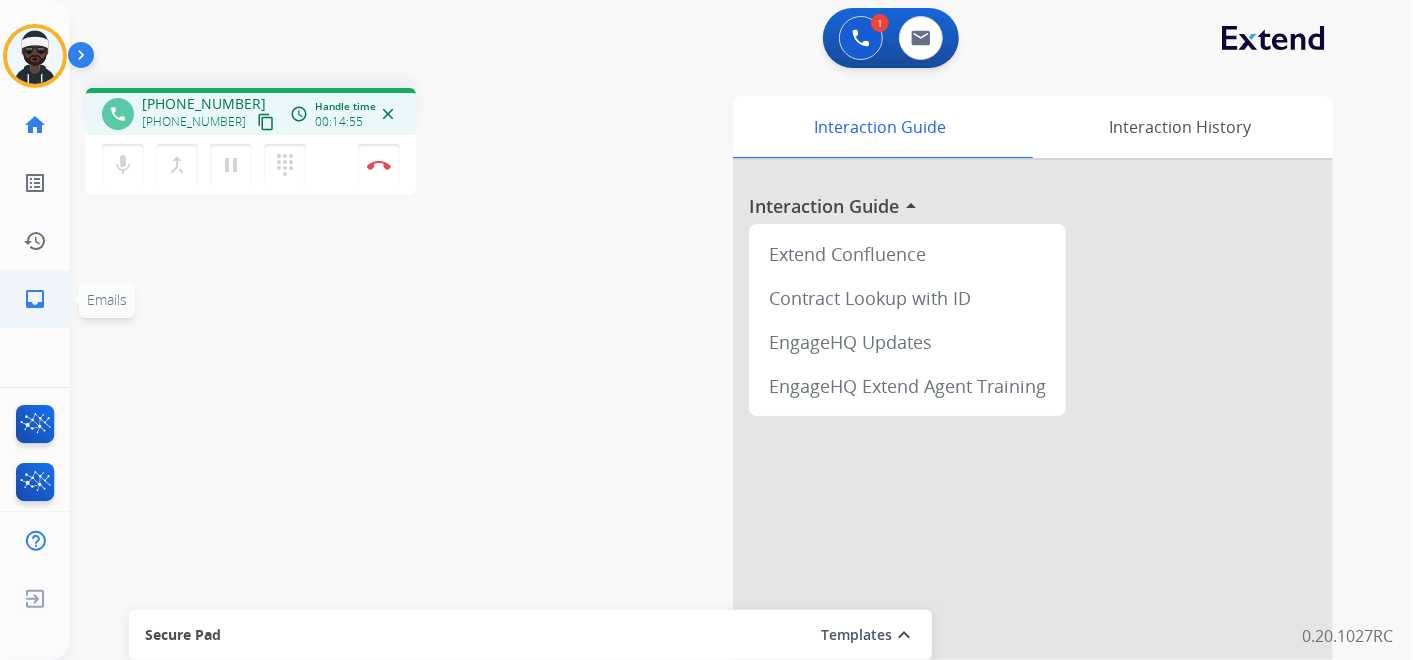 click on "inbox" 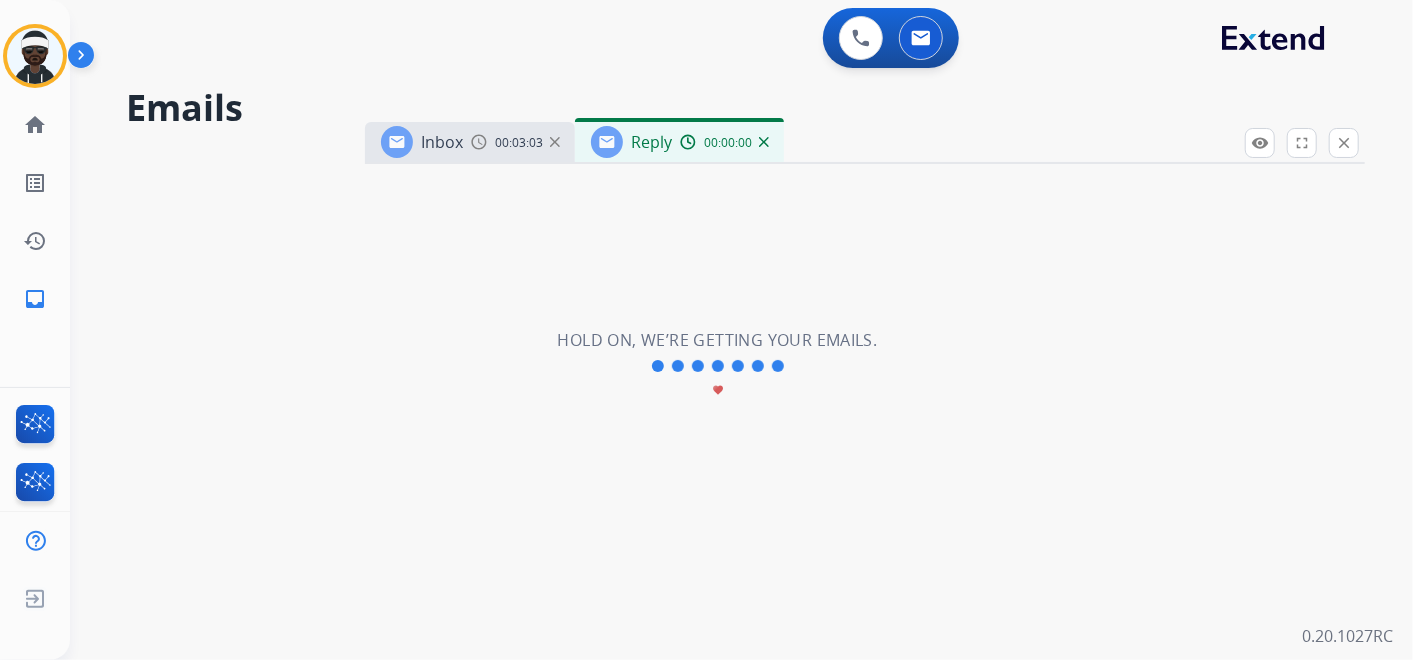 select on "**********" 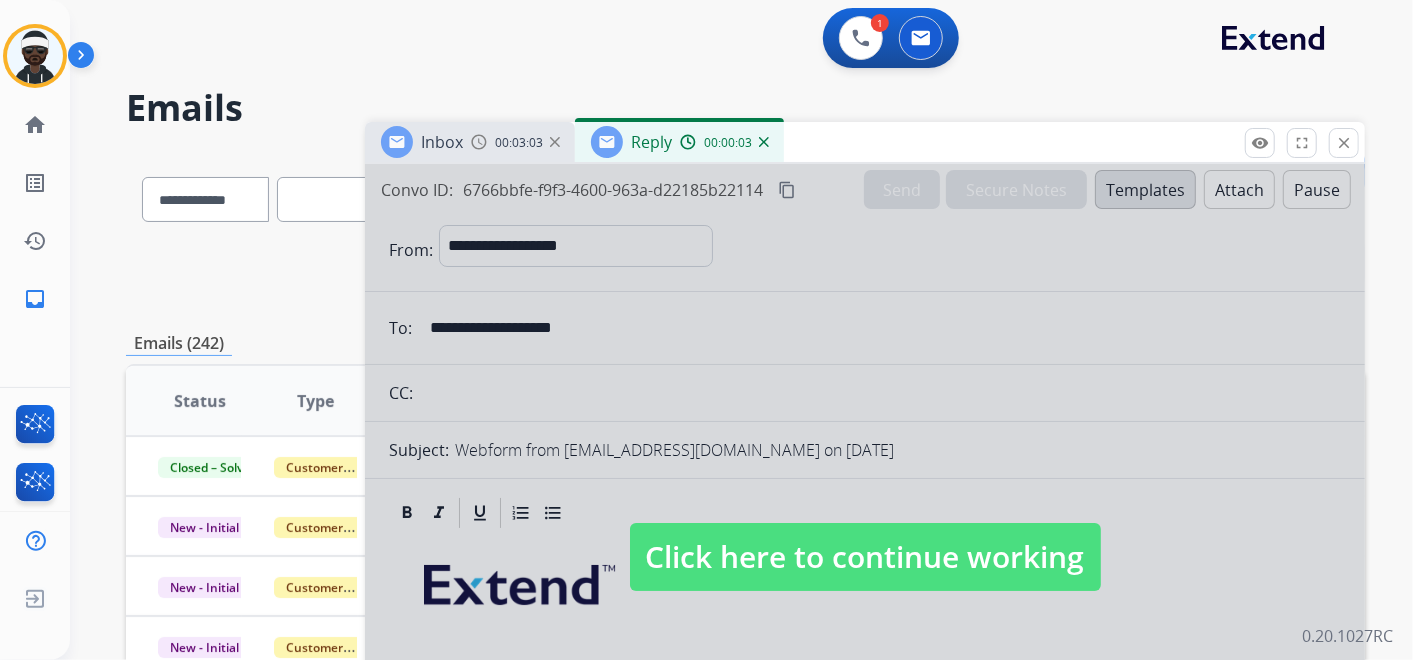 click on "Click here to continue working" at bounding box center (865, 557) 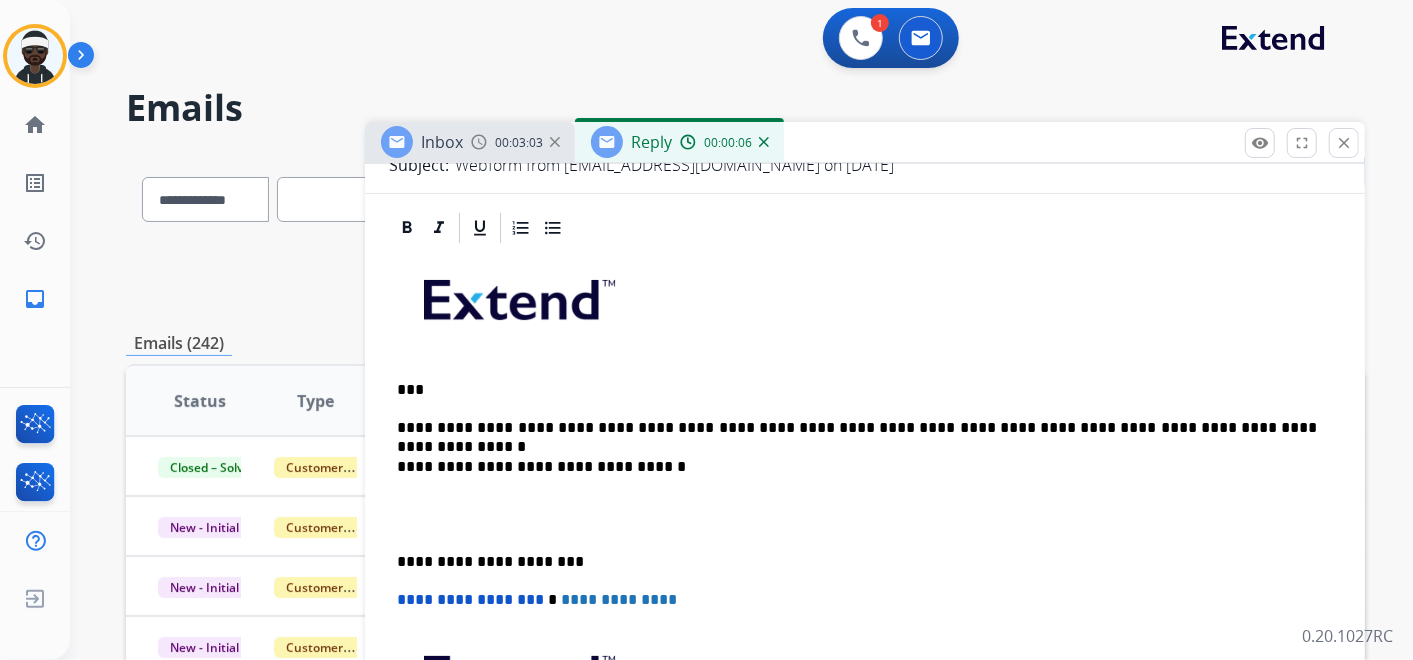 scroll, scrollTop: 346, scrollLeft: 0, axis: vertical 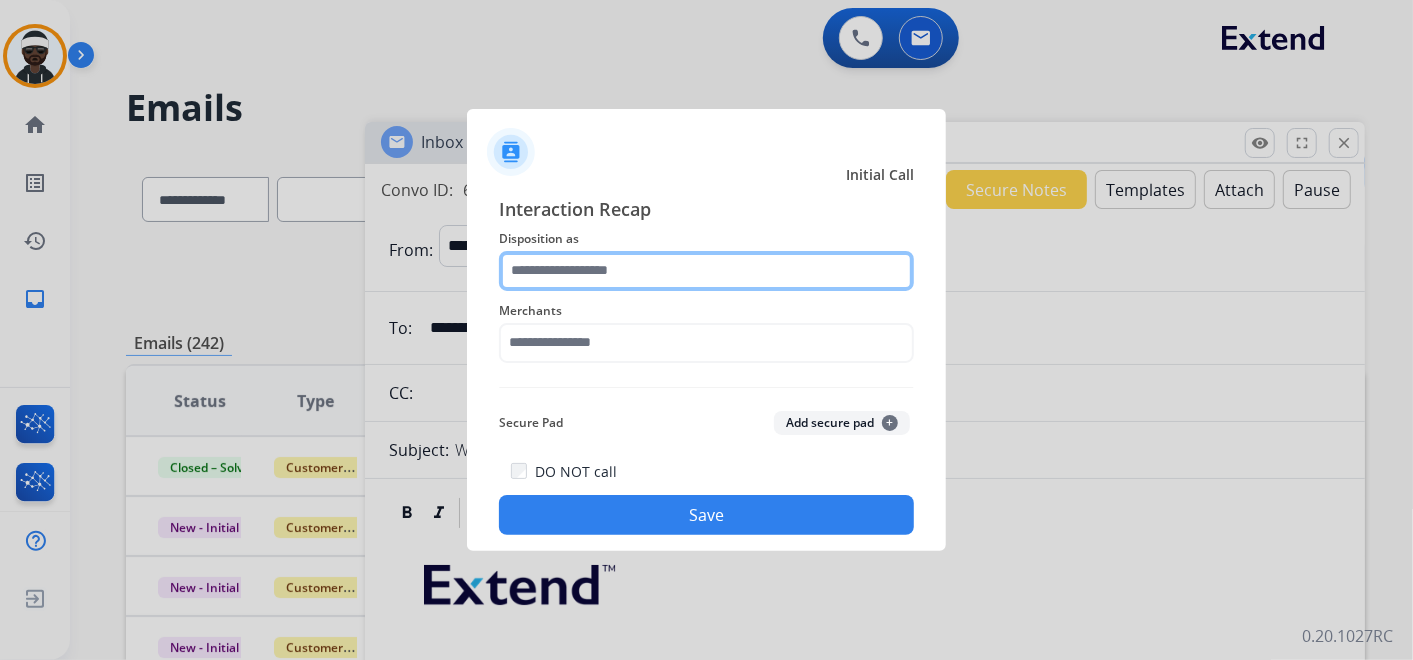 click 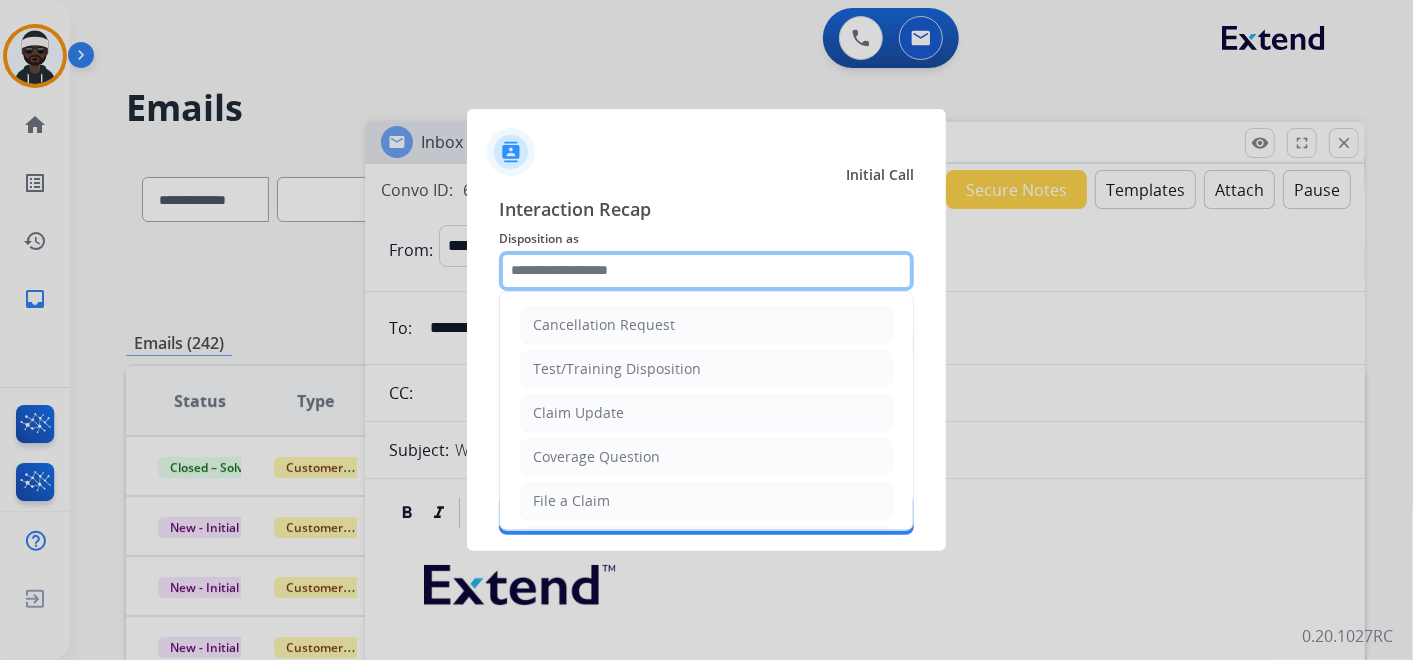 type on "*****" 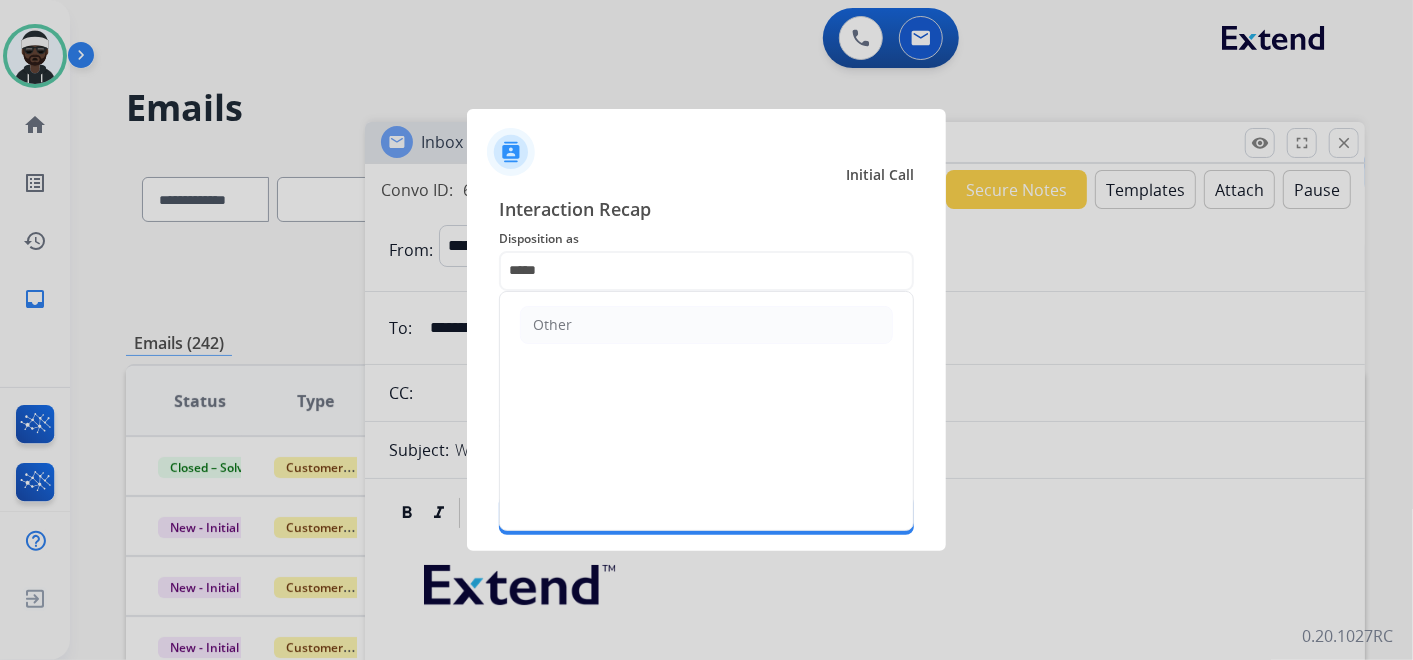 click on "Other" 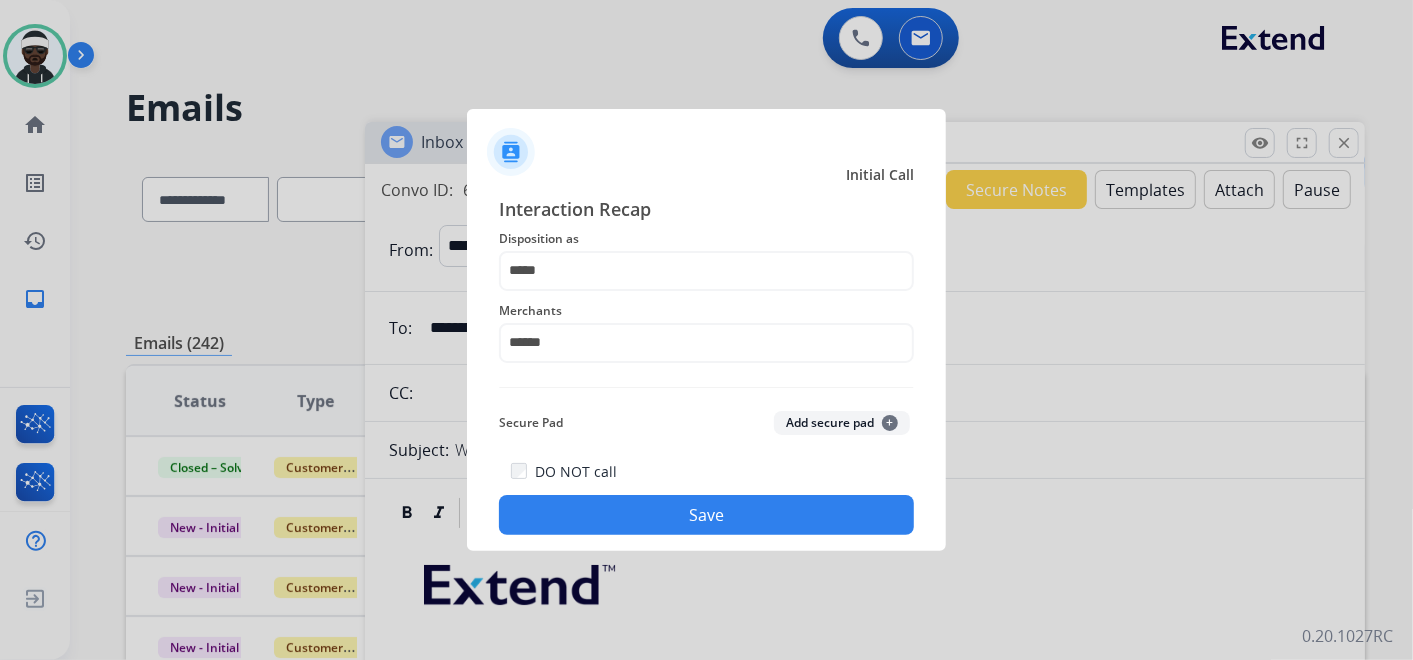 click on "Save" 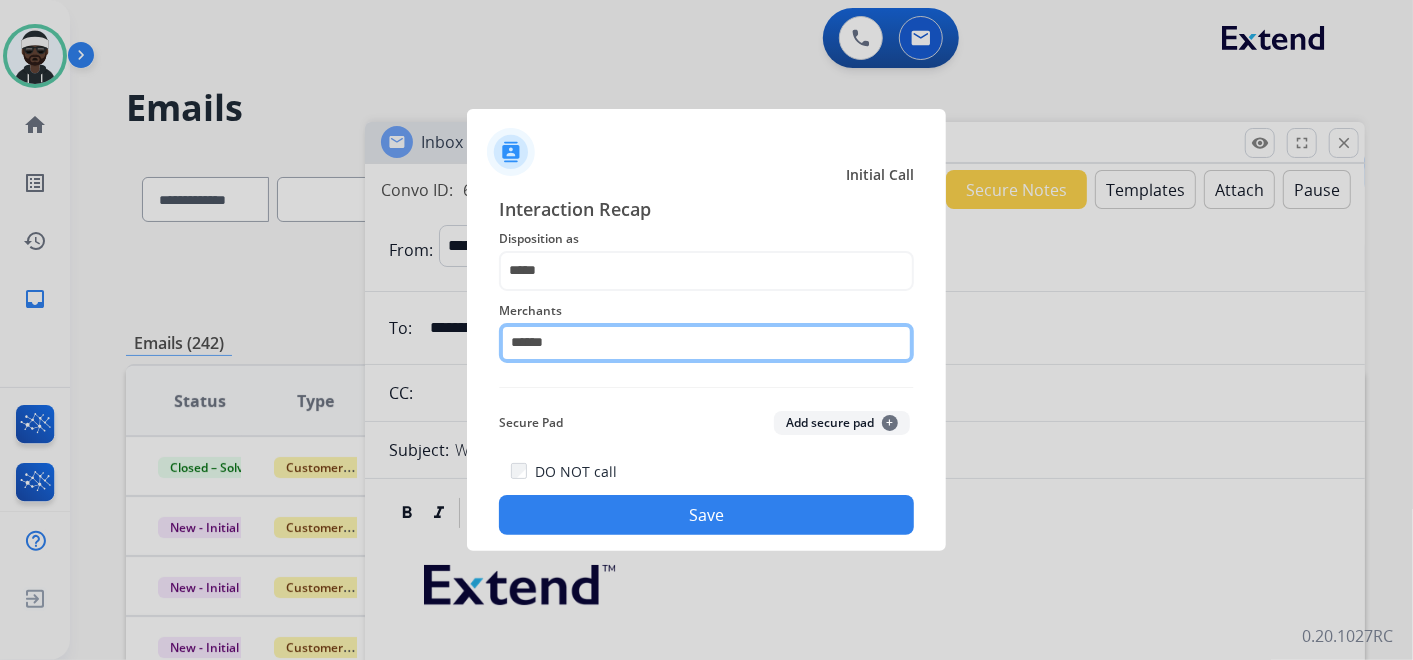 click on "******" 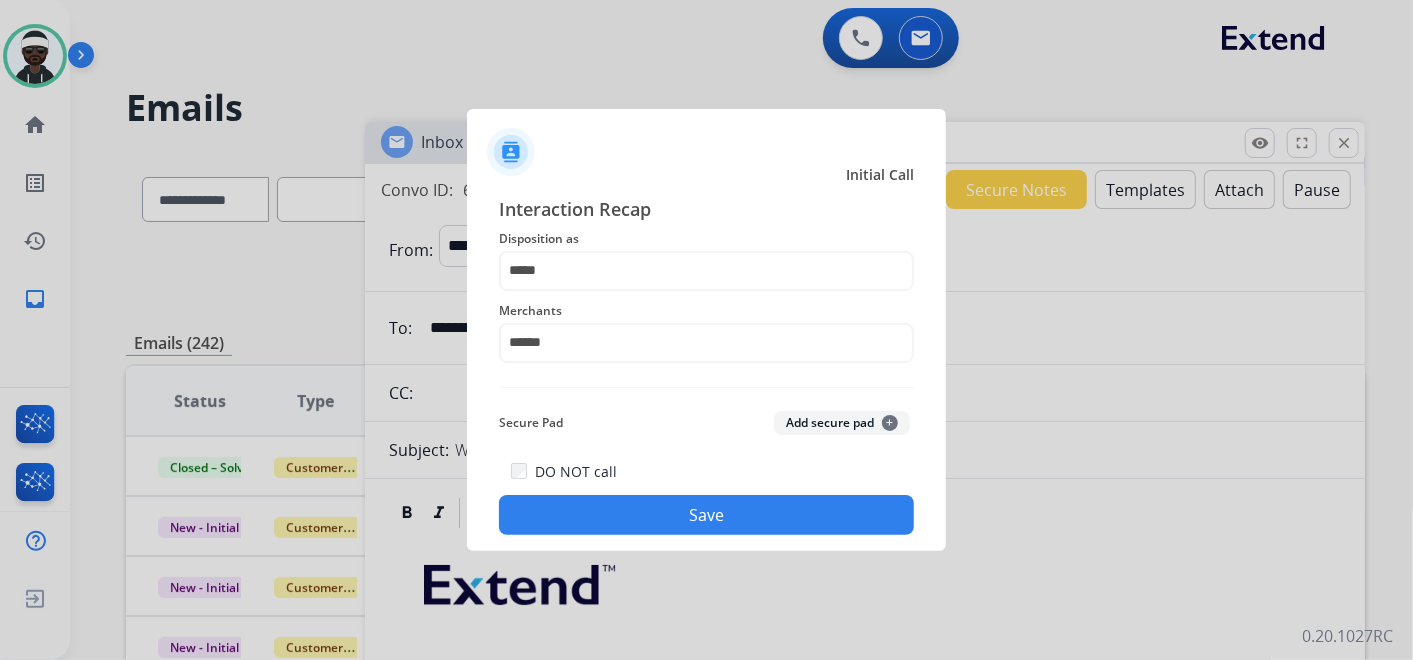 click on "Save" 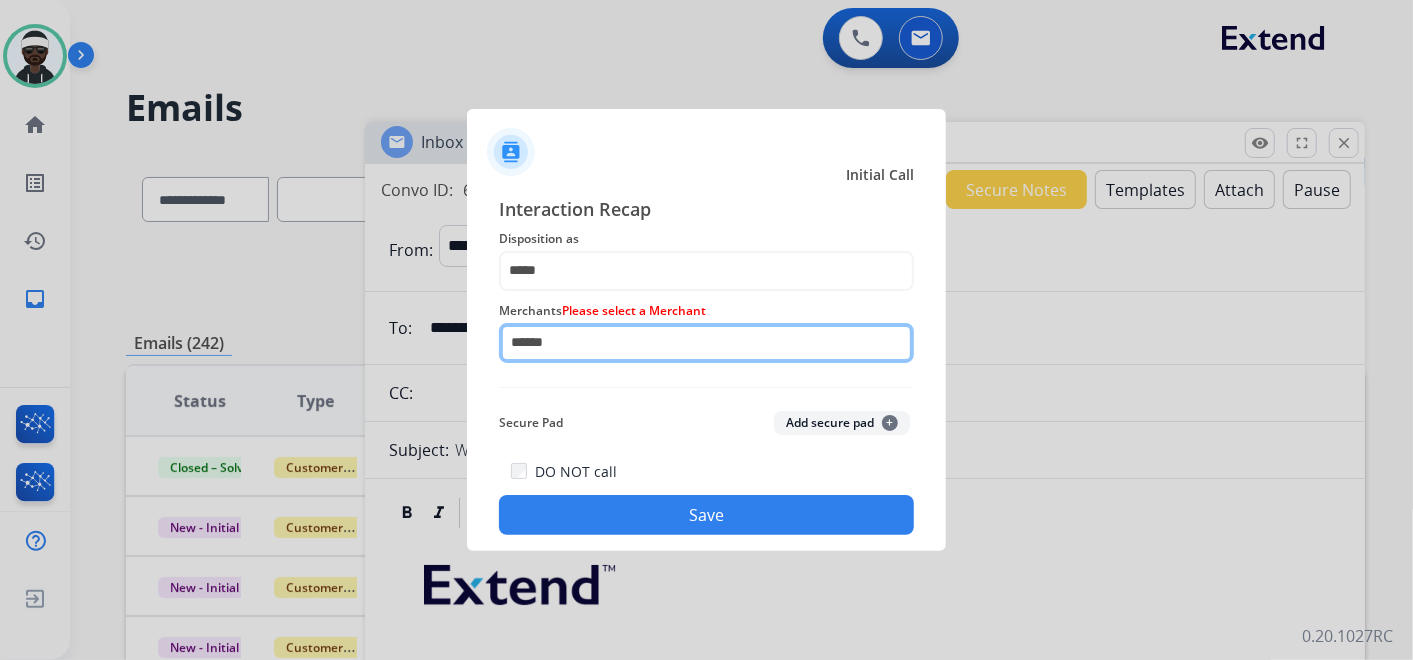 click on "******" 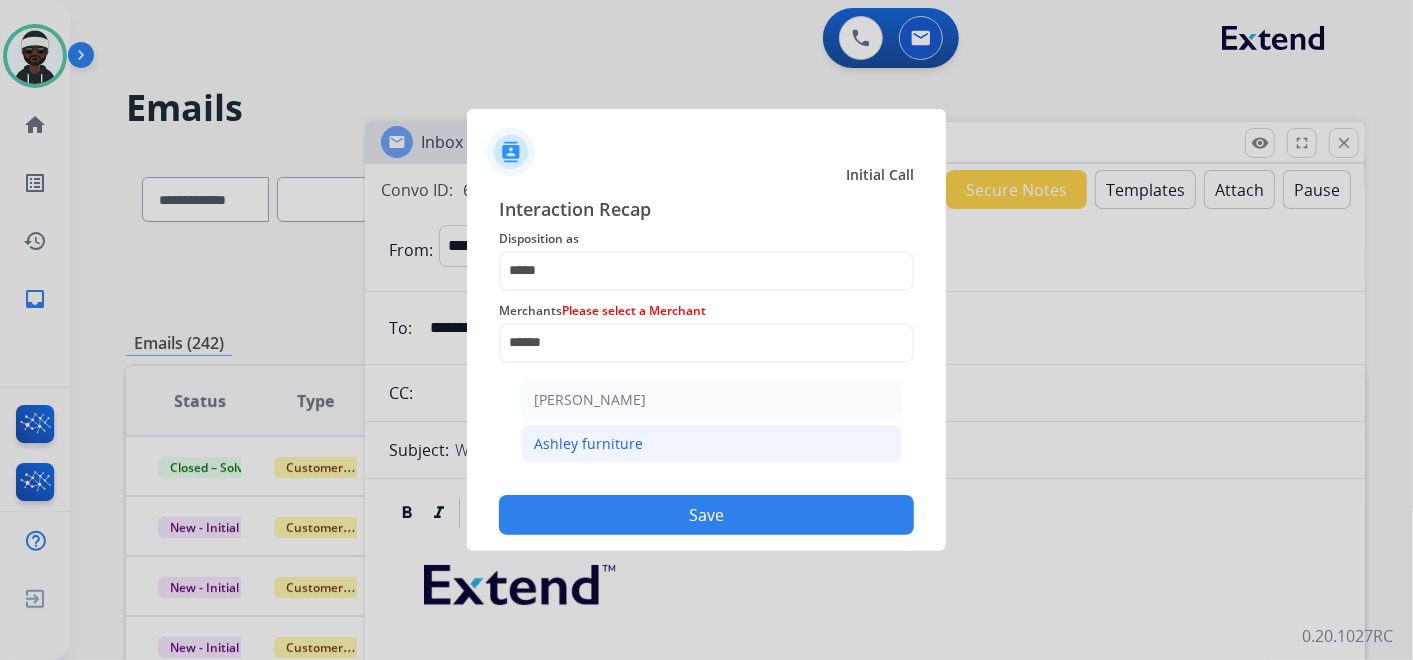 drag, startPoint x: 638, startPoint y: 435, endPoint x: 645, endPoint y: 449, distance: 15.652476 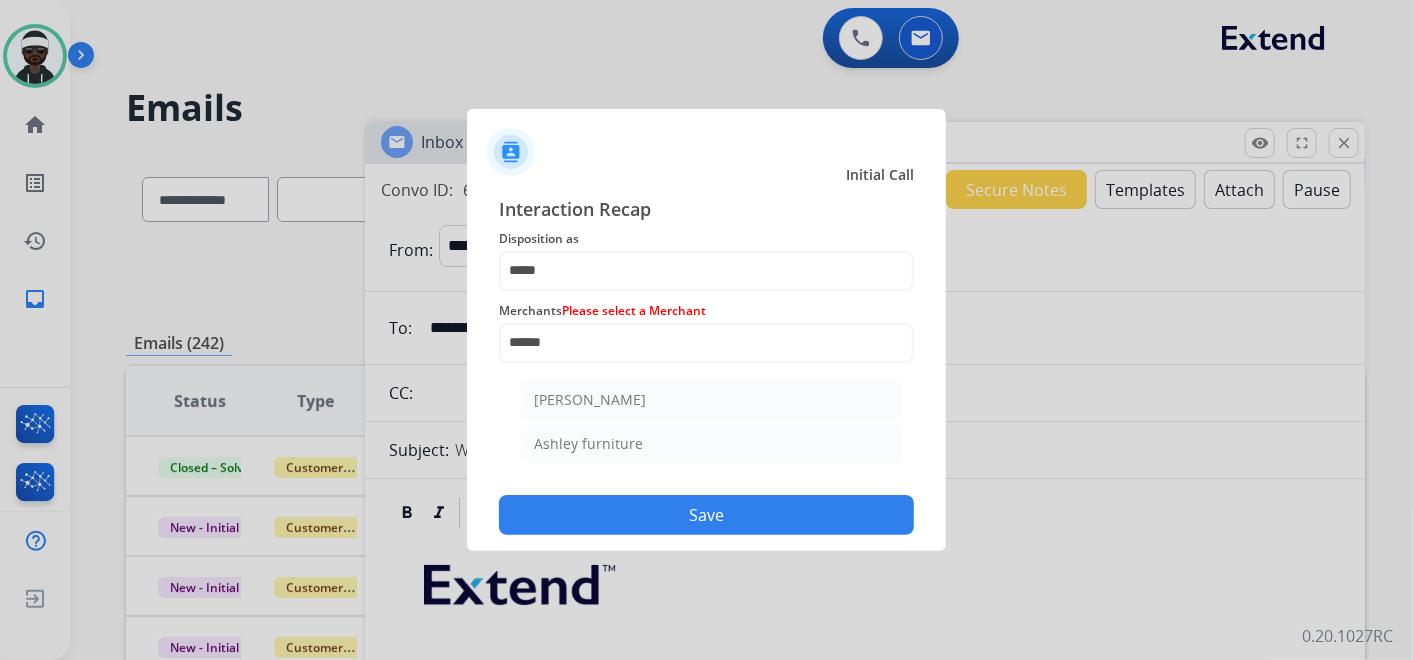 click on "Ashley furniture" 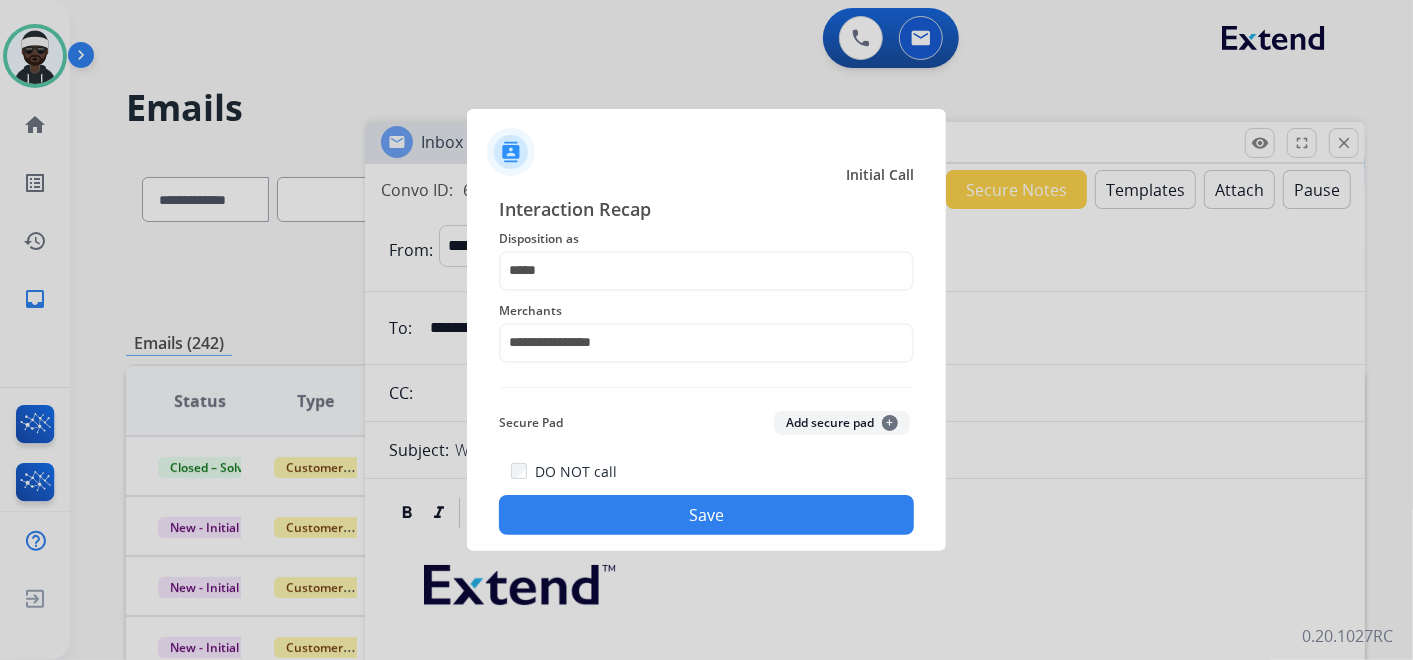 click on "Save" 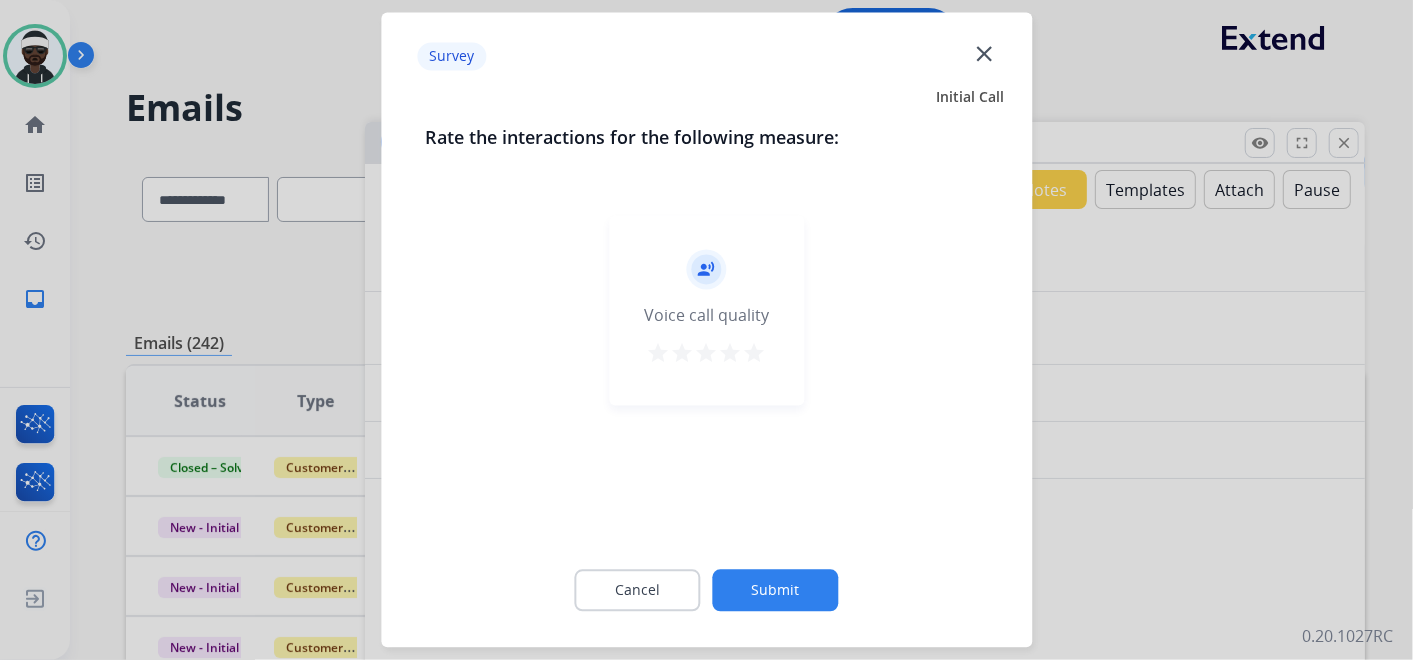 click on "Submit" 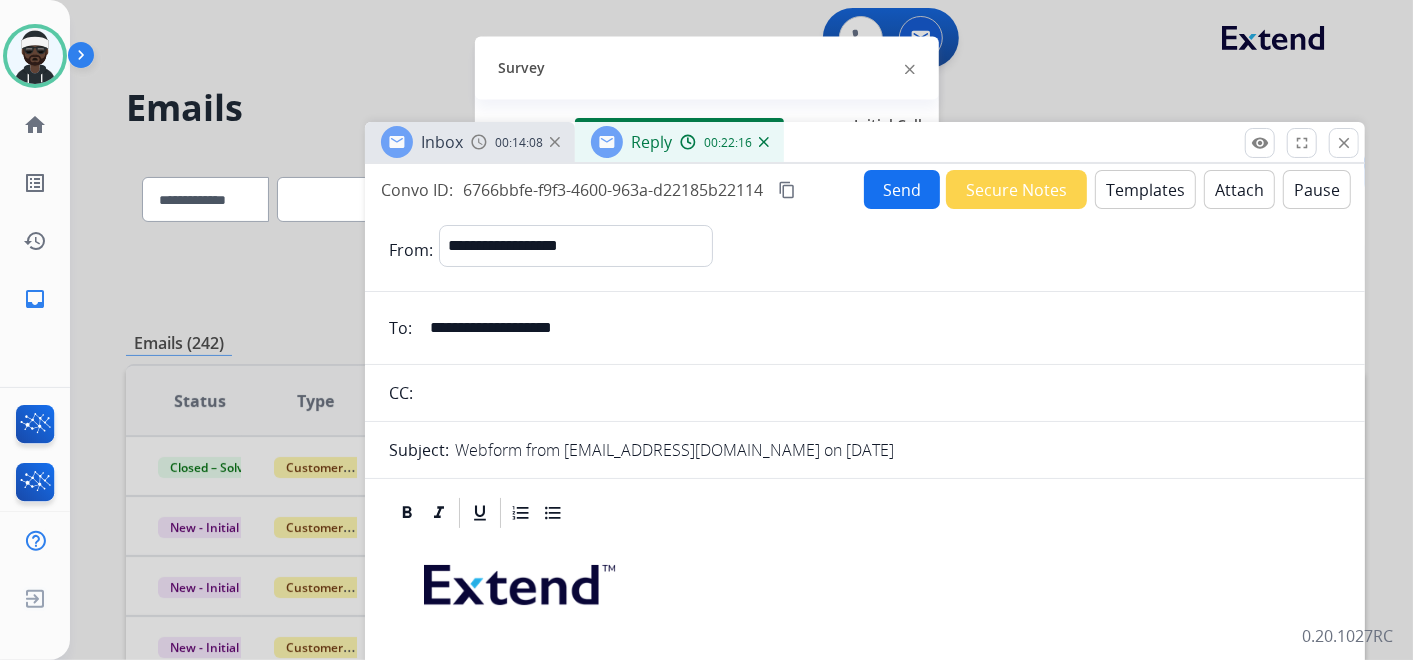 click at bounding box center (865, 592) 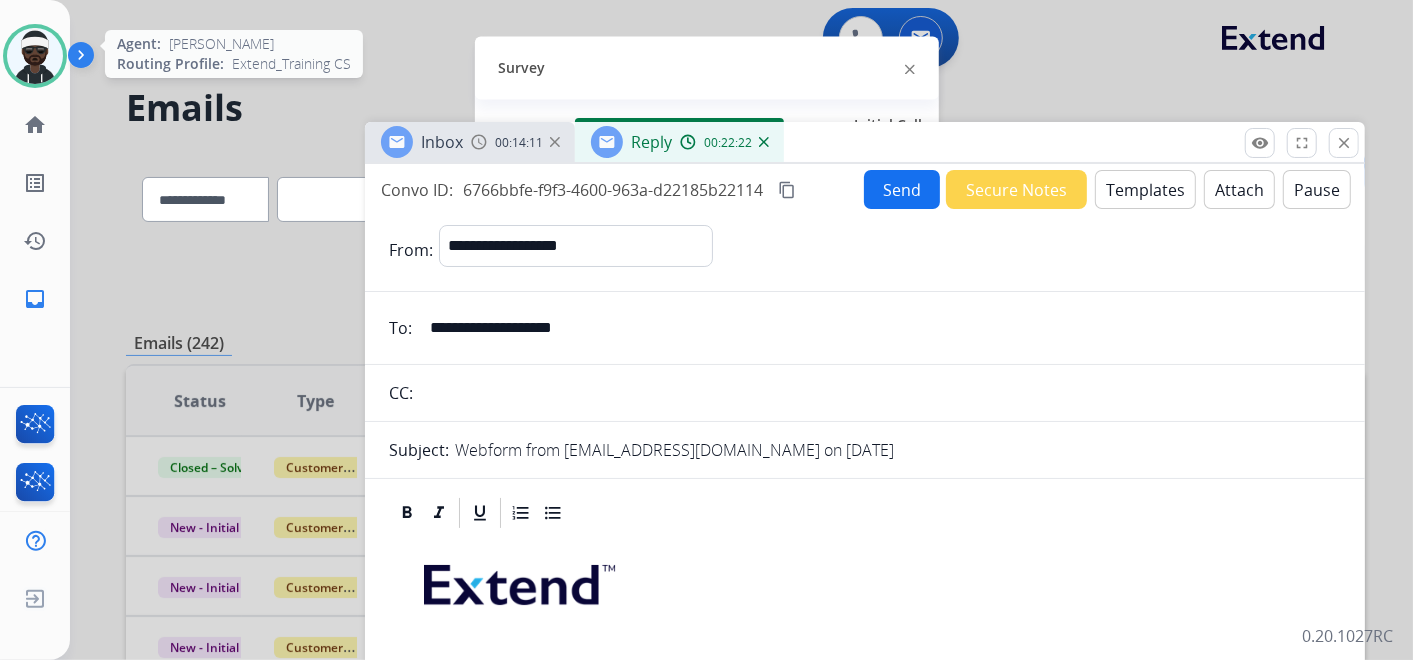 click at bounding box center (35, 56) 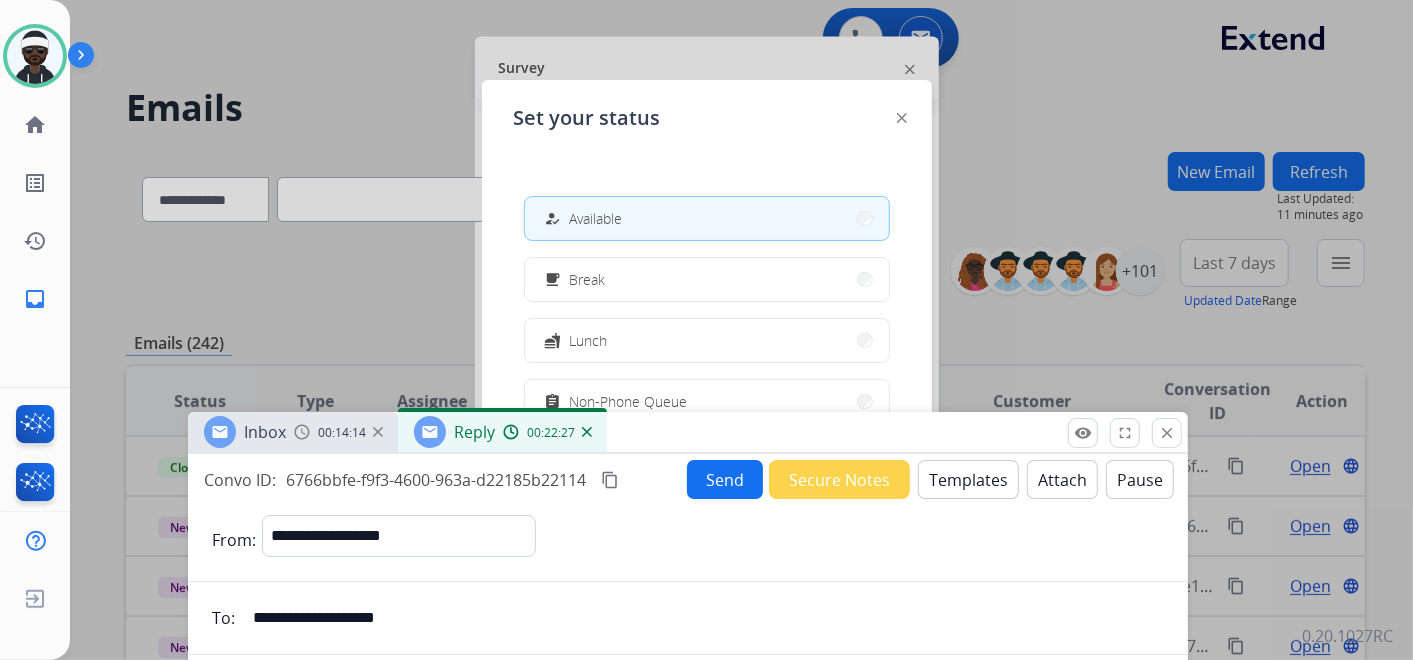 drag, startPoint x: 1184, startPoint y: 153, endPoint x: 1007, endPoint y: 449, distance: 344.88403 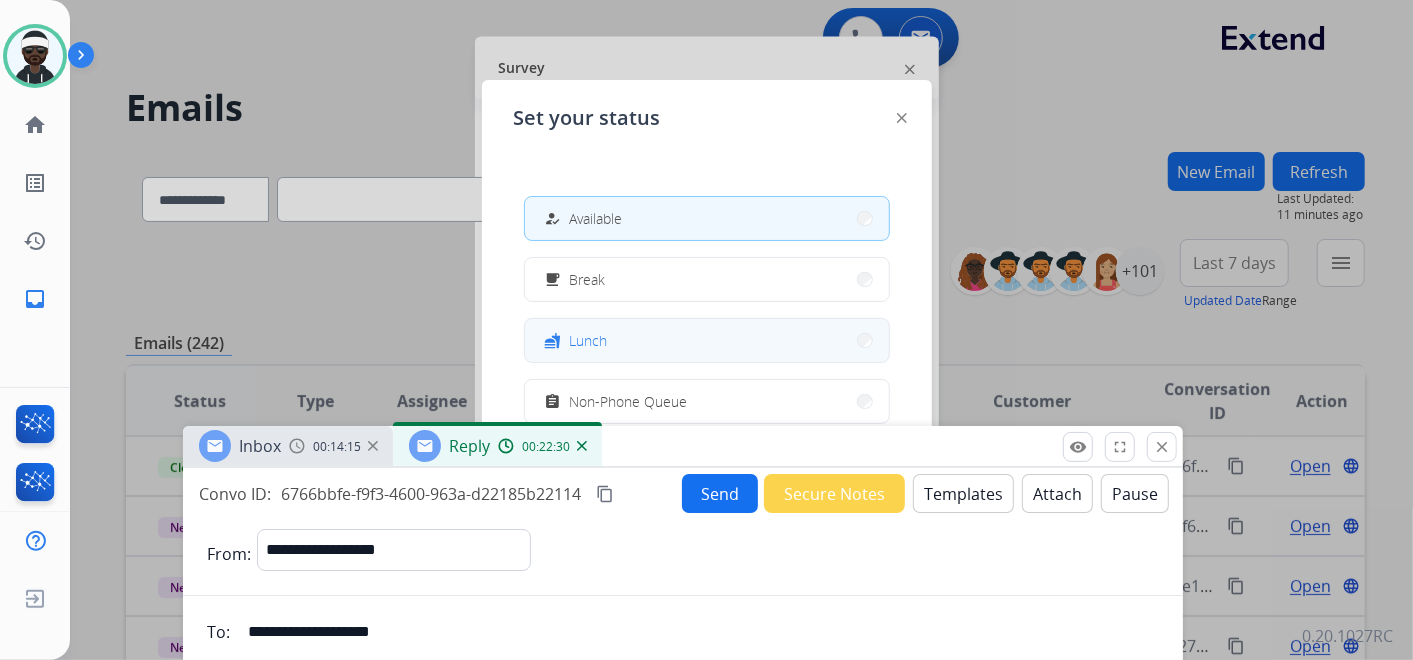 click on "fastfood Lunch" at bounding box center [707, 340] 